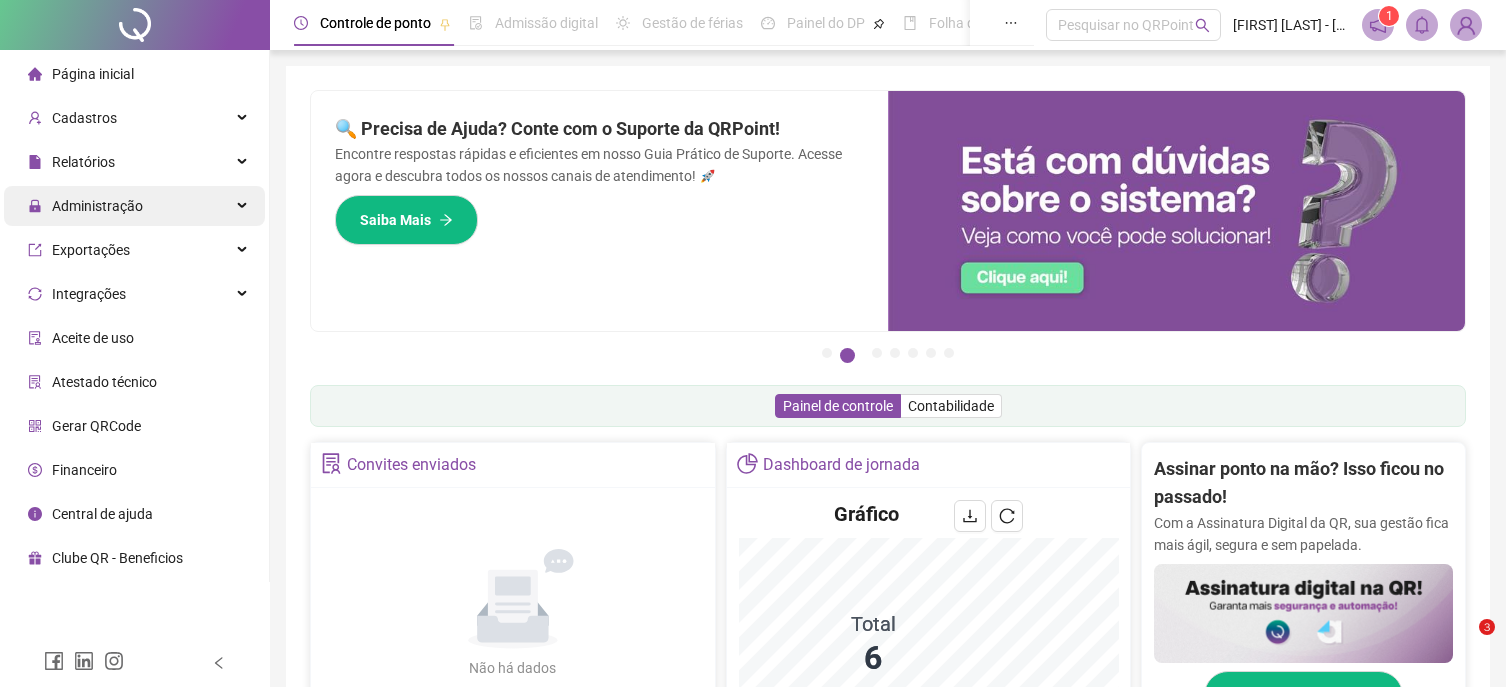 scroll, scrollTop: 0, scrollLeft: 0, axis: both 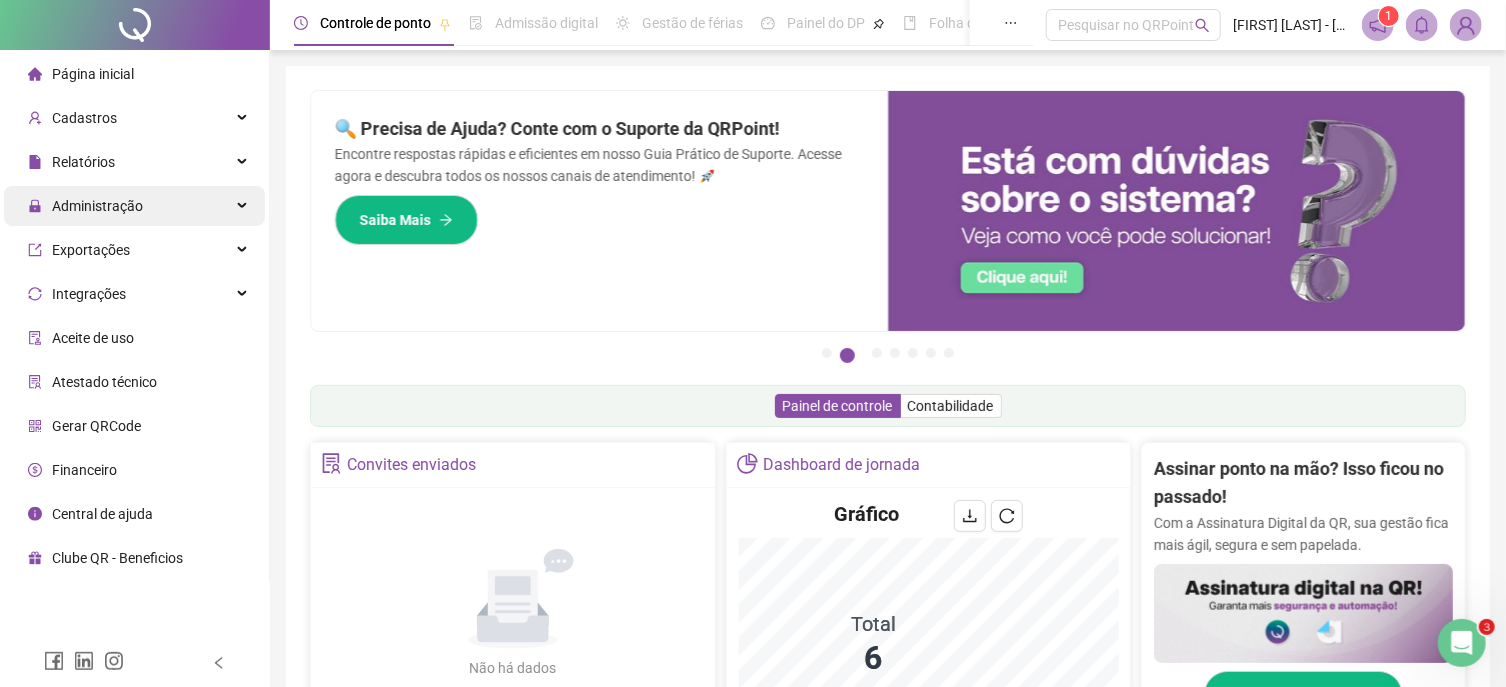 click on "Administração" at bounding box center (97, 206) 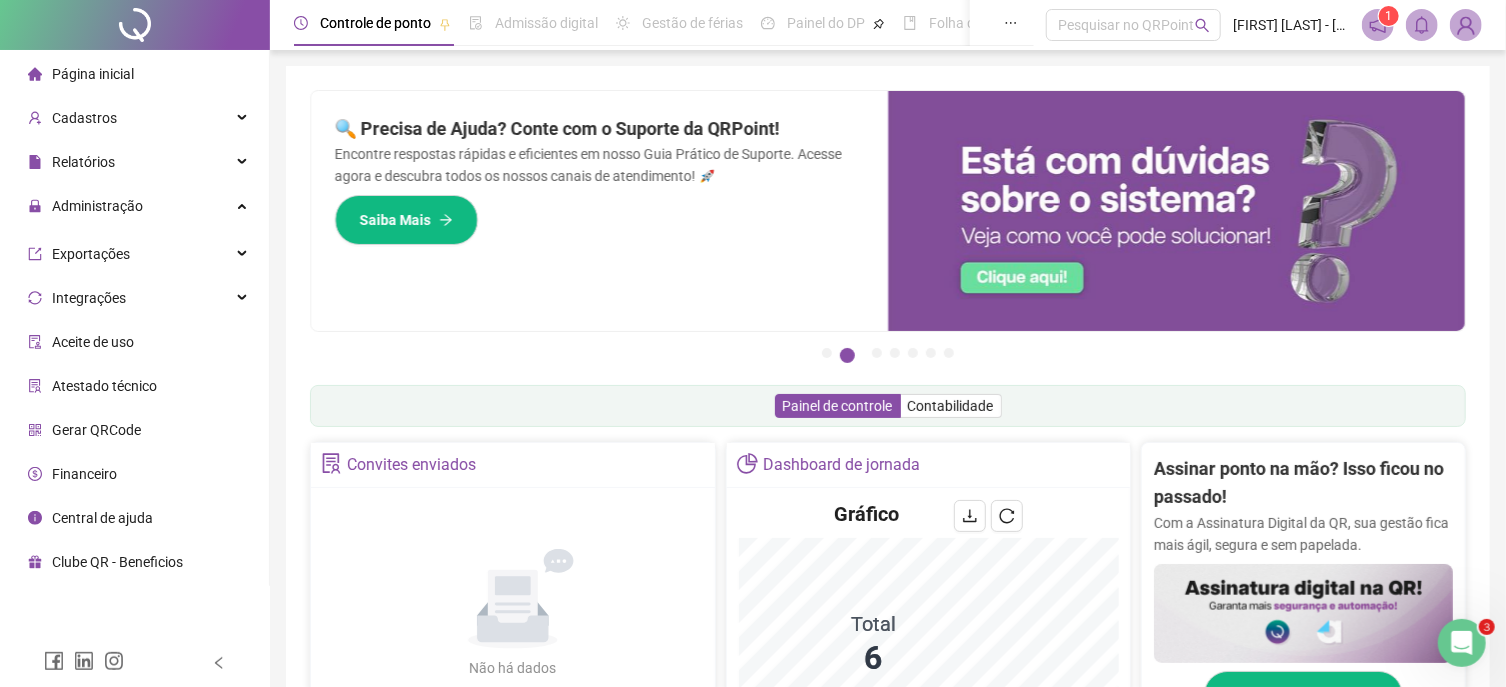 scroll, scrollTop: 0, scrollLeft: 0, axis: both 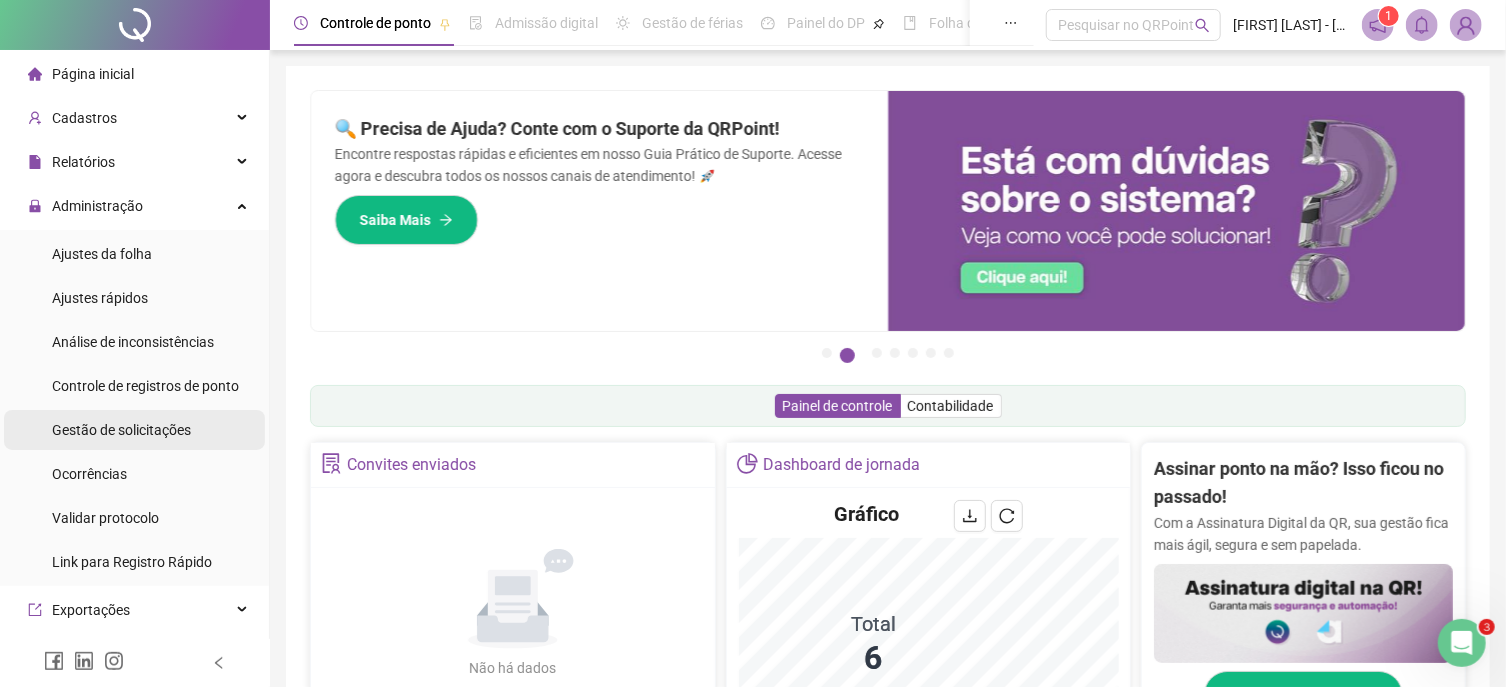 click on "Gestão de solicitações" at bounding box center [121, 430] 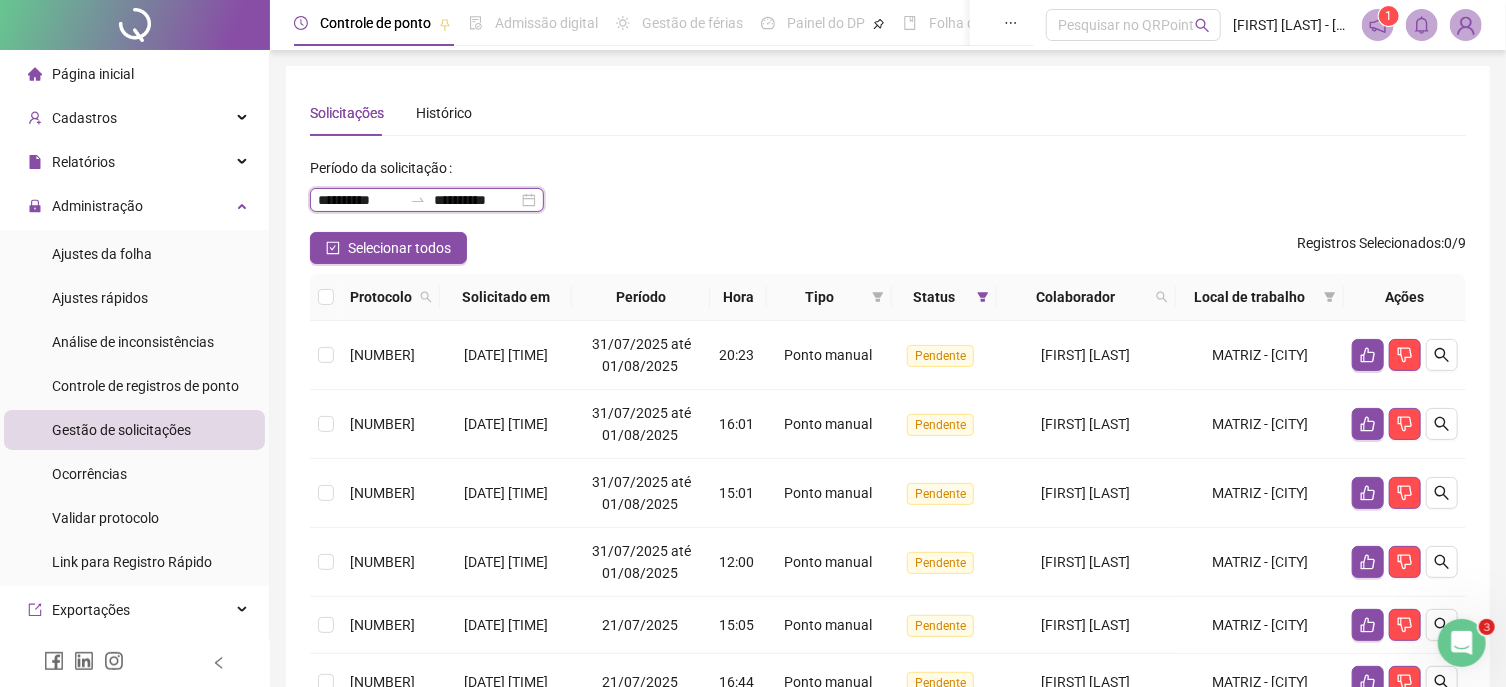 click on "**********" at bounding box center (360, 200) 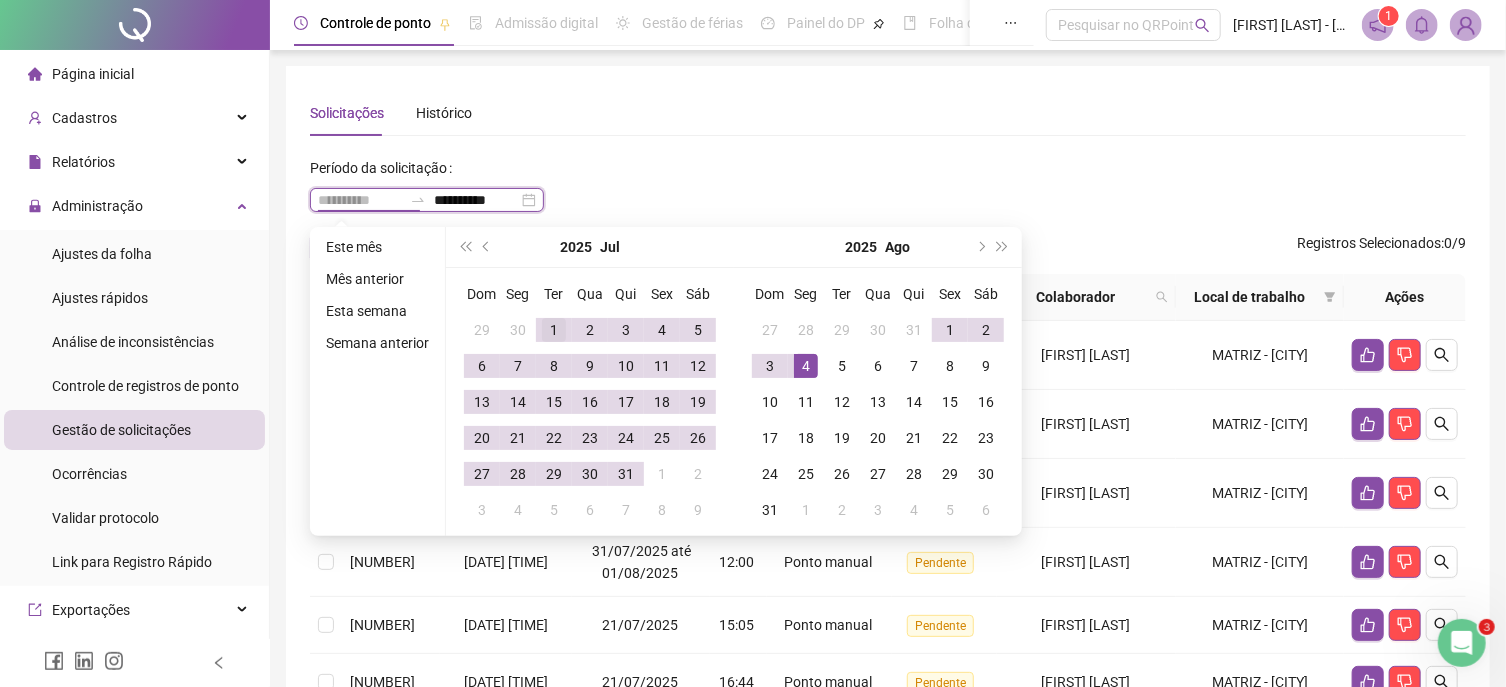 type on "**********" 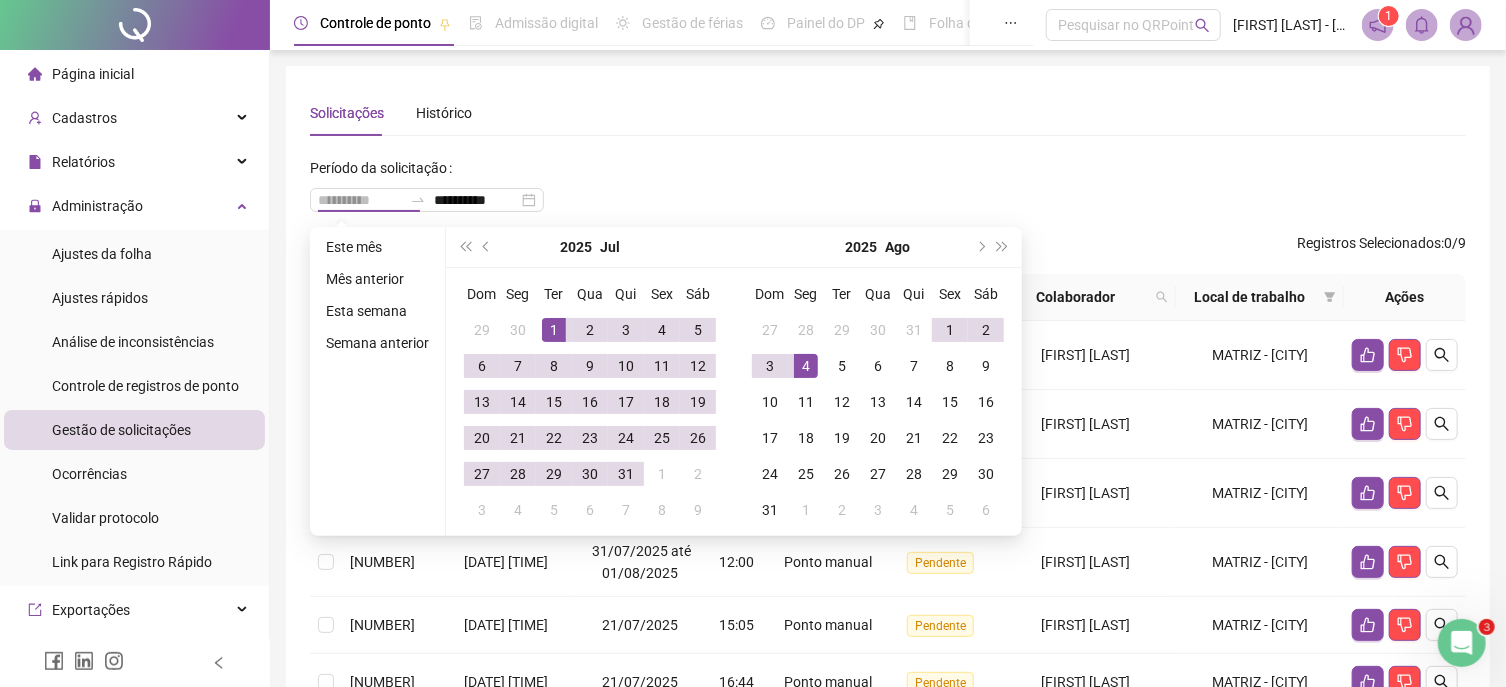 click on "1" at bounding box center (554, 330) 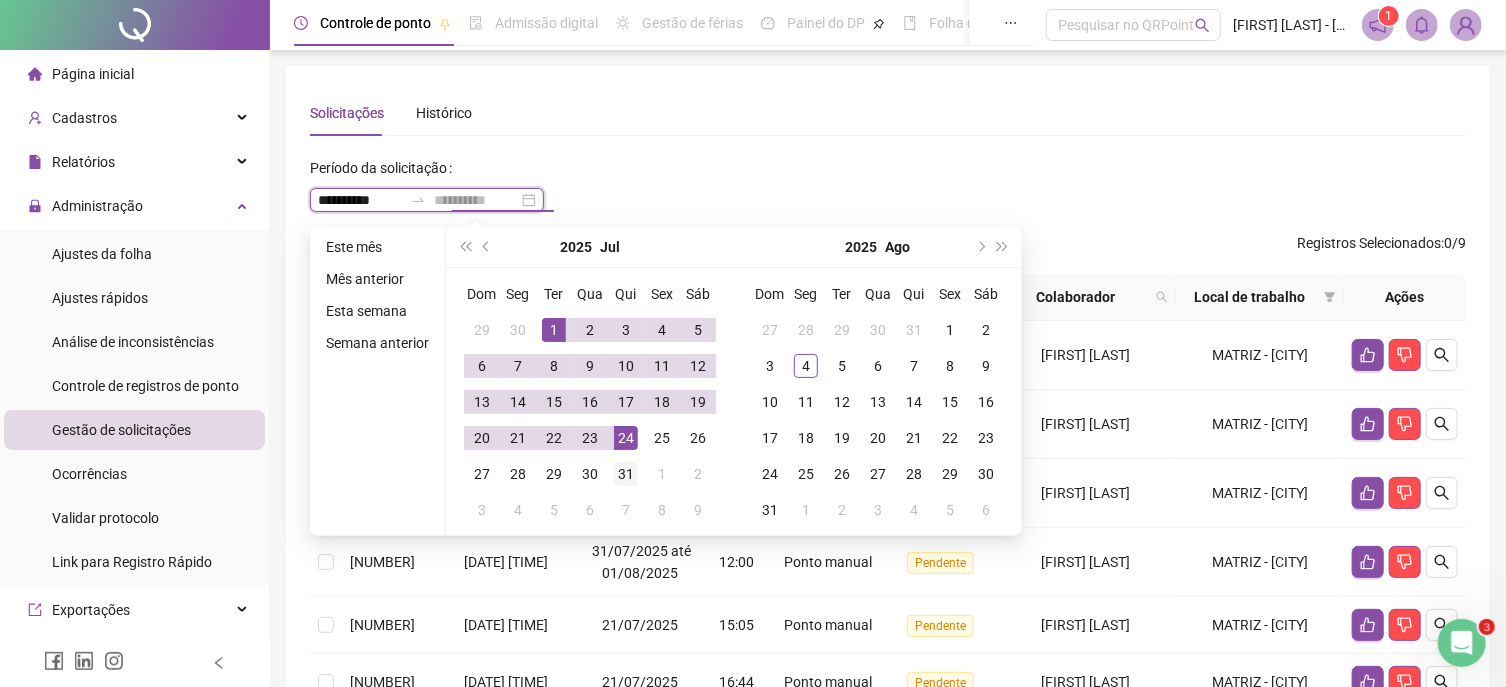 type on "**********" 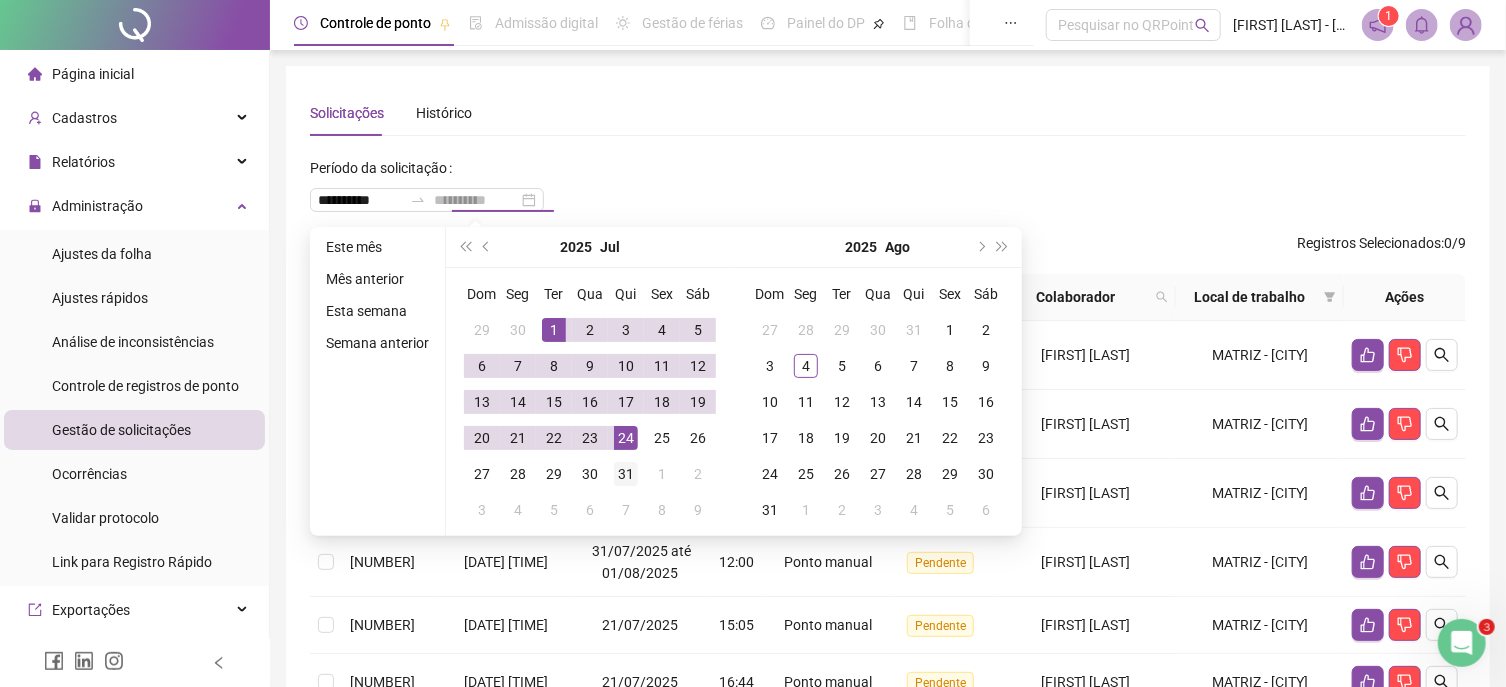 click on "31" at bounding box center (626, 474) 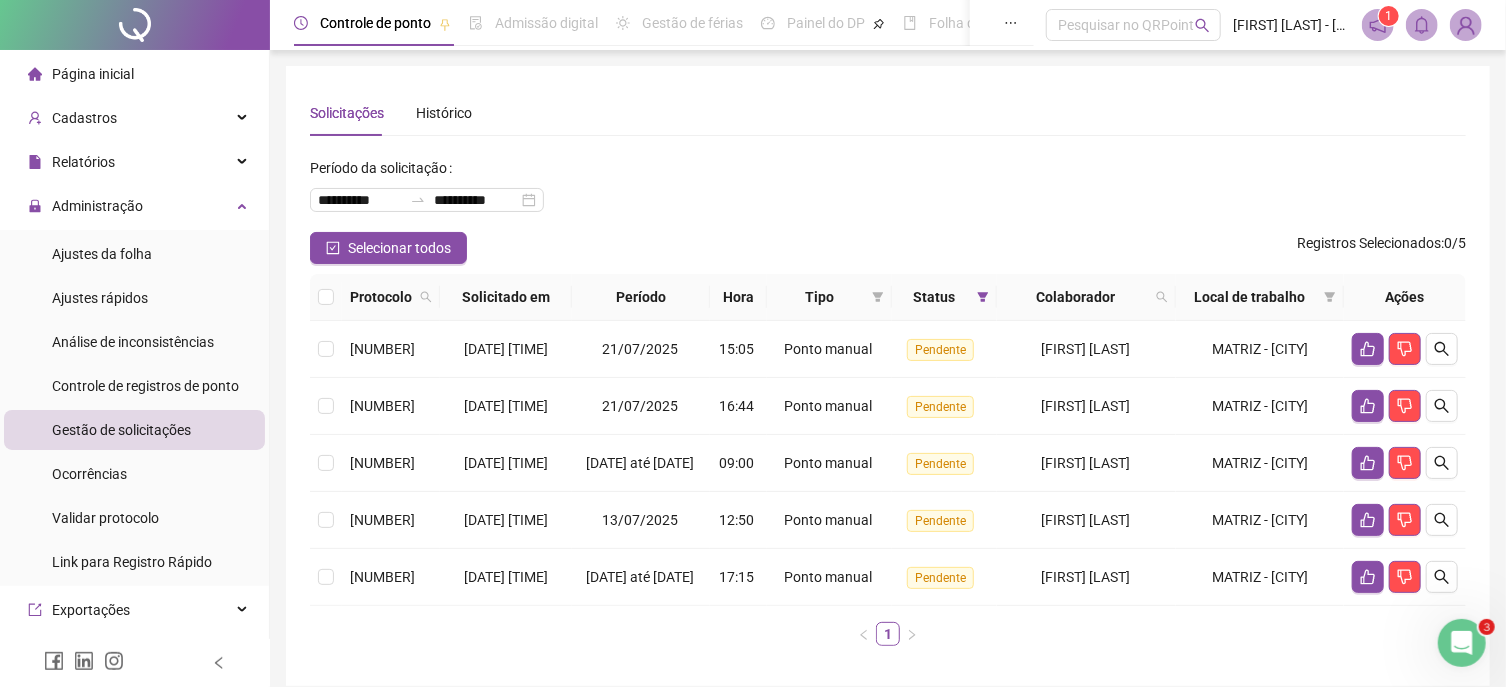 click on "[FIRST] [LAST]" at bounding box center [1086, 349] 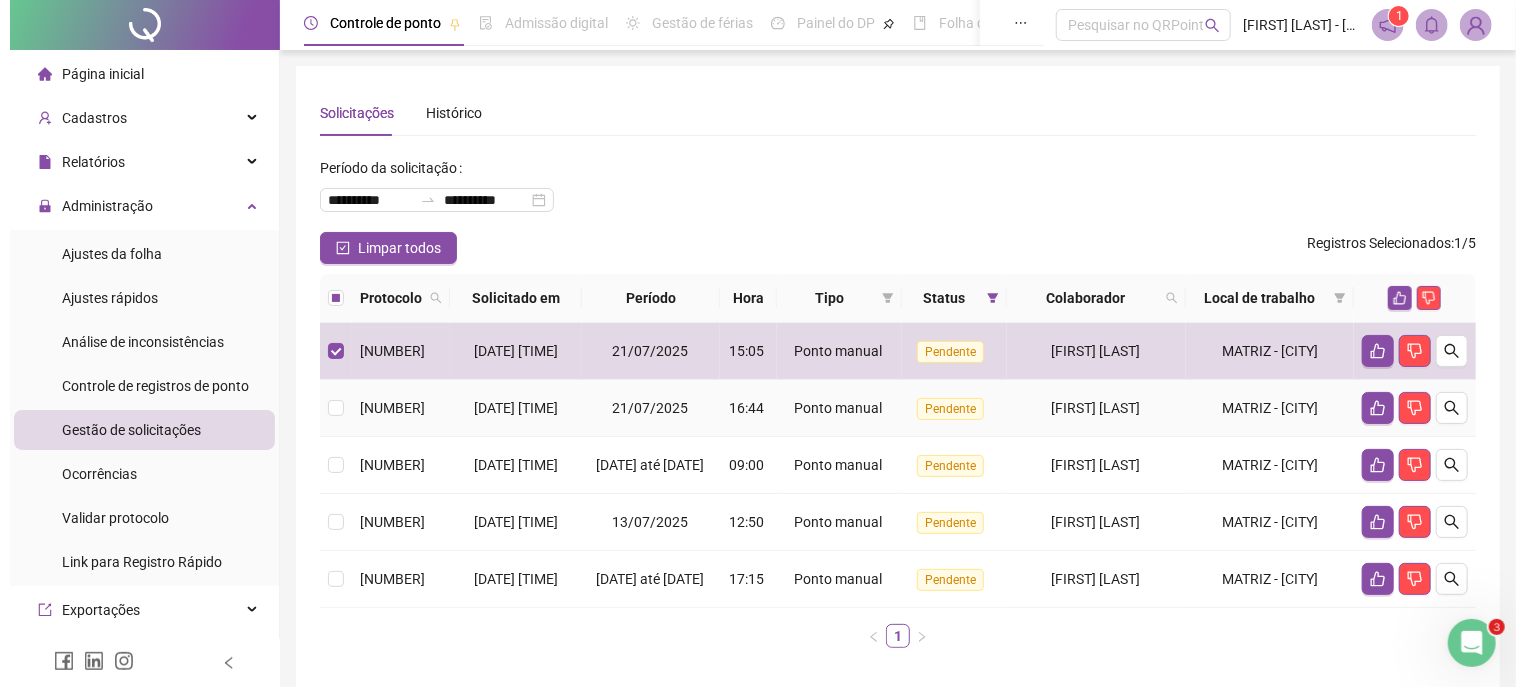 scroll, scrollTop: 107, scrollLeft: 0, axis: vertical 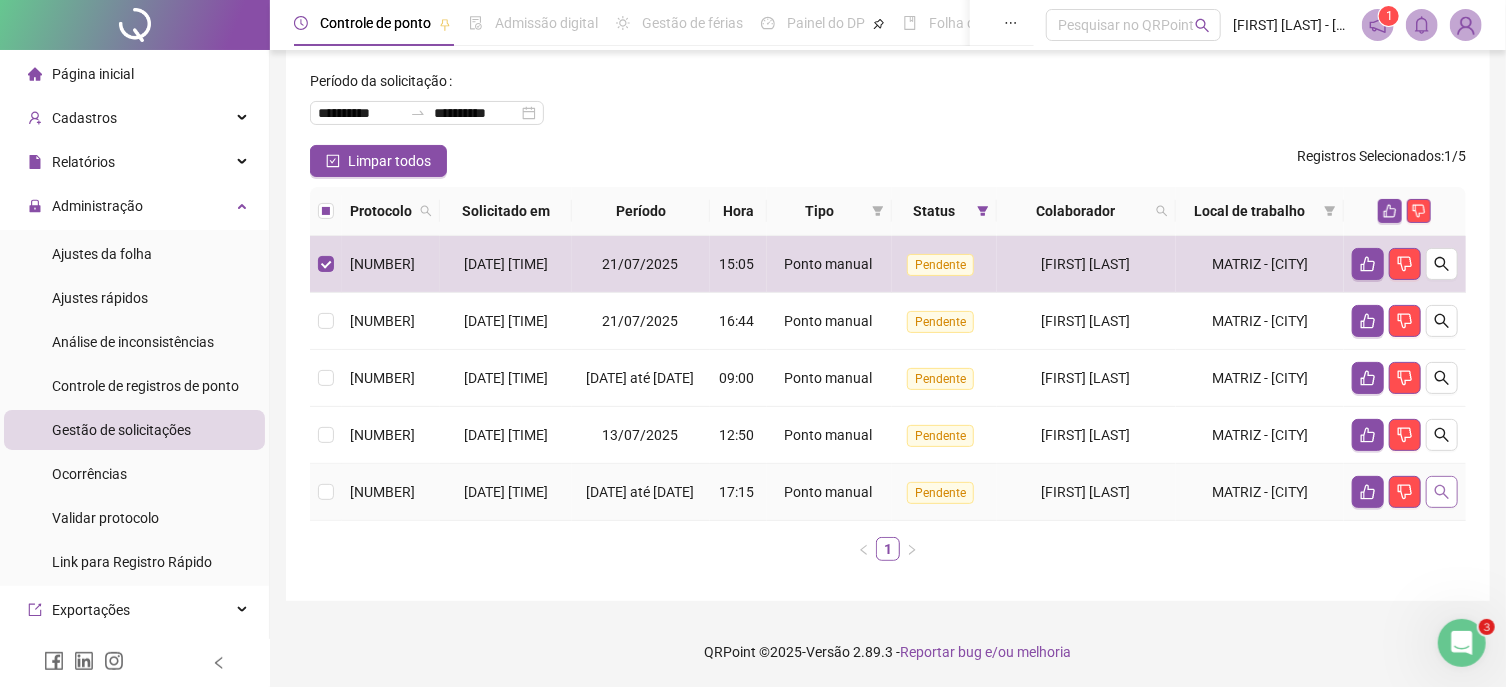 click 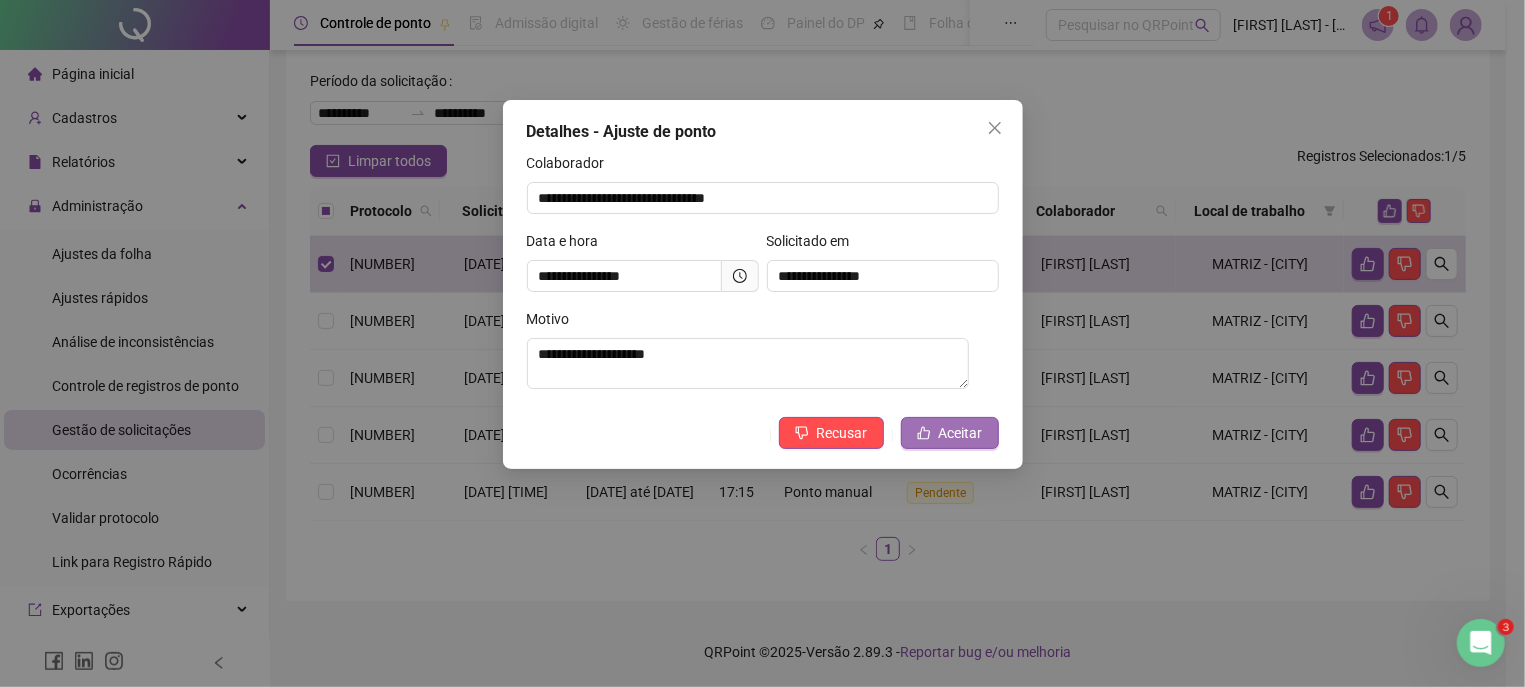 click on "Aceitar" at bounding box center [961, 433] 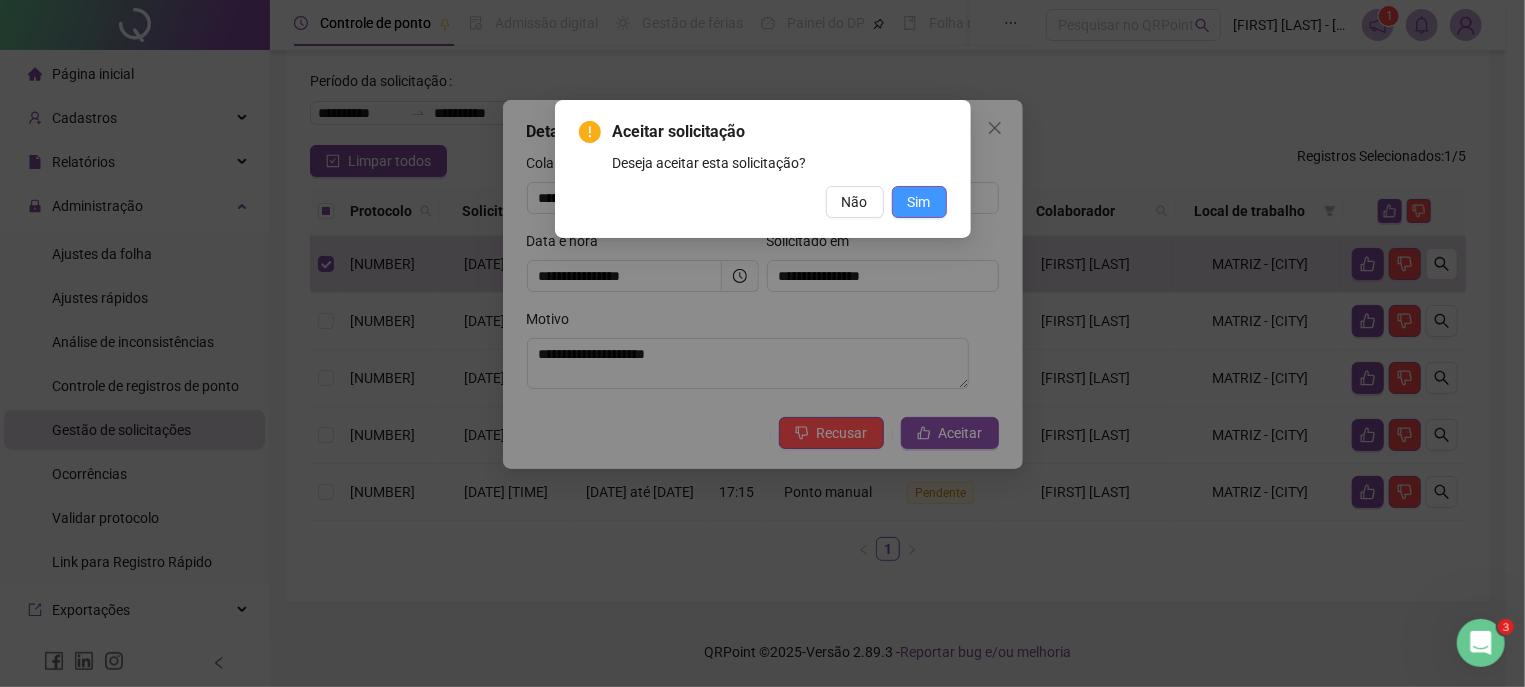 click on "Sim" at bounding box center (919, 202) 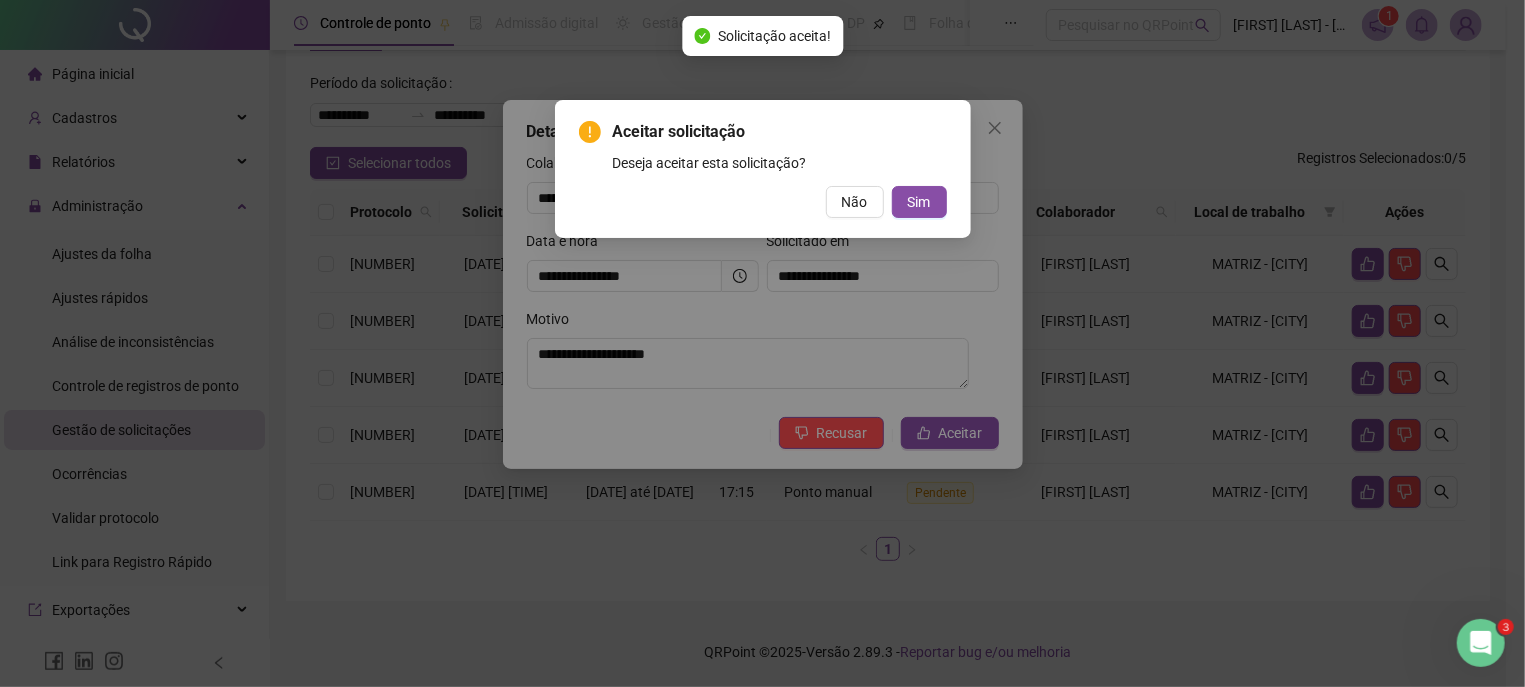 scroll, scrollTop: 77, scrollLeft: 0, axis: vertical 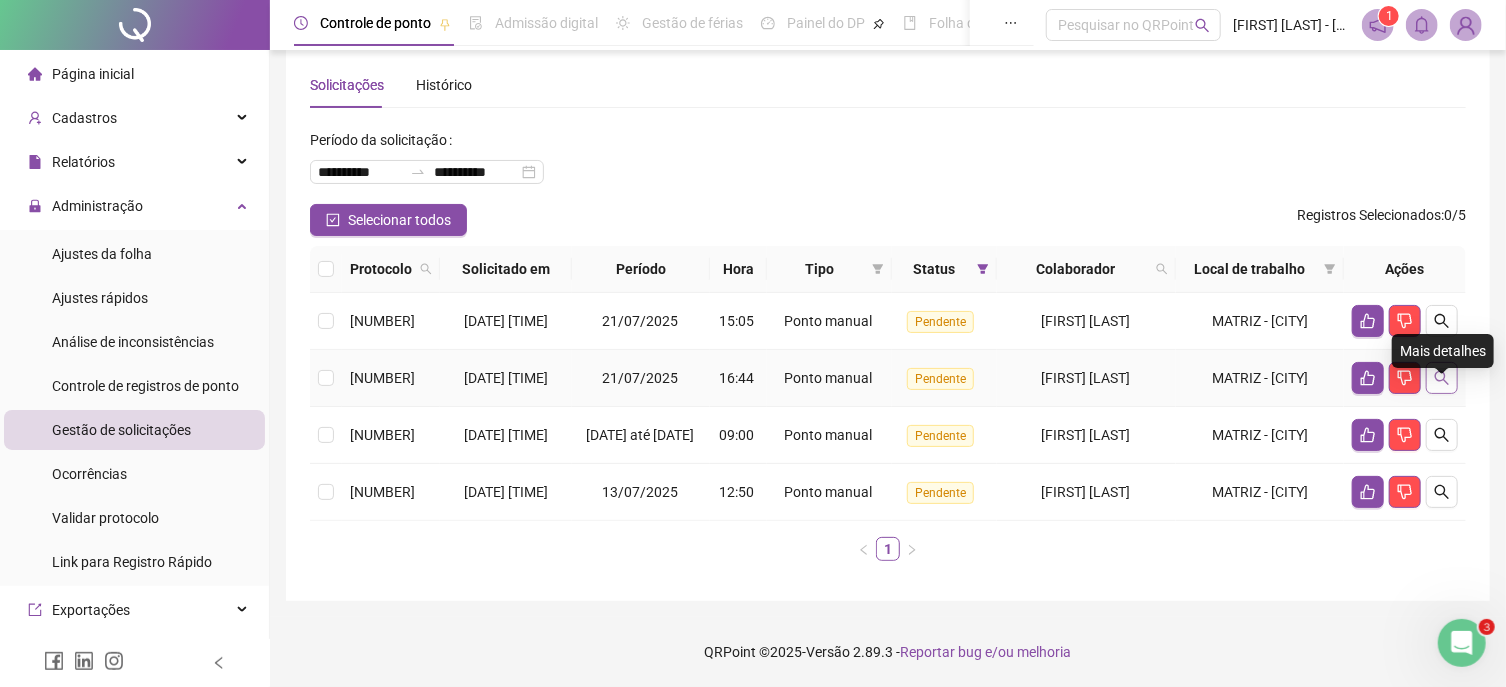 click at bounding box center [1442, 378] 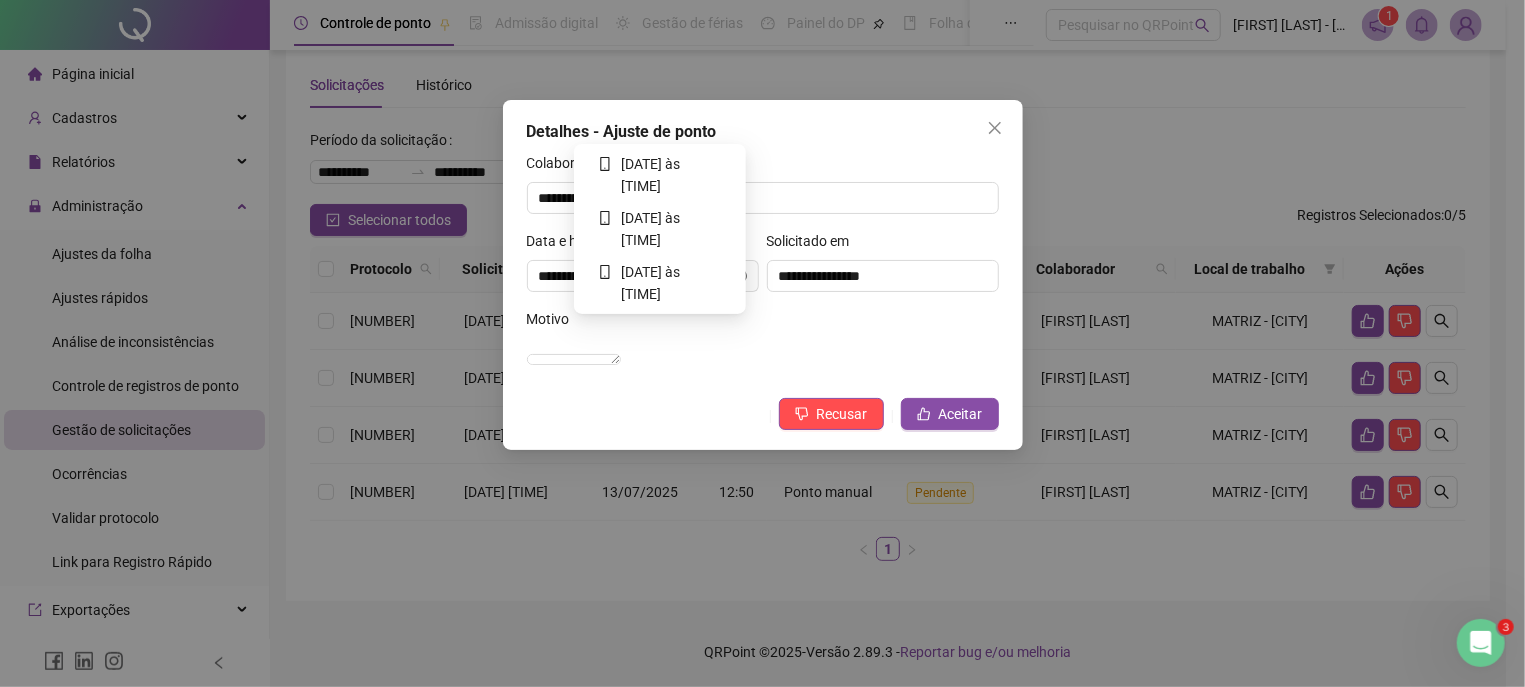 click on "**********" at bounding box center (763, 275) 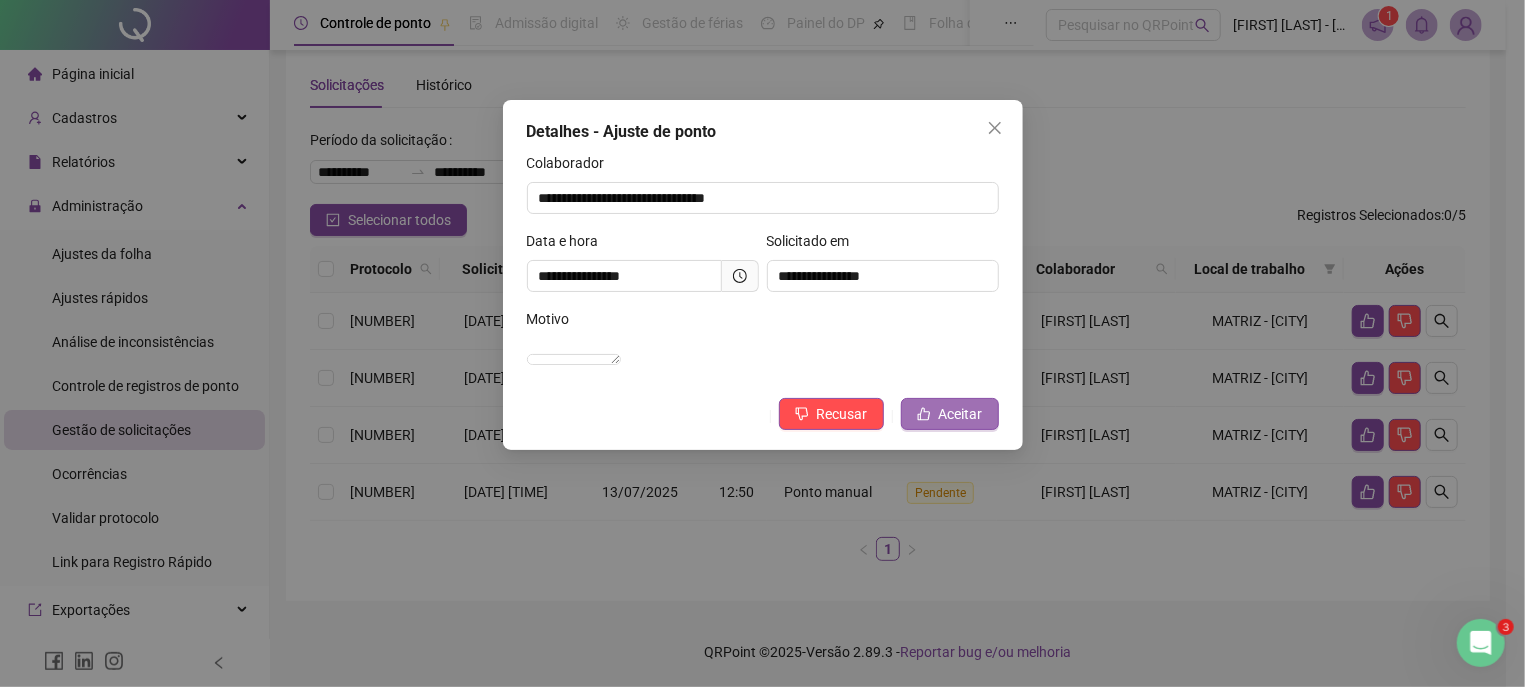 click on "Aceitar" at bounding box center (961, 414) 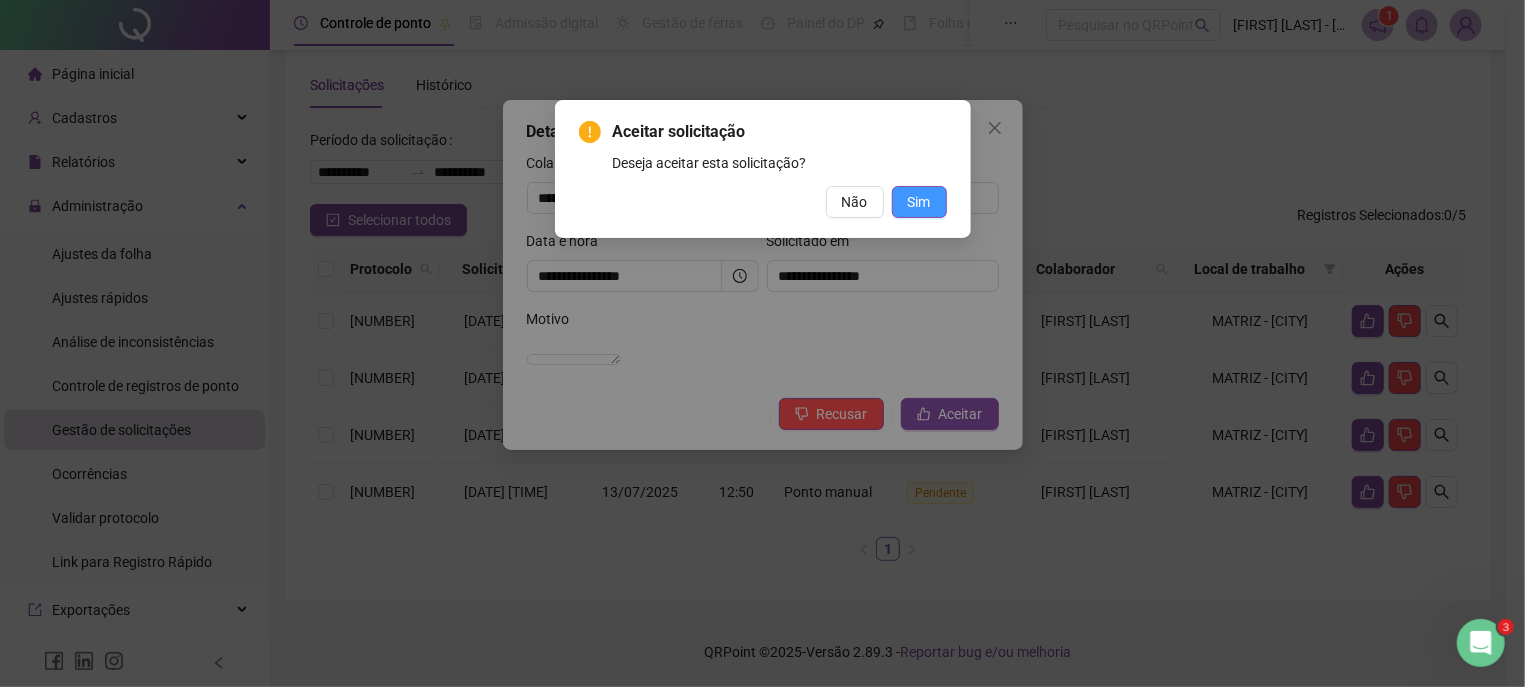 click on "Sim" at bounding box center (919, 202) 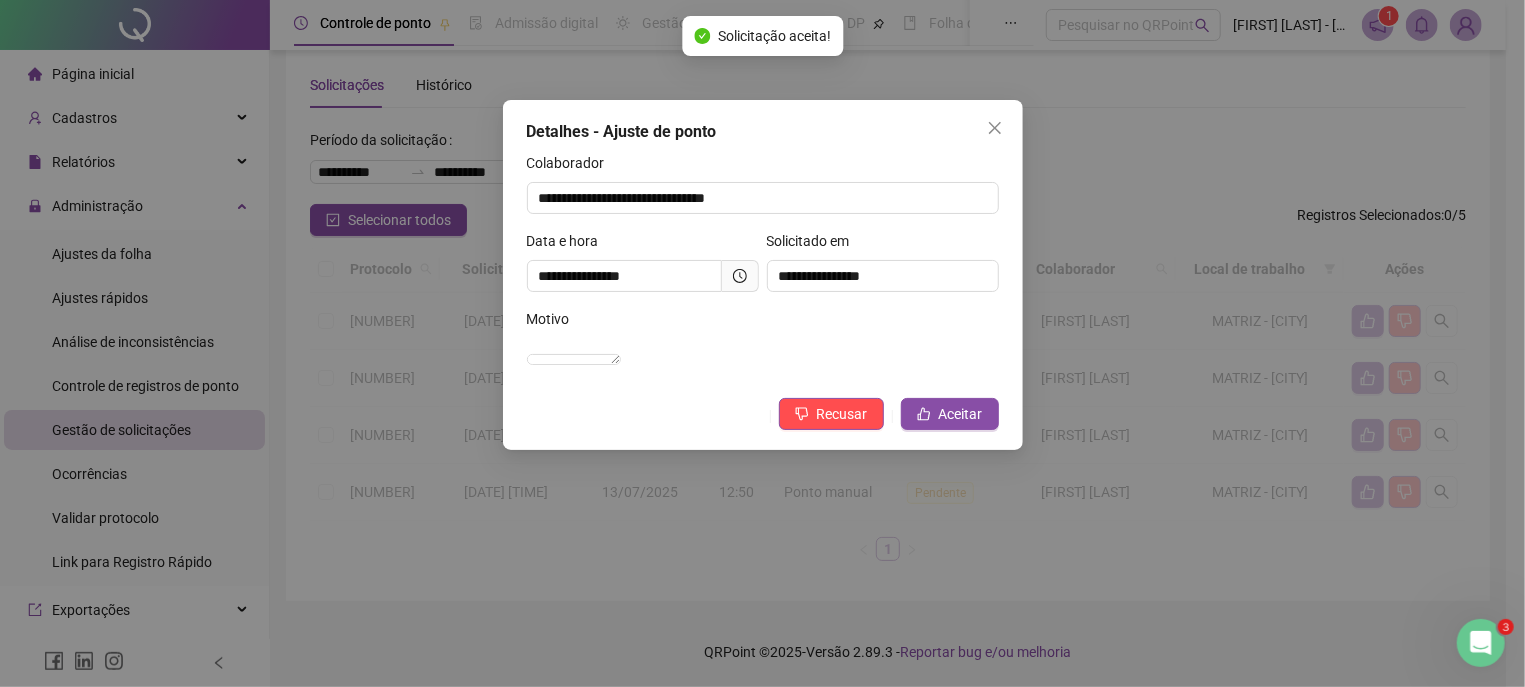 scroll, scrollTop: 7, scrollLeft: 0, axis: vertical 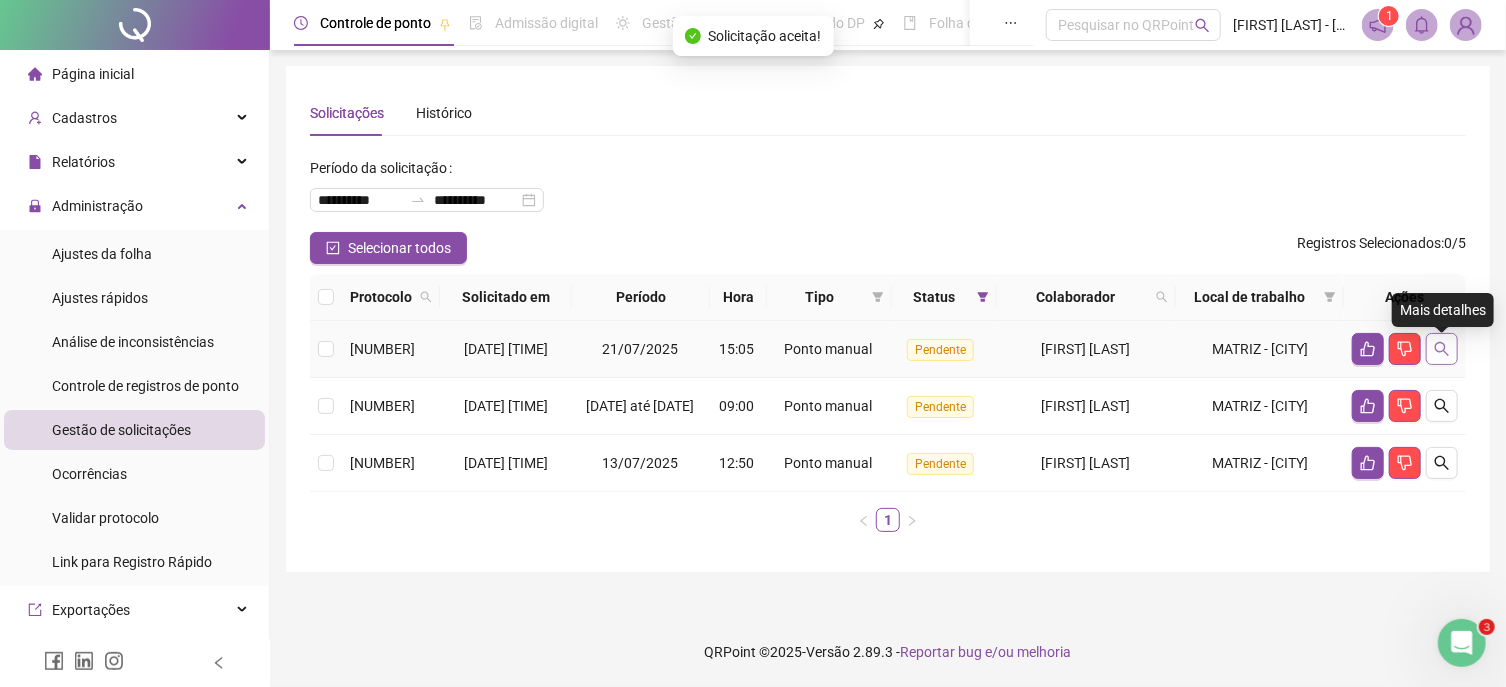 click 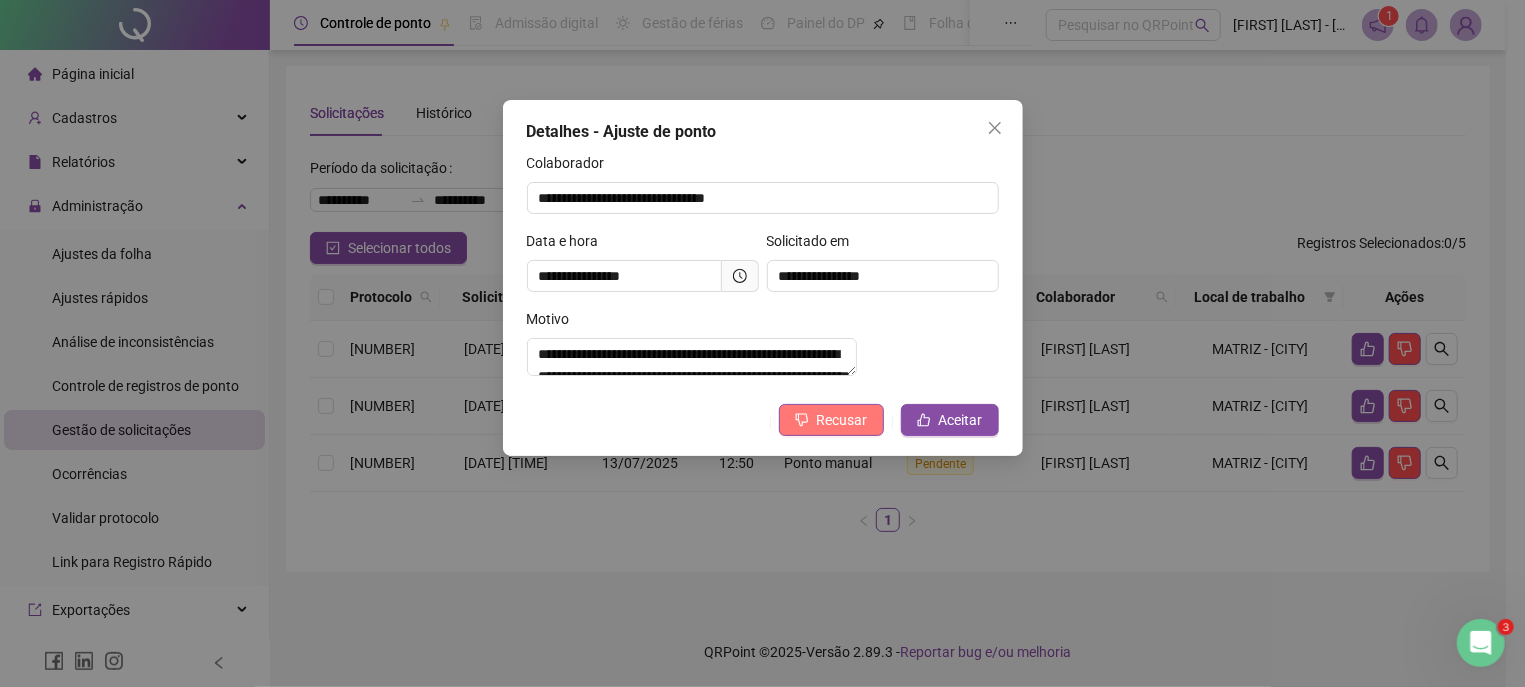 click on "Recusar" at bounding box center (831, 420) 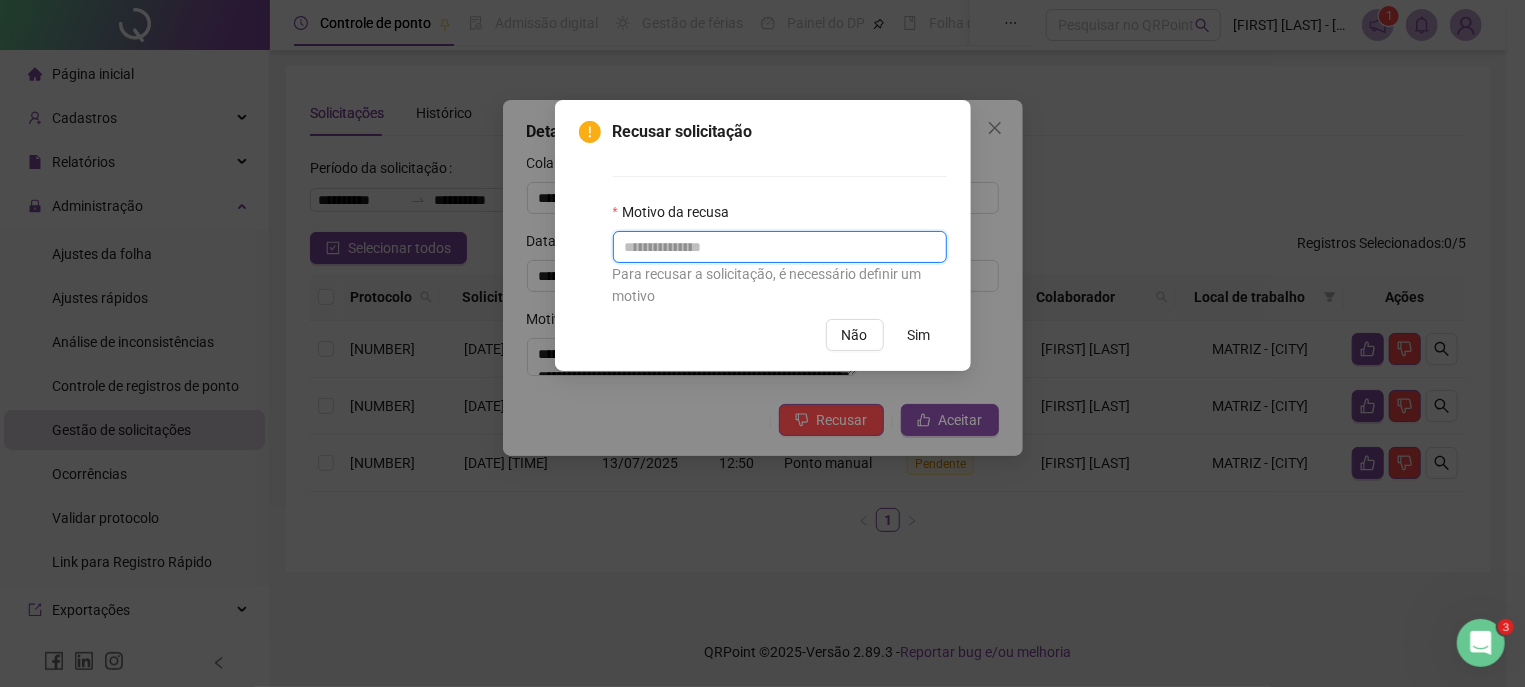 click at bounding box center [780, 247] 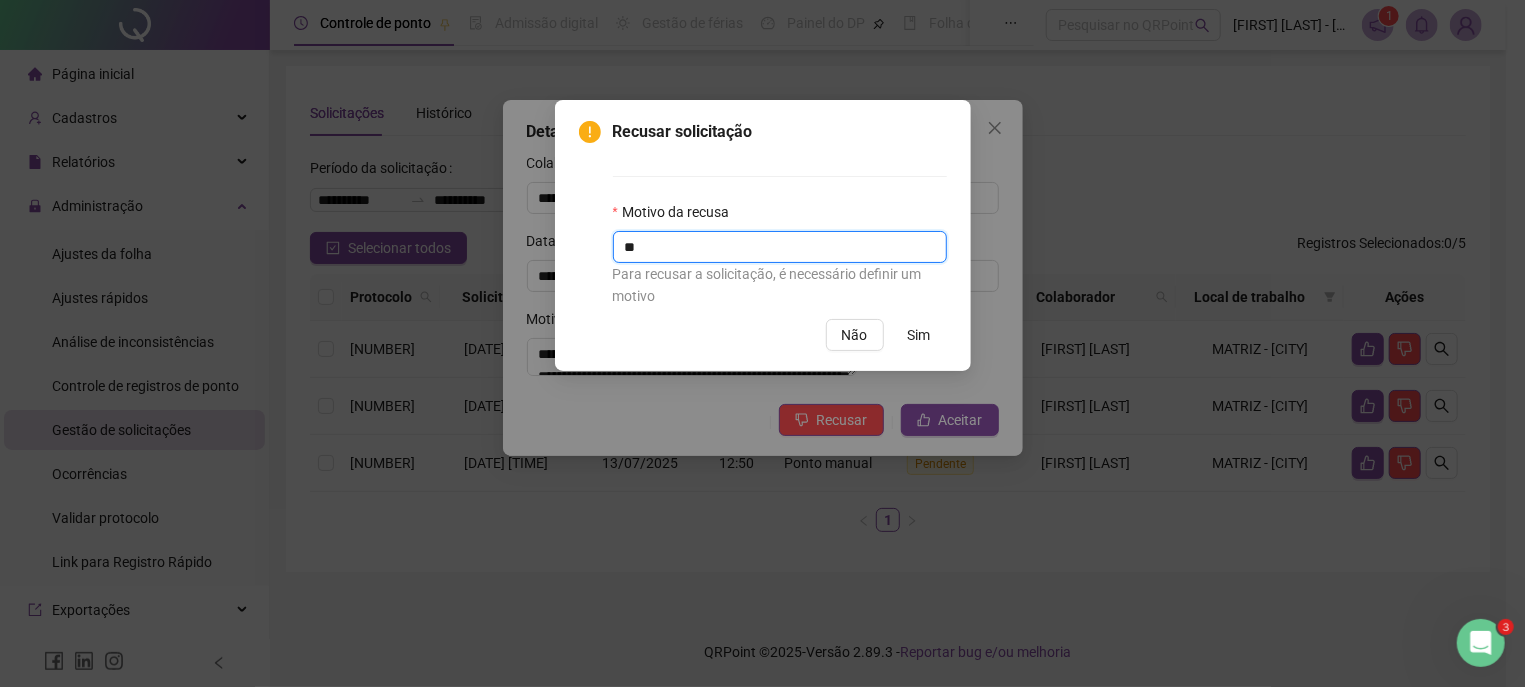 type on "*" 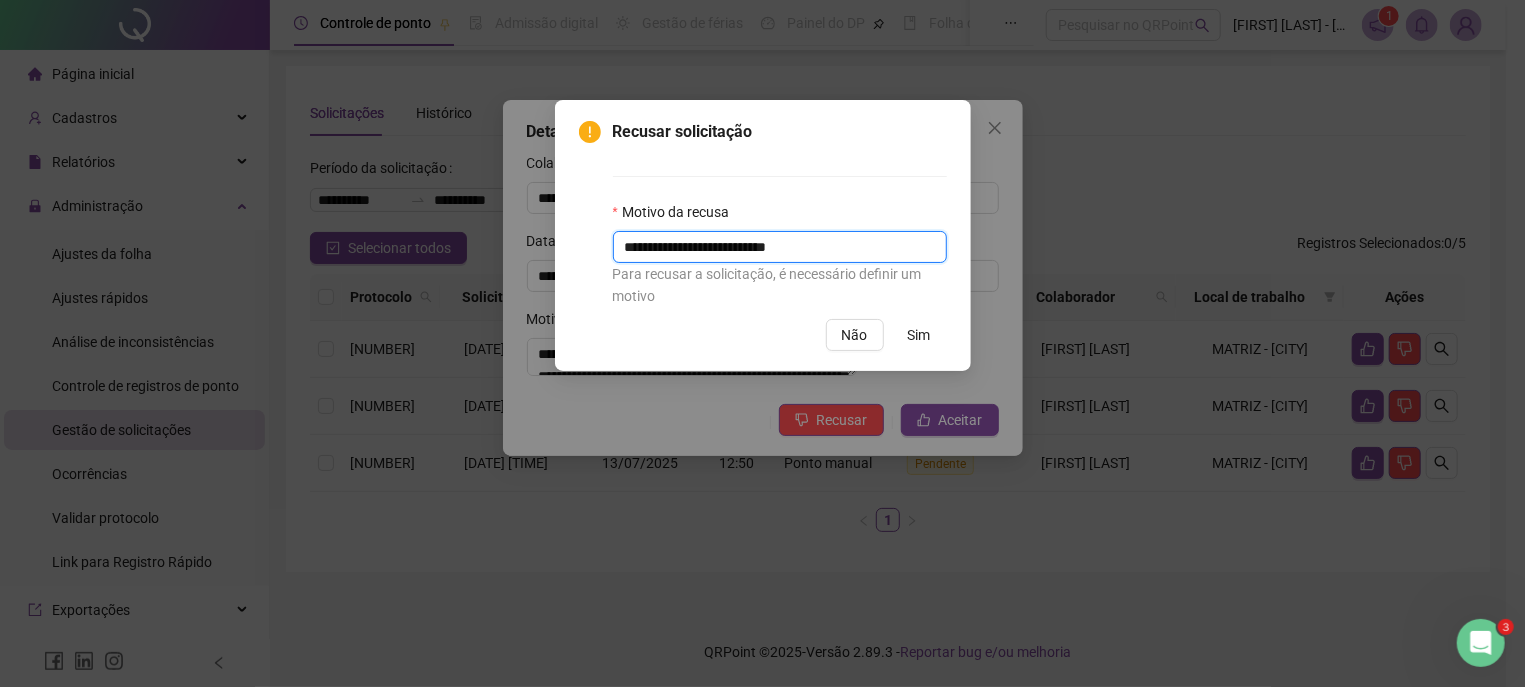 type on "**********" 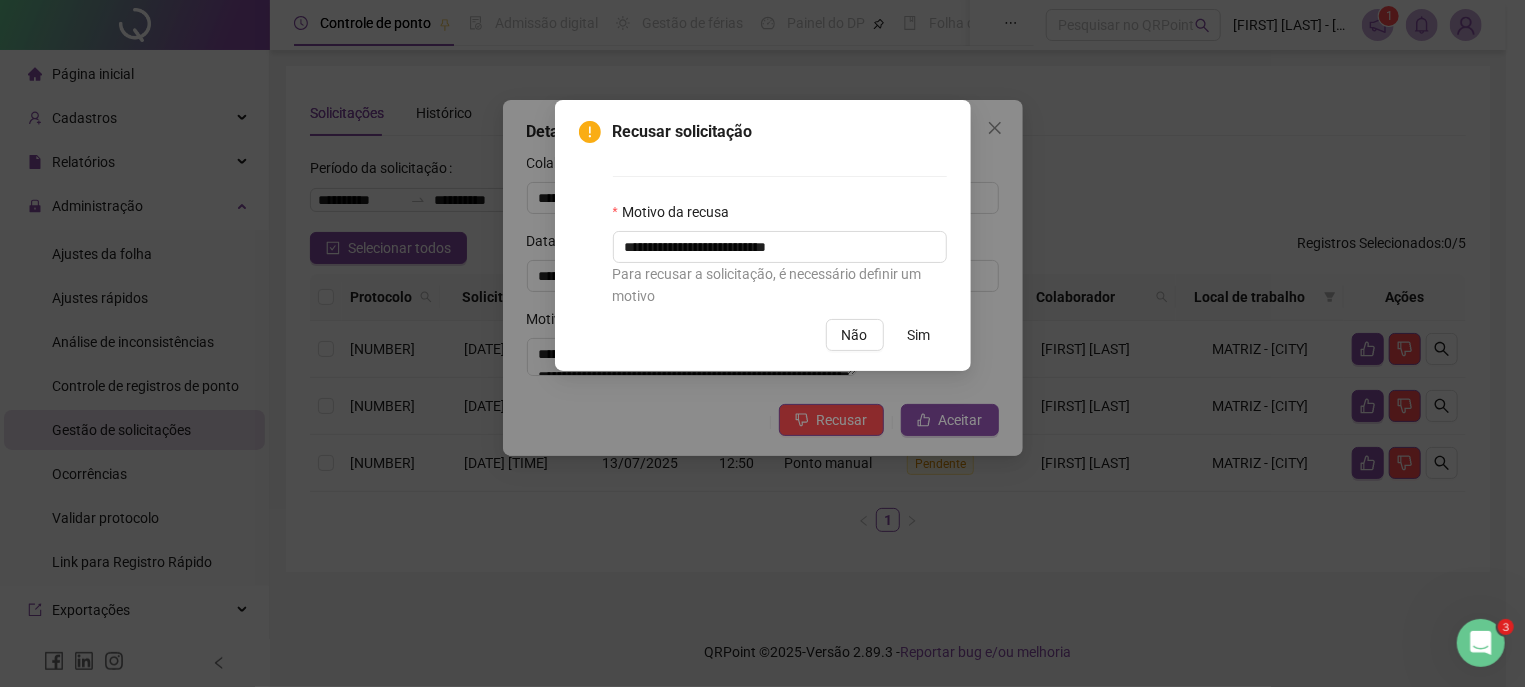 click on "Sim" at bounding box center [919, 335] 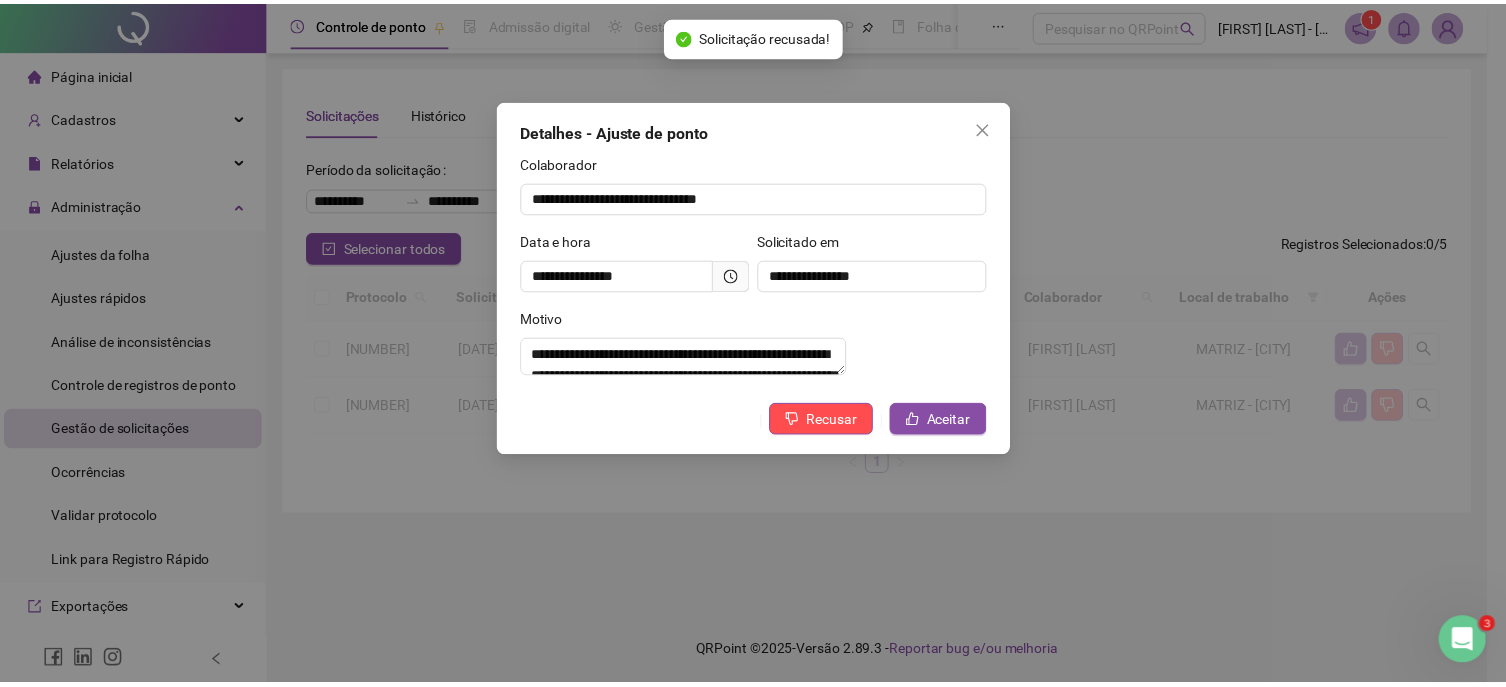 scroll, scrollTop: 0, scrollLeft: 0, axis: both 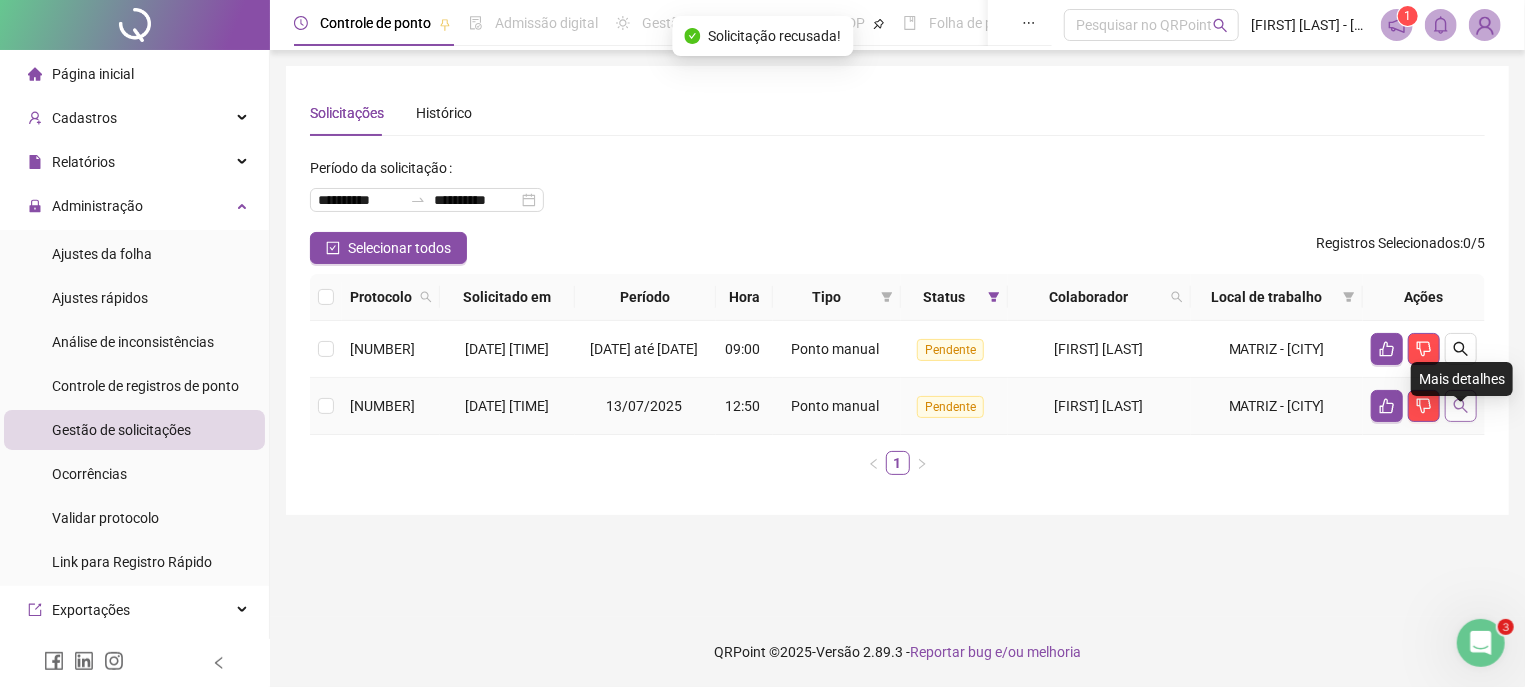 click at bounding box center [1461, 406] 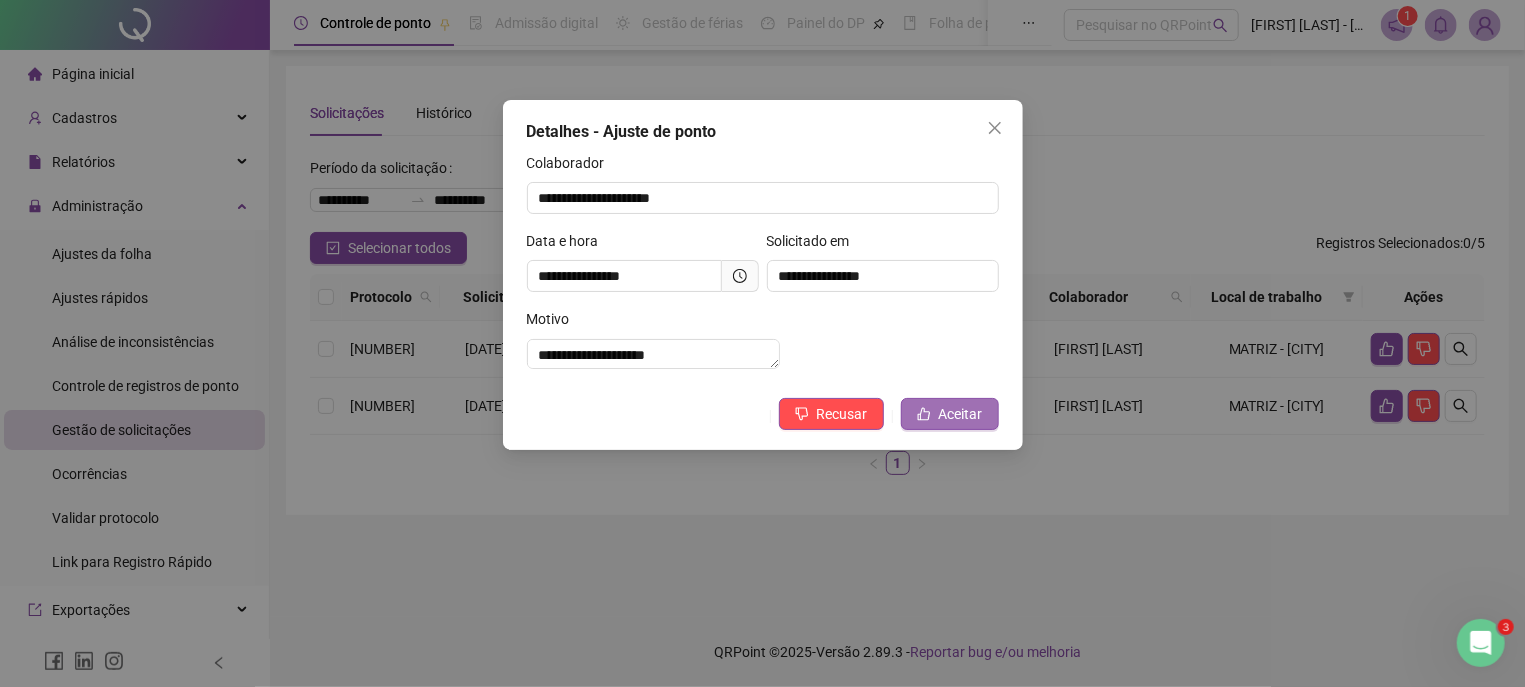 click on "Aceitar" at bounding box center (950, 414) 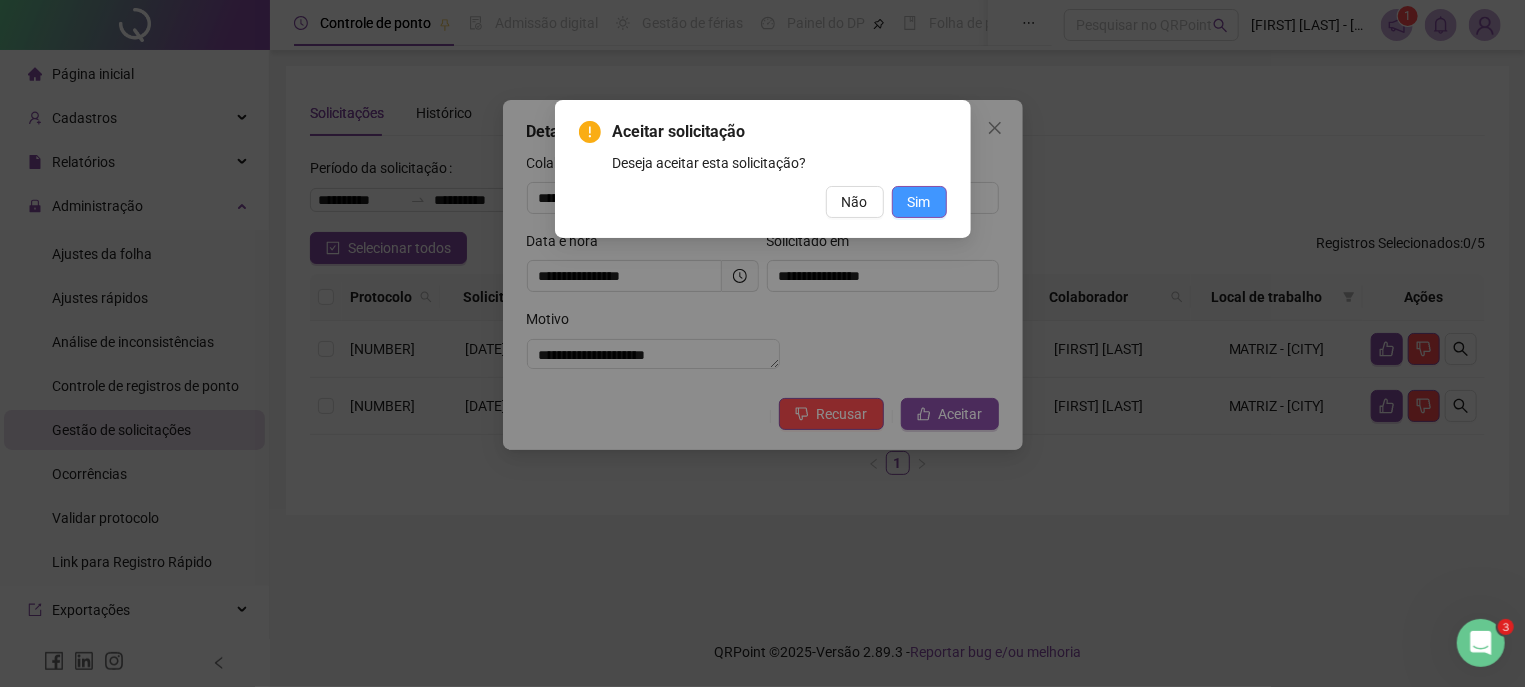 click on "Sim" at bounding box center (919, 202) 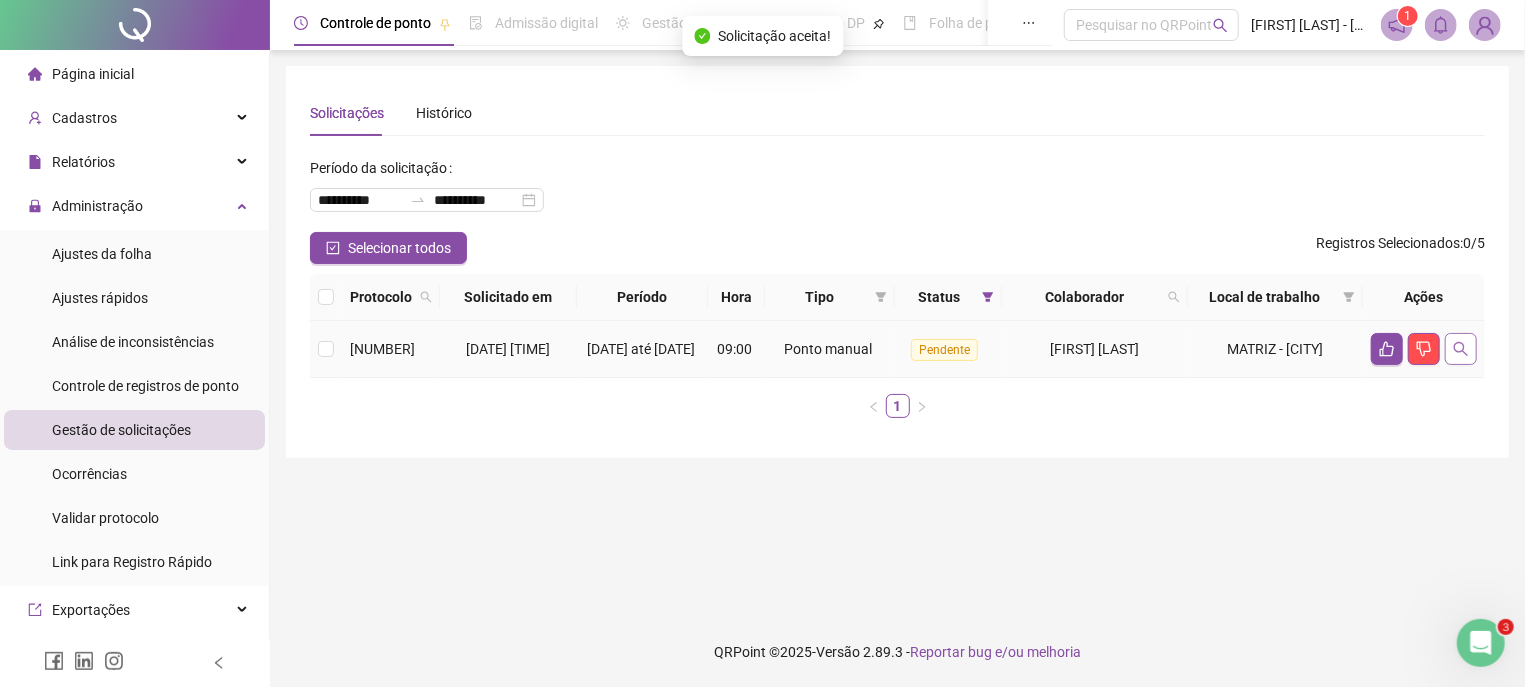 click at bounding box center (1461, 349) 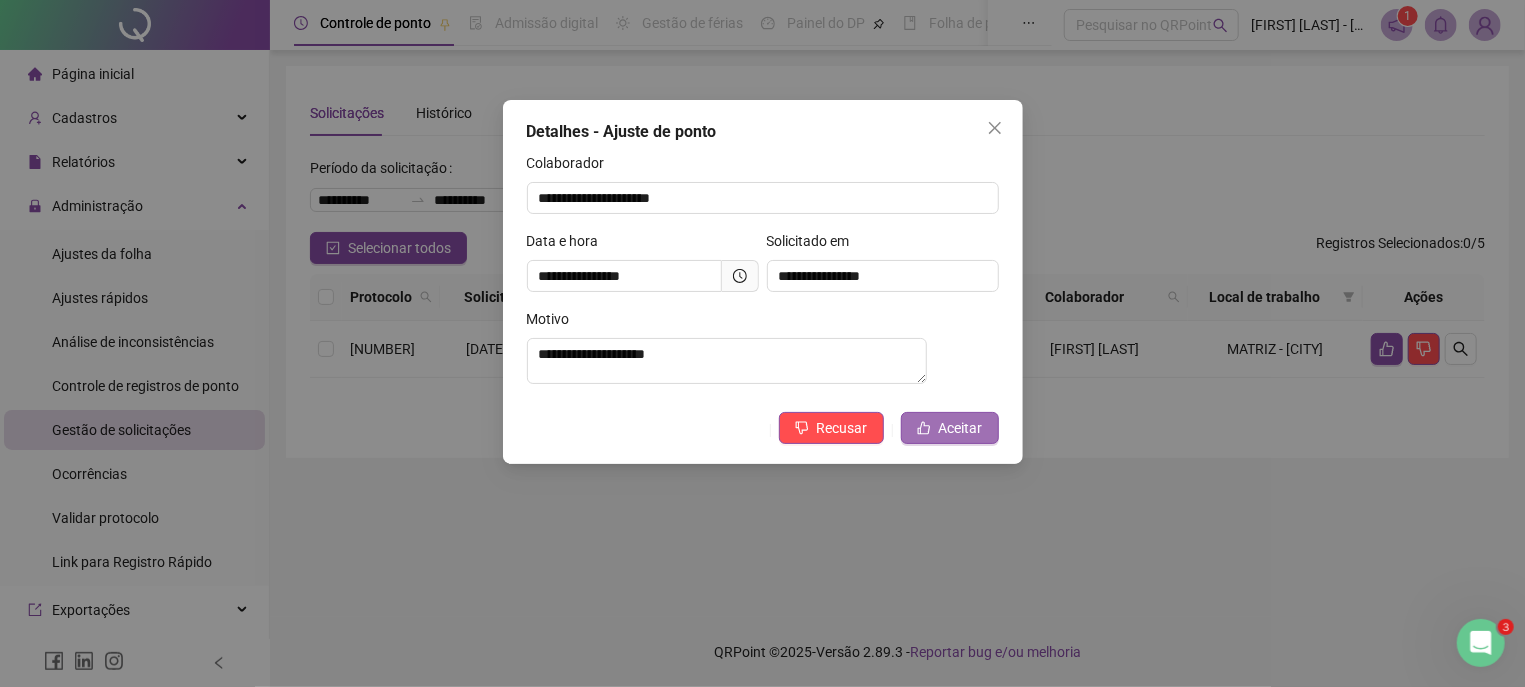 click on "Aceitar" at bounding box center [961, 428] 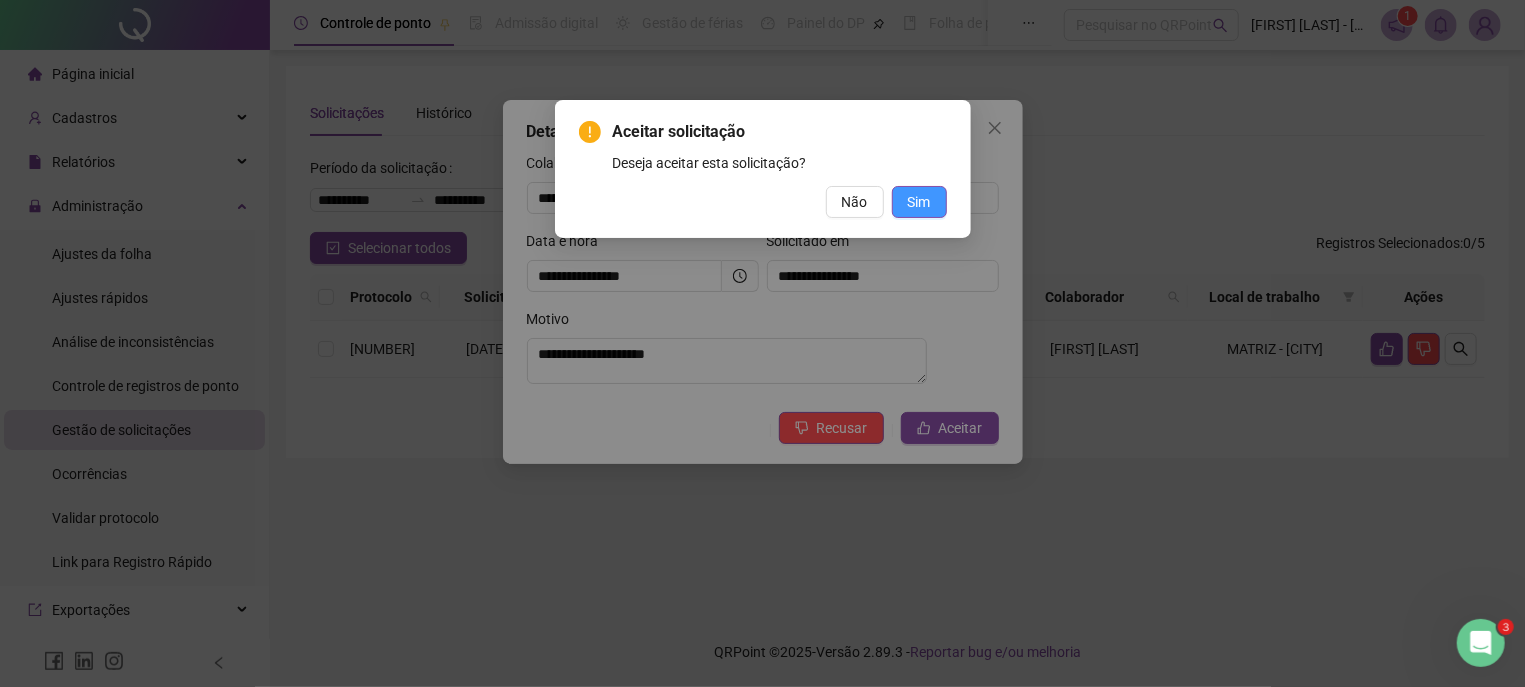 click on "Sim" at bounding box center (919, 202) 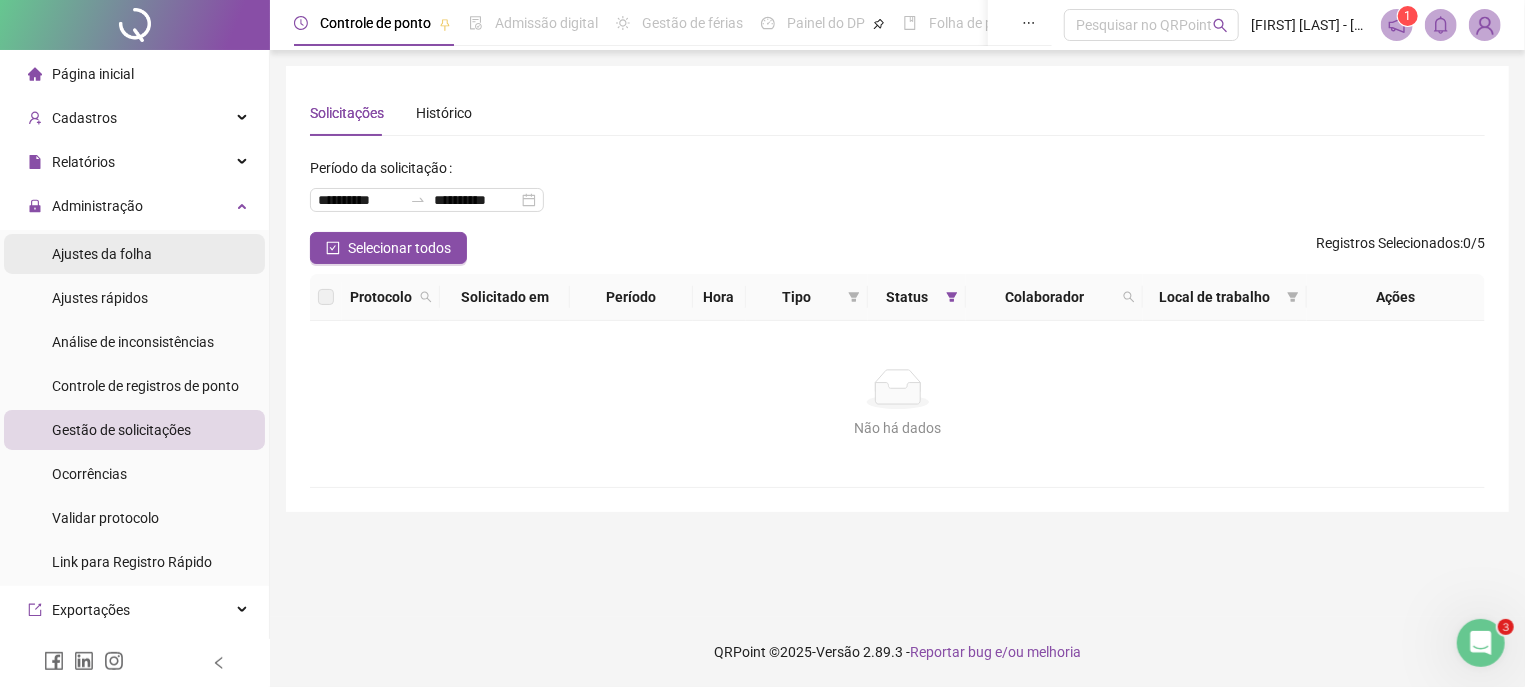 click on "Ajustes da folha" at bounding box center (102, 254) 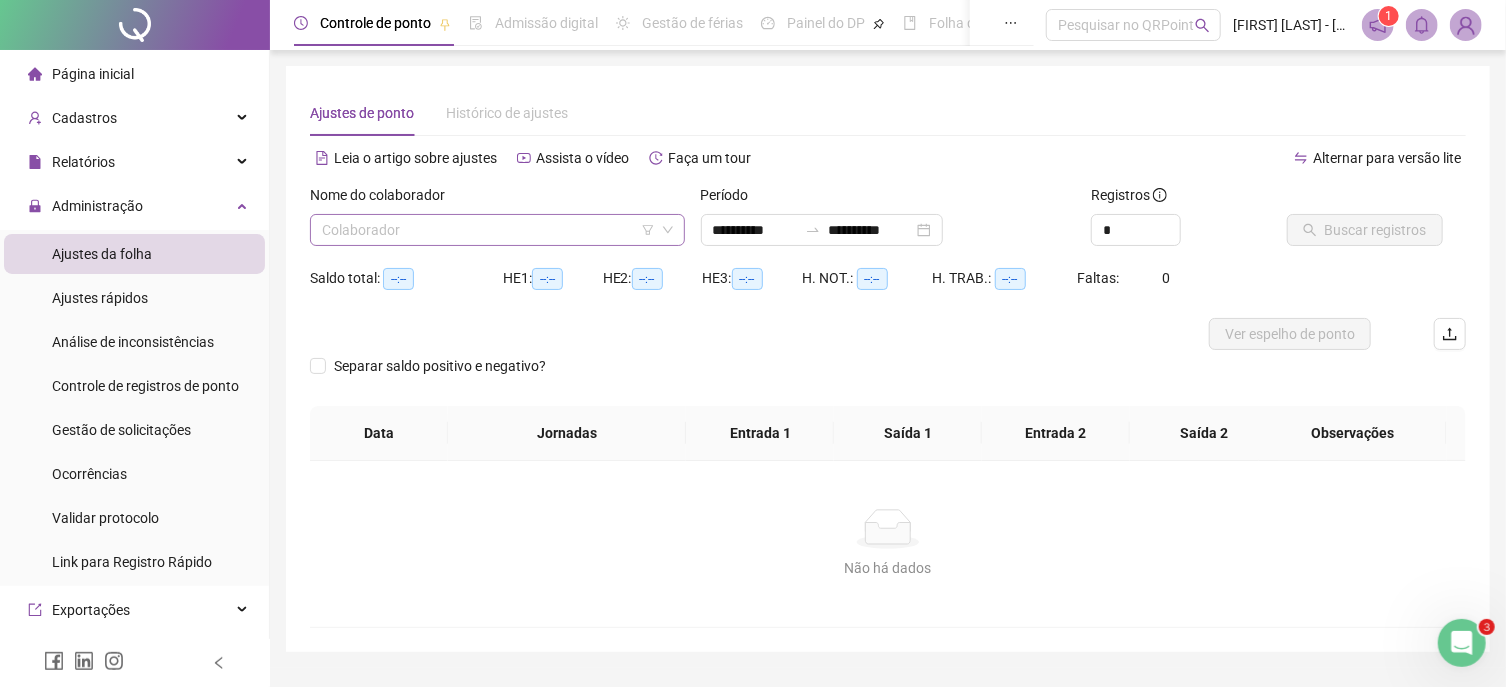 click at bounding box center (488, 230) 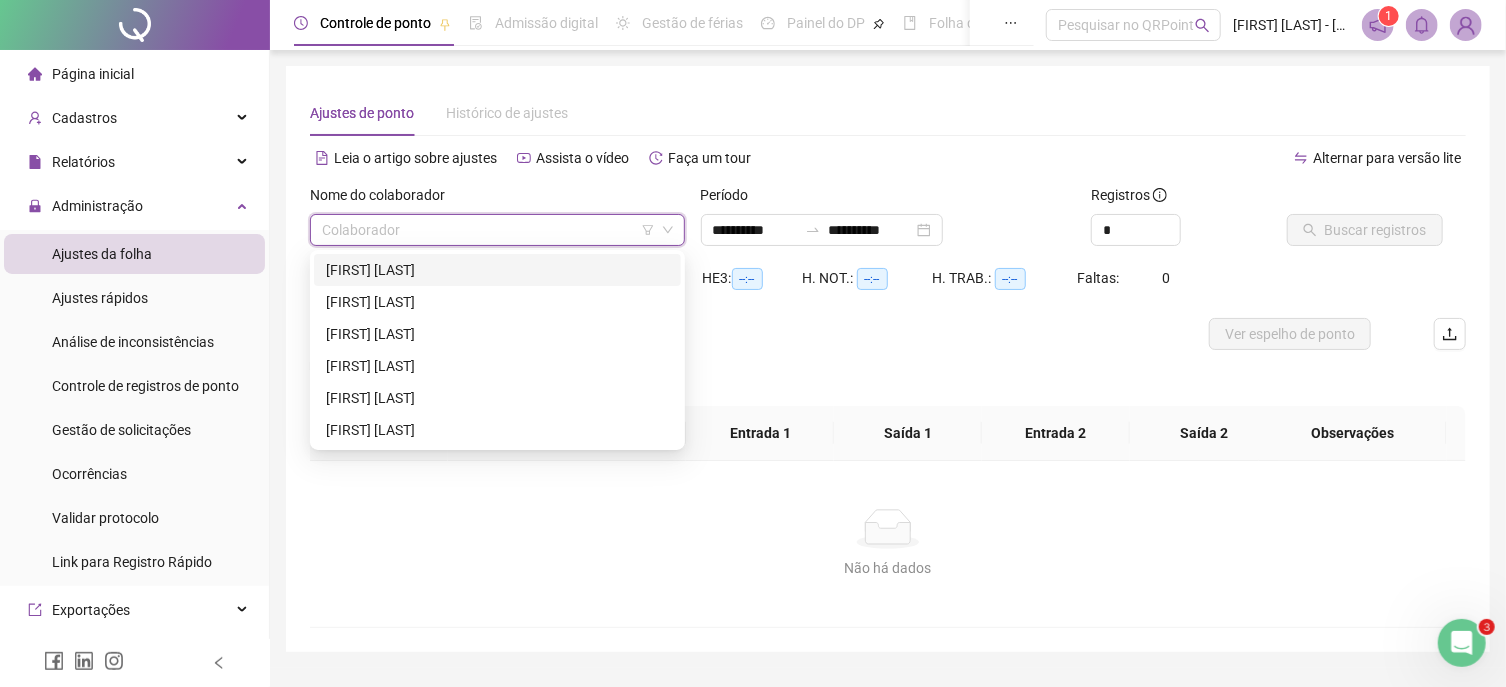click on "[FIRST] [LAST]" at bounding box center (497, 270) 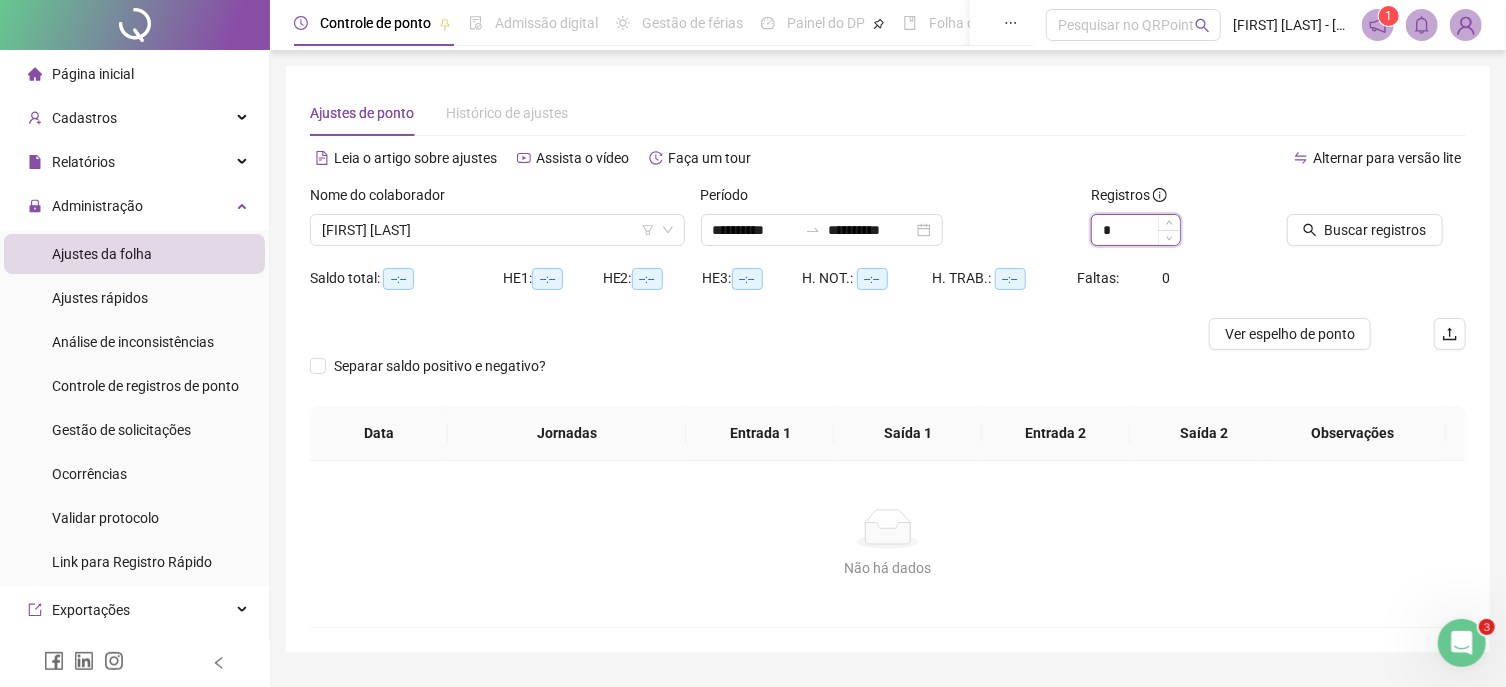 drag, startPoint x: 1128, startPoint y: 235, endPoint x: 1060, endPoint y: 224, distance: 68.88396 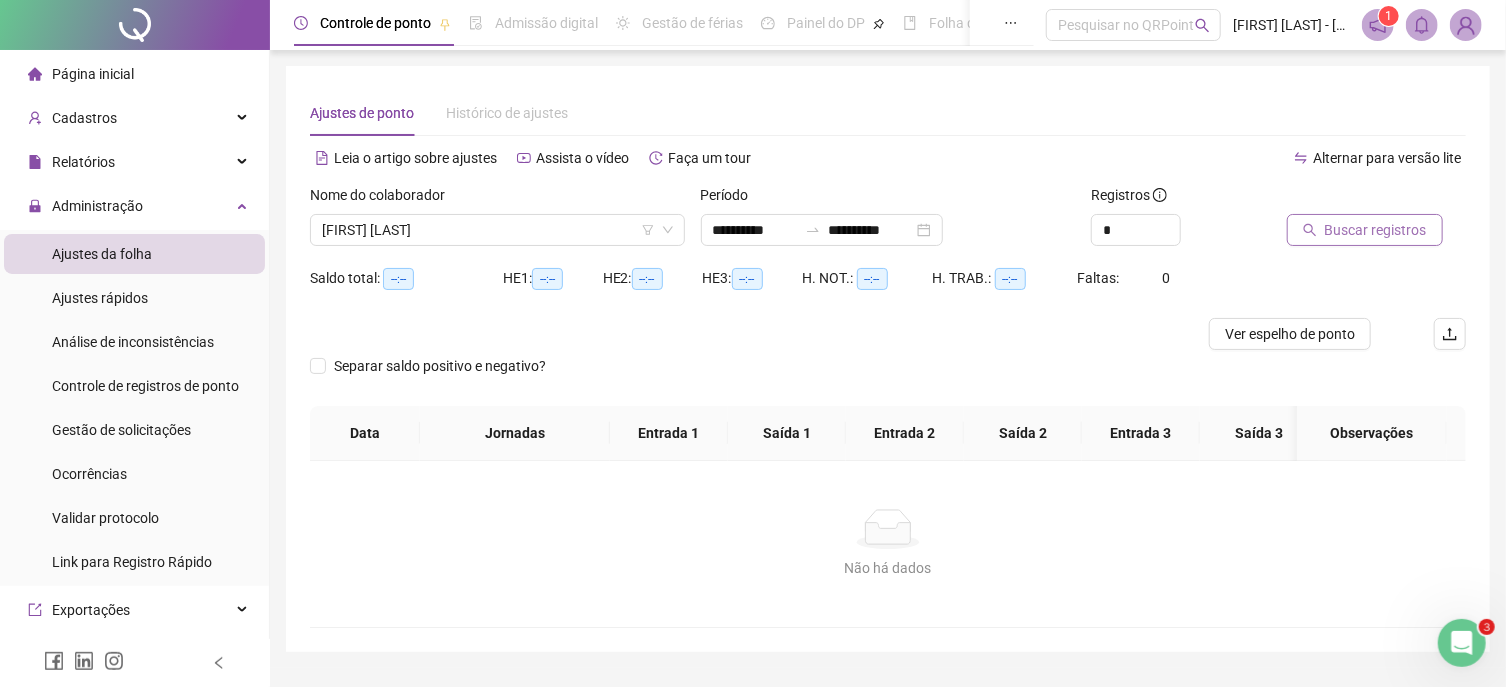 click on "Buscar registros" at bounding box center [1376, 230] 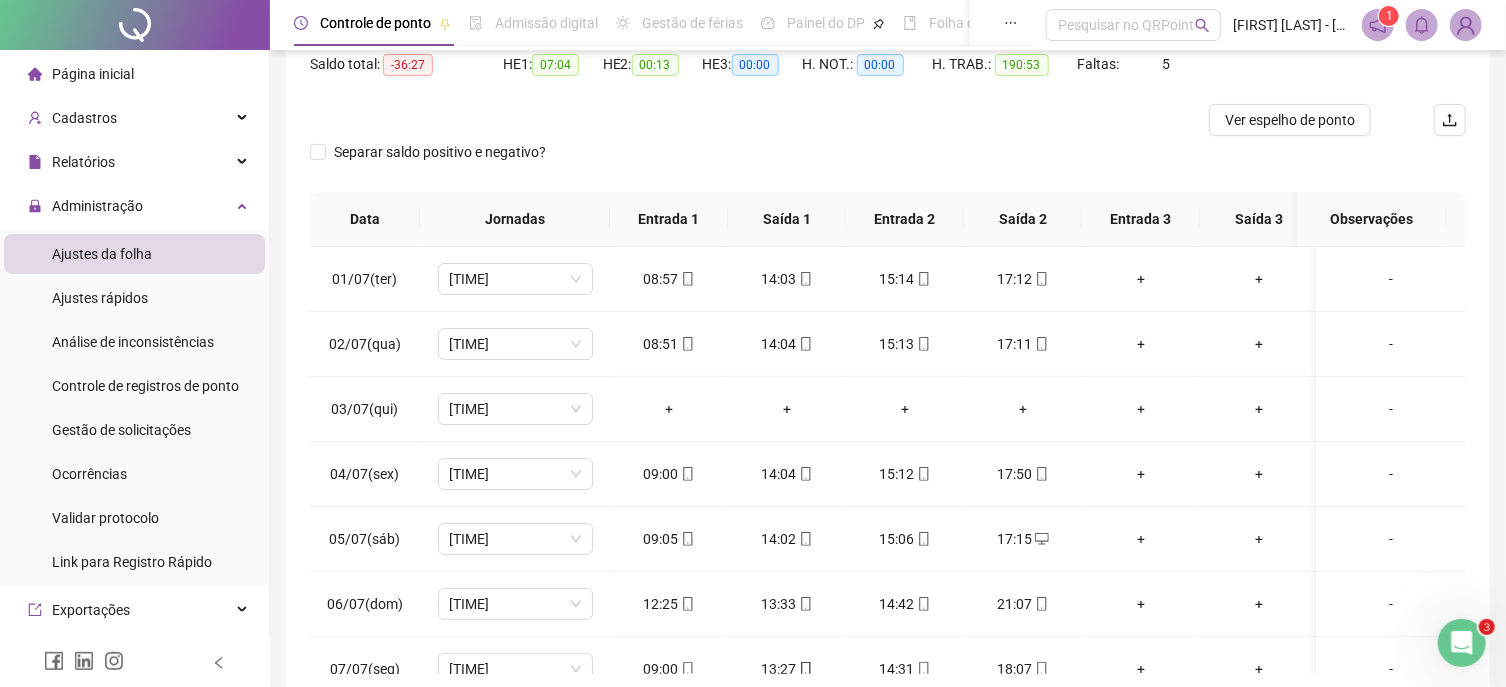 scroll, scrollTop: 311, scrollLeft: 0, axis: vertical 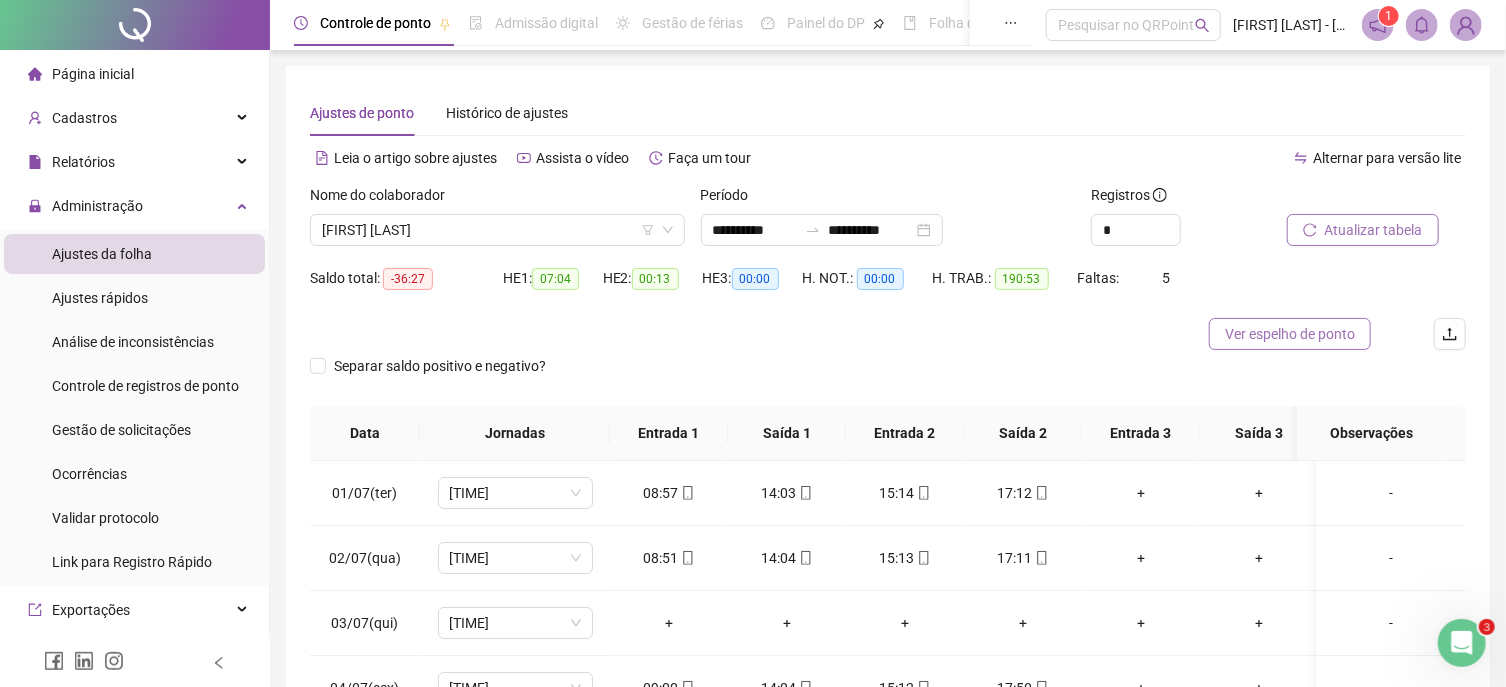 click on "Ver espelho de ponto" at bounding box center [1290, 334] 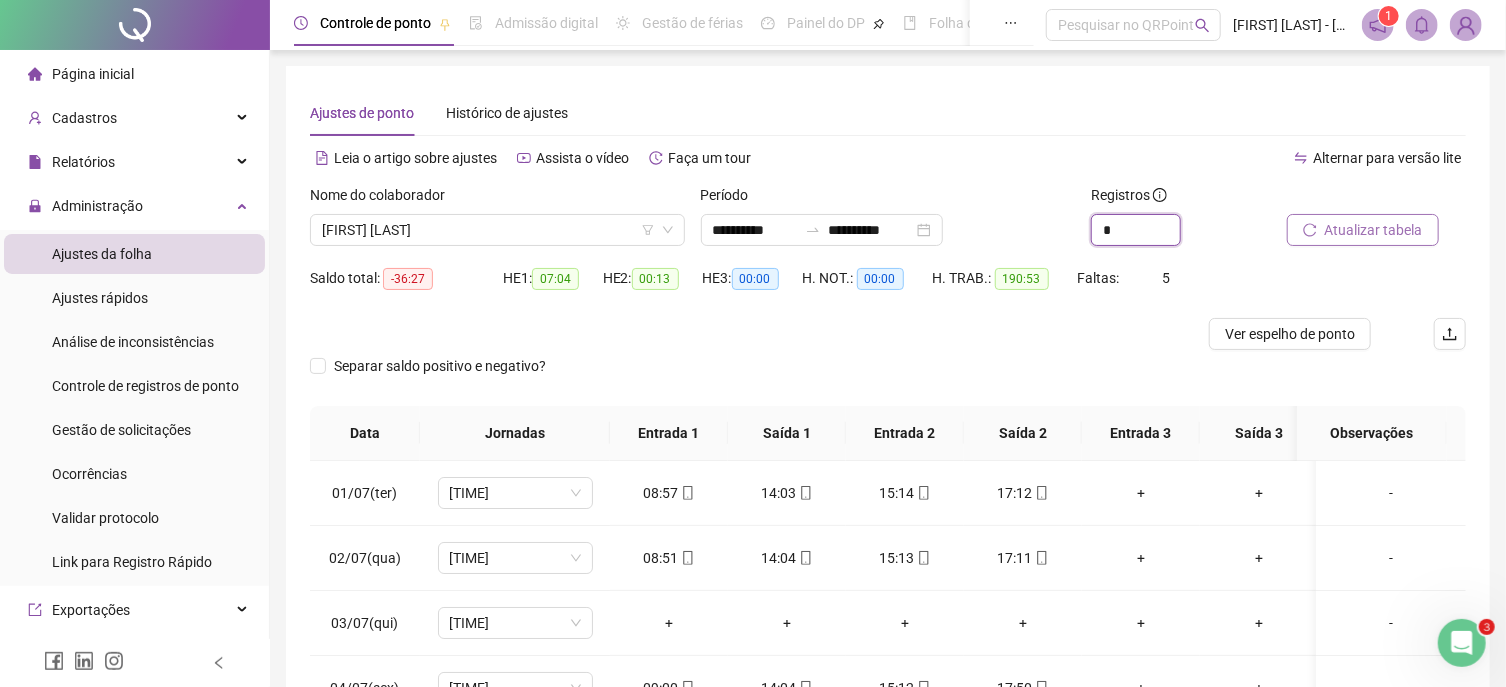 click at bounding box center (1180, 237) 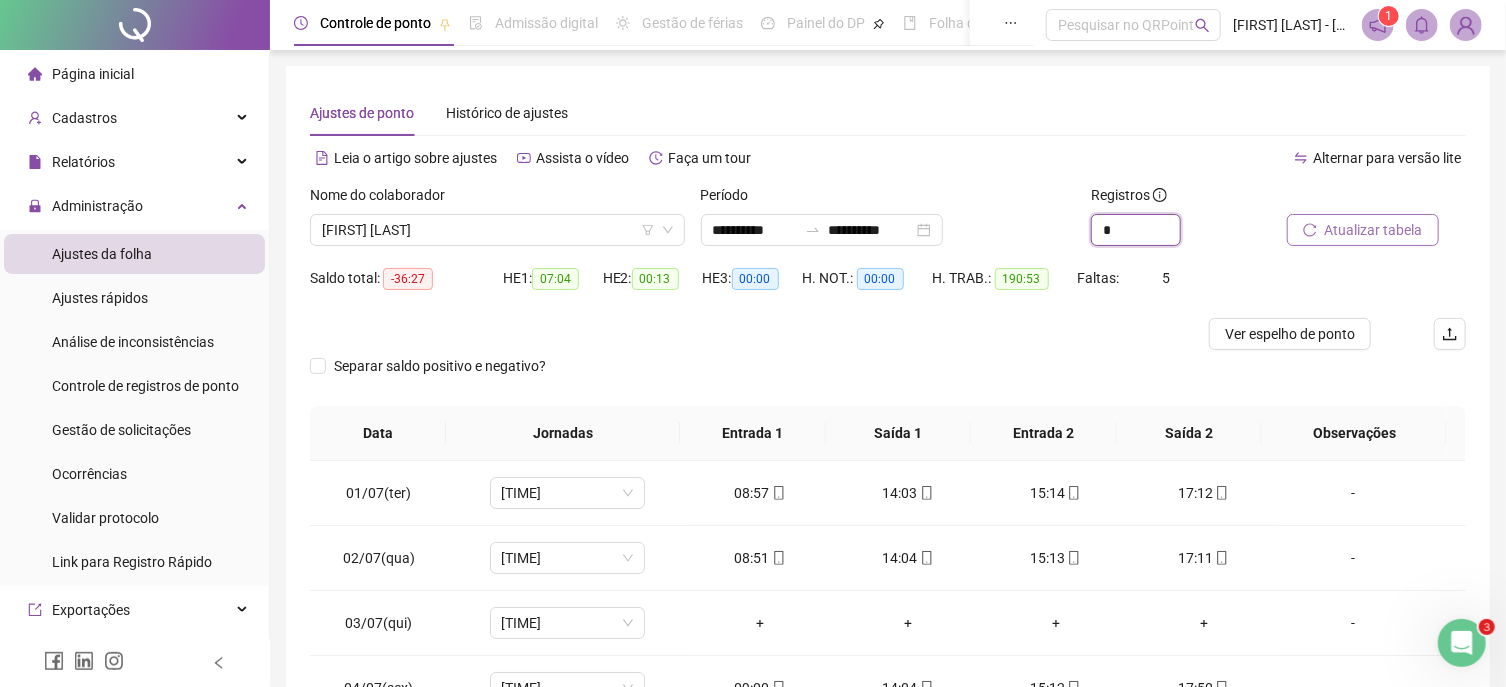 type on "*" 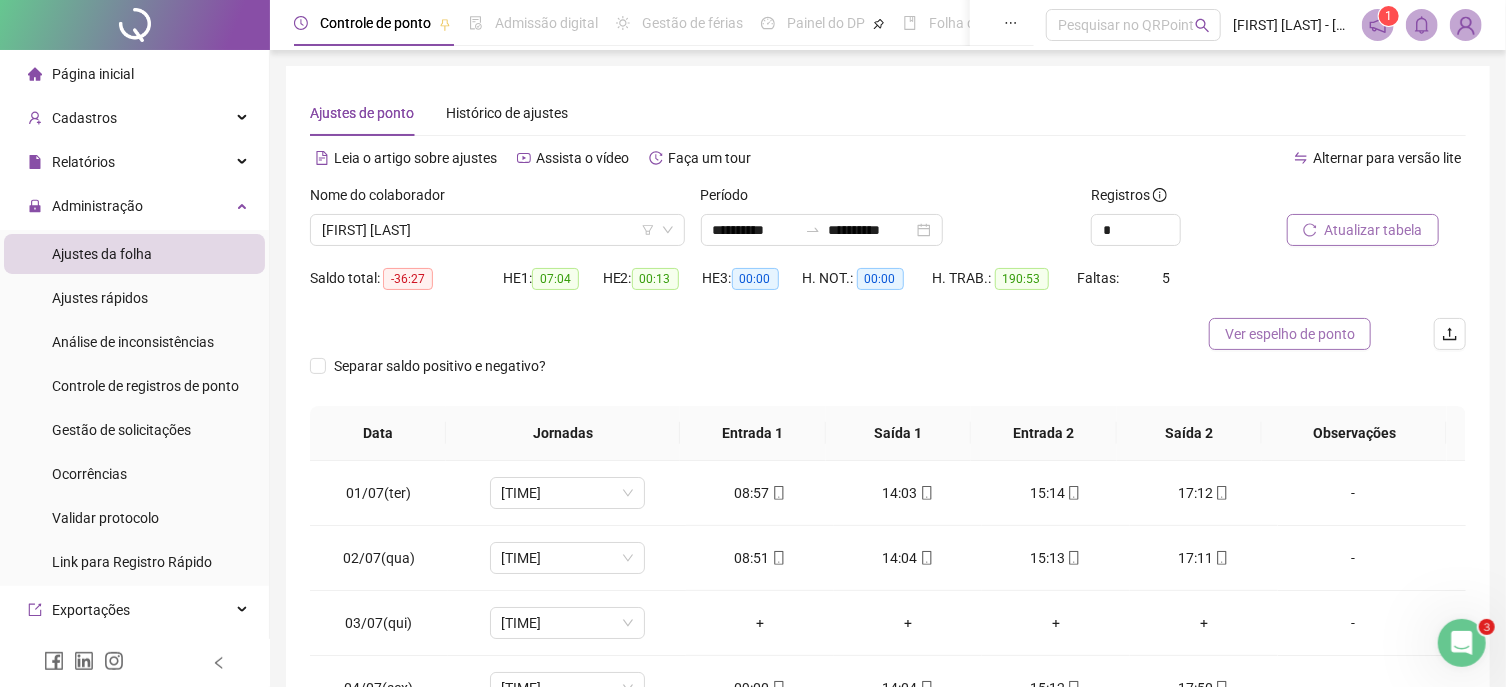 click on "Ver espelho de ponto" at bounding box center [1290, 334] 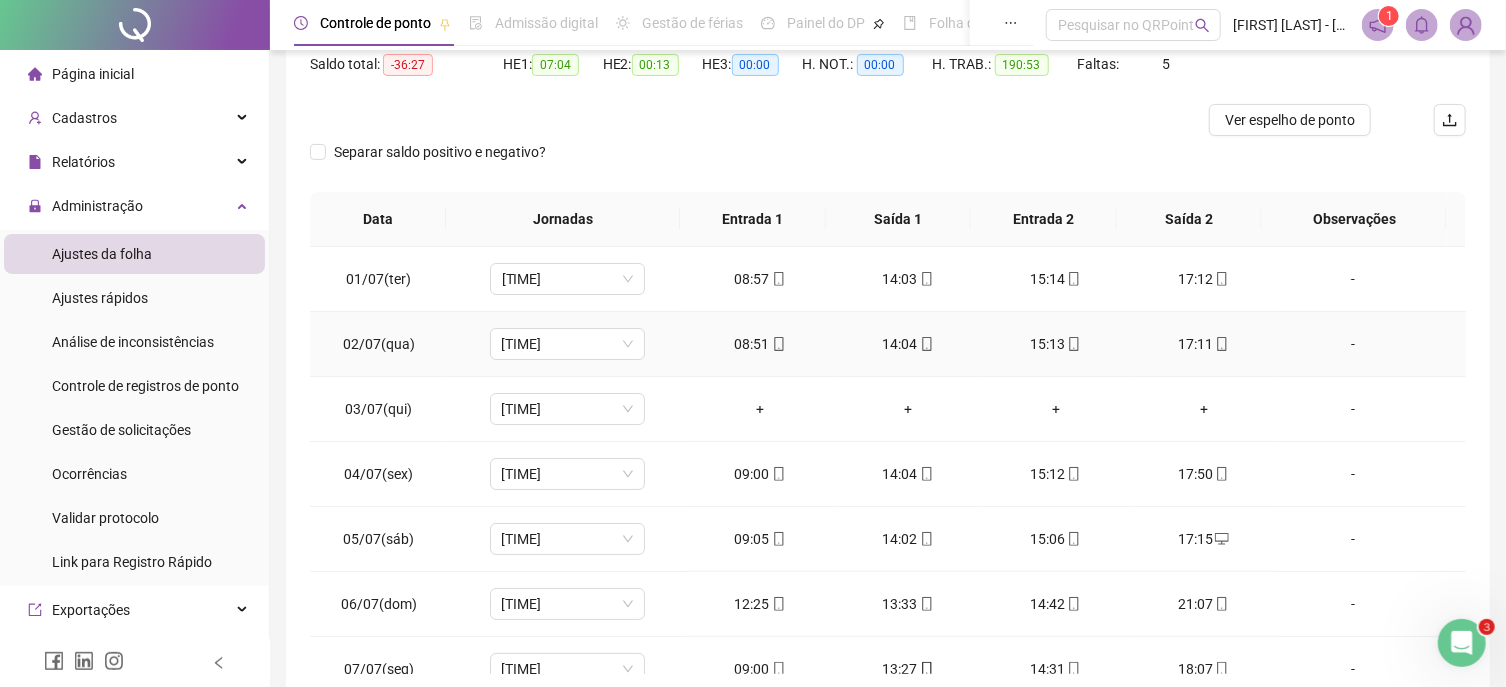 scroll, scrollTop: 311, scrollLeft: 0, axis: vertical 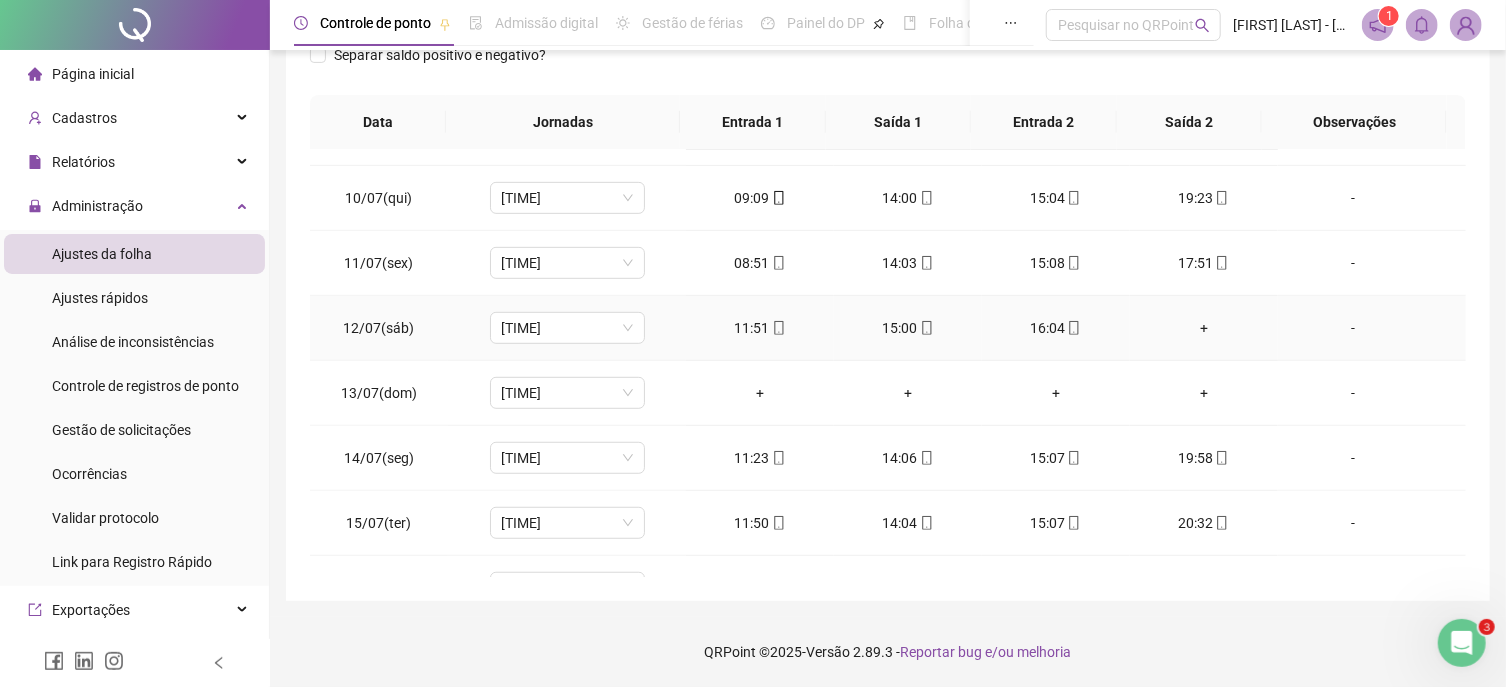 click on "-" at bounding box center (1353, 328) 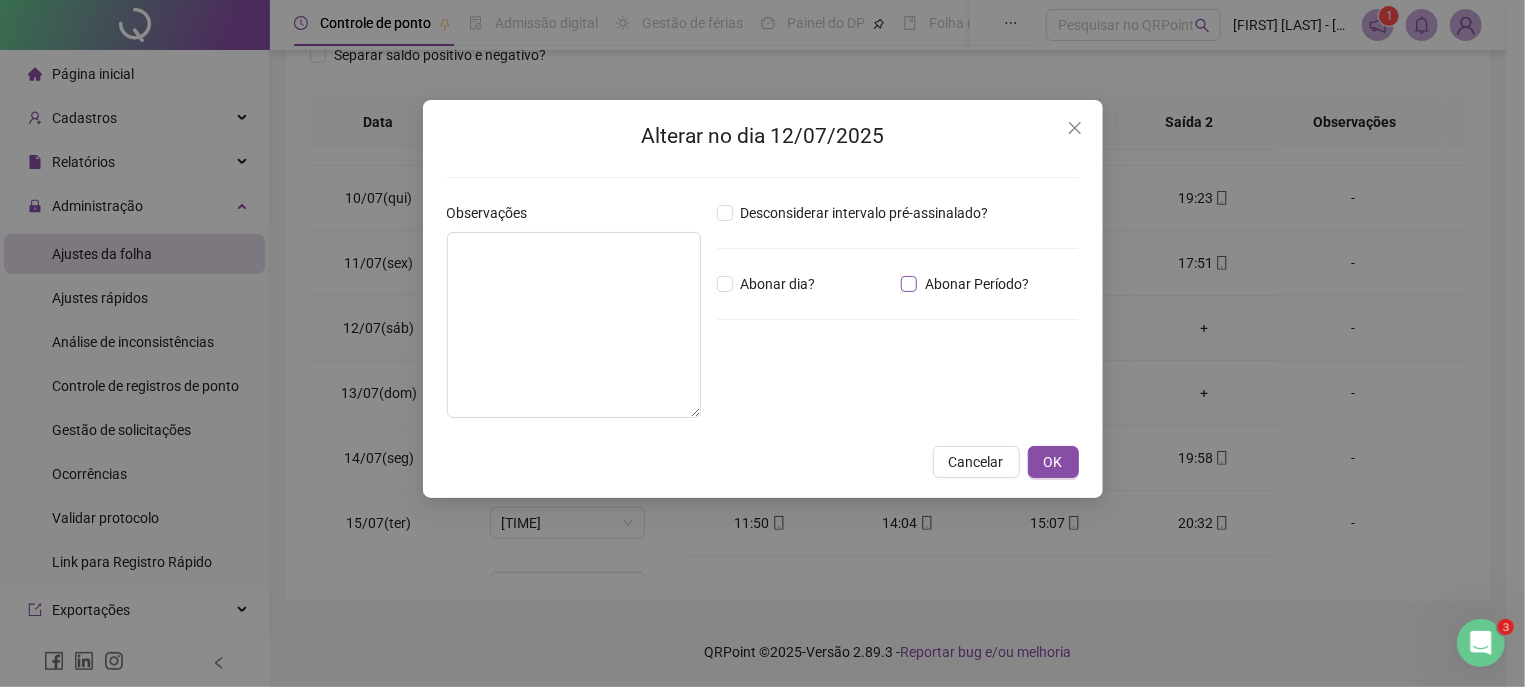 click on "Abonar Período?" at bounding box center [969, 284] 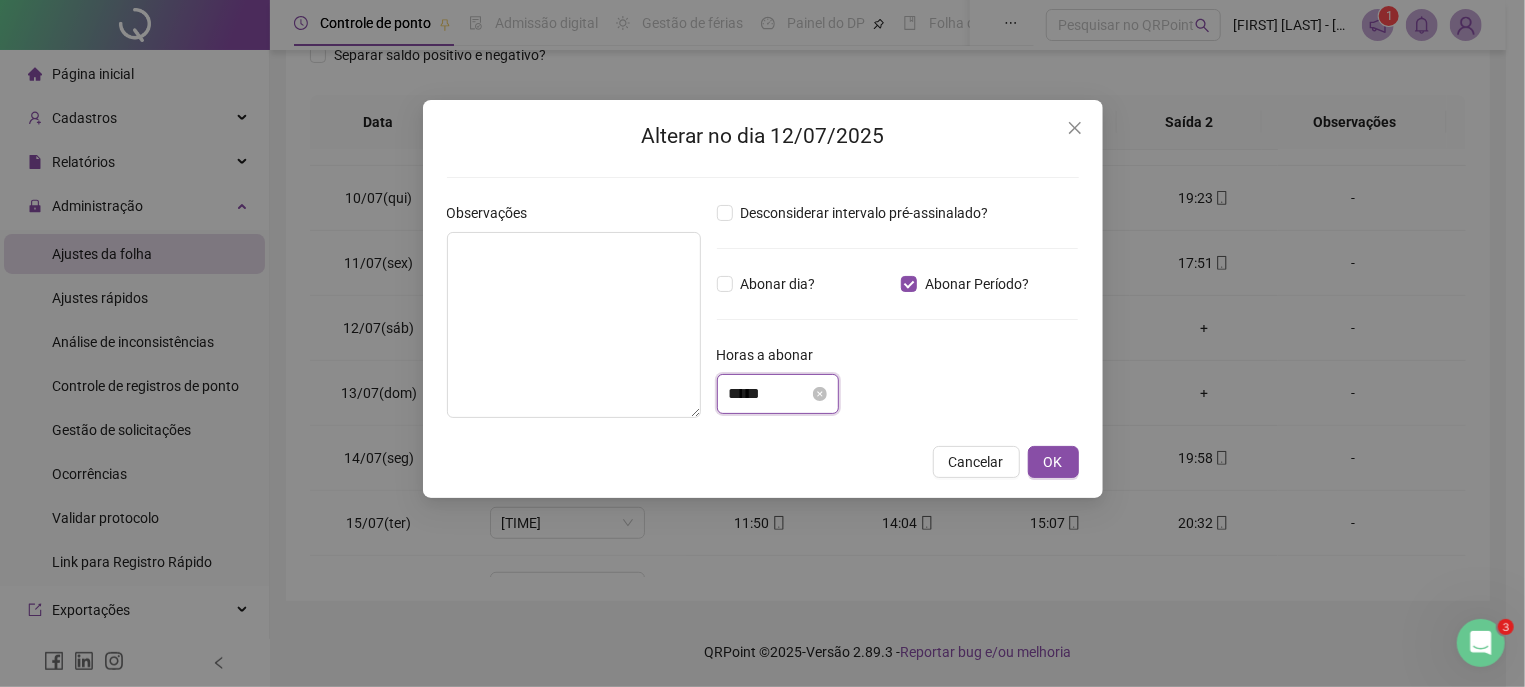 click on "*****" at bounding box center [769, 394] 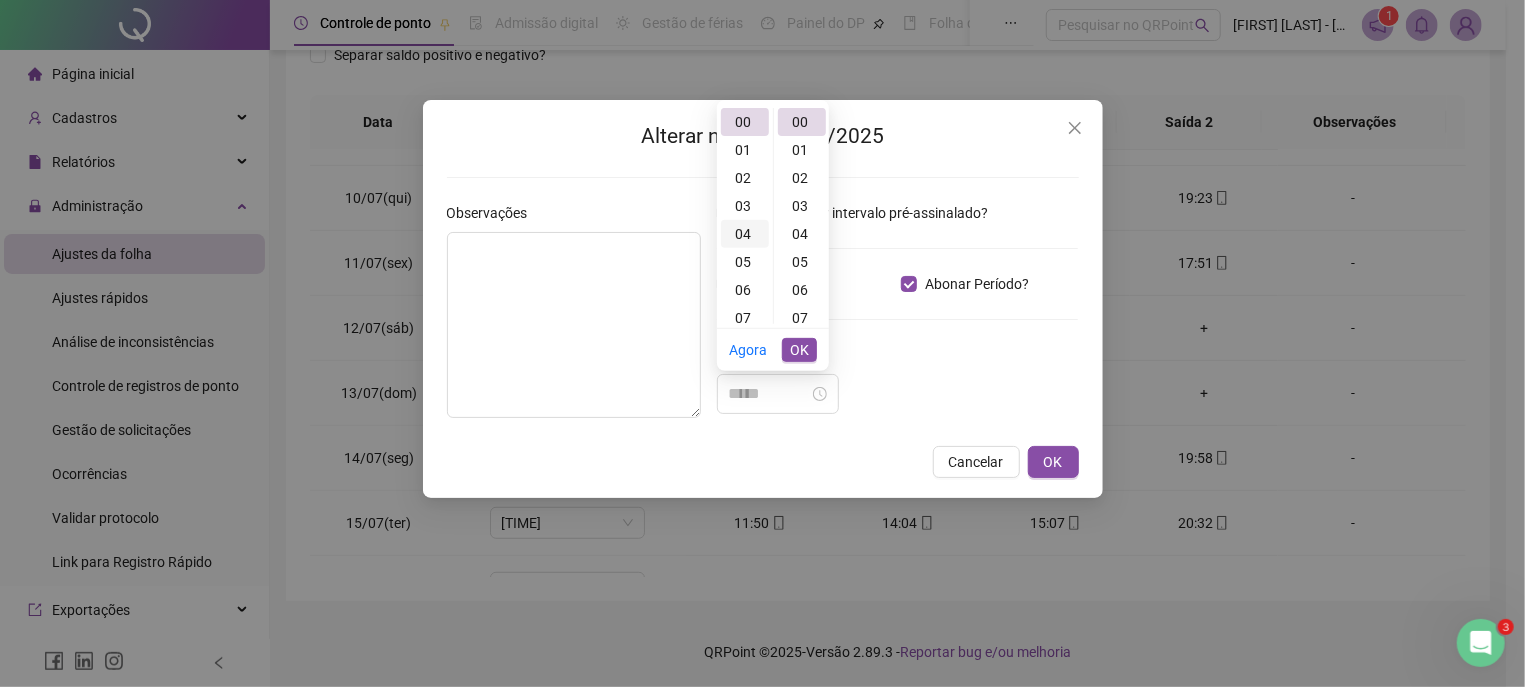 click on "04" at bounding box center (745, 234) 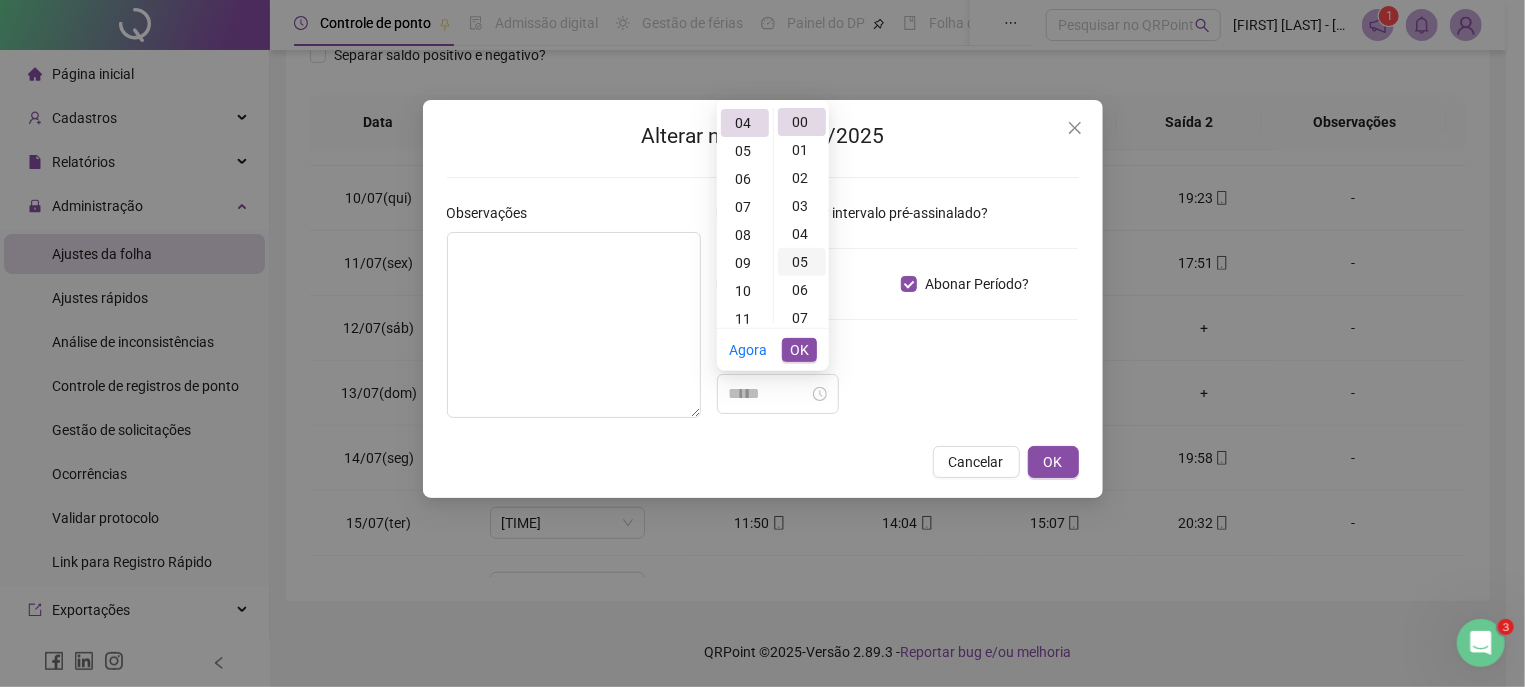 scroll, scrollTop: 111, scrollLeft: 0, axis: vertical 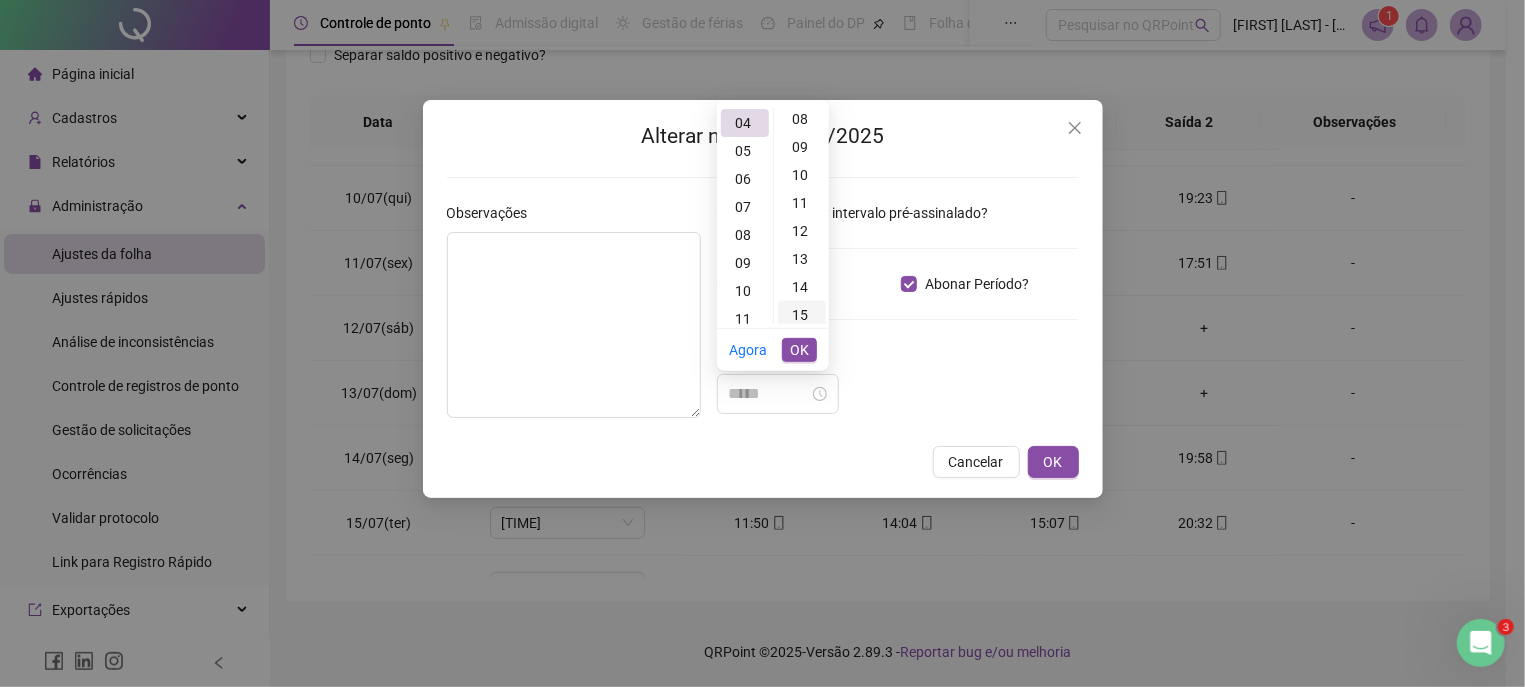 click on "11" at bounding box center (802, 203) 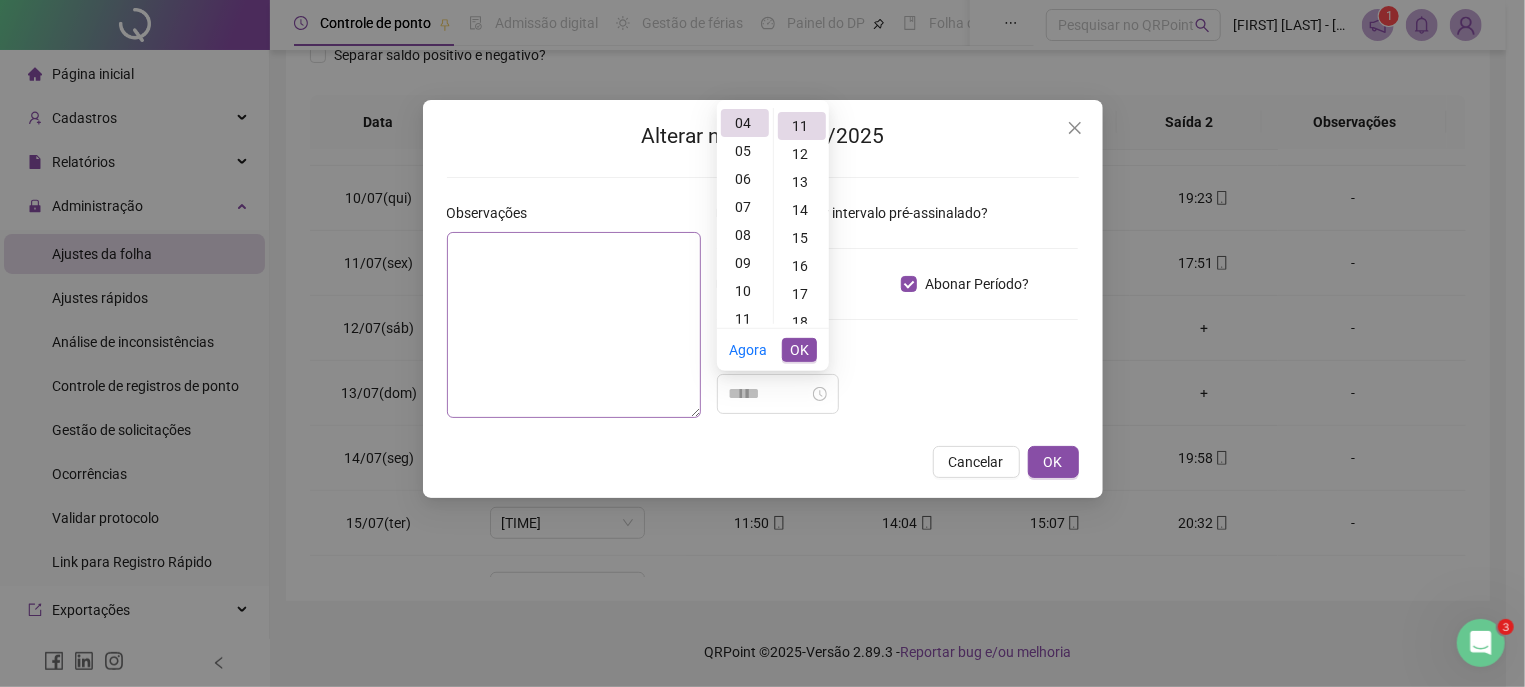 scroll, scrollTop: 308, scrollLeft: 0, axis: vertical 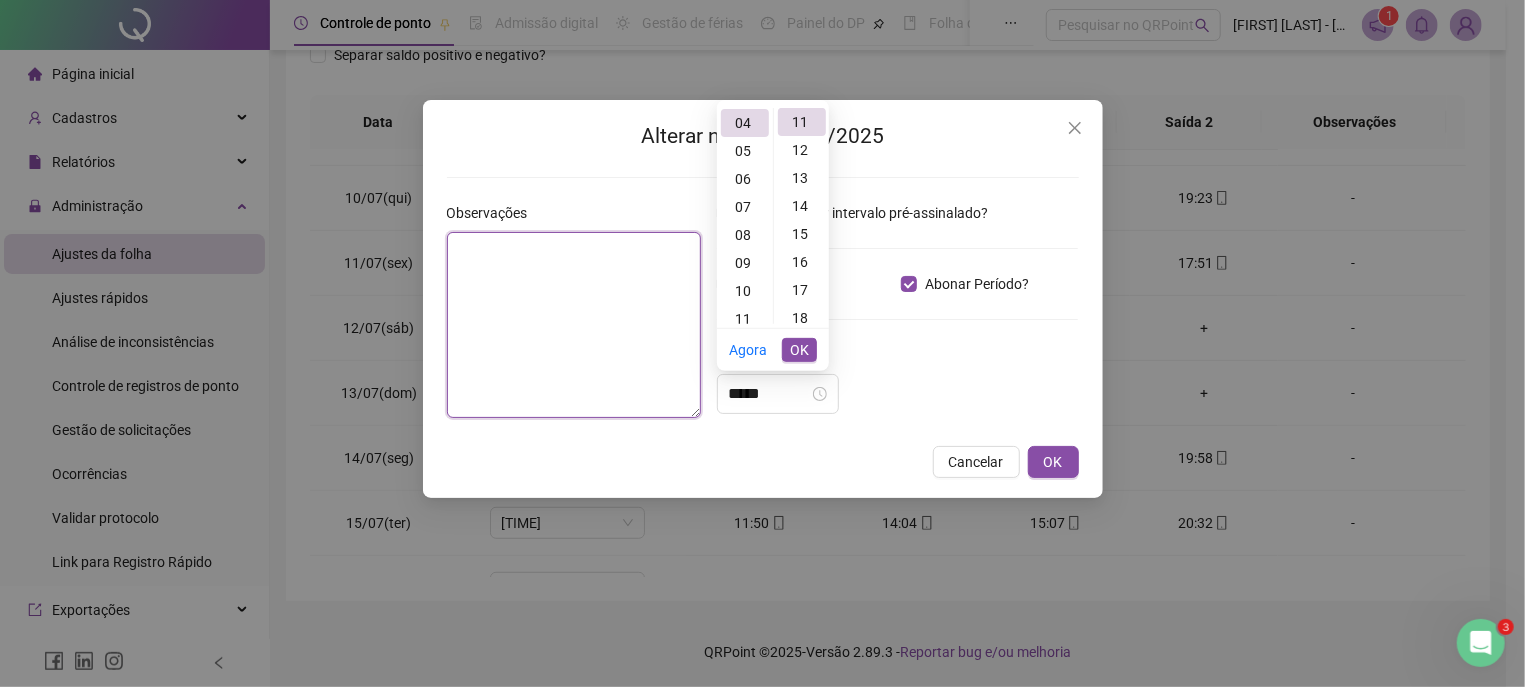 click at bounding box center (574, 325) 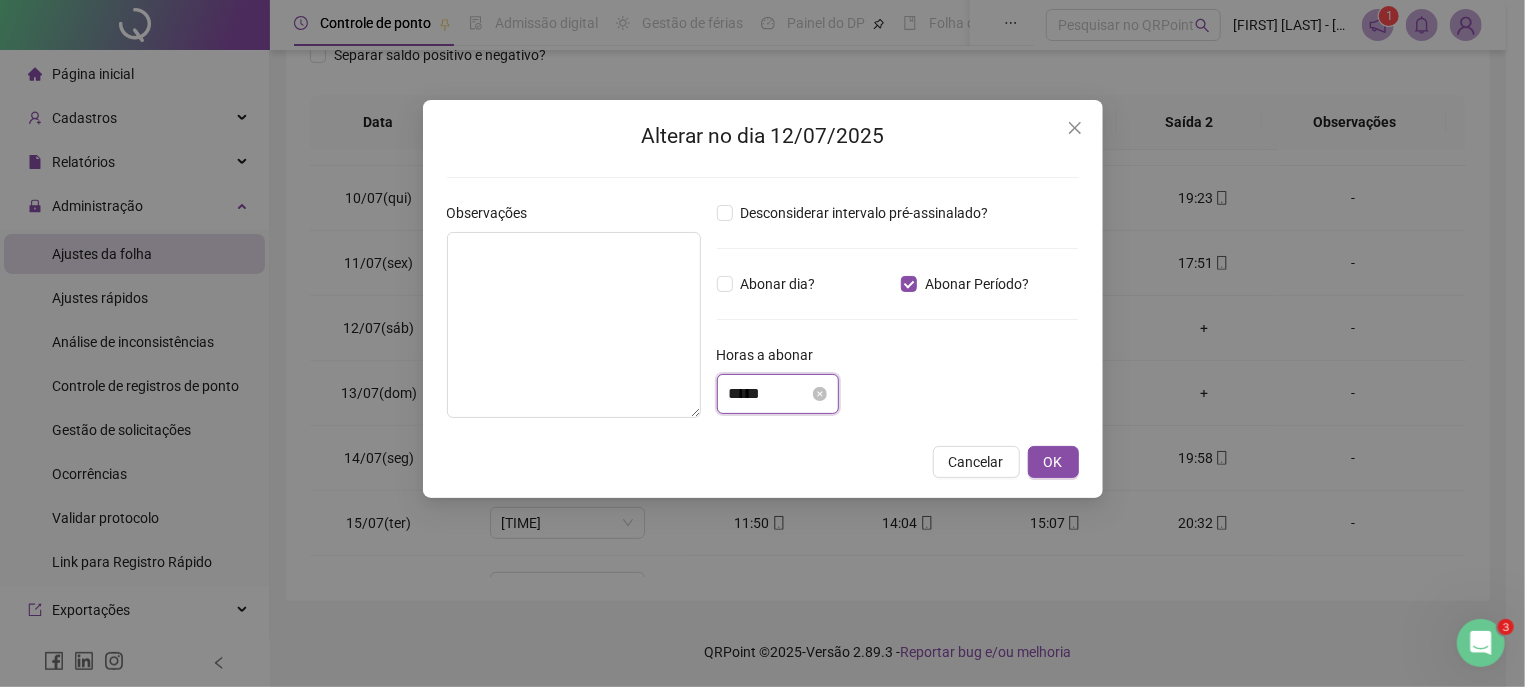 click on "*****" at bounding box center [769, 394] 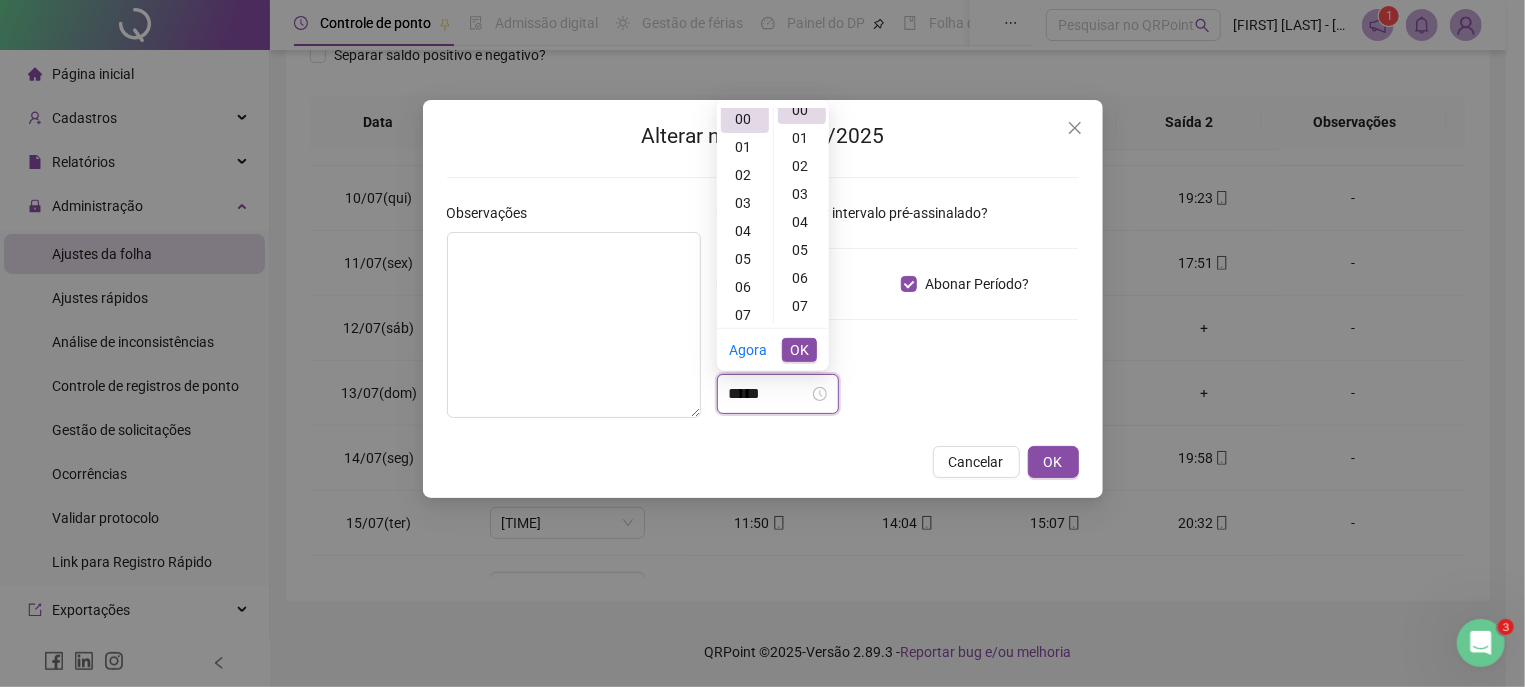 scroll, scrollTop: 0, scrollLeft: 0, axis: both 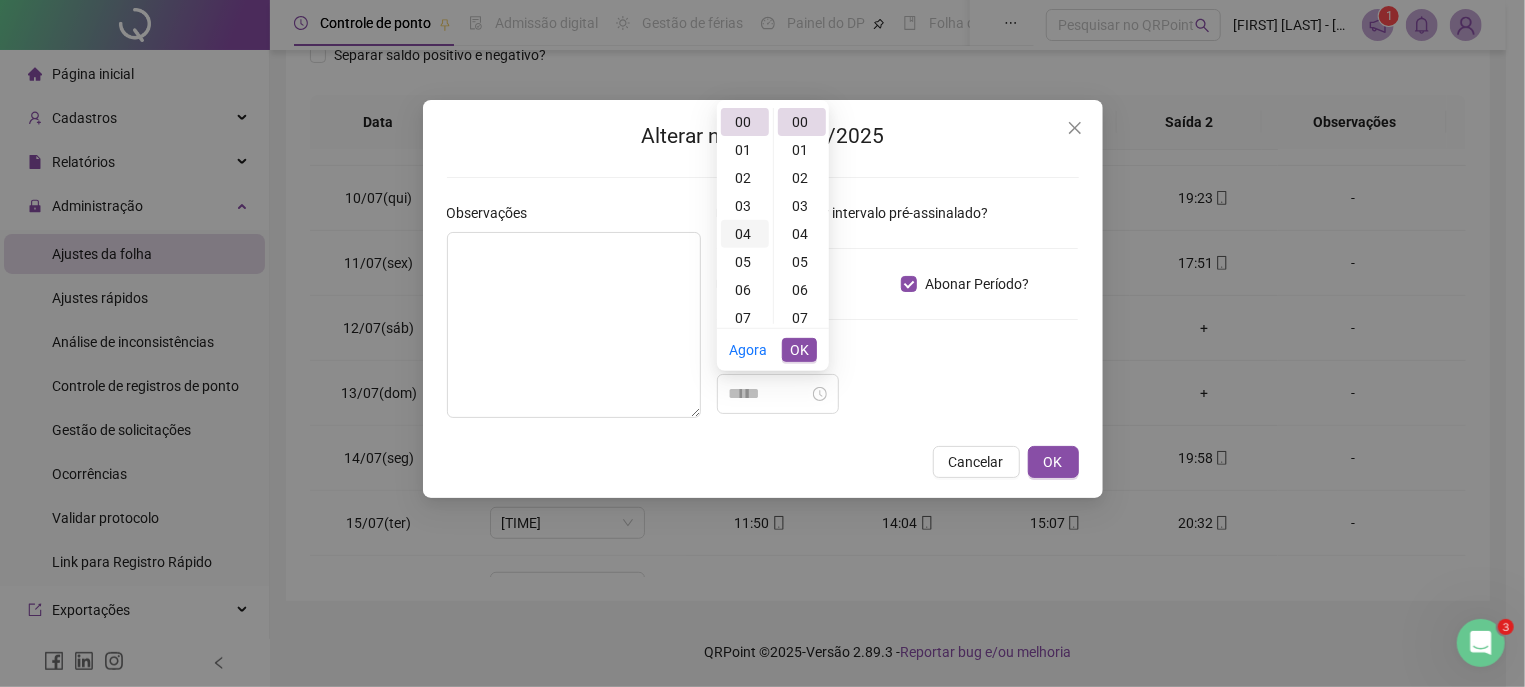 click on "04" at bounding box center [745, 234] 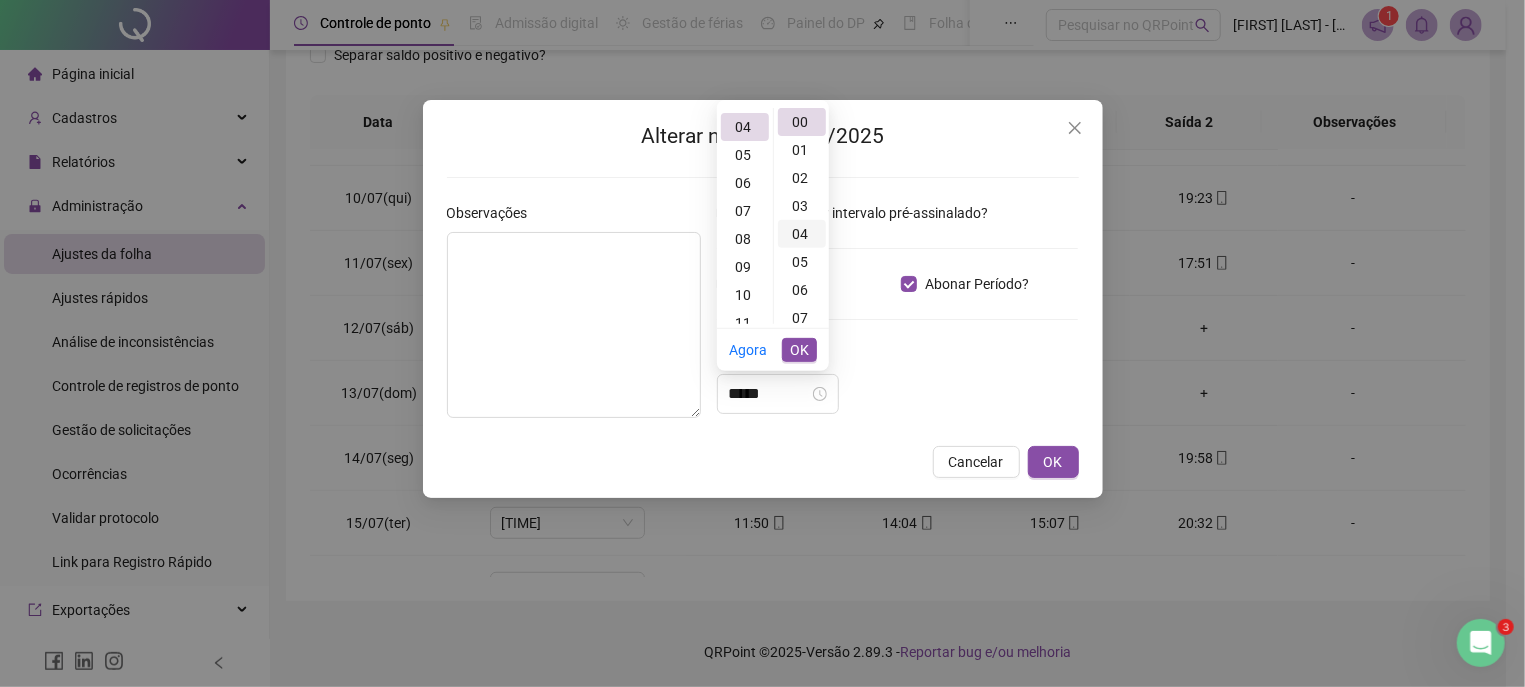 scroll, scrollTop: 111, scrollLeft: 0, axis: vertical 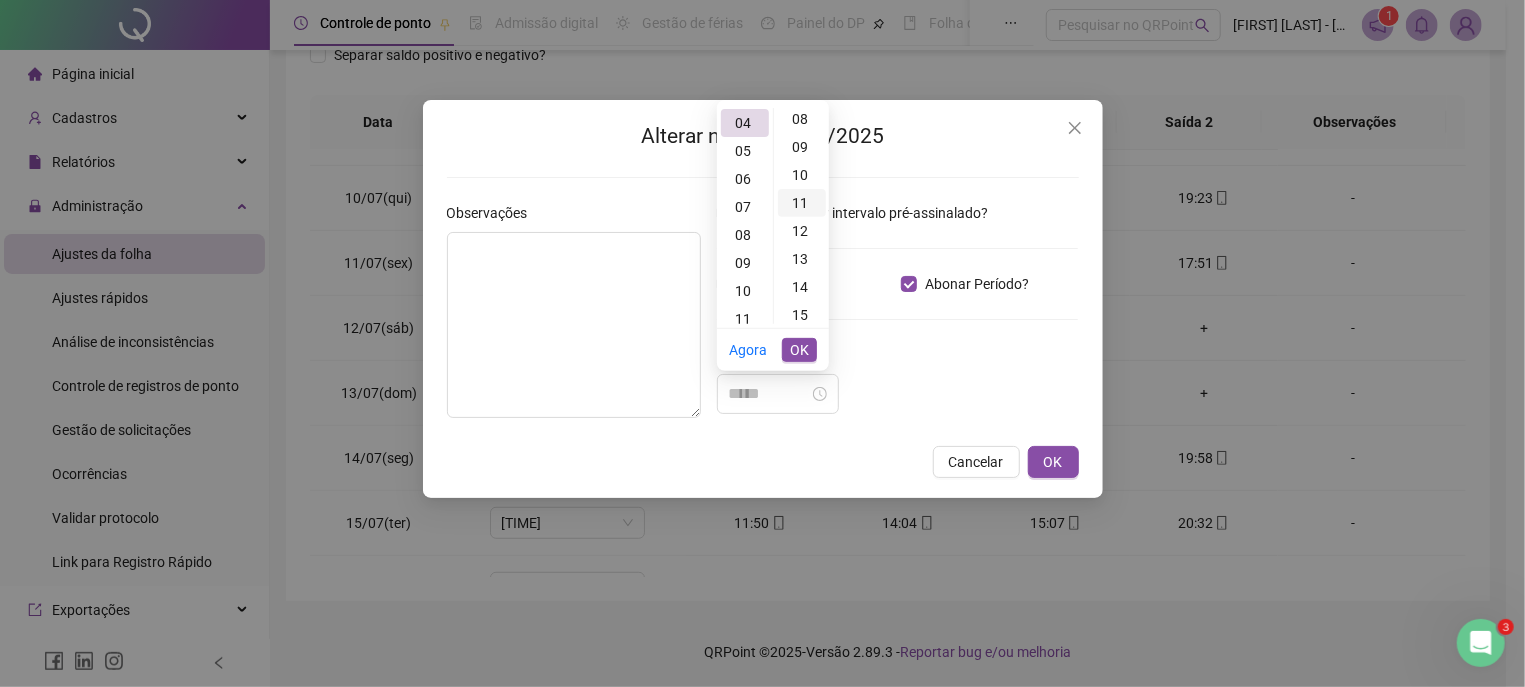 click on "11" at bounding box center (802, 203) 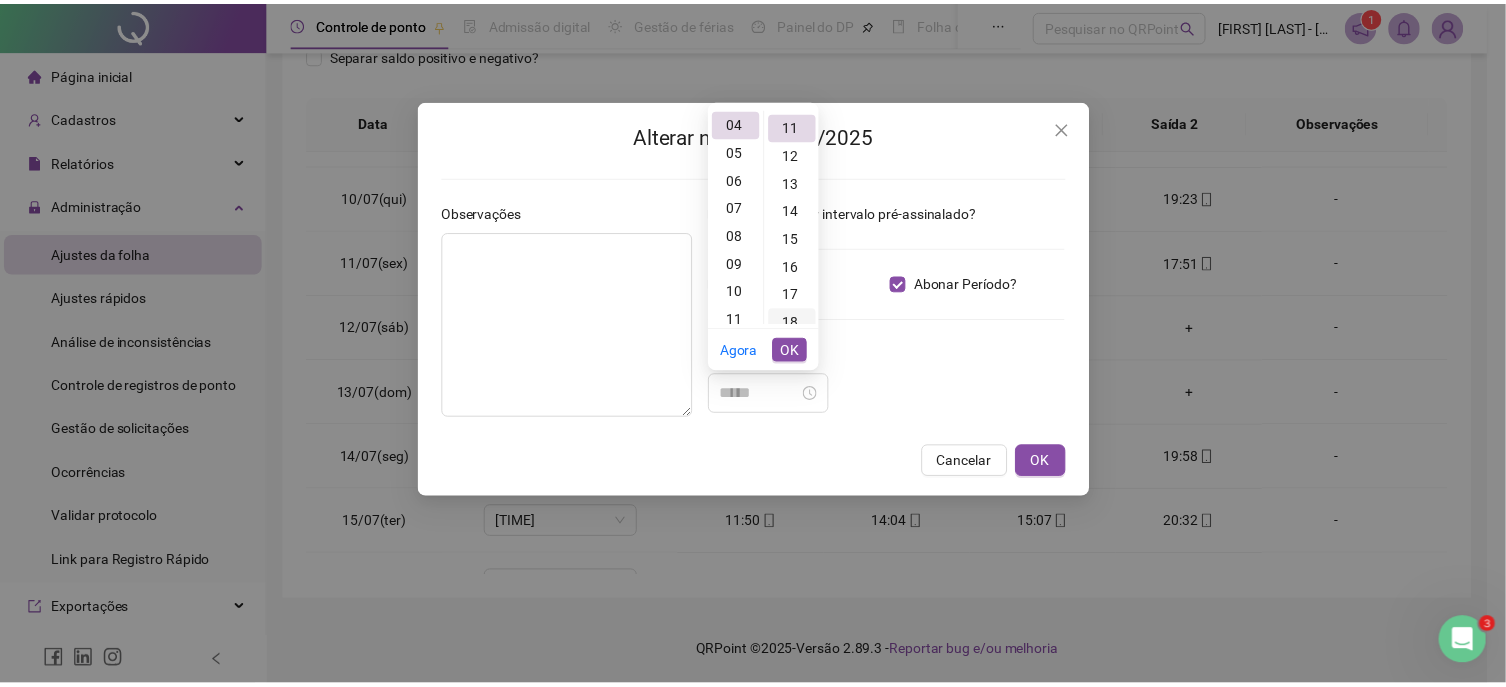 scroll, scrollTop: 308, scrollLeft: 0, axis: vertical 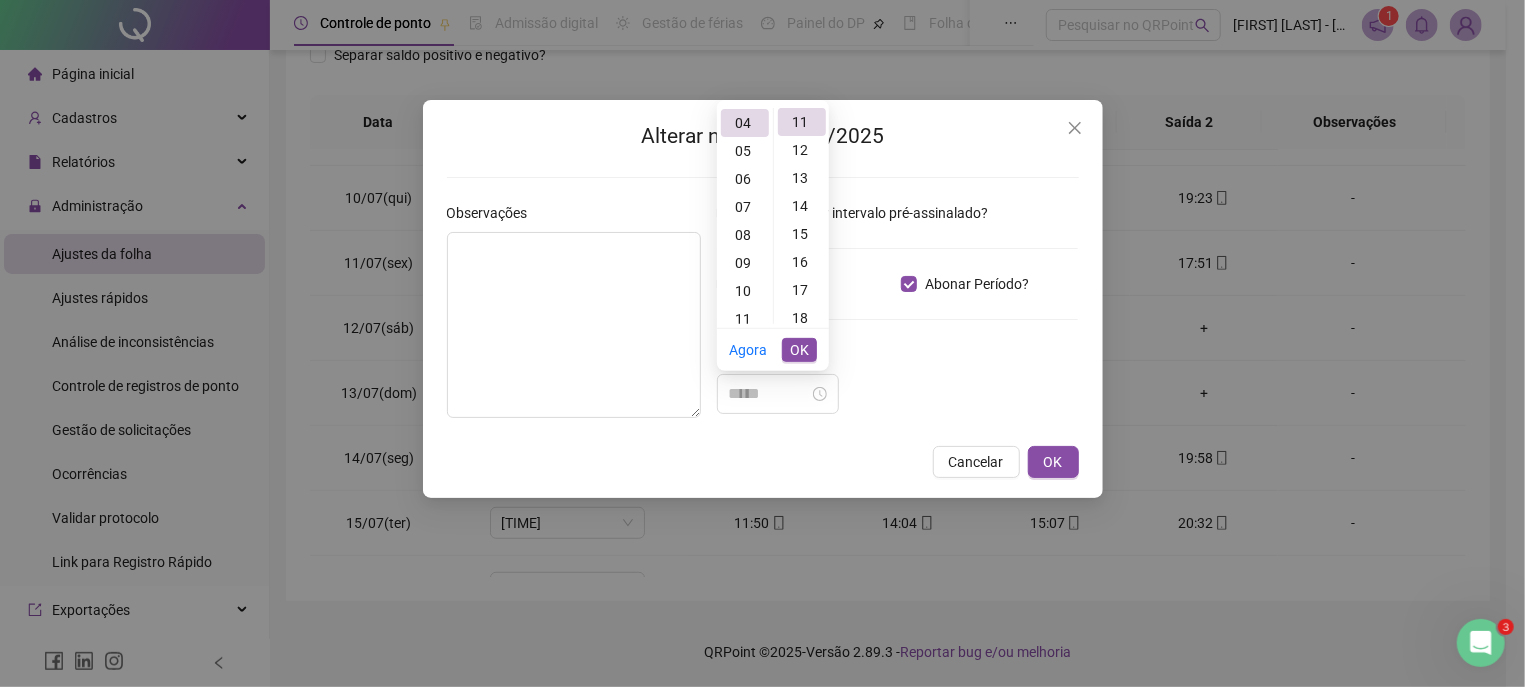 type on "*****" 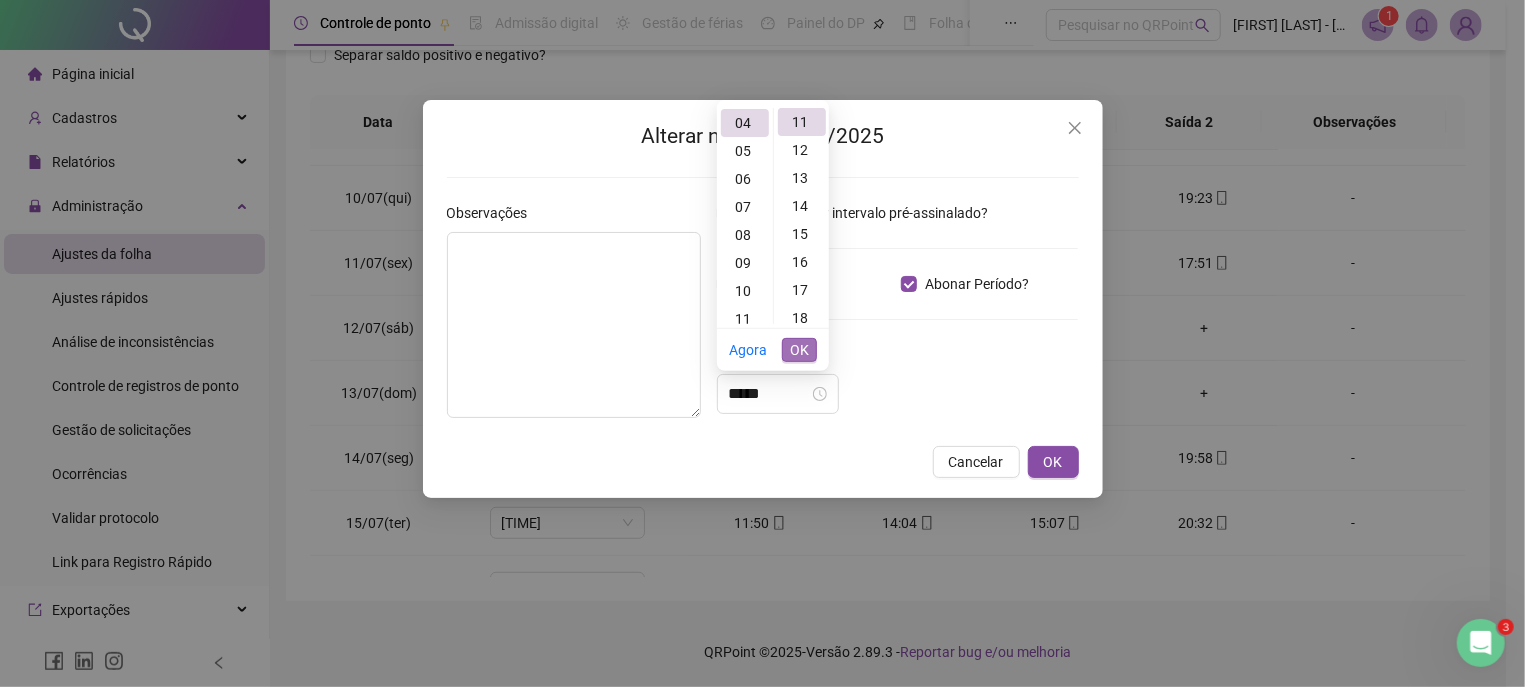 click on "OK" at bounding box center [799, 350] 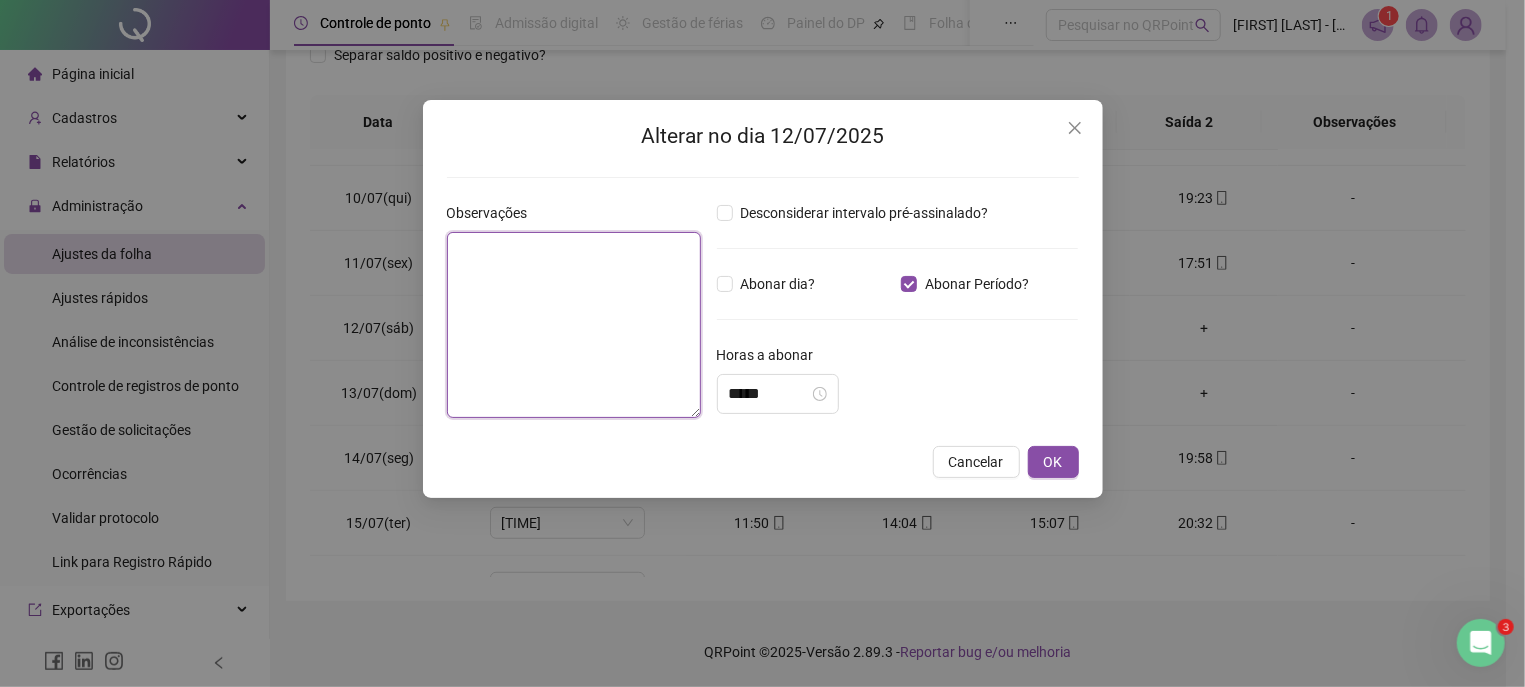 click at bounding box center (574, 325) 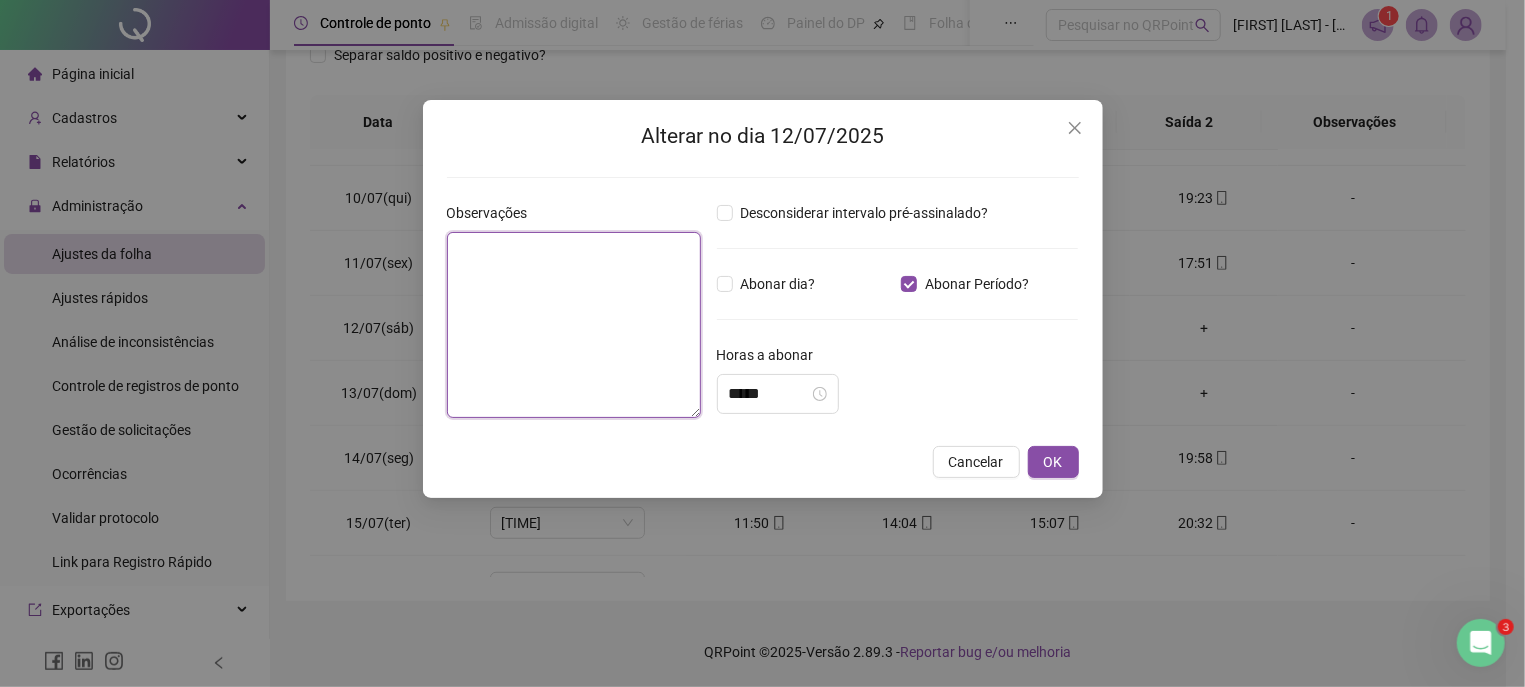 paste on "*" 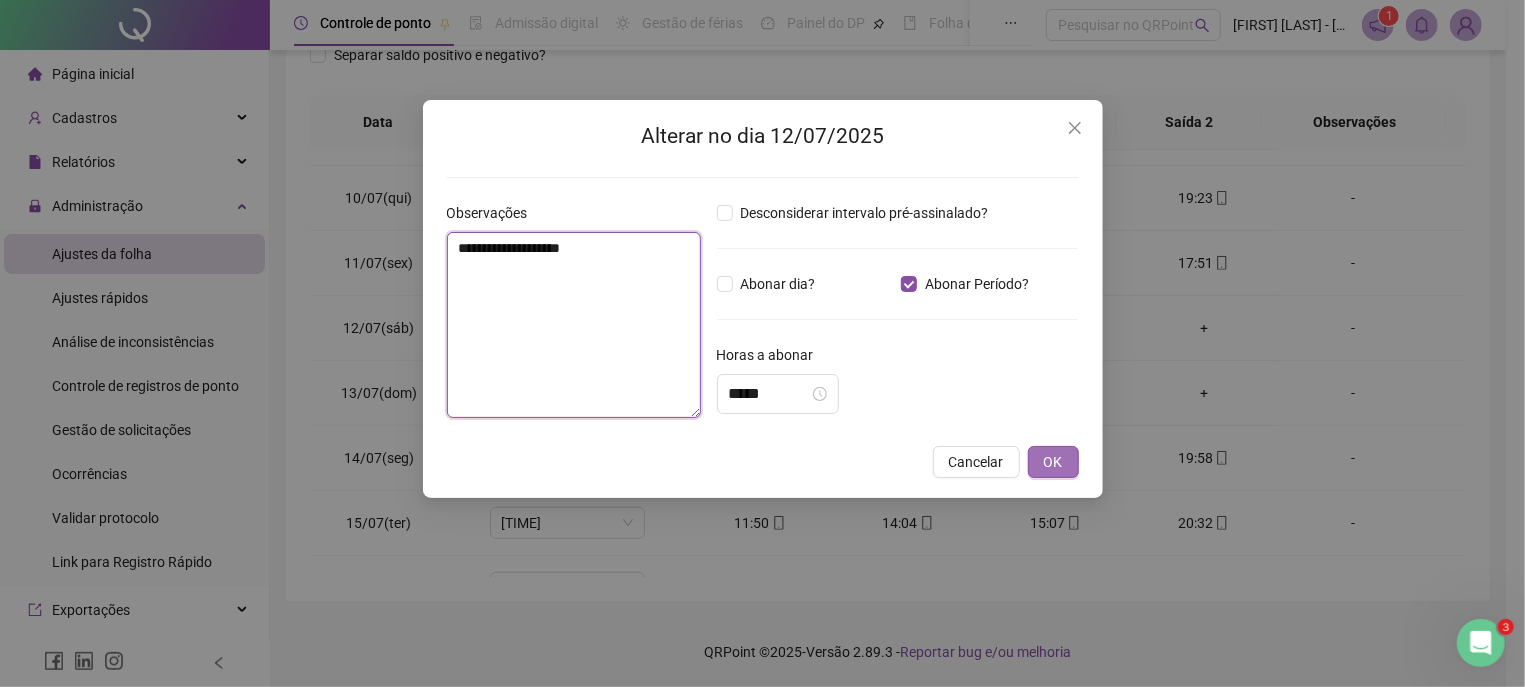 type on "**********" 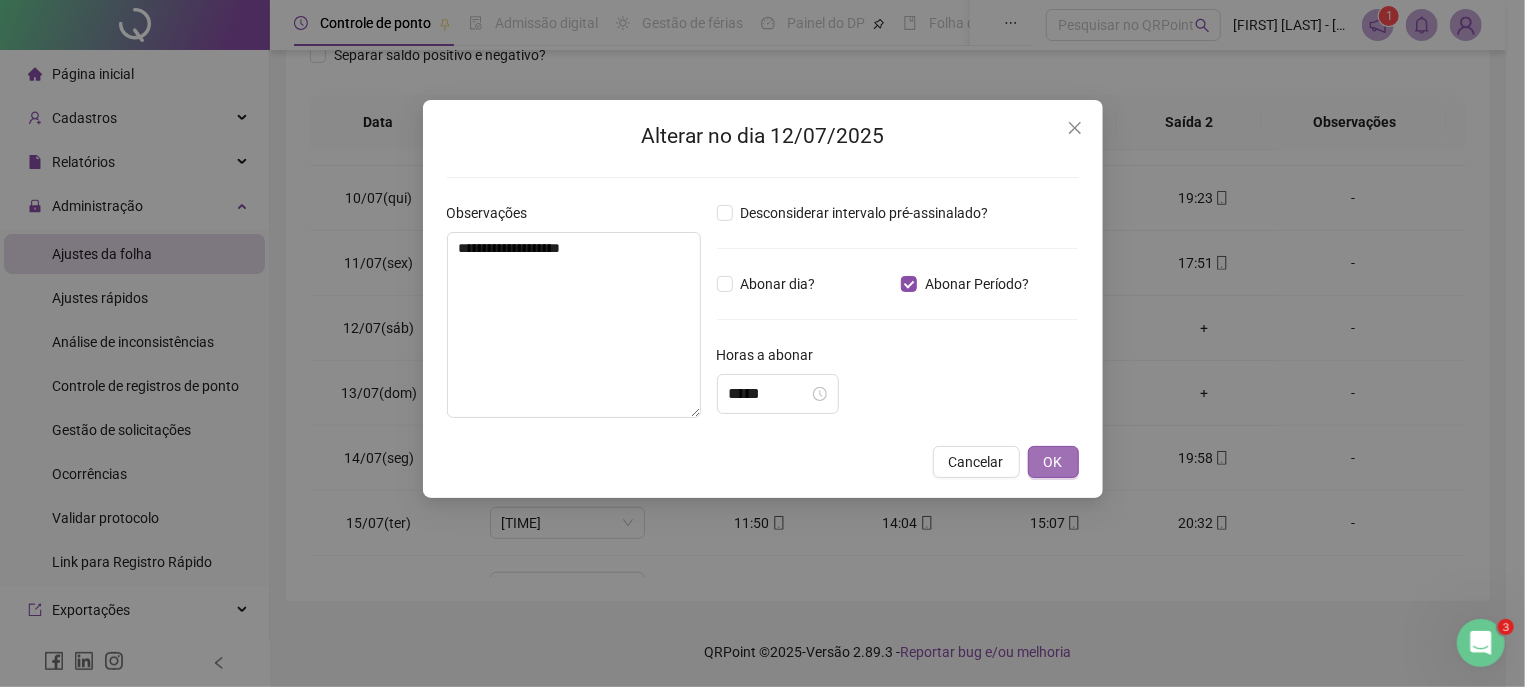 click on "OK" at bounding box center [1053, 462] 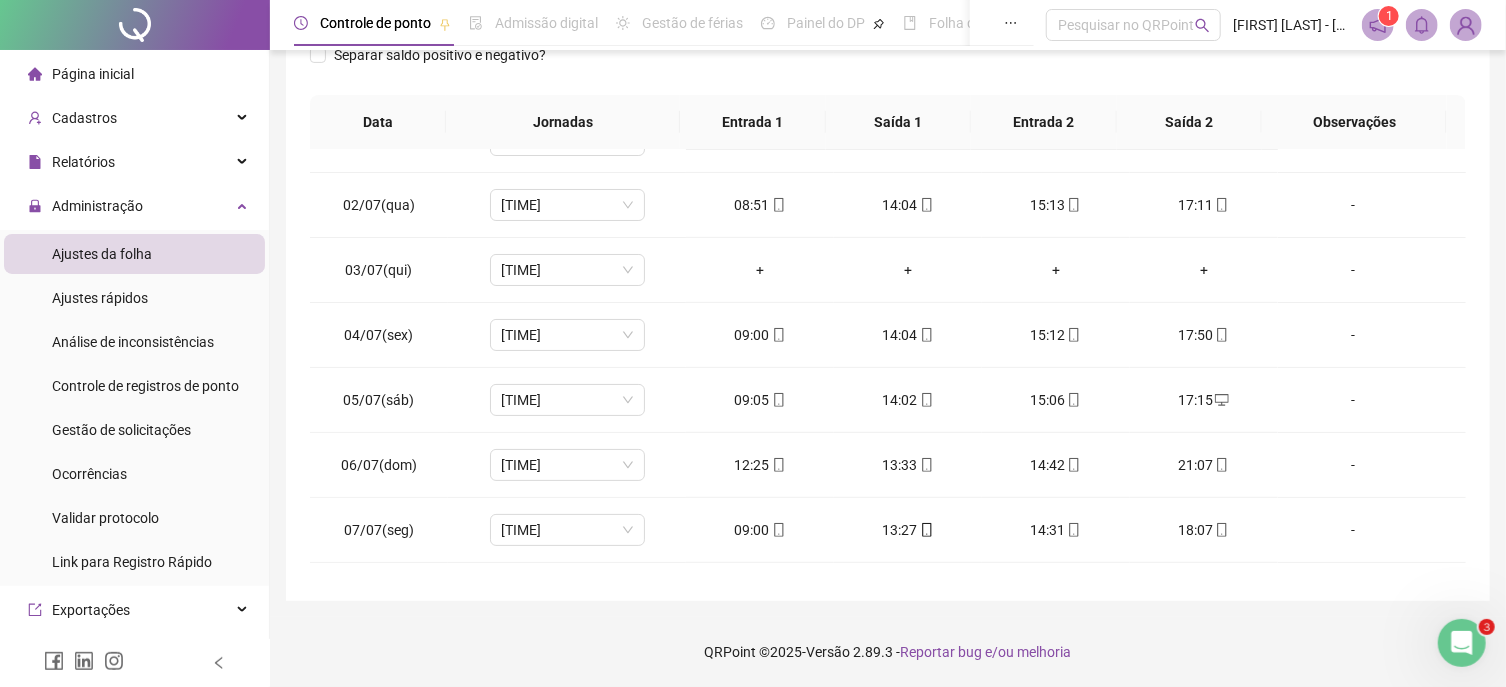 scroll, scrollTop: 0, scrollLeft: 0, axis: both 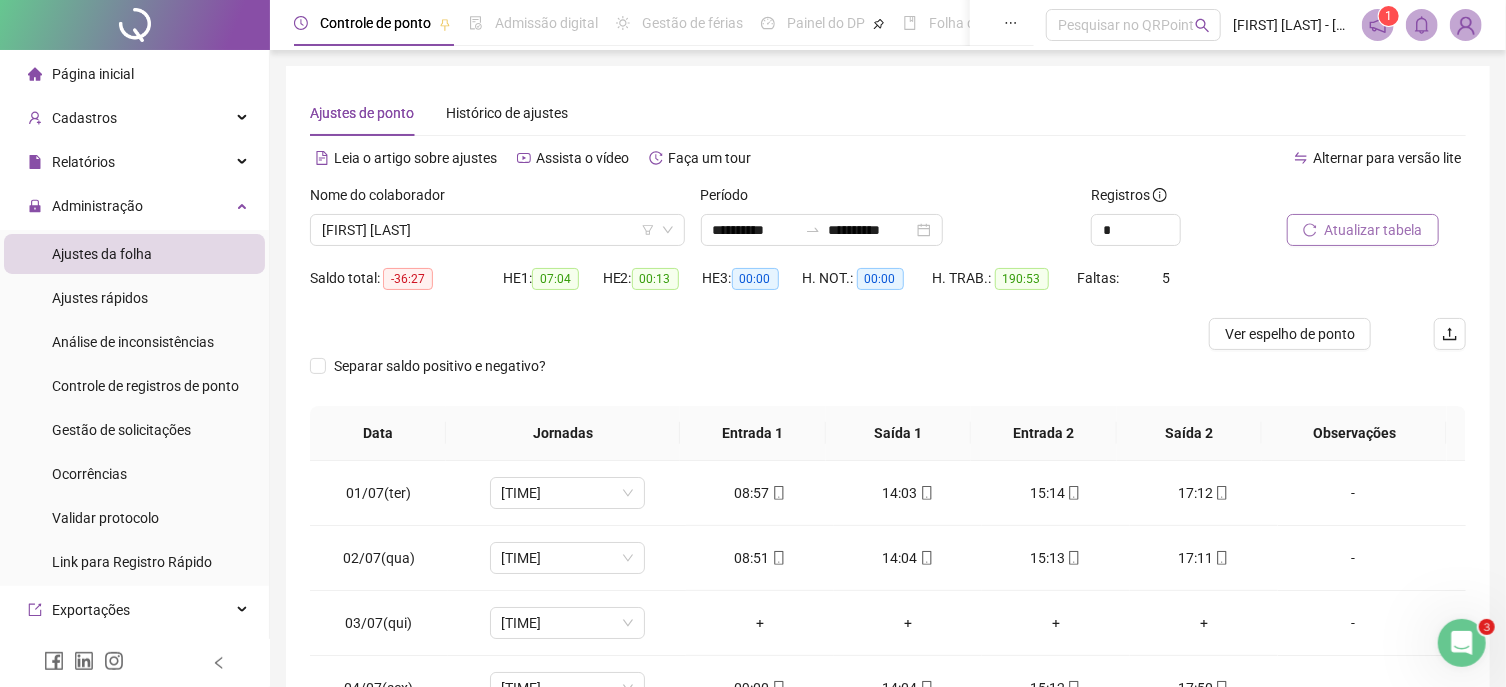click on "Atualizar tabela" at bounding box center (1374, 230) 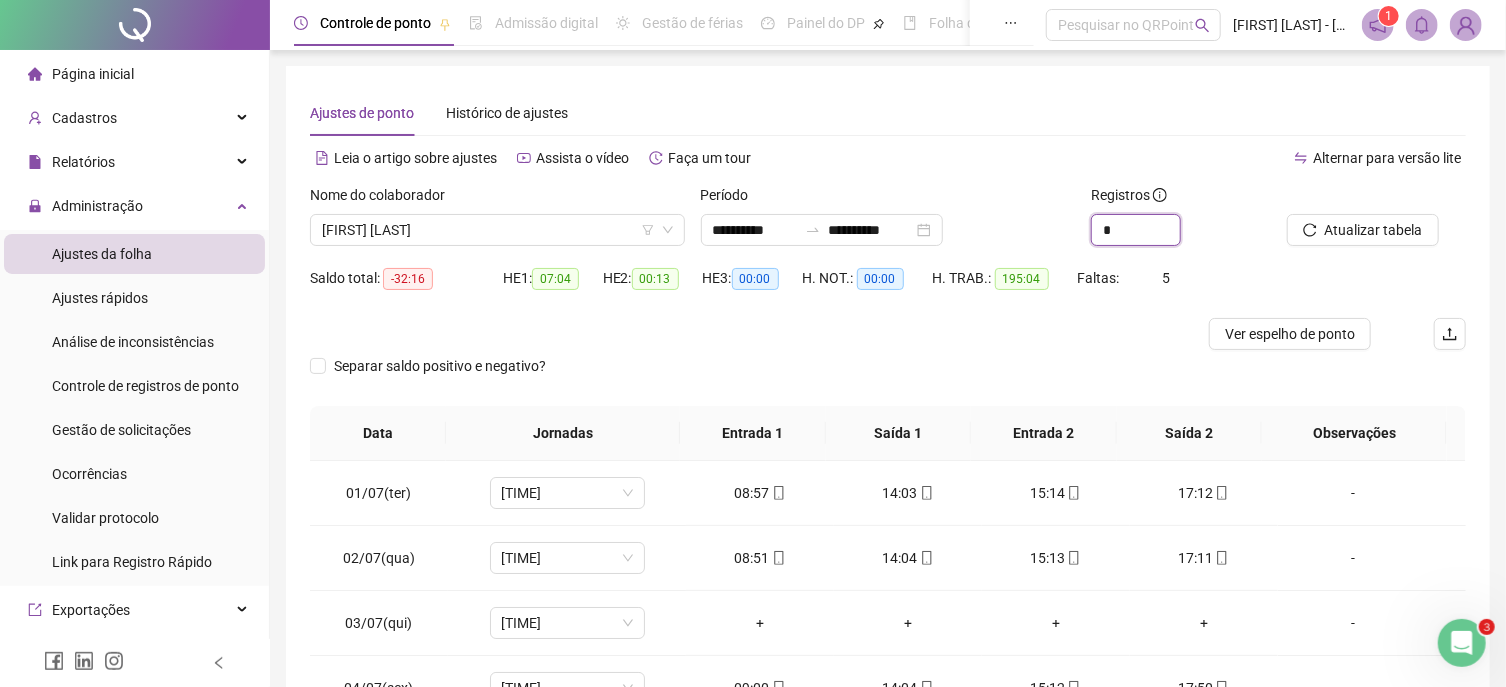 drag, startPoint x: 1123, startPoint y: 233, endPoint x: 1030, endPoint y: 253, distance: 95.12623 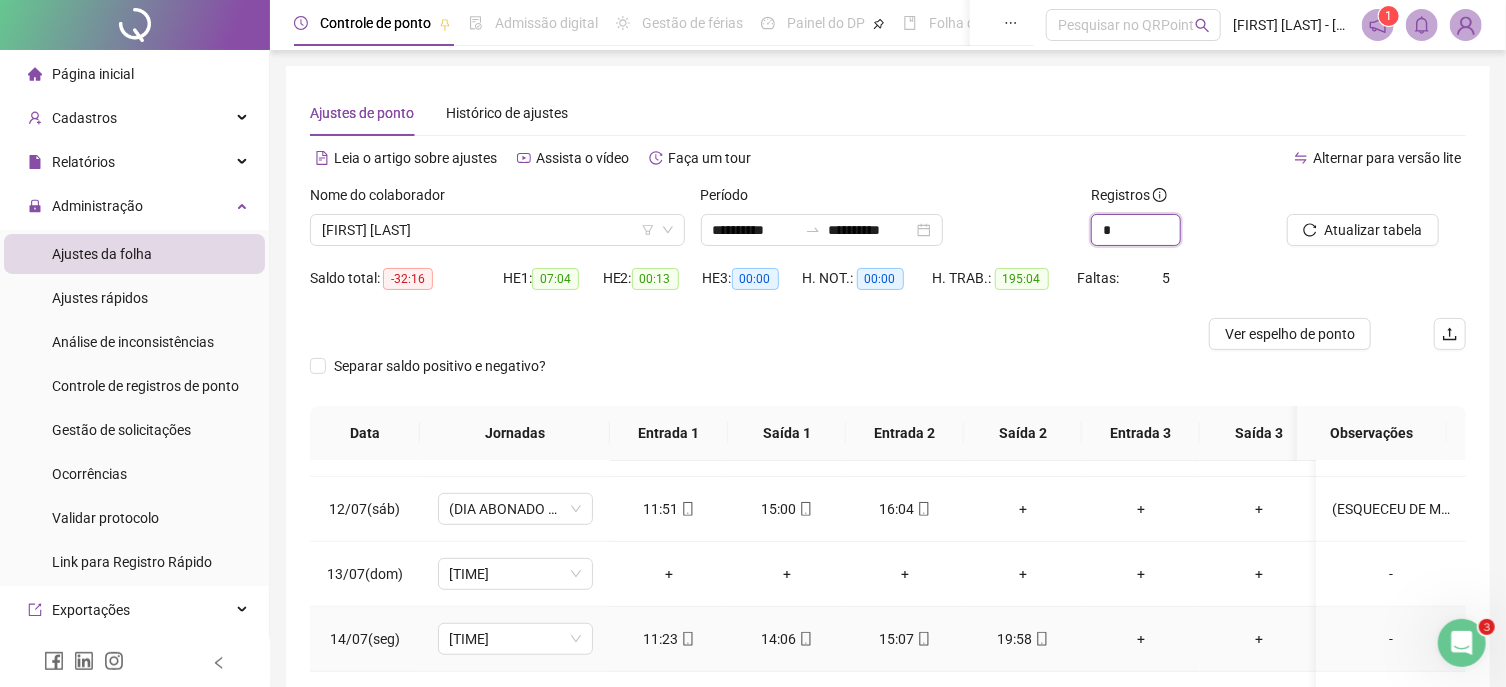 scroll, scrollTop: 0, scrollLeft: 0, axis: both 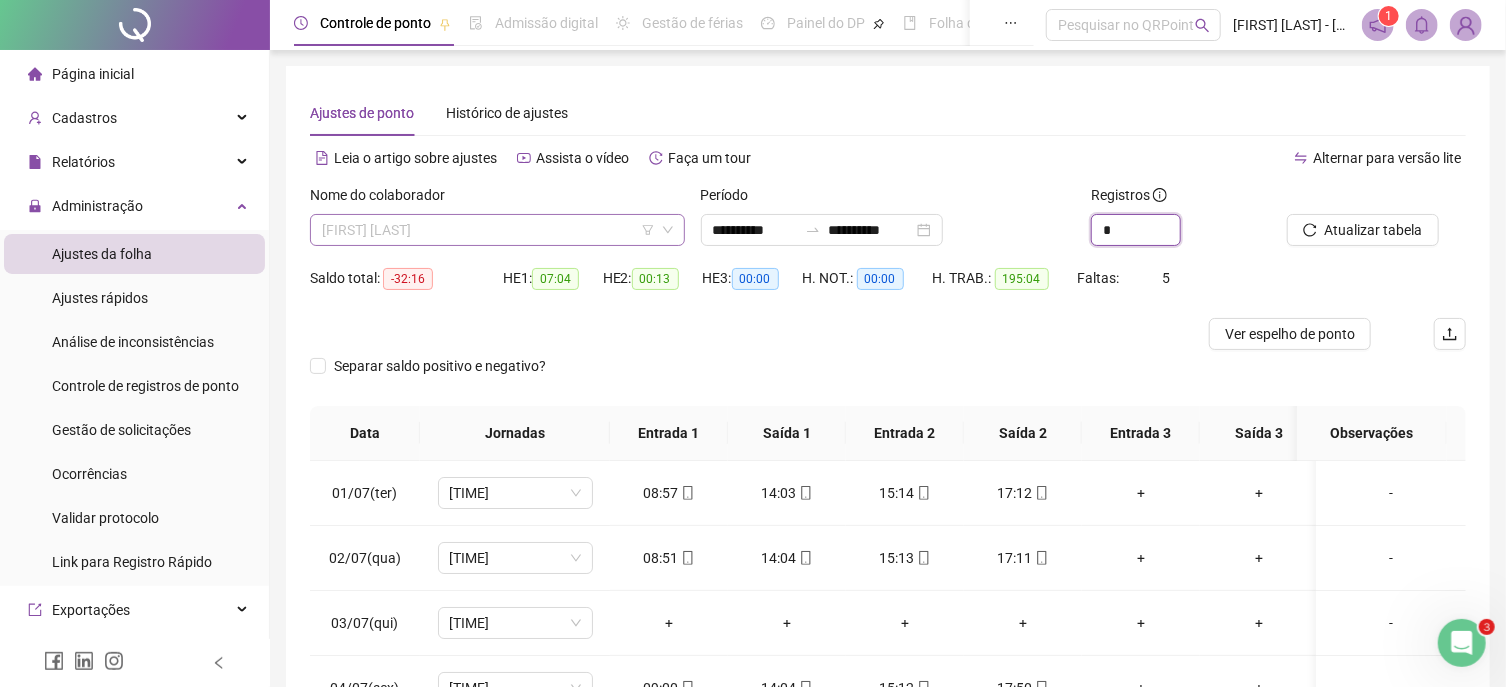 click on "[FIRST] [LAST]" at bounding box center (497, 230) 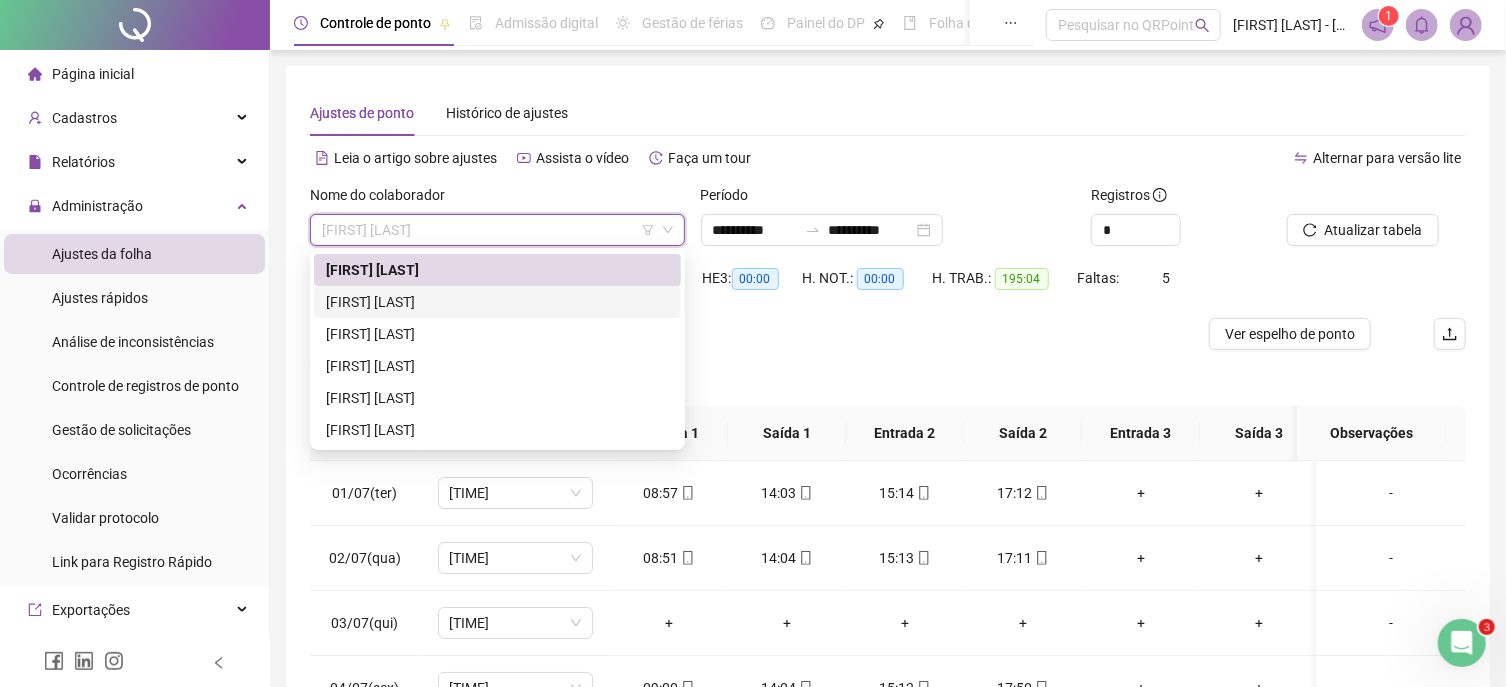 click on "[FIRST] [LAST]" at bounding box center (497, 302) 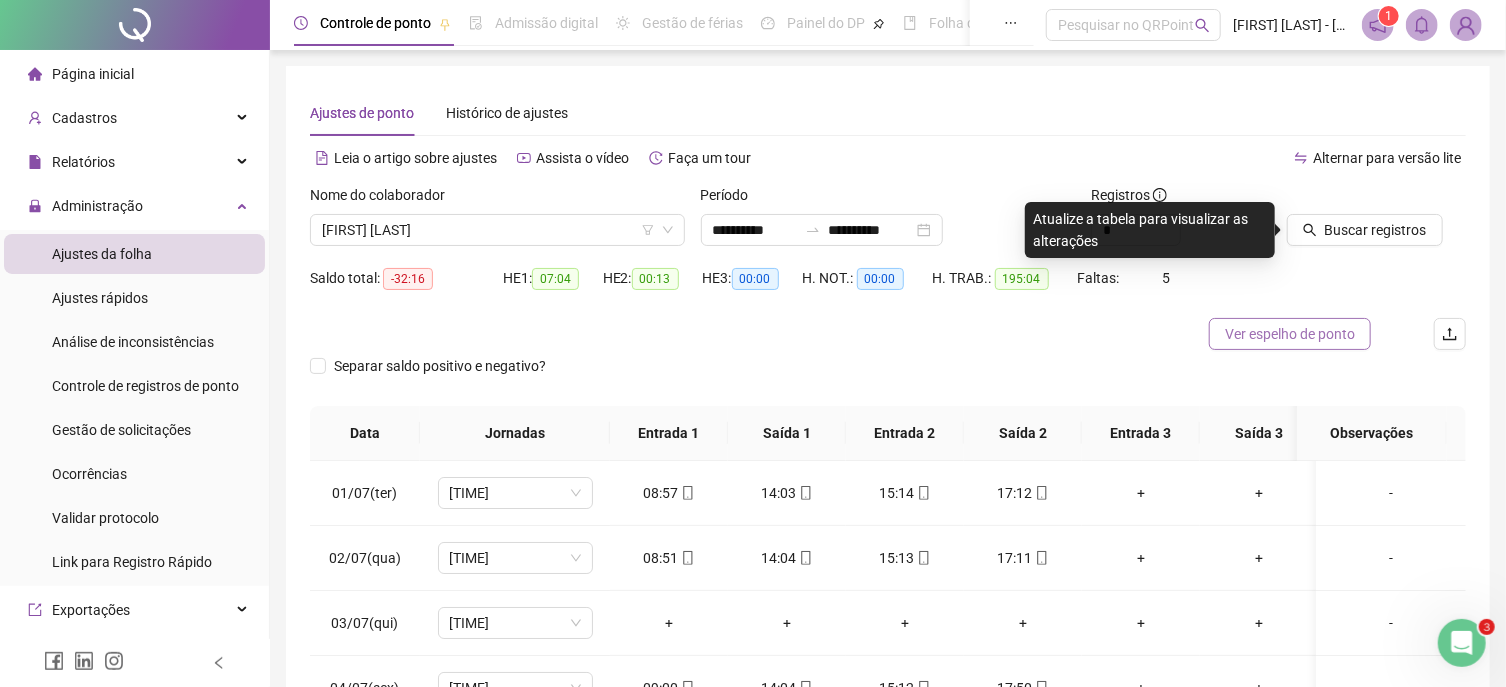 click on "Ver espelho de ponto" at bounding box center (1290, 334) 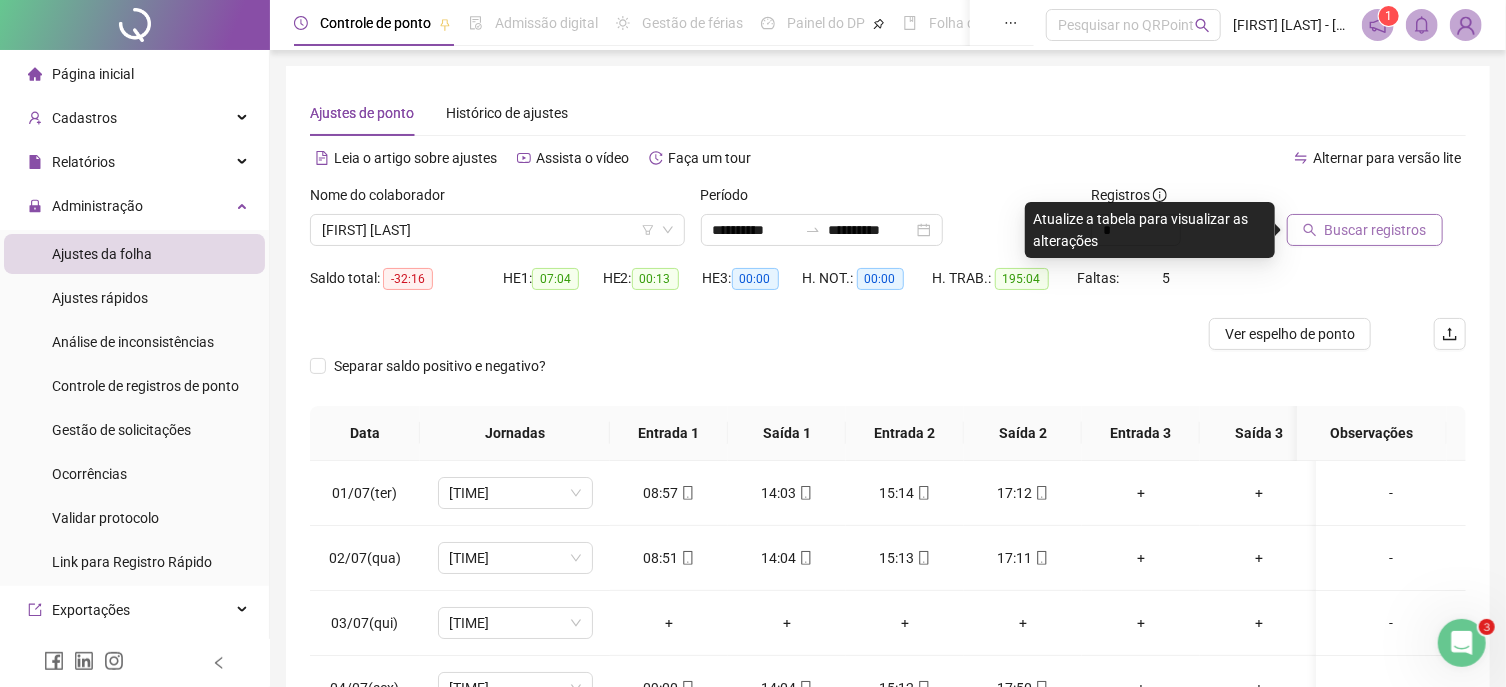 click on "Buscar registros" at bounding box center [1376, 230] 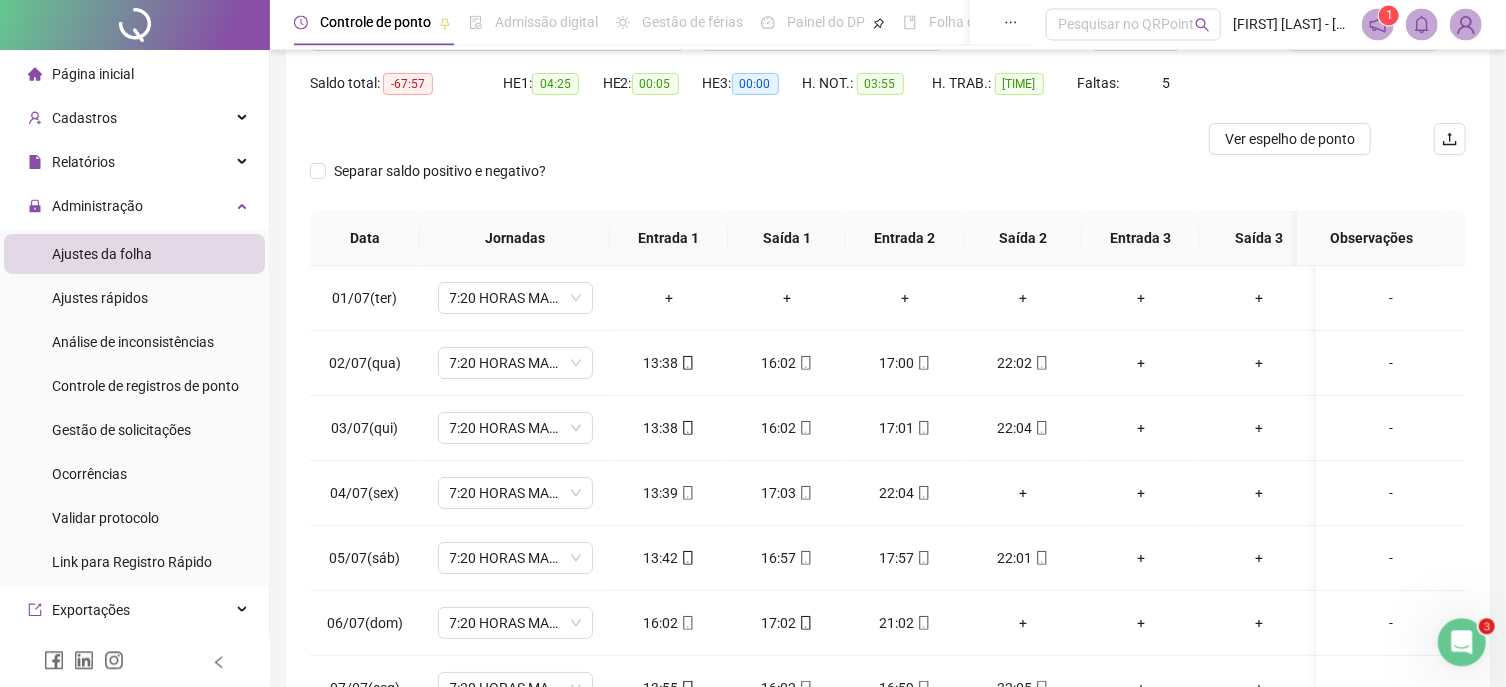 scroll, scrollTop: 214, scrollLeft: 0, axis: vertical 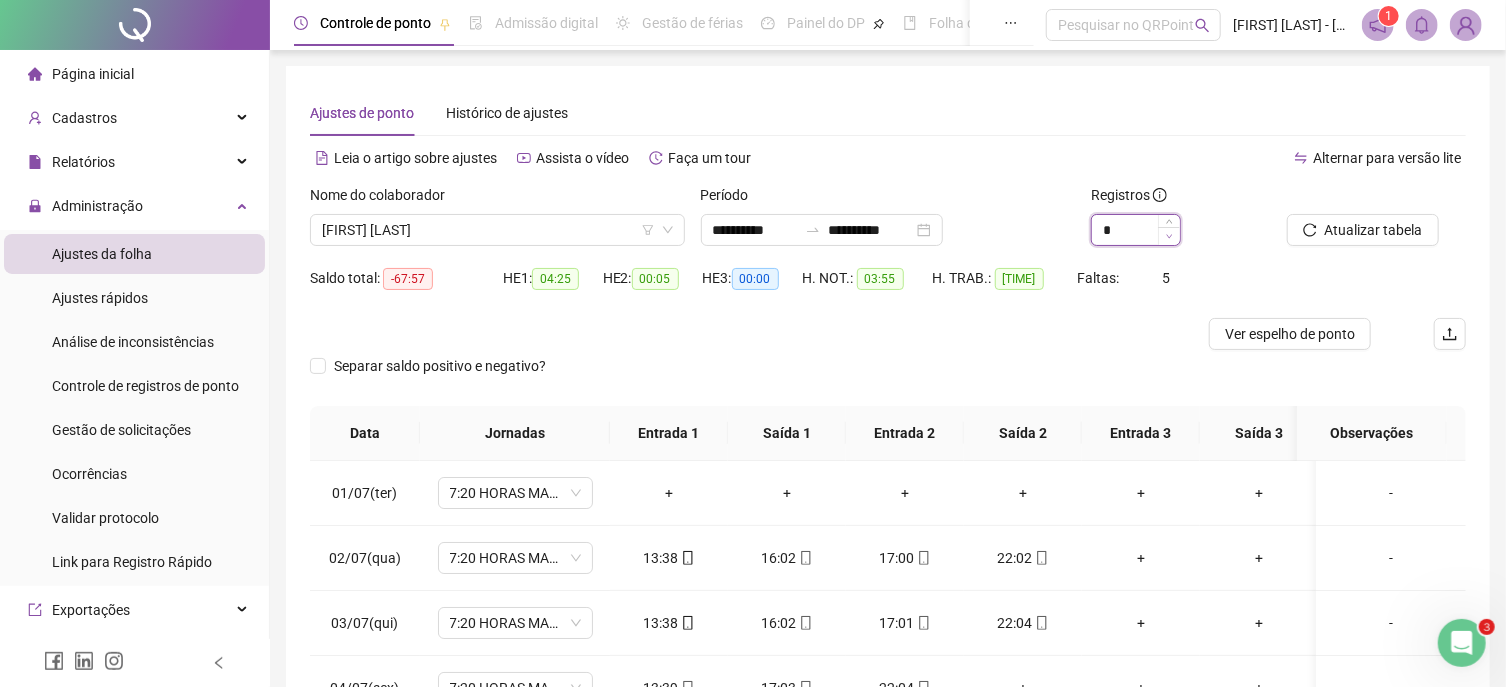 click 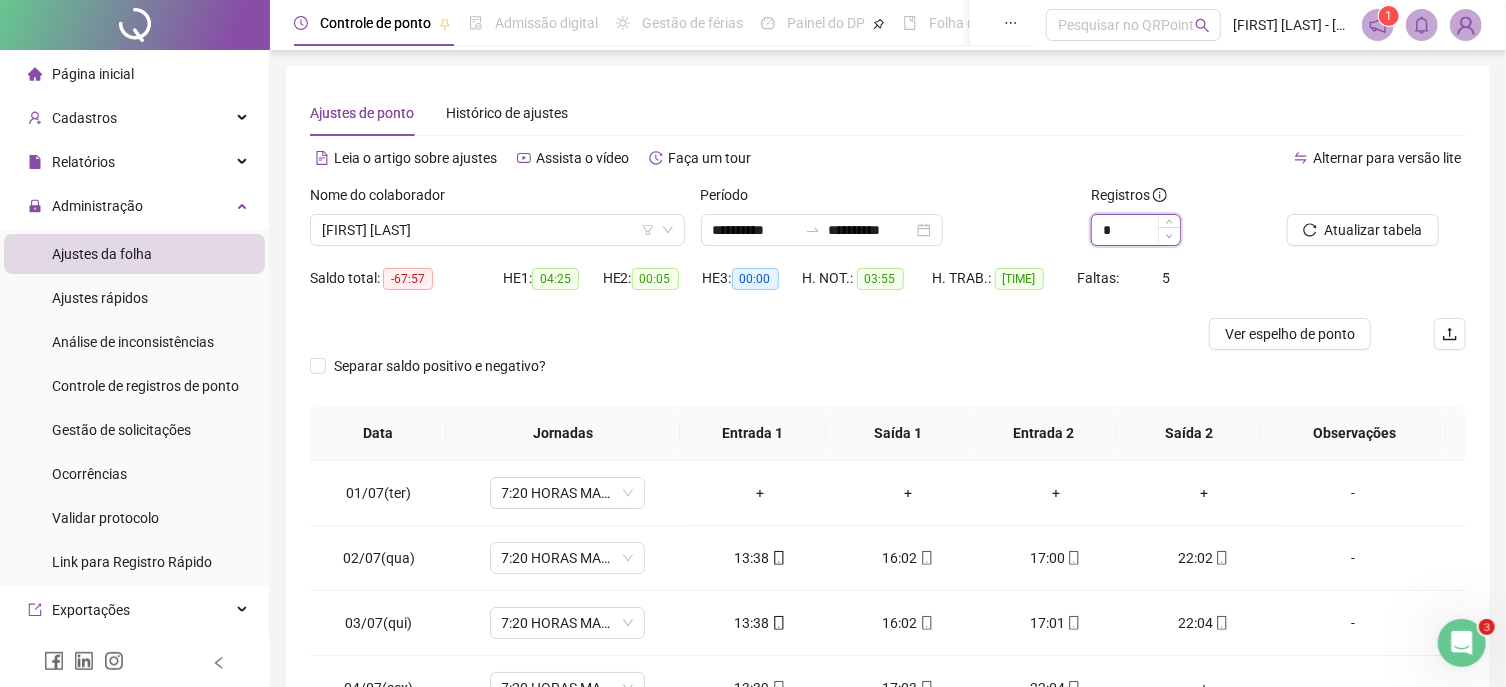 type on "*" 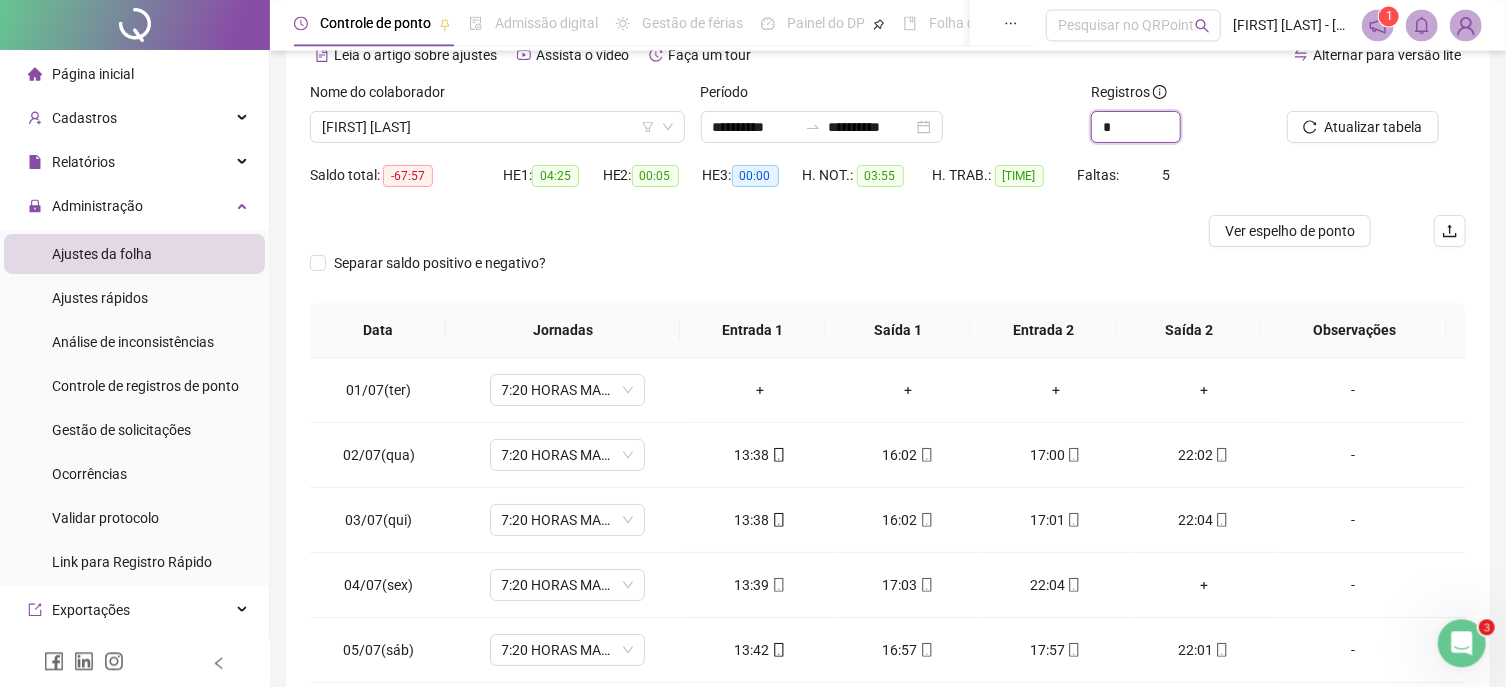 scroll, scrollTop: 214, scrollLeft: 0, axis: vertical 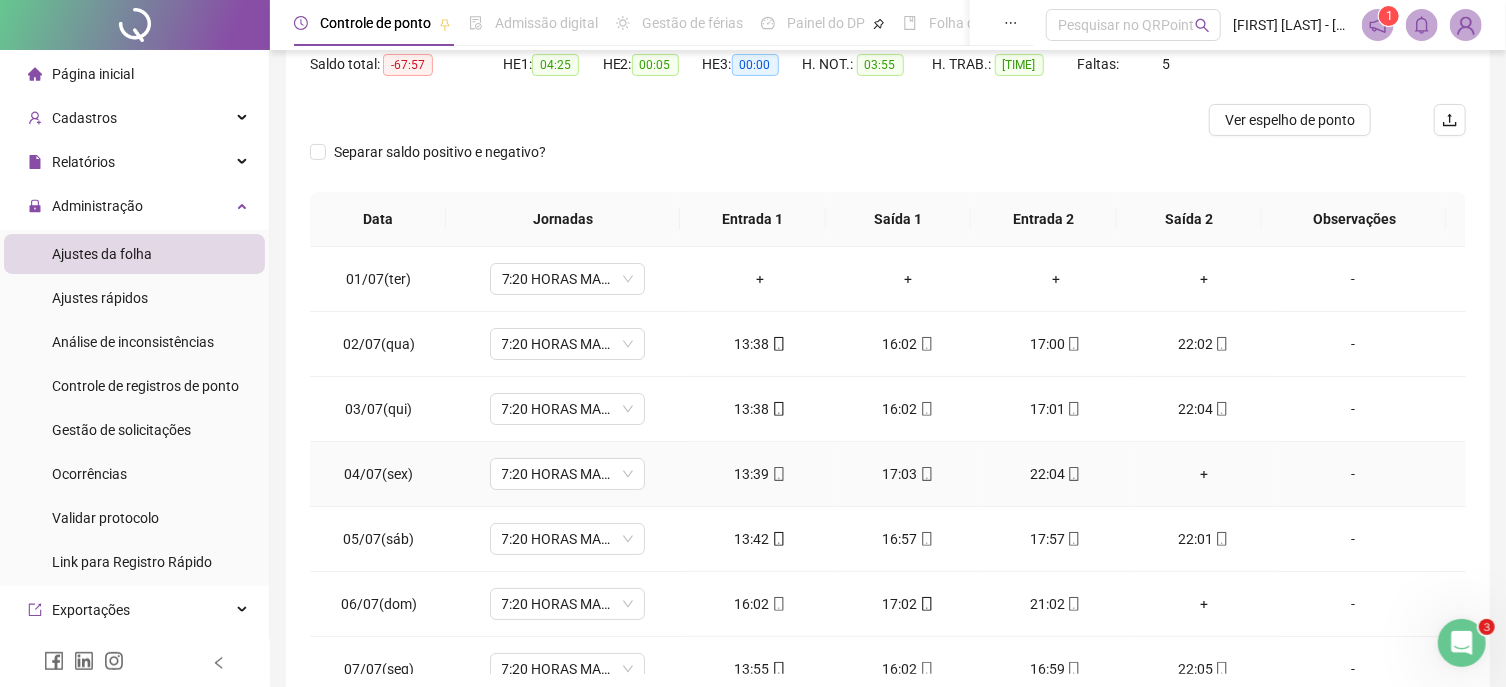 click on "+" at bounding box center [1204, 474] 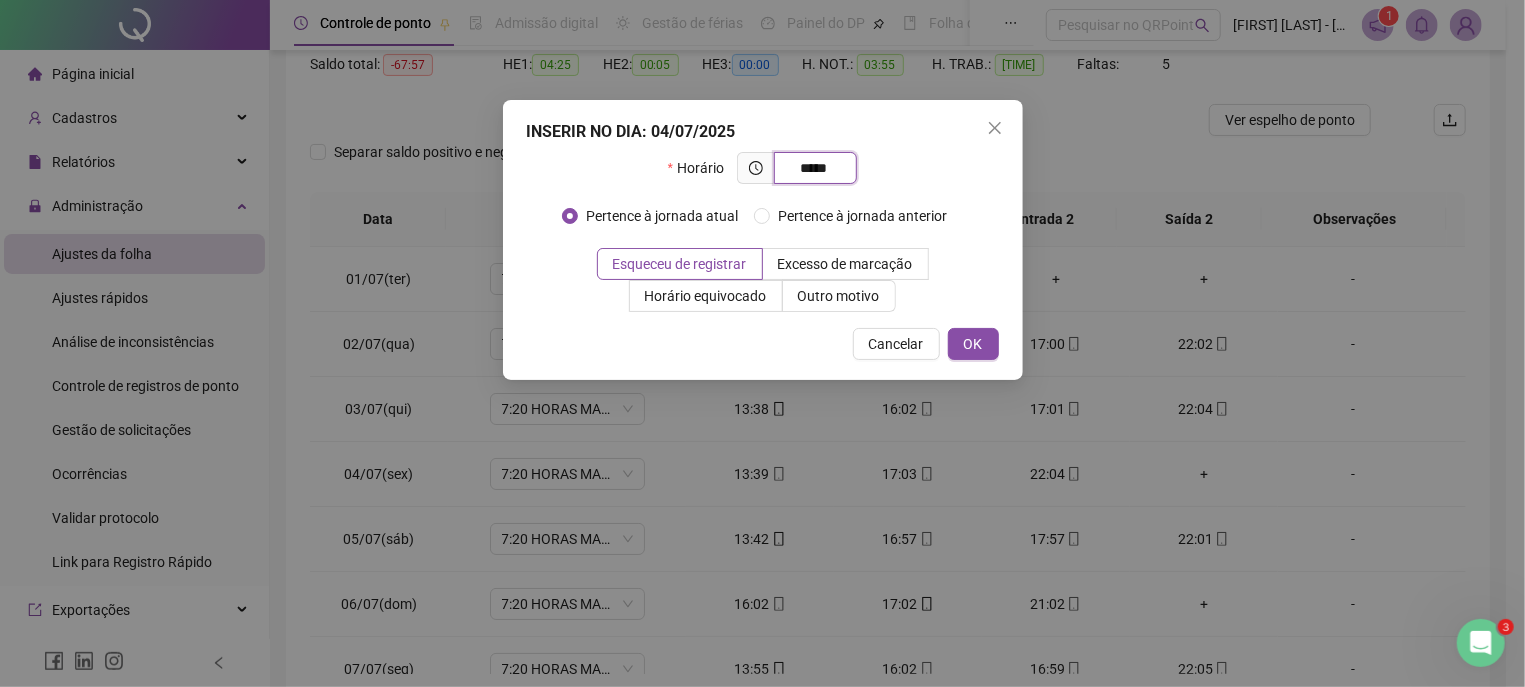 type on "*****" 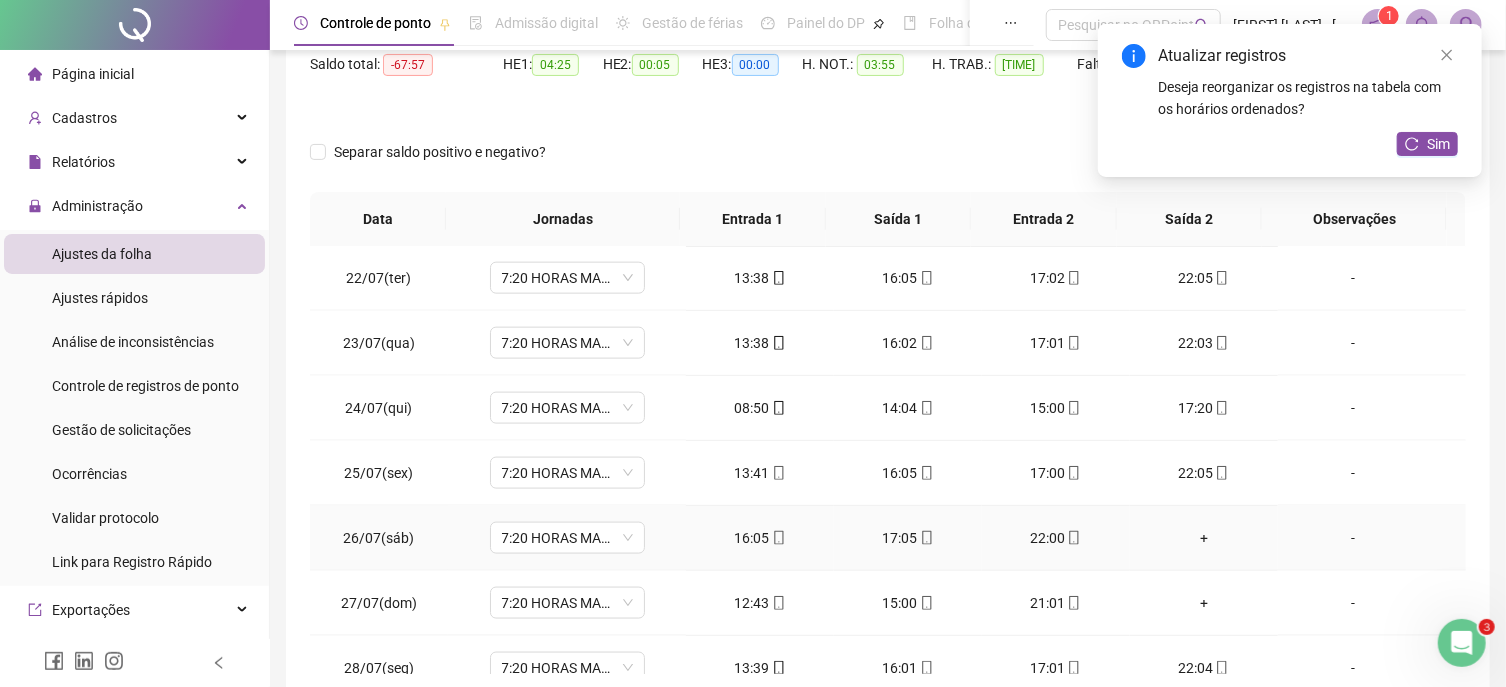 scroll, scrollTop: 1480, scrollLeft: 0, axis: vertical 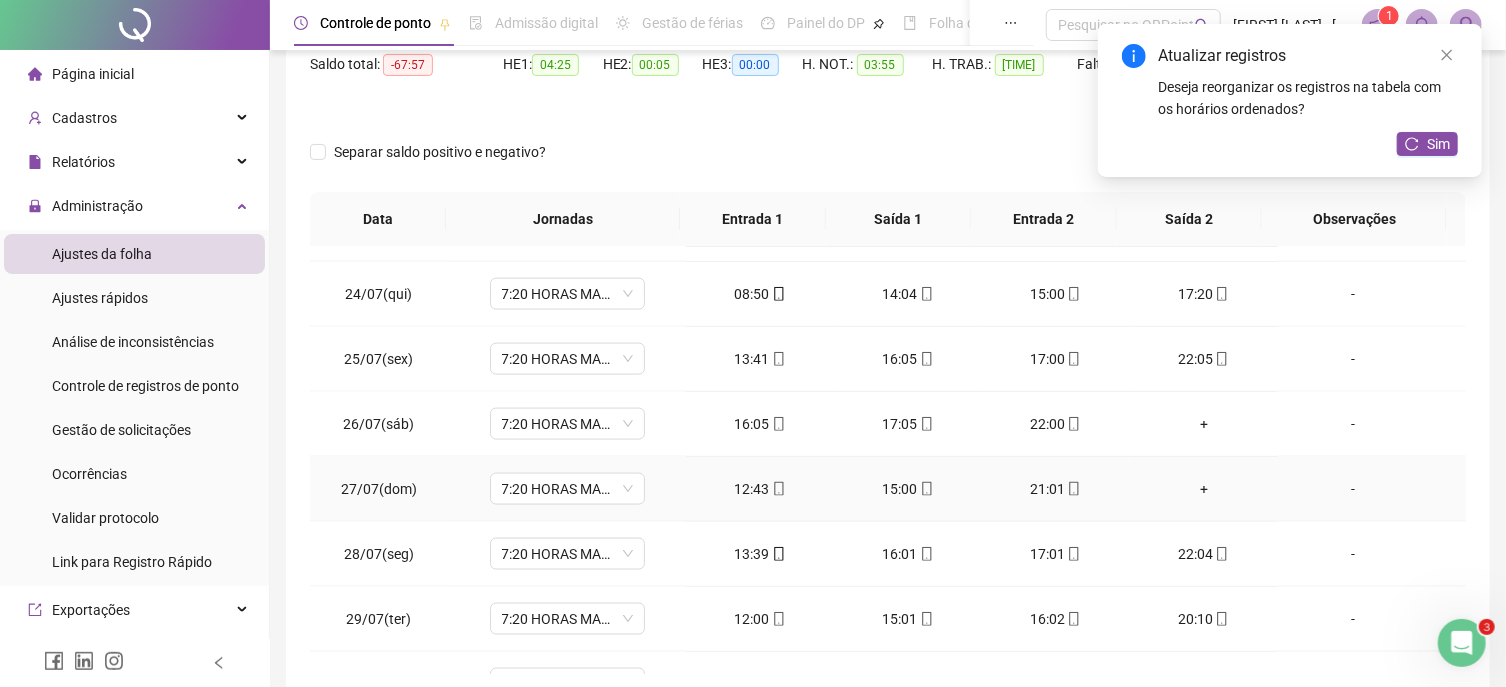 click on "+" at bounding box center (1204, 489) 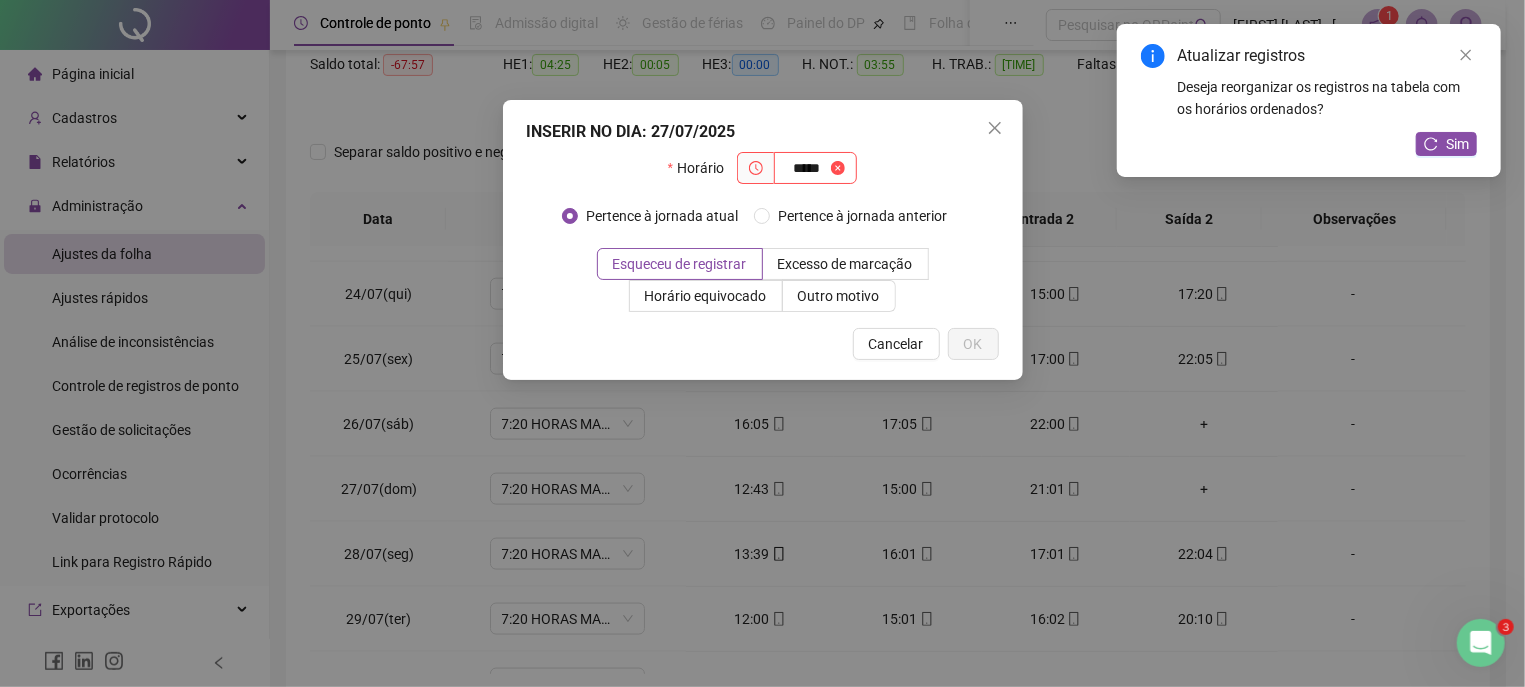 type on "*****" 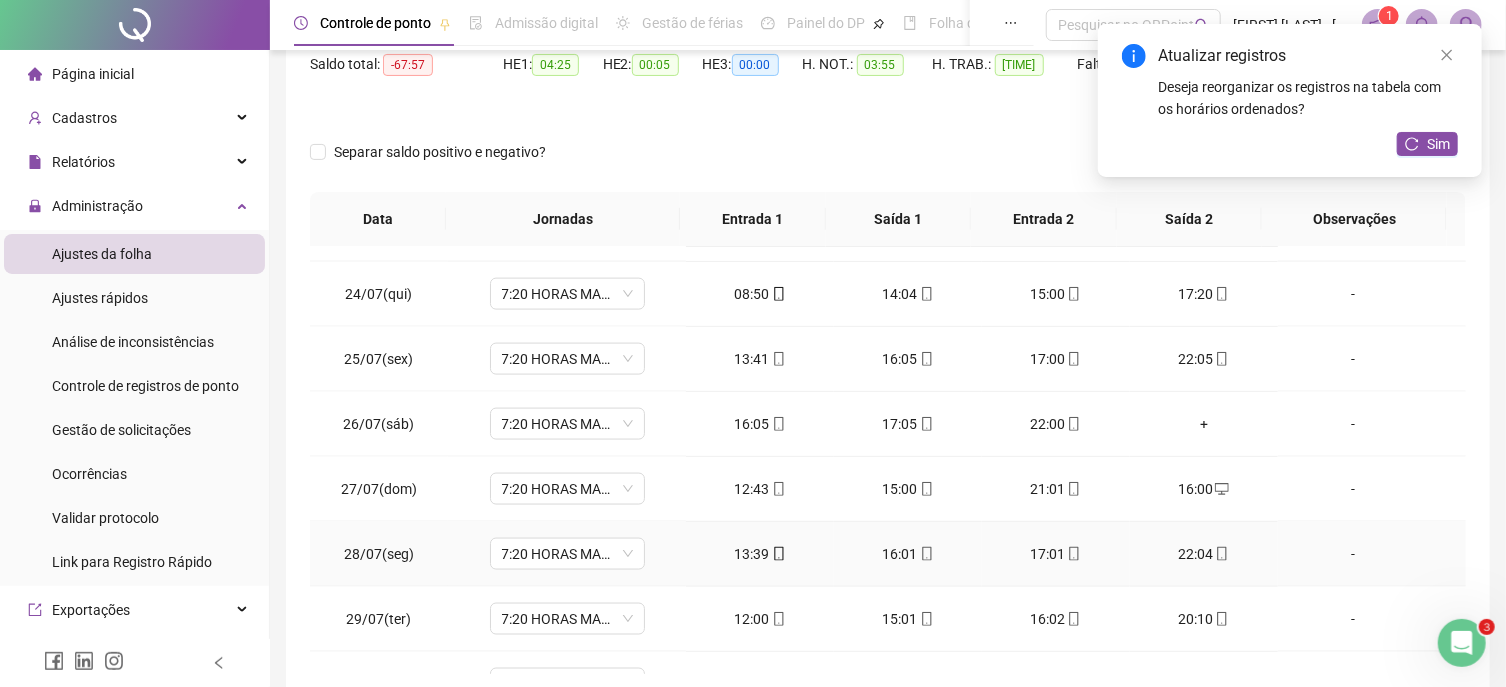 scroll, scrollTop: 1591, scrollLeft: 0, axis: vertical 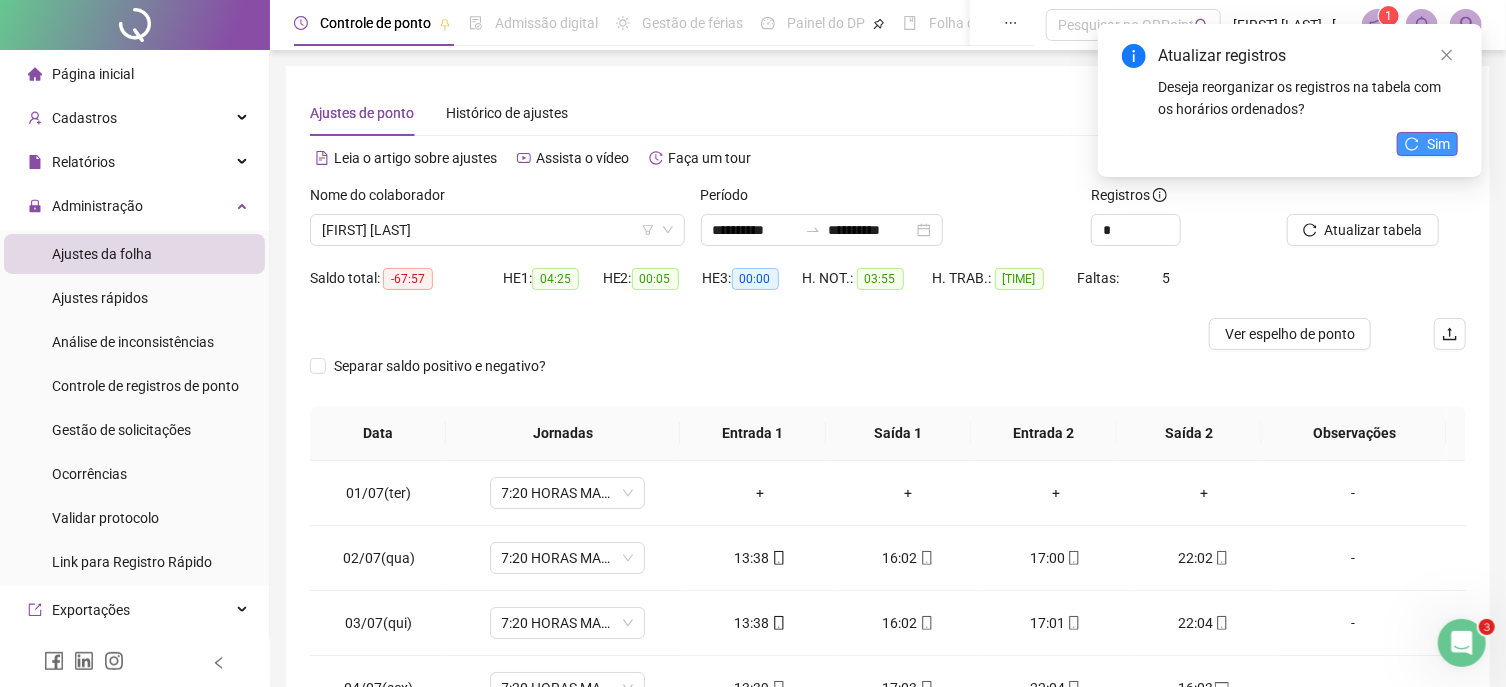 click on "Sim" at bounding box center [1438, 144] 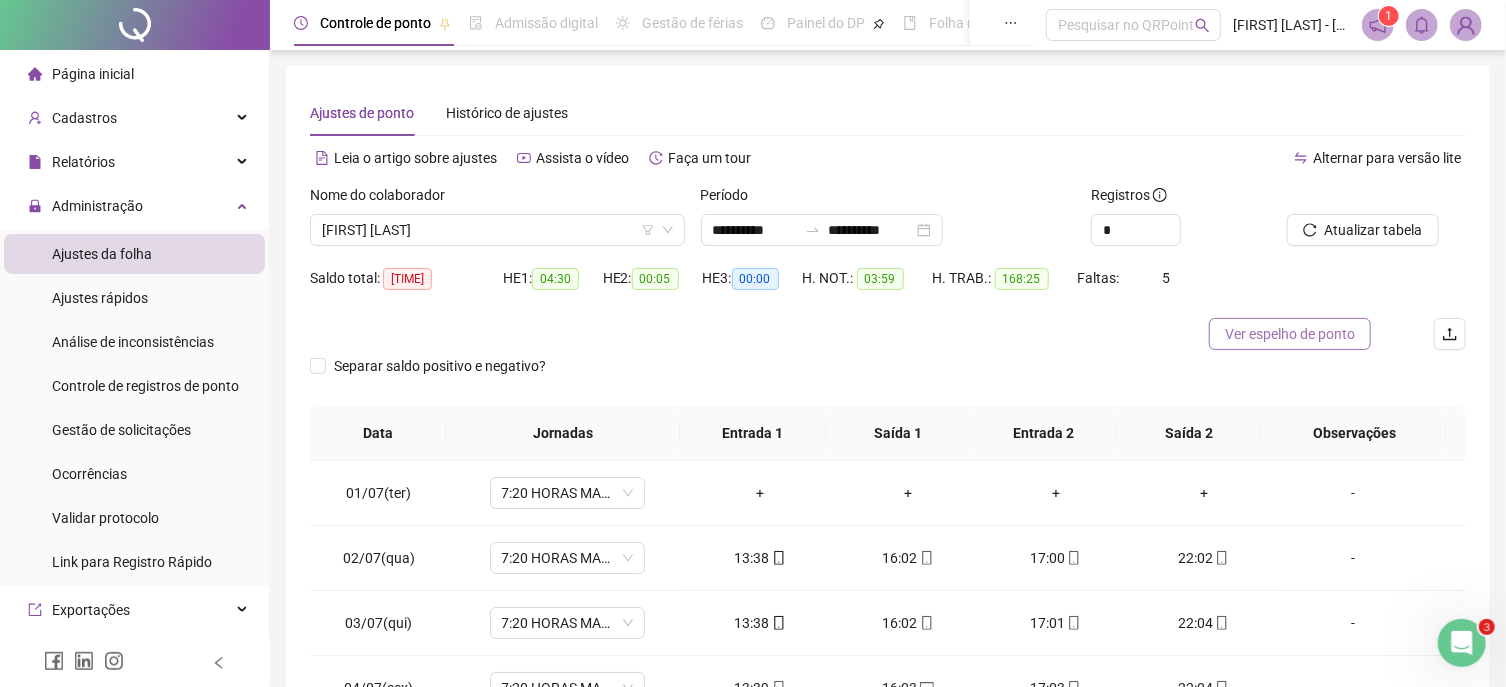 click on "Ver espelho de ponto" at bounding box center (1290, 334) 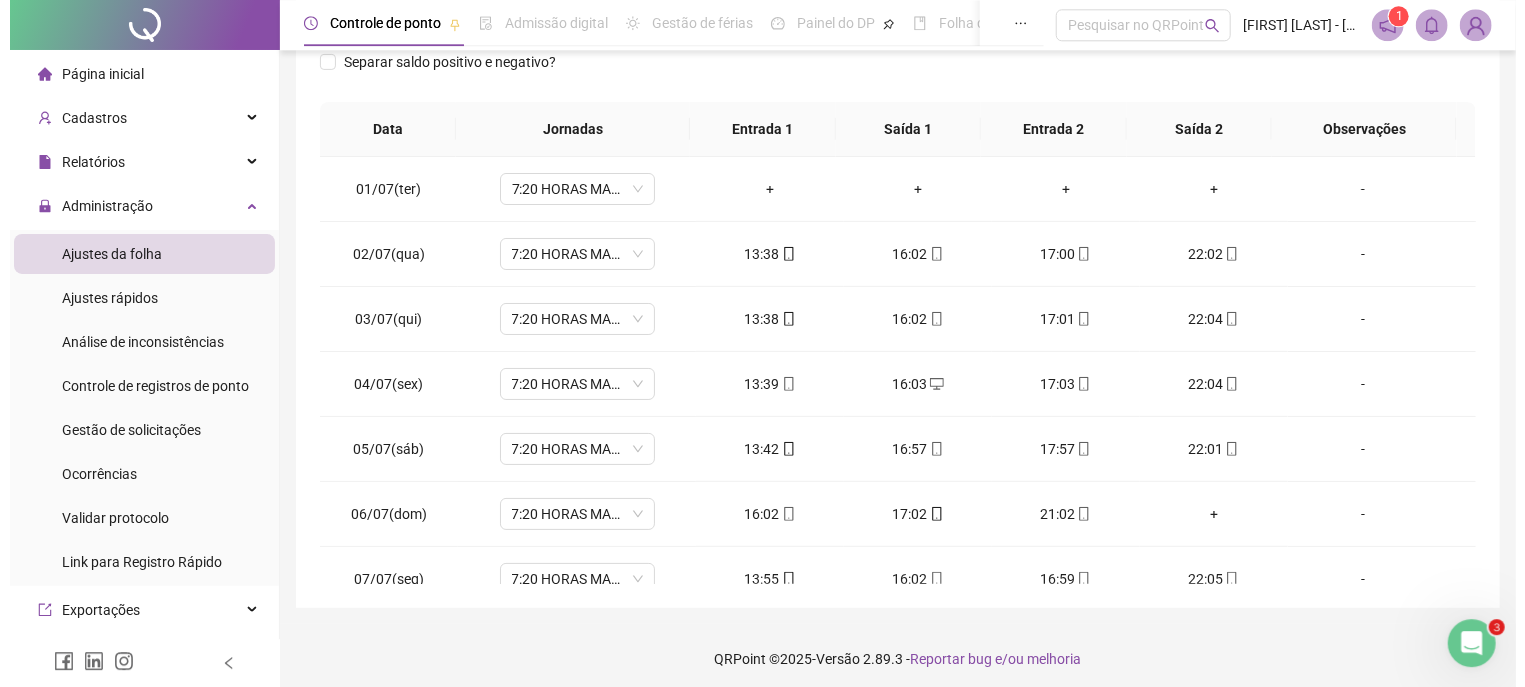 scroll, scrollTop: 311, scrollLeft: 0, axis: vertical 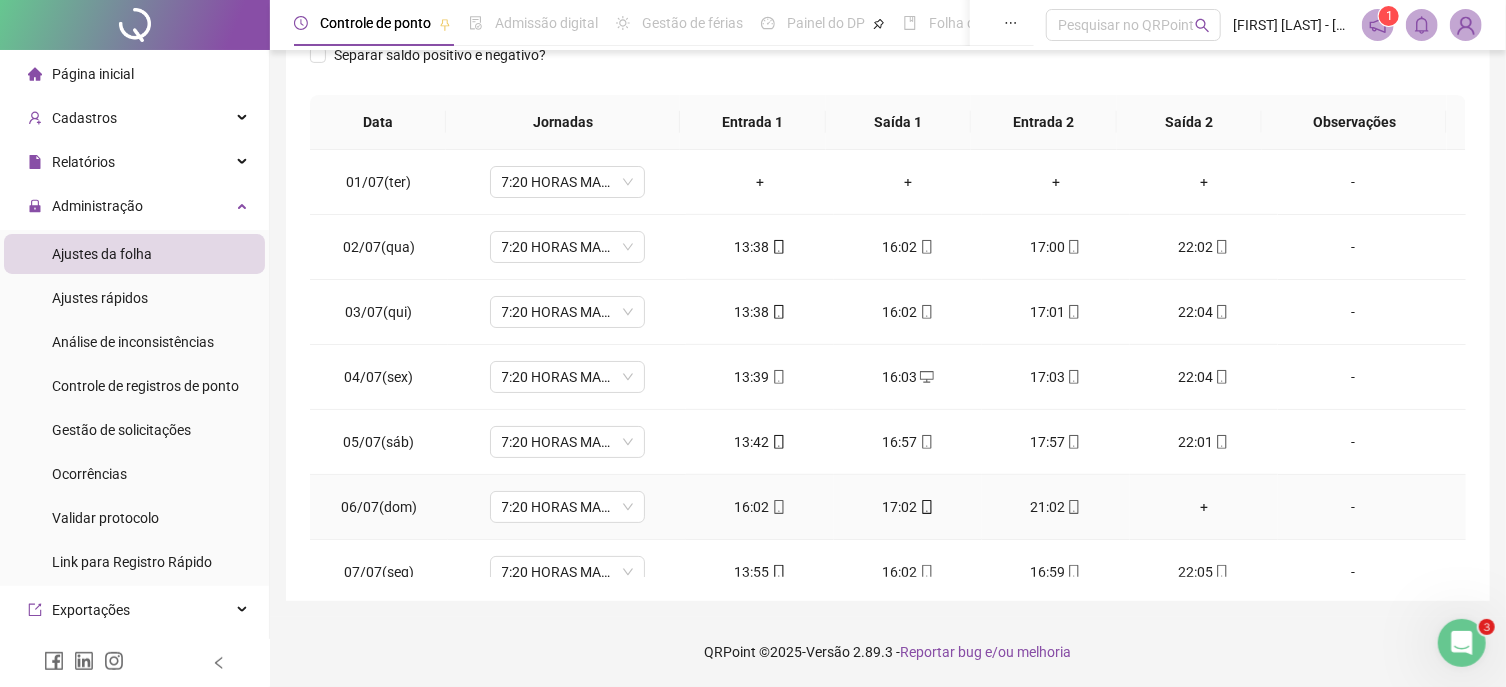 click on "-" at bounding box center [1353, 507] 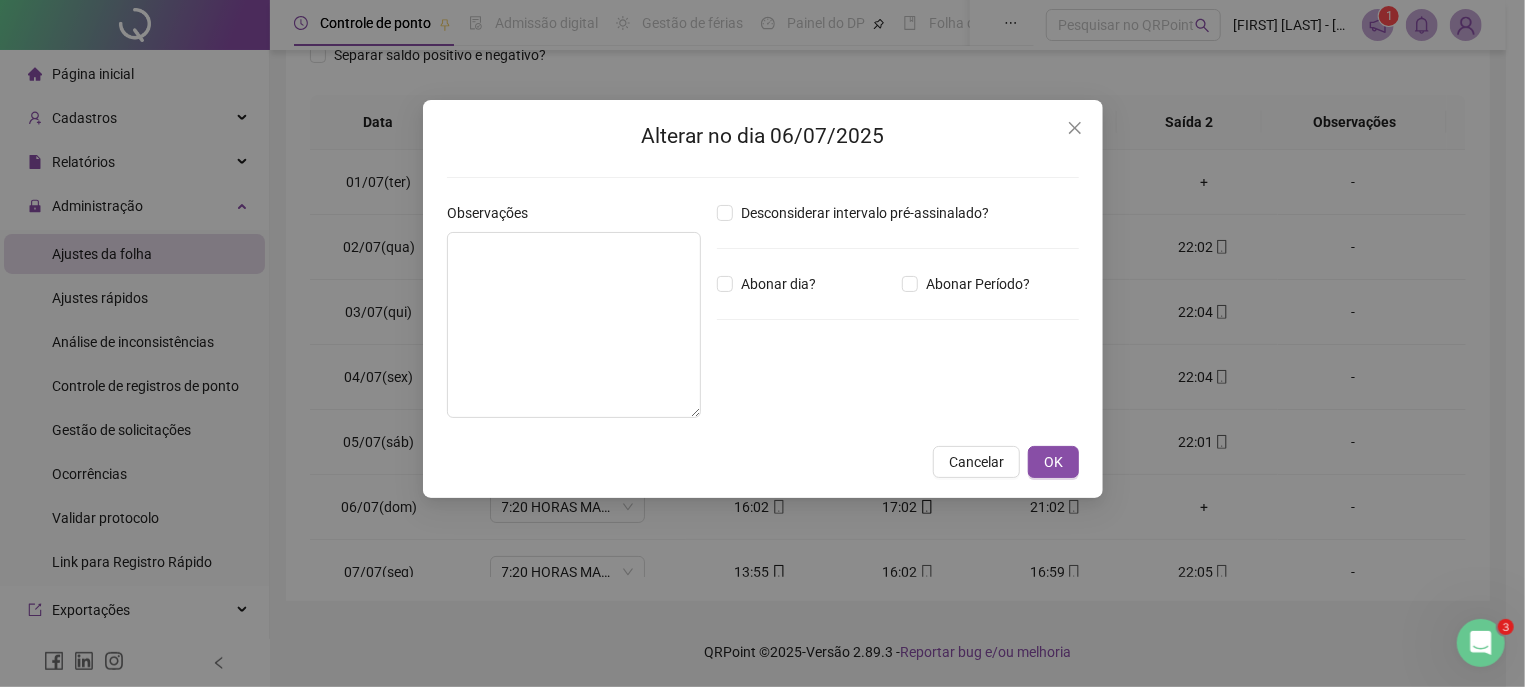 type 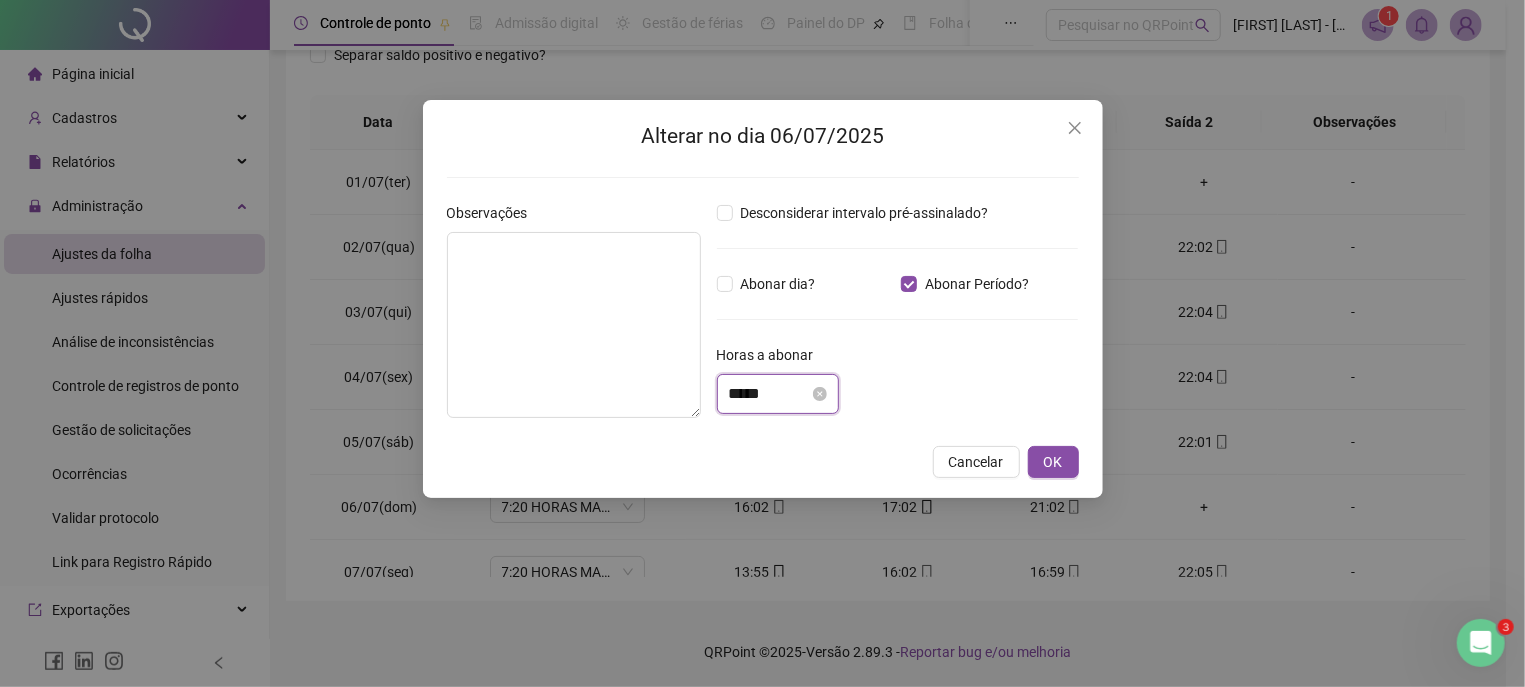 click on "*****" at bounding box center [769, 394] 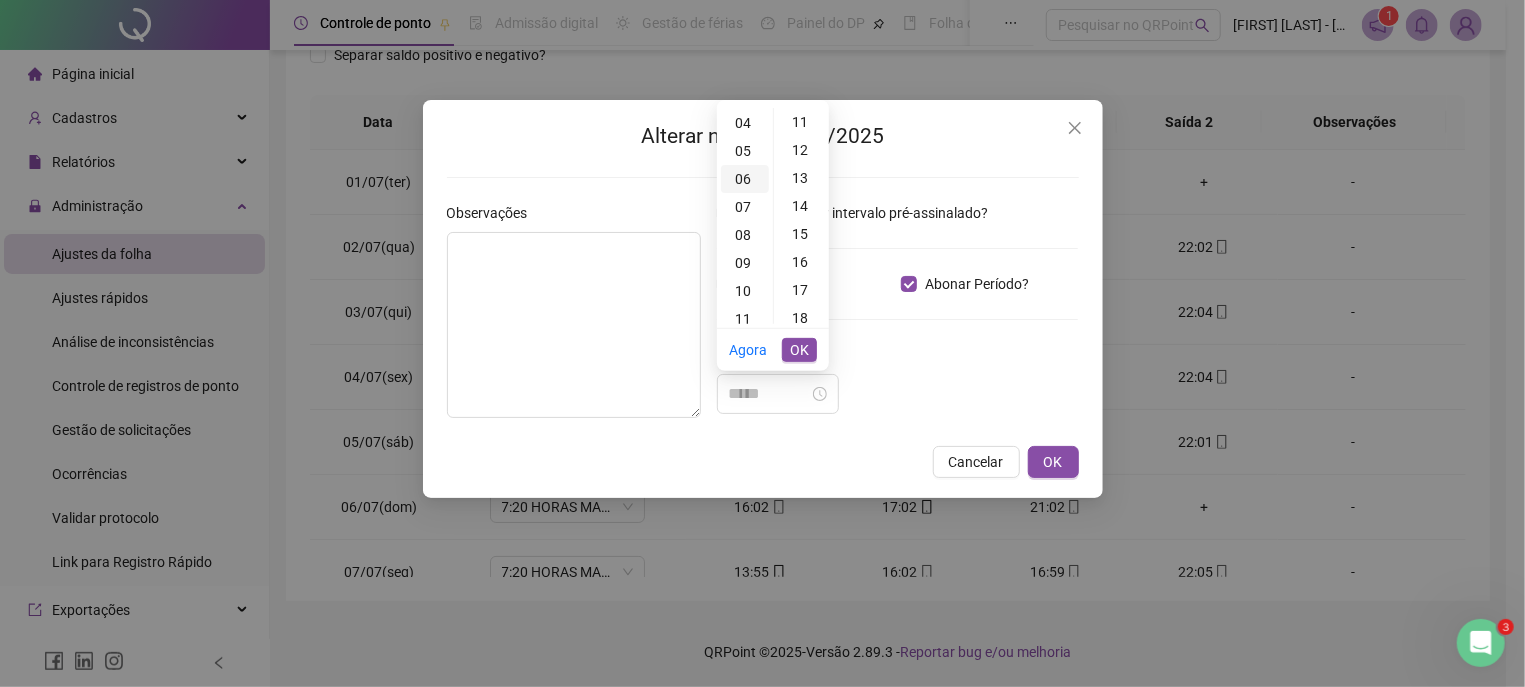 click on "06" at bounding box center [745, 179] 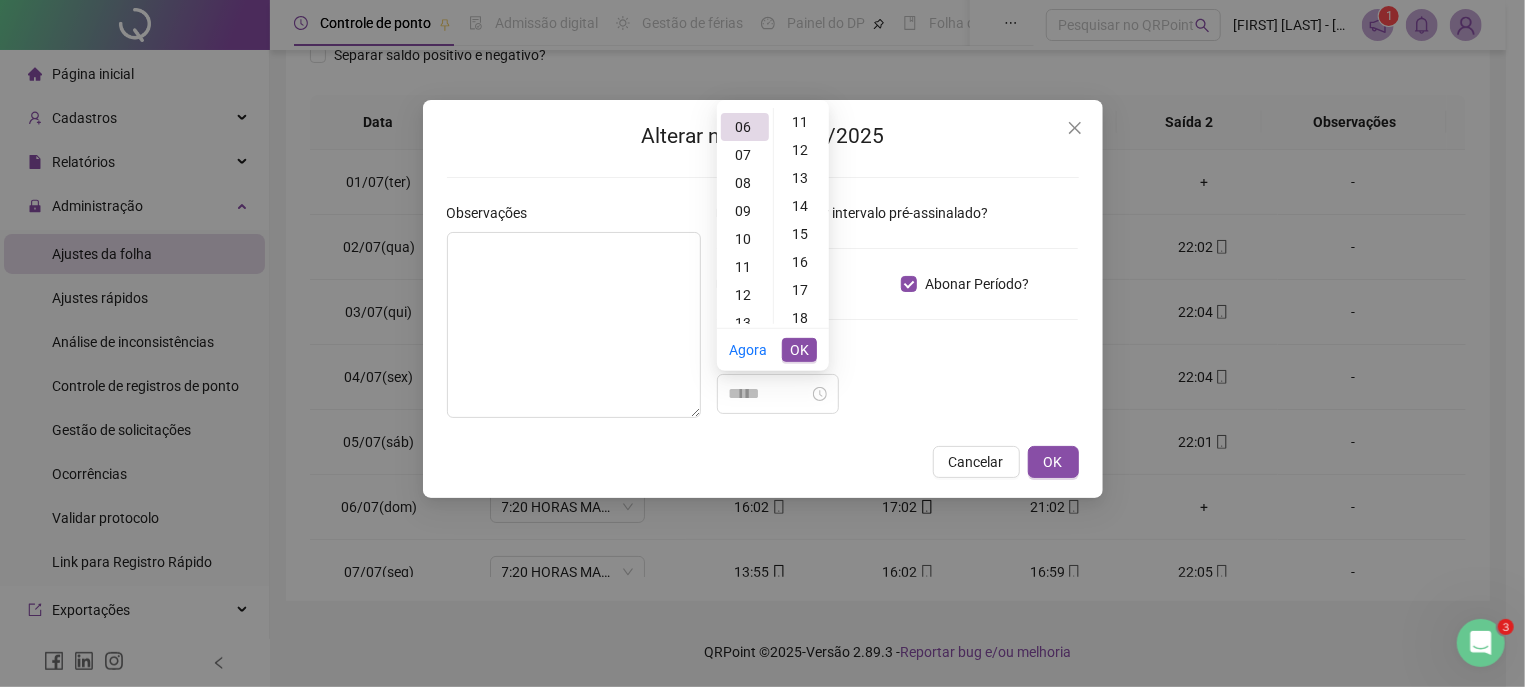 scroll, scrollTop: 168, scrollLeft: 0, axis: vertical 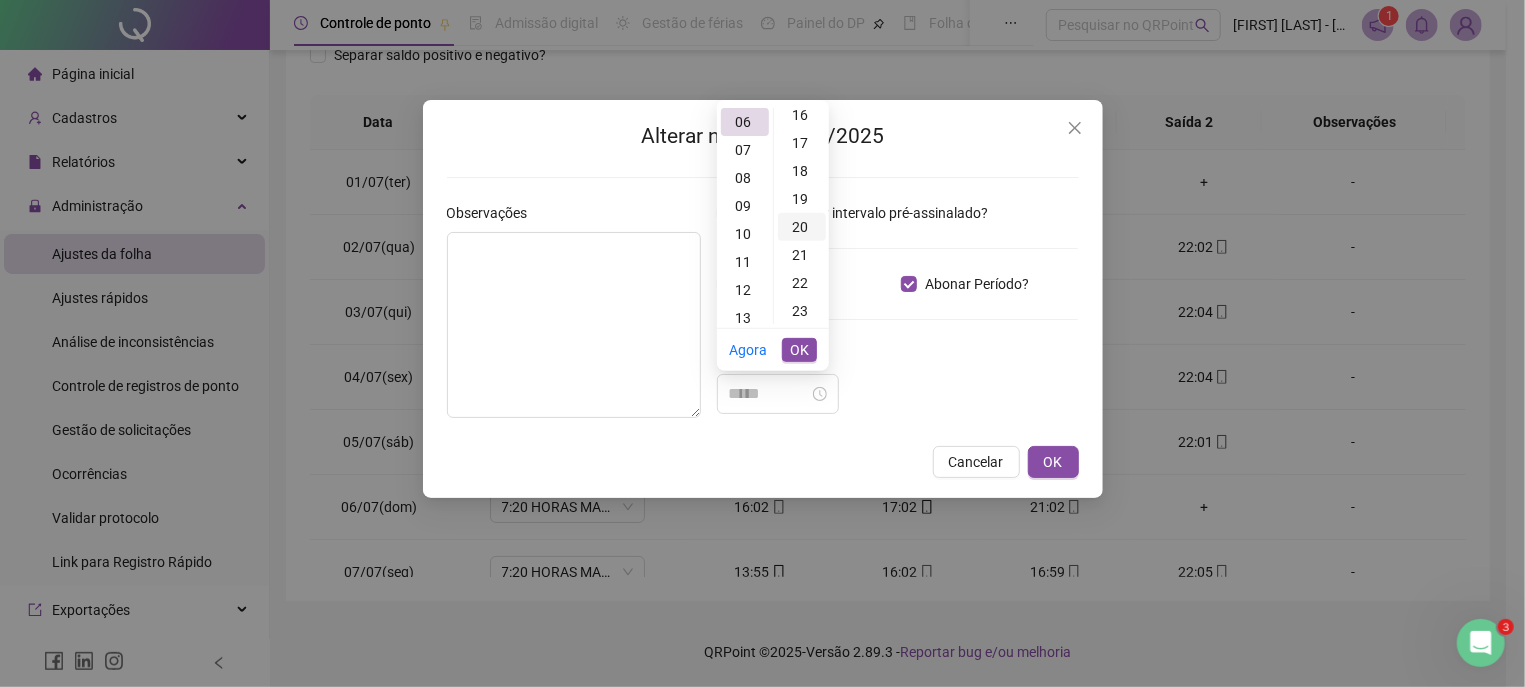 click on "20" at bounding box center (802, 227) 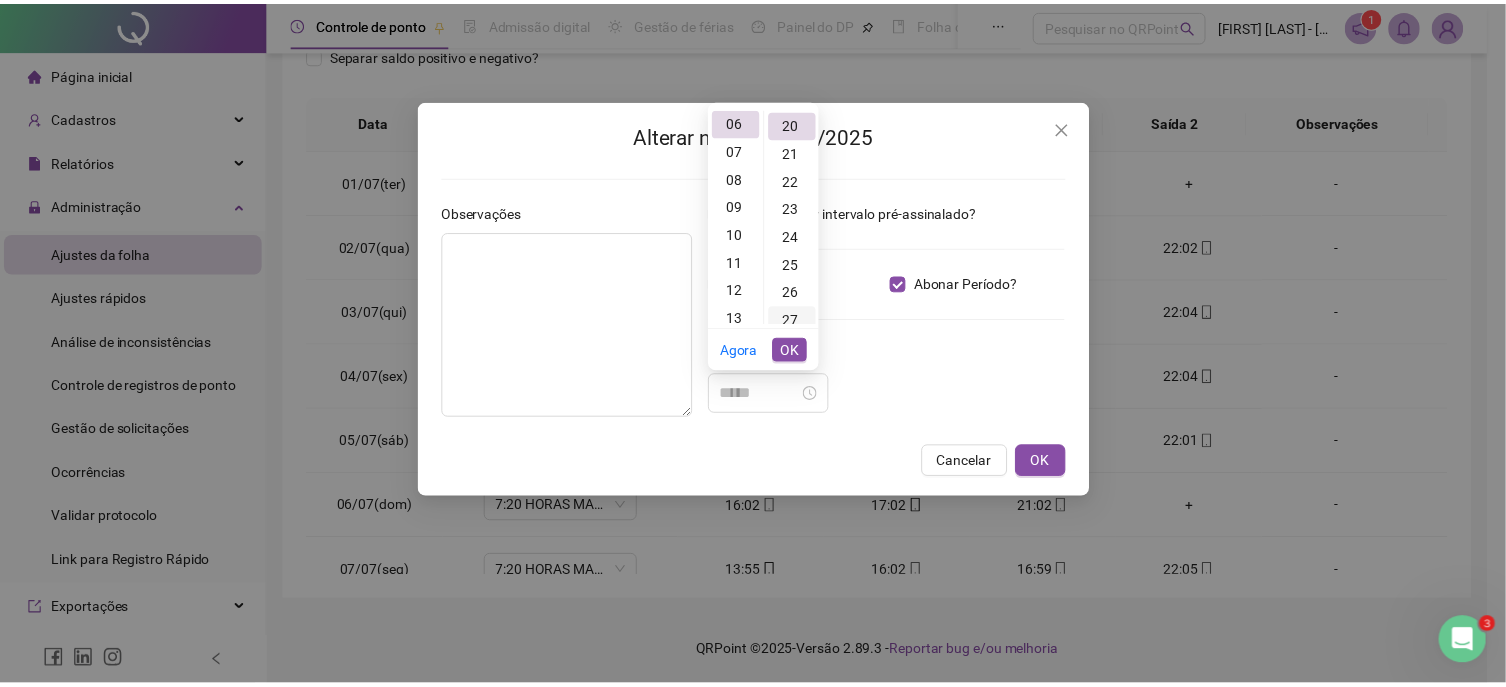 scroll, scrollTop: 560, scrollLeft: 0, axis: vertical 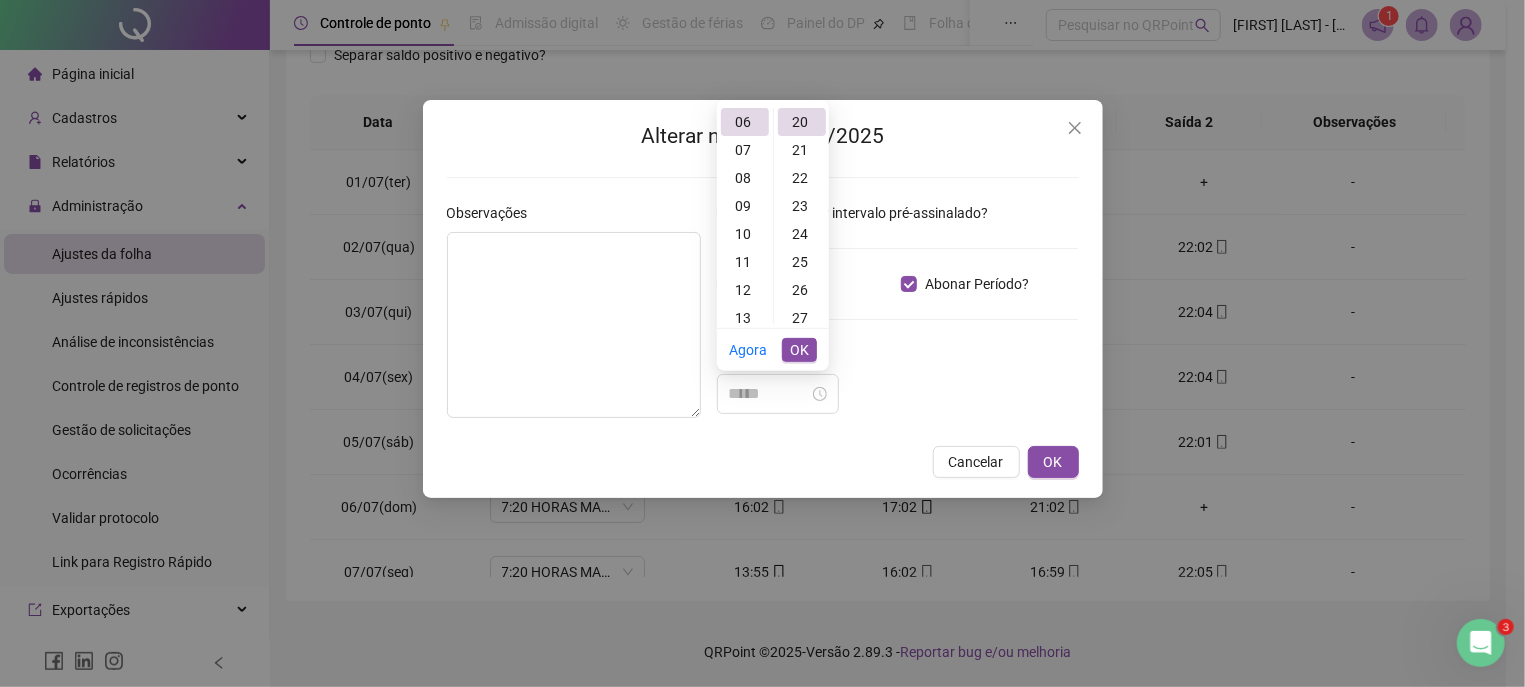 type on "*****" 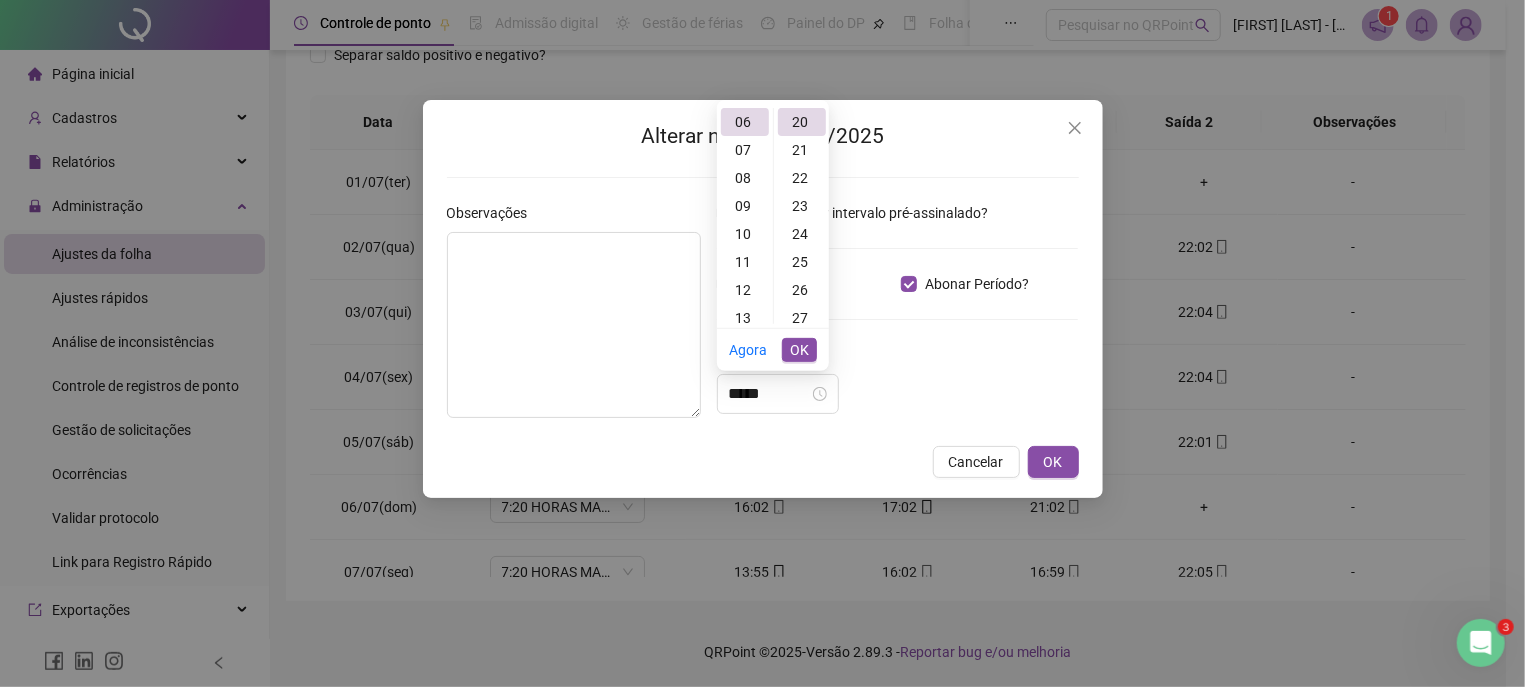 click on "OK" at bounding box center [799, 350] 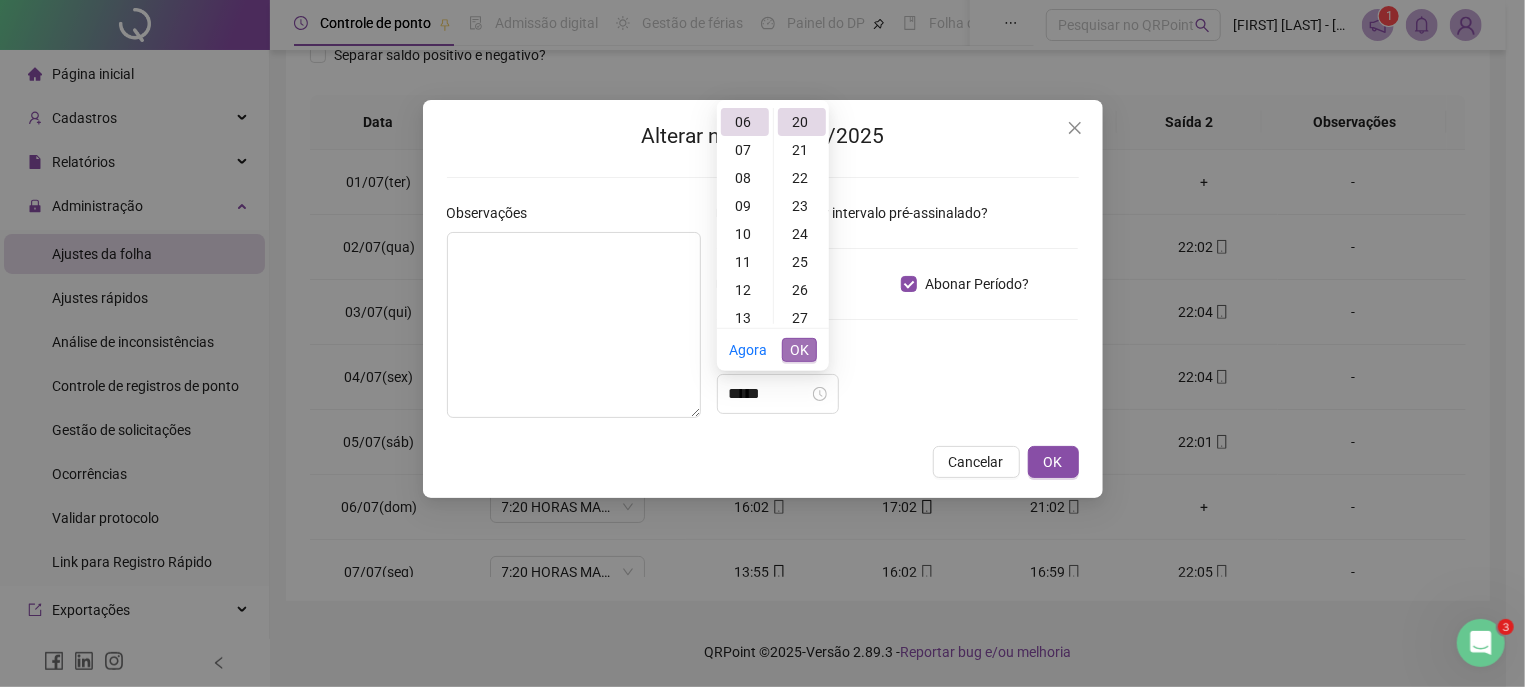 click on "OK" at bounding box center [799, 350] 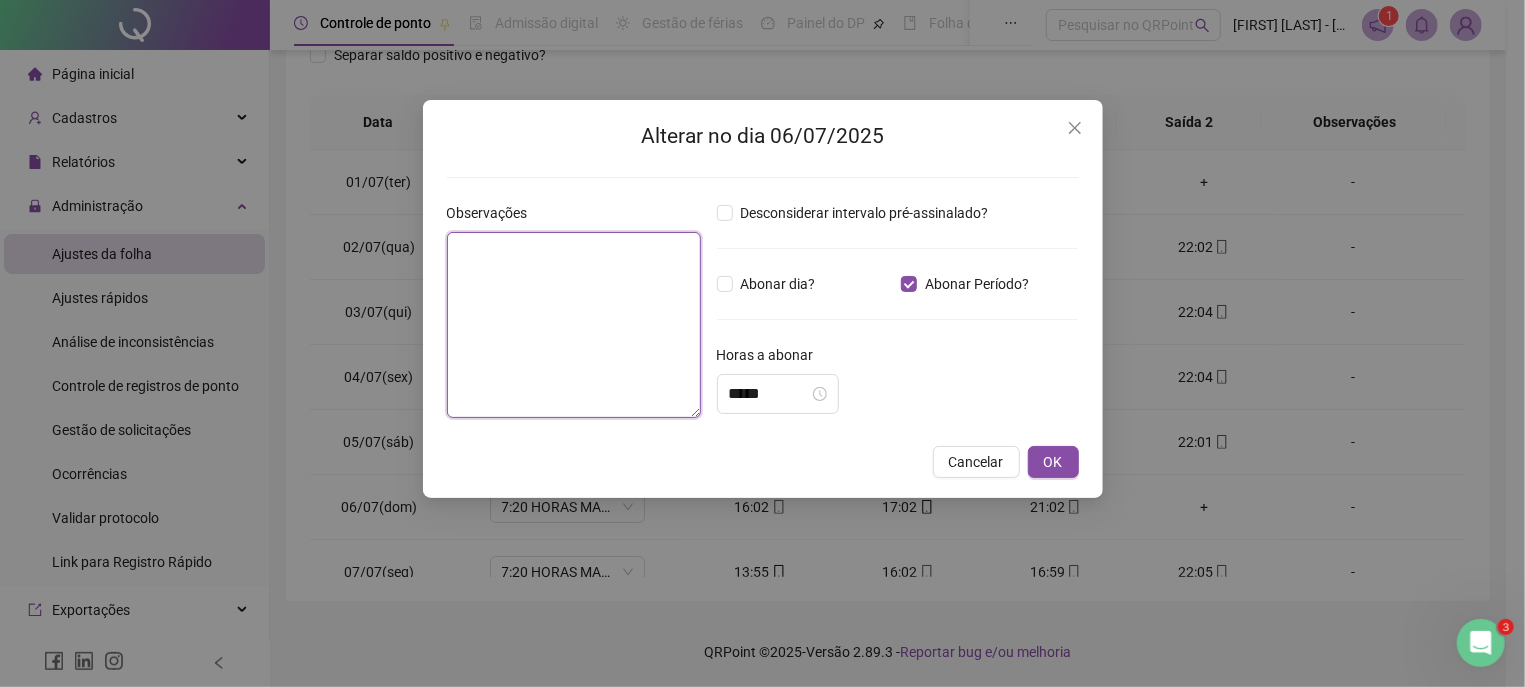 click at bounding box center (574, 325) 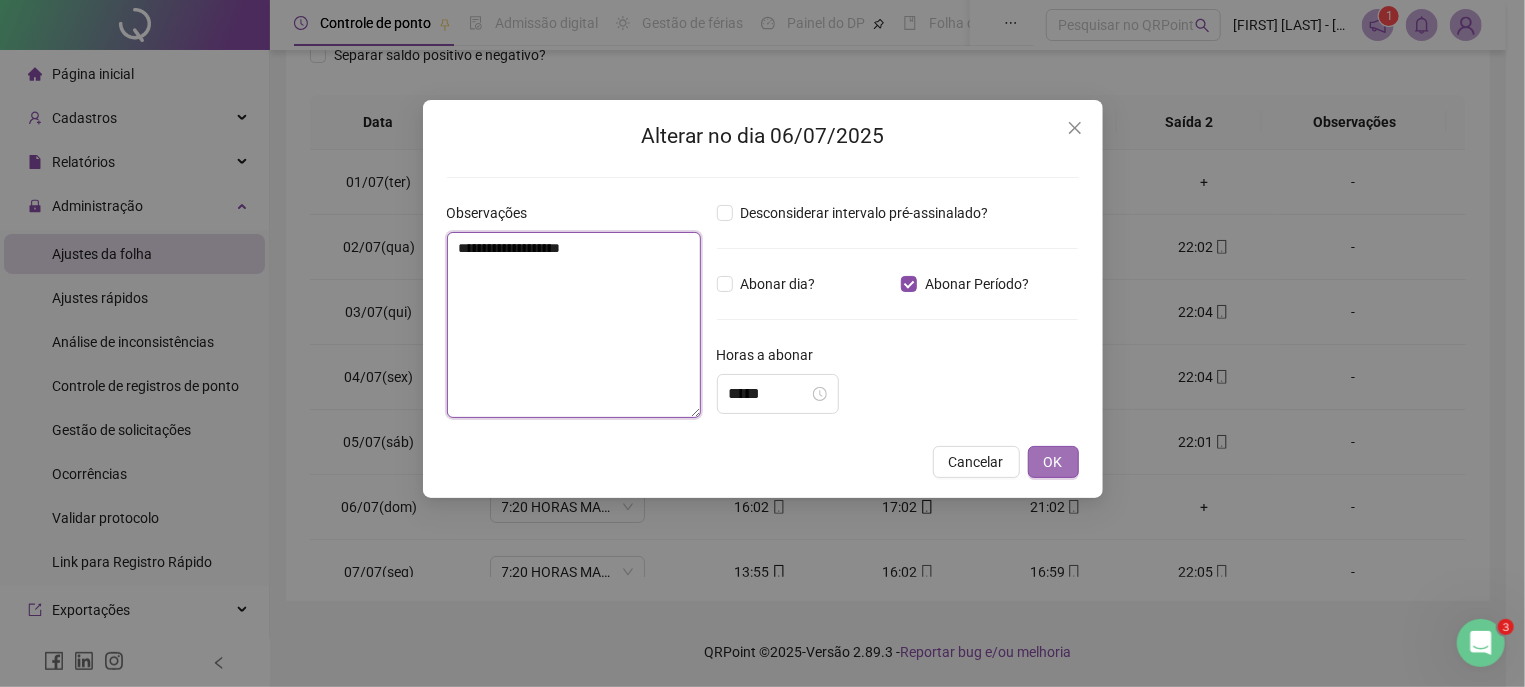 type on "**********" 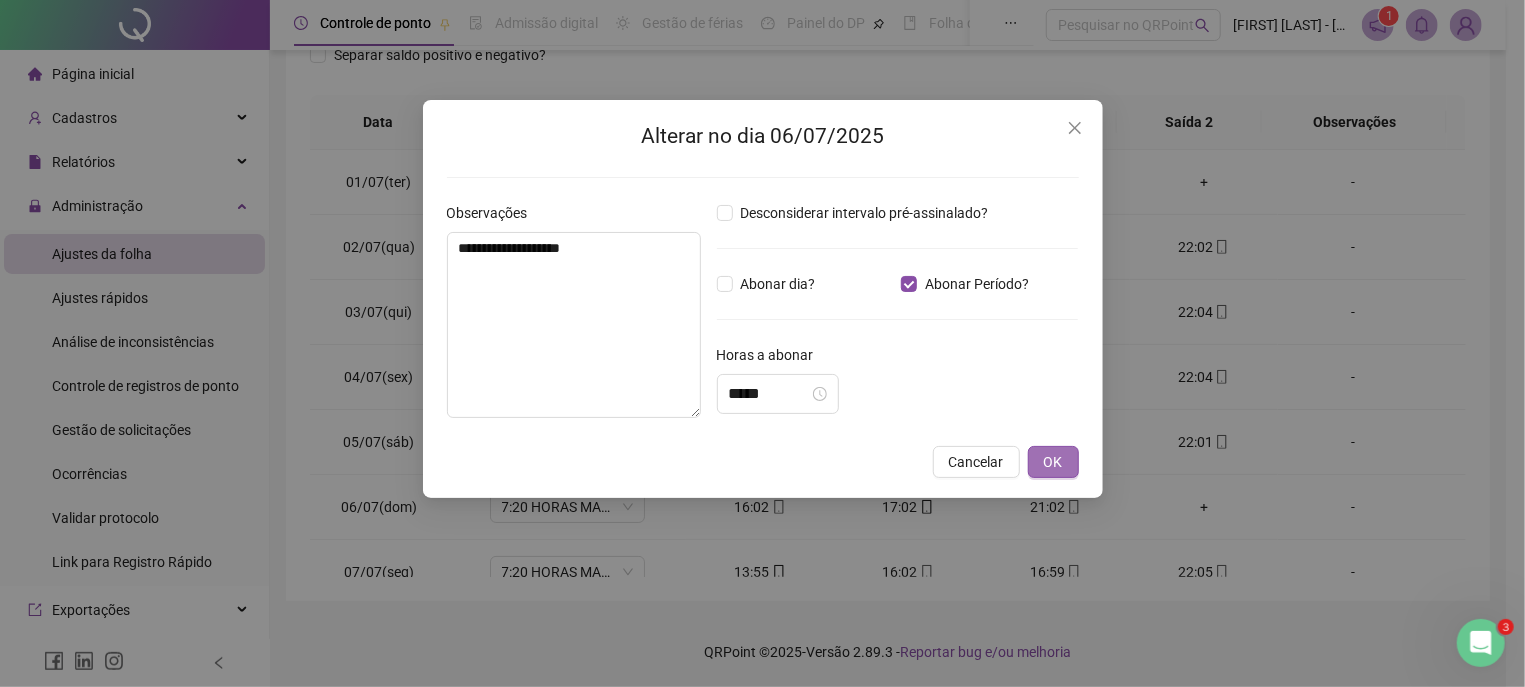 click on "OK" at bounding box center (1053, 462) 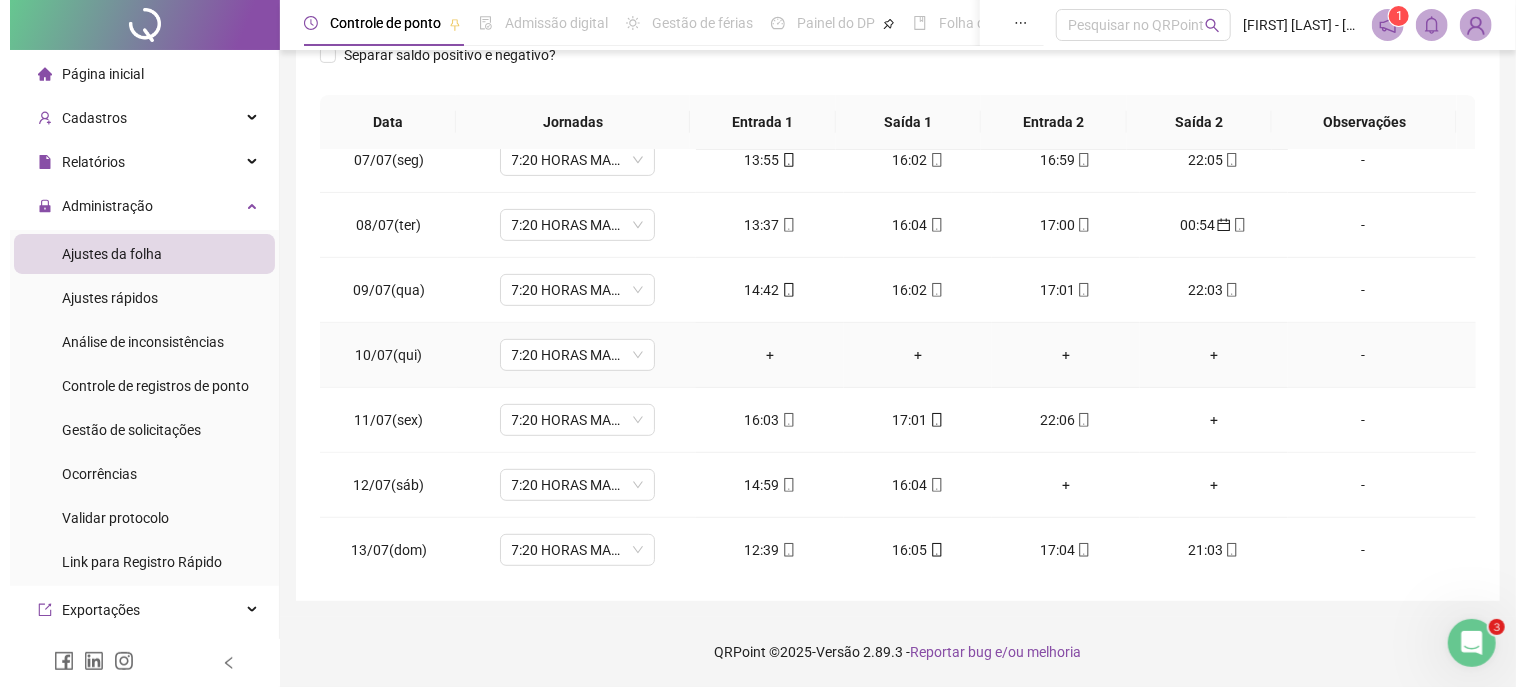 scroll, scrollTop: 455, scrollLeft: 0, axis: vertical 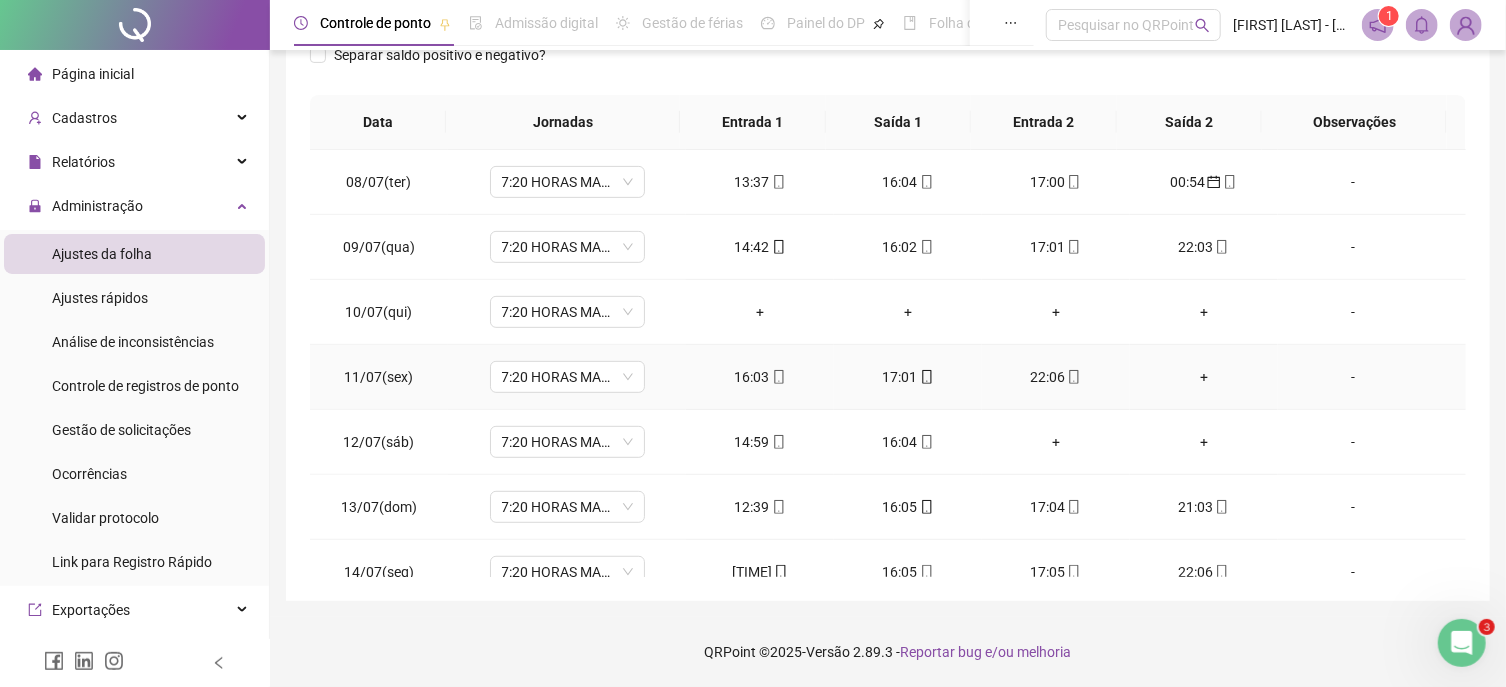 drag, startPoint x: 1339, startPoint y: 374, endPoint x: 1204, endPoint y: 400, distance: 137.48091 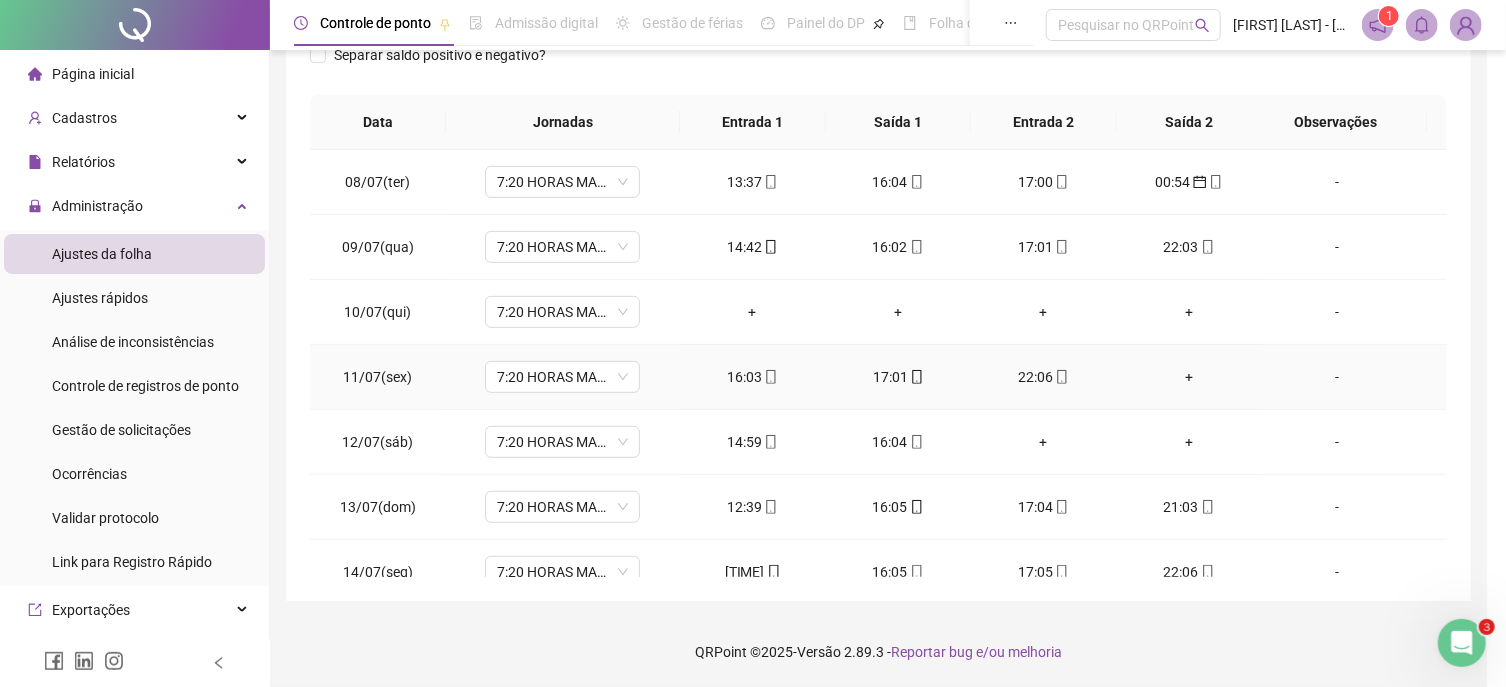 type 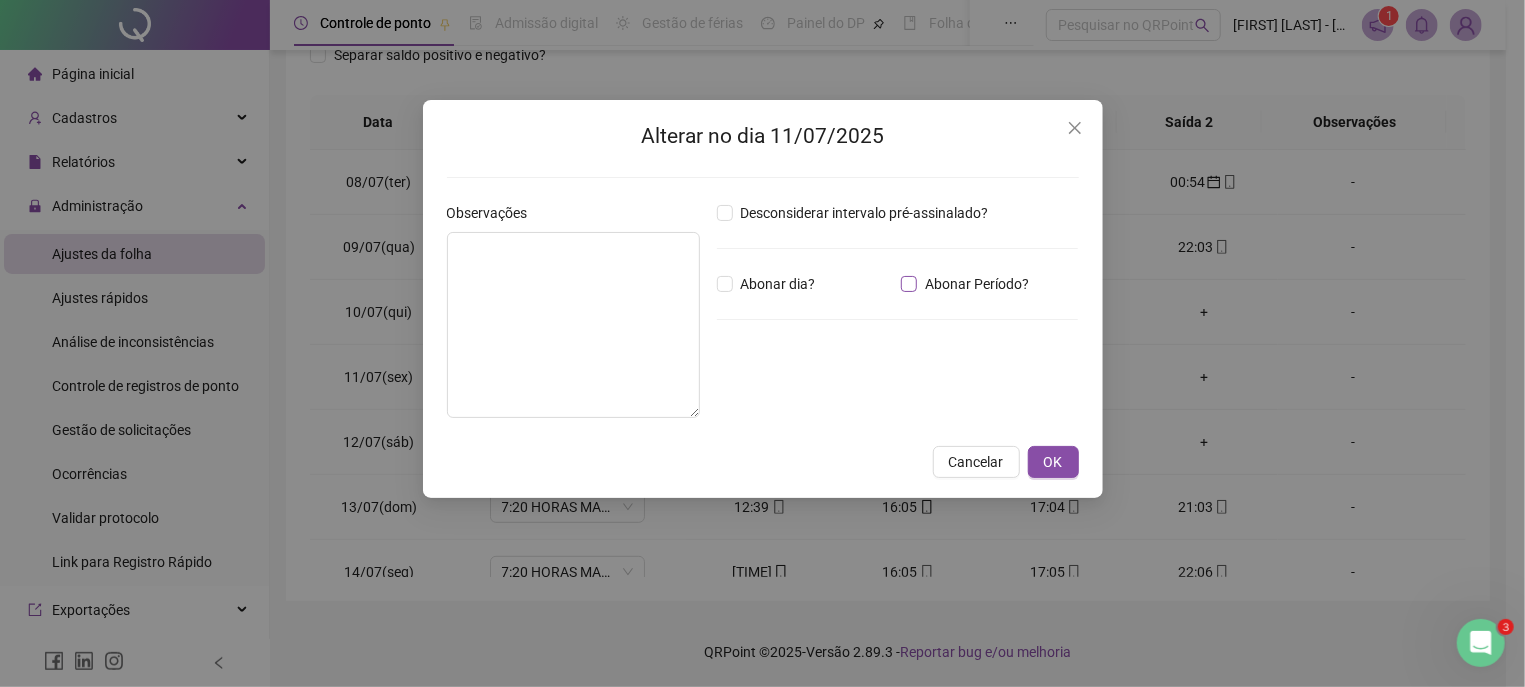 type 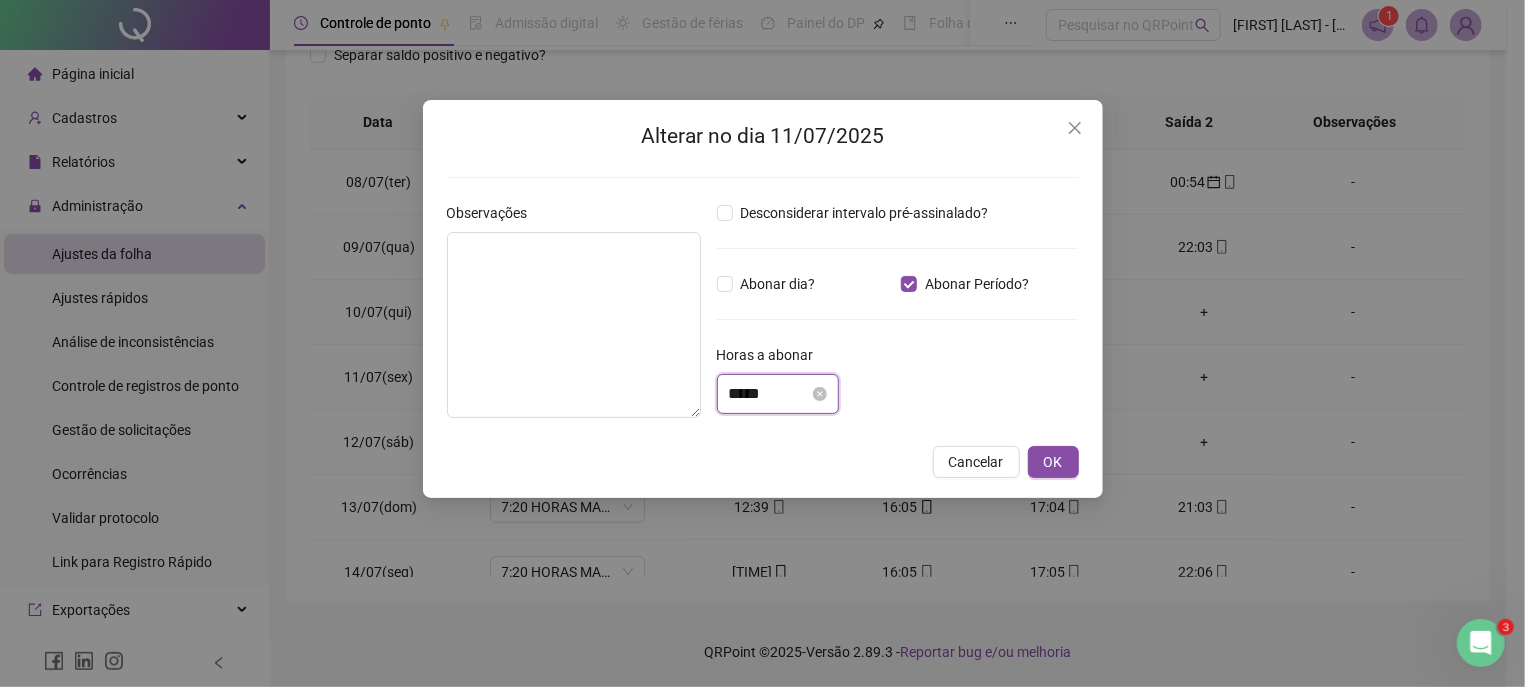 click on "*****" at bounding box center [769, 394] 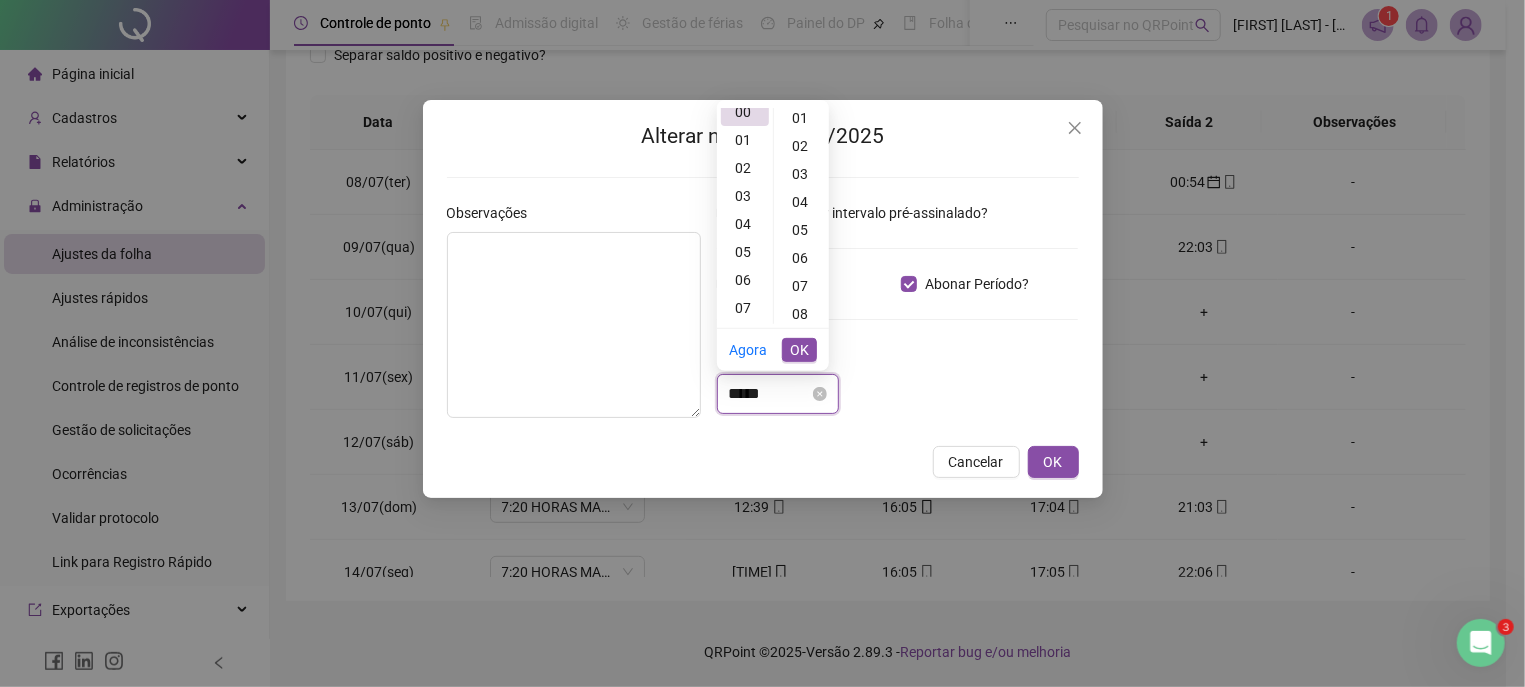 scroll, scrollTop: 0, scrollLeft: 0, axis: both 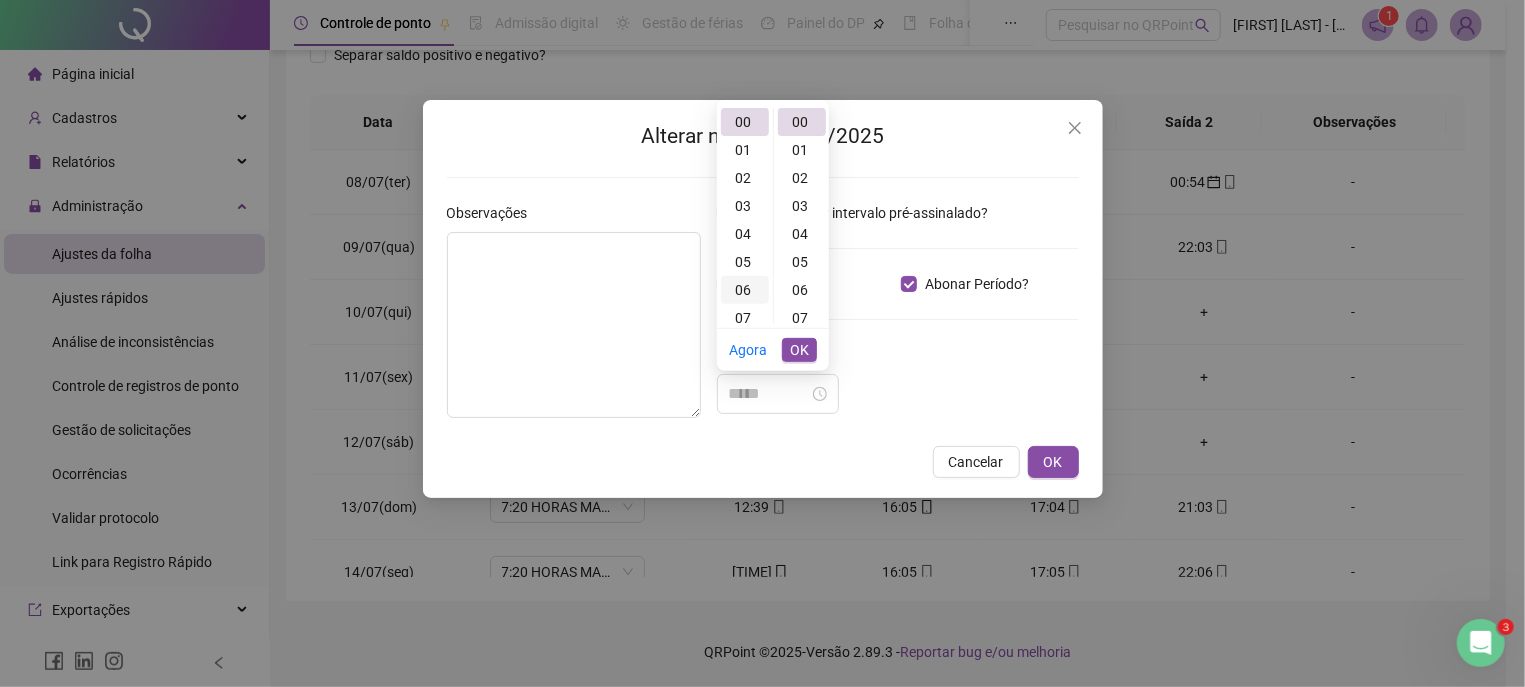 click on "06" at bounding box center (745, 290) 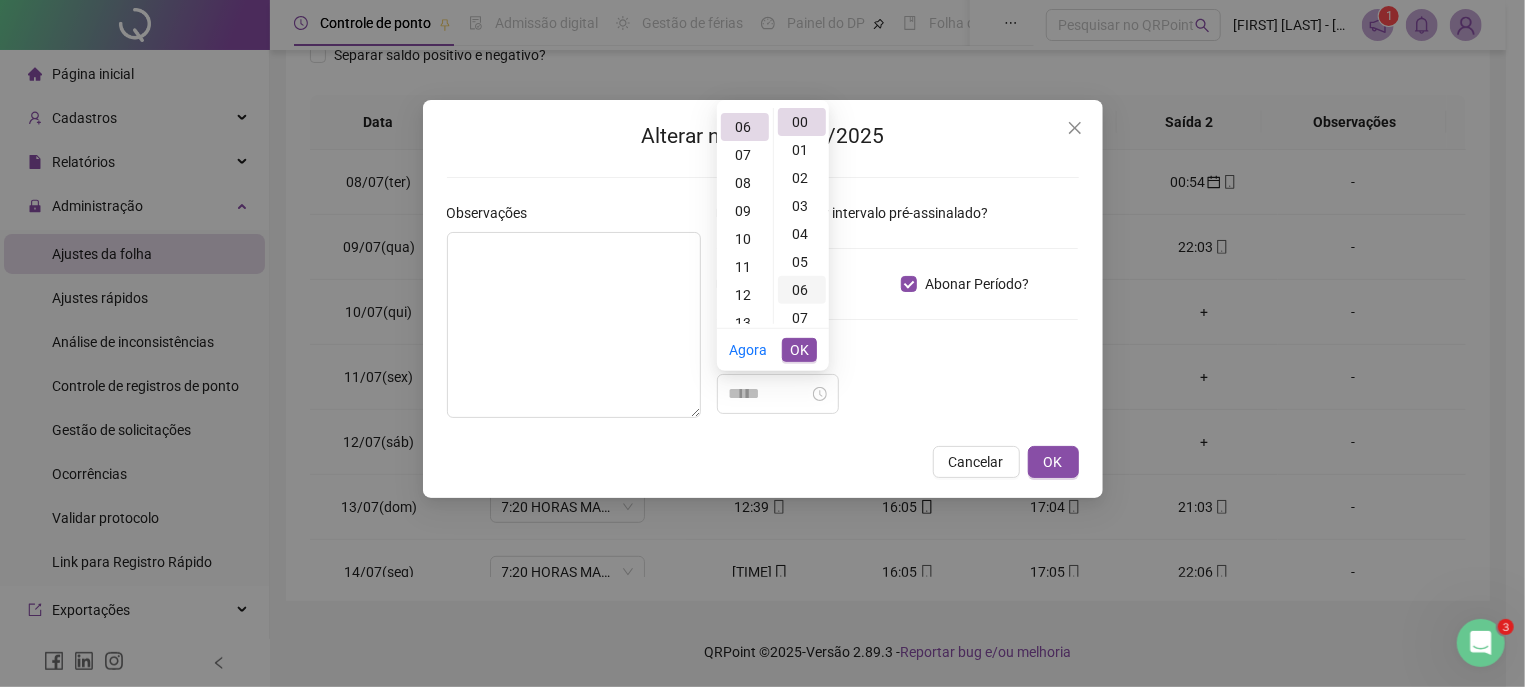 scroll, scrollTop: 168, scrollLeft: 0, axis: vertical 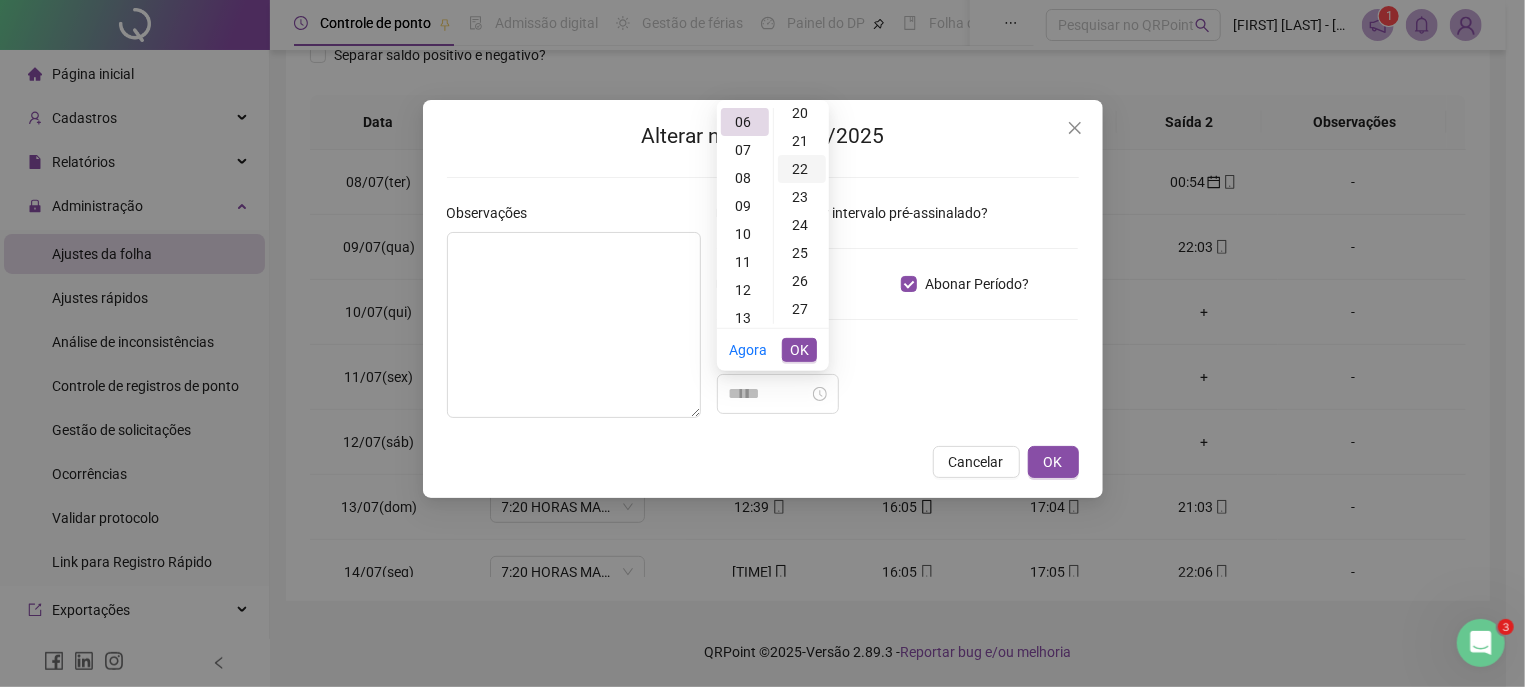 click on "22" at bounding box center (802, 169) 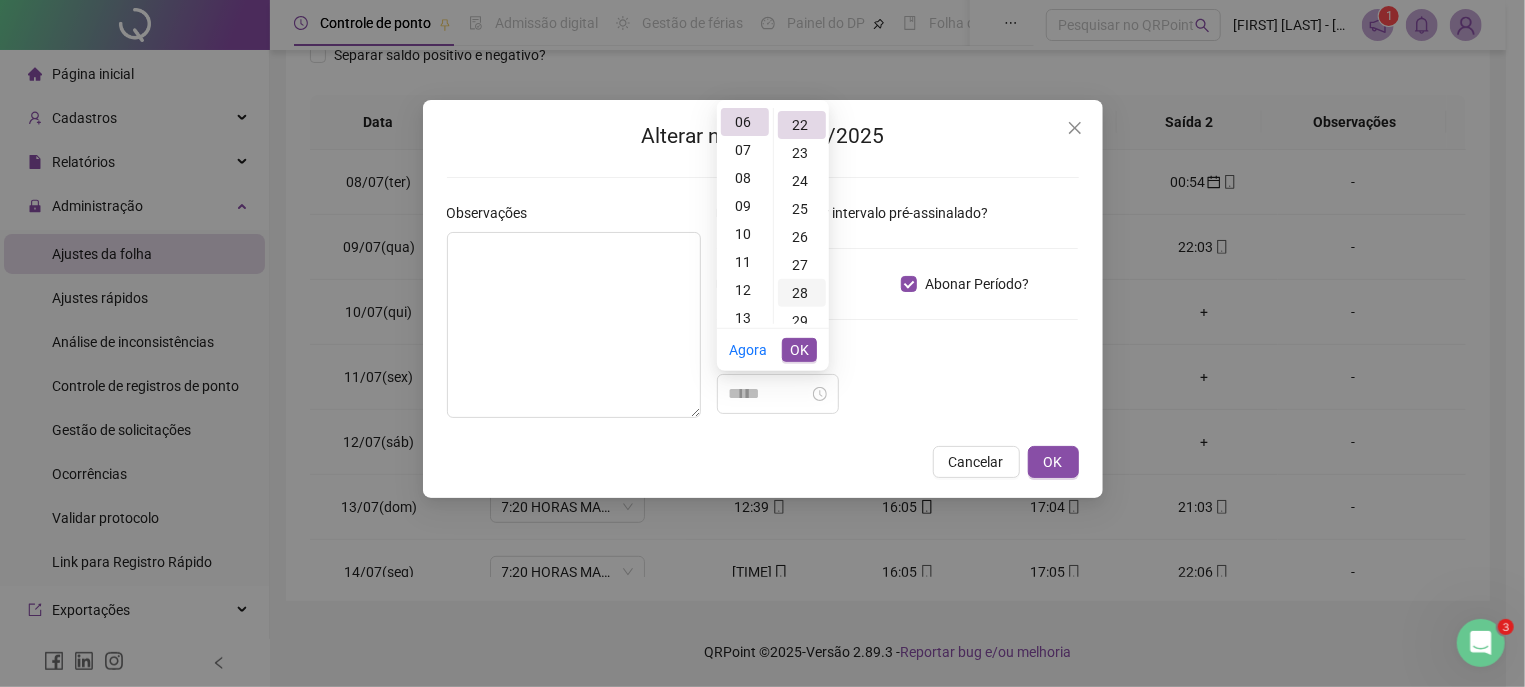 scroll, scrollTop: 615, scrollLeft: 0, axis: vertical 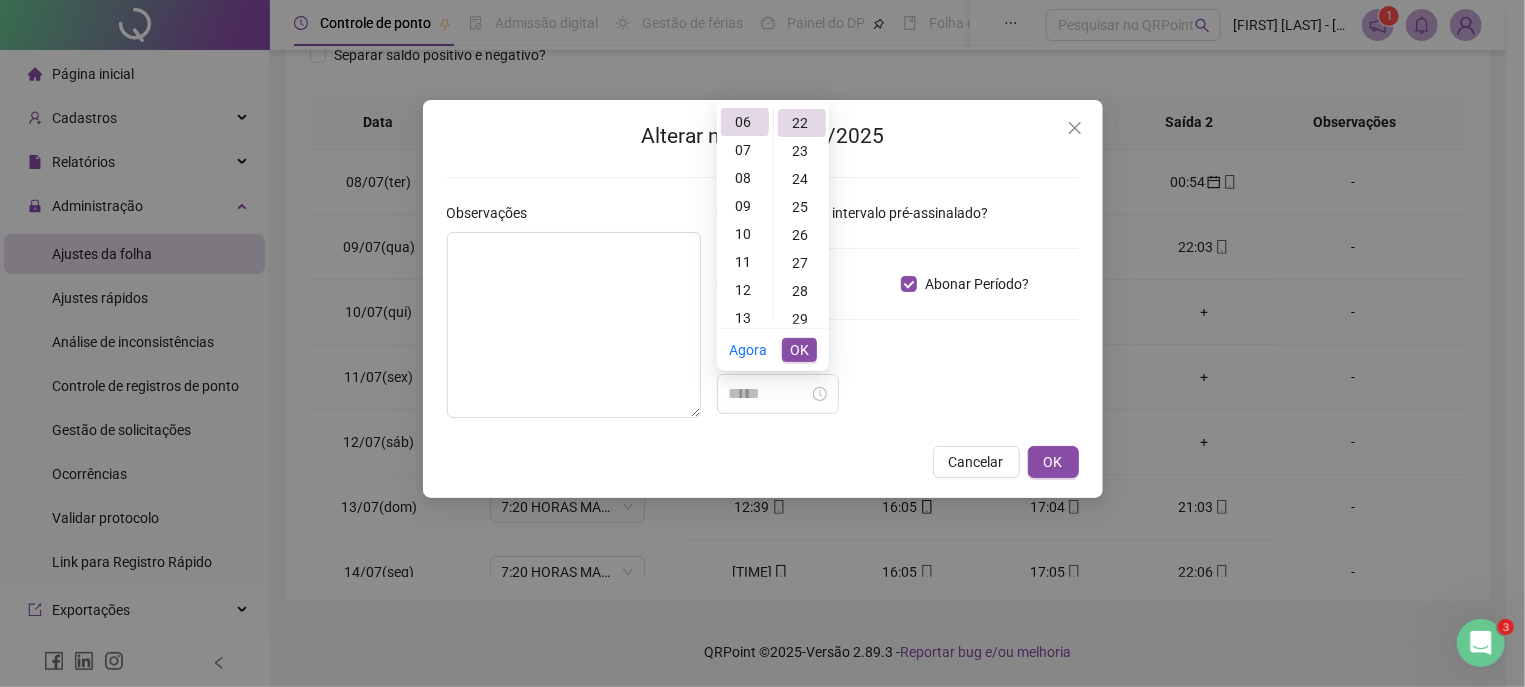 type on "*****" 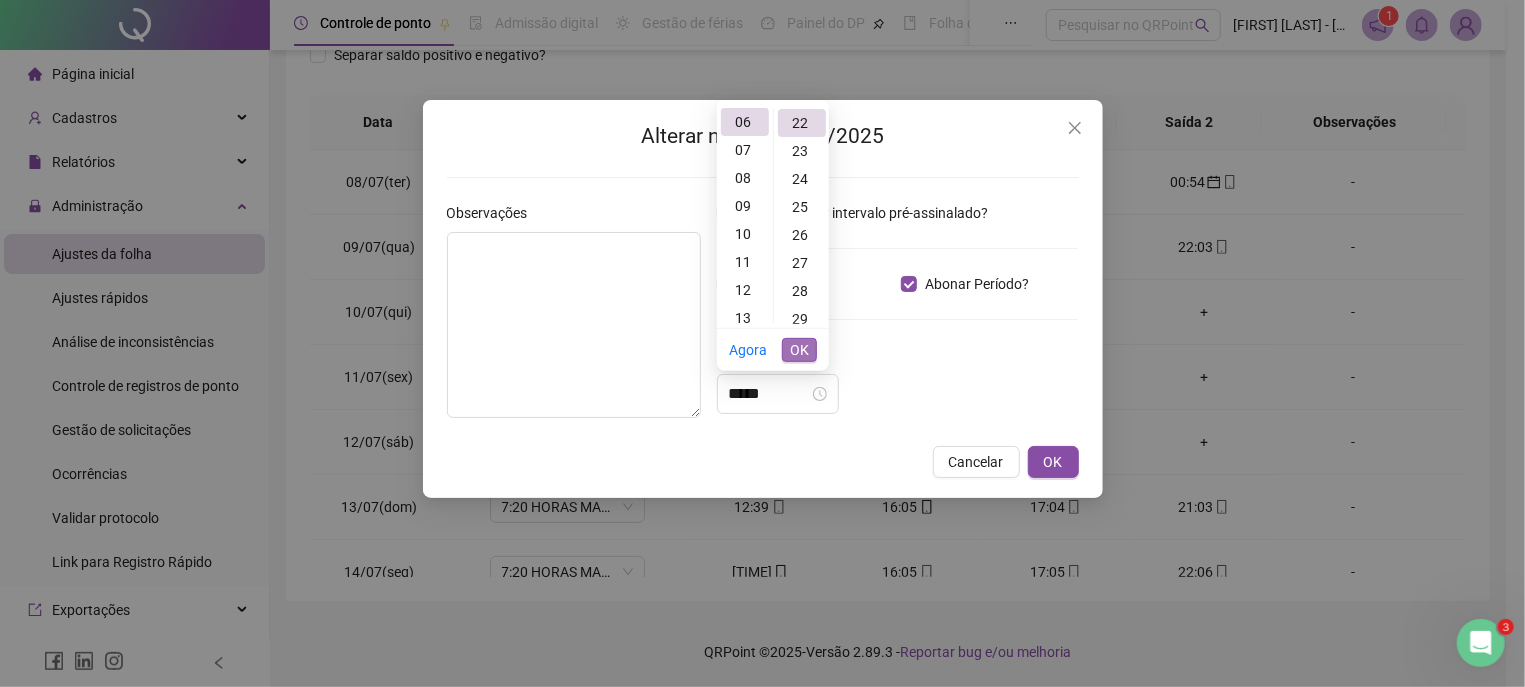 click on "OK" at bounding box center (799, 350) 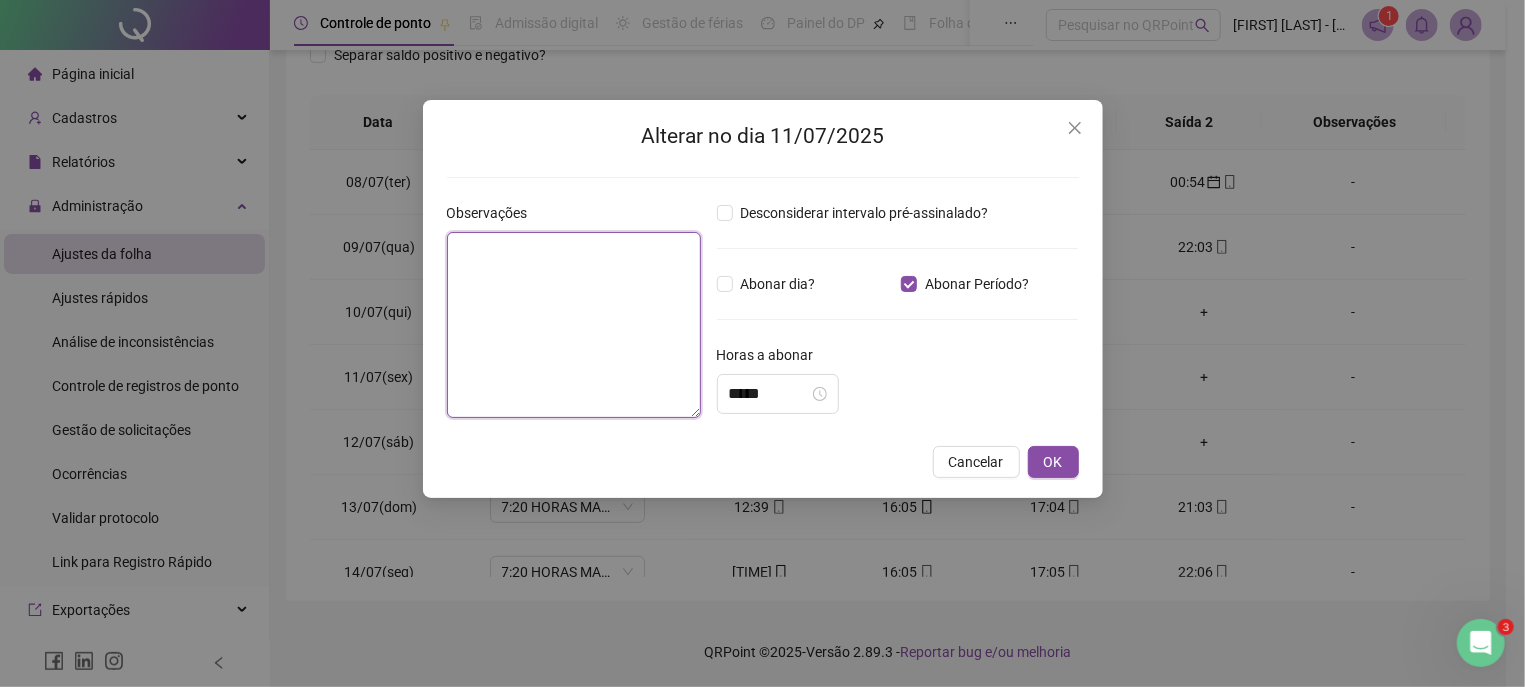 click at bounding box center [574, 325] 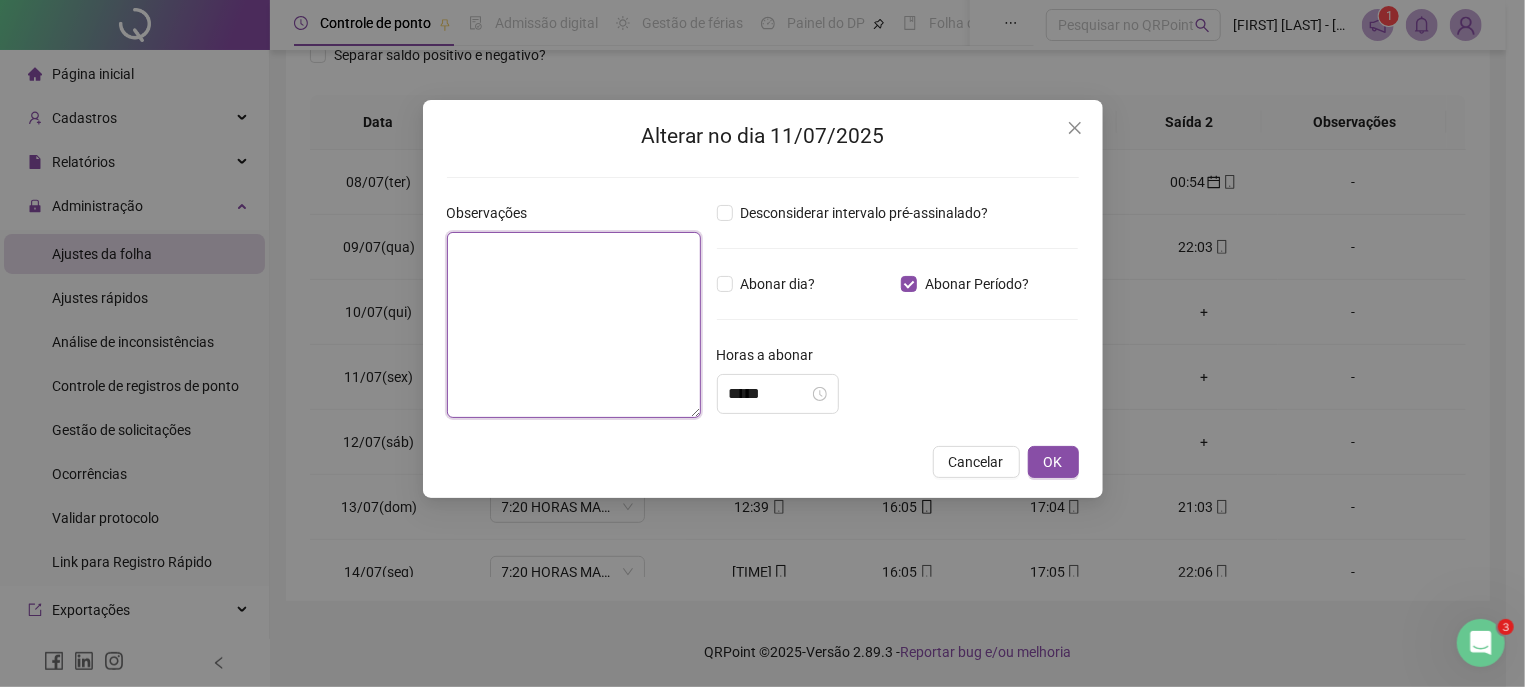paste on "**********" 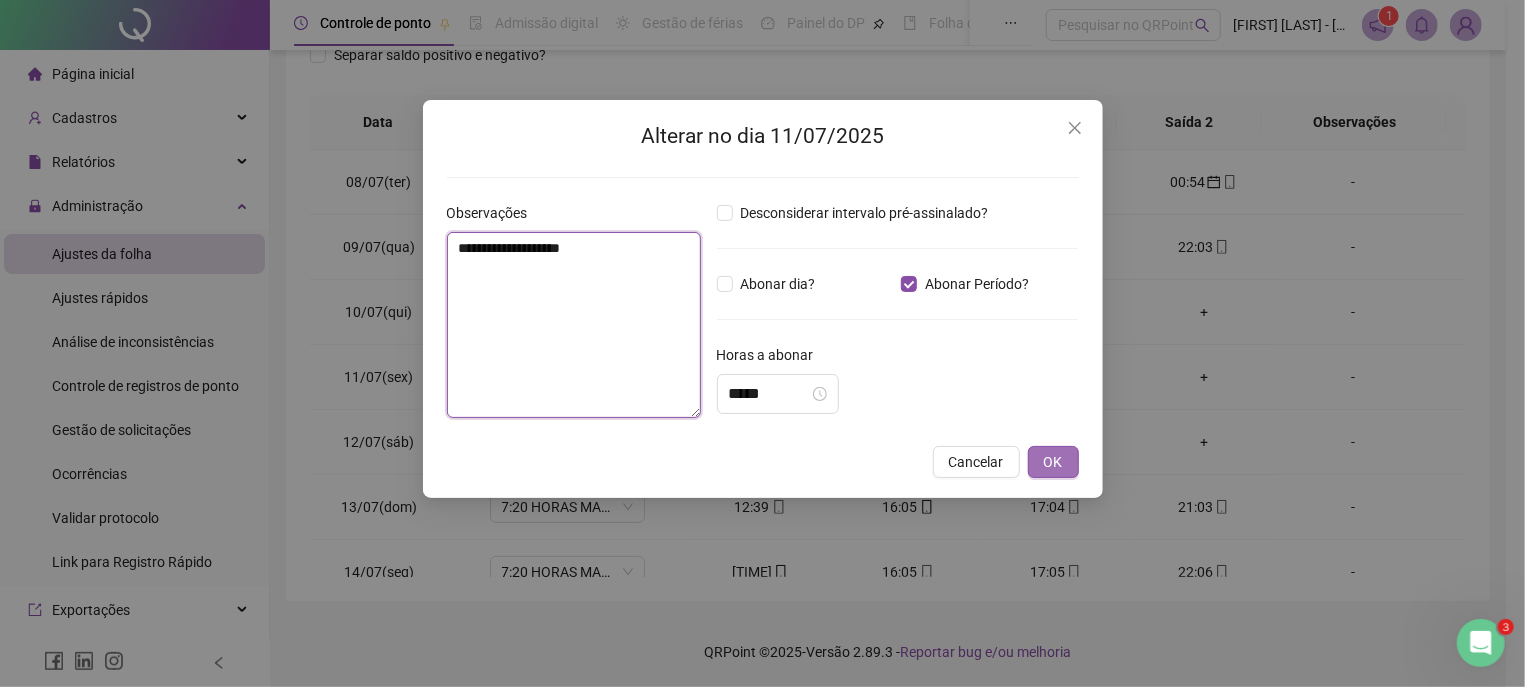 type on "**********" 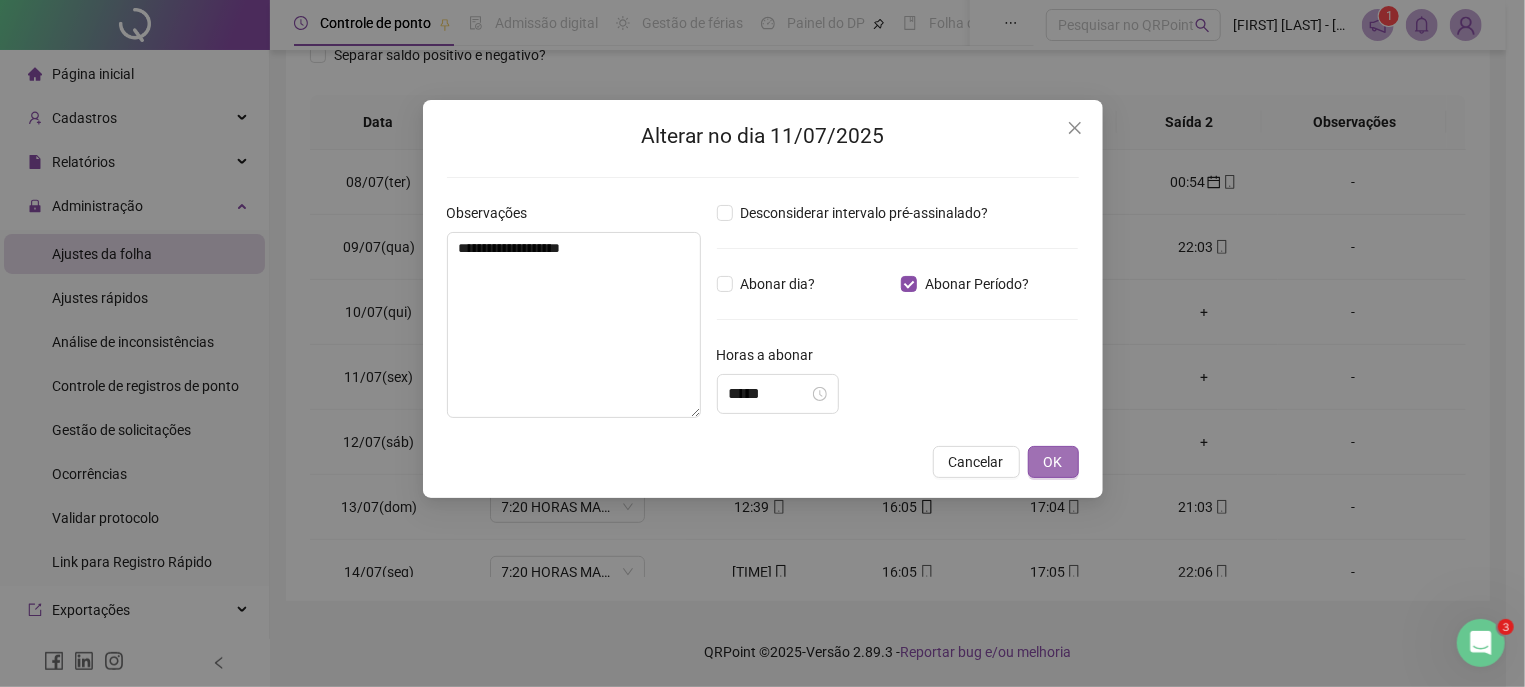 click on "OK" at bounding box center (1053, 462) 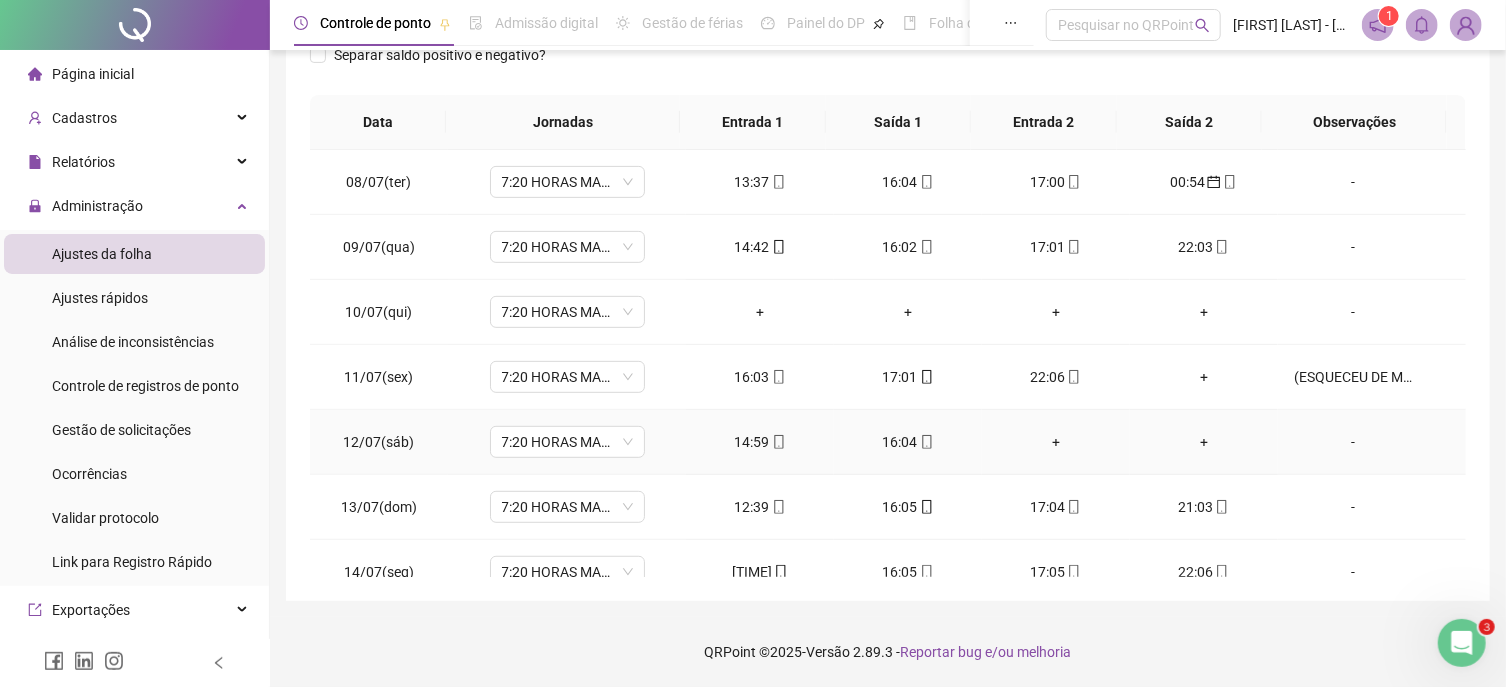 drag, startPoint x: 1339, startPoint y: 437, endPoint x: 1164, endPoint y: 439, distance: 175.01143 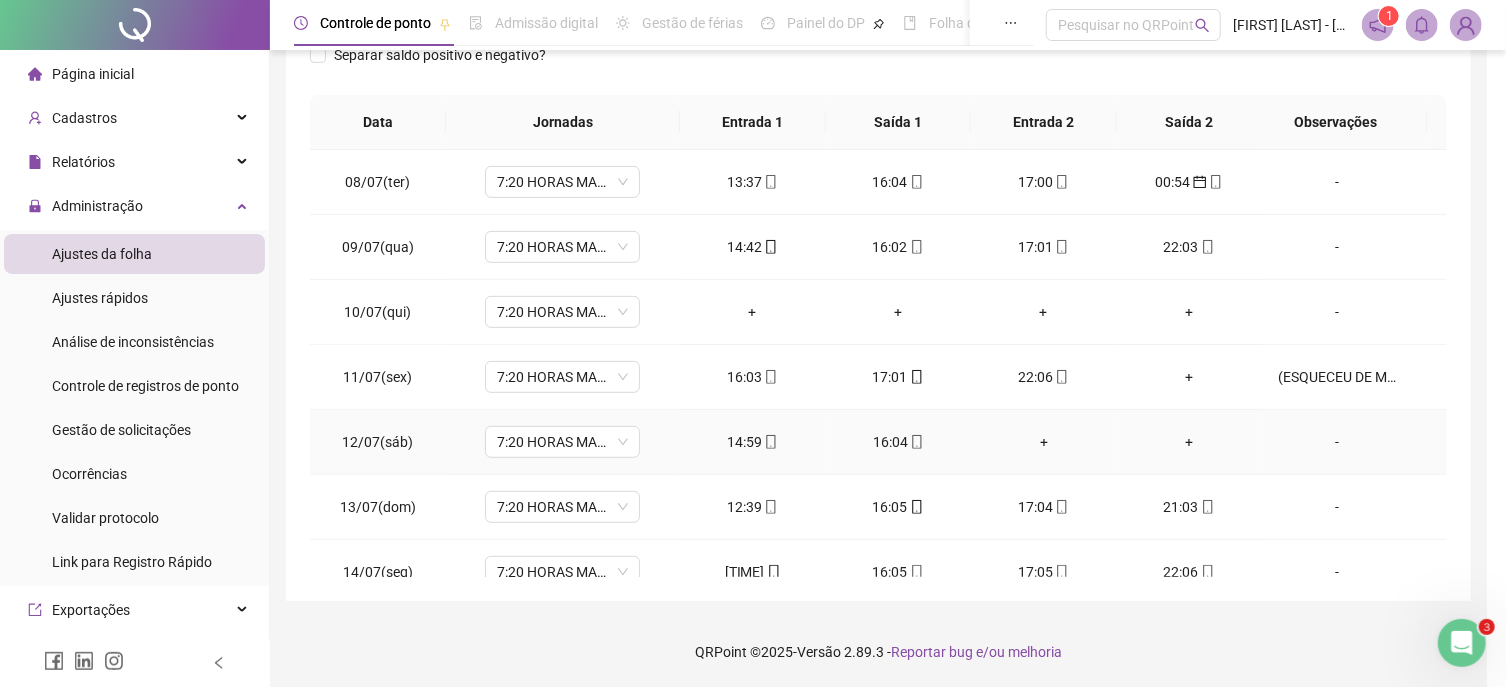 type 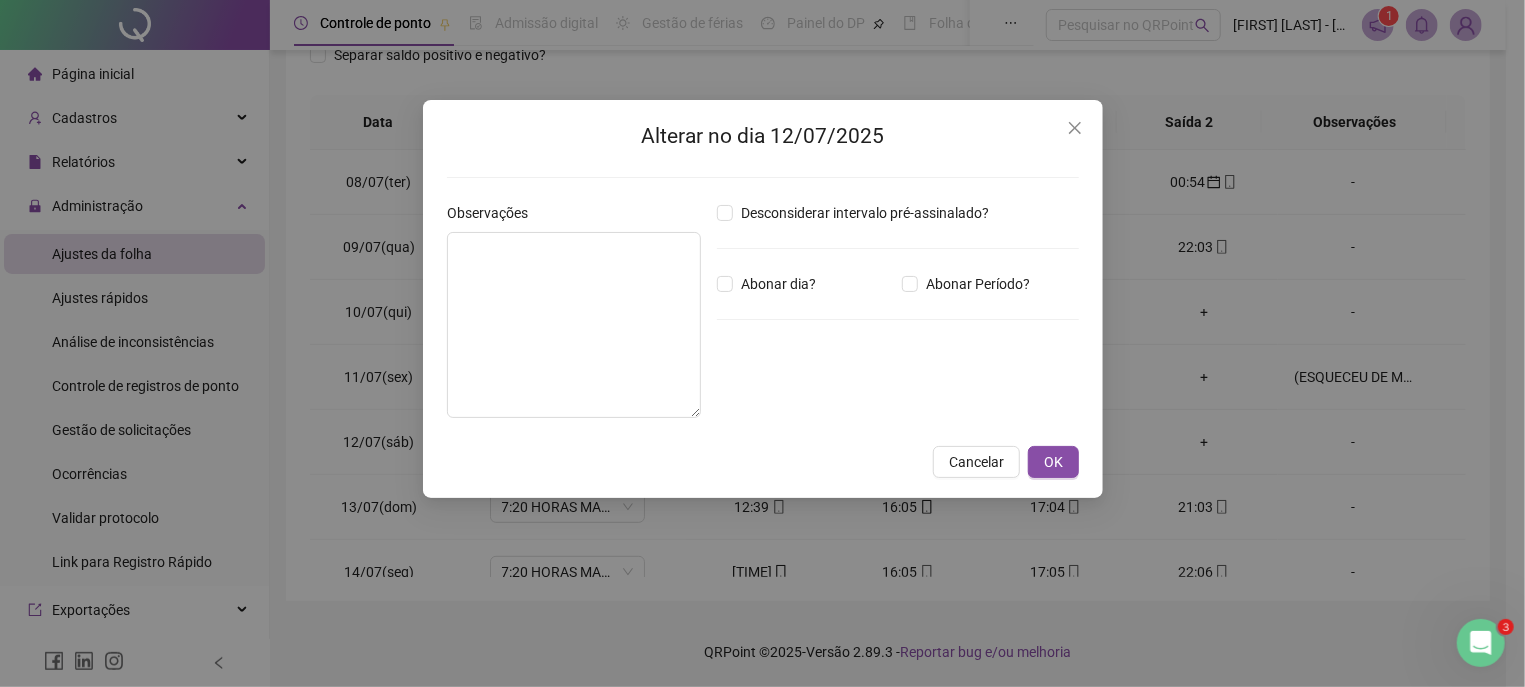 type 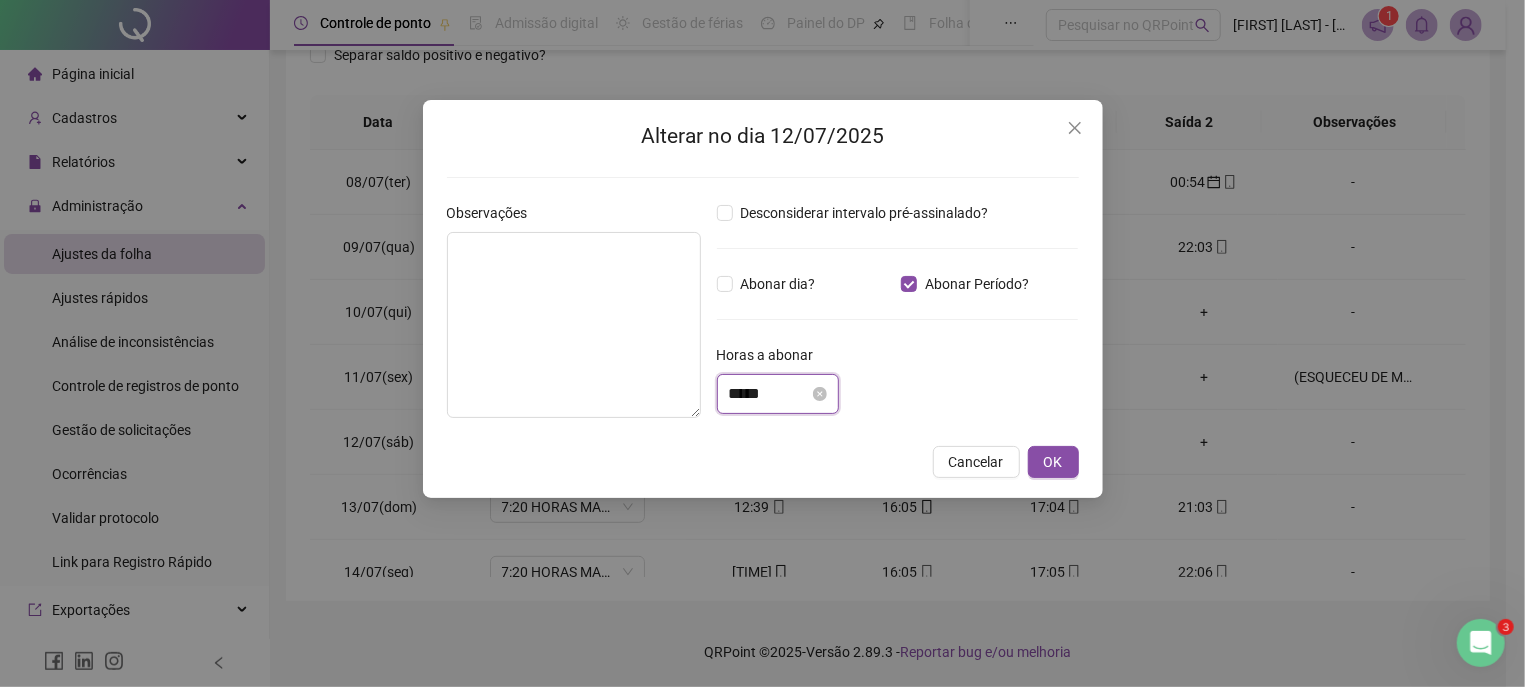 click on "*****" at bounding box center [769, 394] 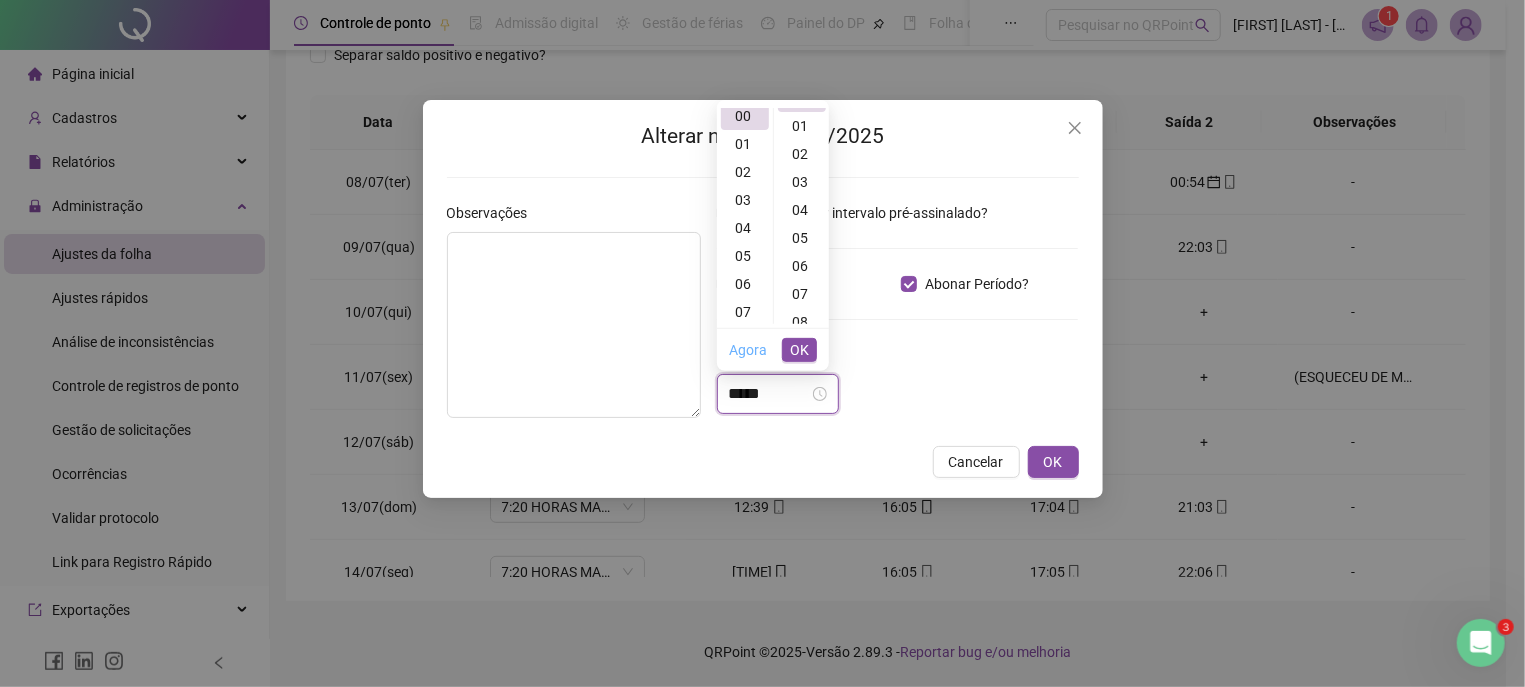 scroll, scrollTop: 0, scrollLeft: 0, axis: both 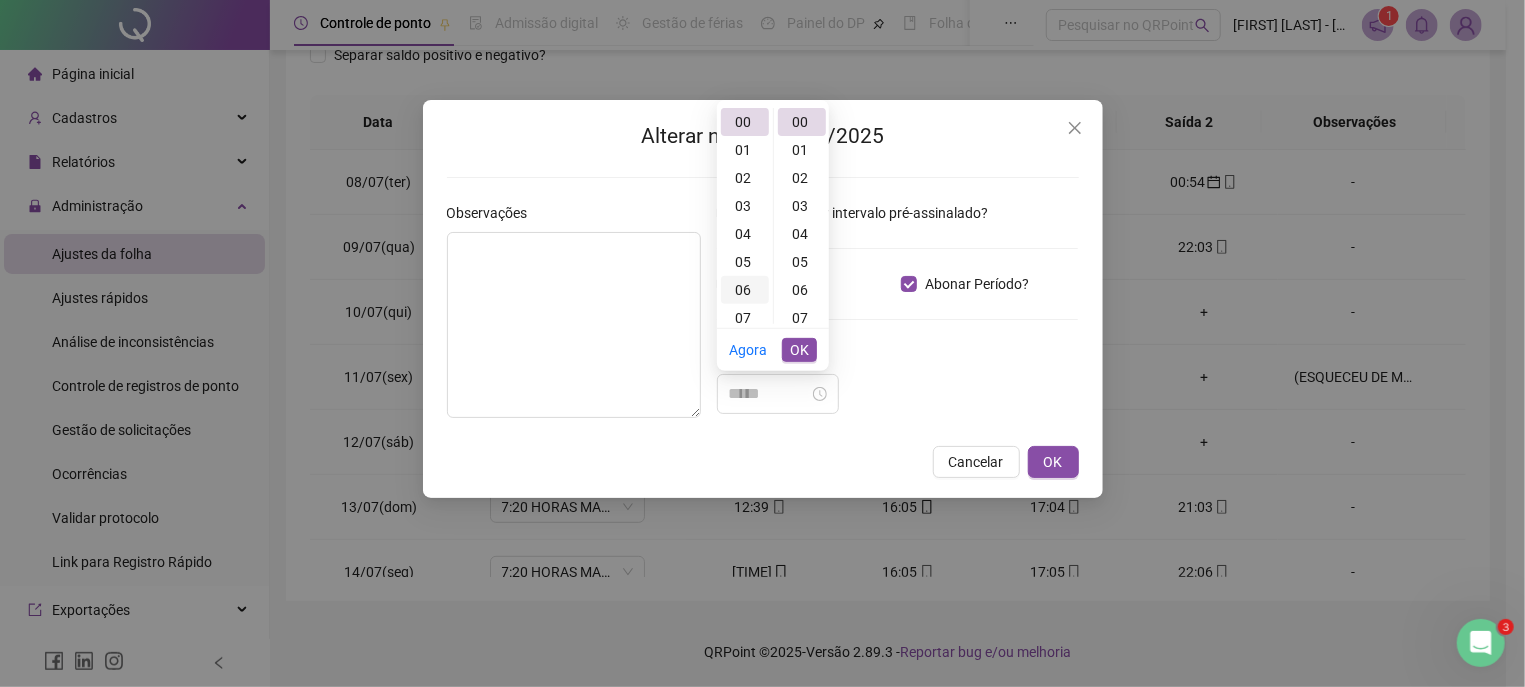 click on "06" at bounding box center [745, 290] 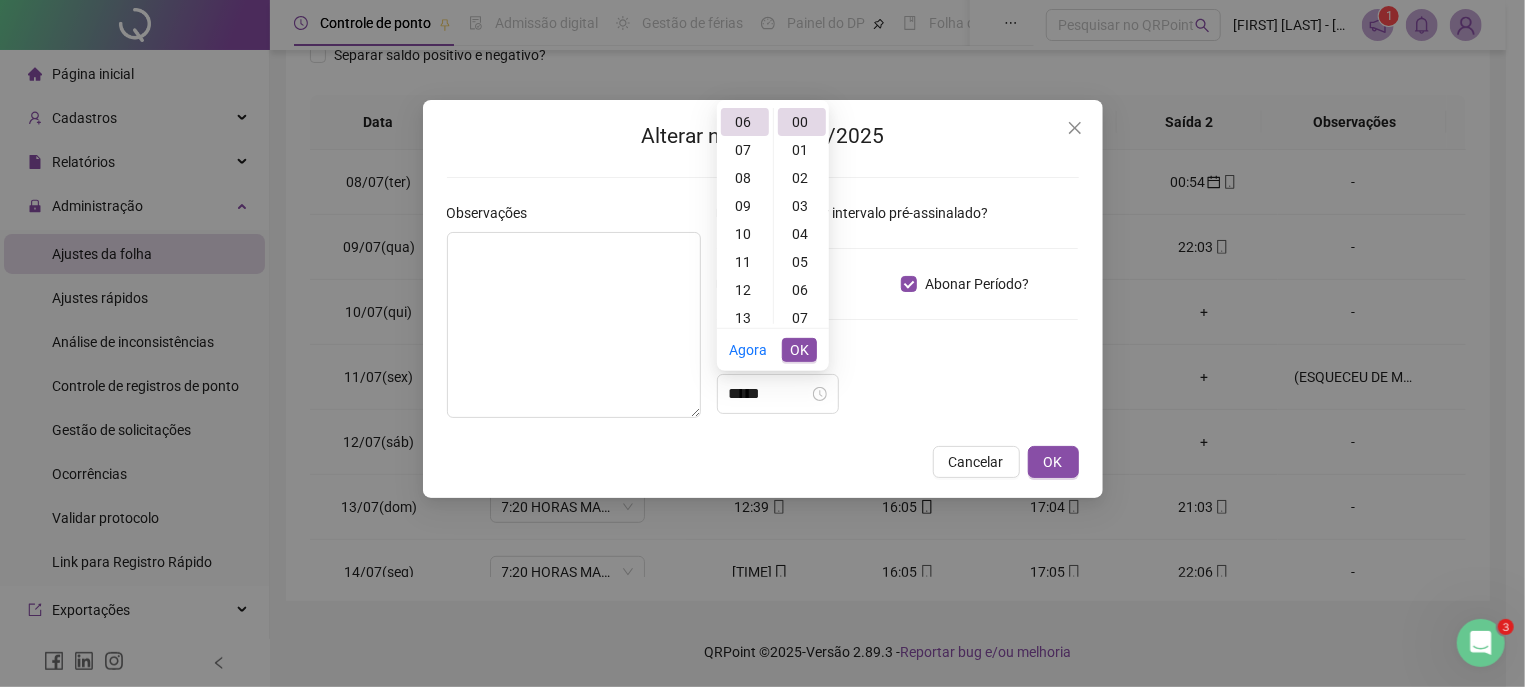 scroll, scrollTop: 168, scrollLeft: 0, axis: vertical 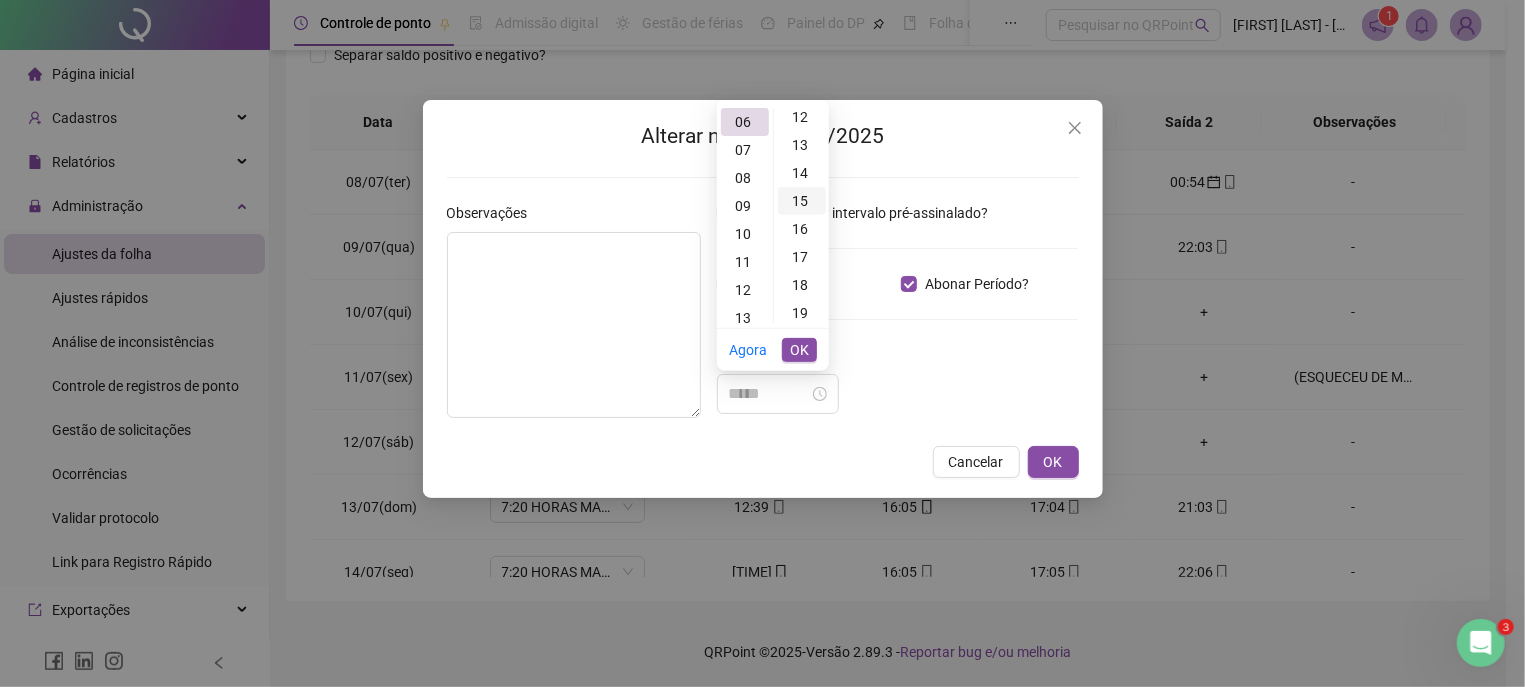 click on "15" at bounding box center [802, 201] 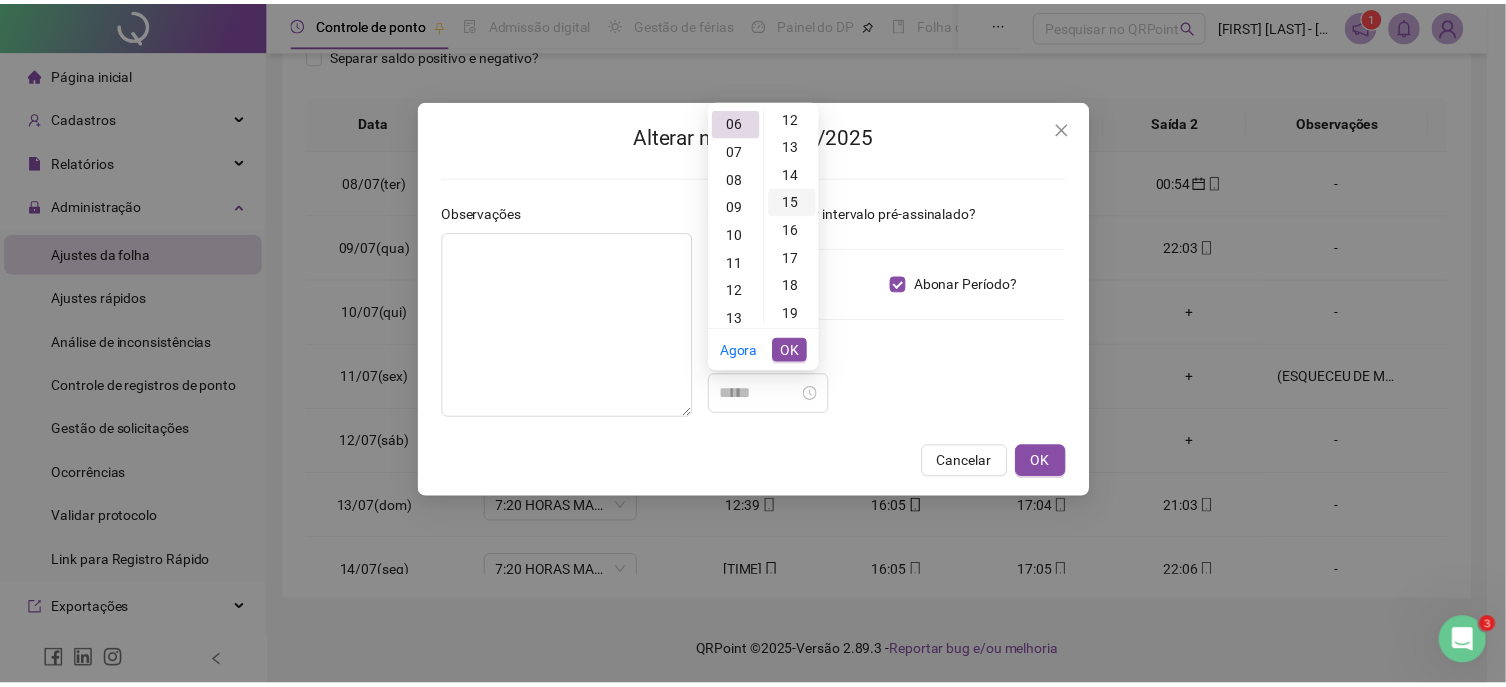 scroll, scrollTop: 419, scrollLeft: 0, axis: vertical 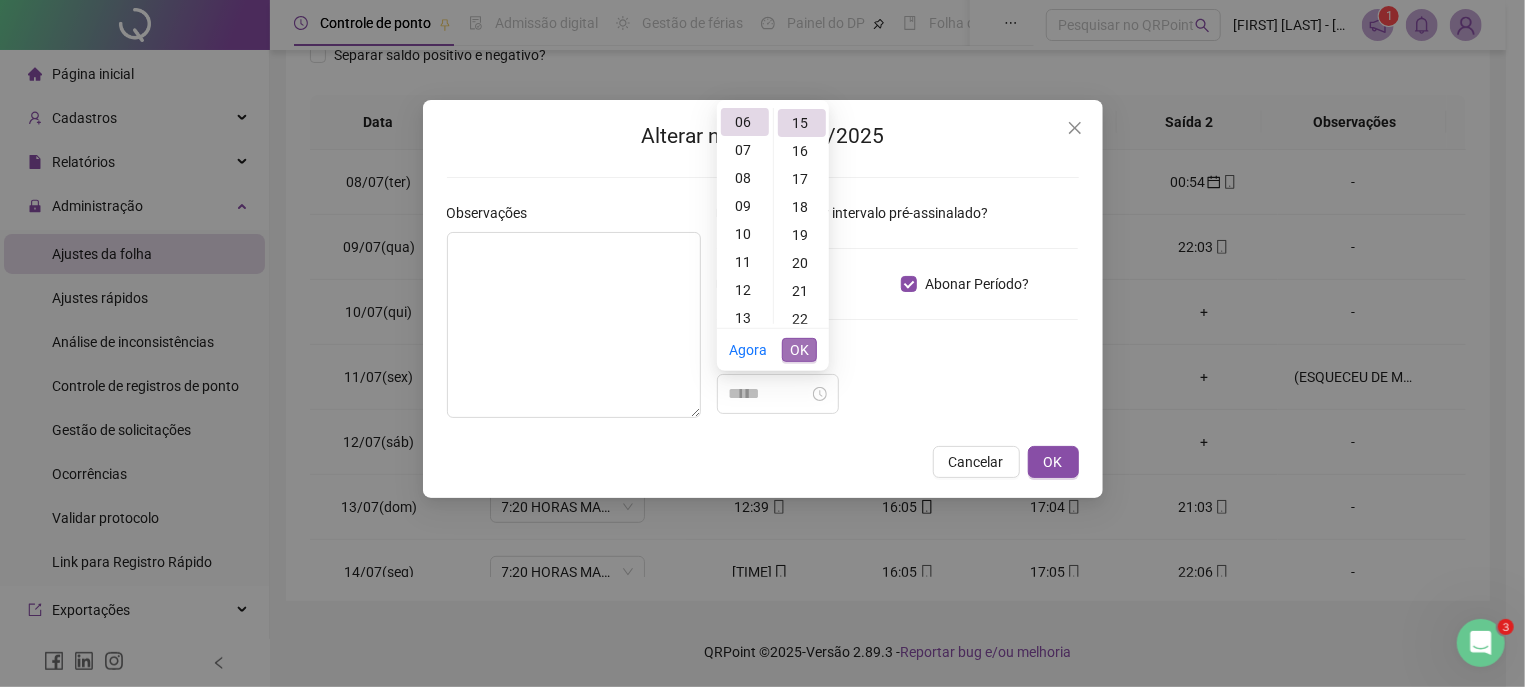 type on "*****" 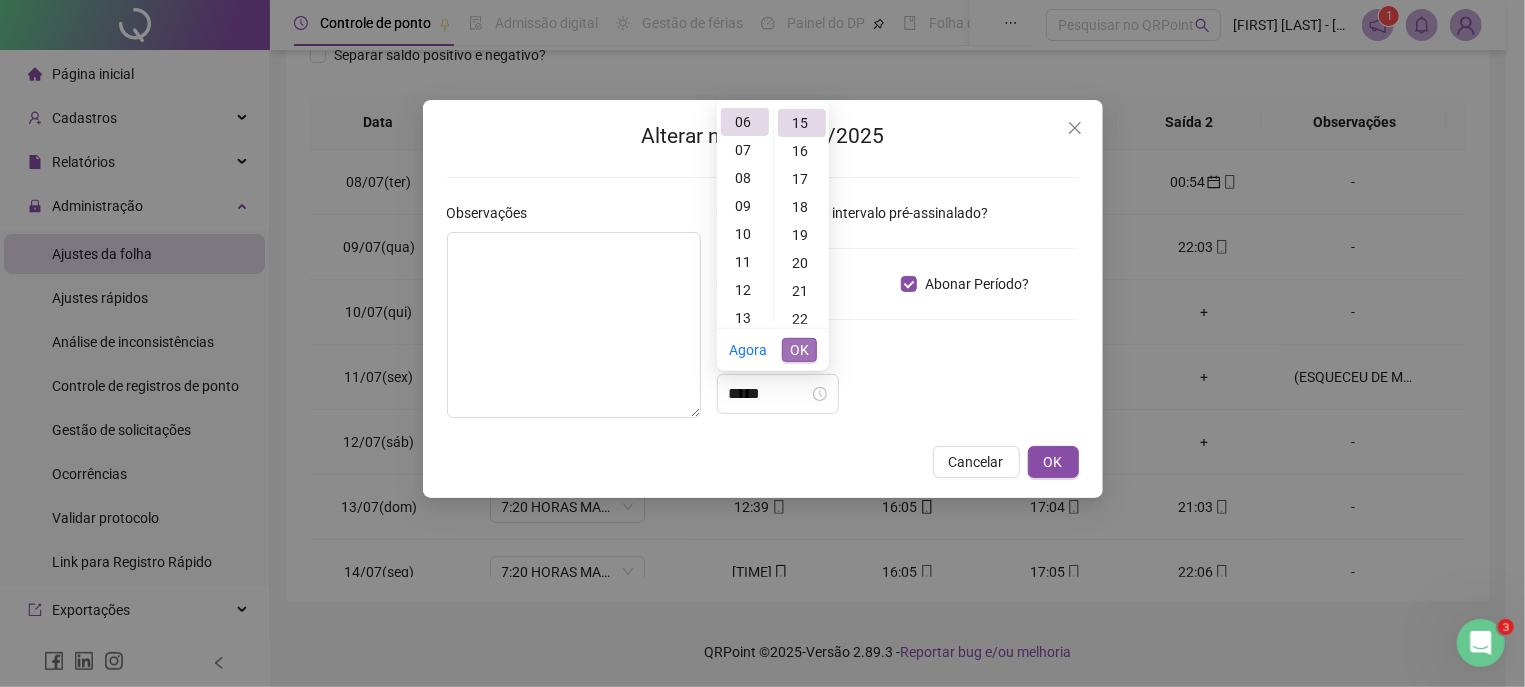 click on "OK" at bounding box center [799, 350] 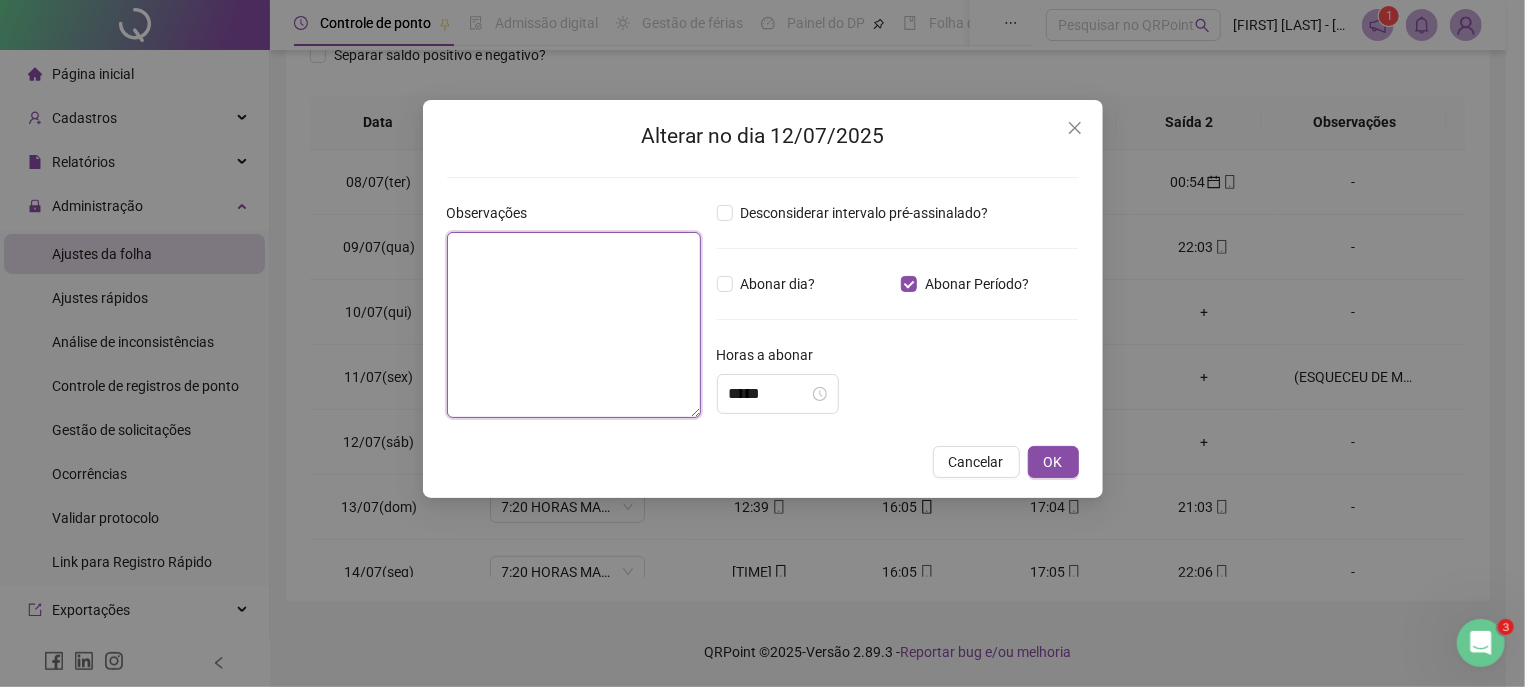click at bounding box center (574, 325) 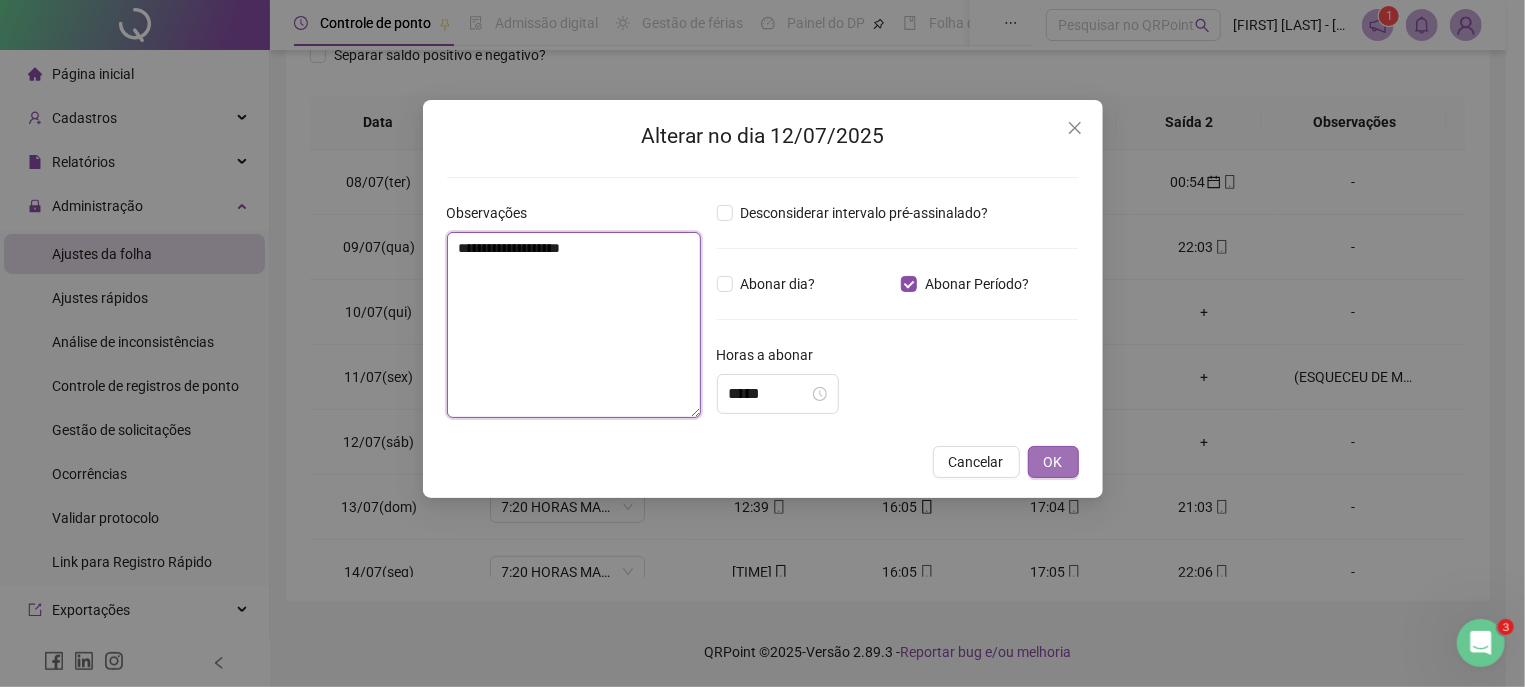 type on "**********" 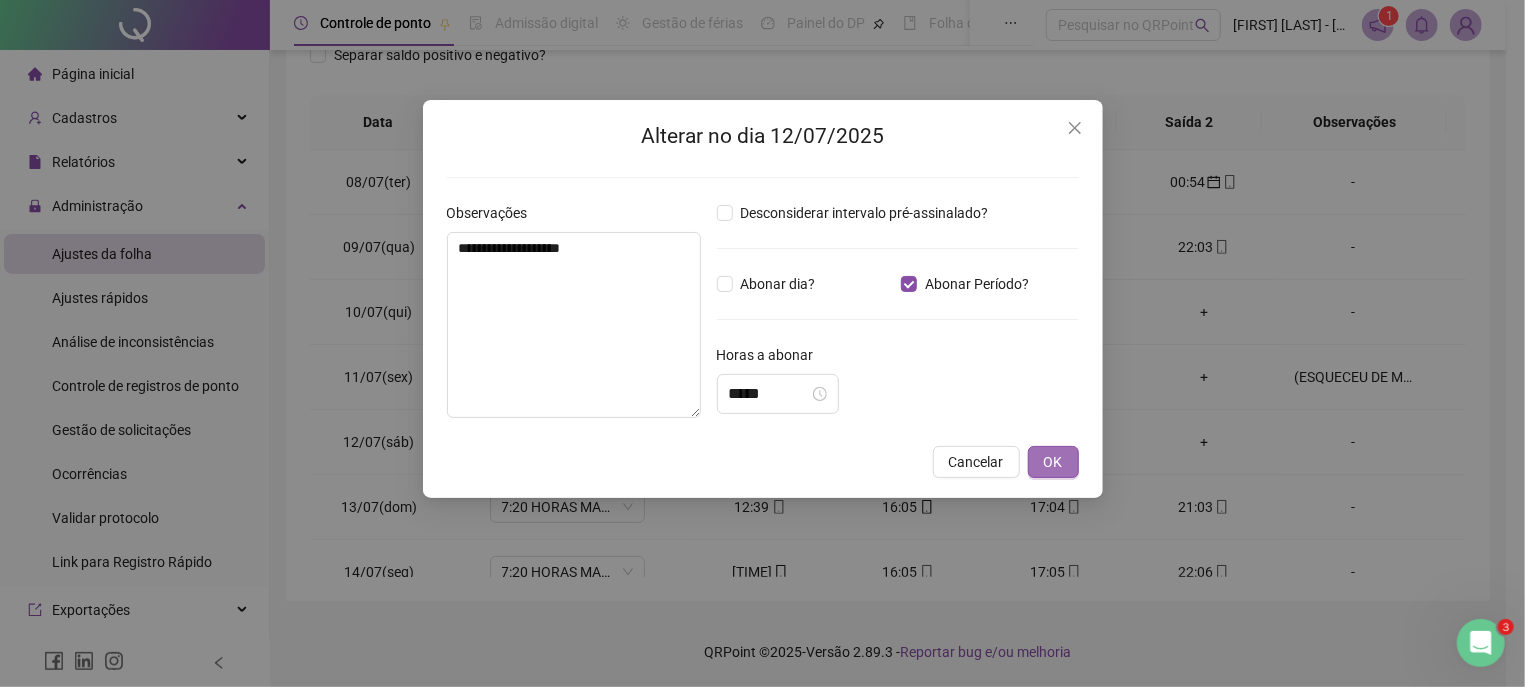 click on "OK" at bounding box center [1053, 462] 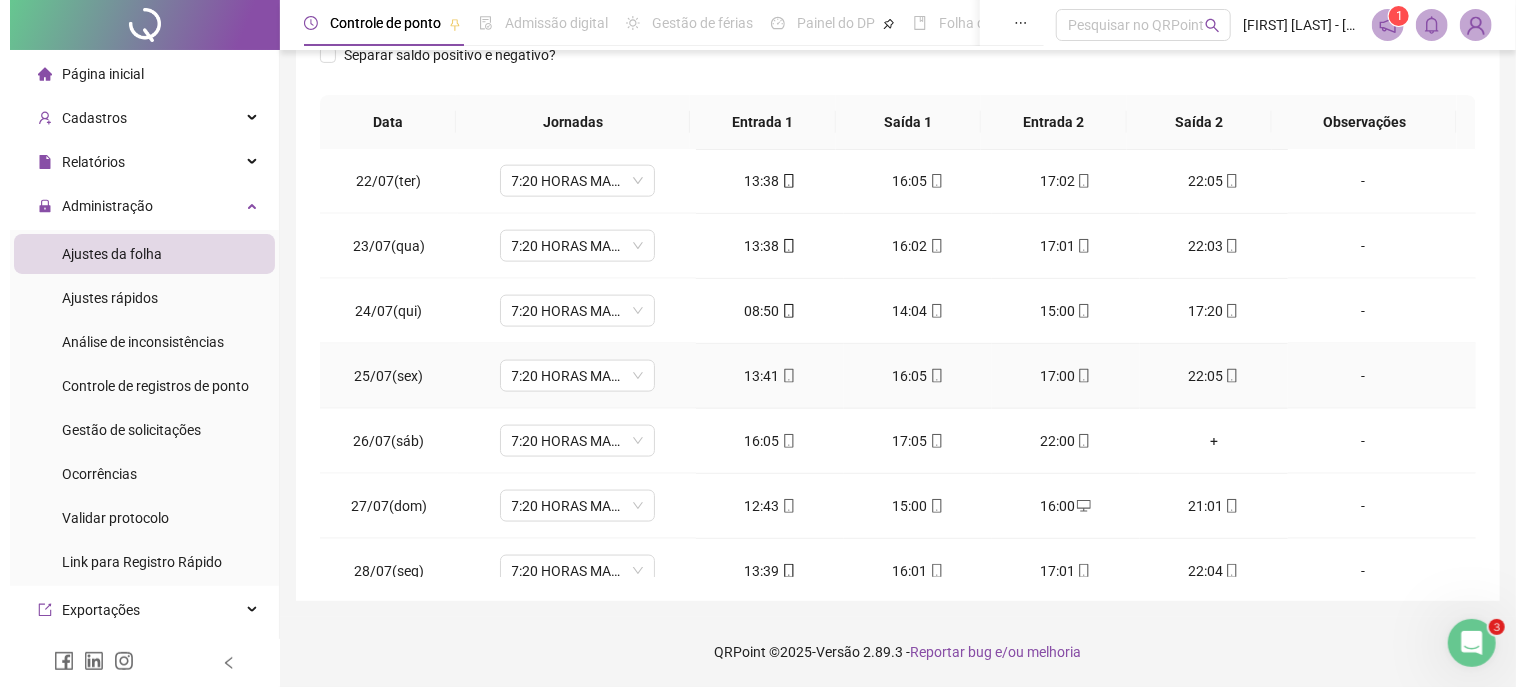 scroll, scrollTop: 1480, scrollLeft: 0, axis: vertical 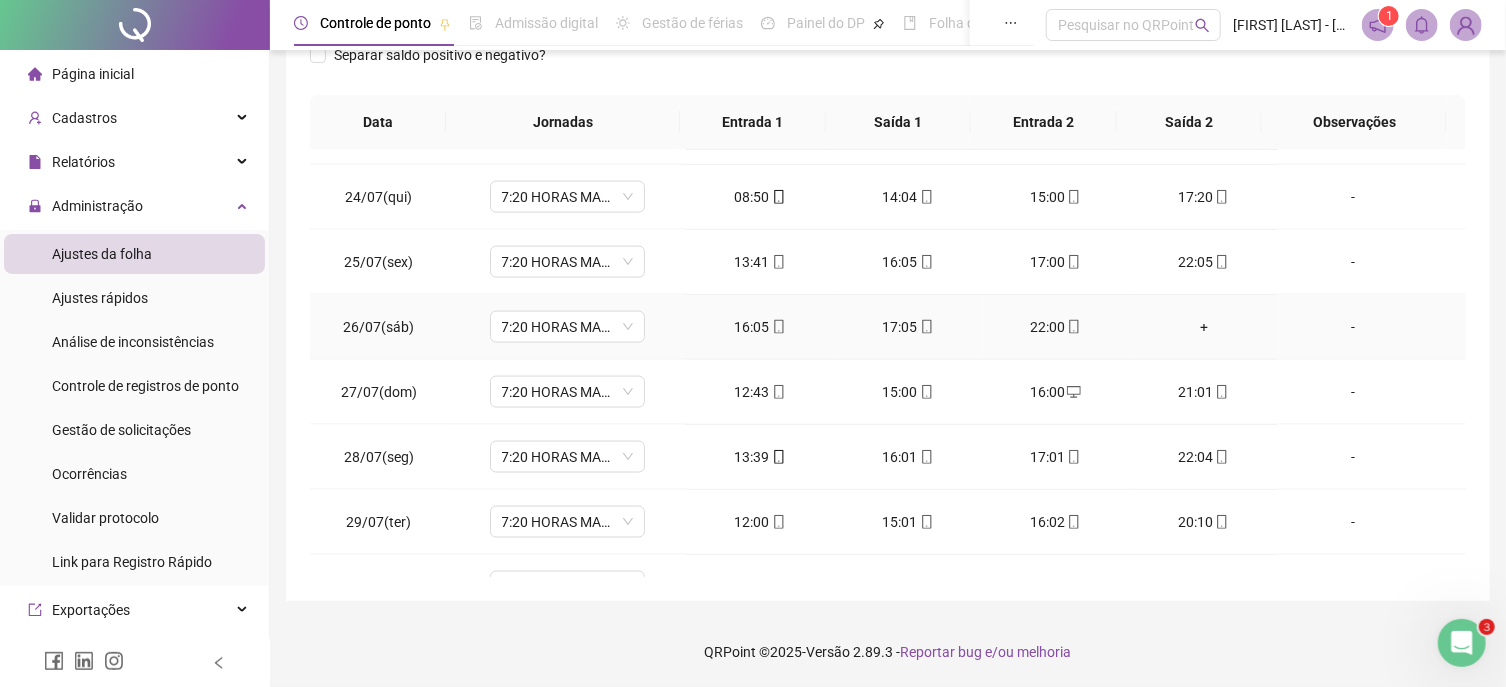 click on "-" at bounding box center (1353, 327) 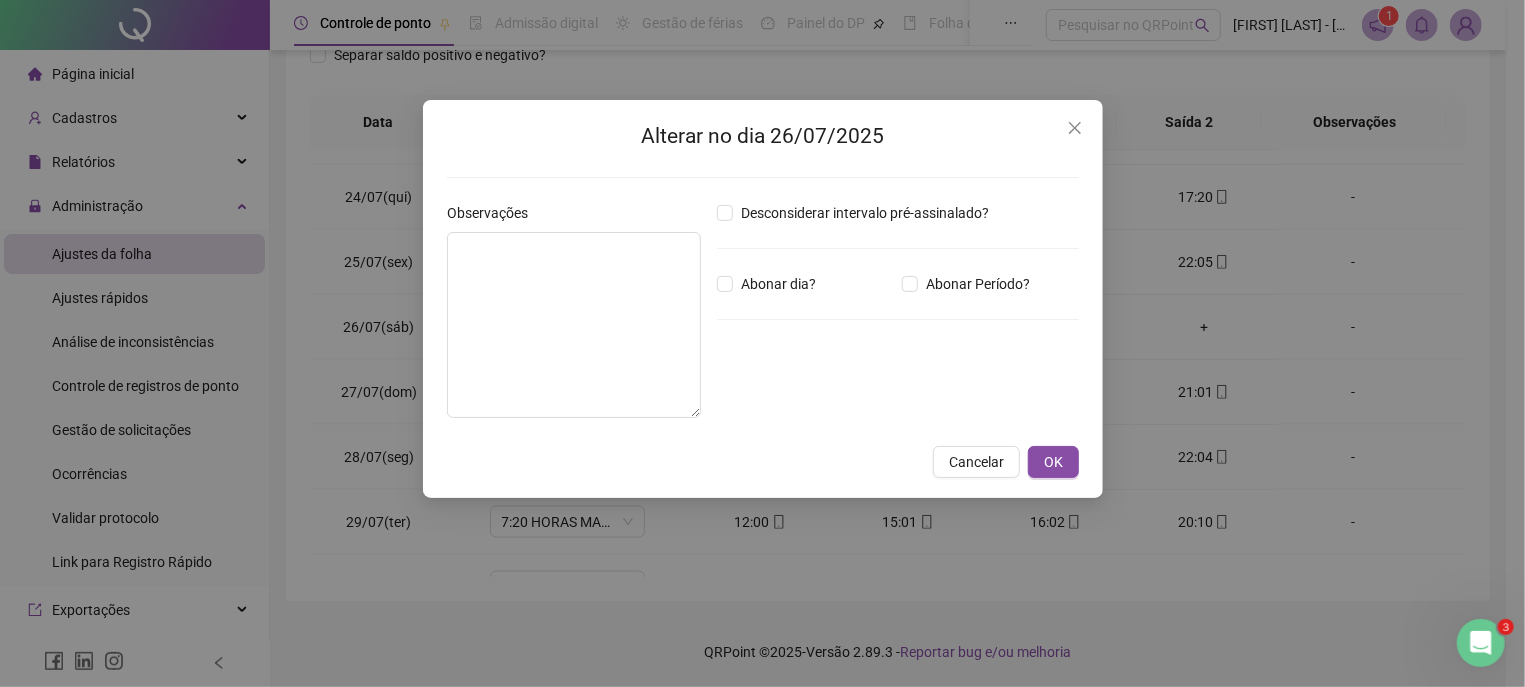 type 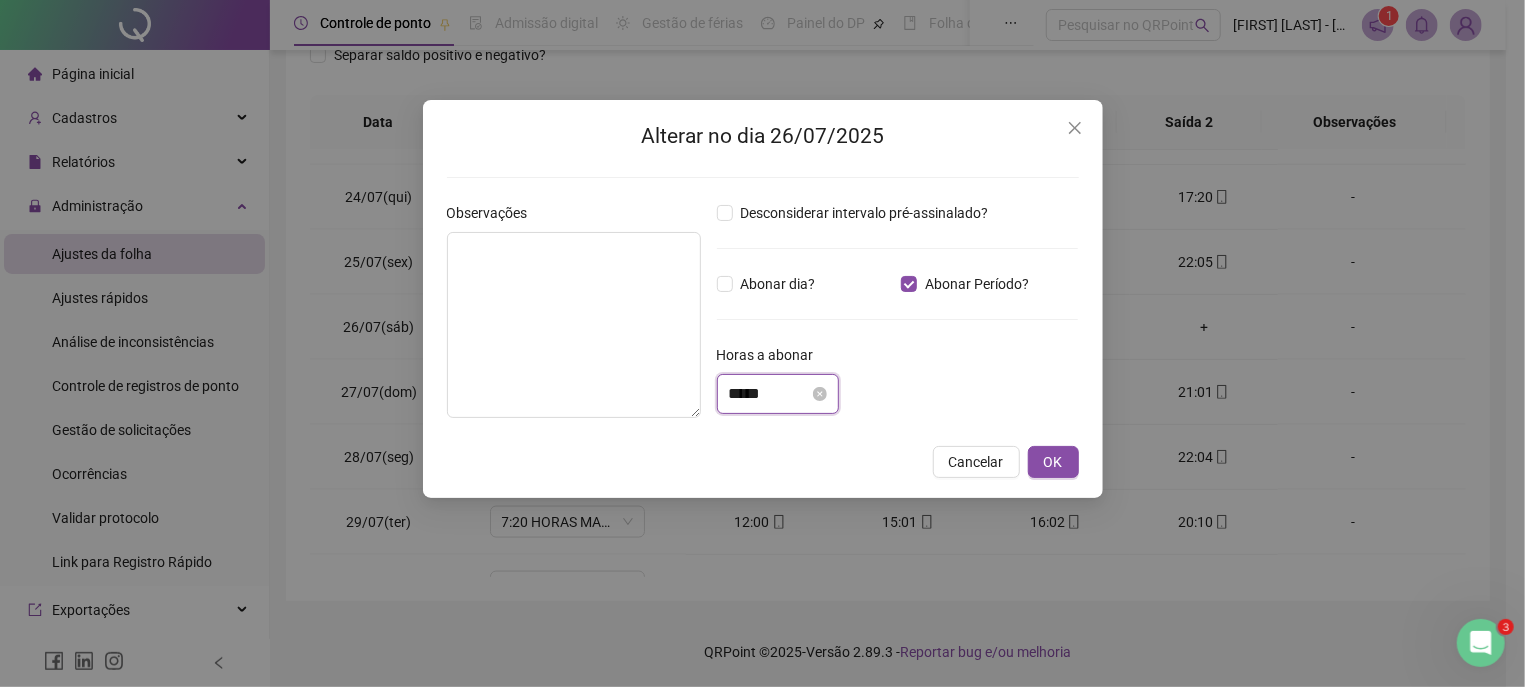 click on "*****" at bounding box center (769, 394) 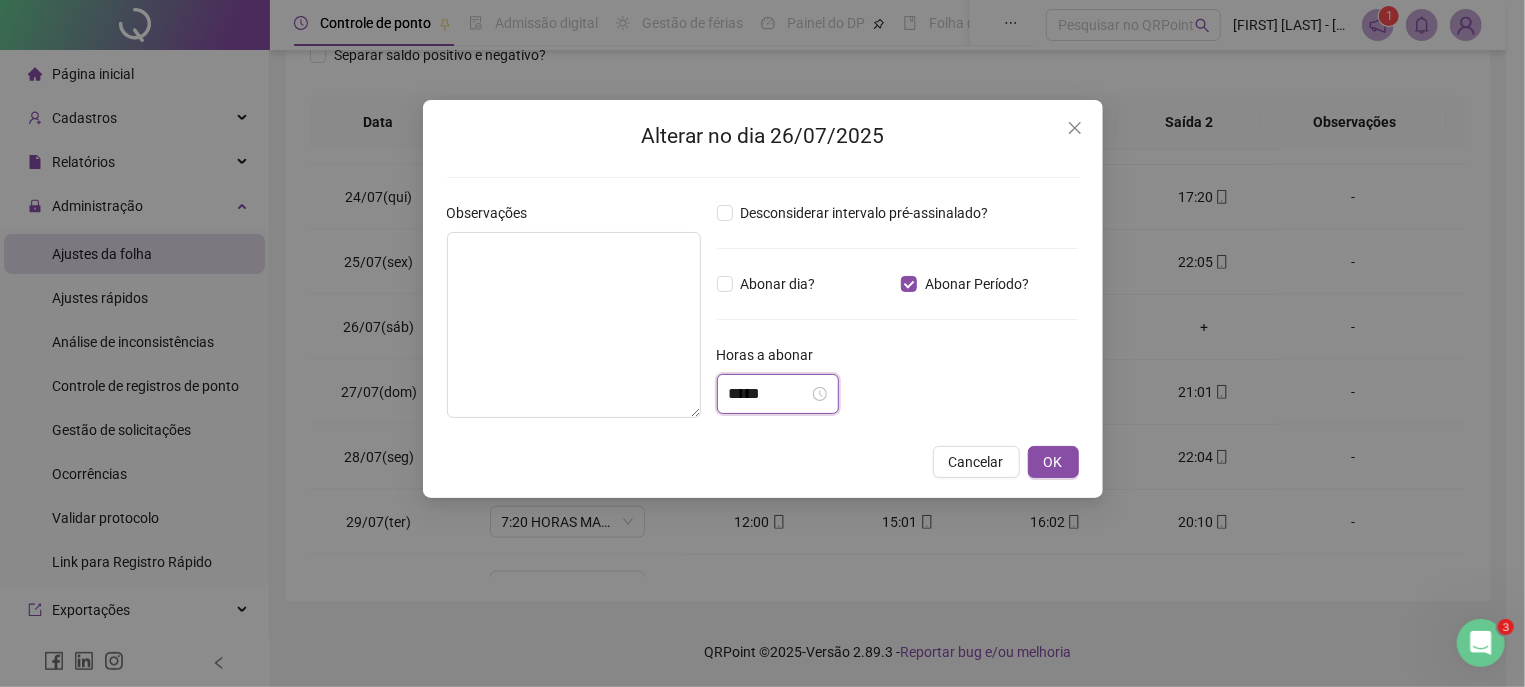 scroll, scrollTop: 1, scrollLeft: 0, axis: vertical 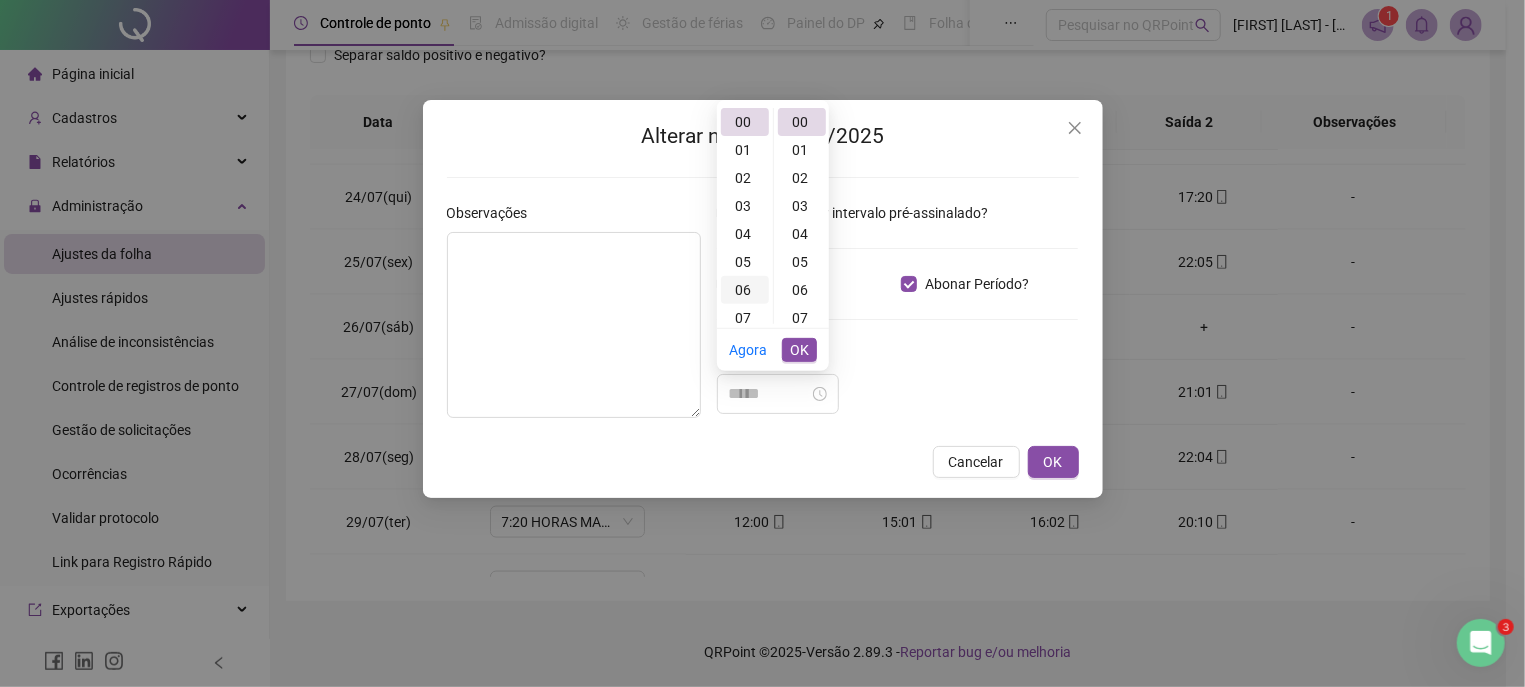 click on "06" at bounding box center (745, 290) 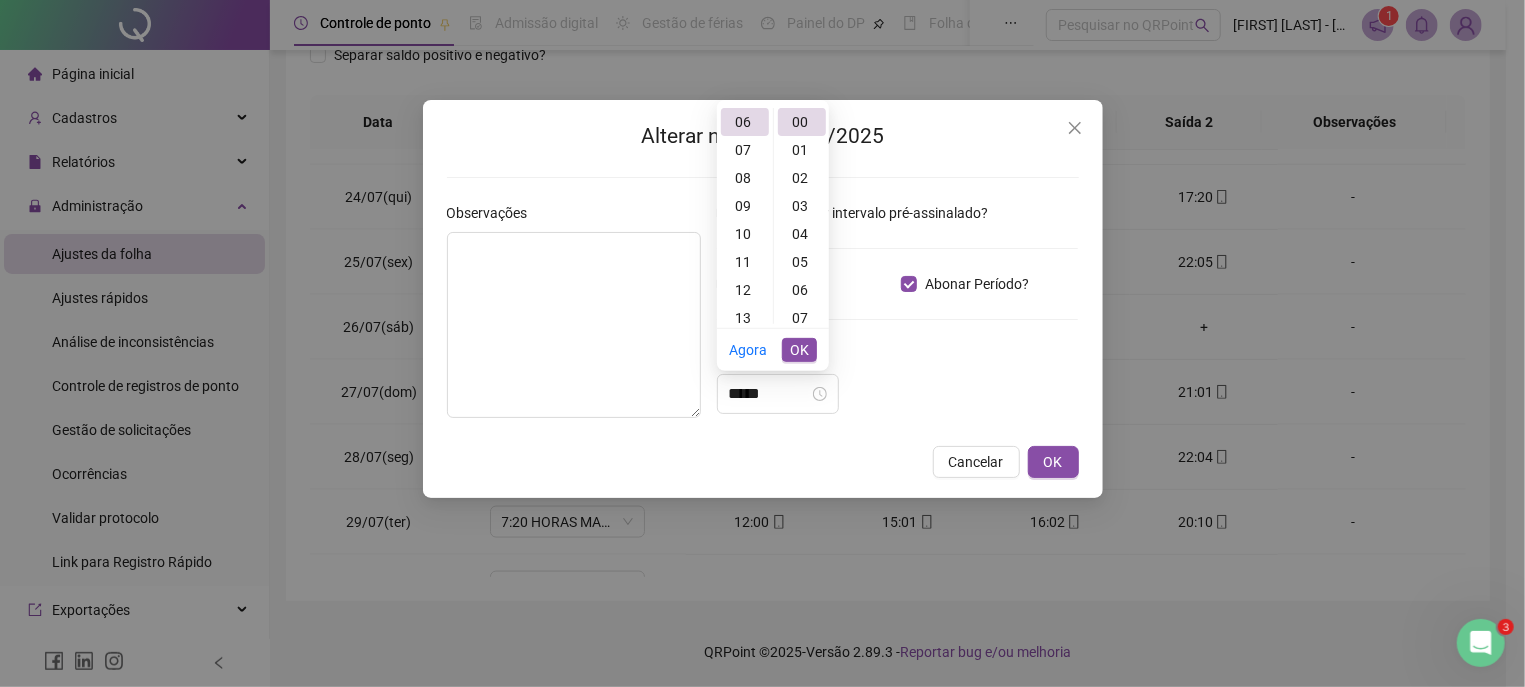 scroll, scrollTop: 168, scrollLeft: 0, axis: vertical 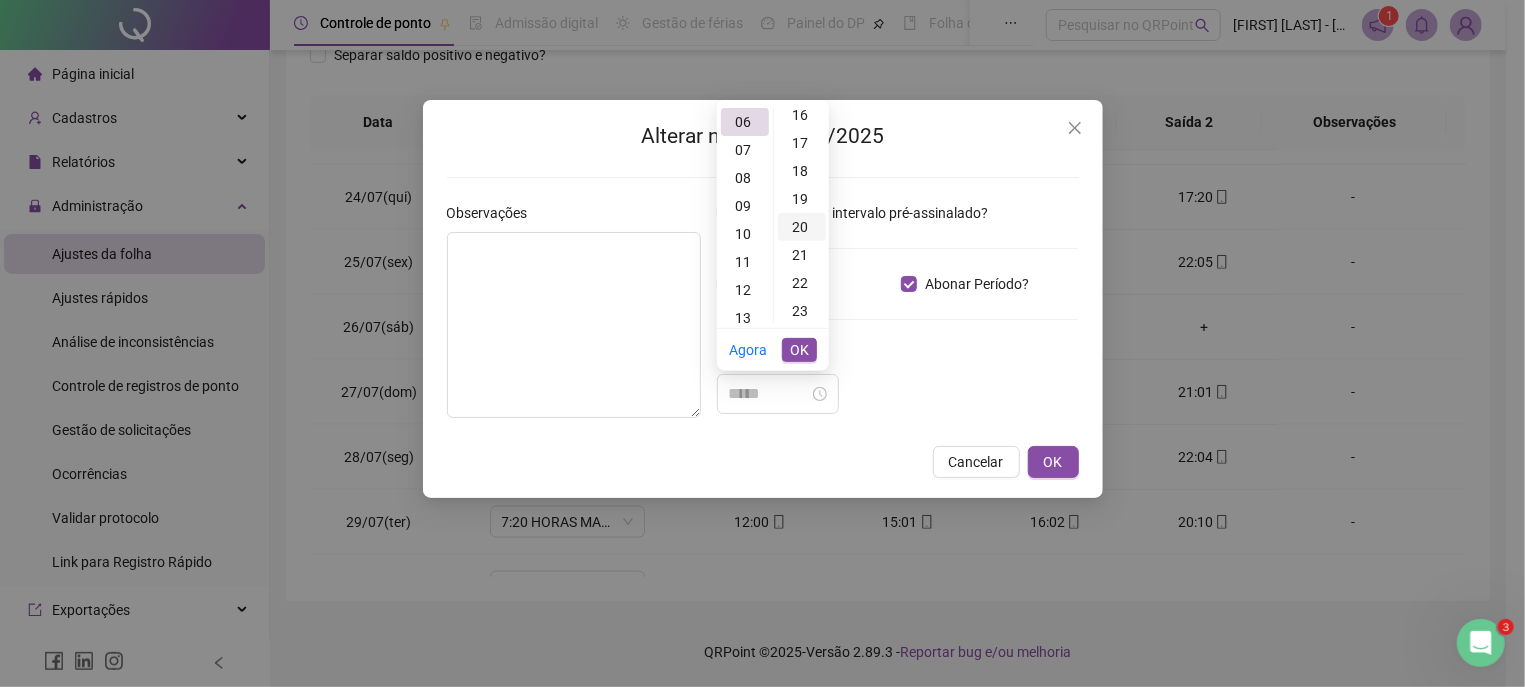 click on "20" at bounding box center (802, 227) 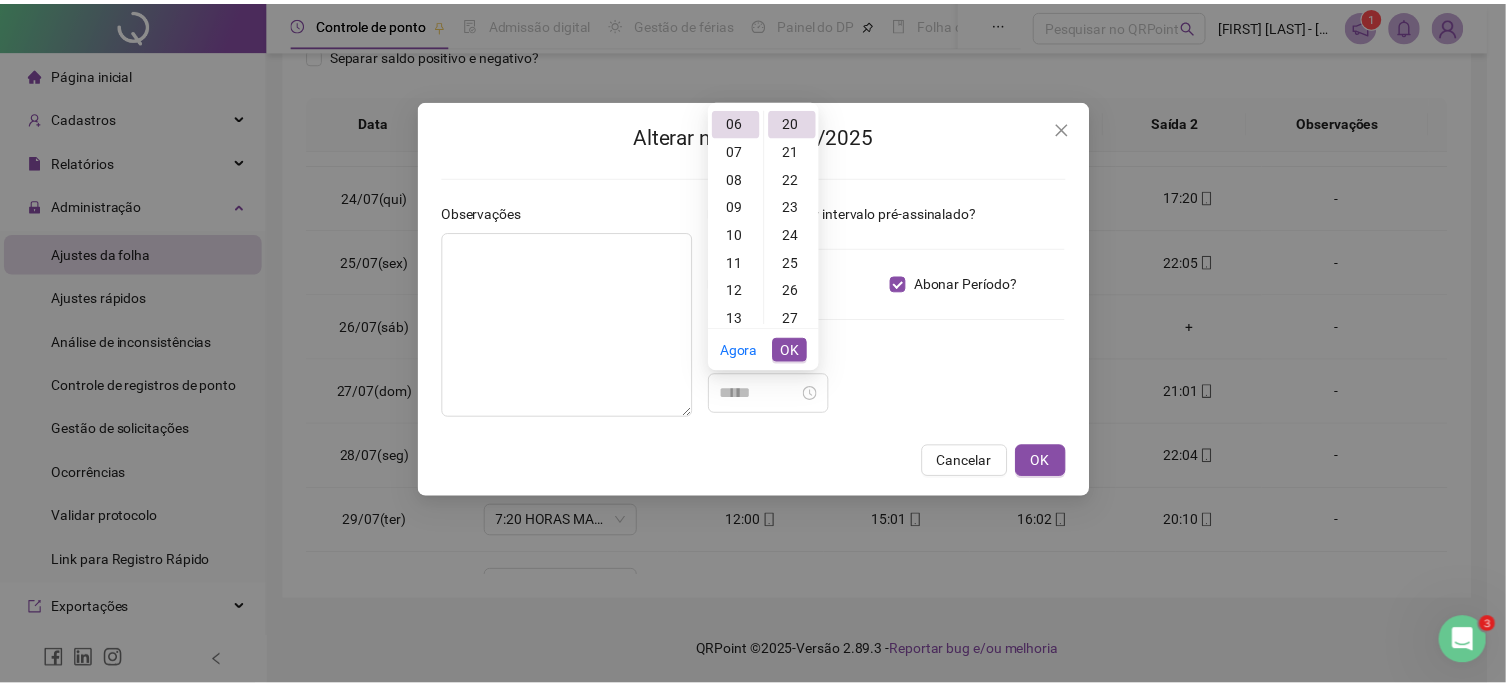 scroll, scrollTop: 560, scrollLeft: 0, axis: vertical 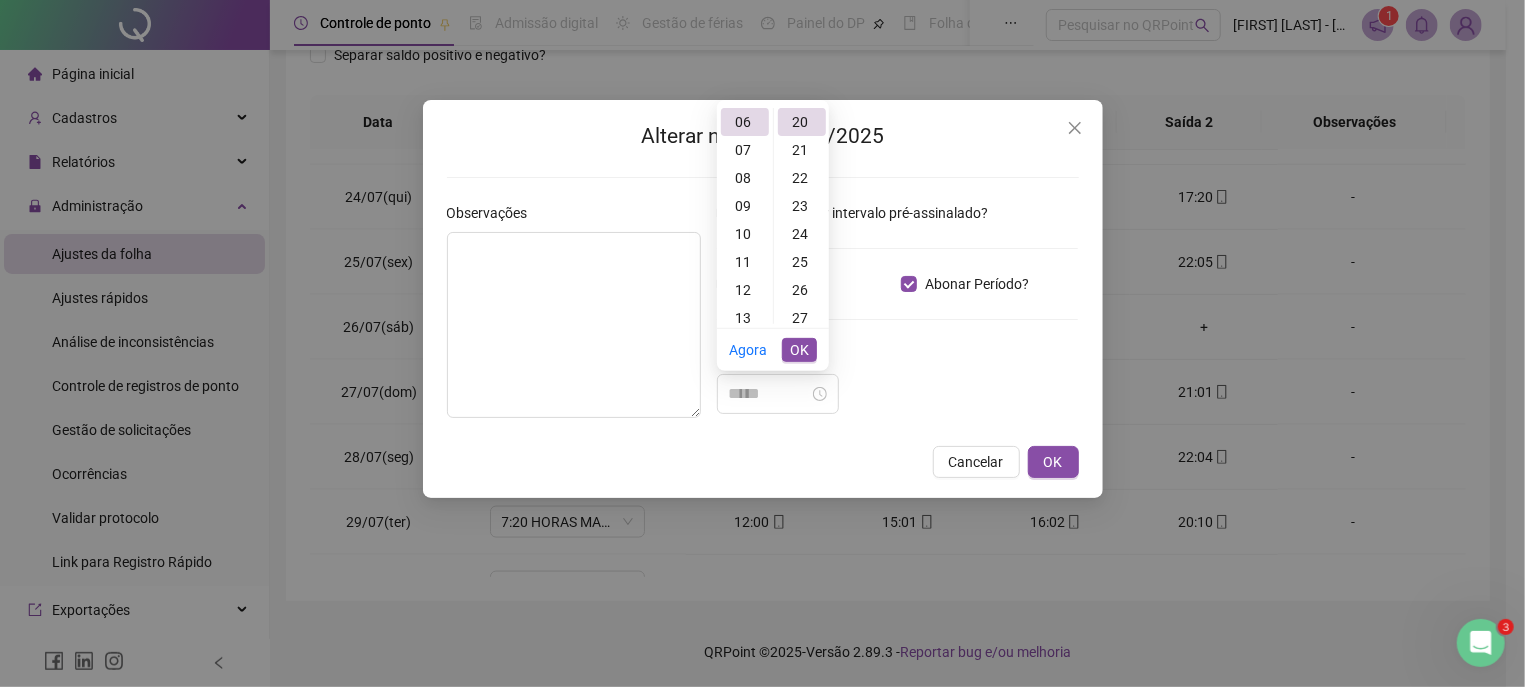 type on "*****" 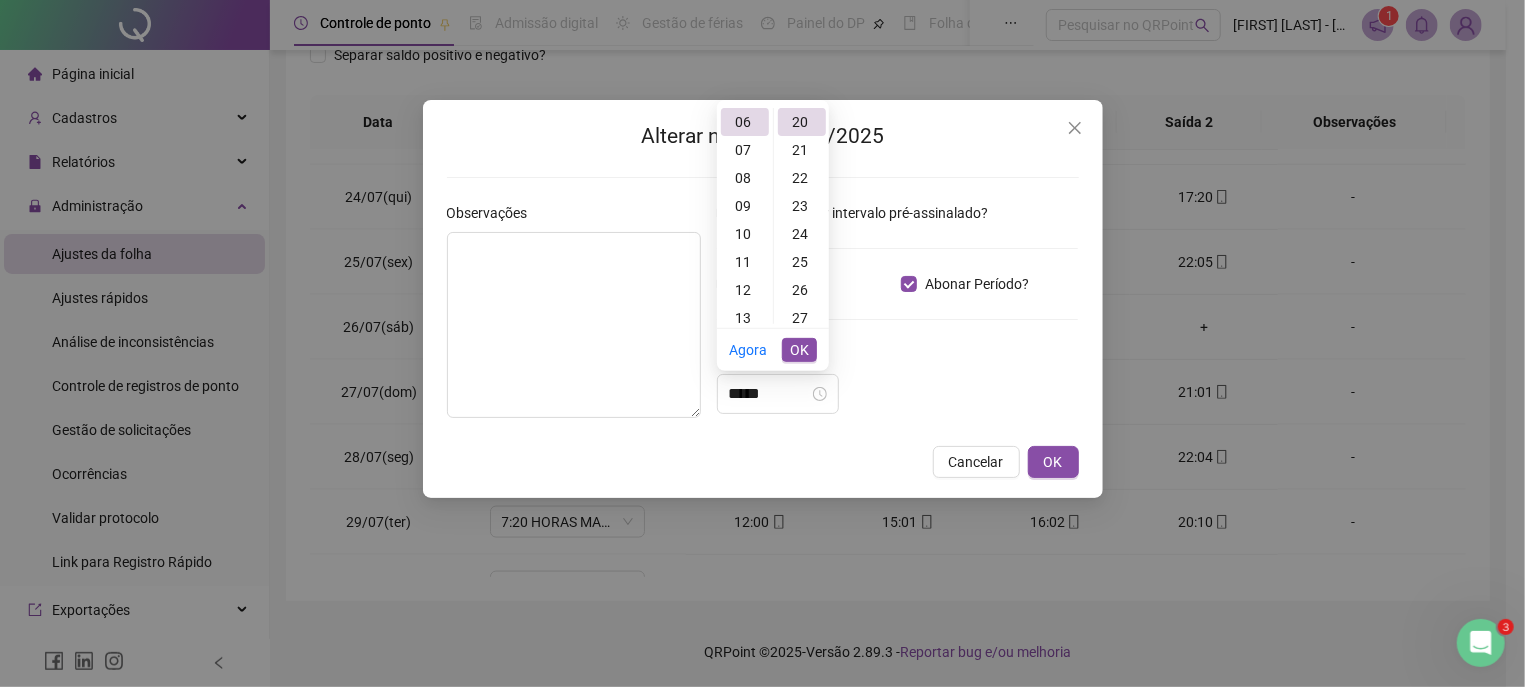 click on "OK" at bounding box center (799, 350) 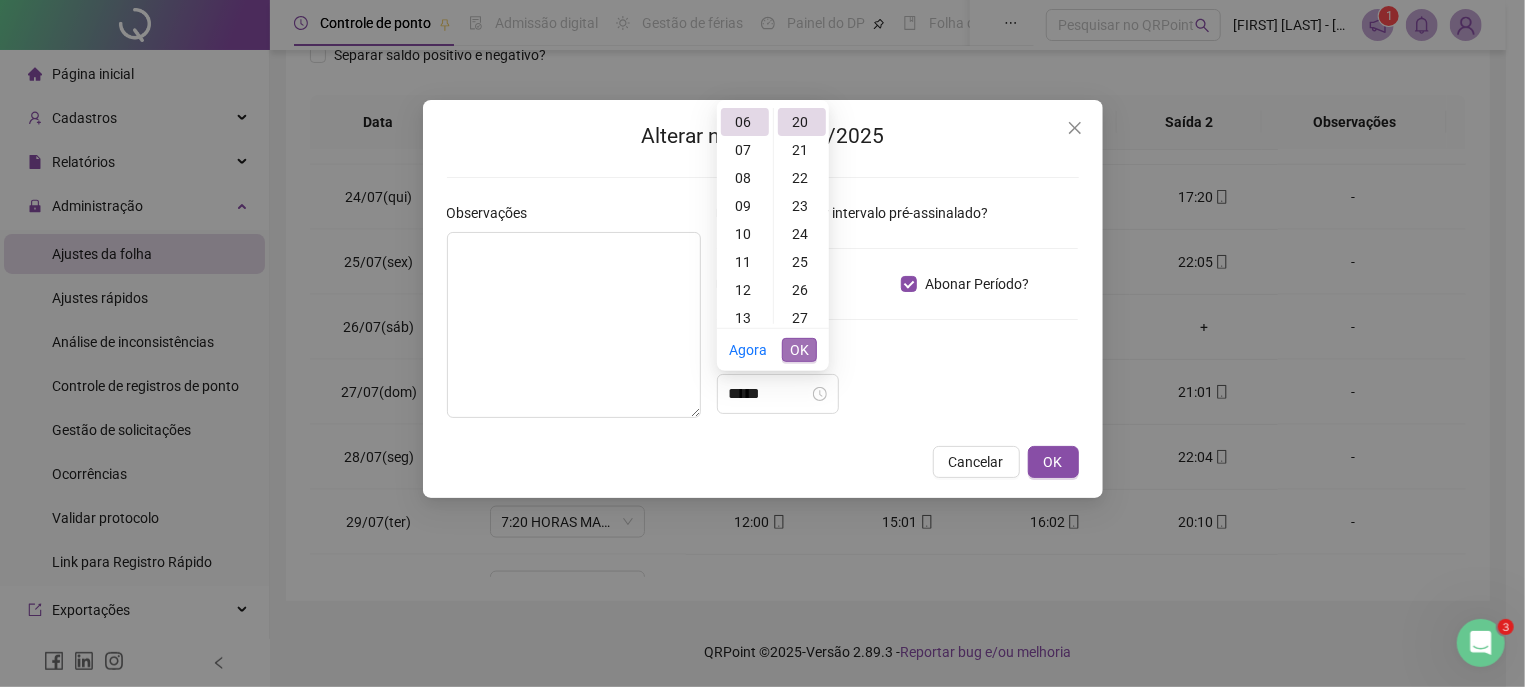 click on "OK" at bounding box center (799, 350) 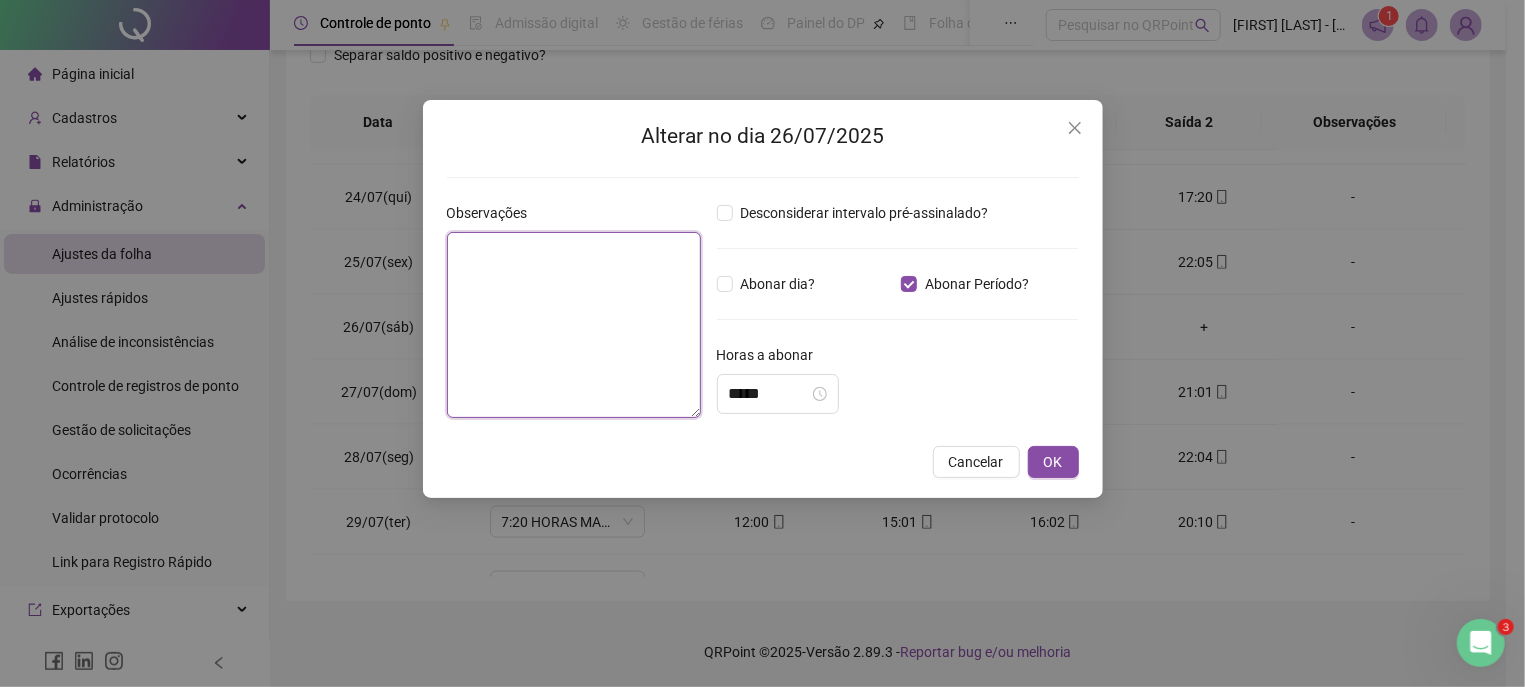 click at bounding box center (574, 325) 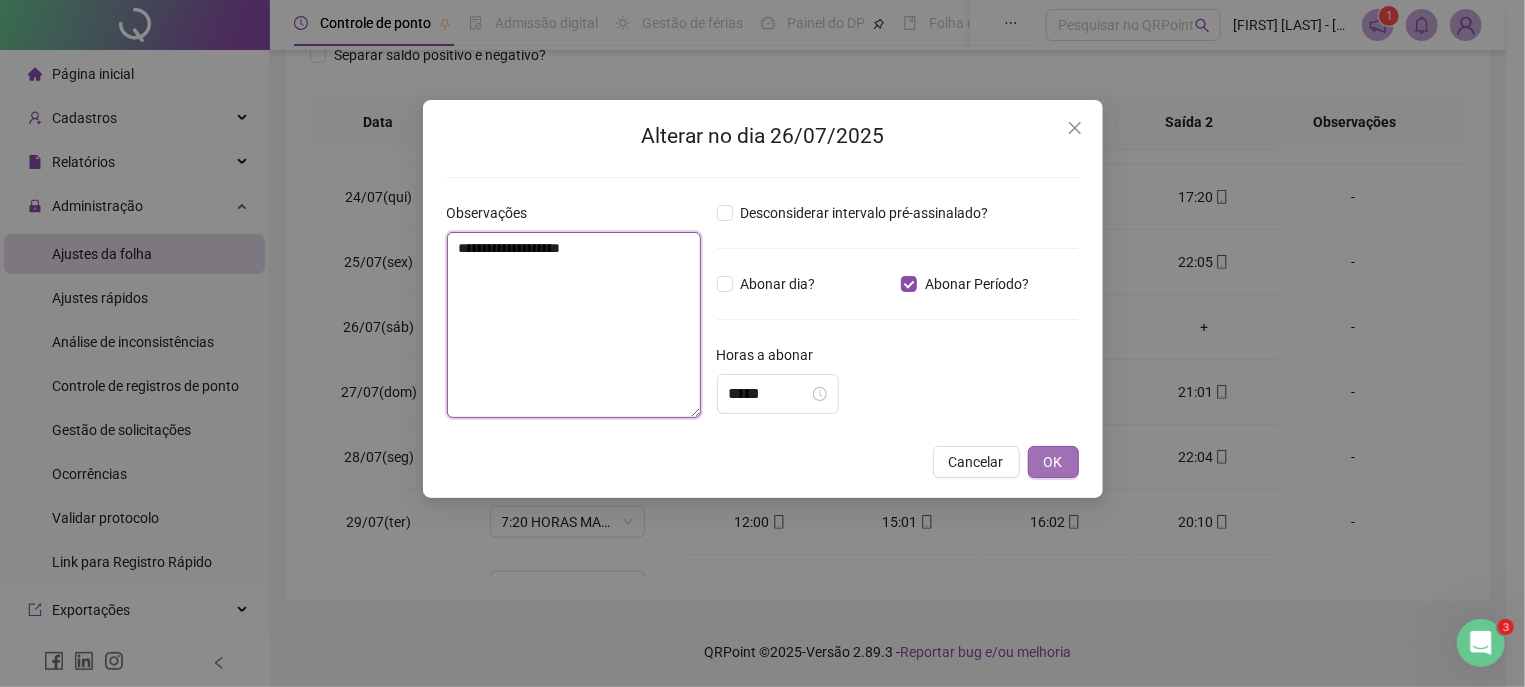 type on "**********" 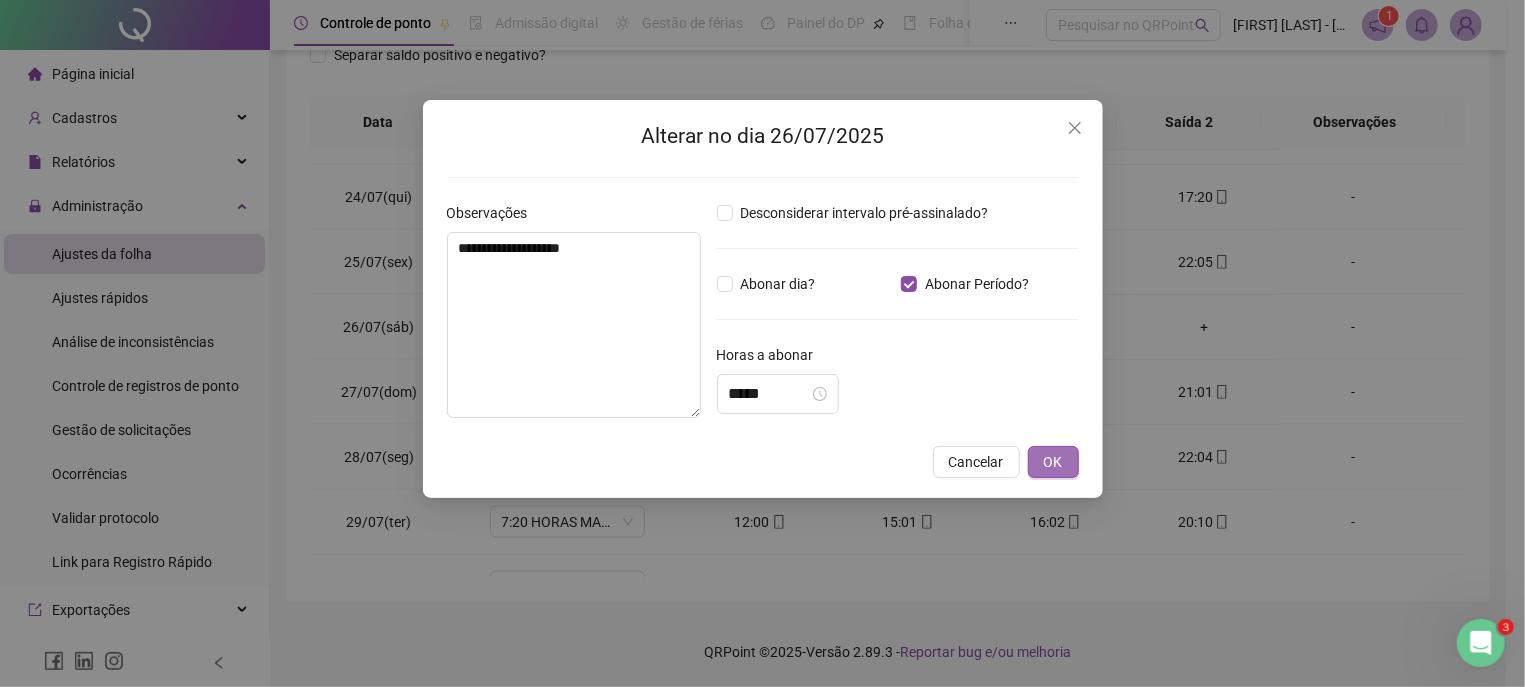 click on "OK" at bounding box center [1053, 462] 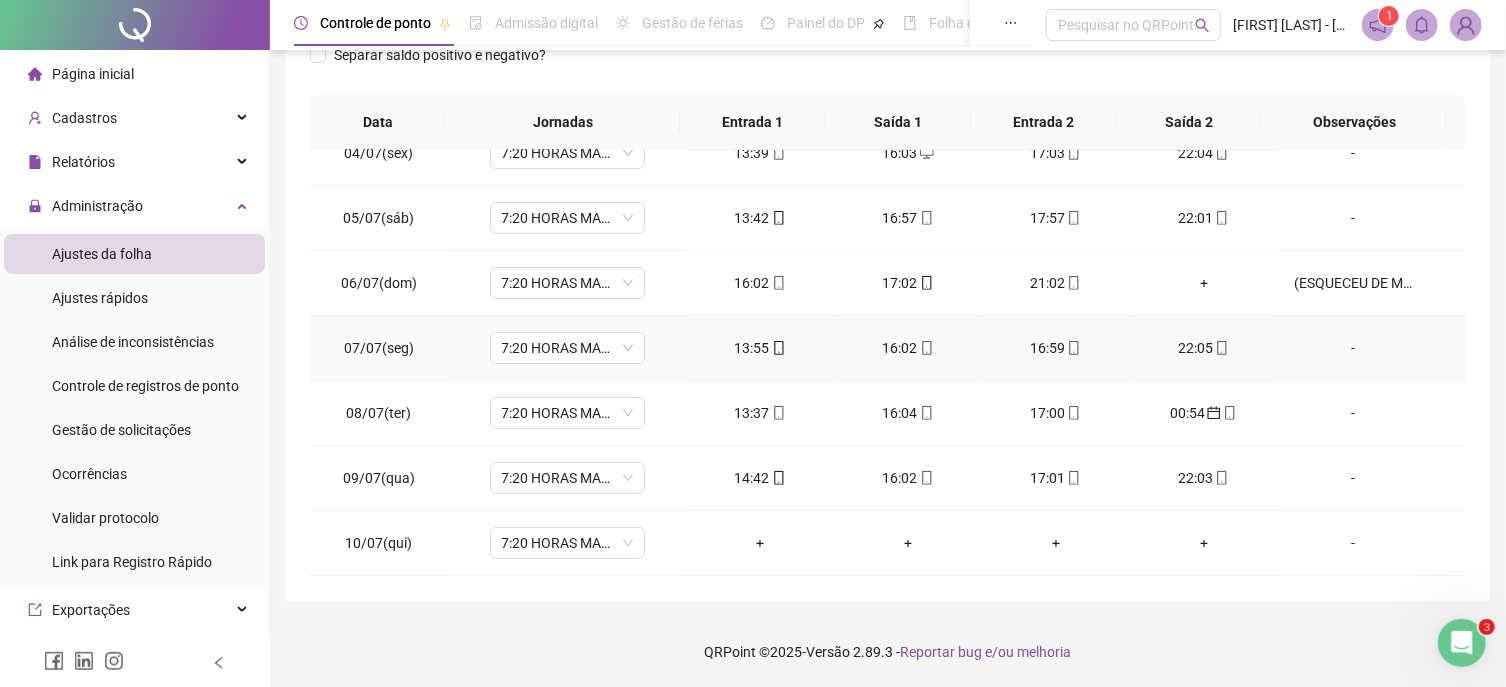 scroll, scrollTop: 0, scrollLeft: 0, axis: both 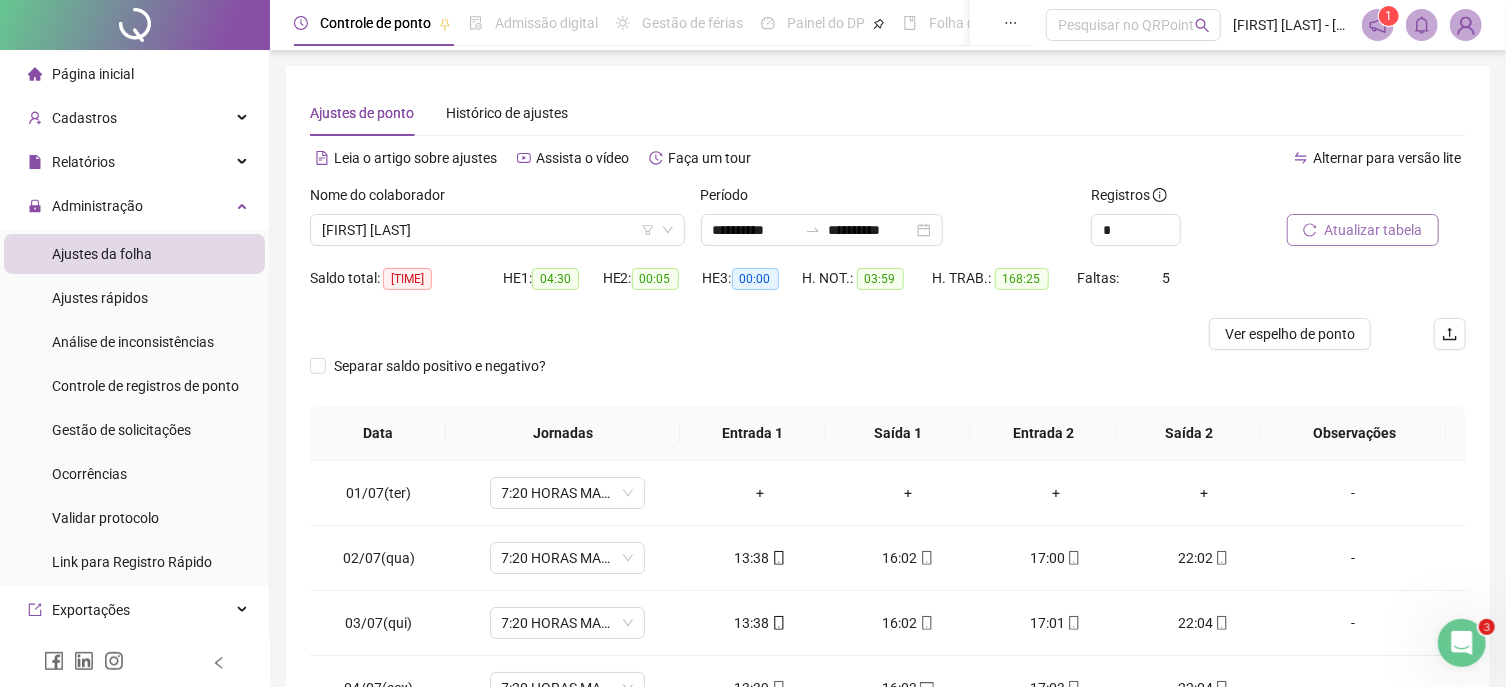 click on "Atualizar tabela" at bounding box center (1374, 230) 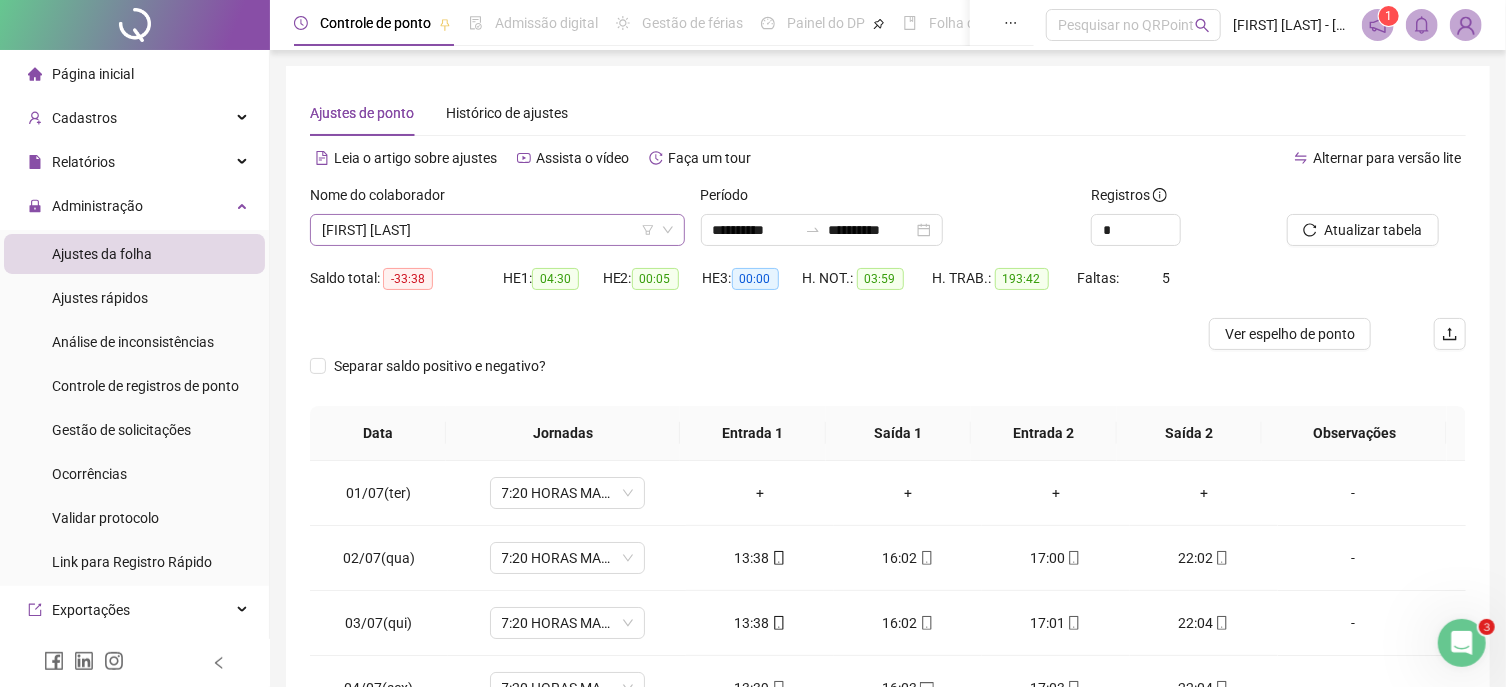 click on "[FIRST] [LAST]" at bounding box center (497, 230) 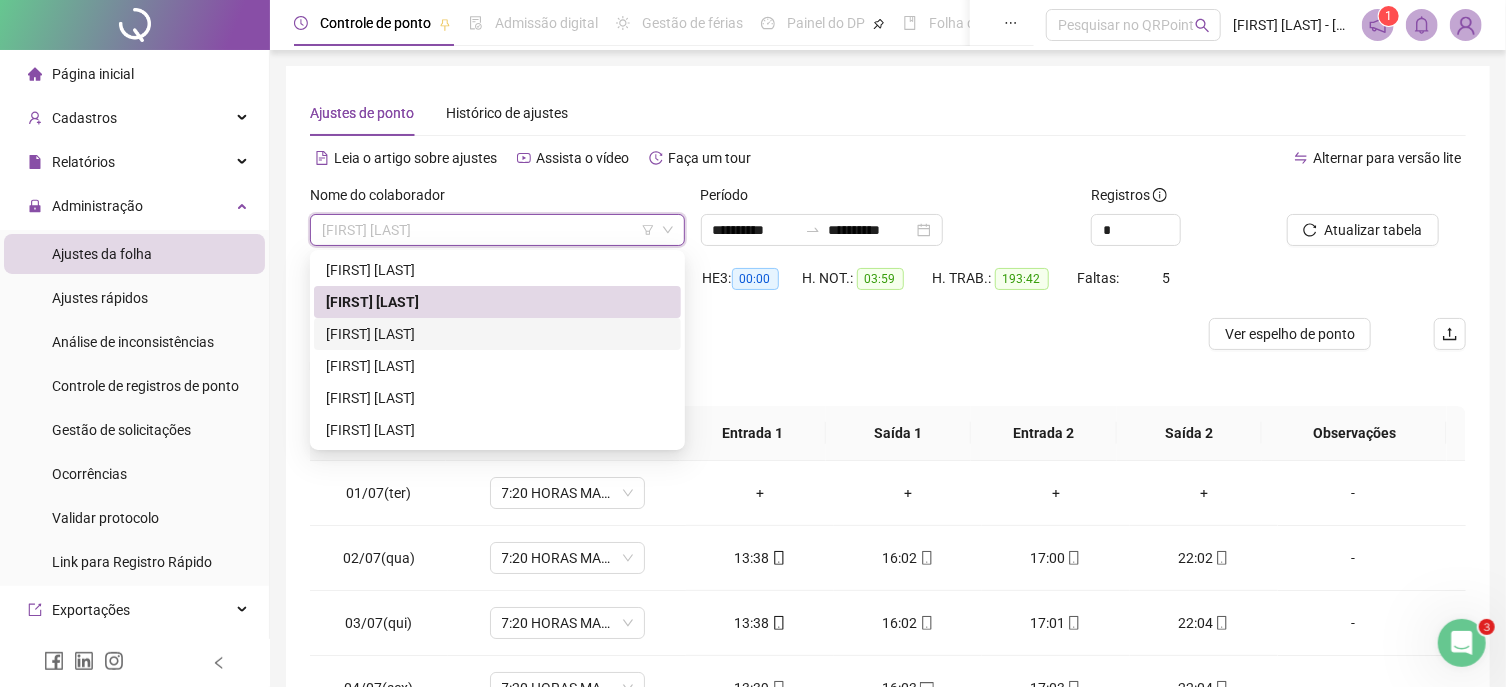 click on "[FIRST] [LAST]" at bounding box center (497, 334) 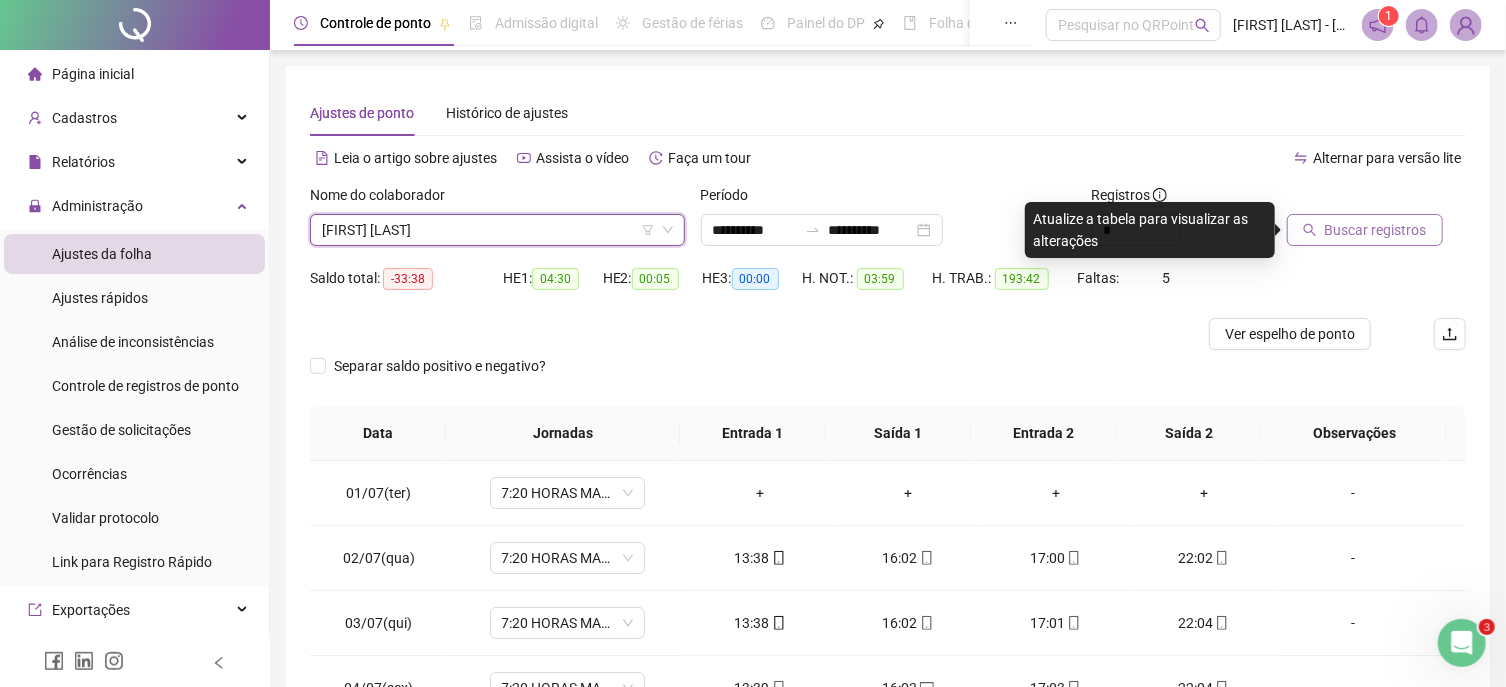 click on "Buscar registros" at bounding box center (1376, 230) 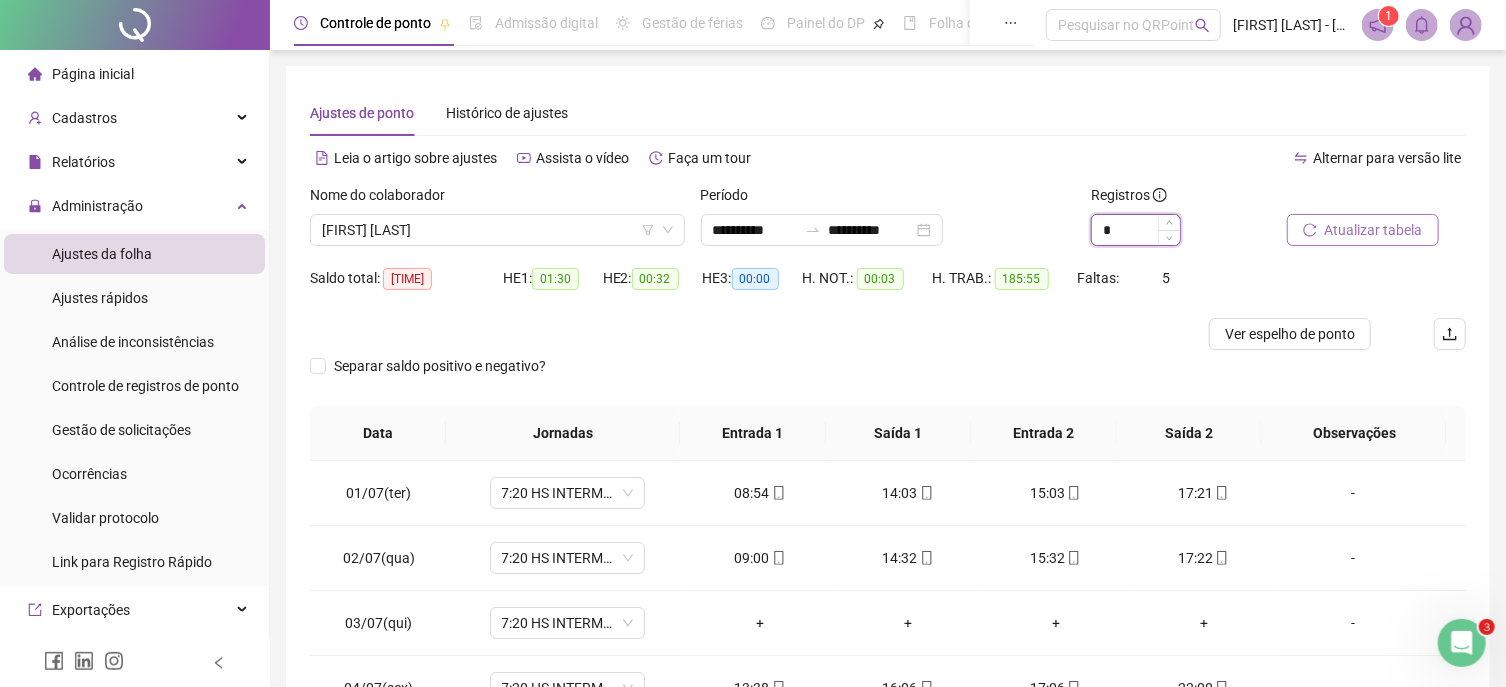 click on "*" at bounding box center [1136, 230] 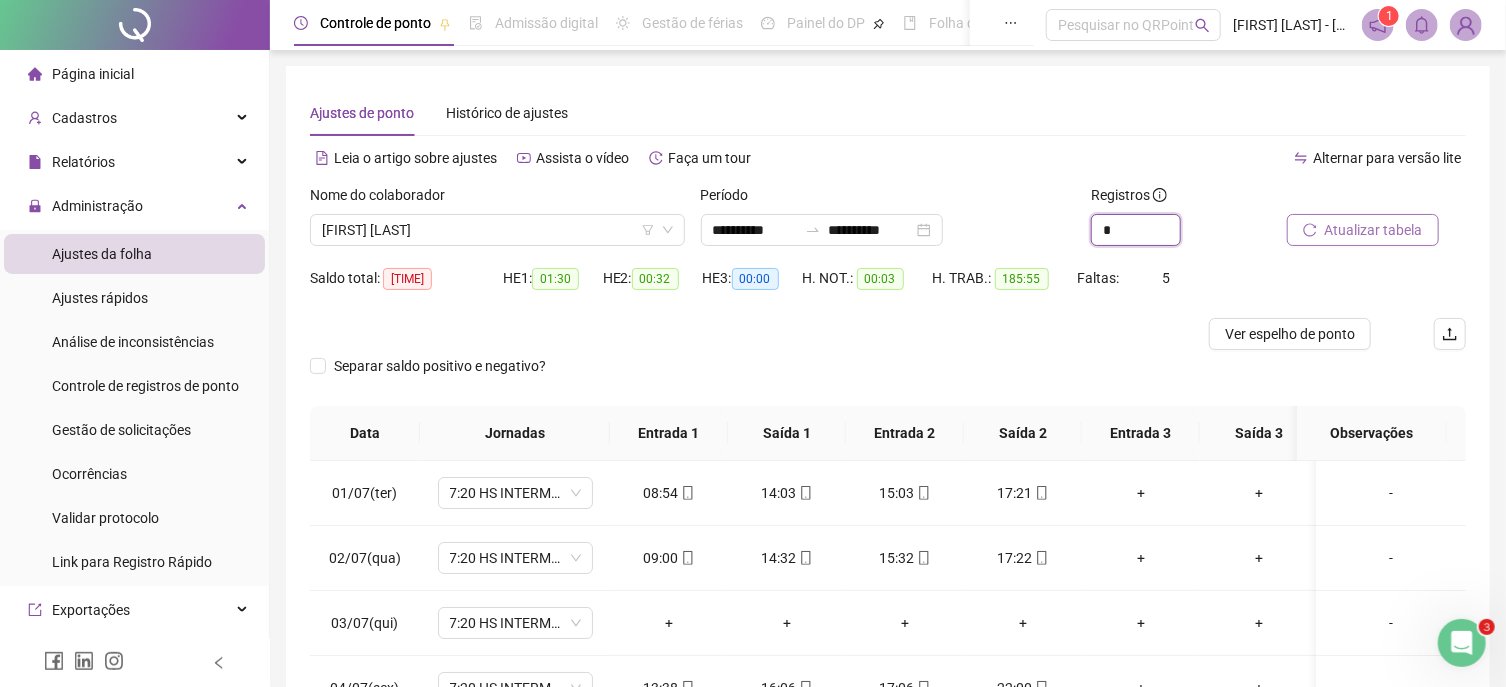 scroll, scrollTop: 107, scrollLeft: 0, axis: vertical 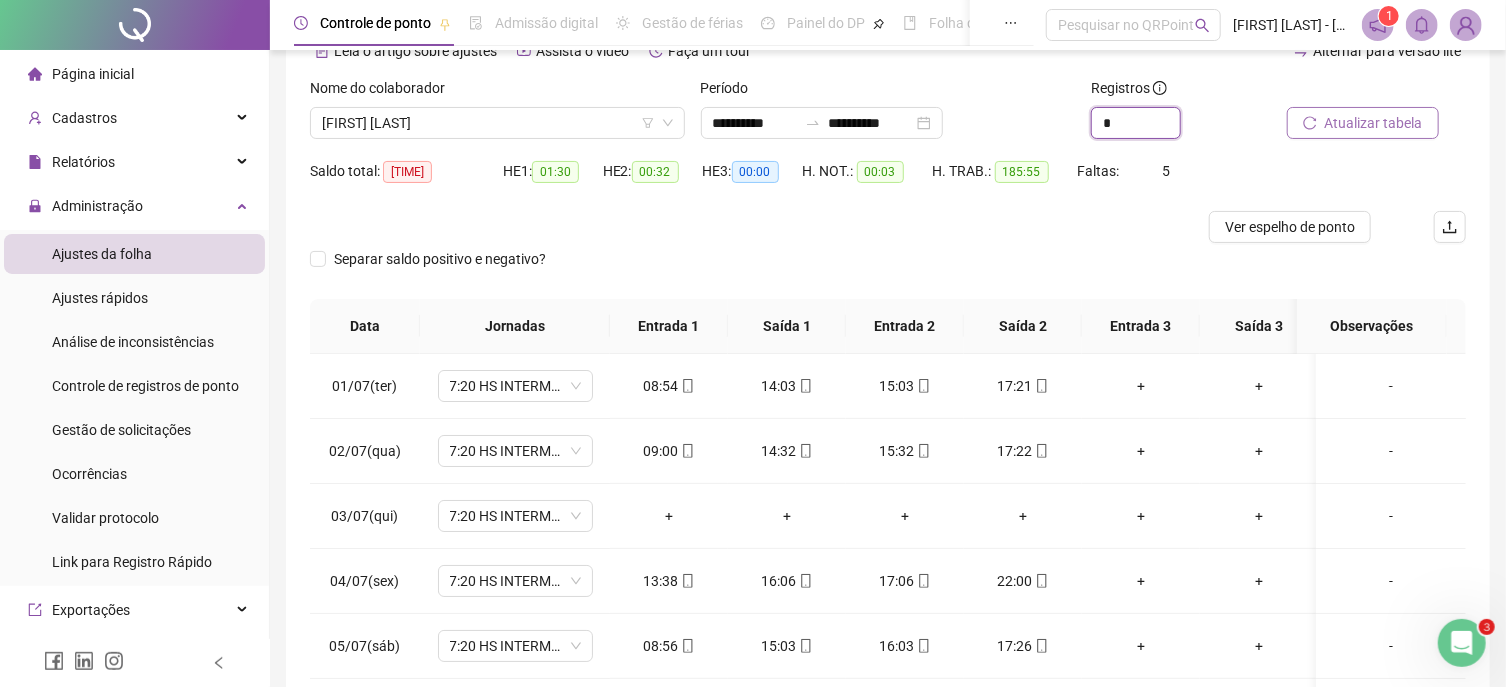 click 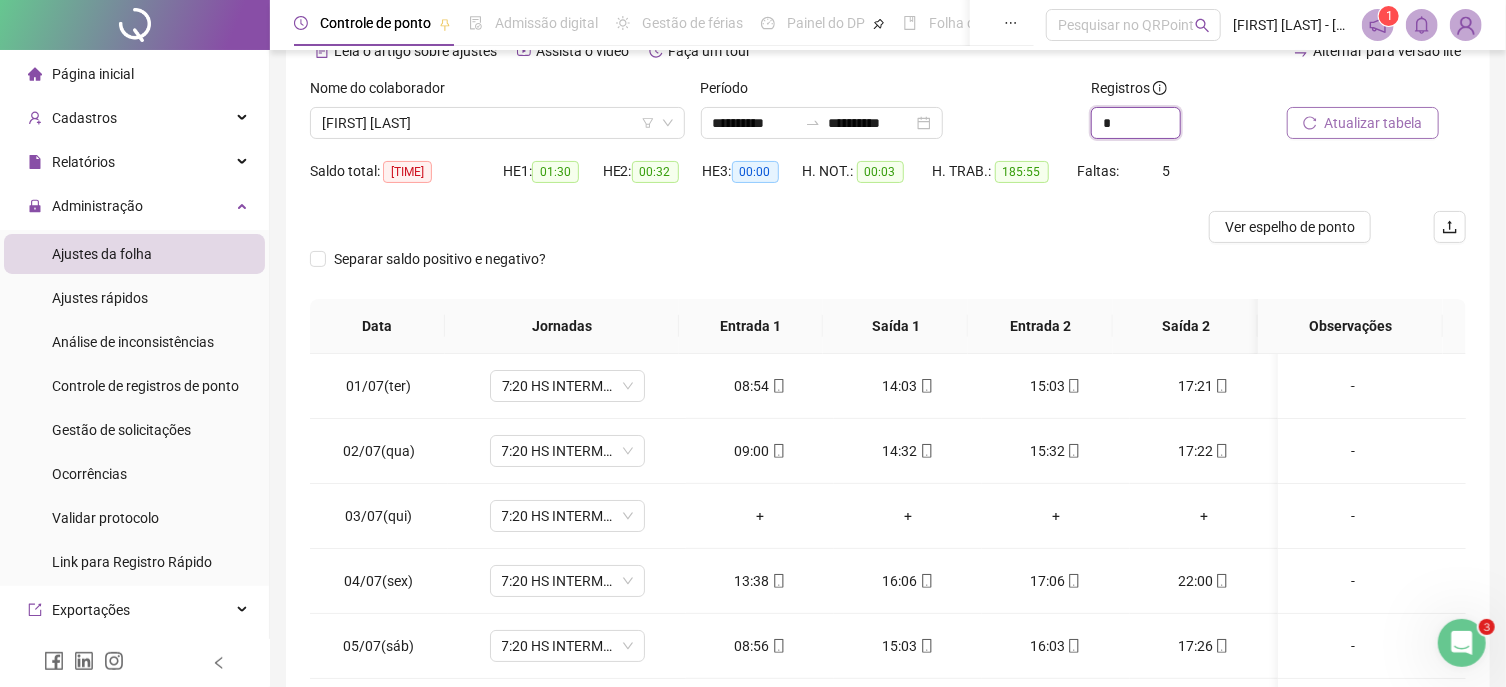 type on "*" 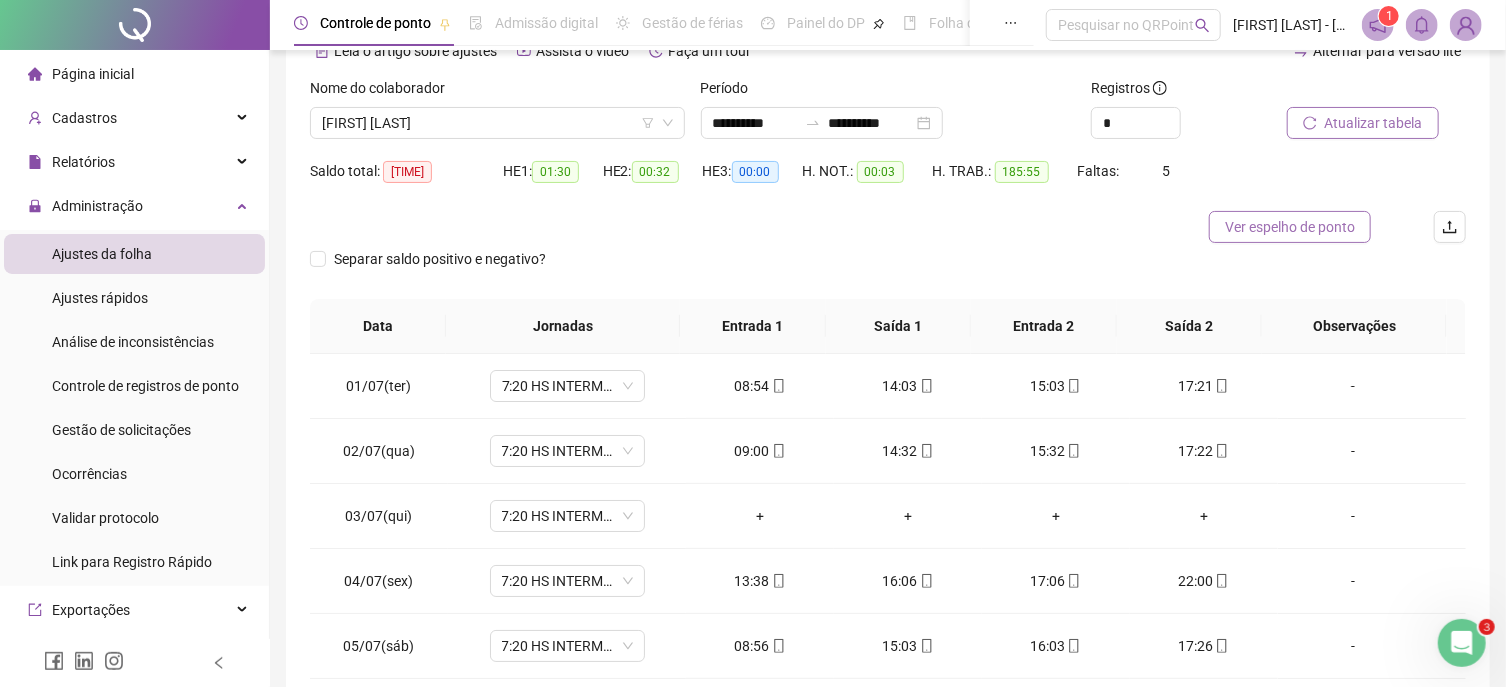 click on "Ver espelho de ponto" at bounding box center (1290, 227) 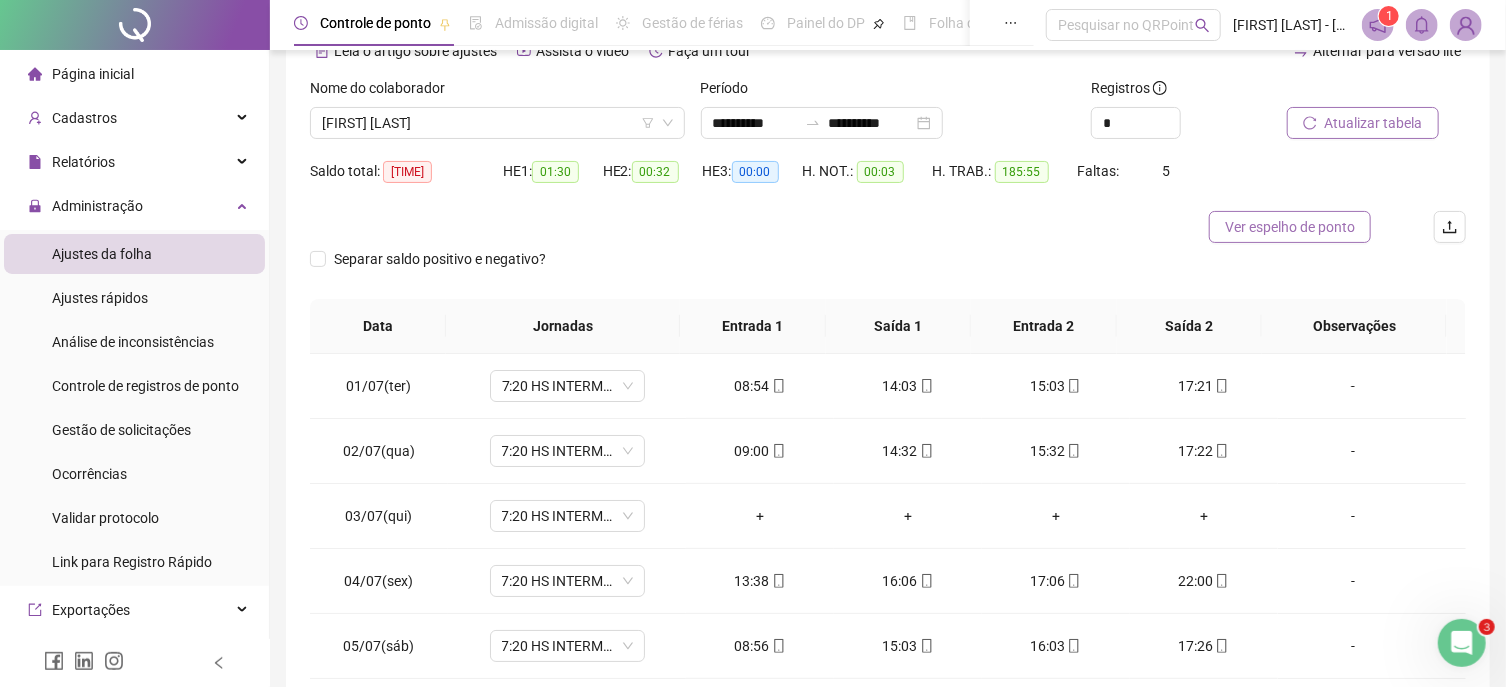 click on "Ver espelho de ponto" at bounding box center (1290, 227) 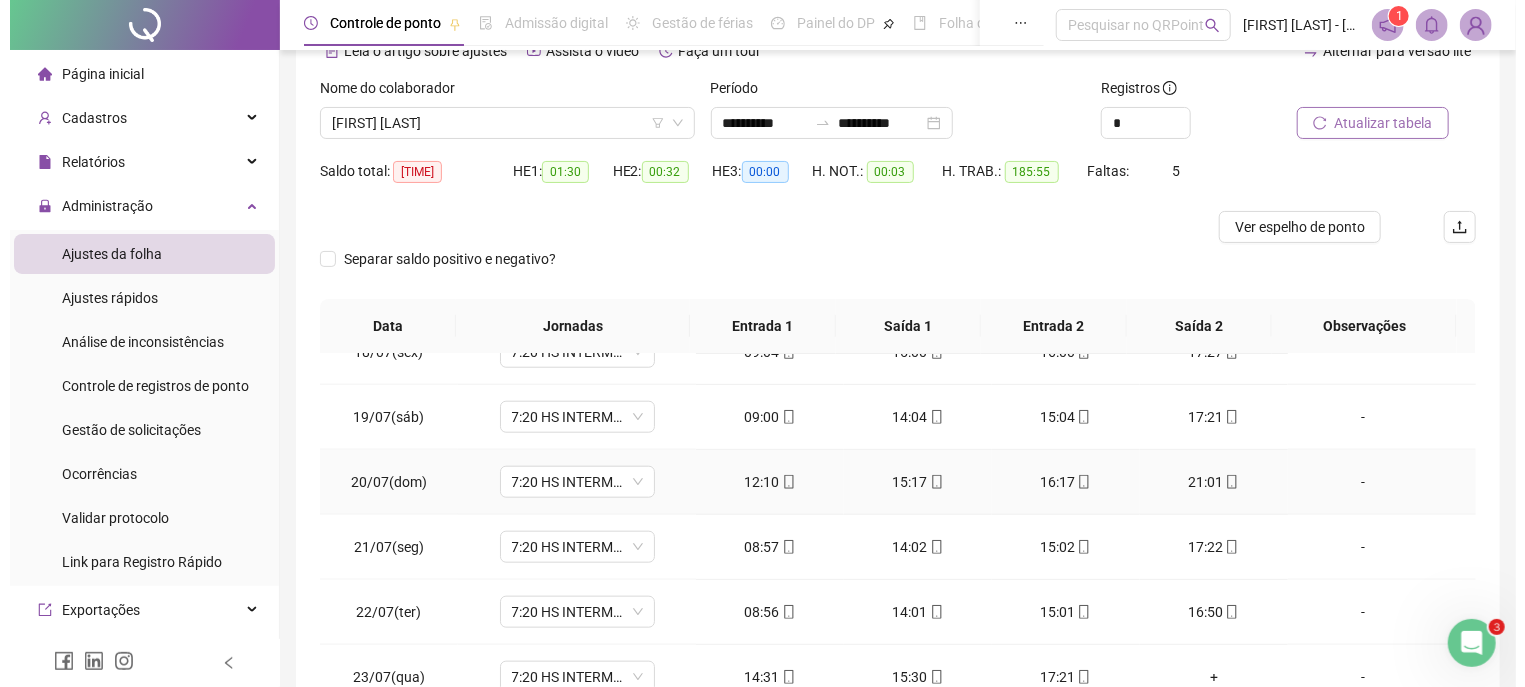 scroll, scrollTop: 1252, scrollLeft: 0, axis: vertical 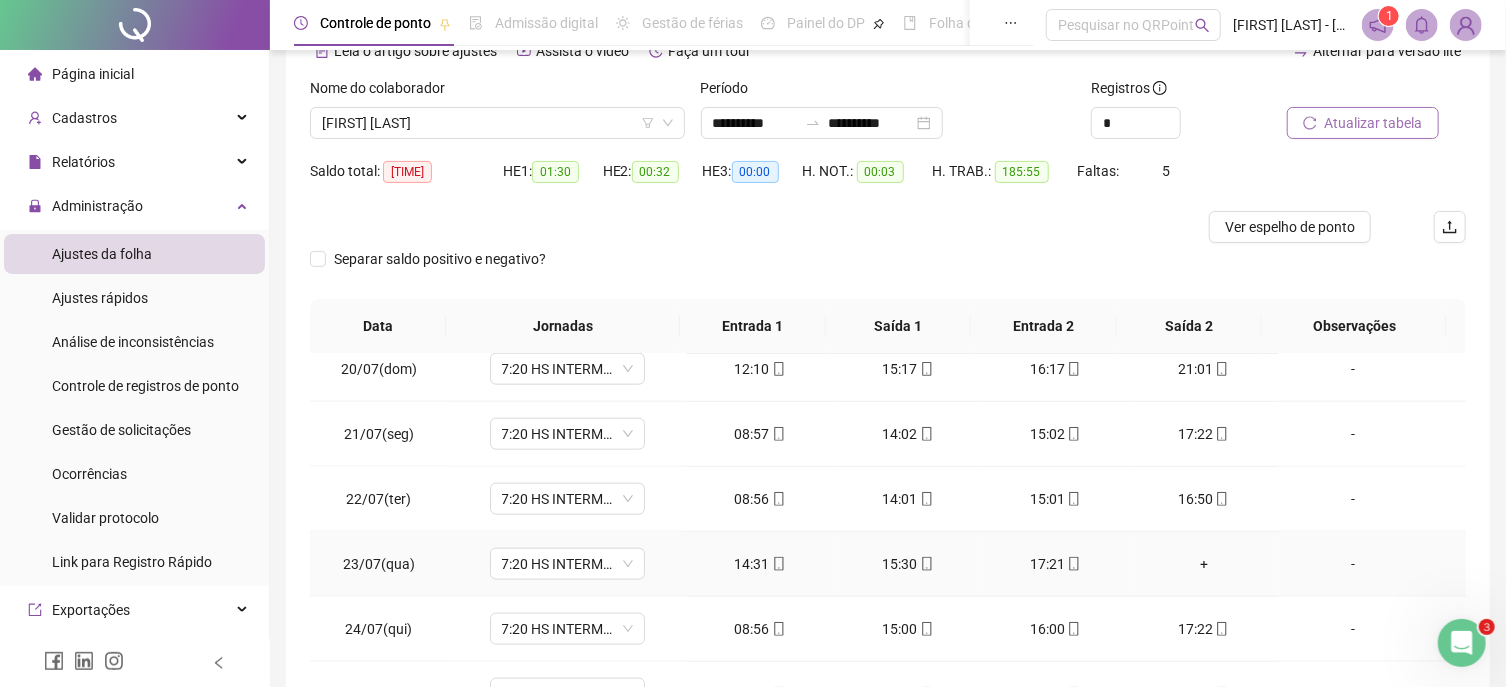 click on "-" at bounding box center (1353, 564) 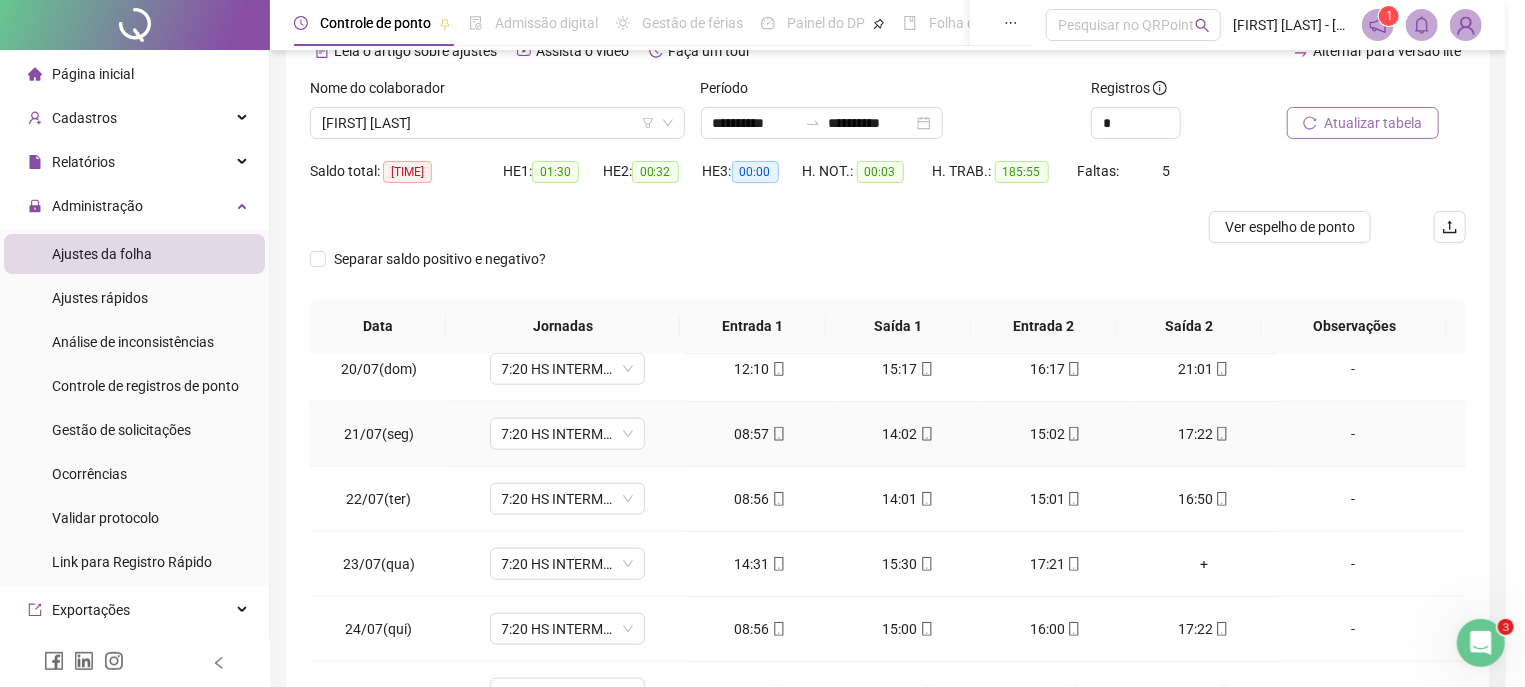 type 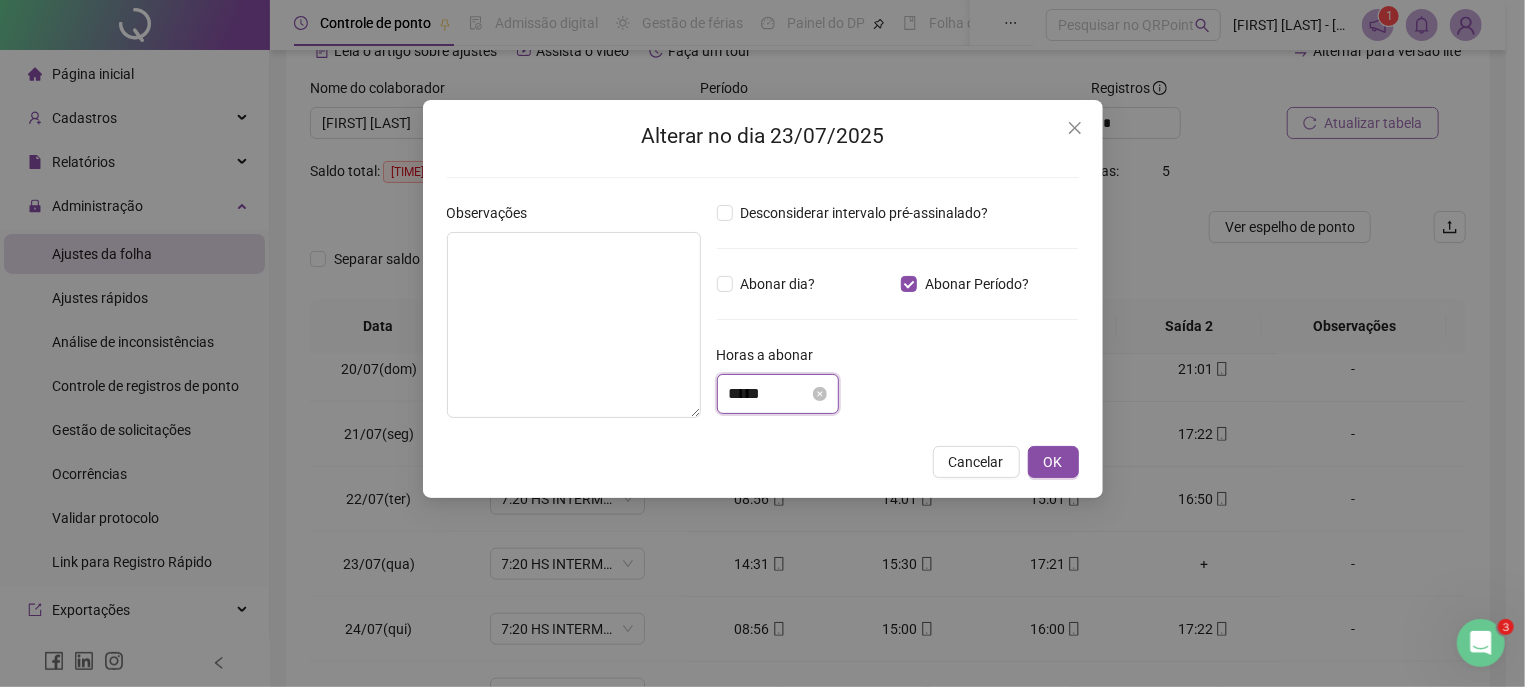 click on "*****" at bounding box center (769, 394) 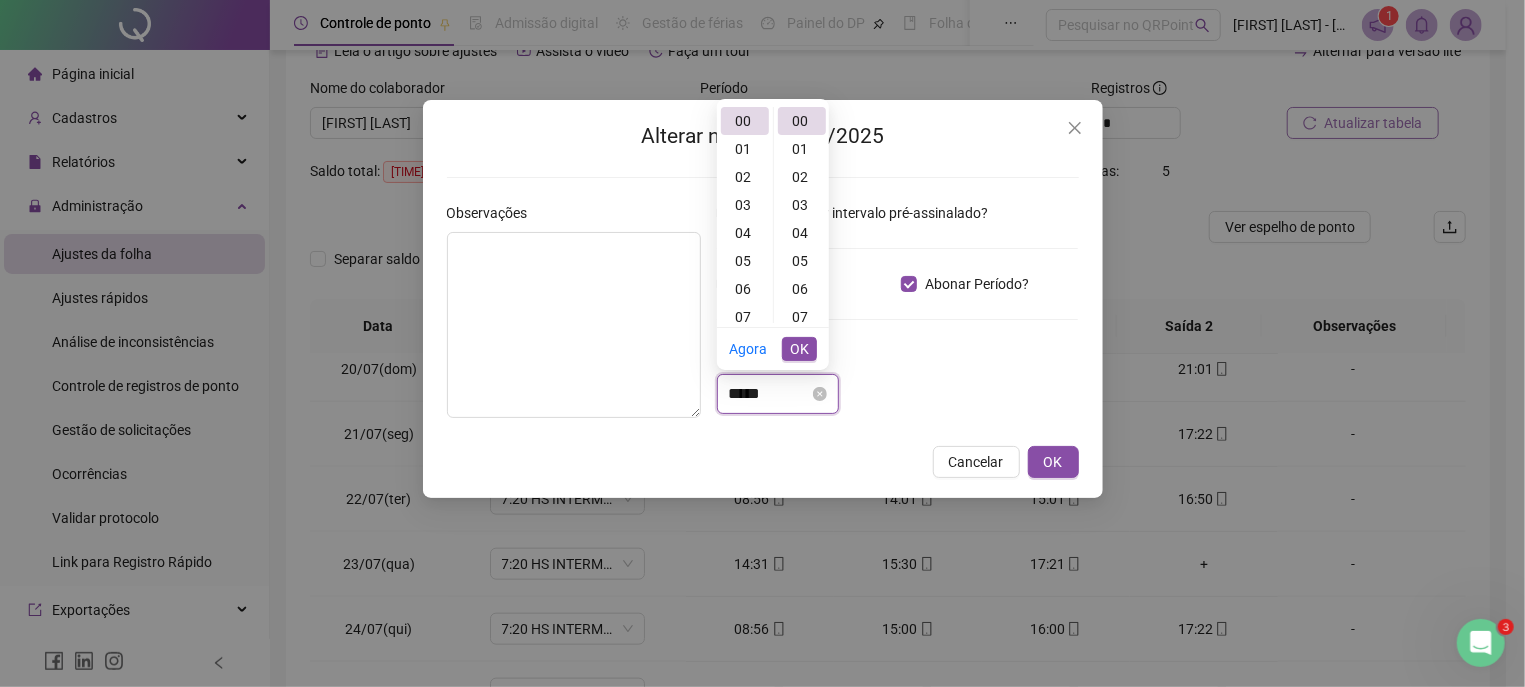 scroll, scrollTop: 0, scrollLeft: 0, axis: both 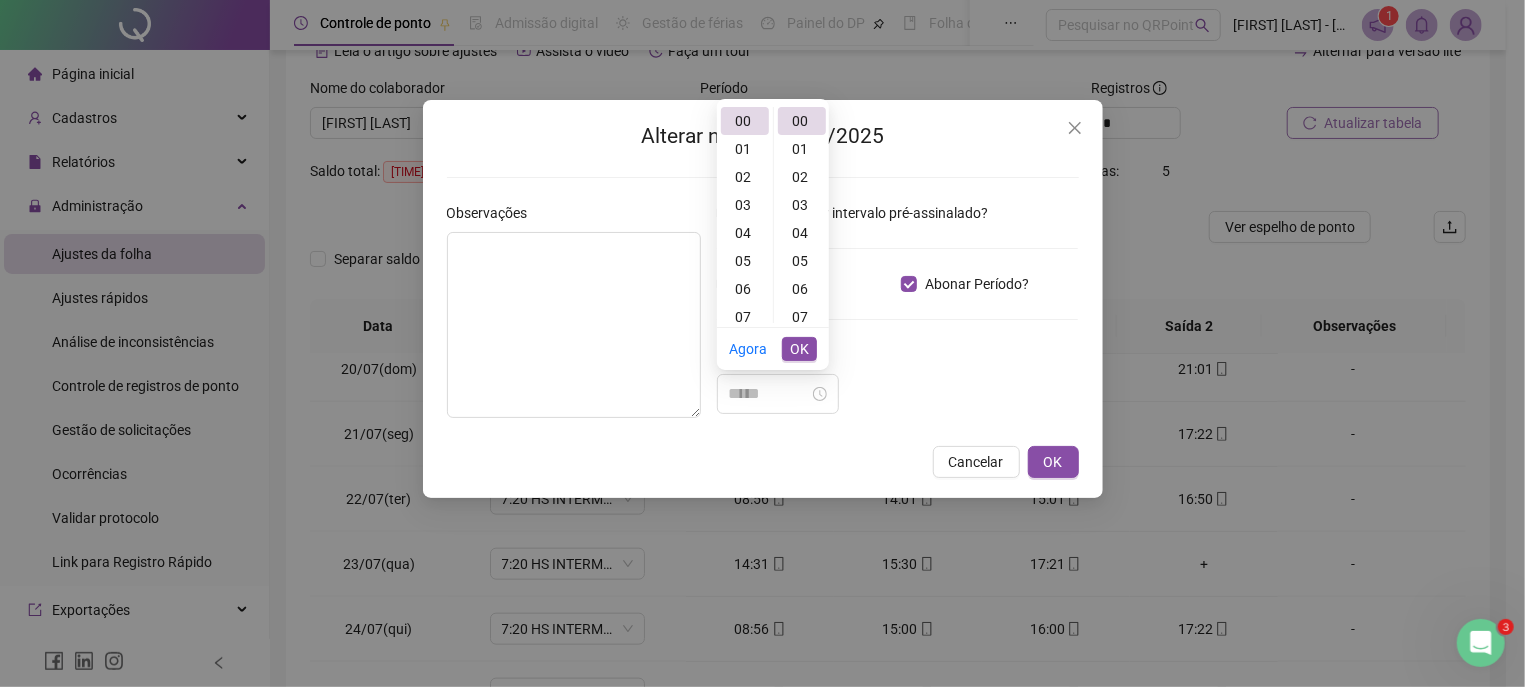 drag, startPoint x: 727, startPoint y: 288, endPoint x: 774, endPoint y: 277, distance: 48.270073 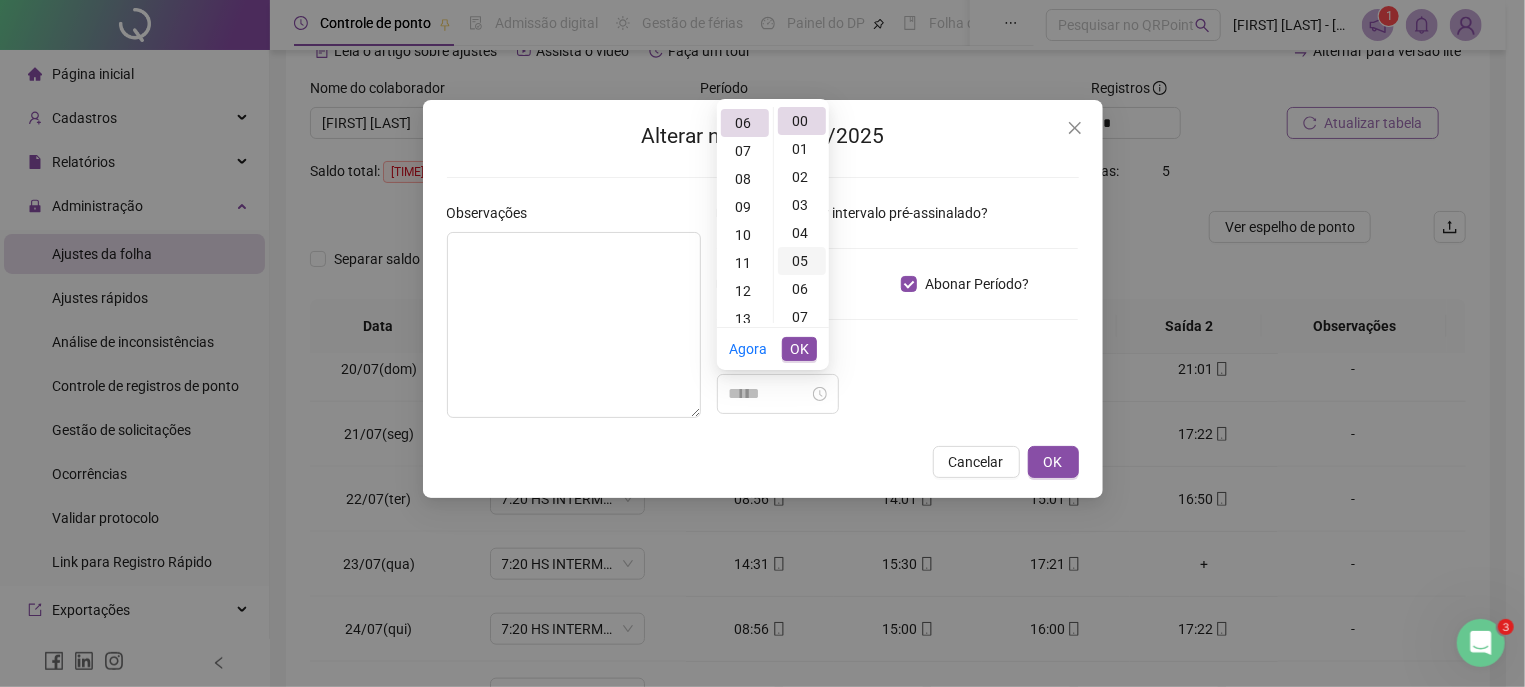 scroll, scrollTop: 168, scrollLeft: 0, axis: vertical 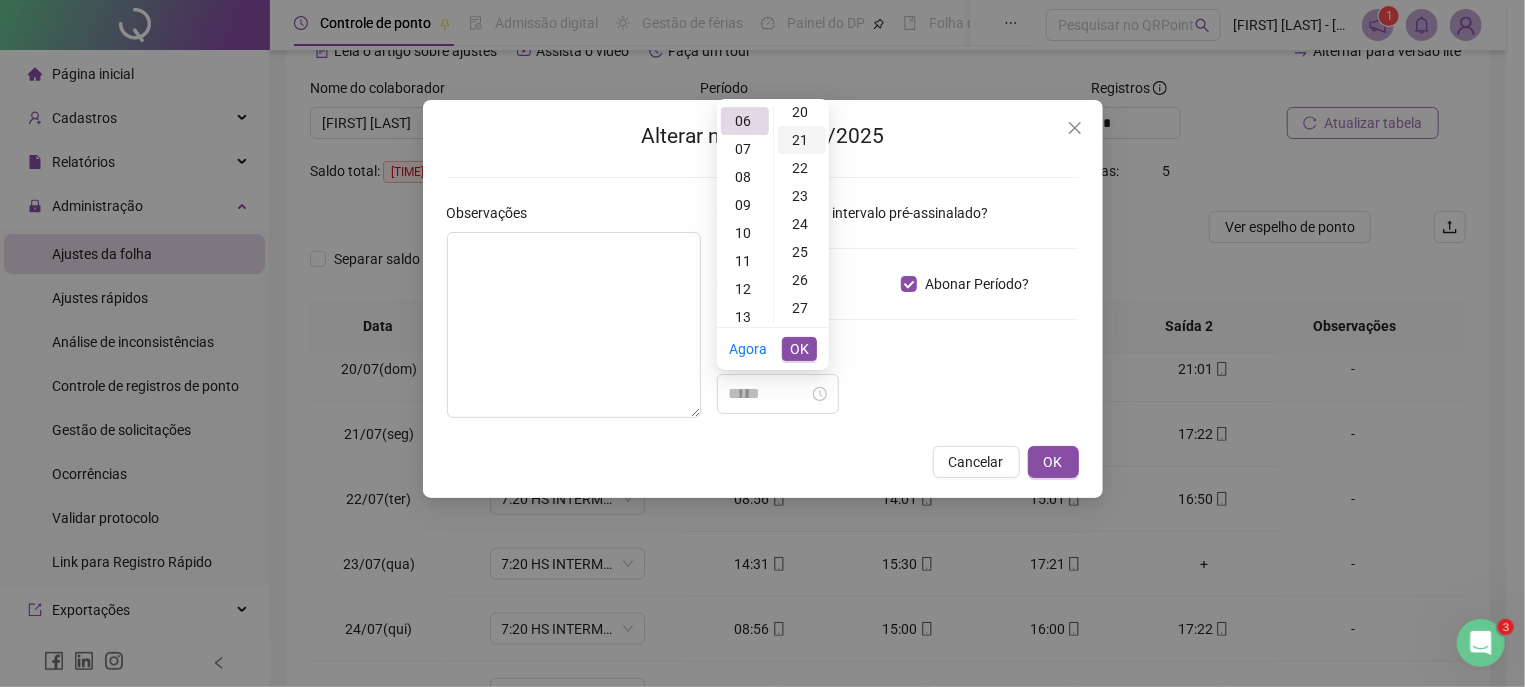 click on "21" at bounding box center (802, 140) 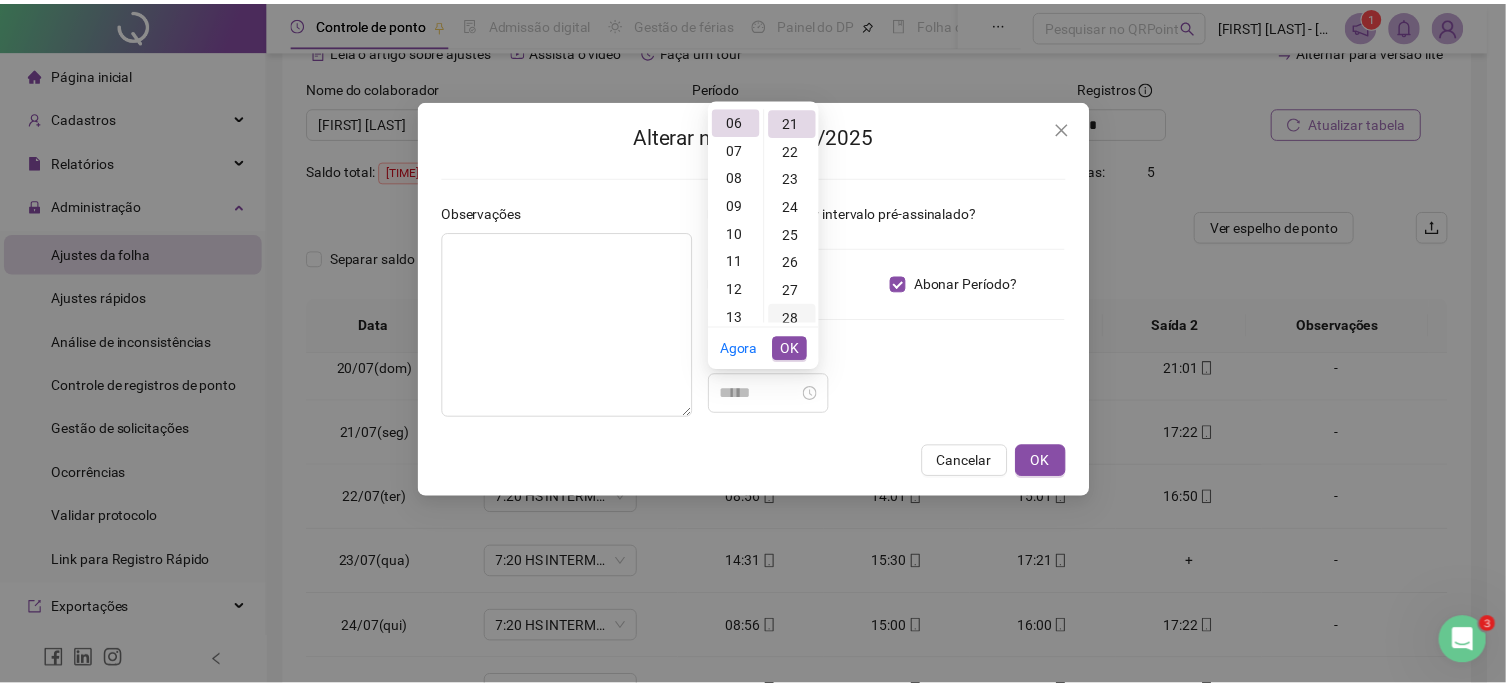 scroll, scrollTop: 587, scrollLeft: 0, axis: vertical 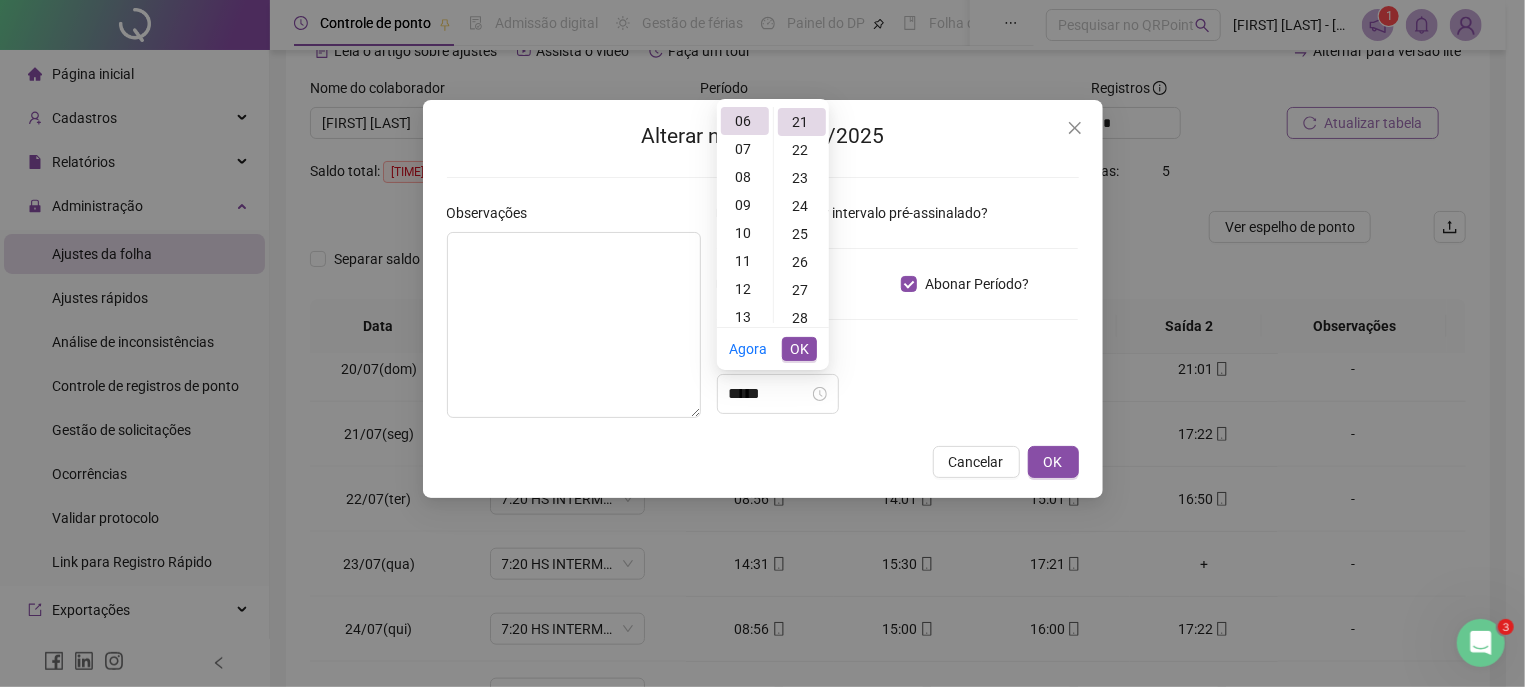 type on "*****" 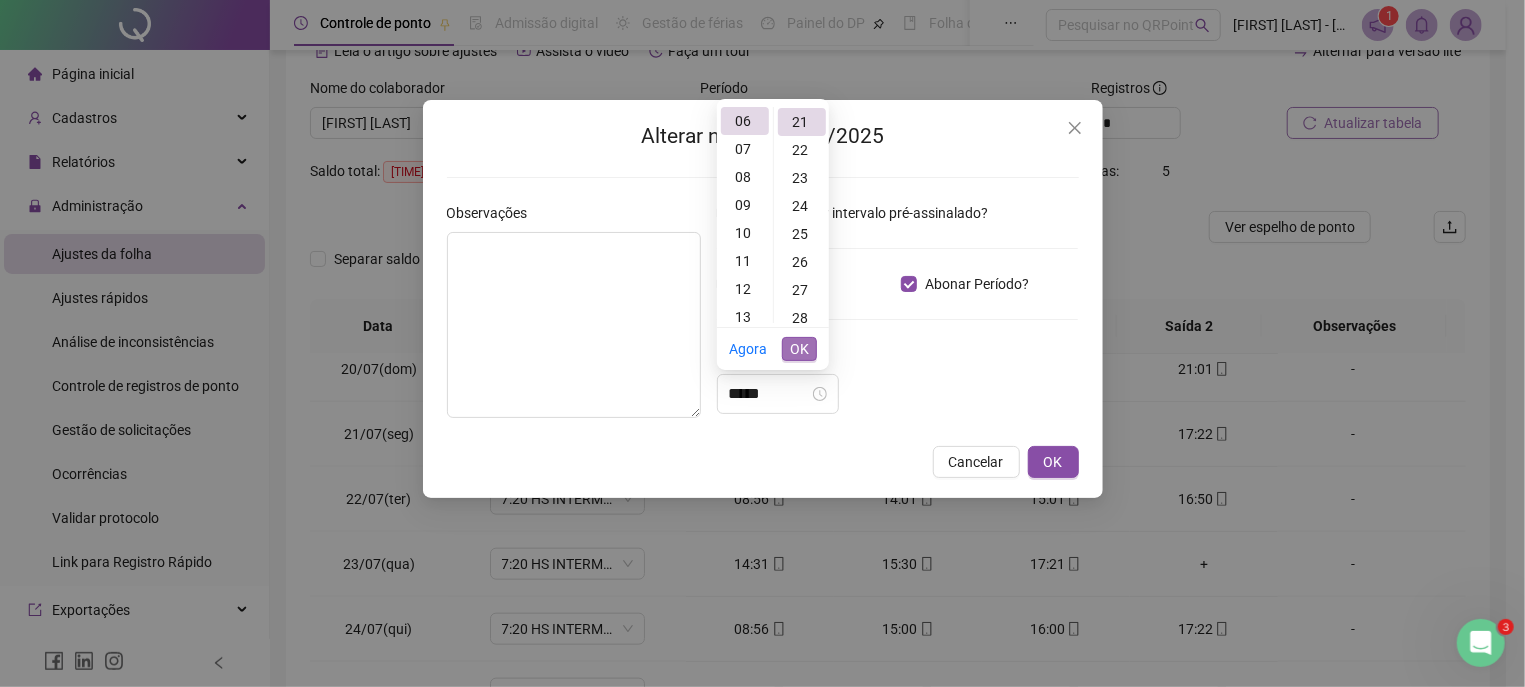 click on "OK" at bounding box center (799, 349) 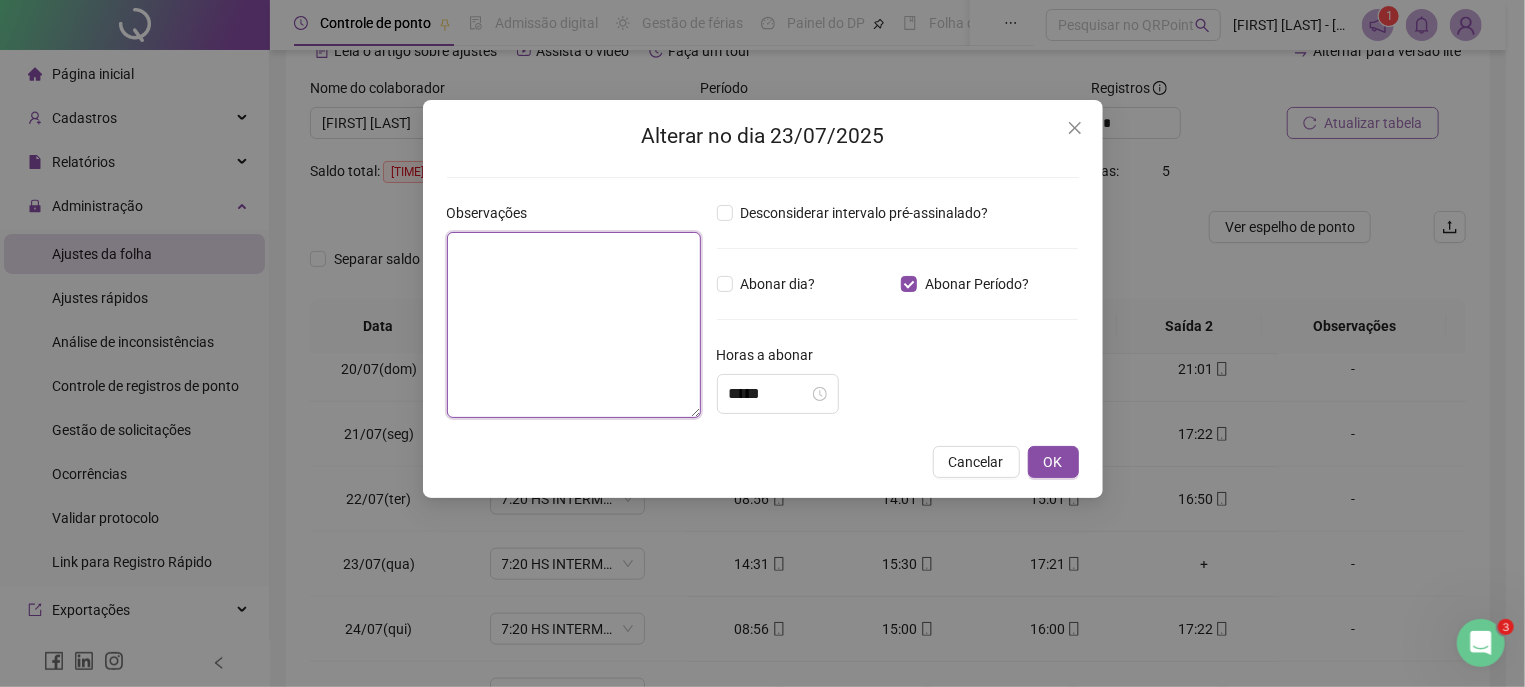 click at bounding box center [574, 325] 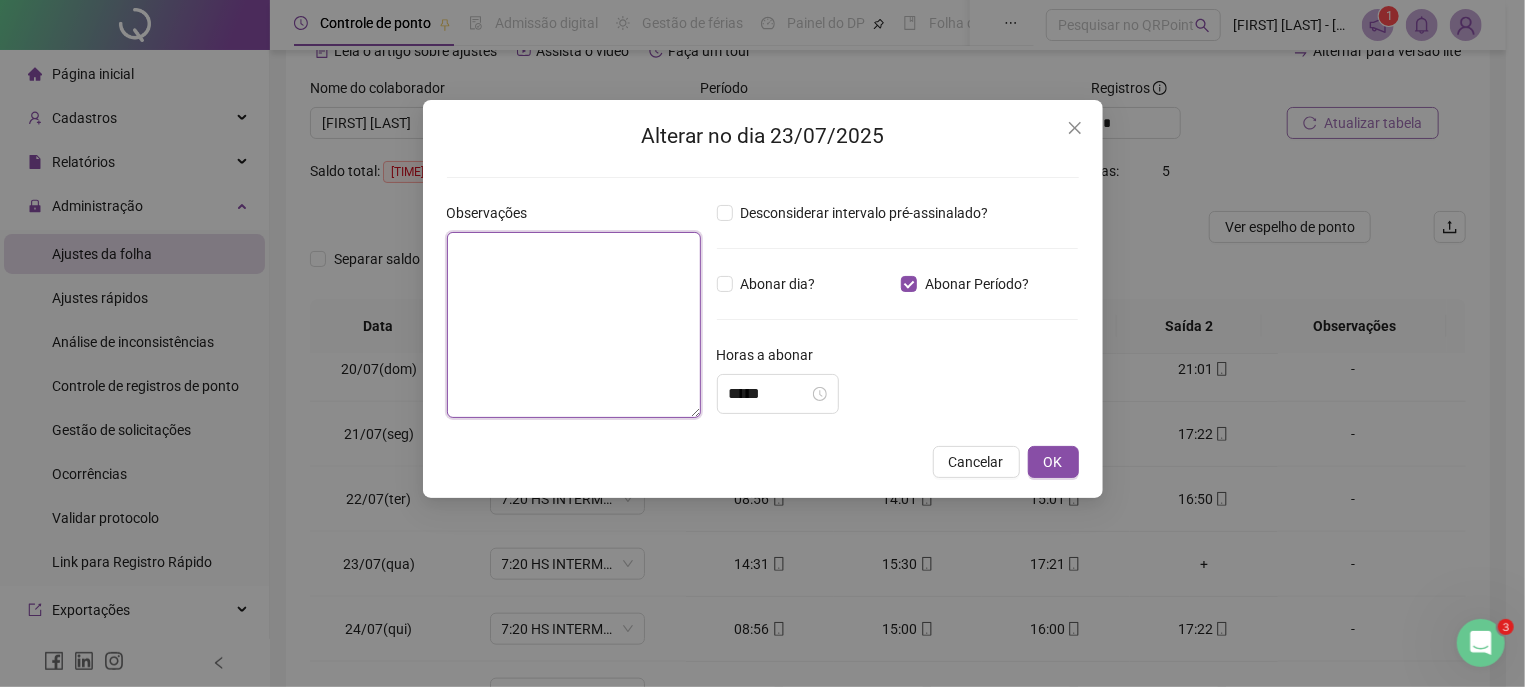 paste on "**********" 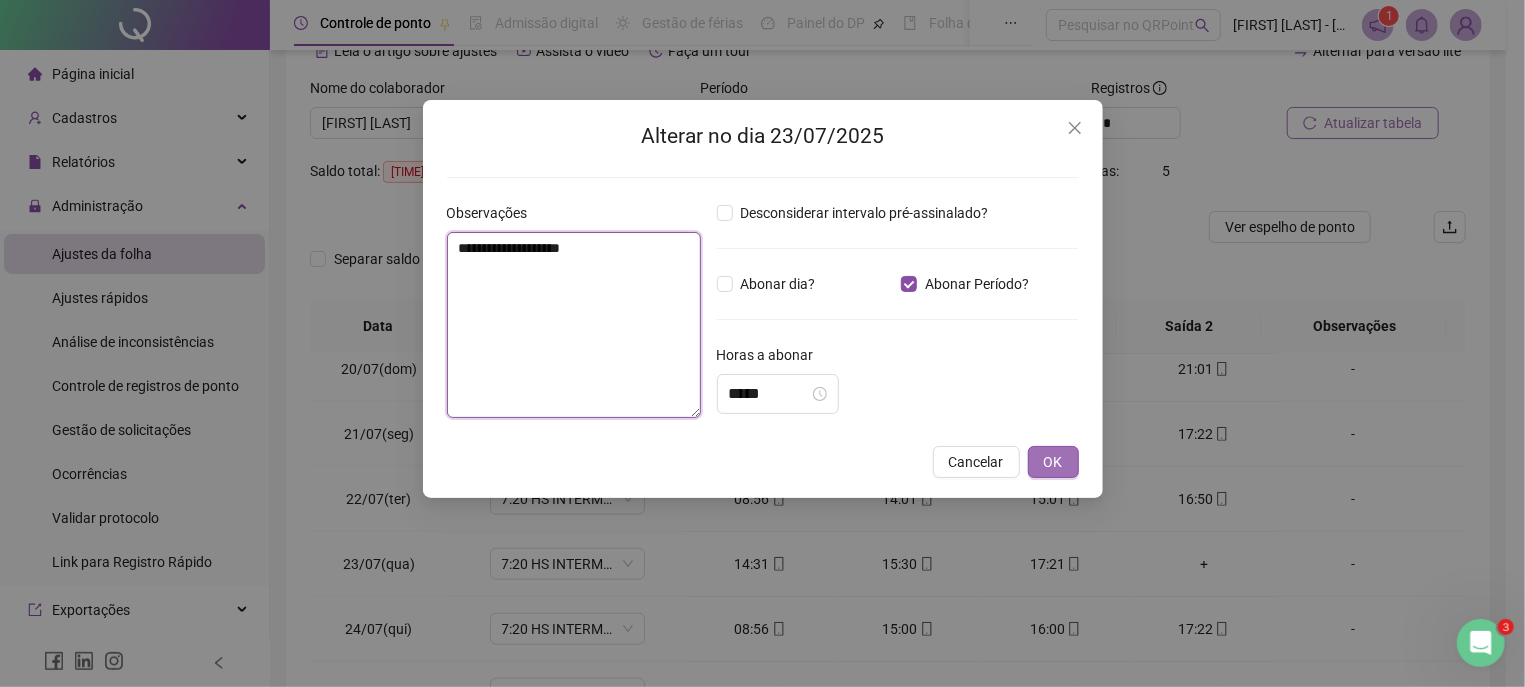 type on "**********" 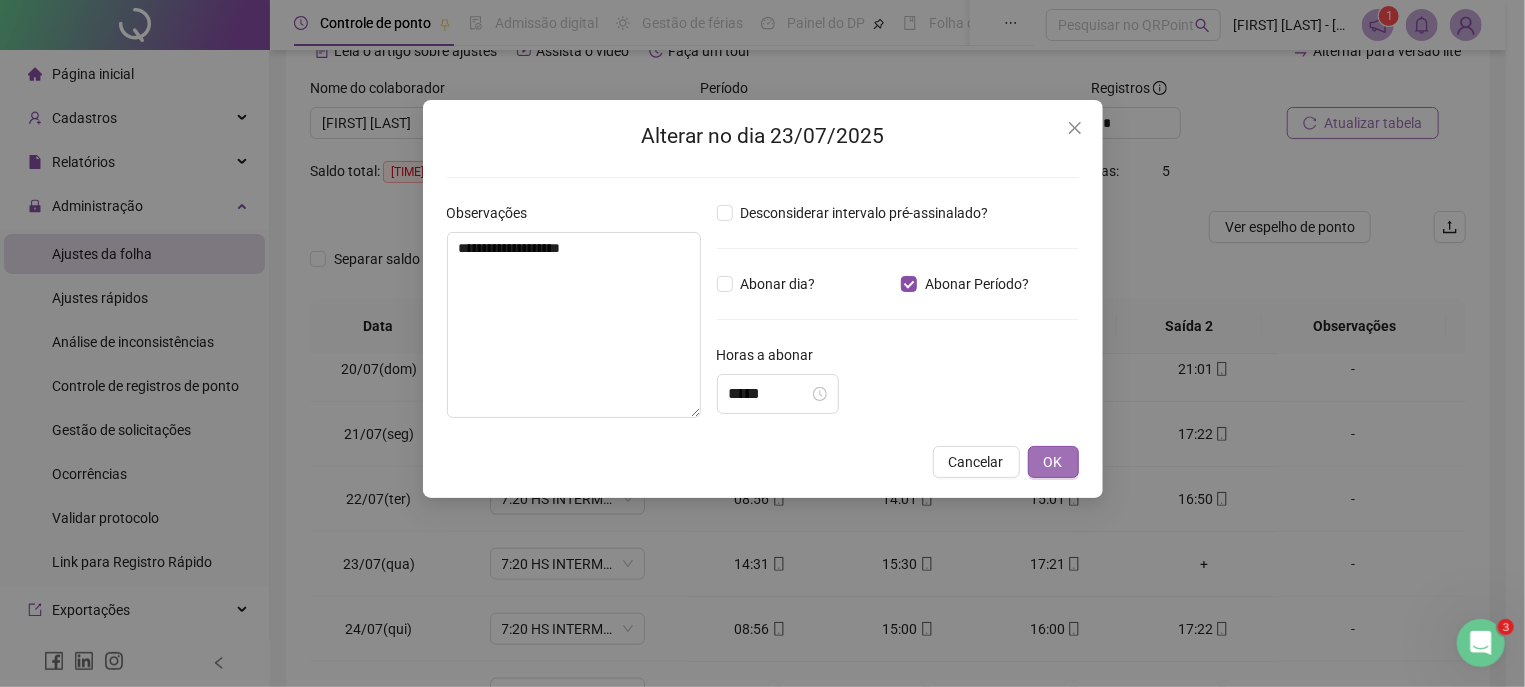 click on "OK" at bounding box center [1053, 462] 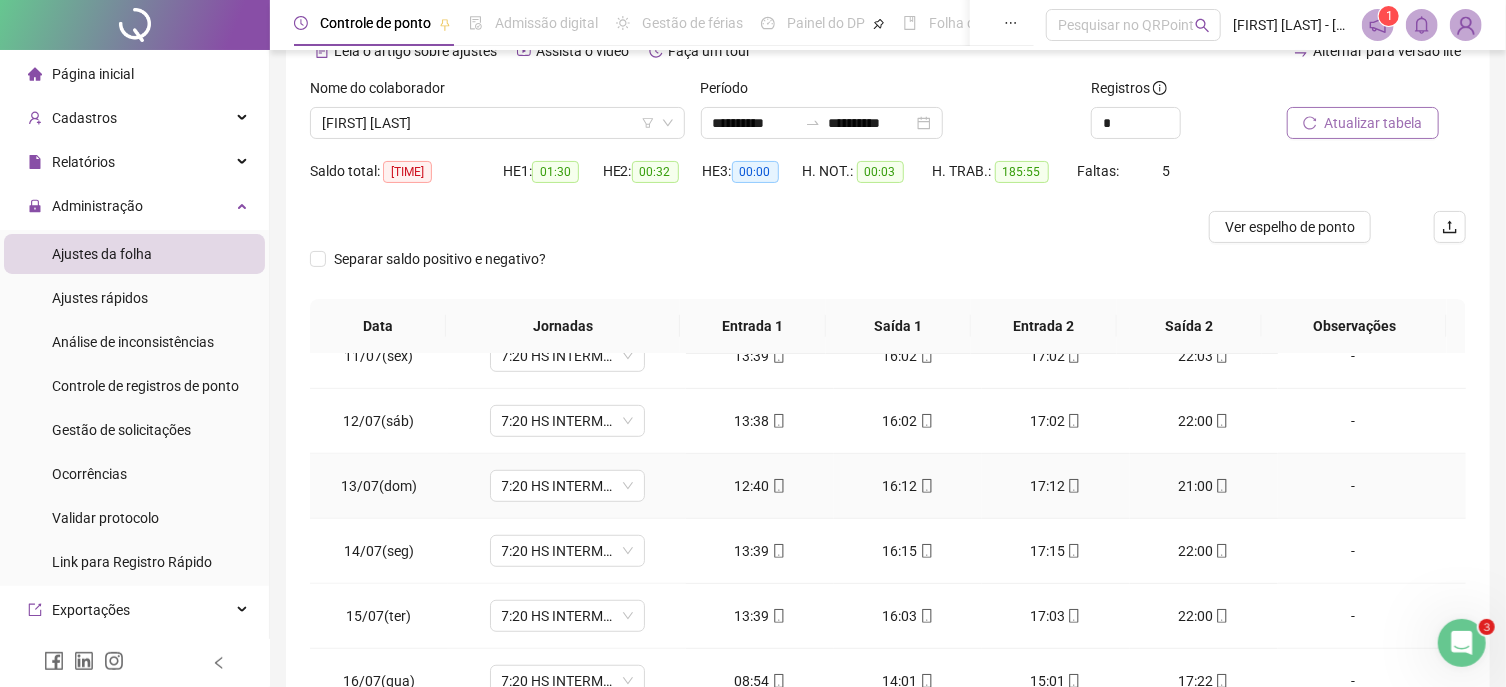 scroll, scrollTop: 0, scrollLeft: 0, axis: both 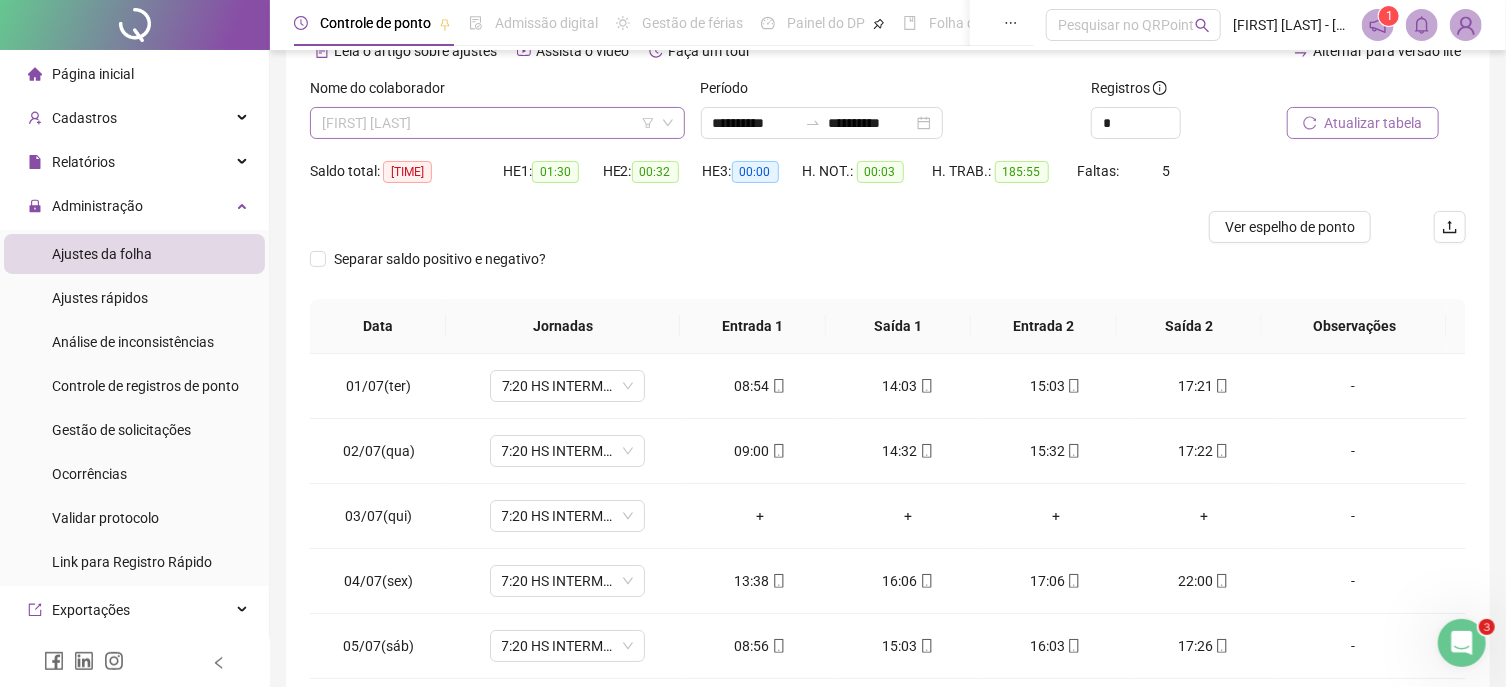 click on "[FIRST] [LAST]" at bounding box center (497, 123) 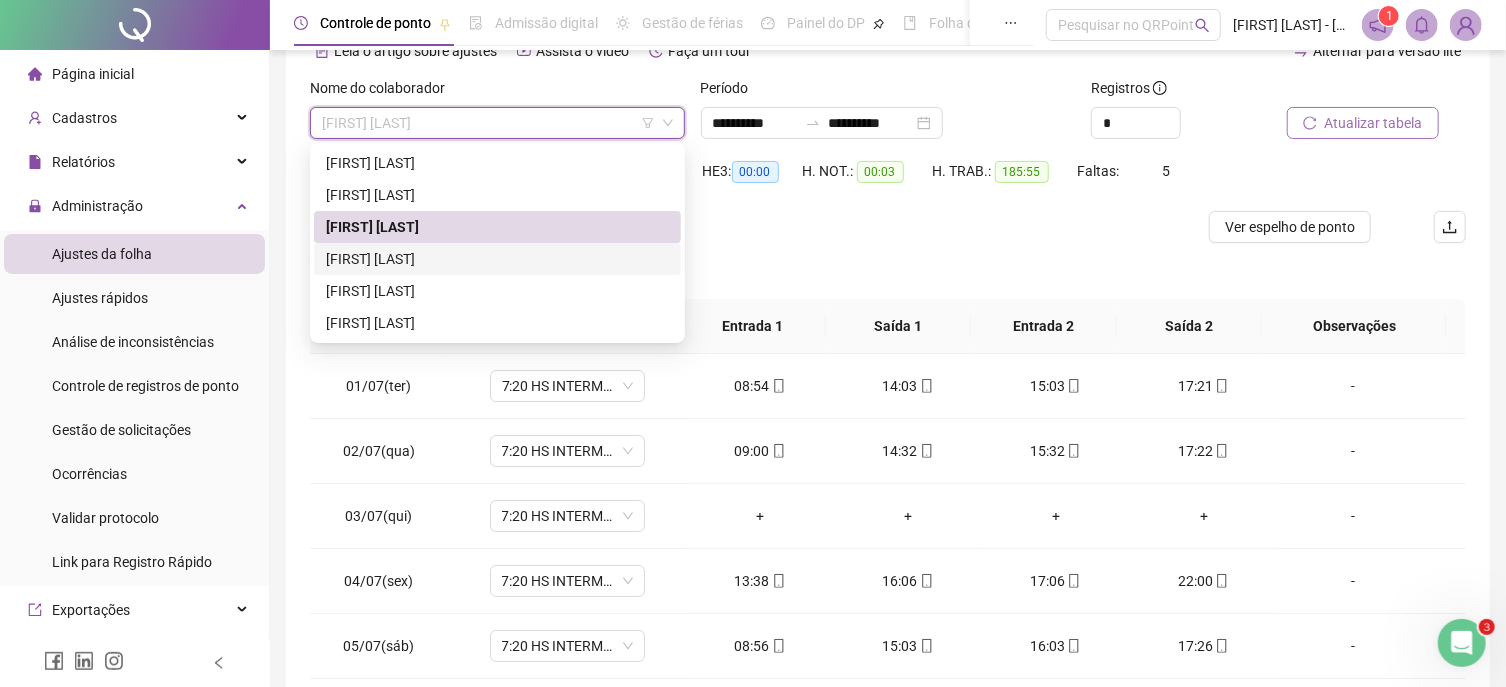 click on "[FIRST] [LAST]" at bounding box center [497, 259] 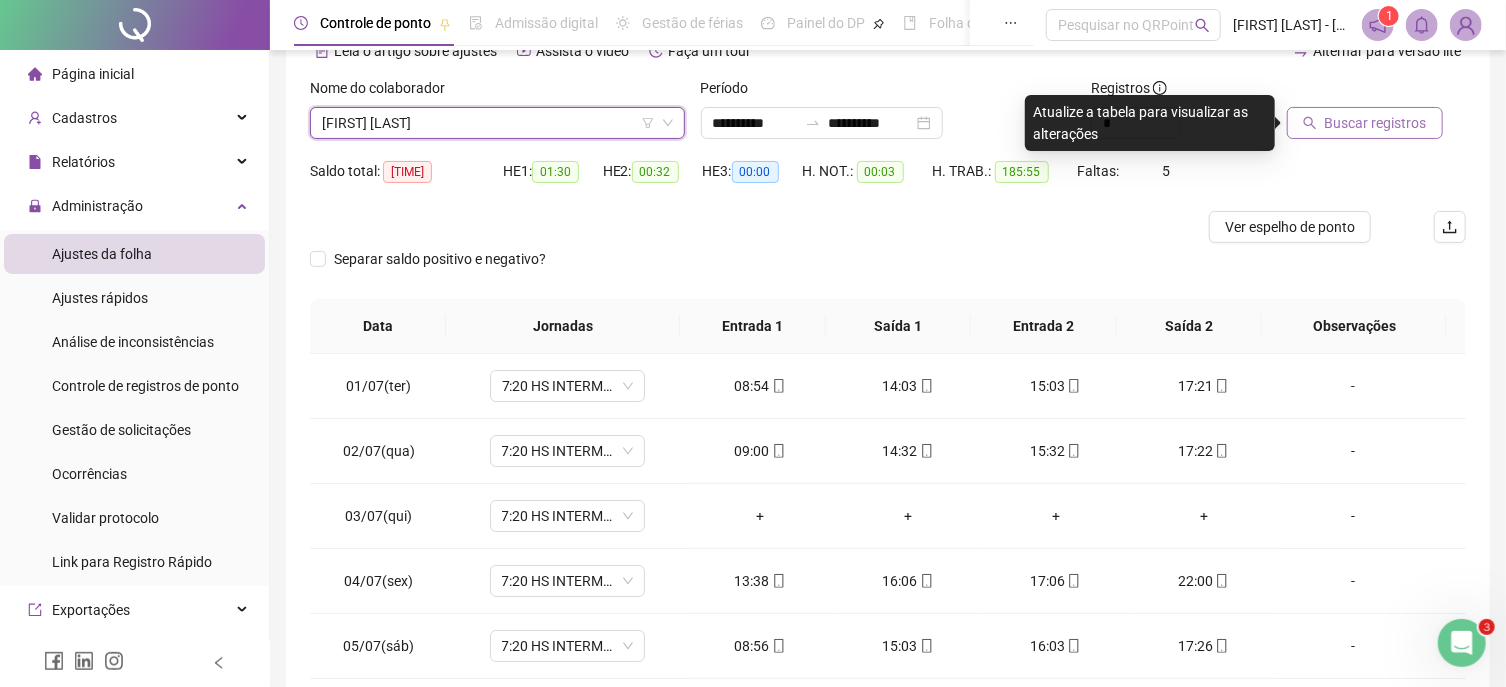 click on "Separar saldo positivo e negativo?" at bounding box center [454, 259] 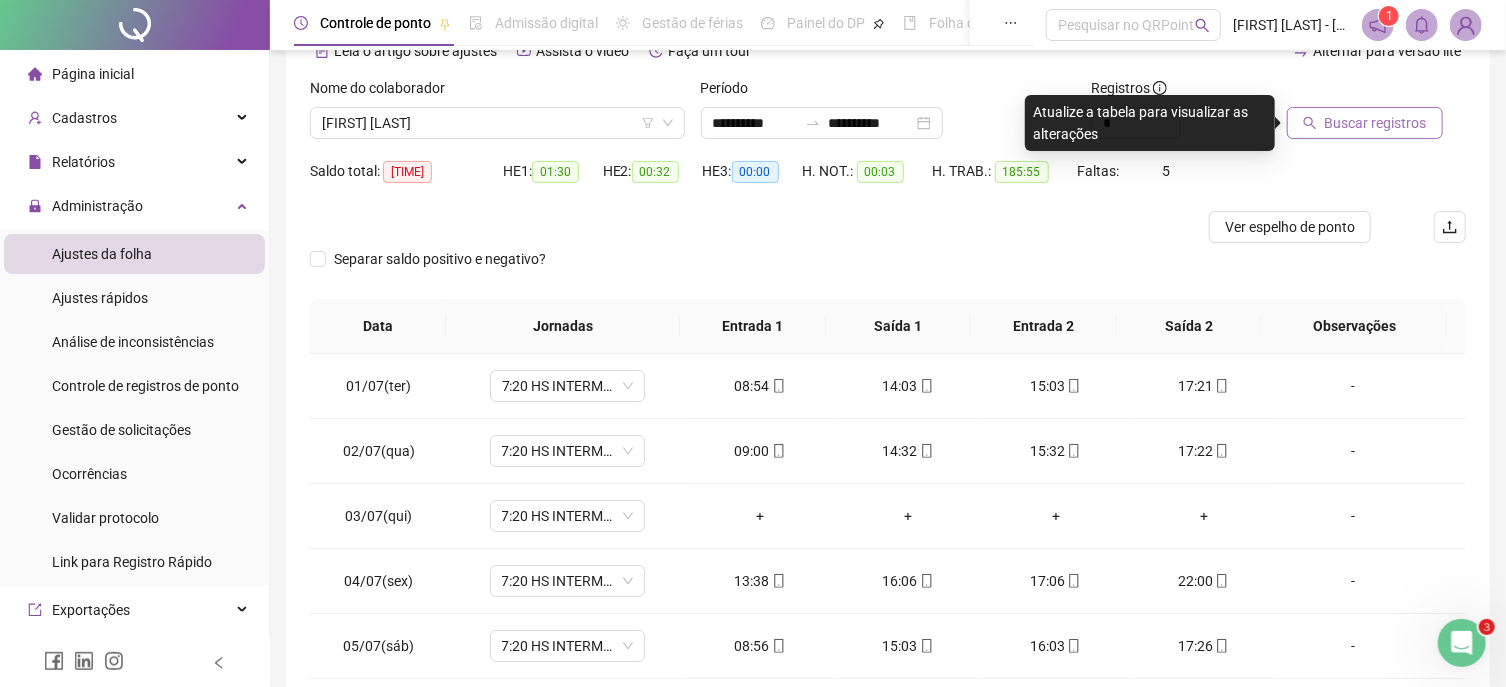 click on "Buscar registros" at bounding box center [1376, 123] 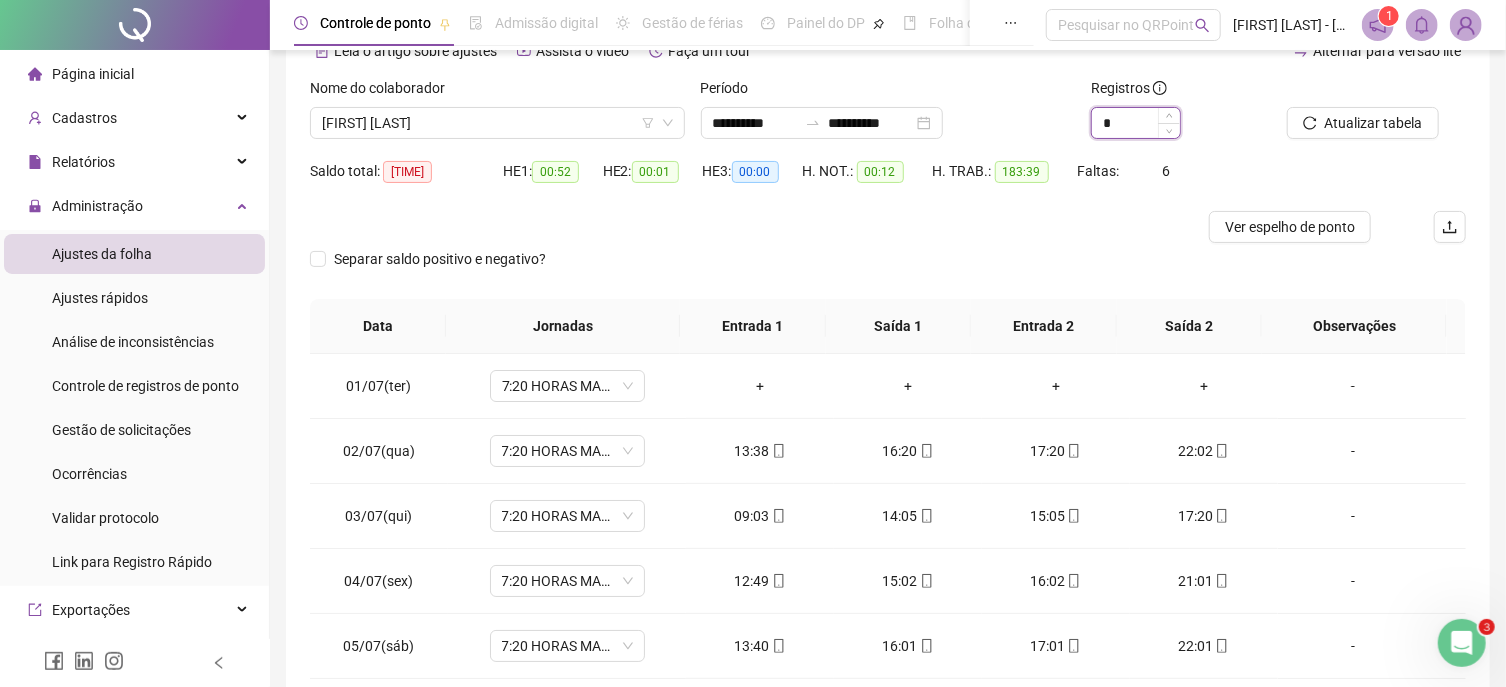 drag, startPoint x: 1124, startPoint y: 131, endPoint x: 1074, endPoint y: 123, distance: 50.635956 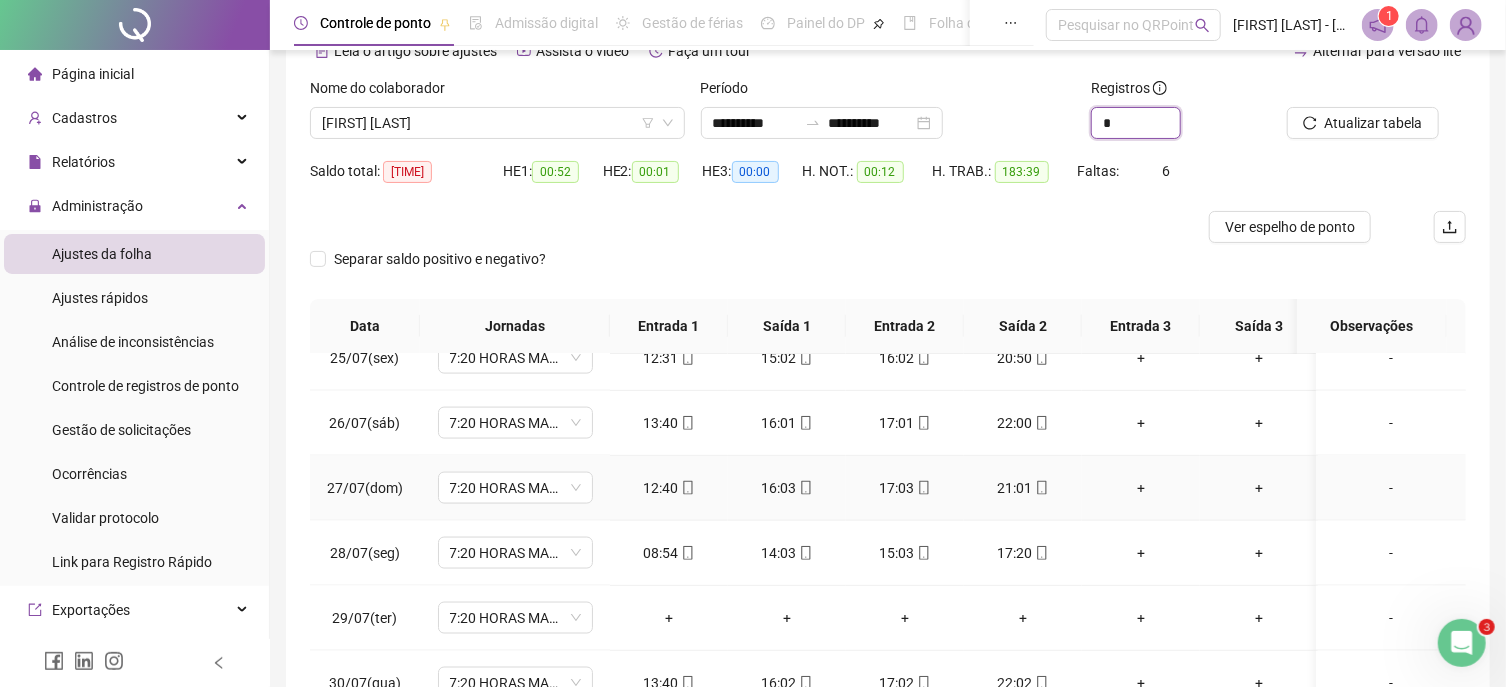 scroll, scrollTop: 1610, scrollLeft: 0, axis: vertical 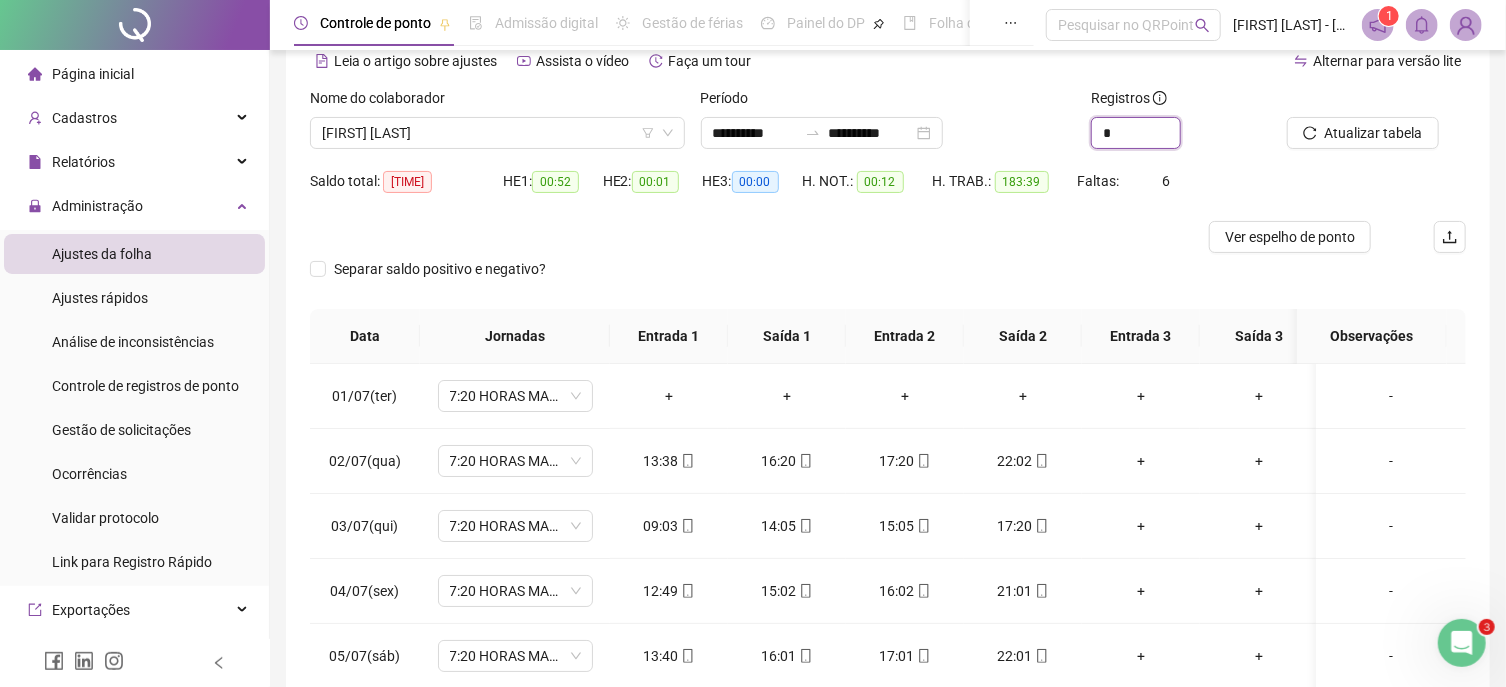 click at bounding box center [1180, 140] 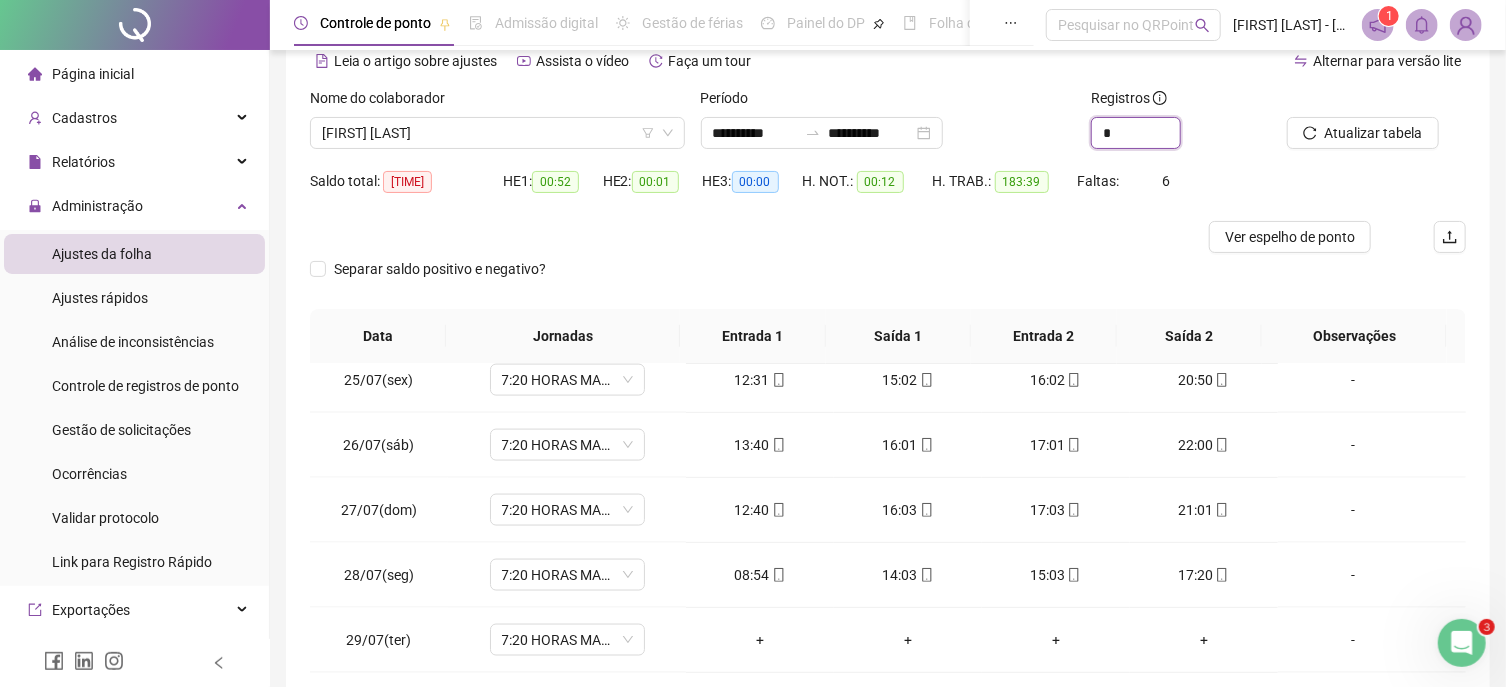 scroll, scrollTop: 1591, scrollLeft: 0, axis: vertical 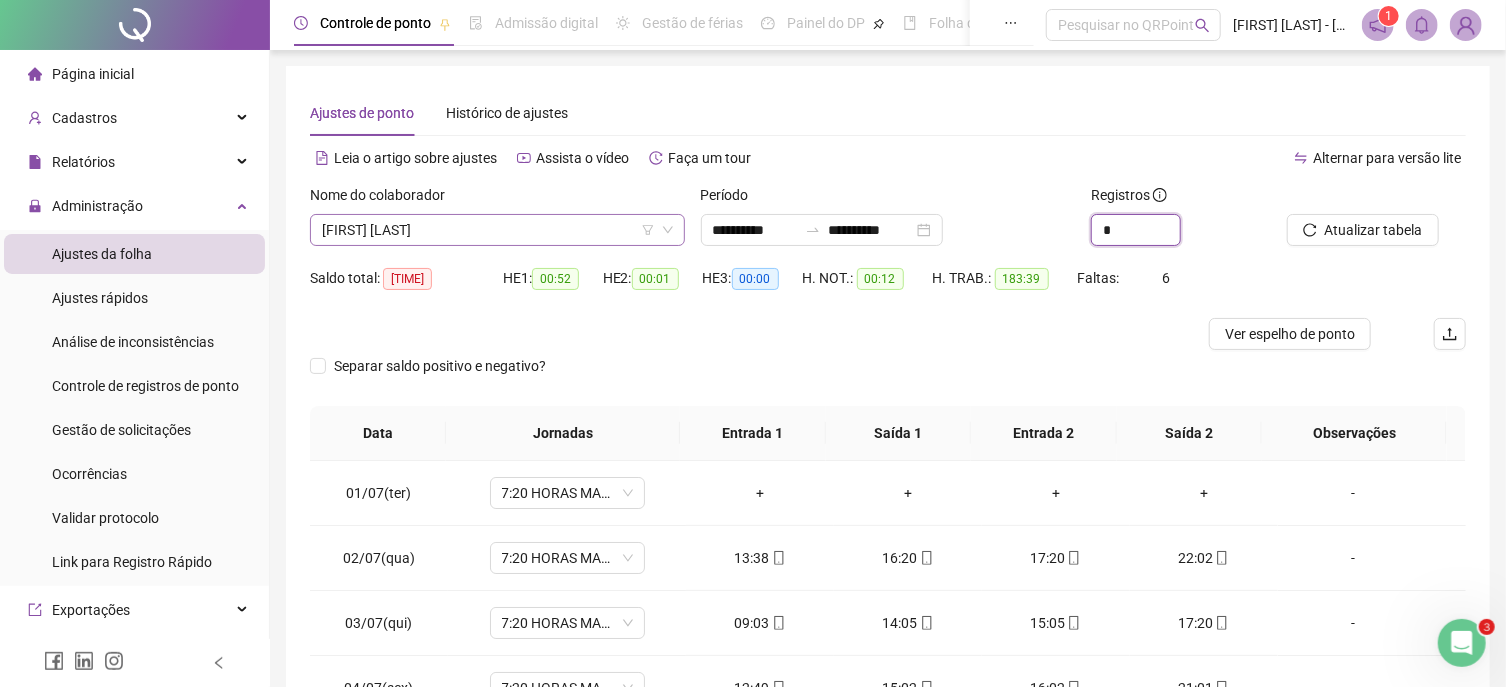 click on "[FIRST] [LAST]" at bounding box center [497, 230] 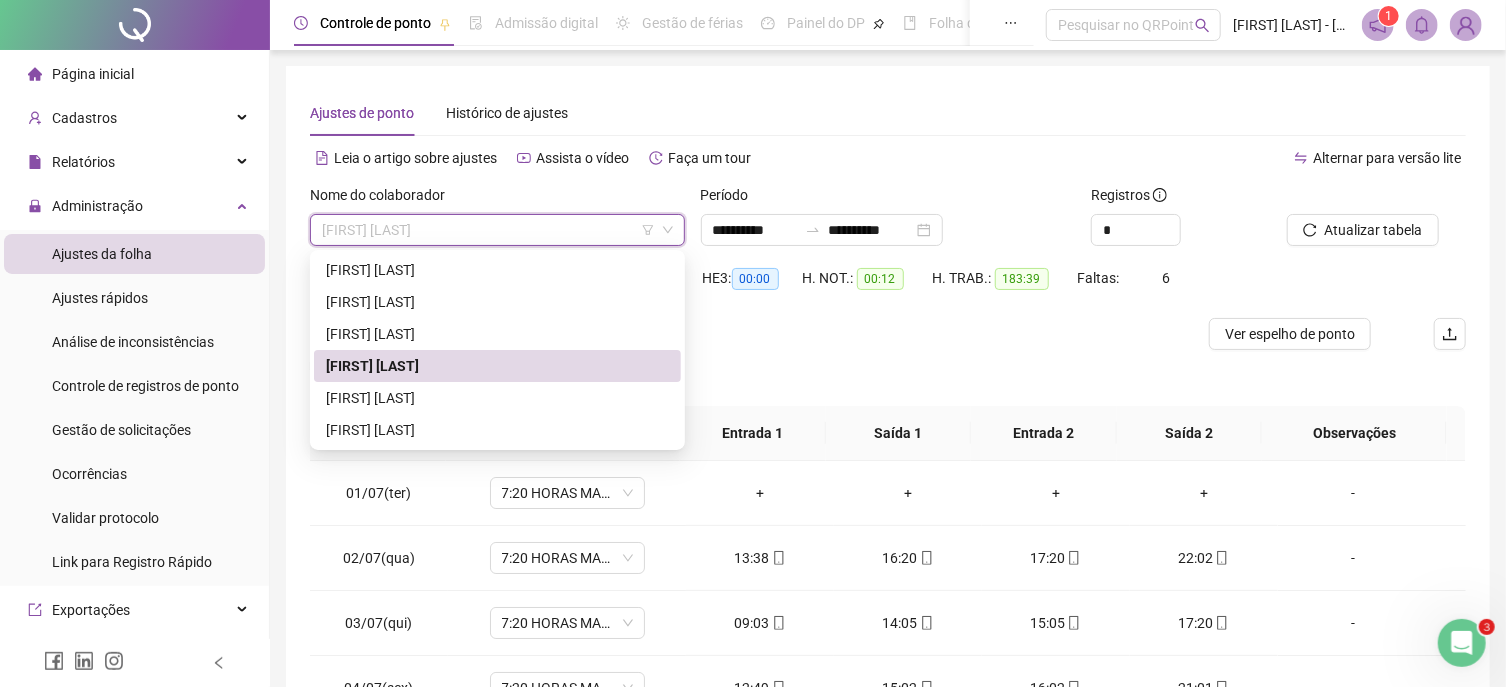 click on "[FIRST] [LAST]" at bounding box center (497, 398) 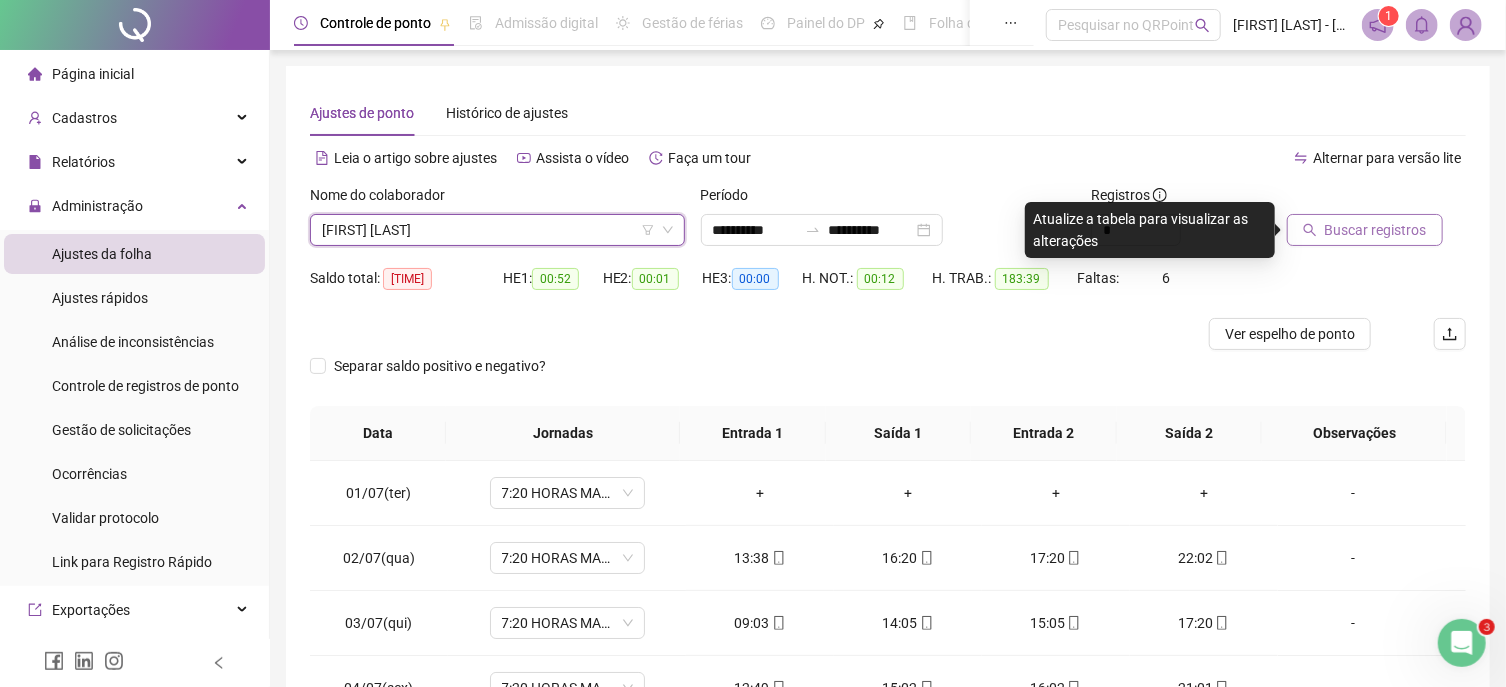 click on "Buscar registros" at bounding box center [1376, 230] 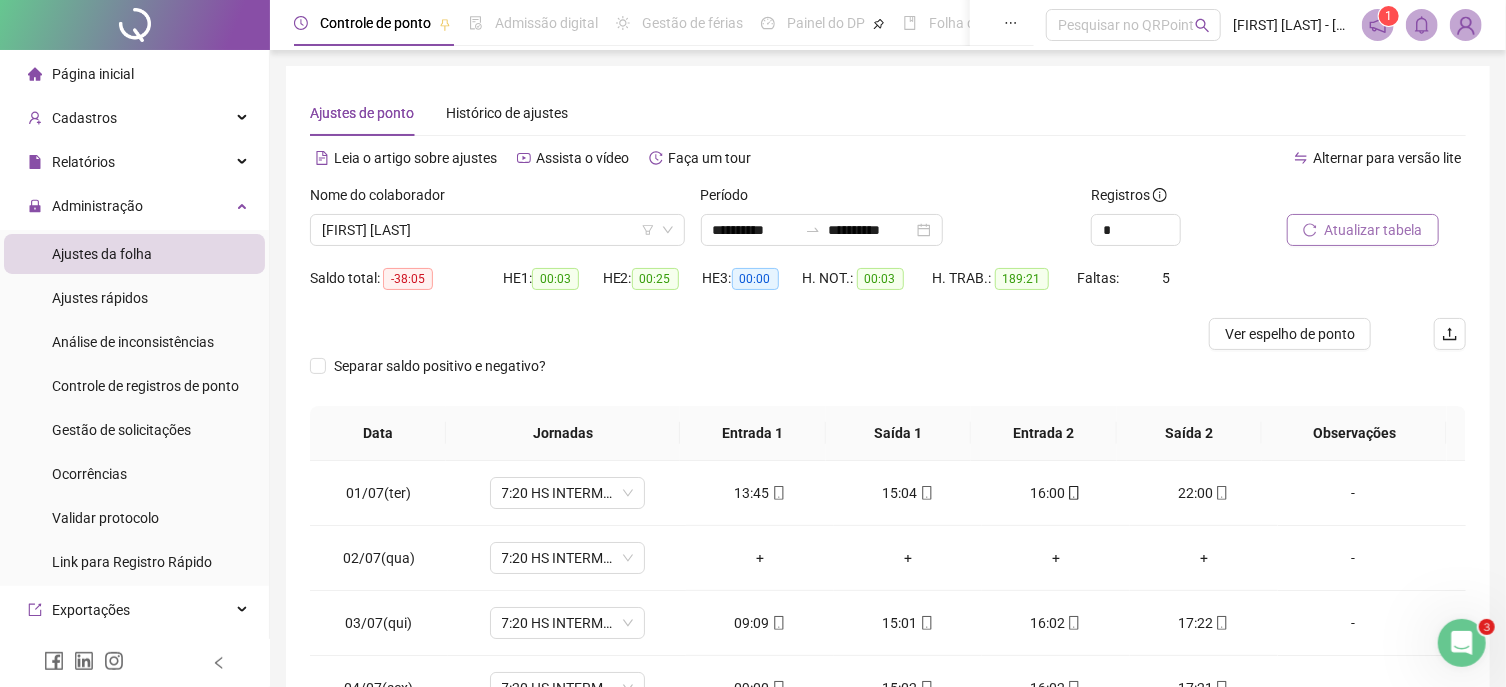 click on "Atualizar tabela" at bounding box center (1374, 230) 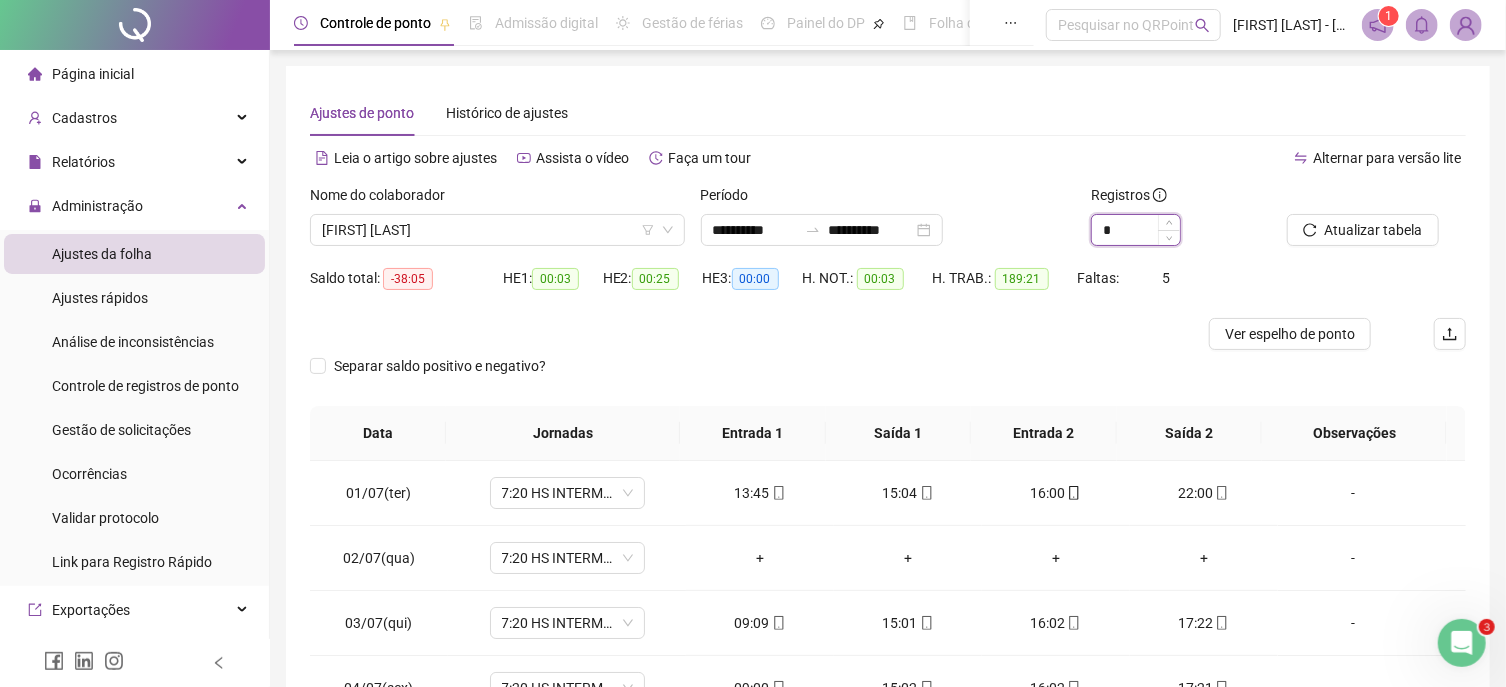 drag, startPoint x: 1128, startPoint y: 232, endPoint x: 1075, endPoint y: 220, distance: 54.34151 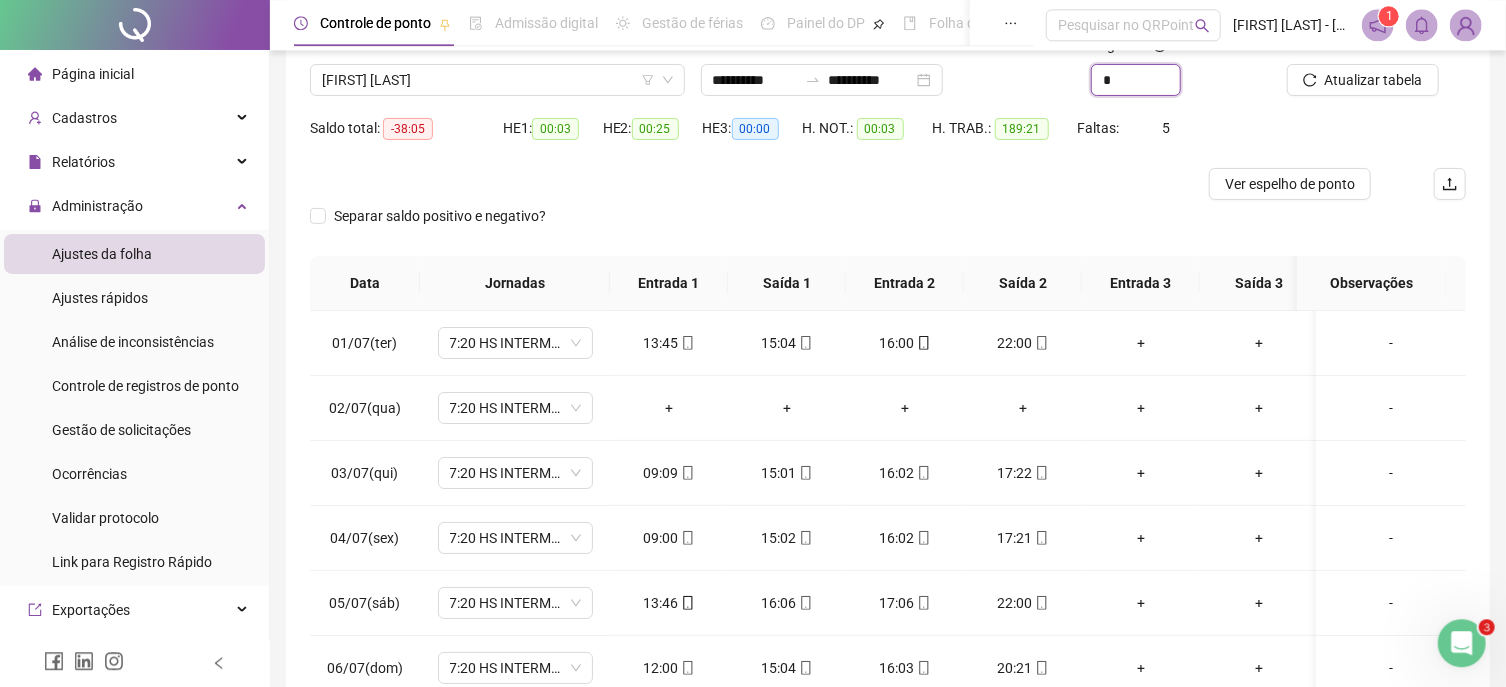 scroll, scrollTop: 214, scrollLeft: 0, axis: vertical 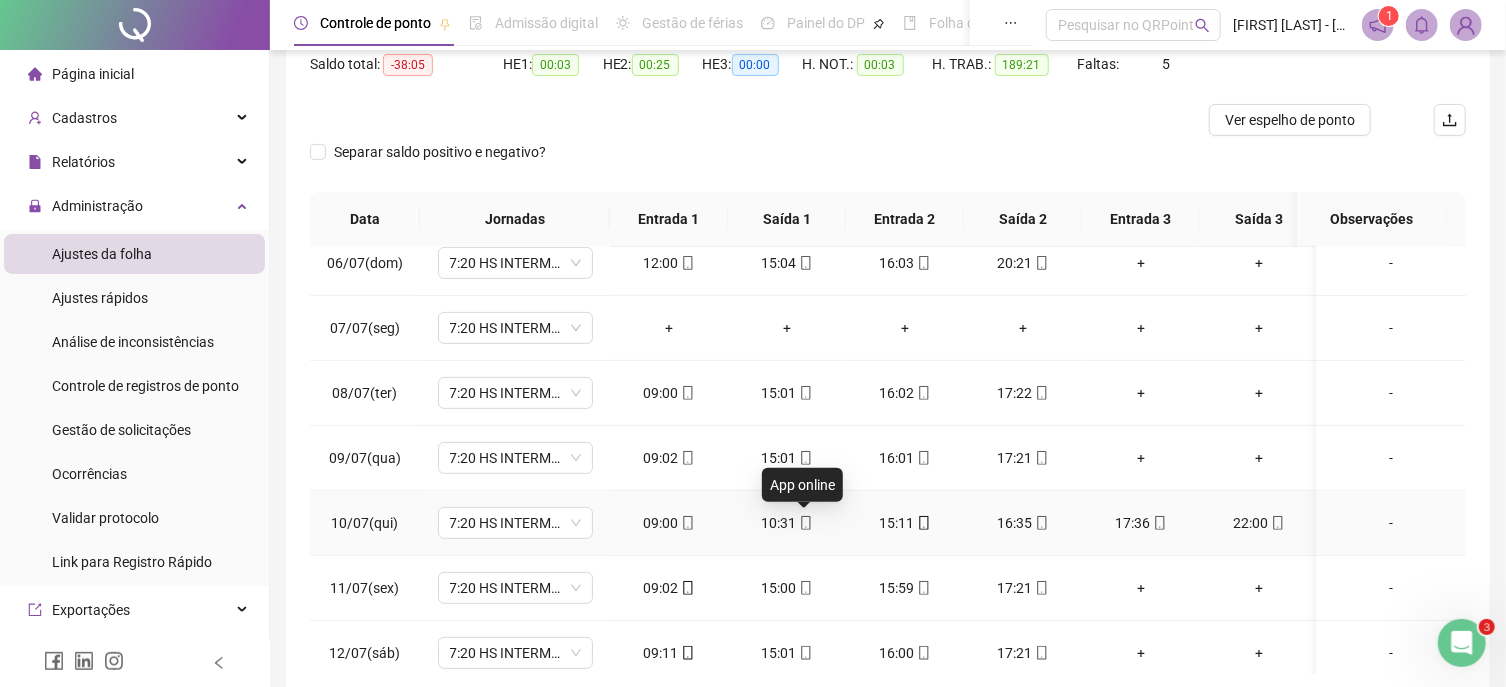 type on "*" 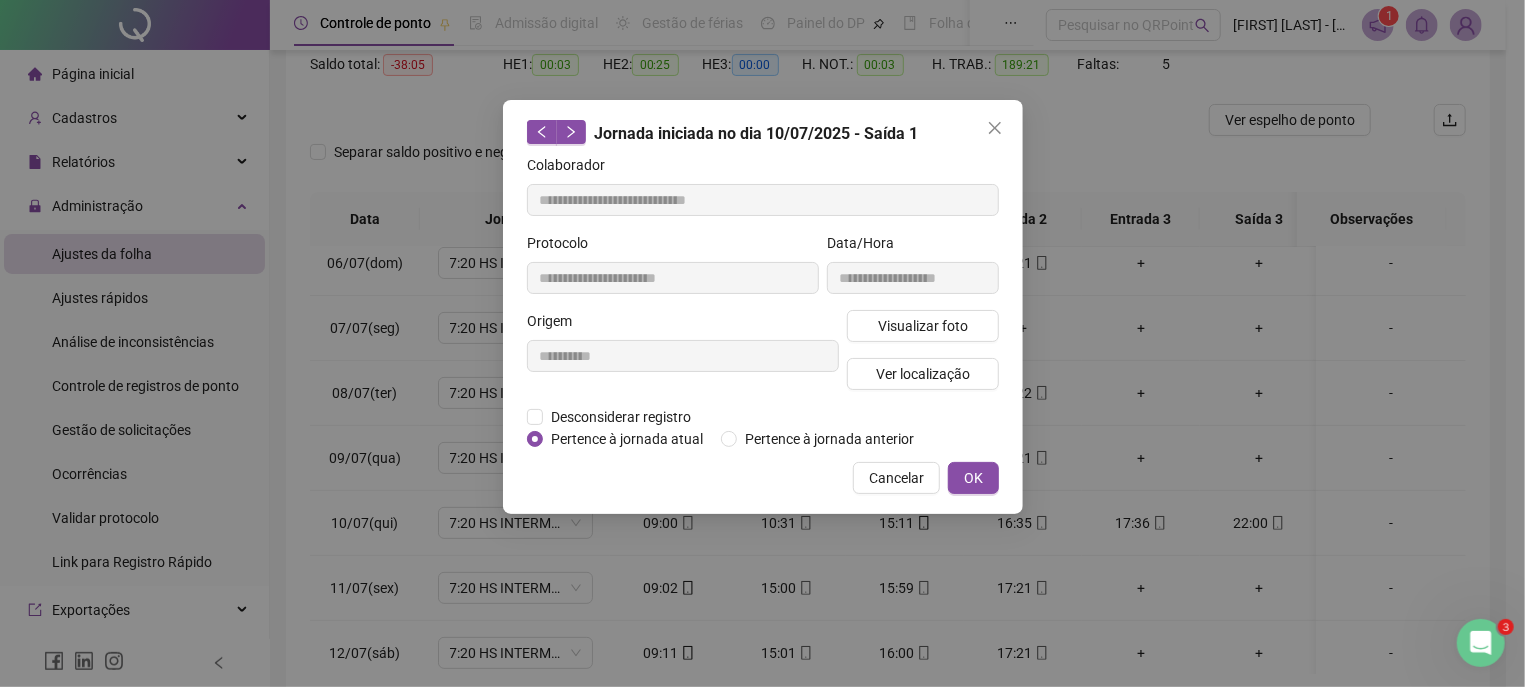 type on "**********" 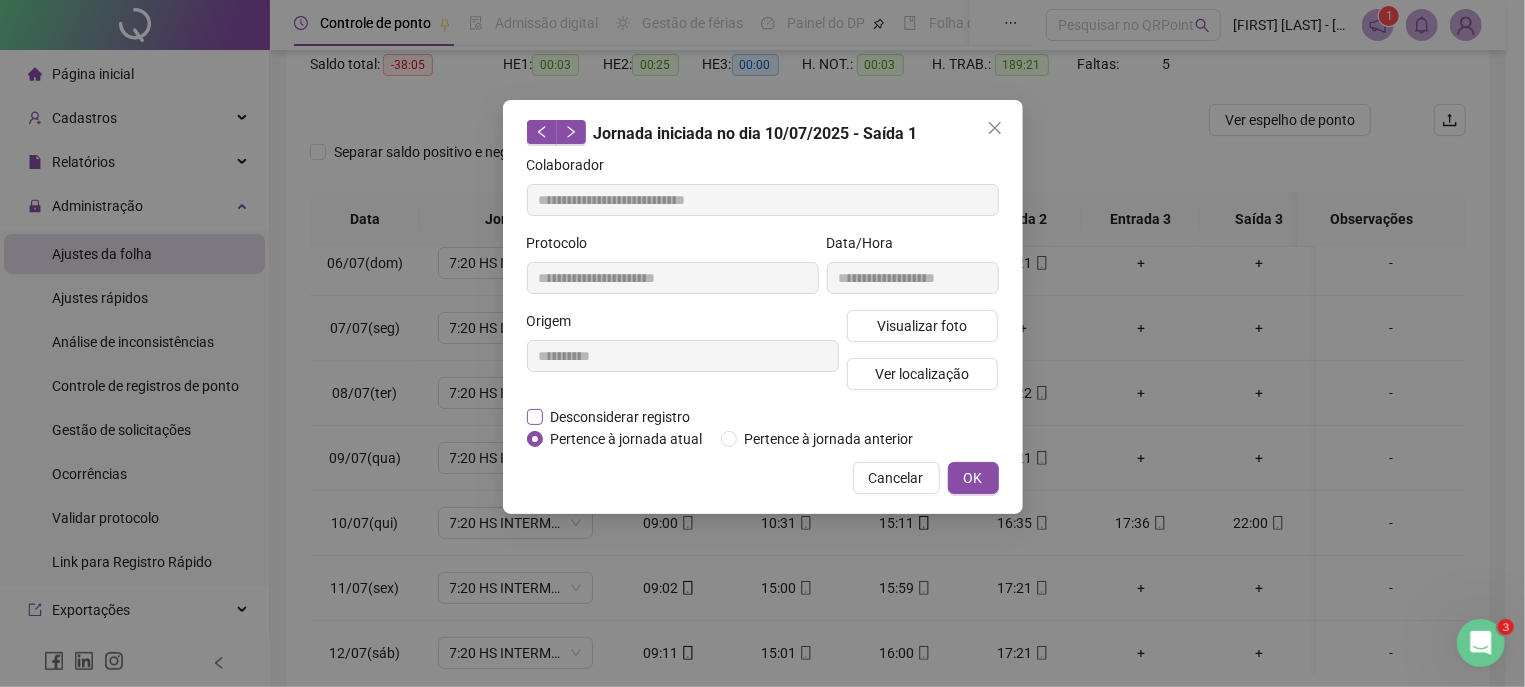 click on "Desconsiderar registro" at bounding box center [621, 417] 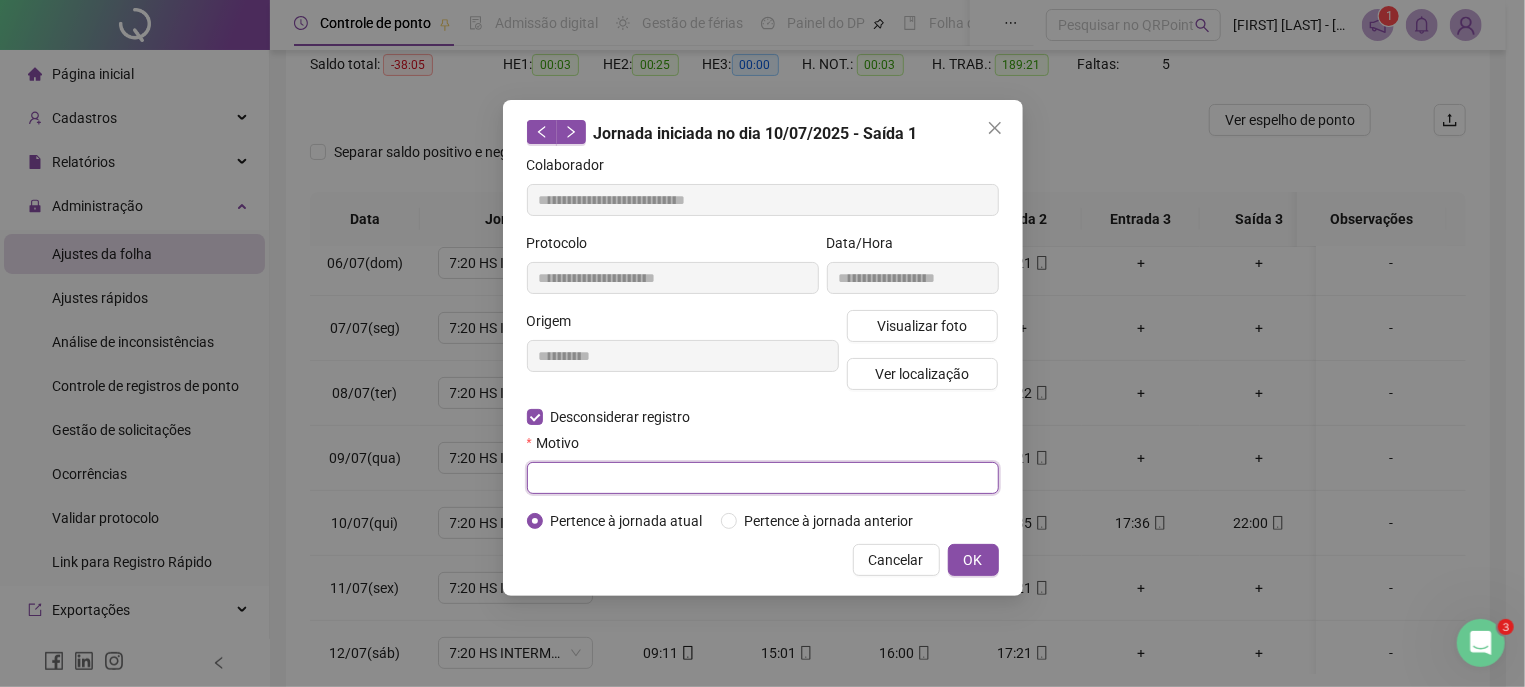 click at bounding box center [763, 478] 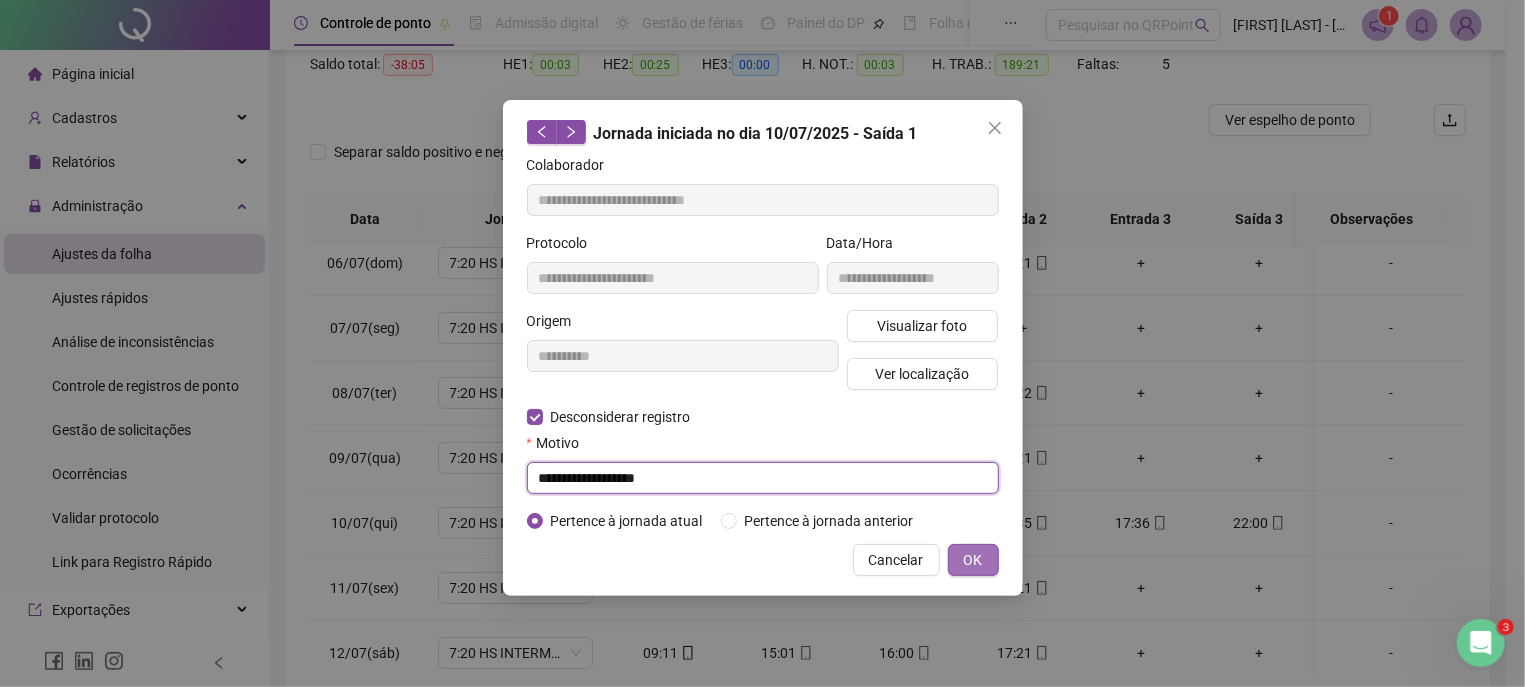 type on "**********" 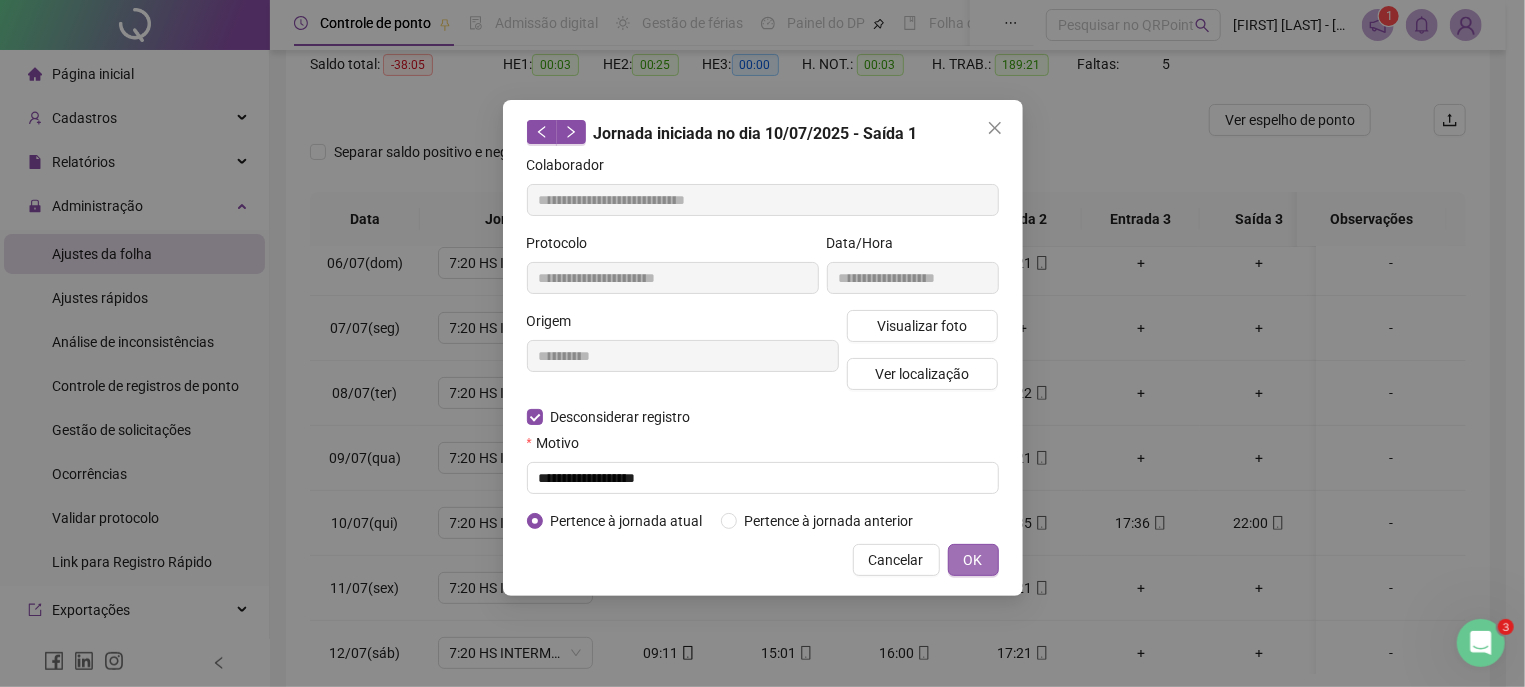 click on "OK" at bounding box center [973, 560] 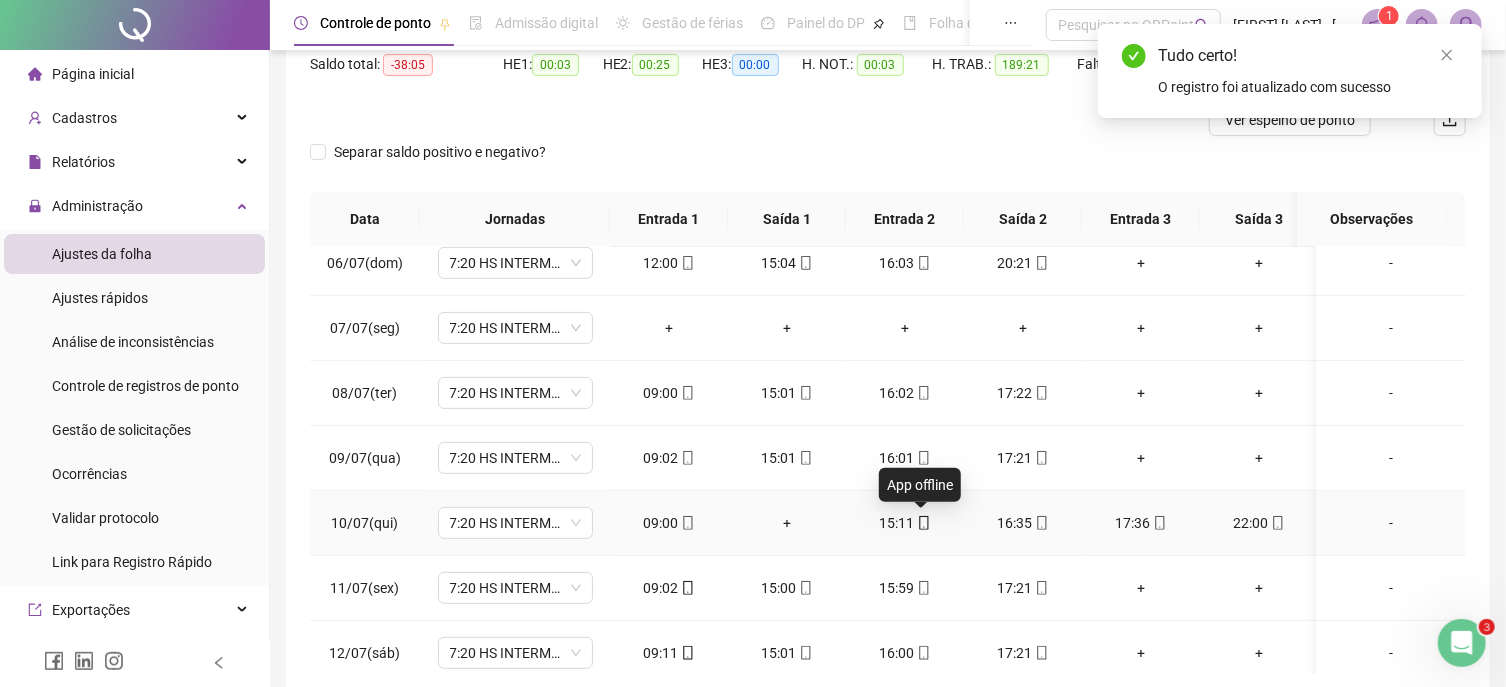 click 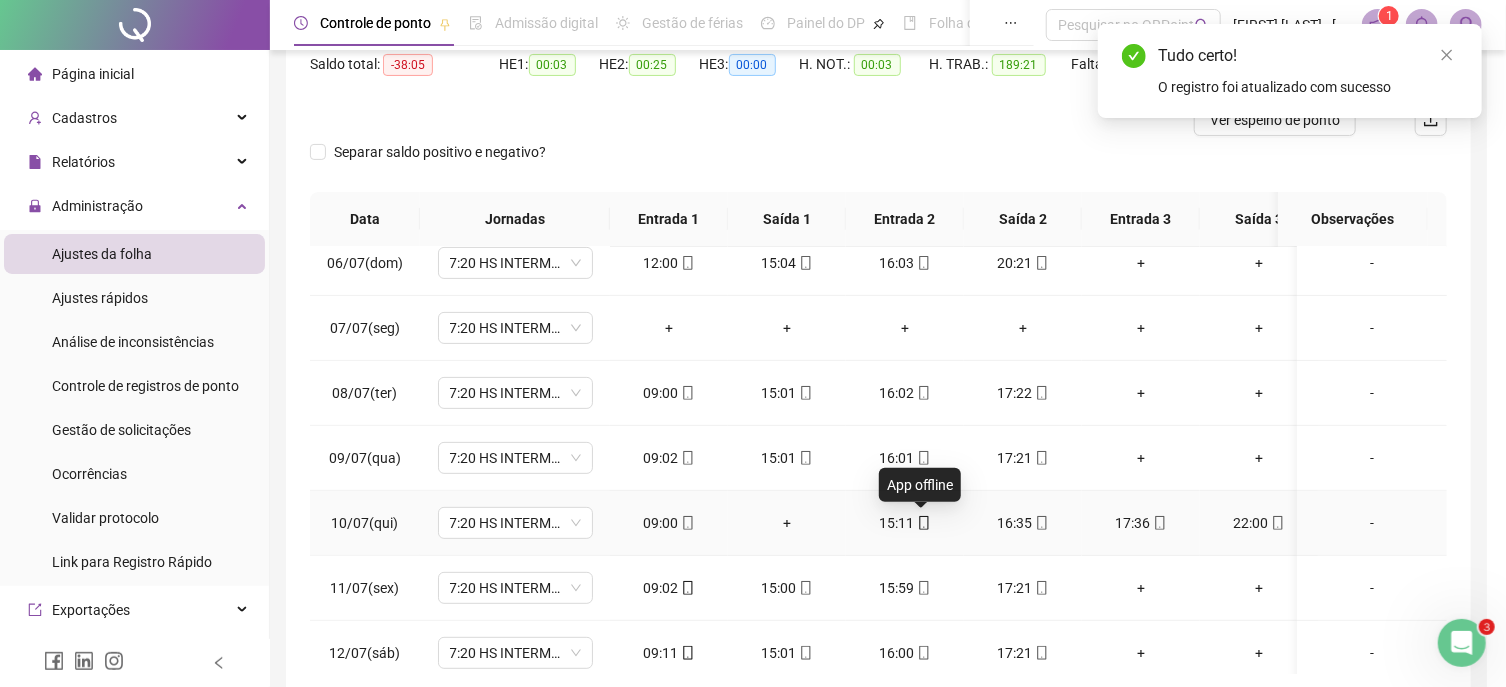 type on "**********" 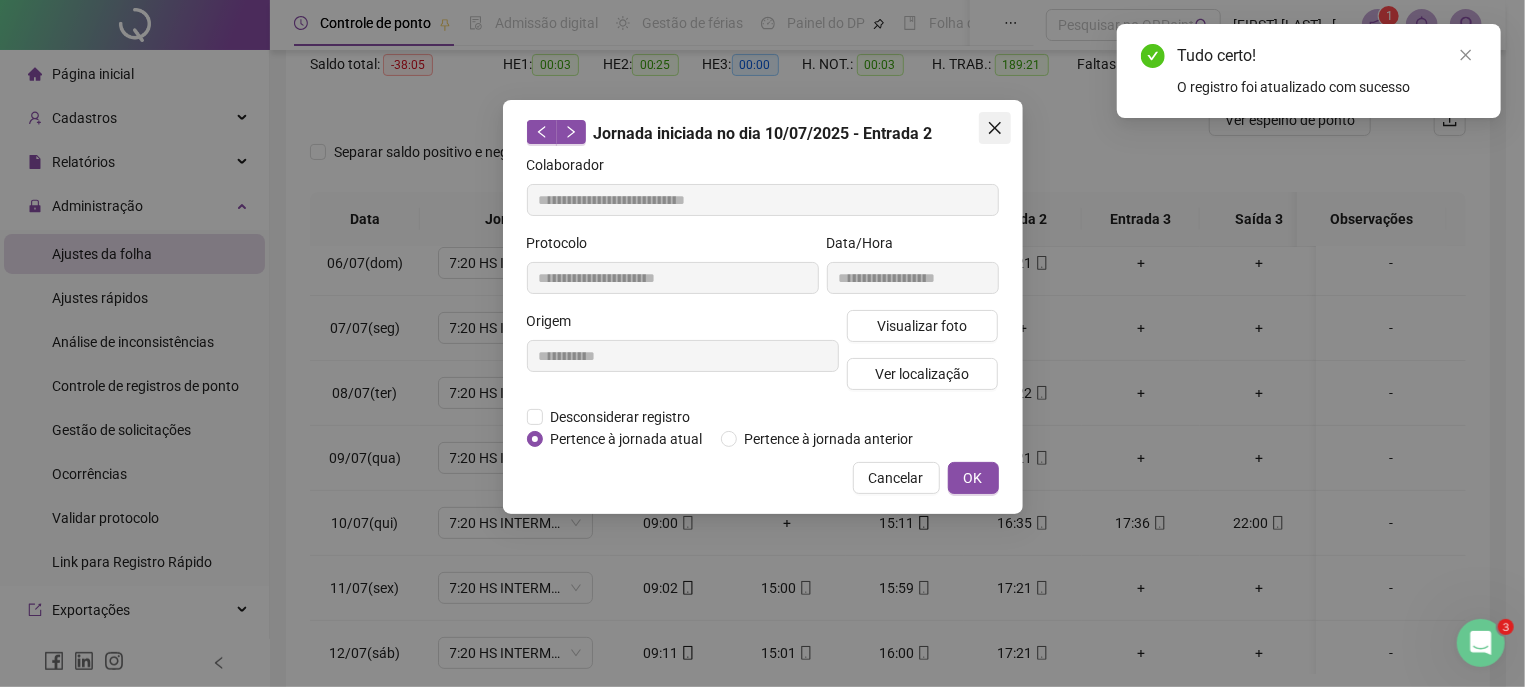 click 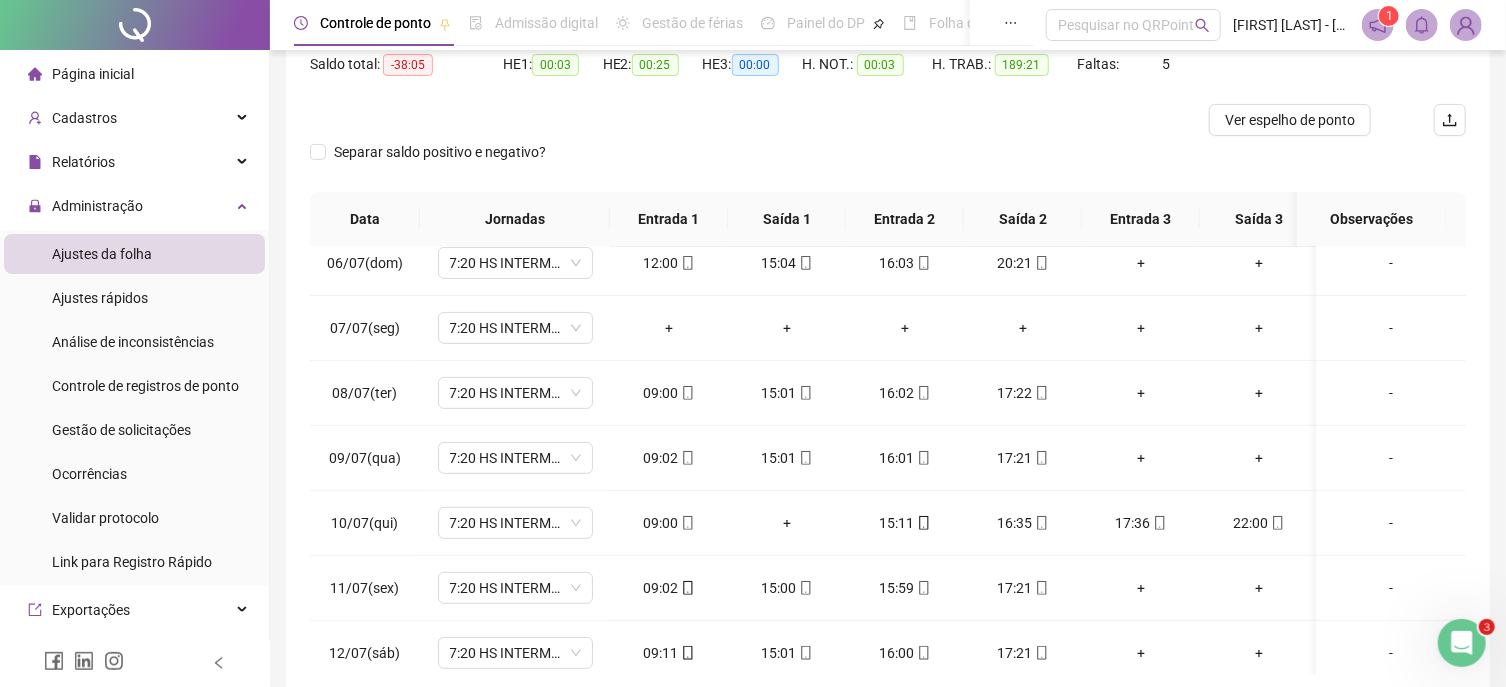 click 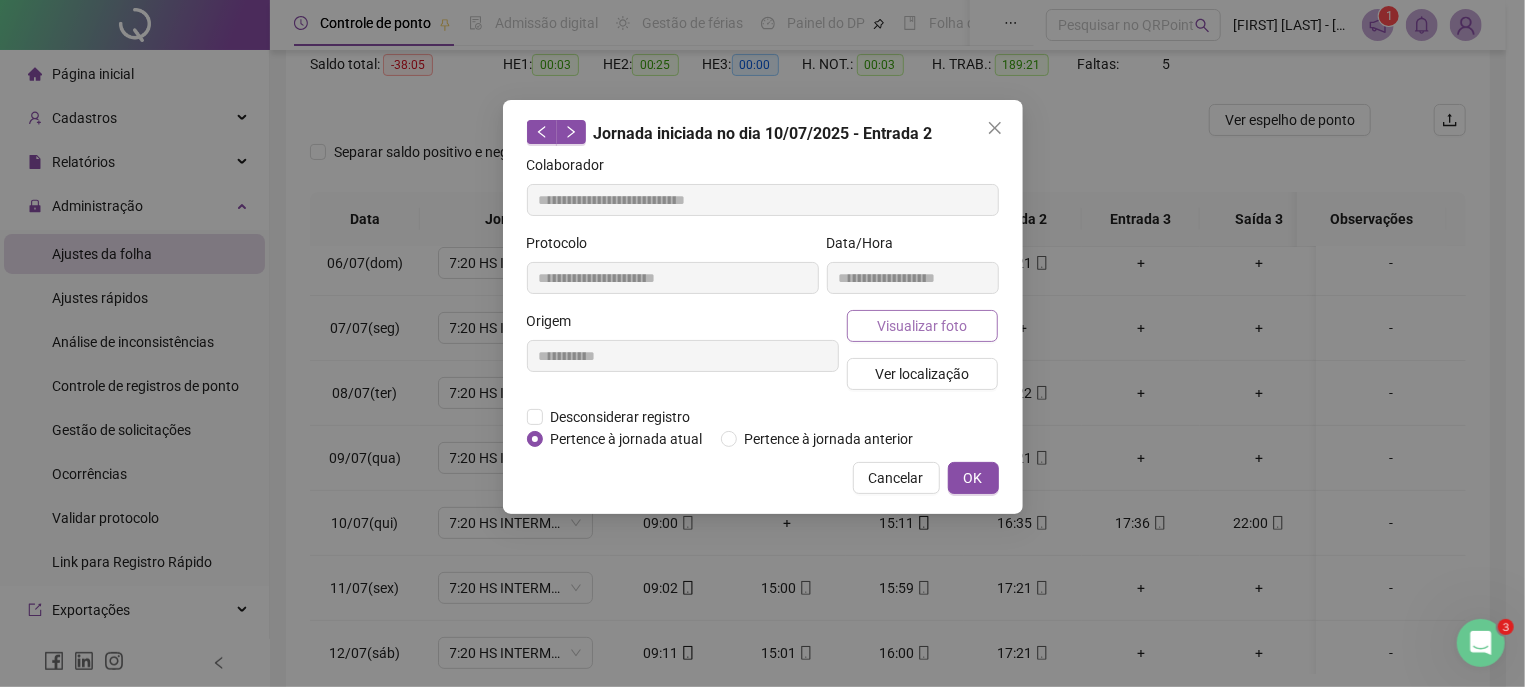 click on "Visualizar foto" at bounding box center (922, 326) 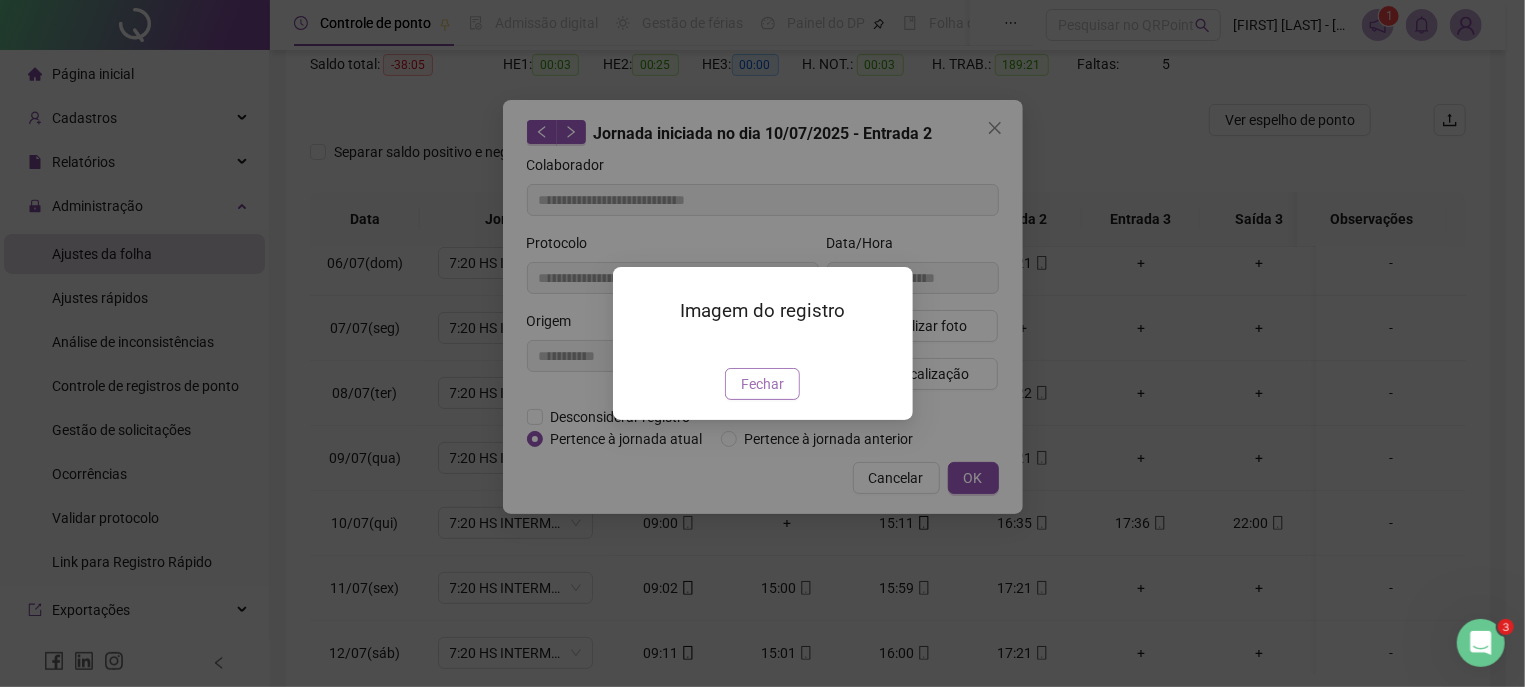 click on "Fechar" at bounding box center (762, 384) 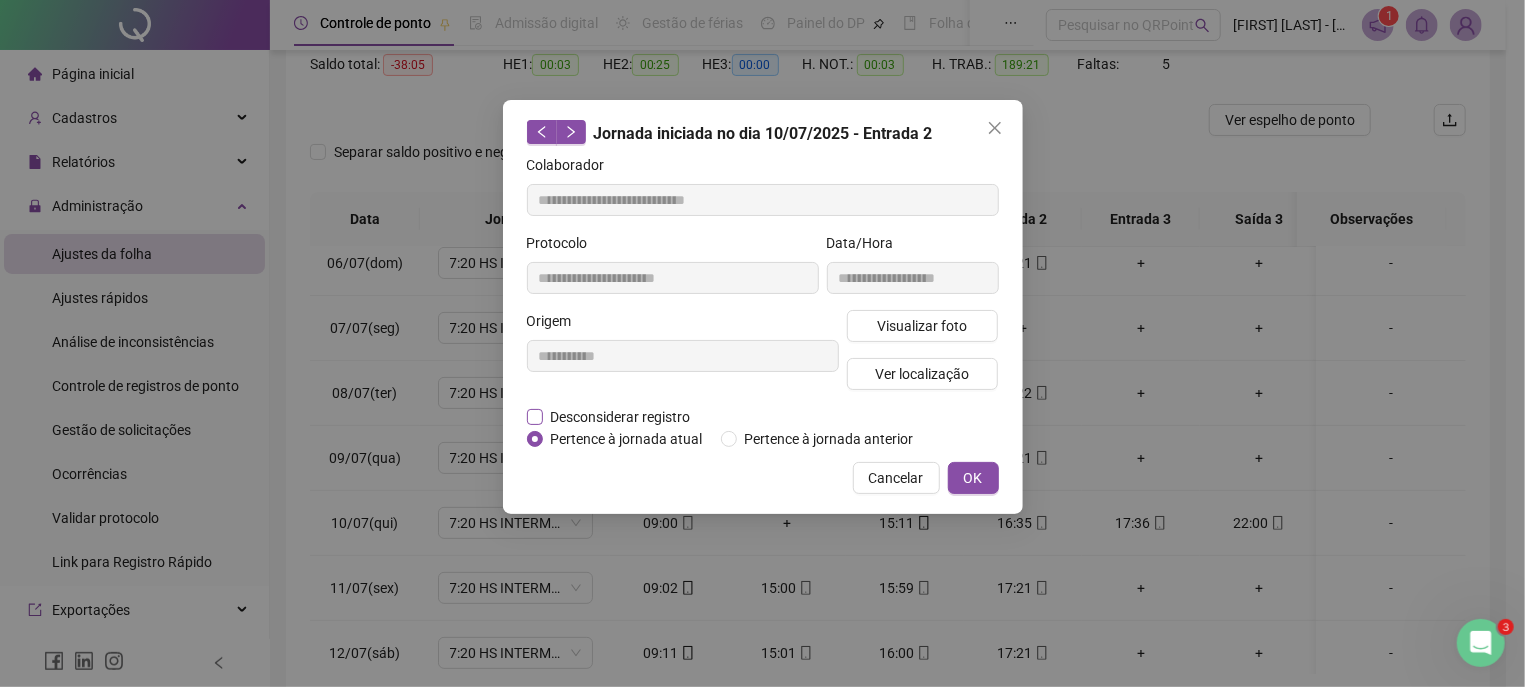 click on "Desconsiderar registro" at bounding box center (621, 417) 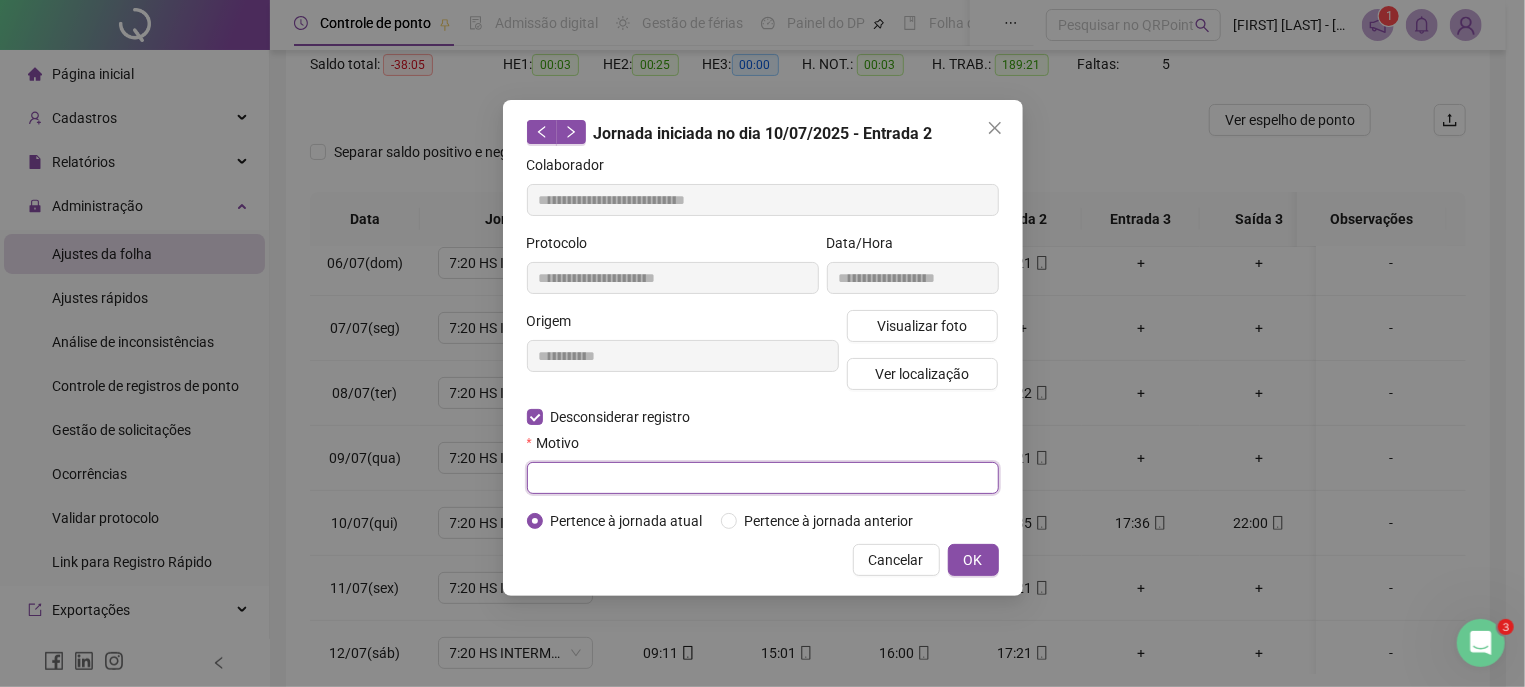 click at bounding box center (763, 478) 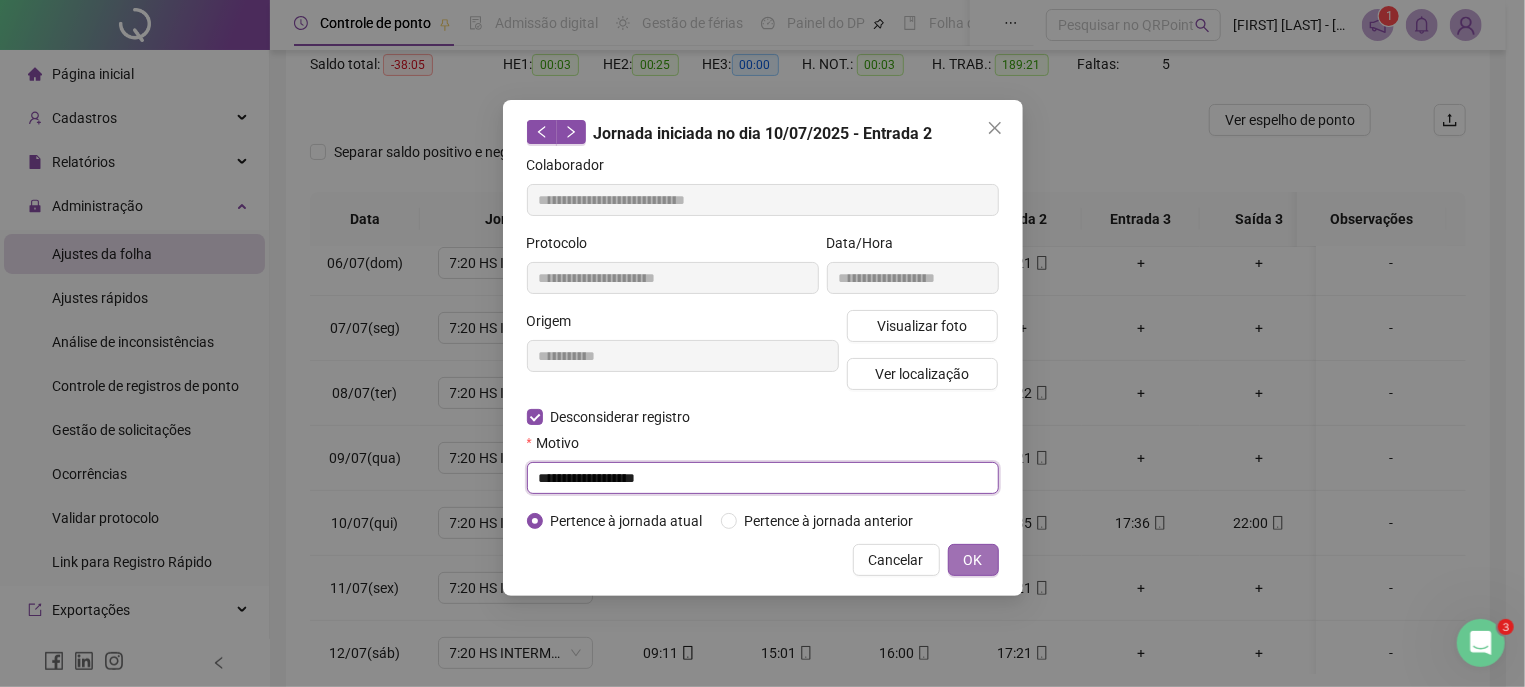 type on "**********" 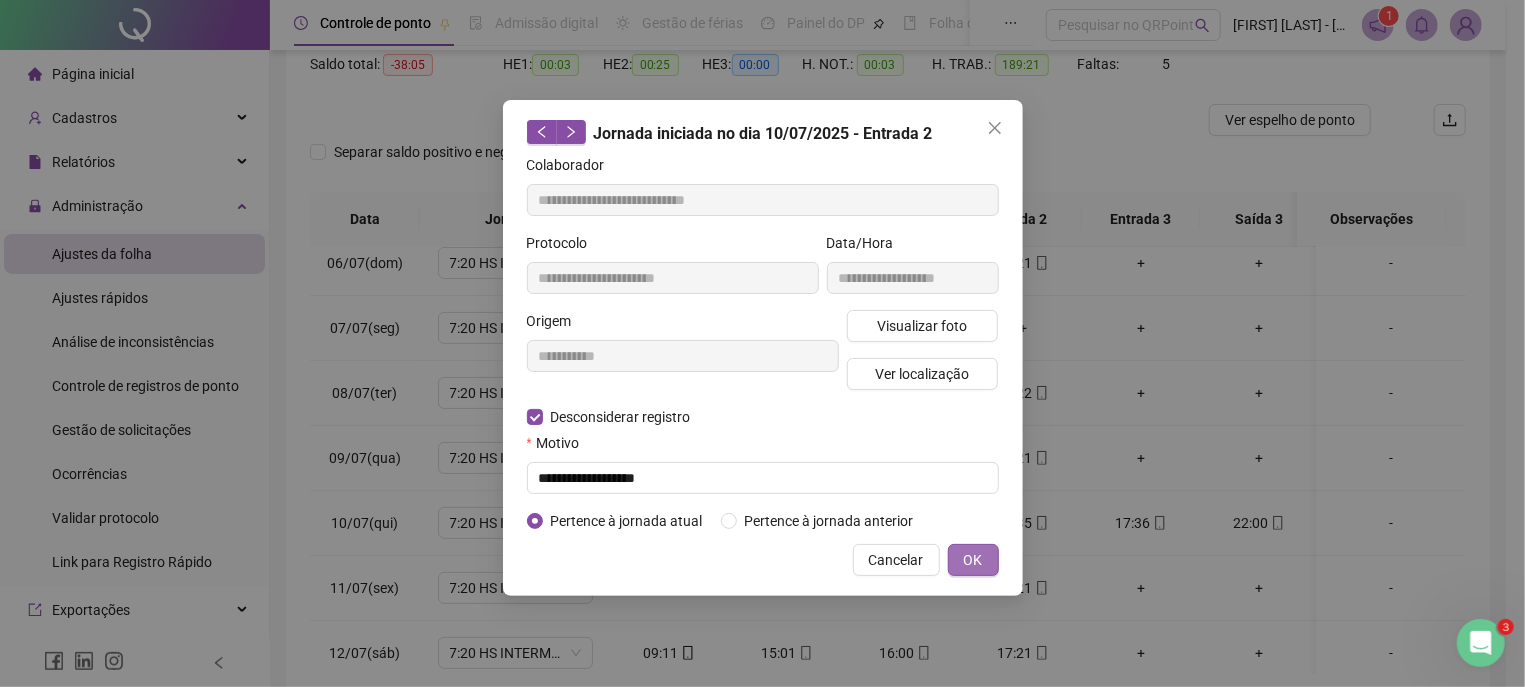 click on "OK" at bounding box center (973, 560) 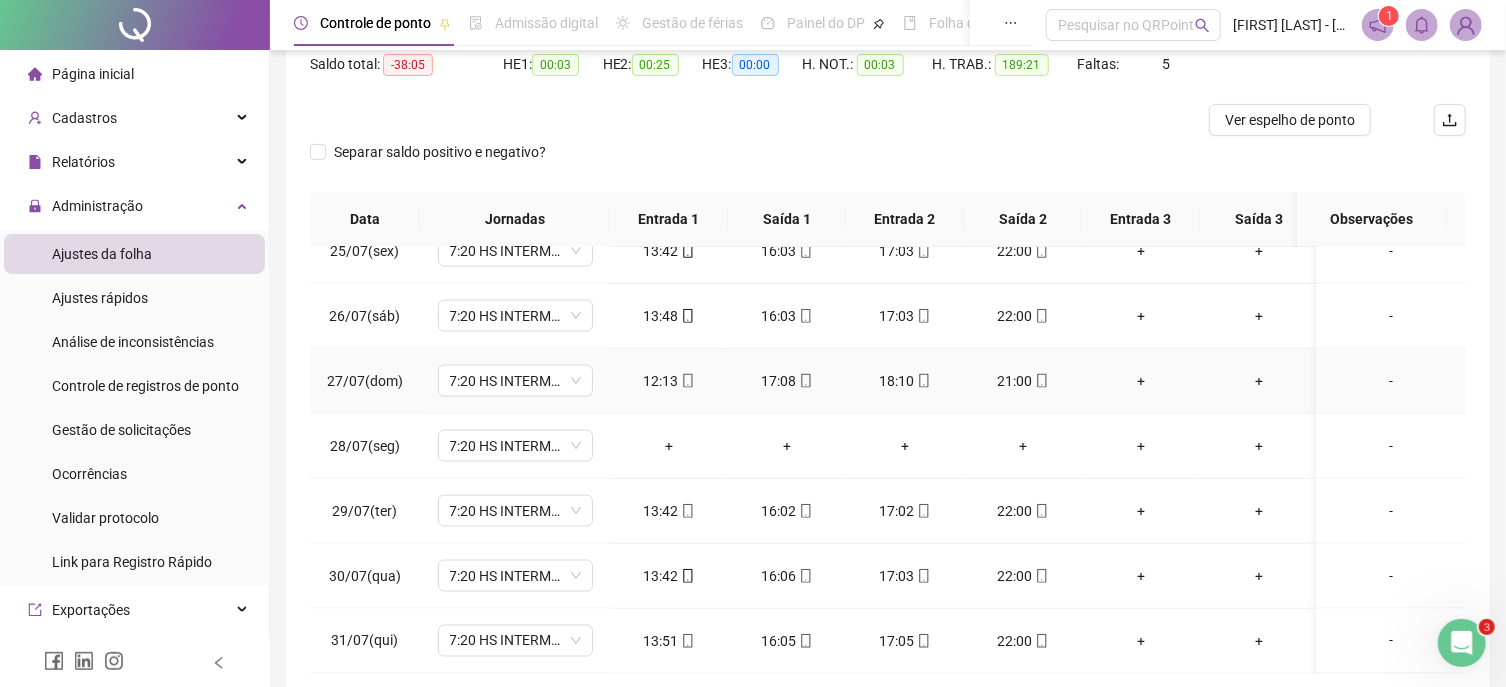 scroll, scrollTop: 1610, scrollLeft: 0, axis: vertical 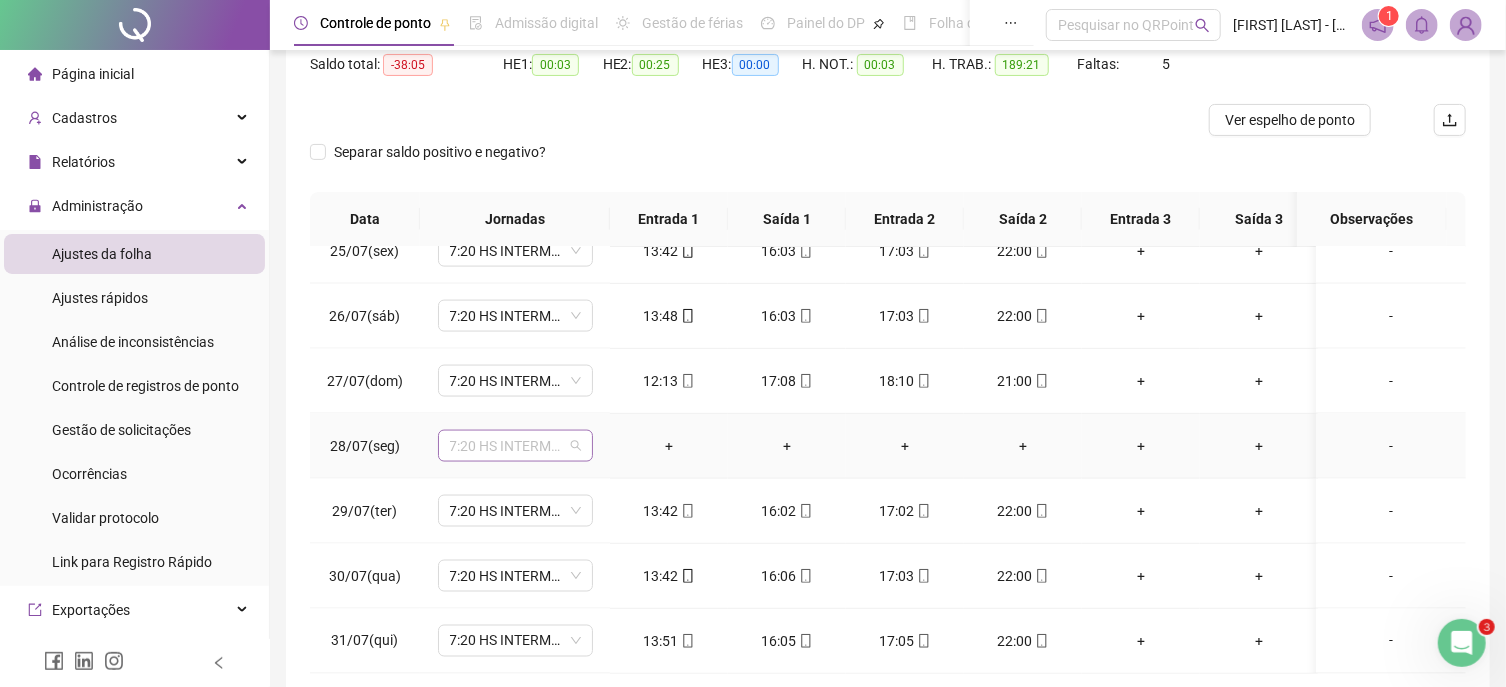 click on "7:20 HS INTERMEDIARIO" at bounding box center (515, 446) 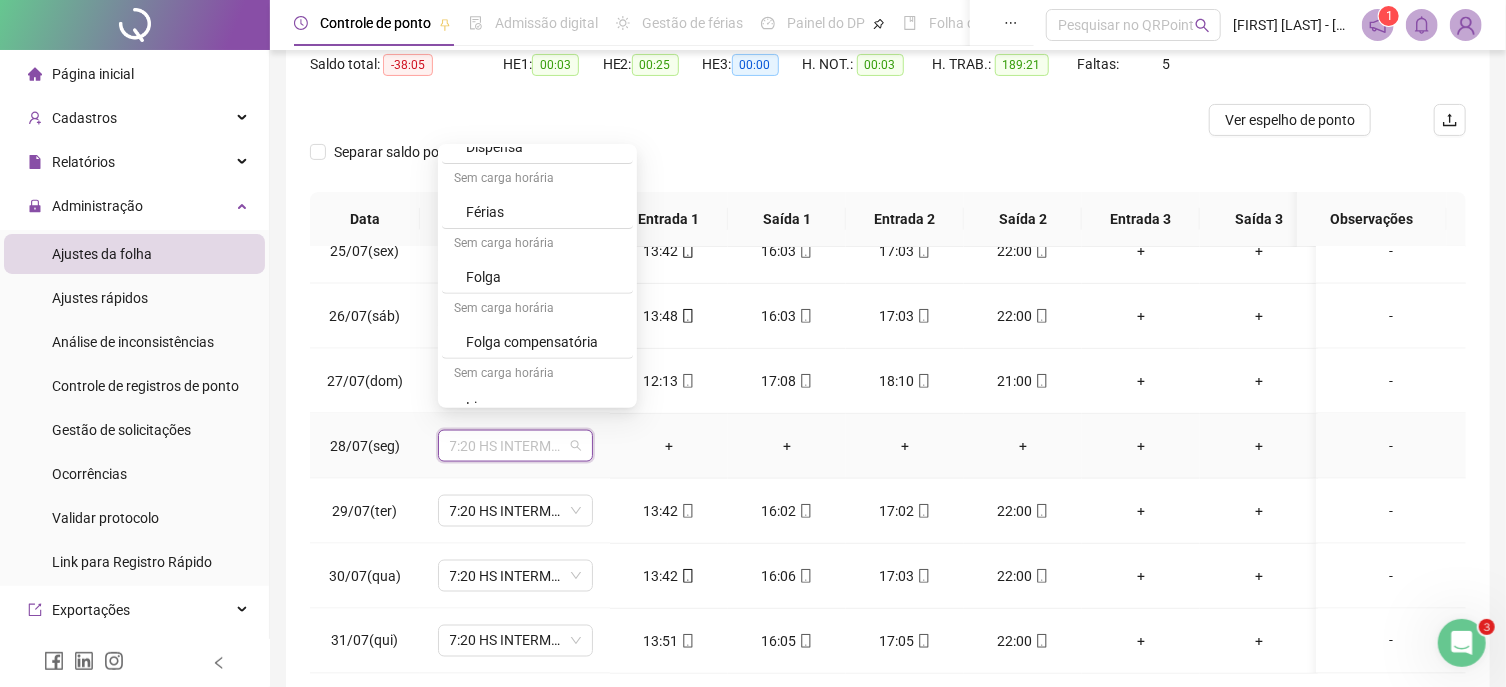 scroll, scrollTop: 395, scrollLeft: 0, axis: vertical 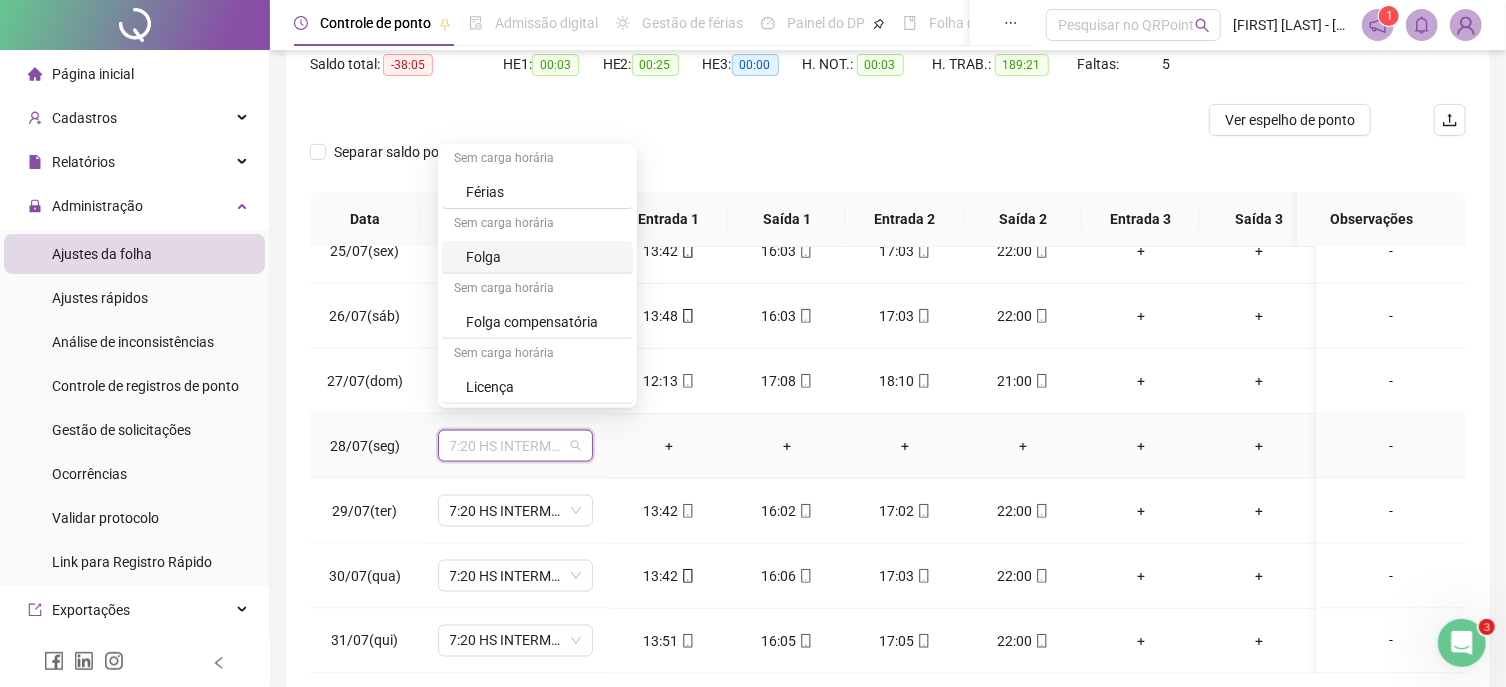 click on "Folga" at bounding box center [543, 257] 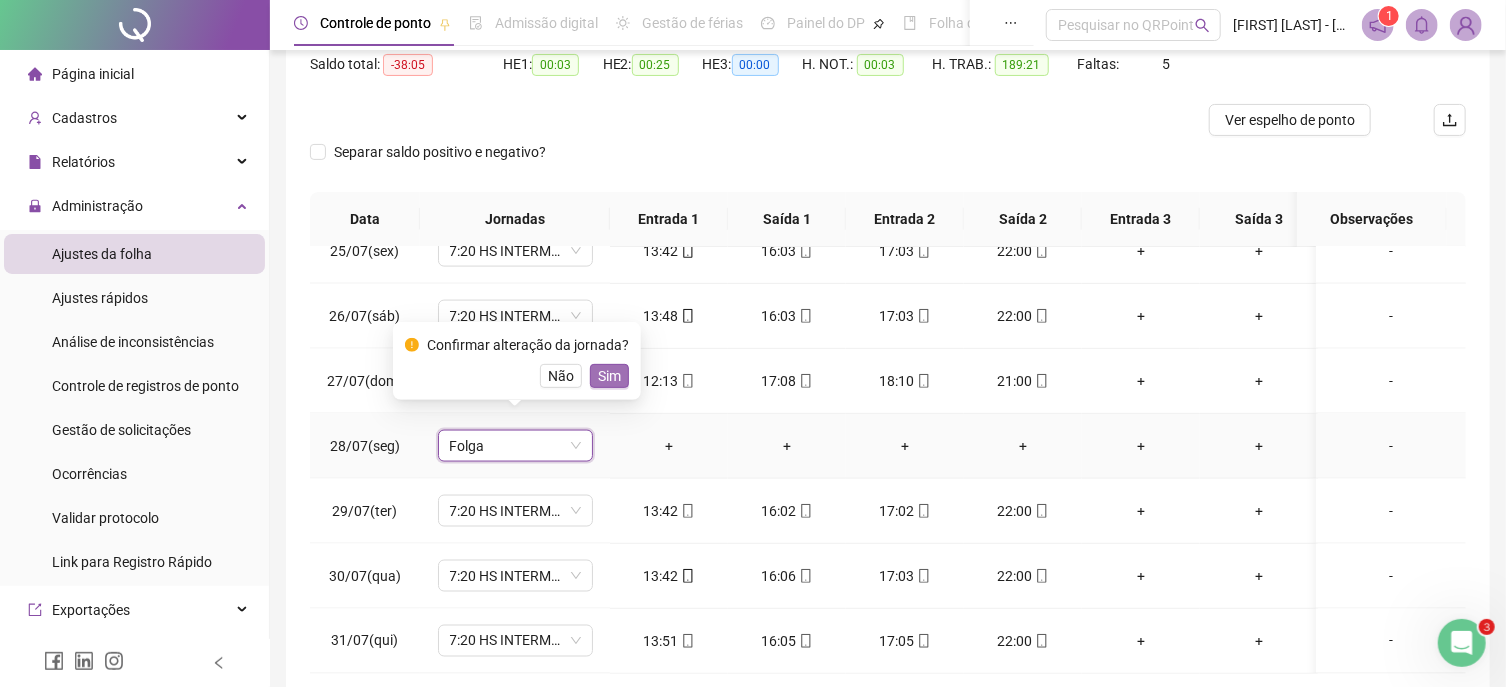 click on "Sim" at bounding box center [609, 376] 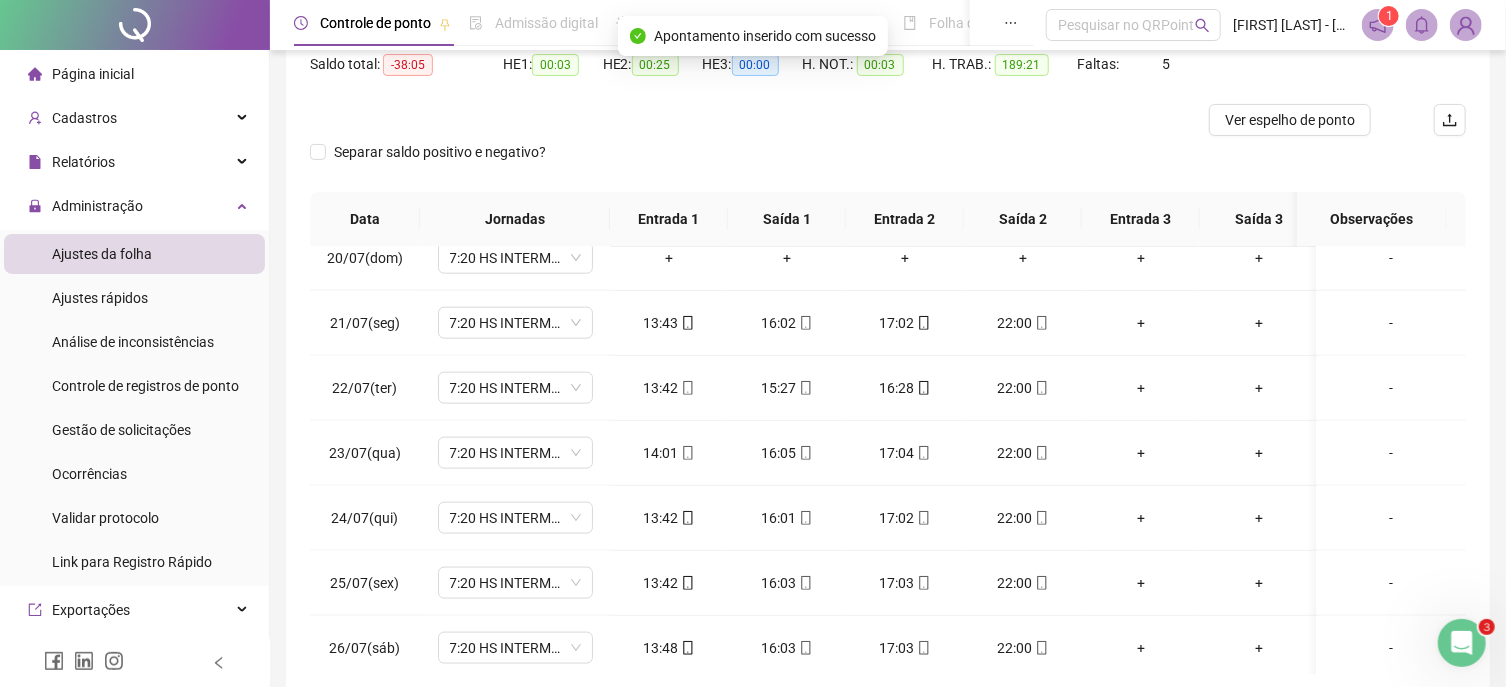 scroll, scrollTop: 1154, scrollLeft: 0, axis: vertical 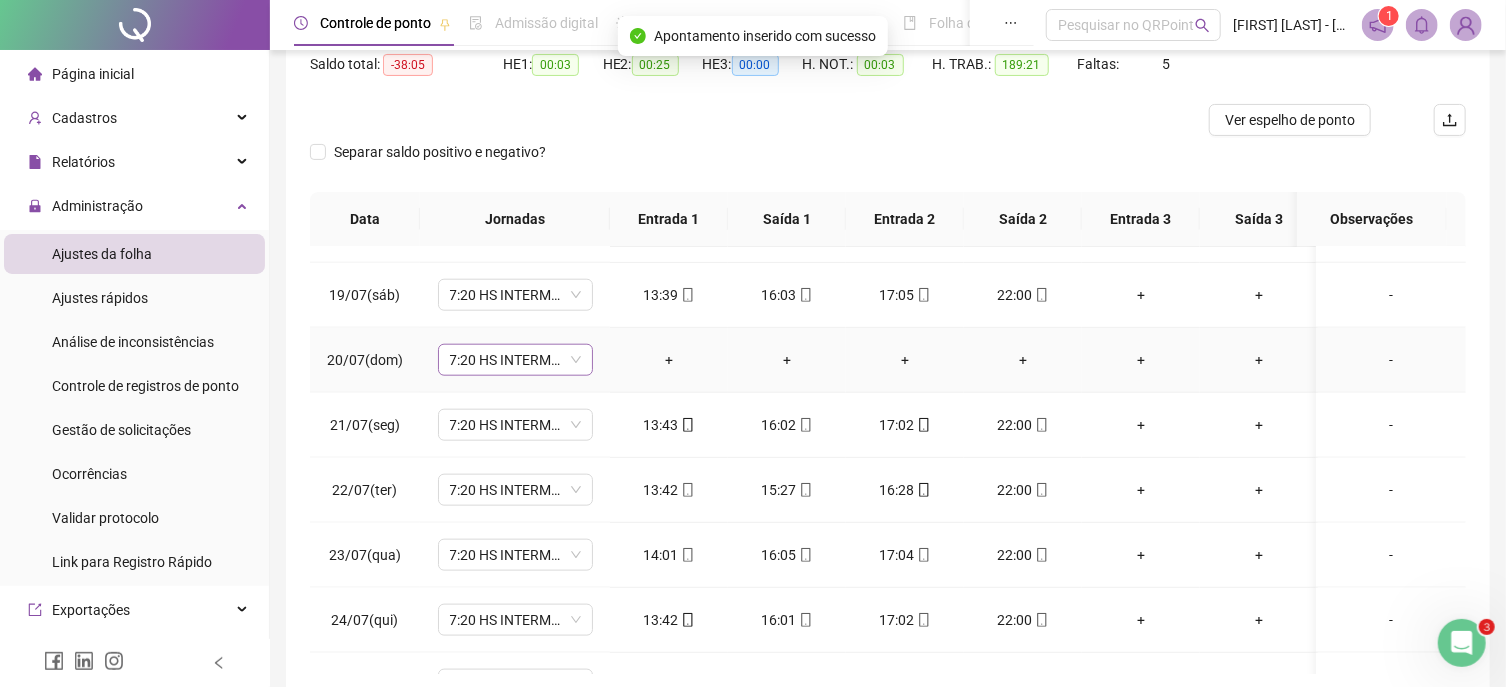 click on "7:20 HS INTERMEDIARIO" at bounding box center (515, 360) 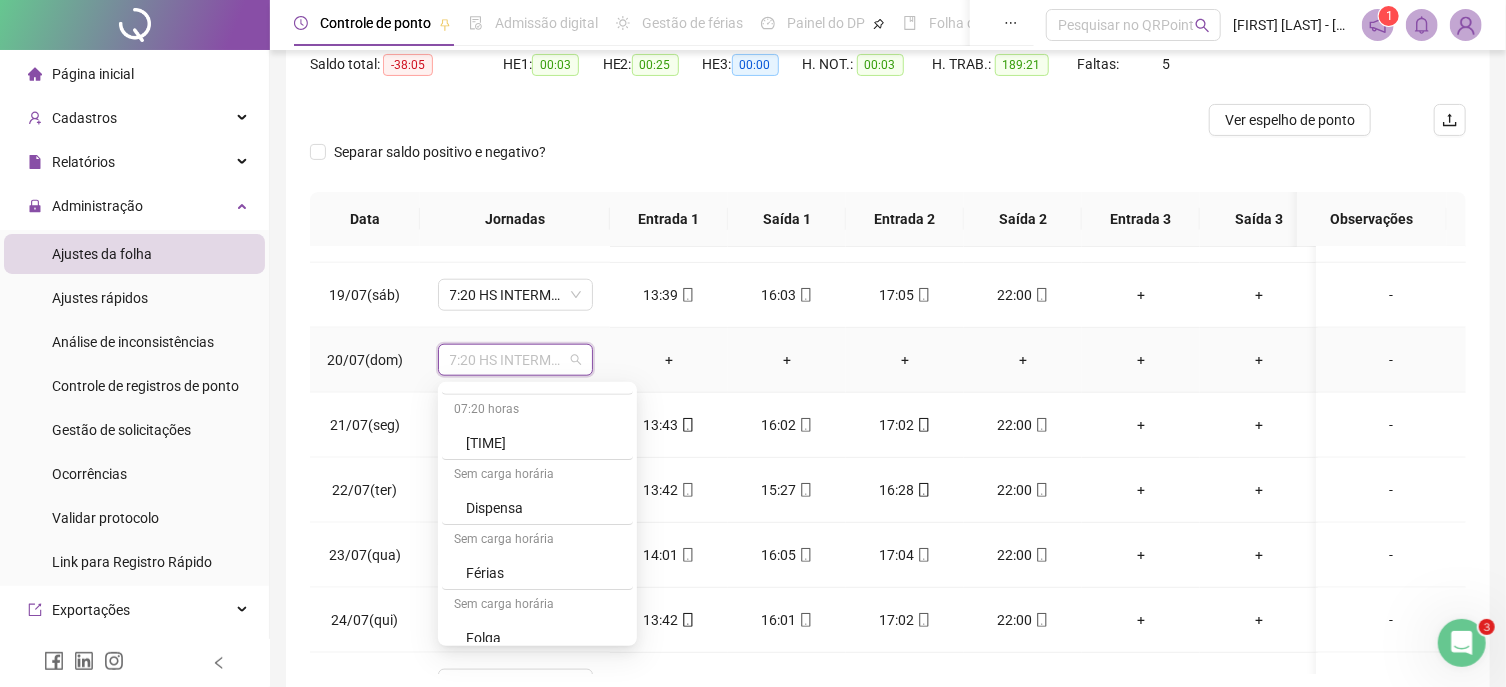 scroll, scrollTop: 394, scrollLeft: 0, axis: vertical 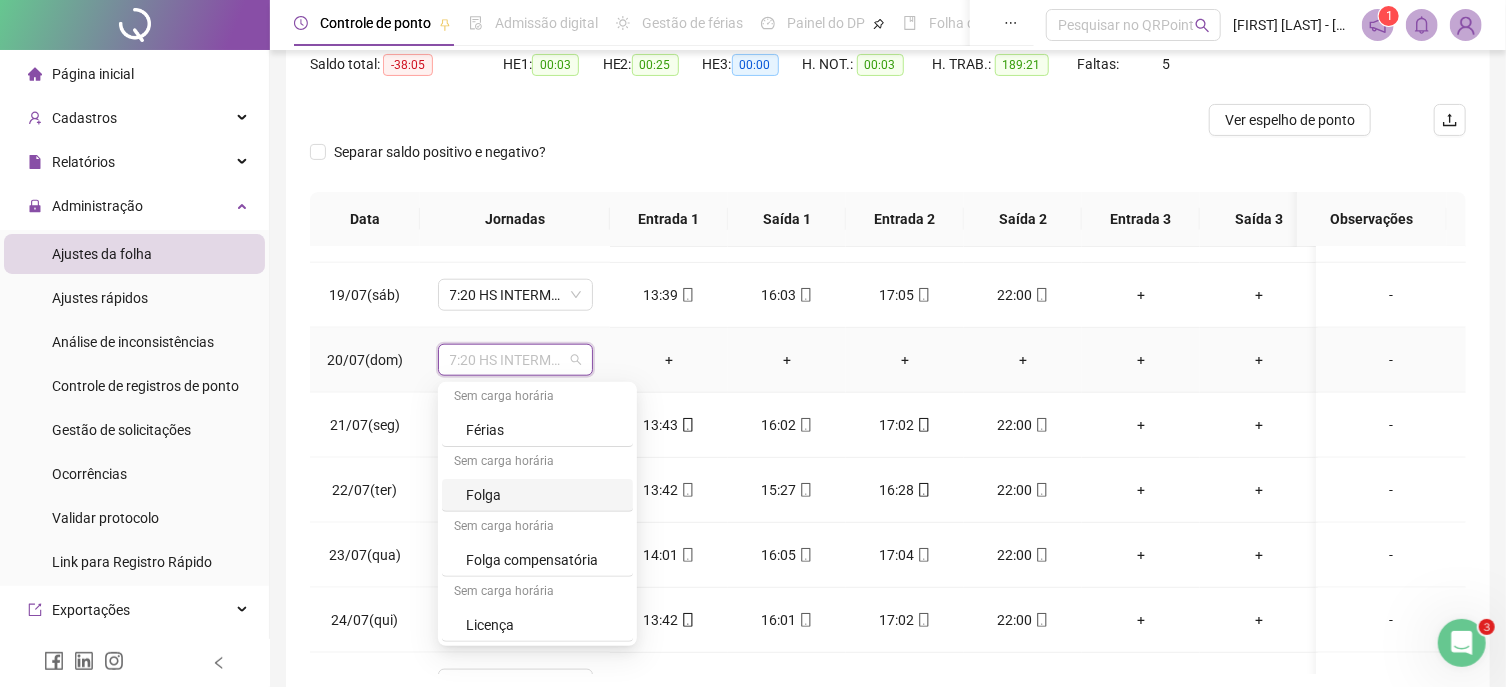 click on "Folga" at bounding box center [543, 495] 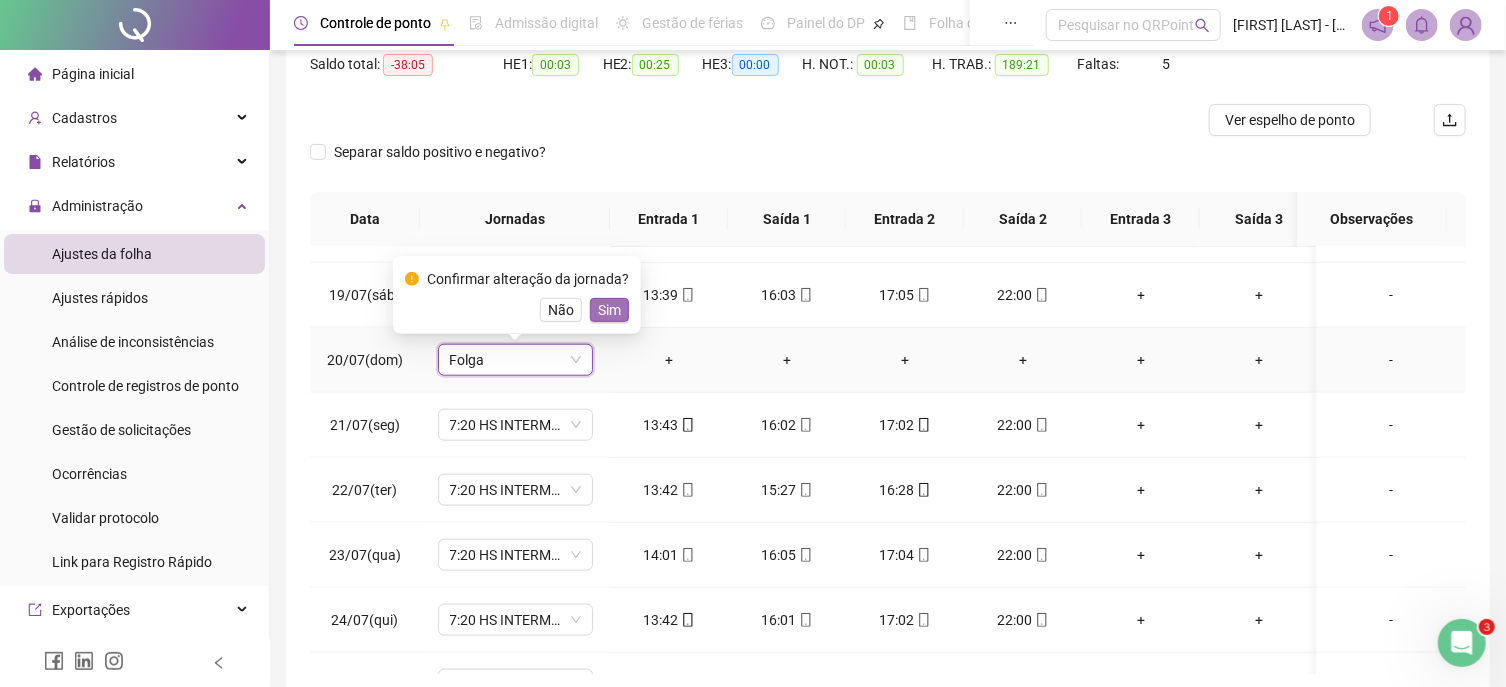 click on "Sim" at bounding box center [609, 310] 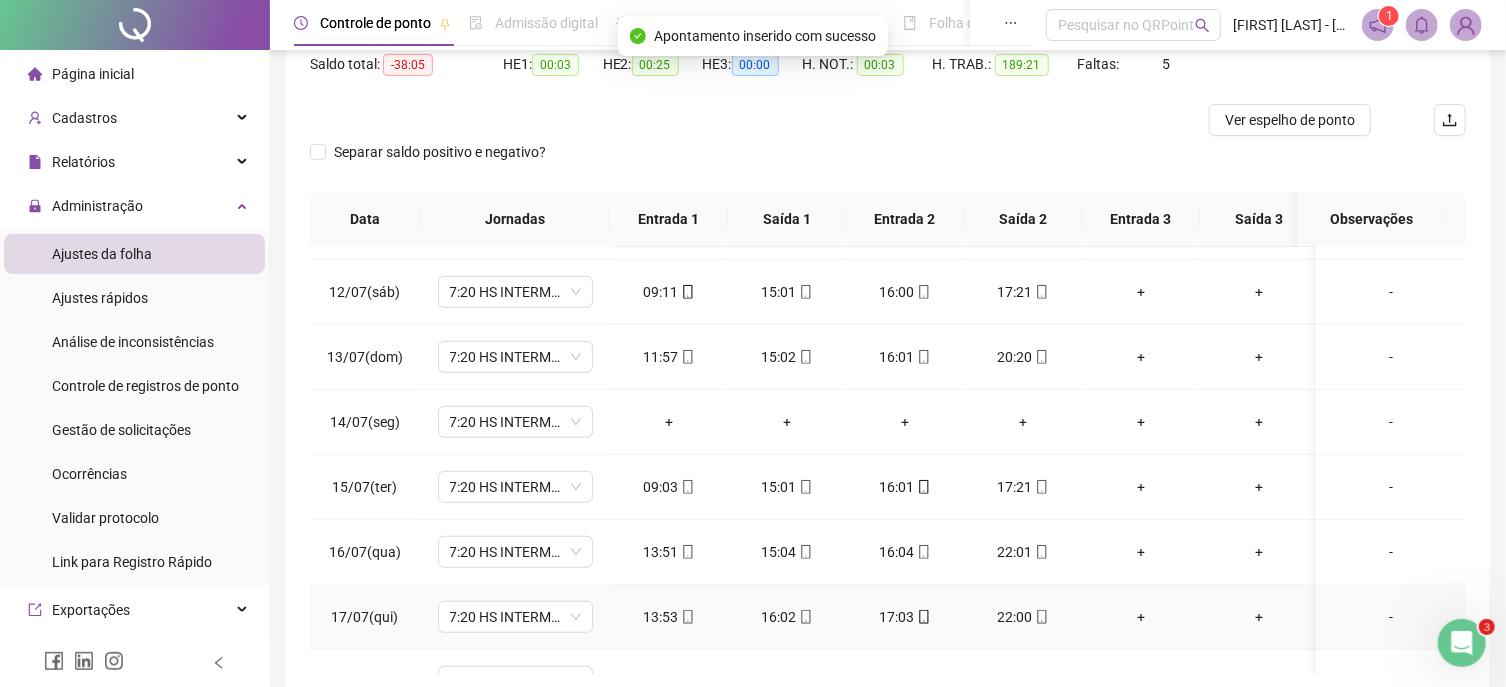scroll, scrollTop: 699, scrollLeft: 0, axis: vertical 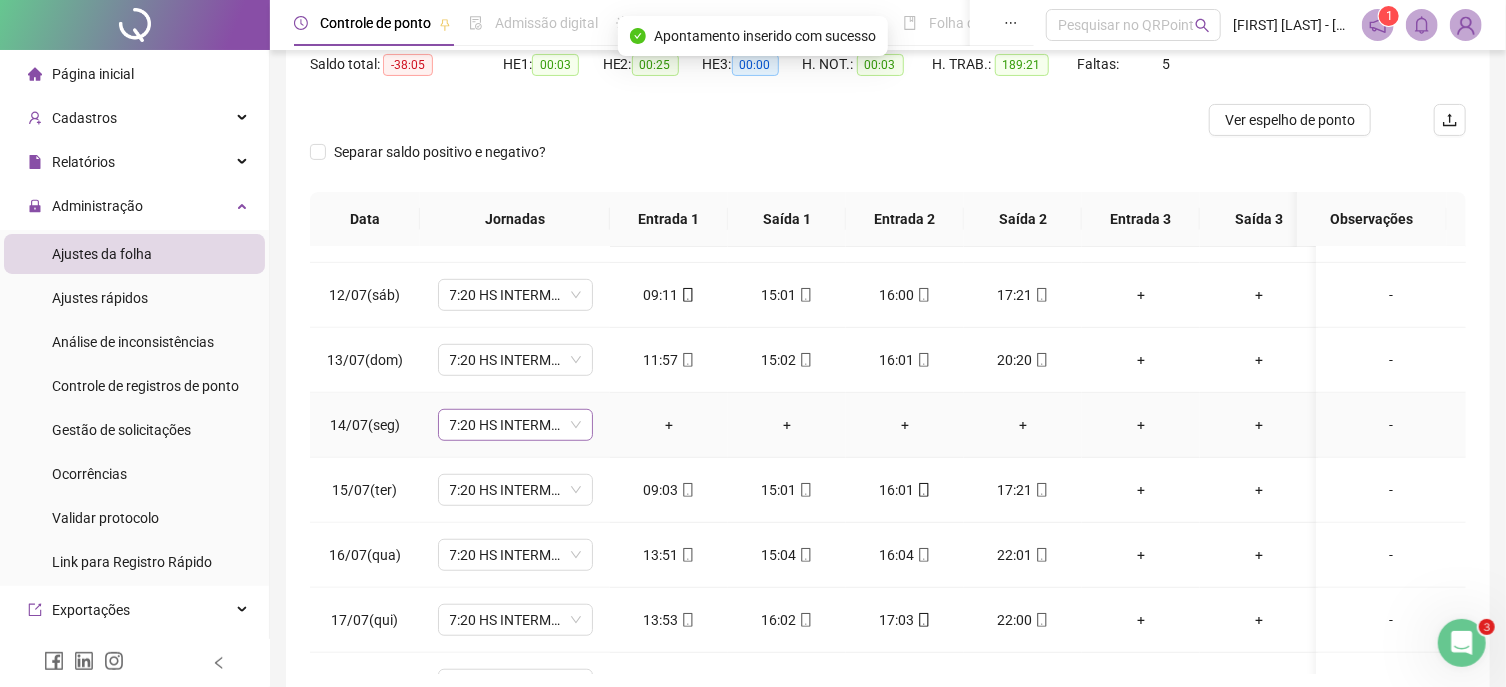 click on "7:20 HS INTERMEDIARIO" at bounding box center (515, 425) 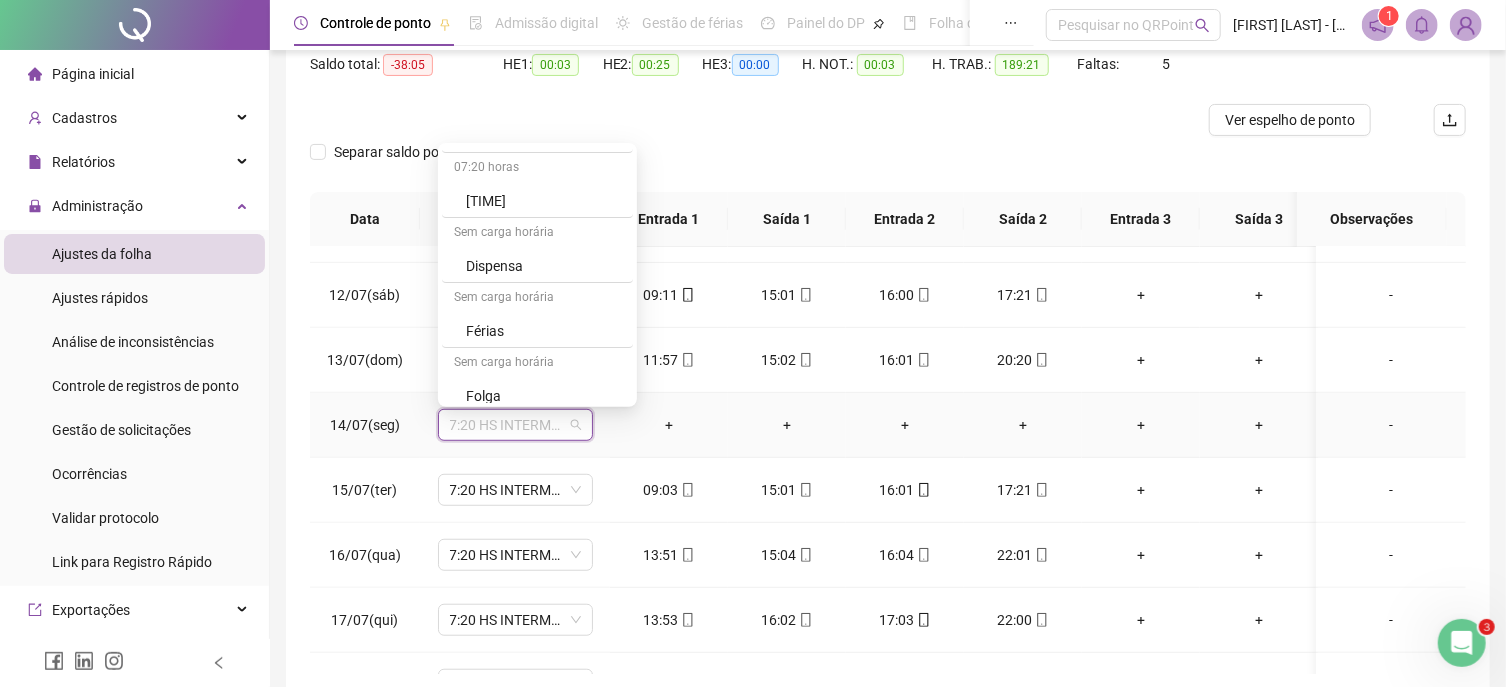 scroll, scrollTop: 395, scrollLeft: 0, axis: vertical 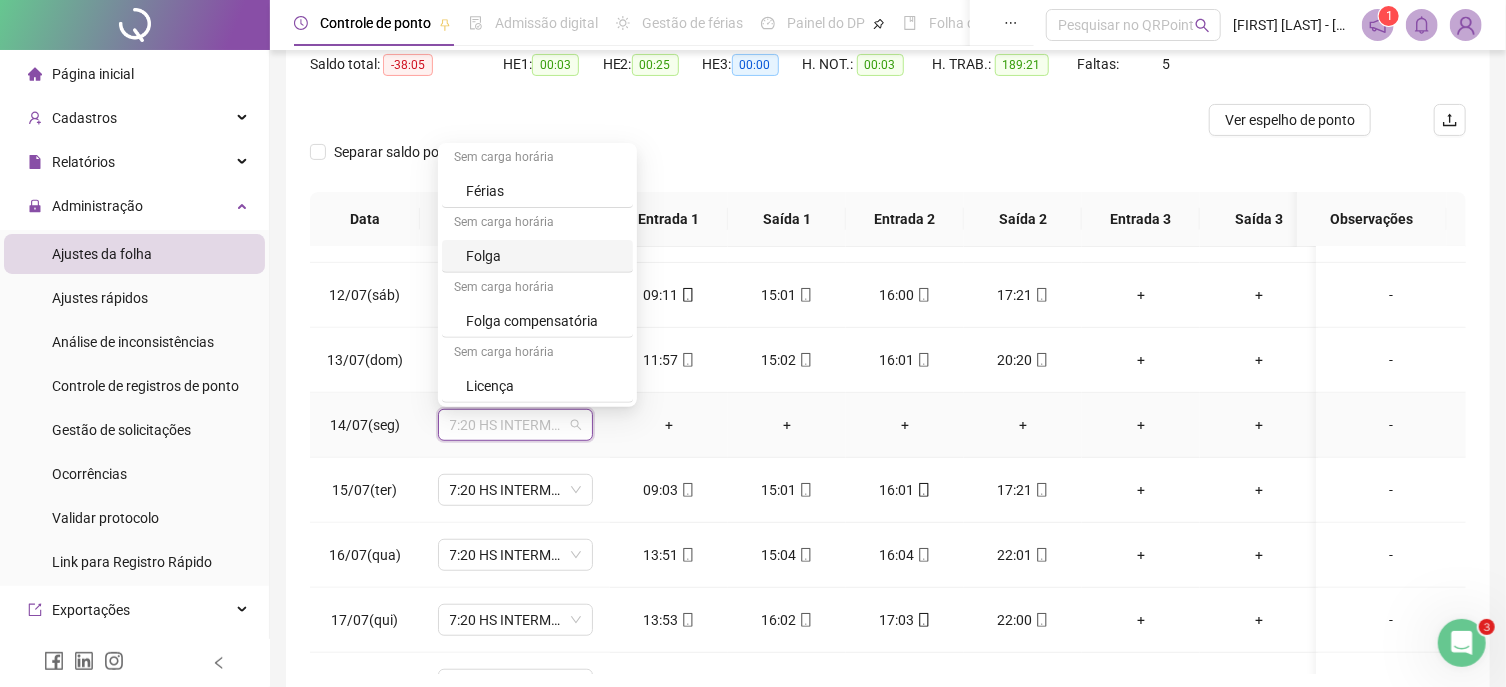 click on "Folga" at bounding box center [543, 256] 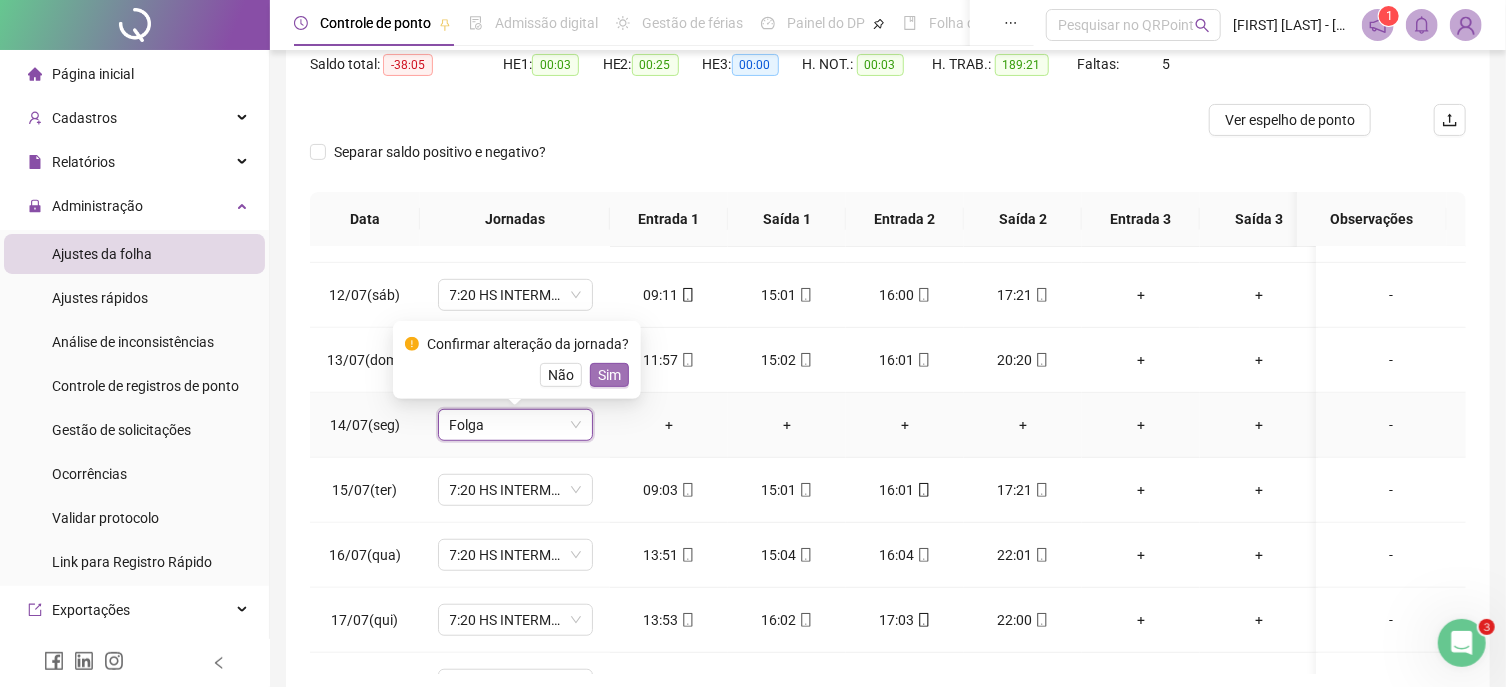 click on "Sim" at bounding box center (609, 375) 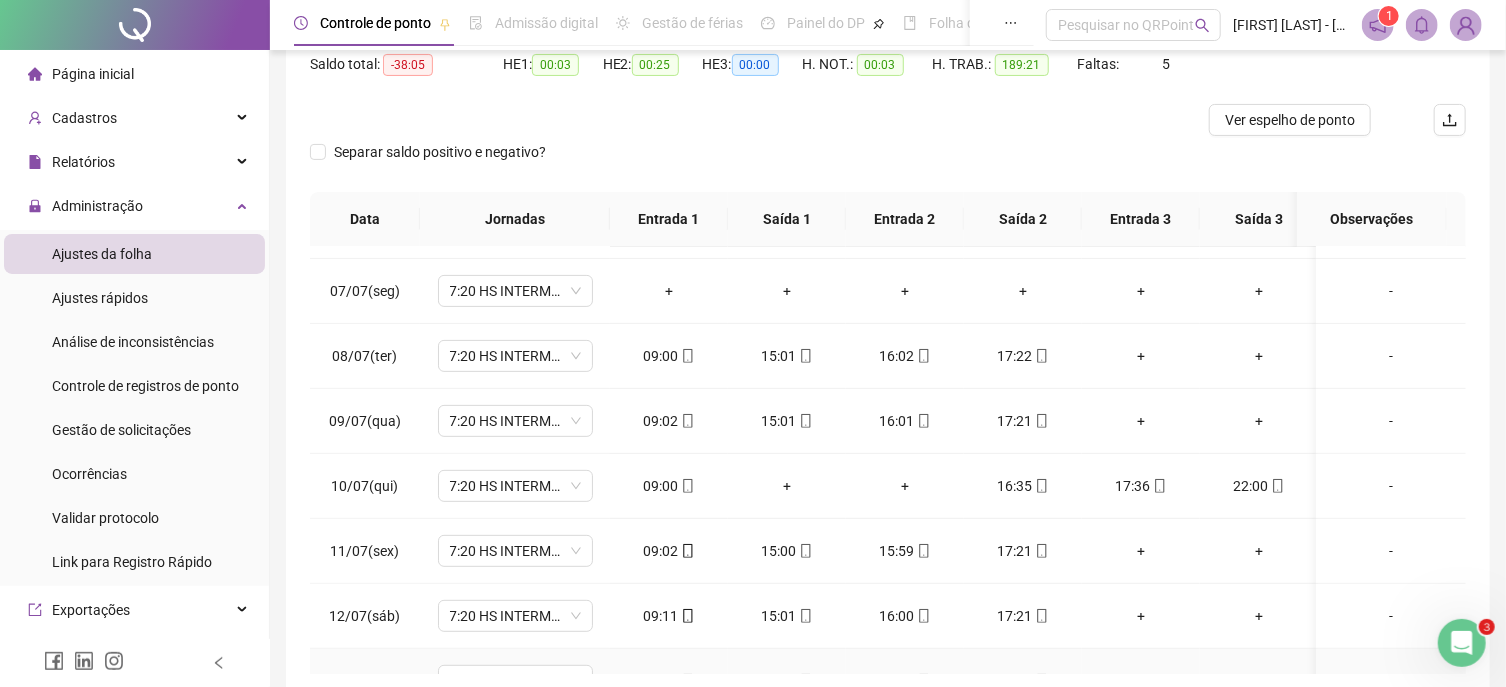 scroll, scrollTop: 357, scrollLeft: 0, axis: vertical 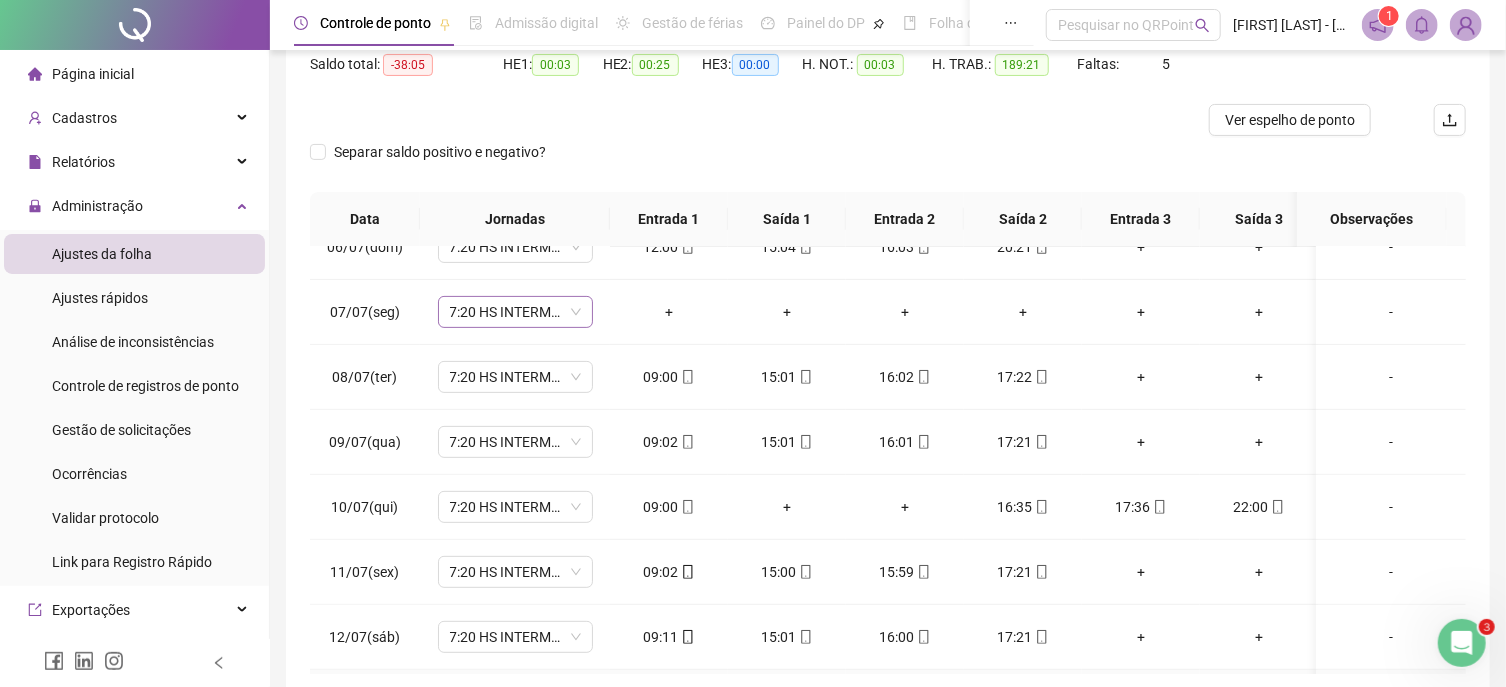 click on "7:20 HS INTERMEDIARIO" at bounding box center (515, 312) 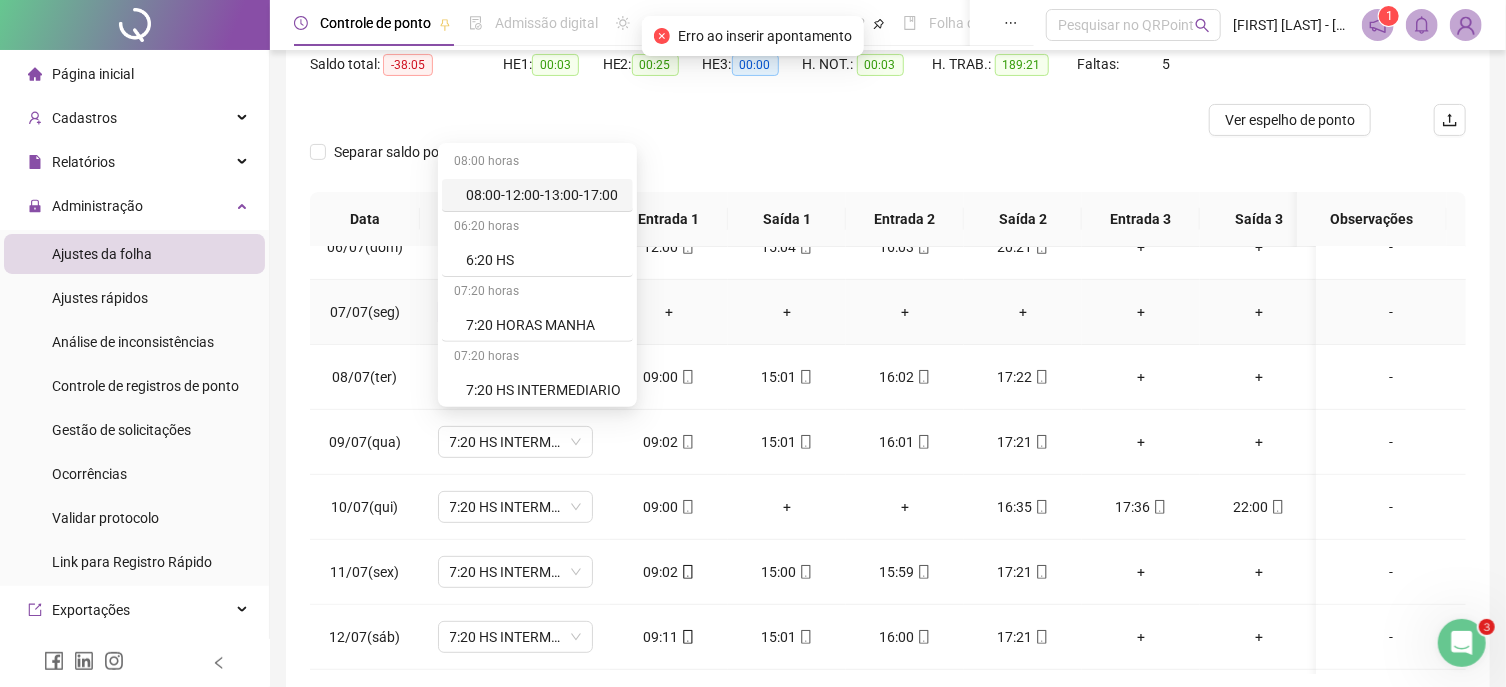 scroll, scrollTop: 243, scrollLeft: 0, axis: vertical 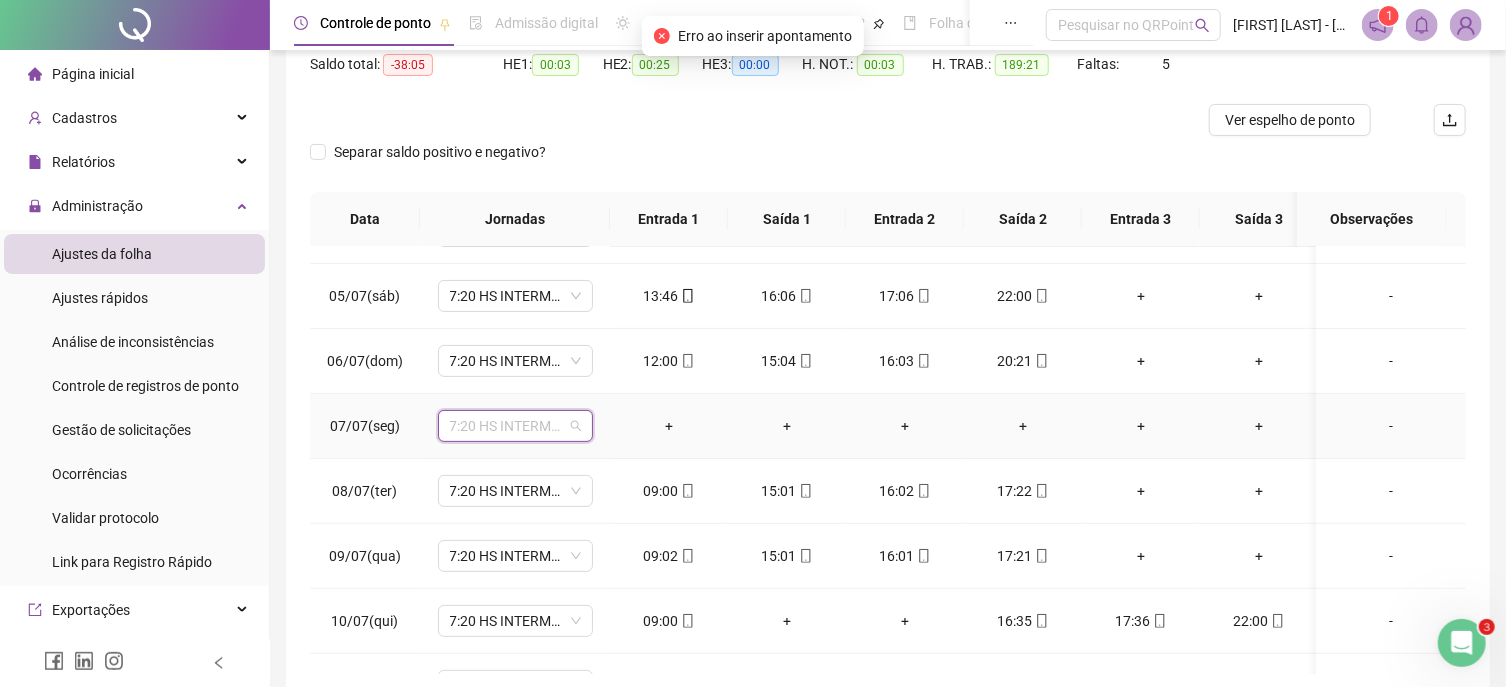 click on "7:20 HS INTERMEDIARIO" at bounding box center (515, 426) 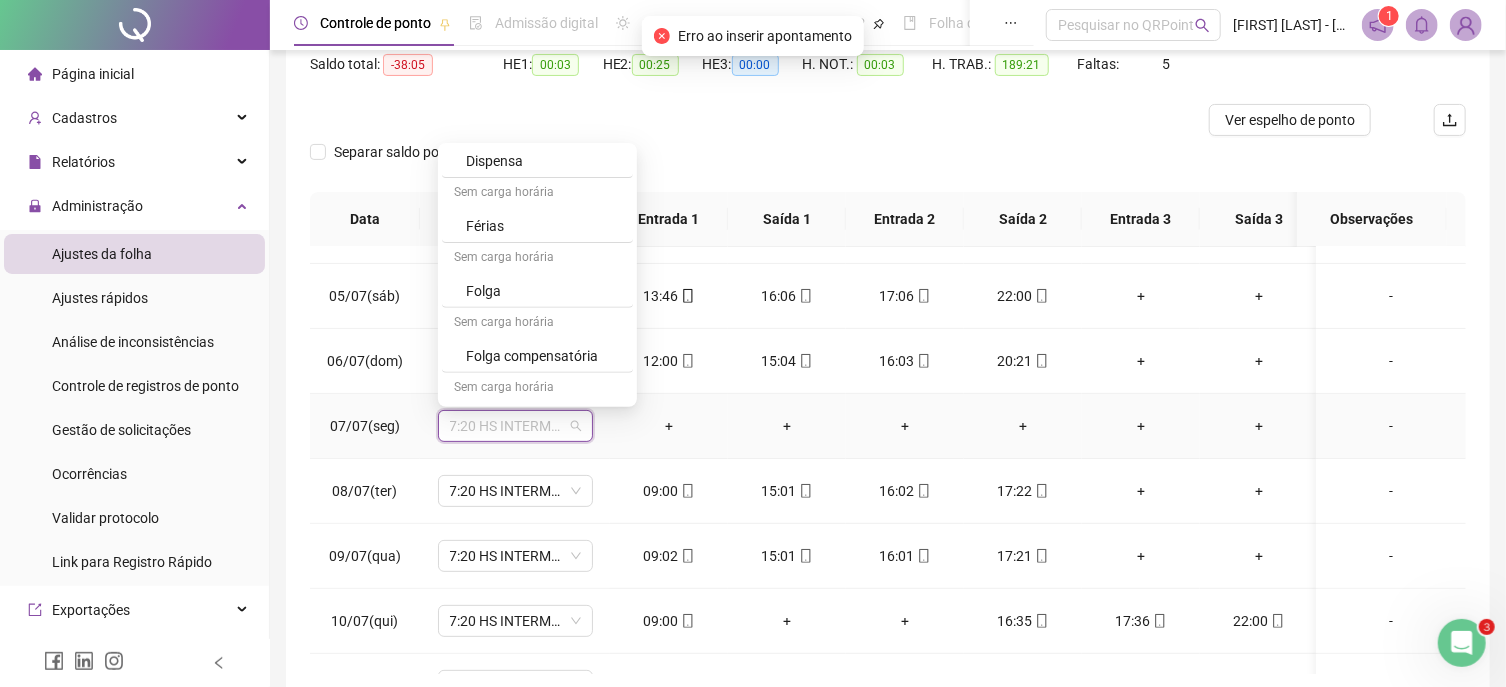 scroll, scrollTop: 395, scrollLeft: 0, axis: vertical 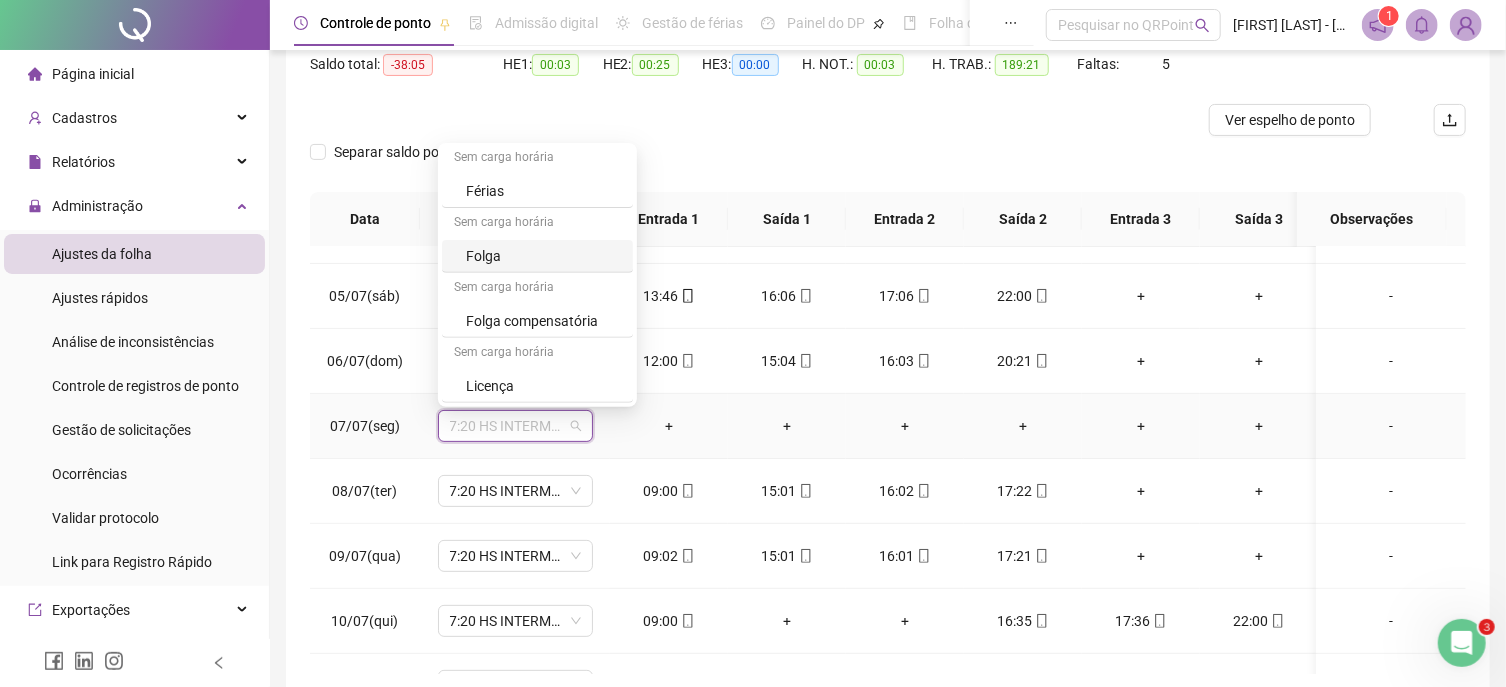 click on "Folga" at bounding box center (543, 256) 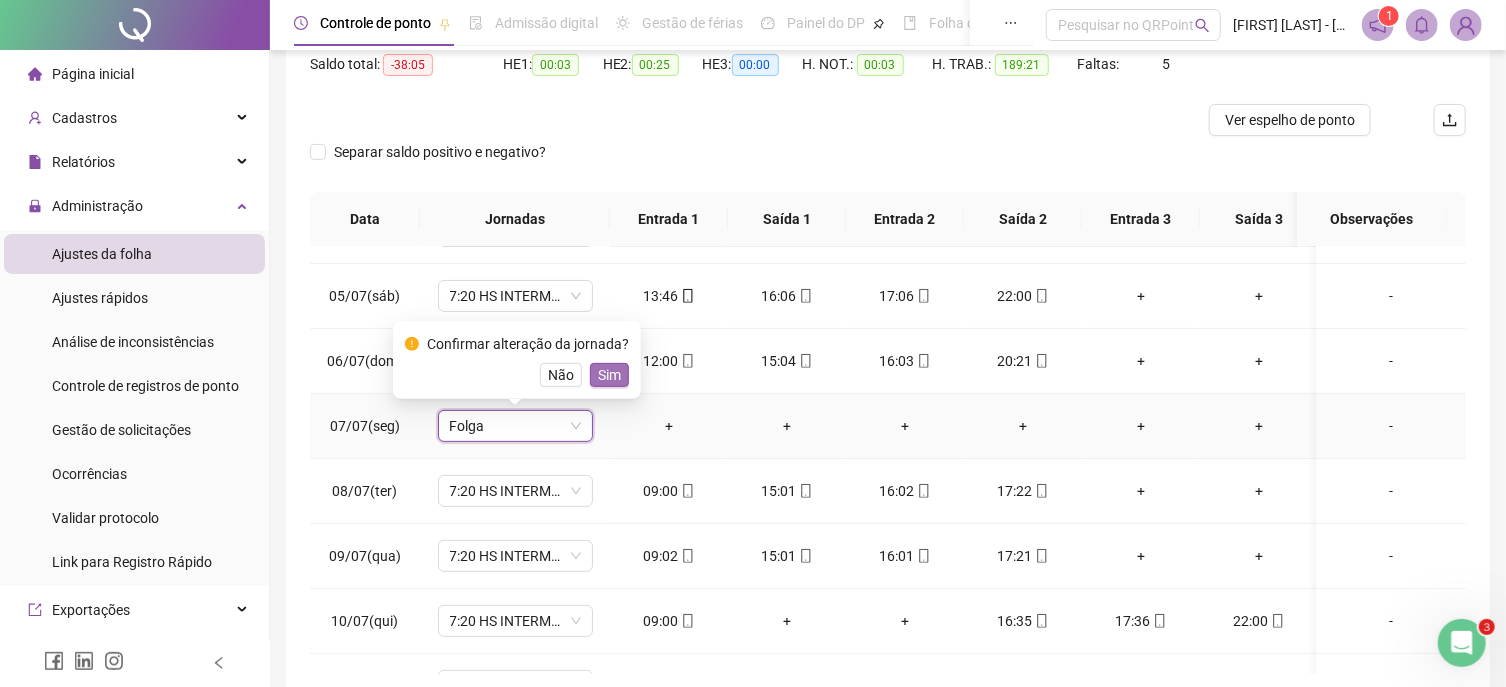 click on "Sim" at bounding box center (609, 375) 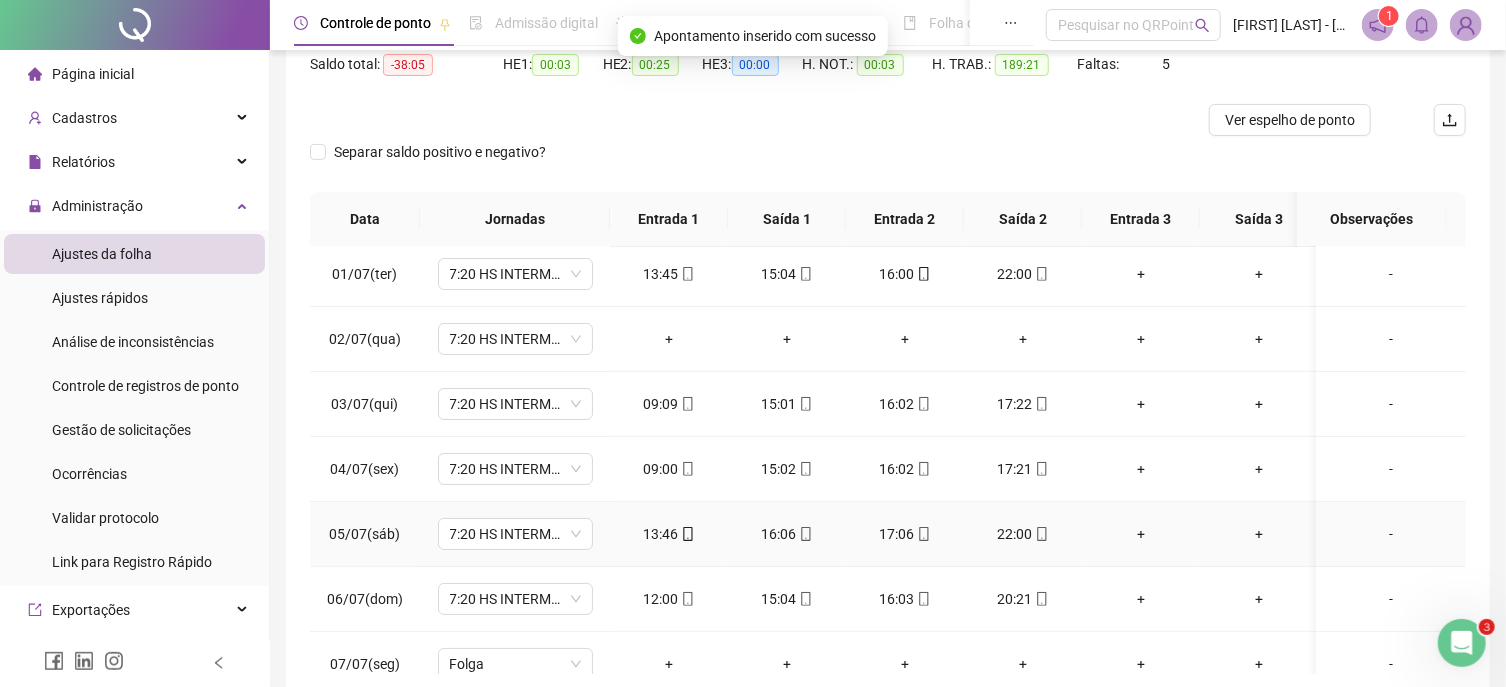 scroll, scrollTop: 0, scrollLeft: 0, axis: both 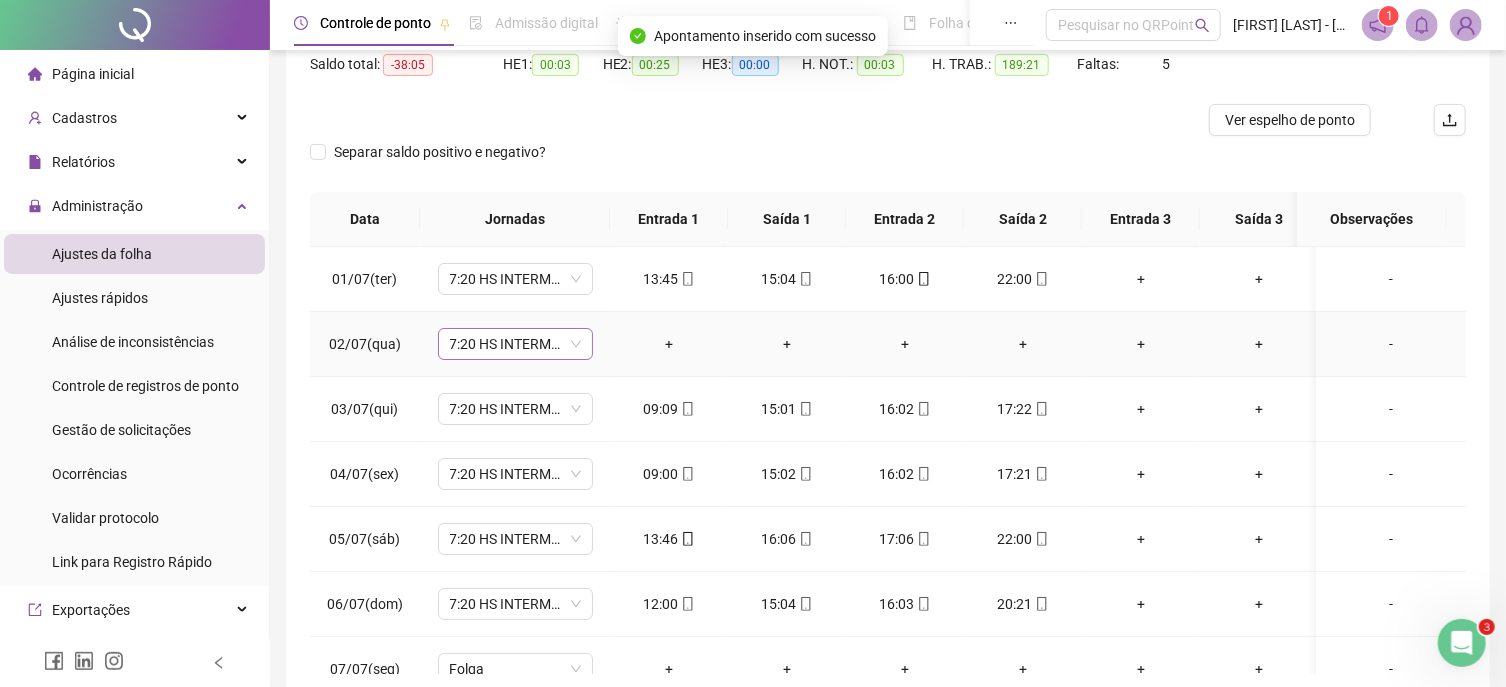 click on "7:20 HS INTERMEDIARIO" at bounding box center (515, 344) 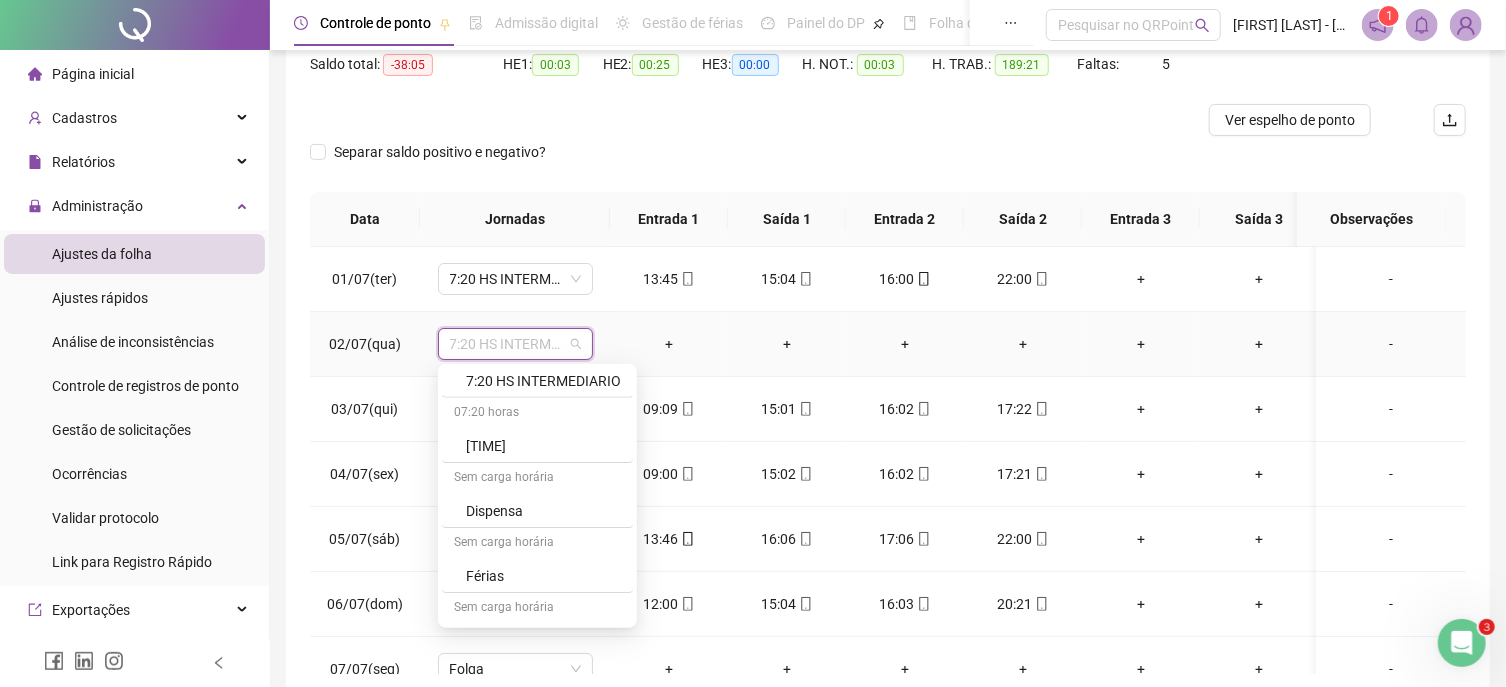 scroll, scrollTop: 395, scrollLeft: 0, axis: vertical 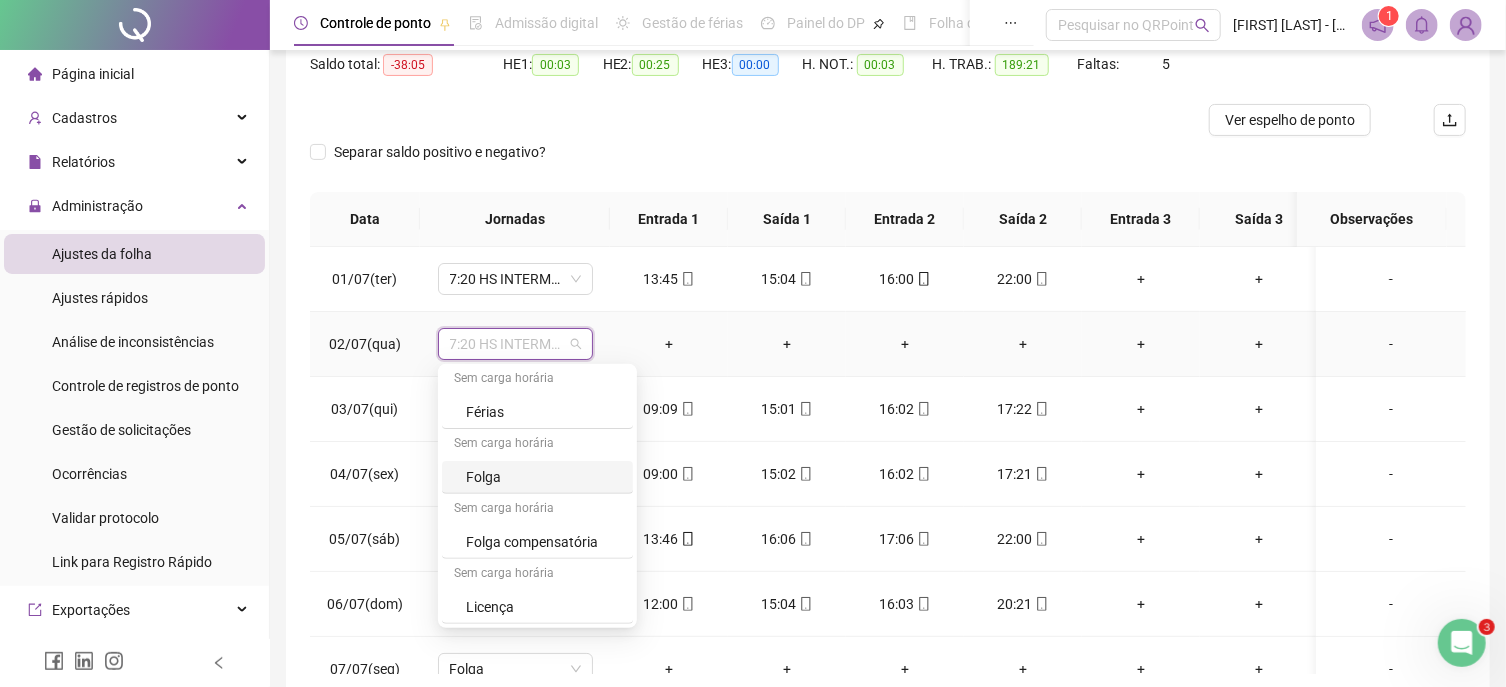 click on "Sem carga horária" at bounding box center (537, 445) 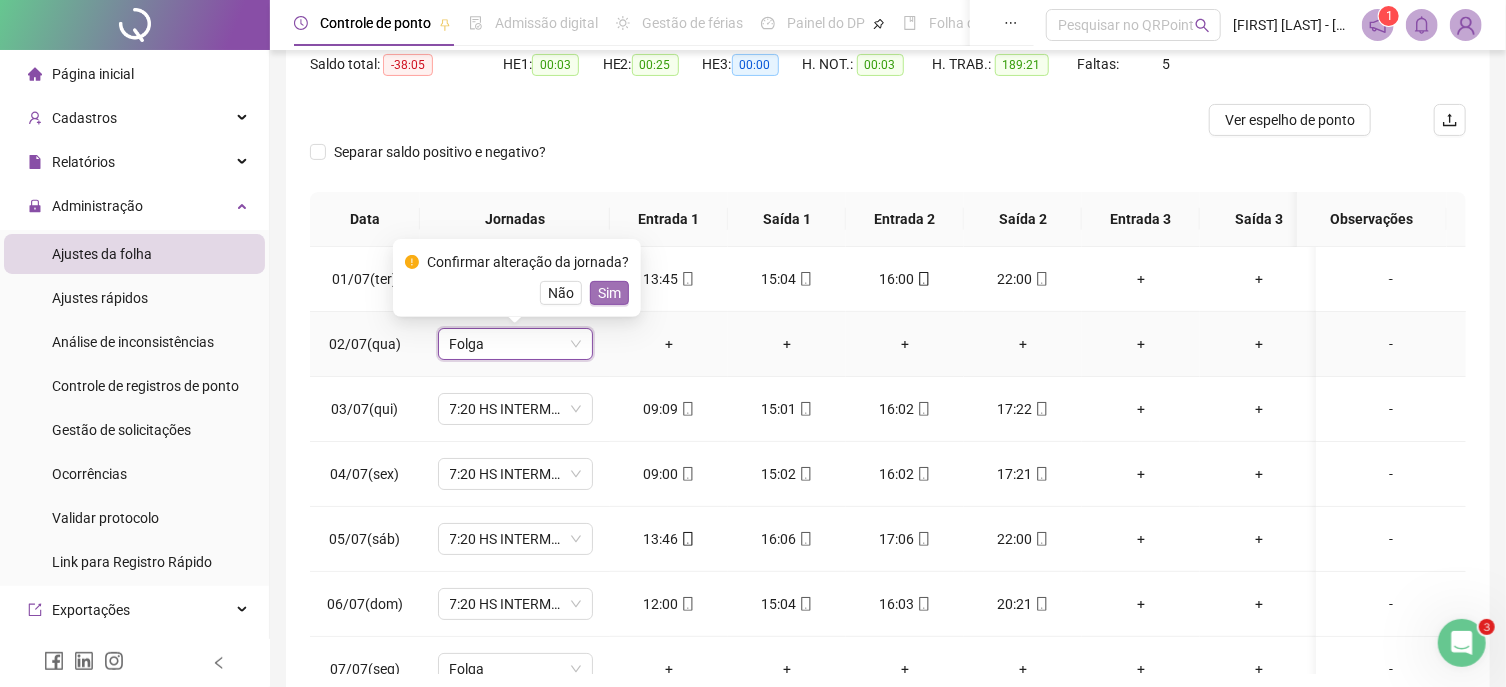 click on "Sim" at bounding box center [609, 293] 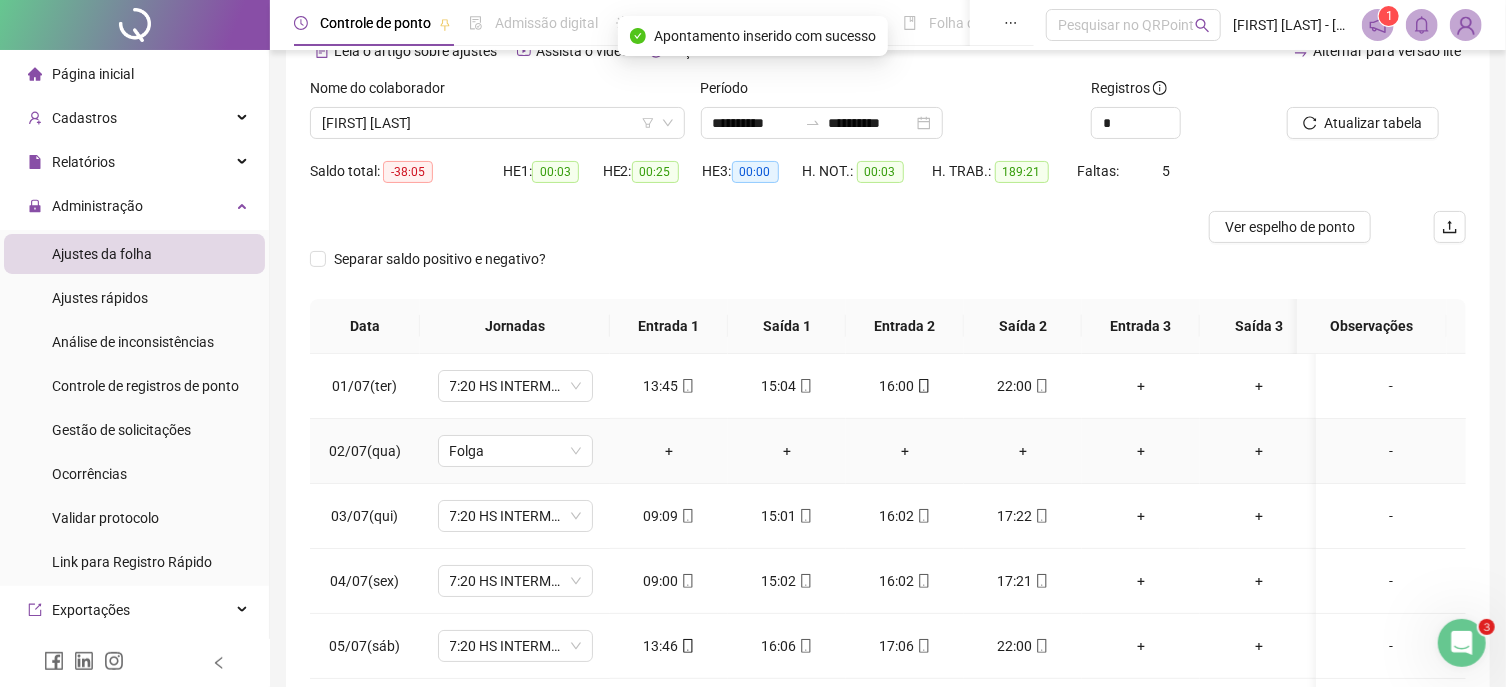 scroll, scrollTop: 0, scrollLeft: 0, axis: both 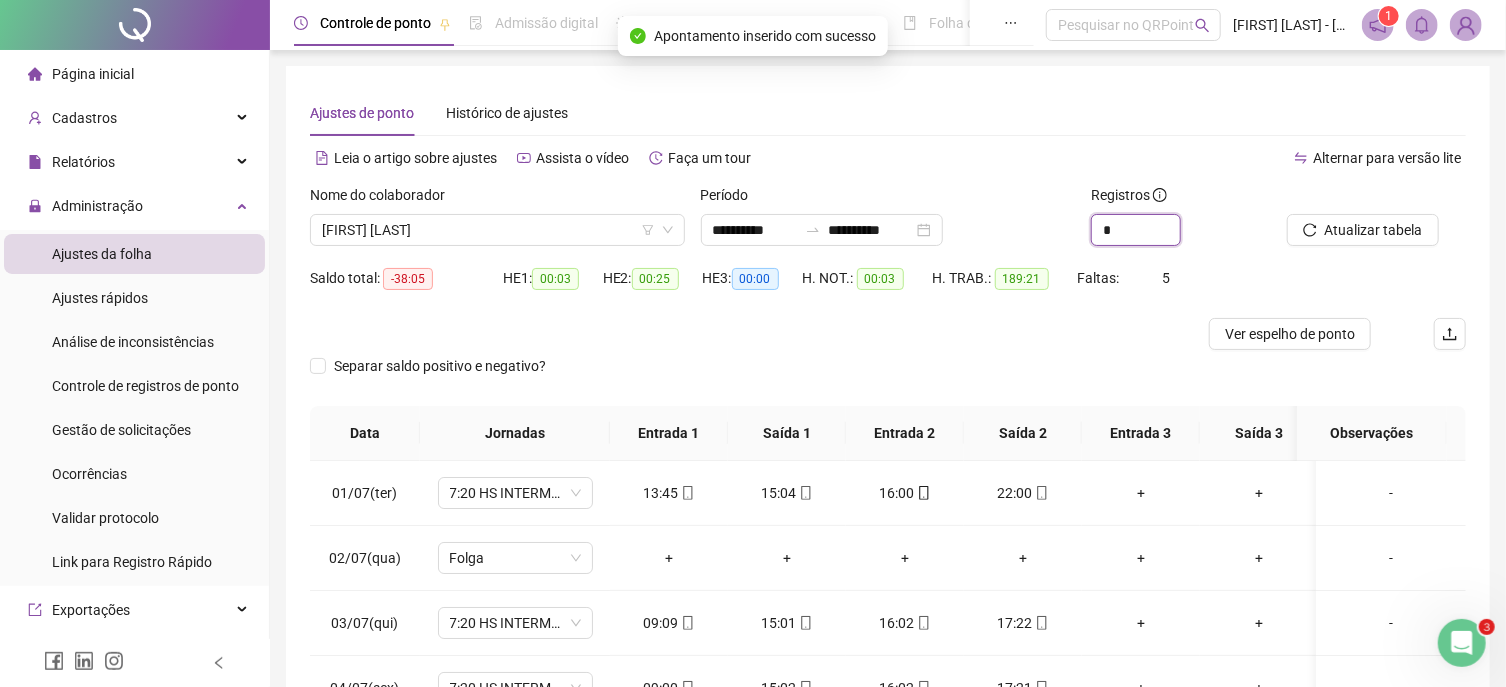 drag, startPoint x: 1127, startPoint y: 228, endPoint x: 1042, endPoint y: 219, distance: 85.47514 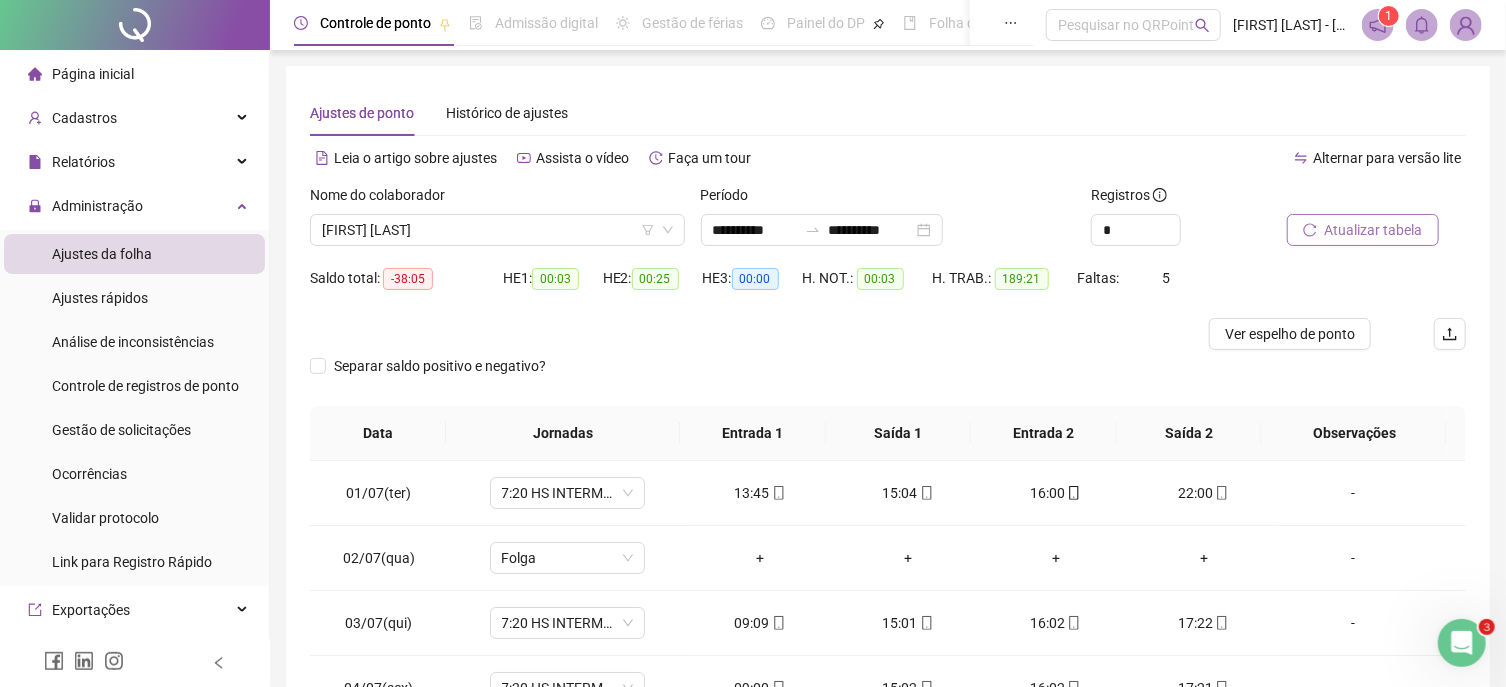 click on "Atualizar tabela" at bounding box center [1374, 230] 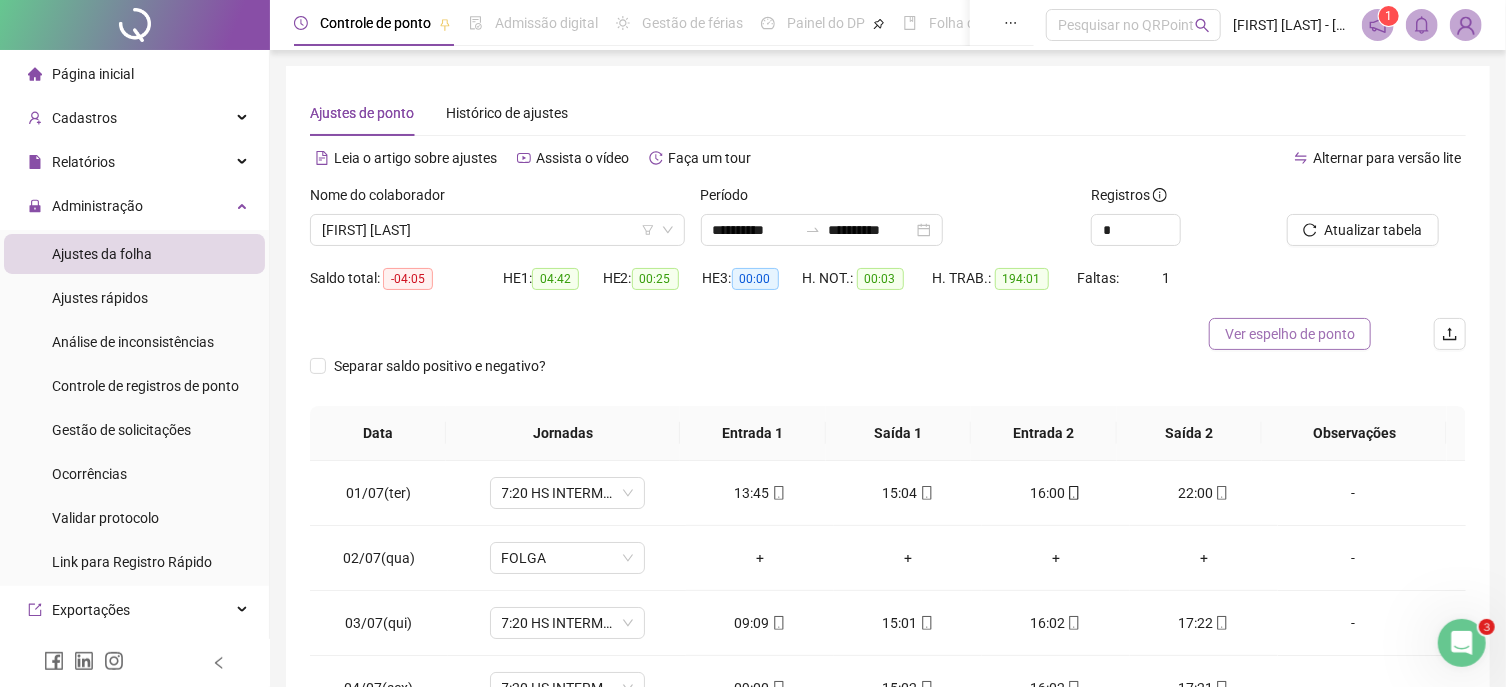 click on "Ver espelho de ponto" at bounding box center (1290, 334) 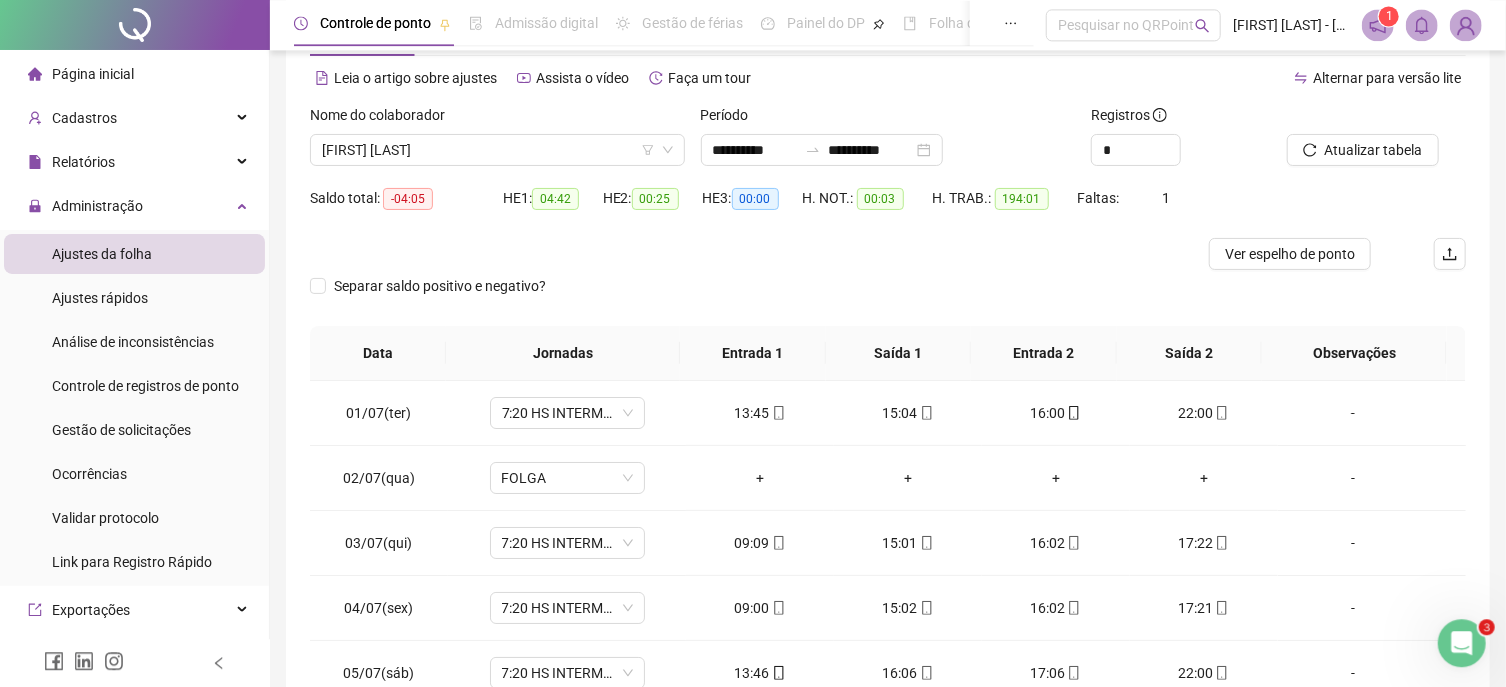 scroll, scrollTop: 107, scrollLeft: 0, axis: vertical 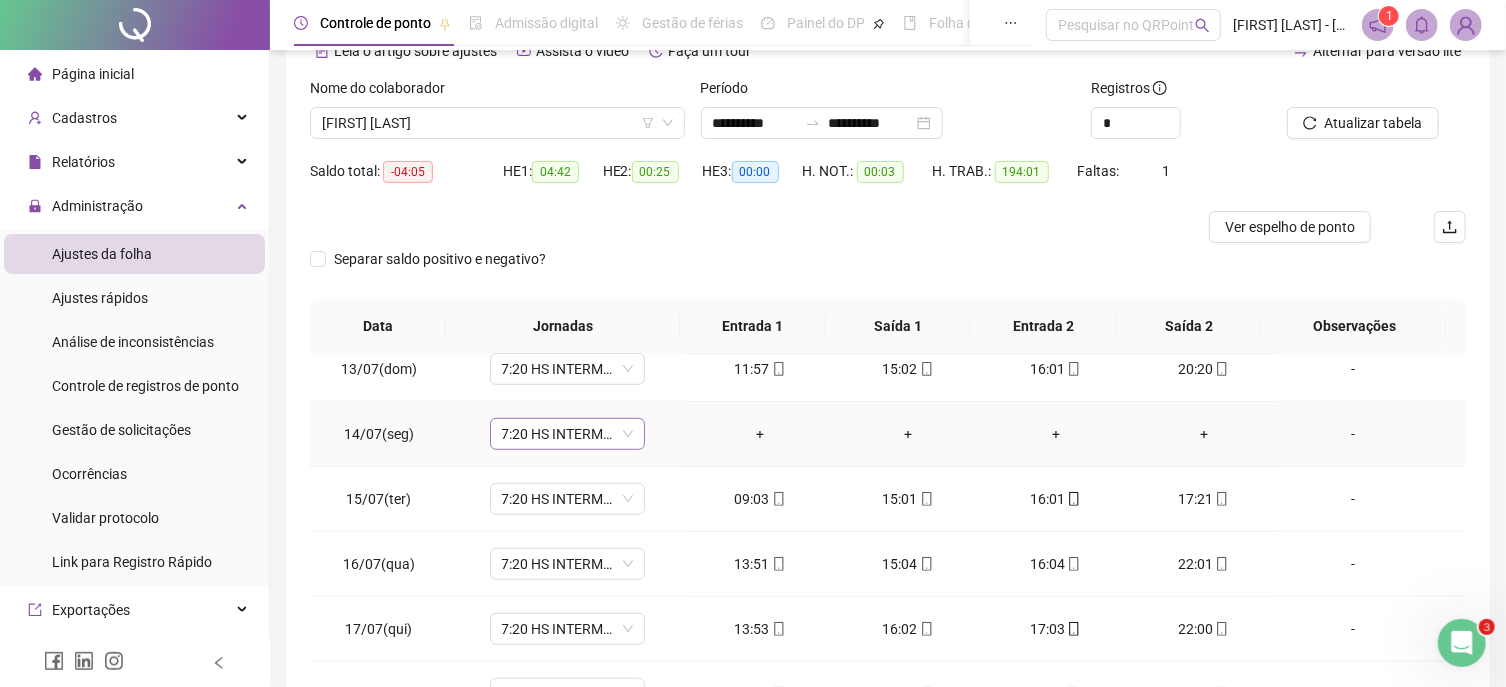 click on "7:20 HS INTERMEDIARIO" at bounding box center [567, 434] 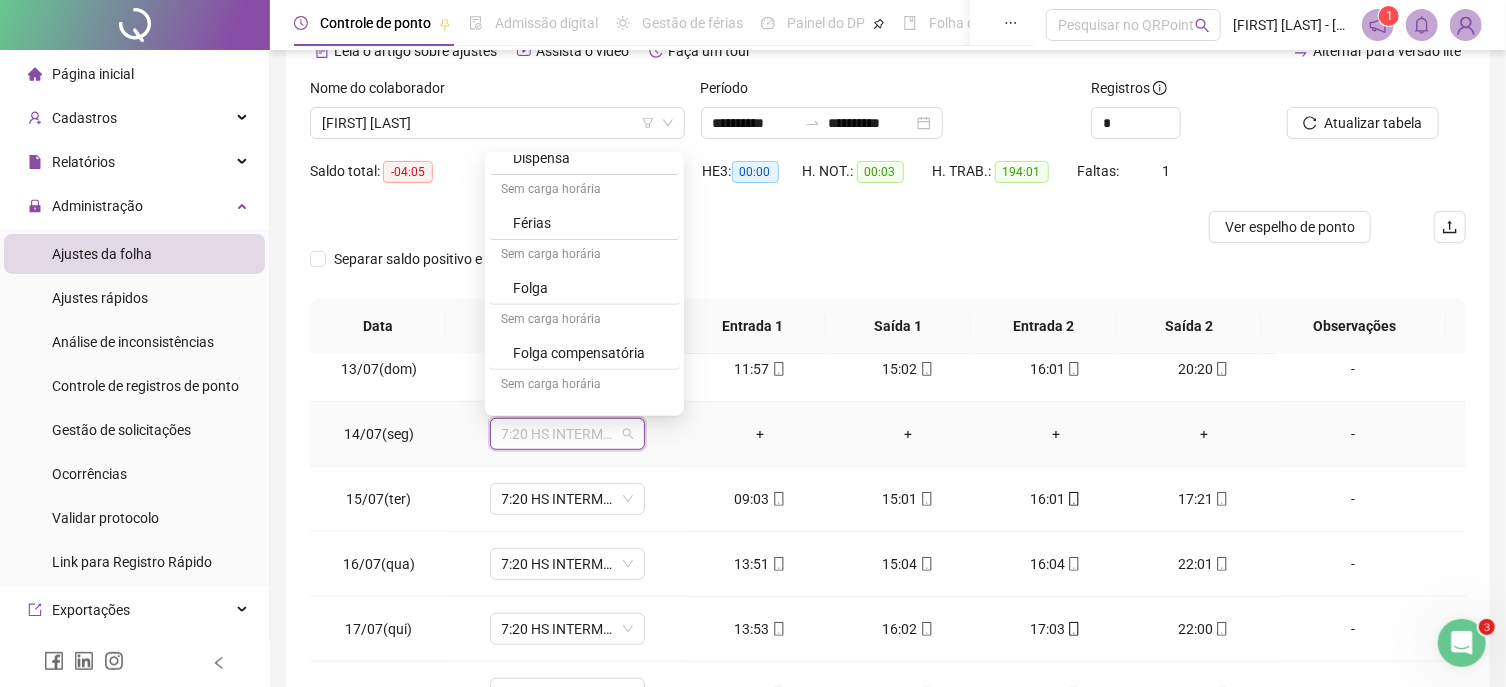 scroll, scrollTop: 394, scrollLeft: 0, axis: vertical 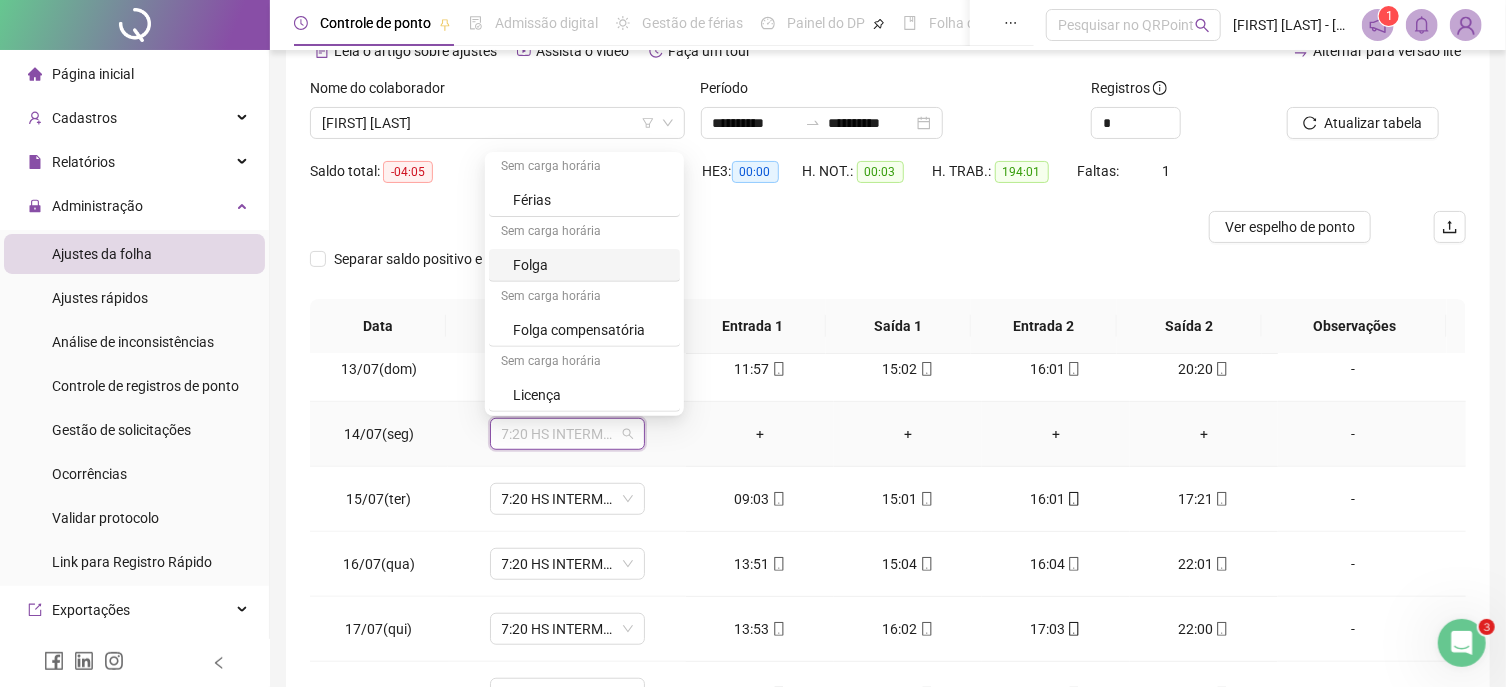 click on "Folga" at bounding box center [590, 265] 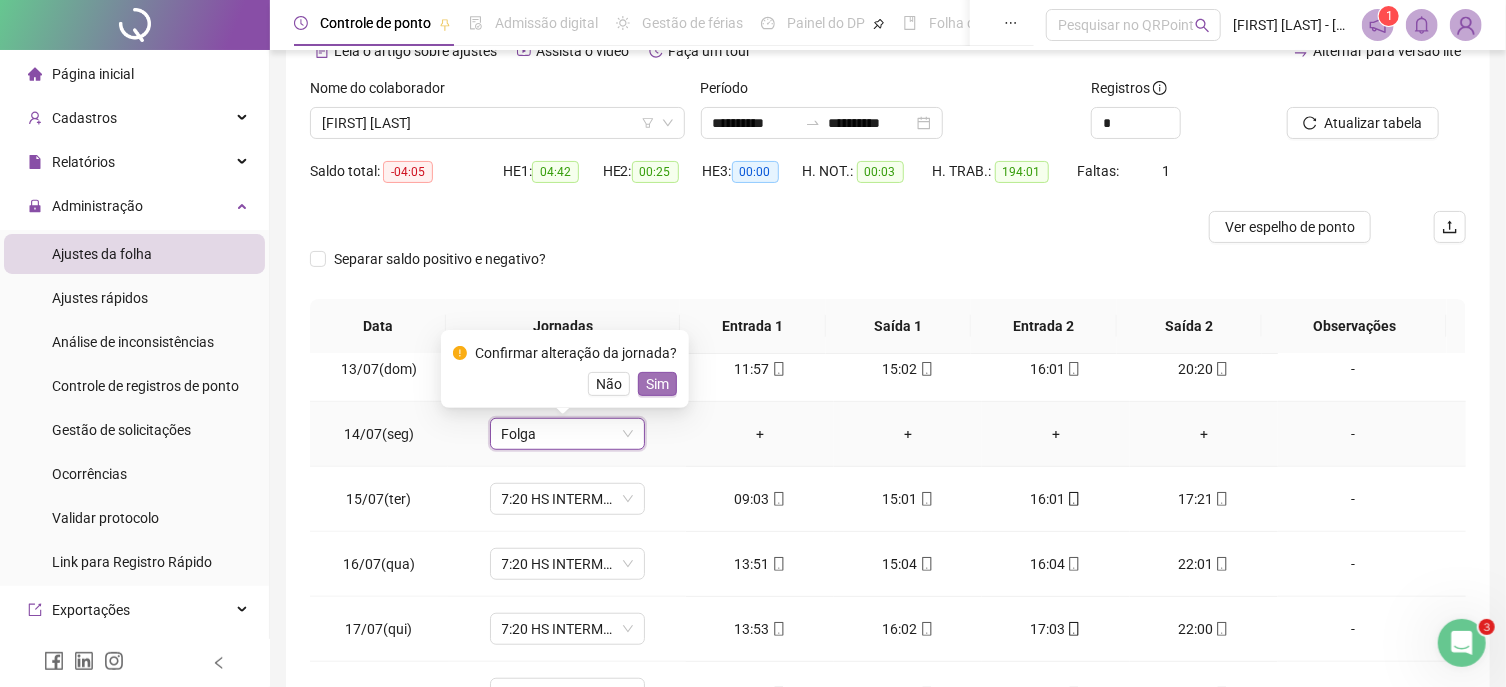 click on "Sim" at bounding box center (657, 384) 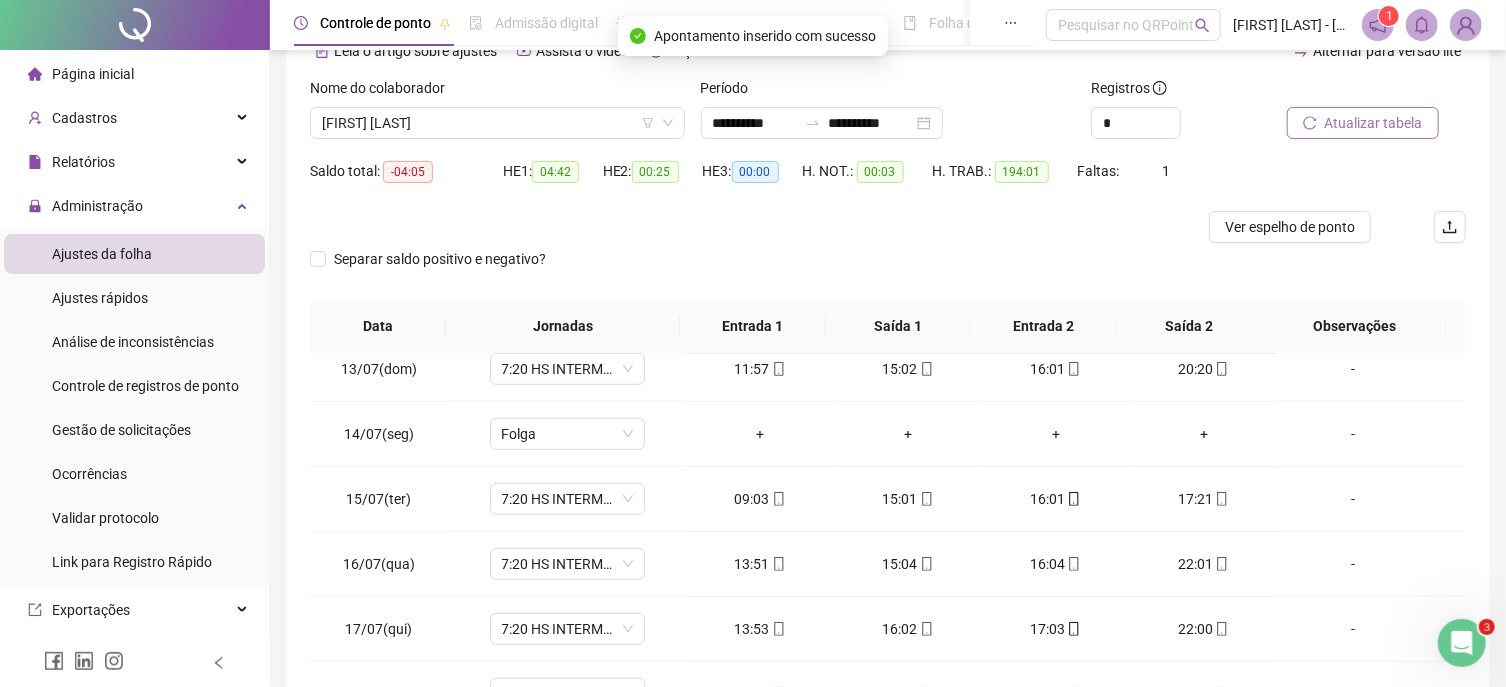 click on "Atualizar tabela" at bounding box center (1374, 123) 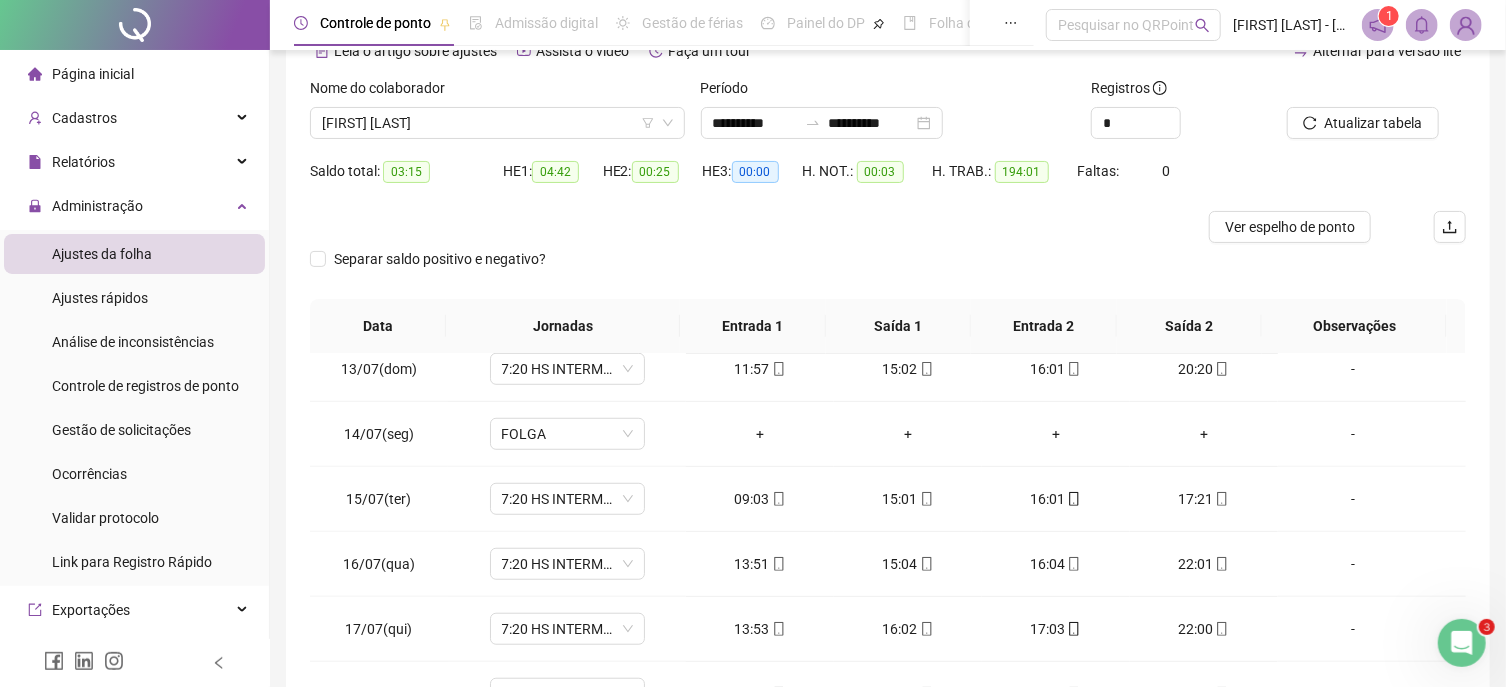 click at bounding box center (743, 227) 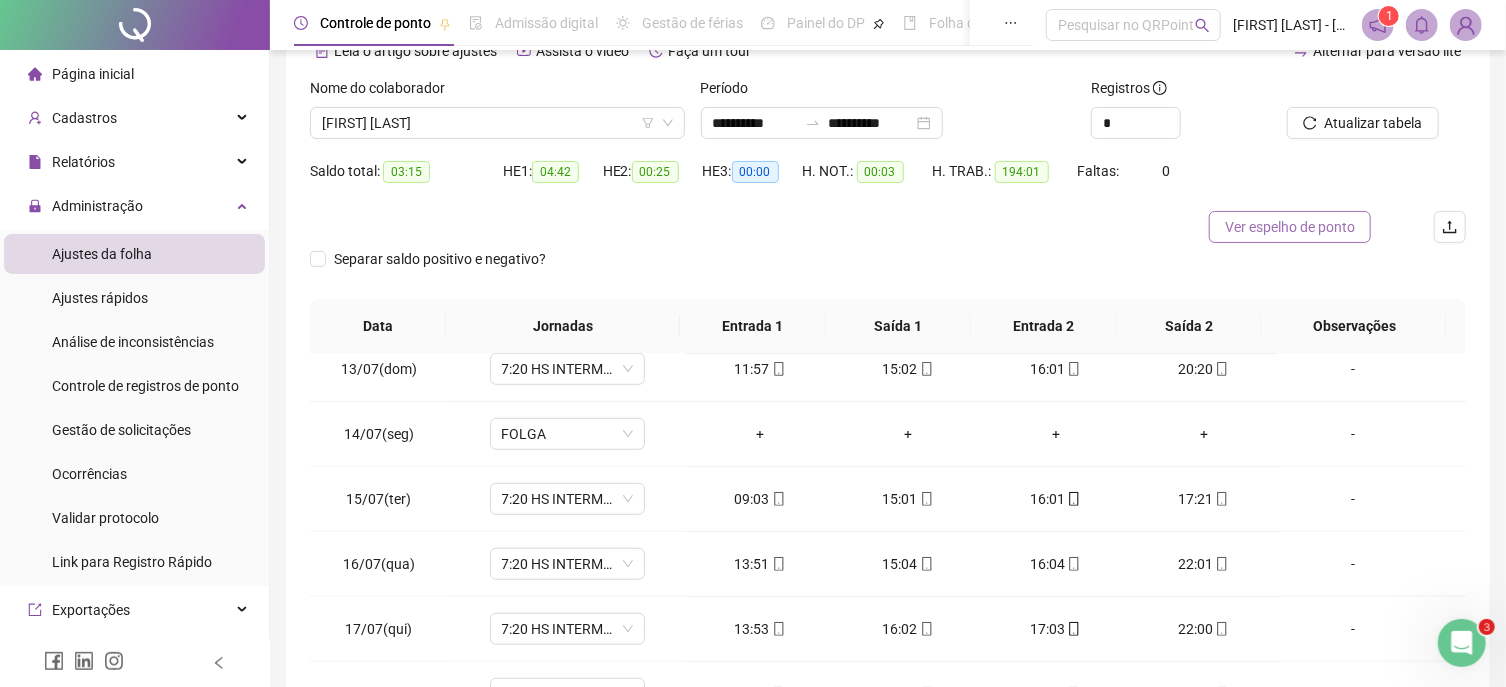 click on "Ver espelho de ponto" at bounding box center (1290, 227) 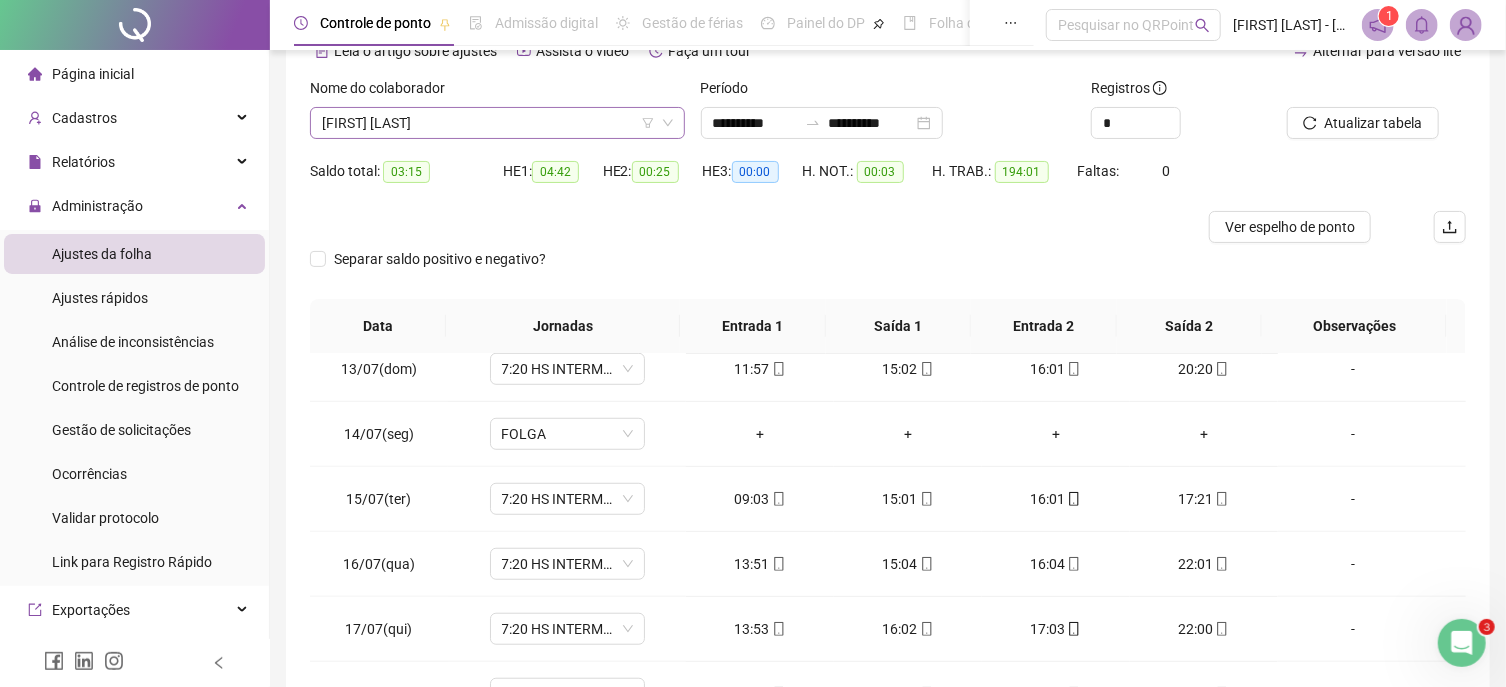 click on "[FIRST] [LAST]" at bounding box center (497, 123) 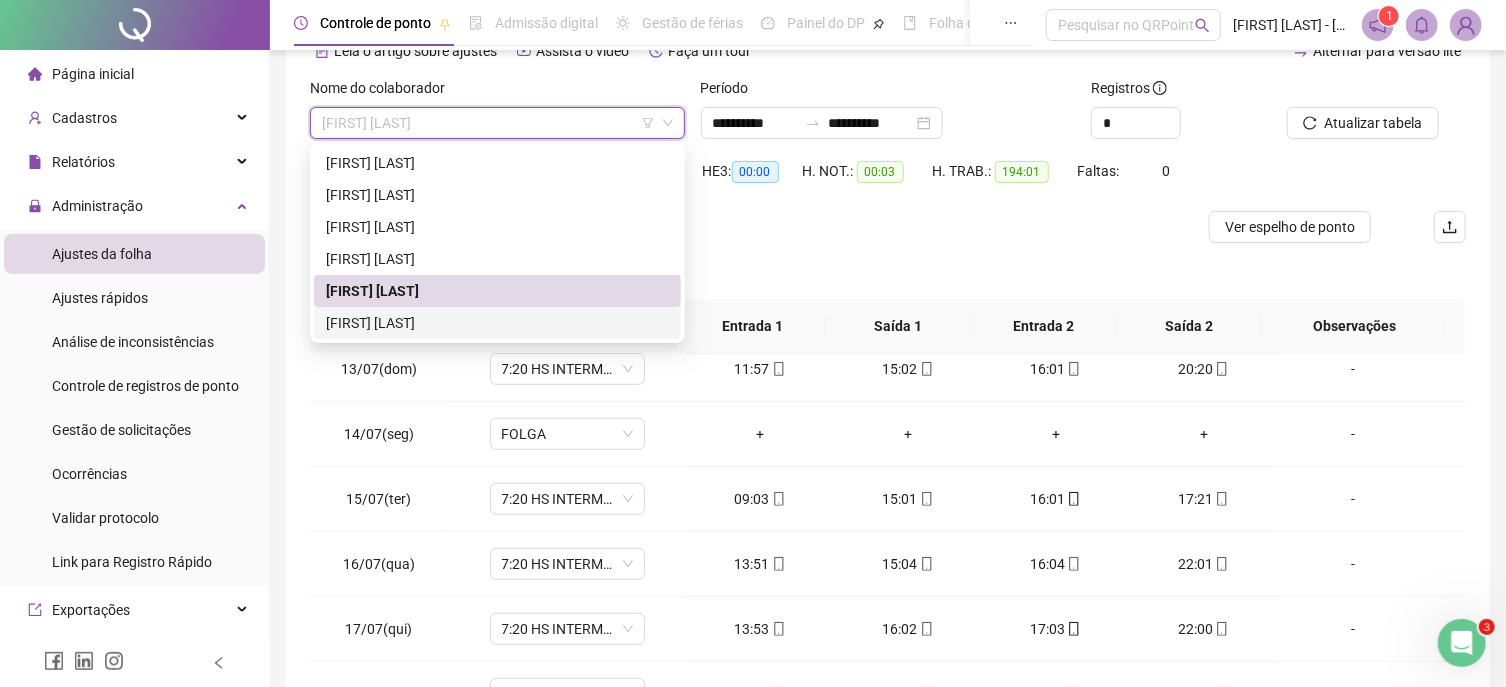 click on "[FIRST] [LAST]" at bounding box center [497, 323] 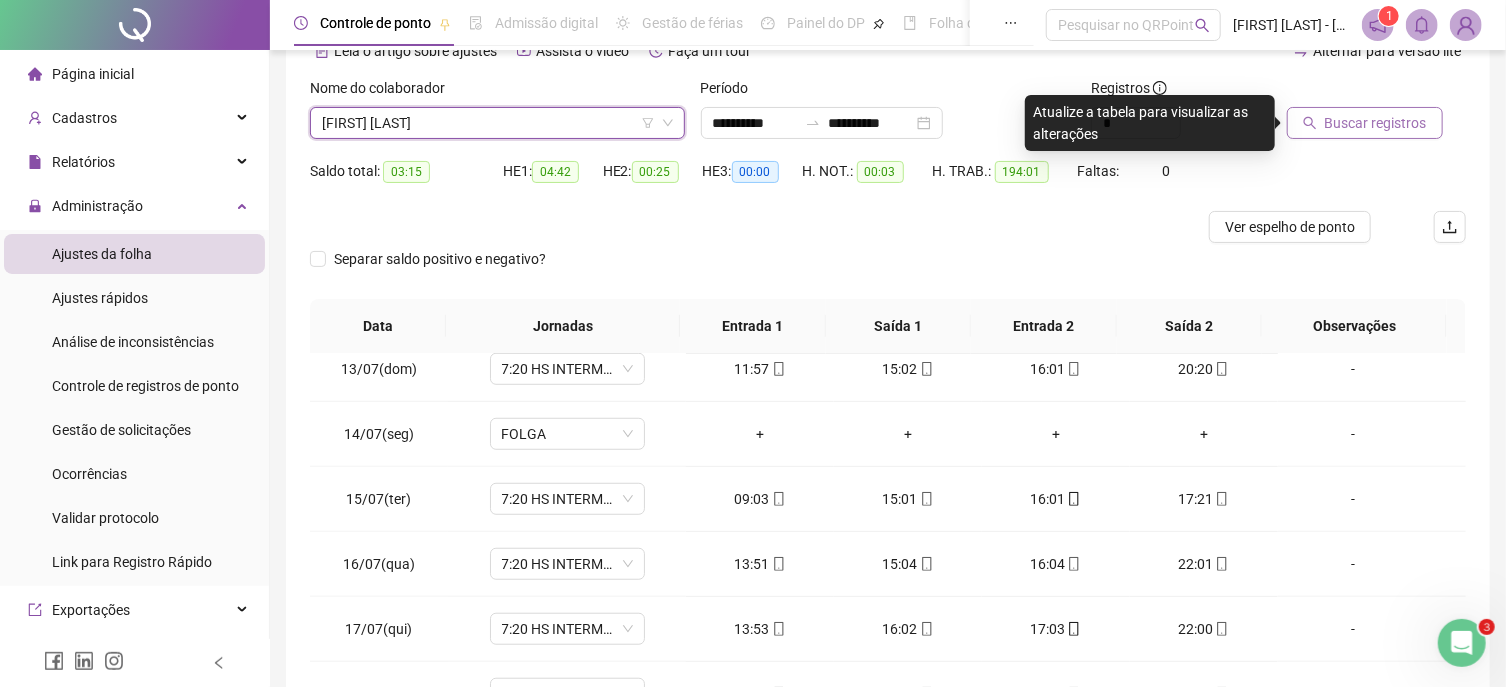 click on "Buscar registros" at bounding box center (1376, 123) 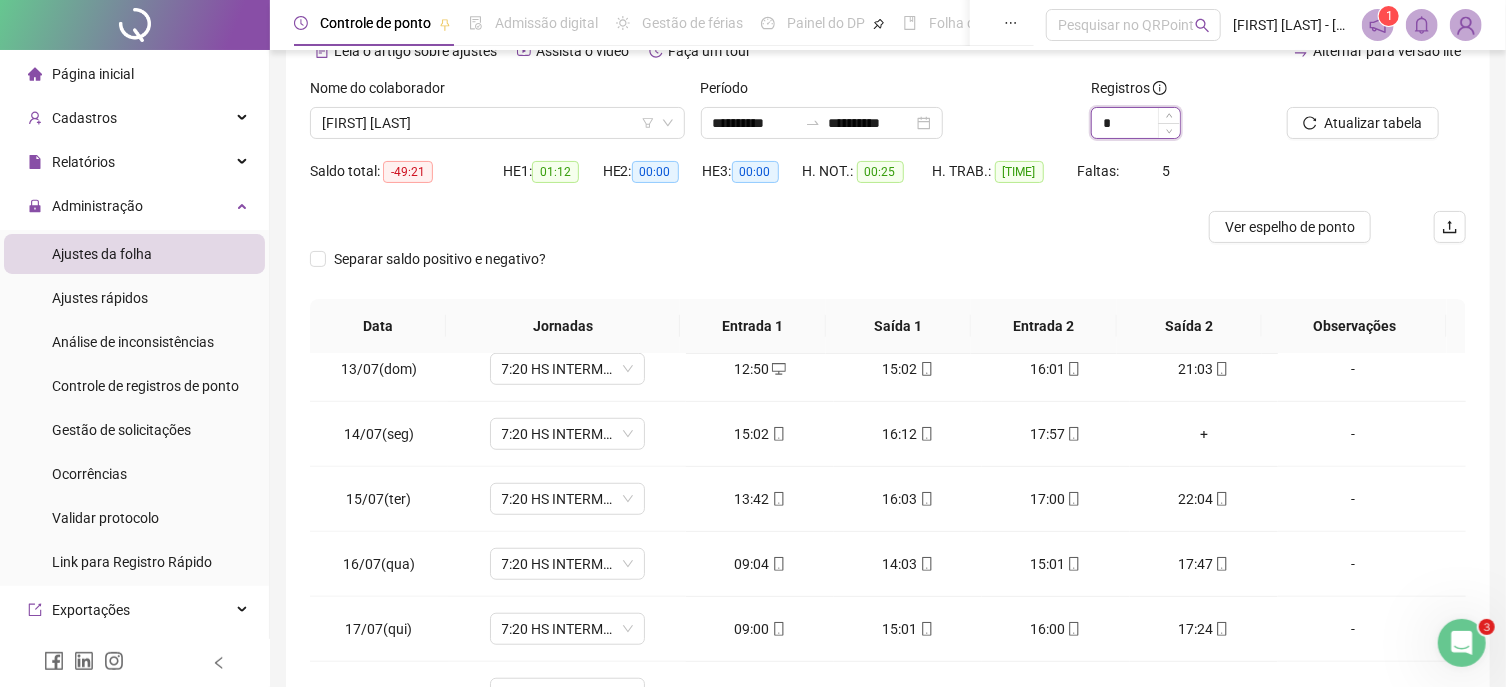 drag, startPoint x: 1122, startPoint y: 123, endPoint x: 1031, endPoint y: 119, distance: 91.08787 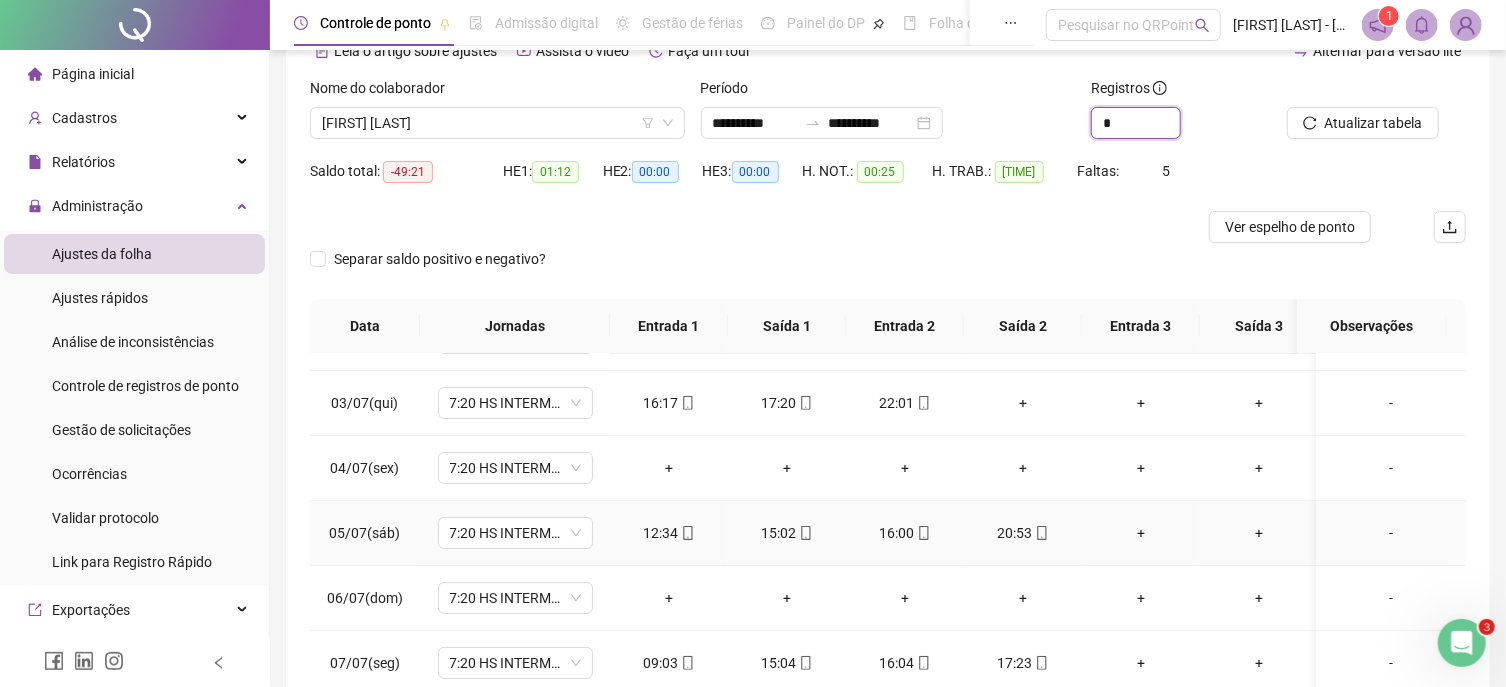 scroll, scrollTop: 0, scrollLeft: 0, axis: both 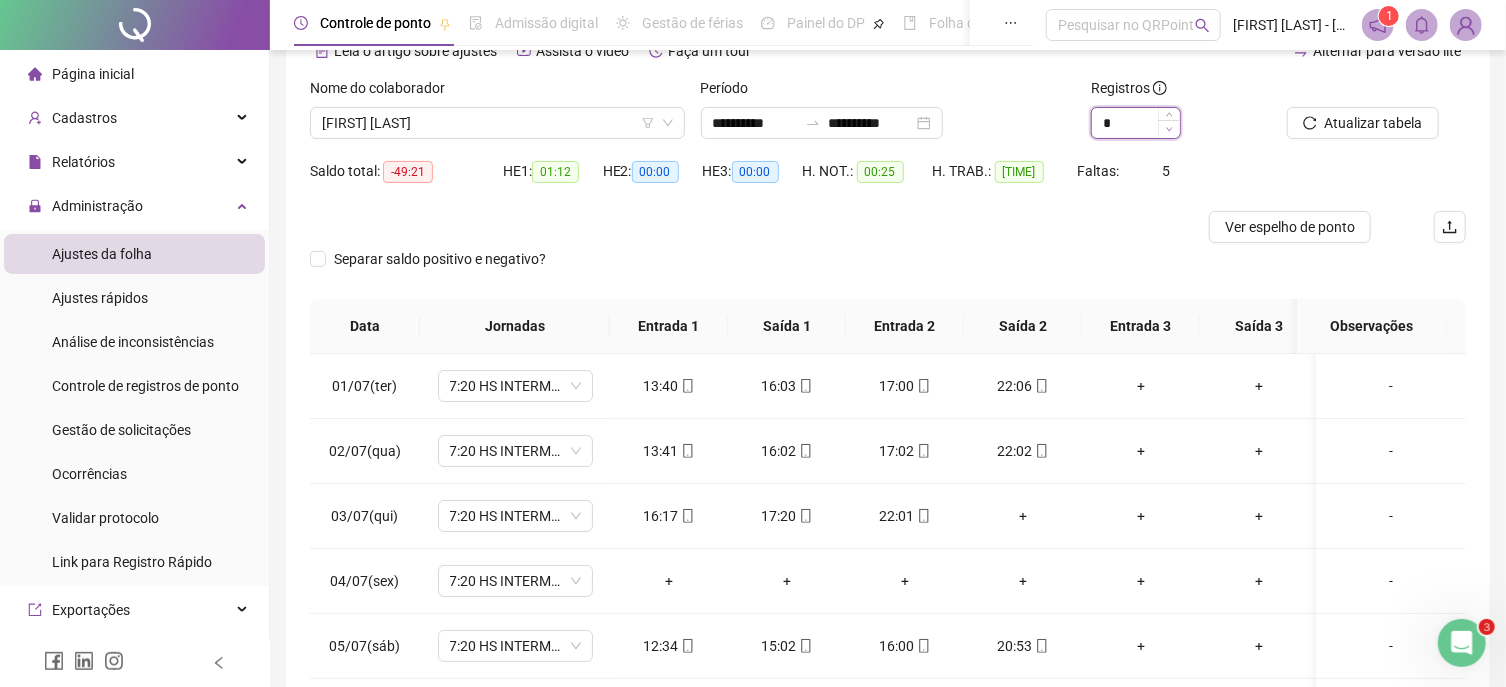 click 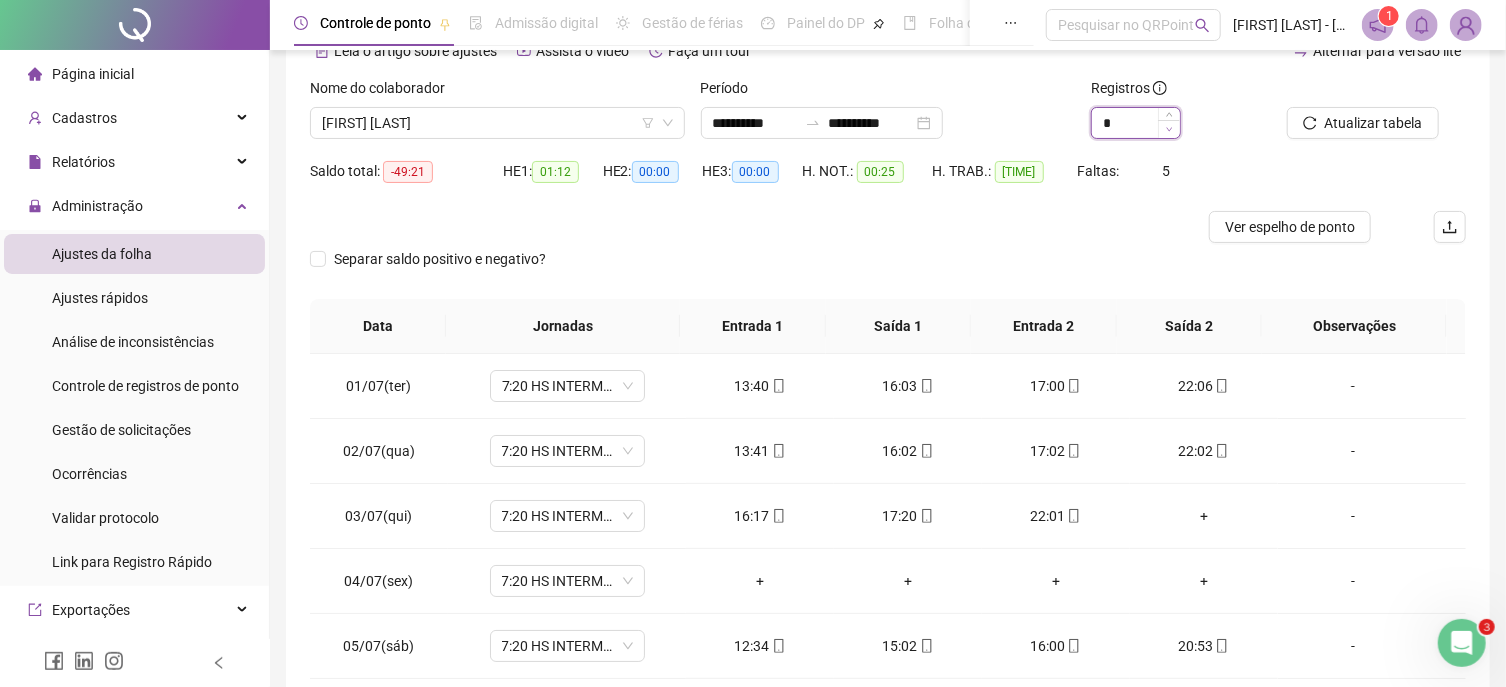 type on "*" 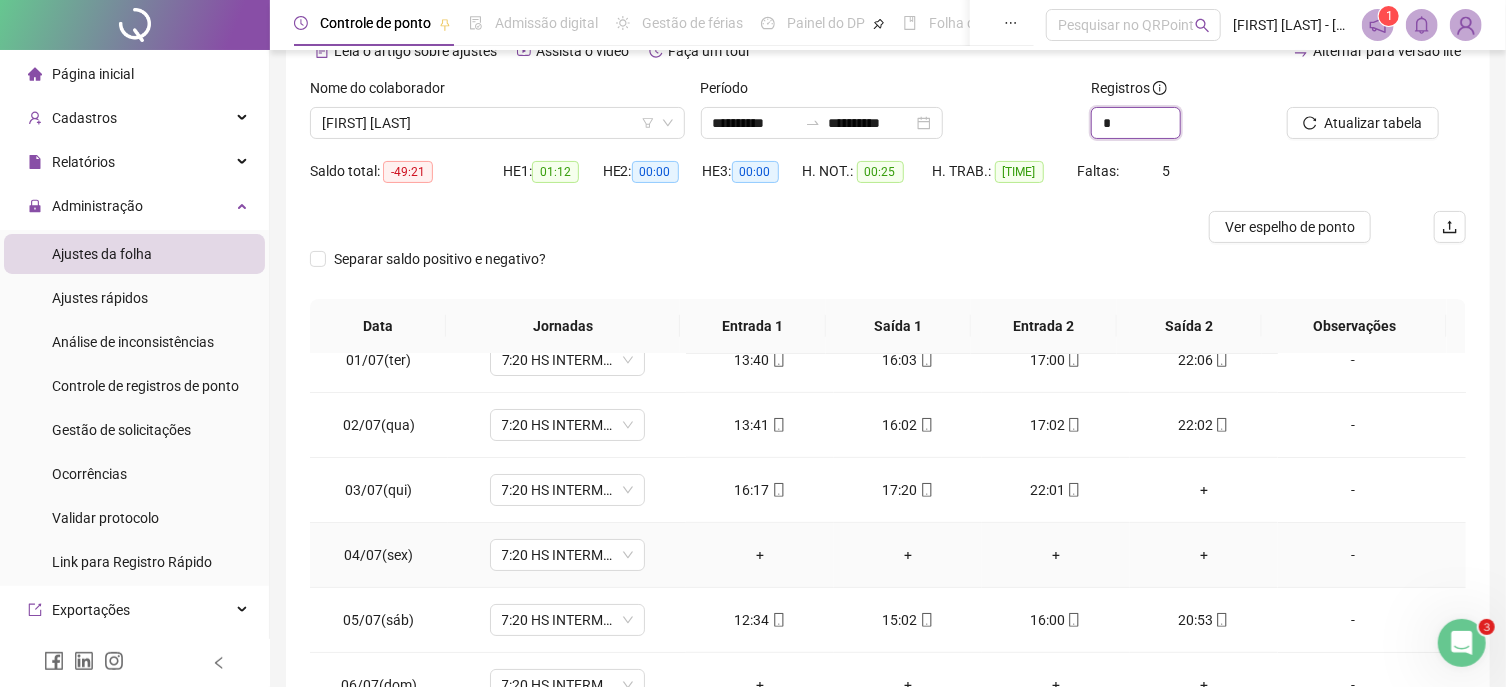 scroll, scrollTop: 0, scrollLeft: 0, axis: both 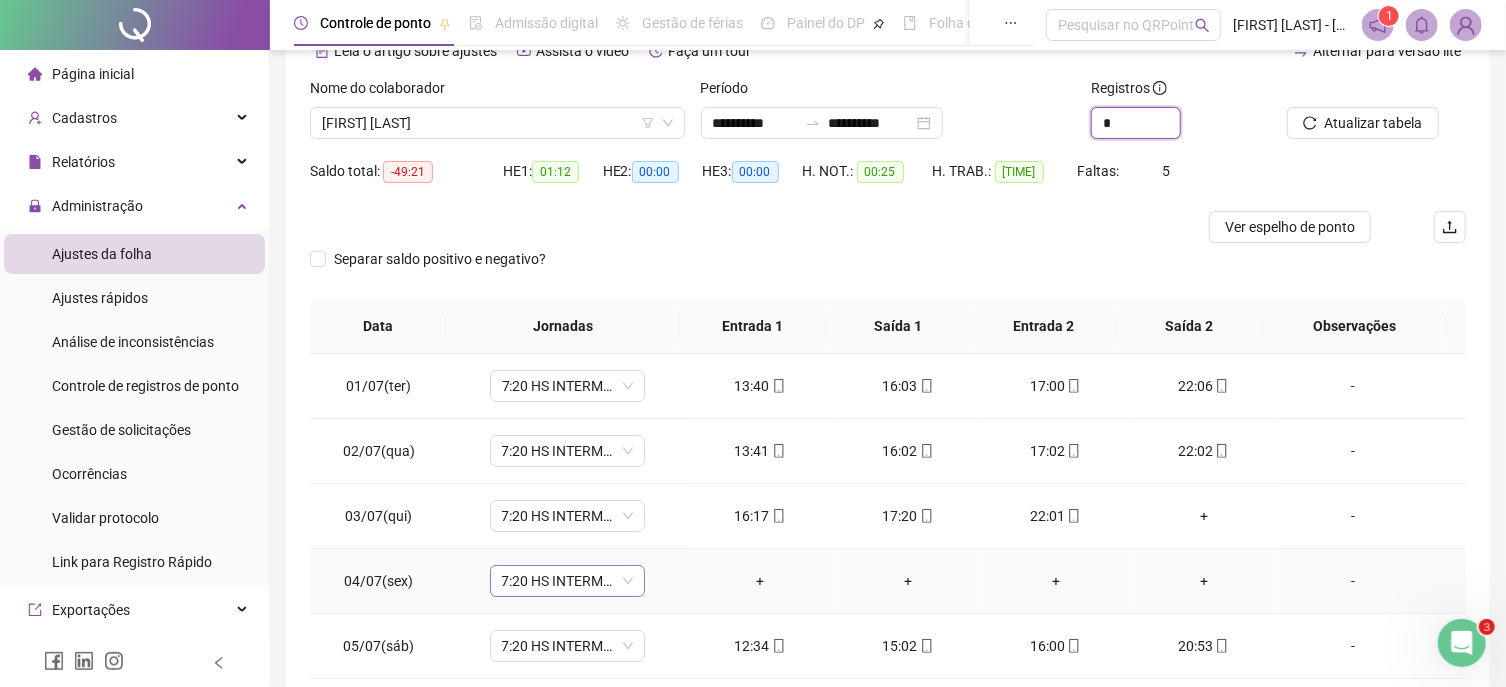 click on "7:20 HS INTERMEDIARIO" at bounding box center (567, 581) 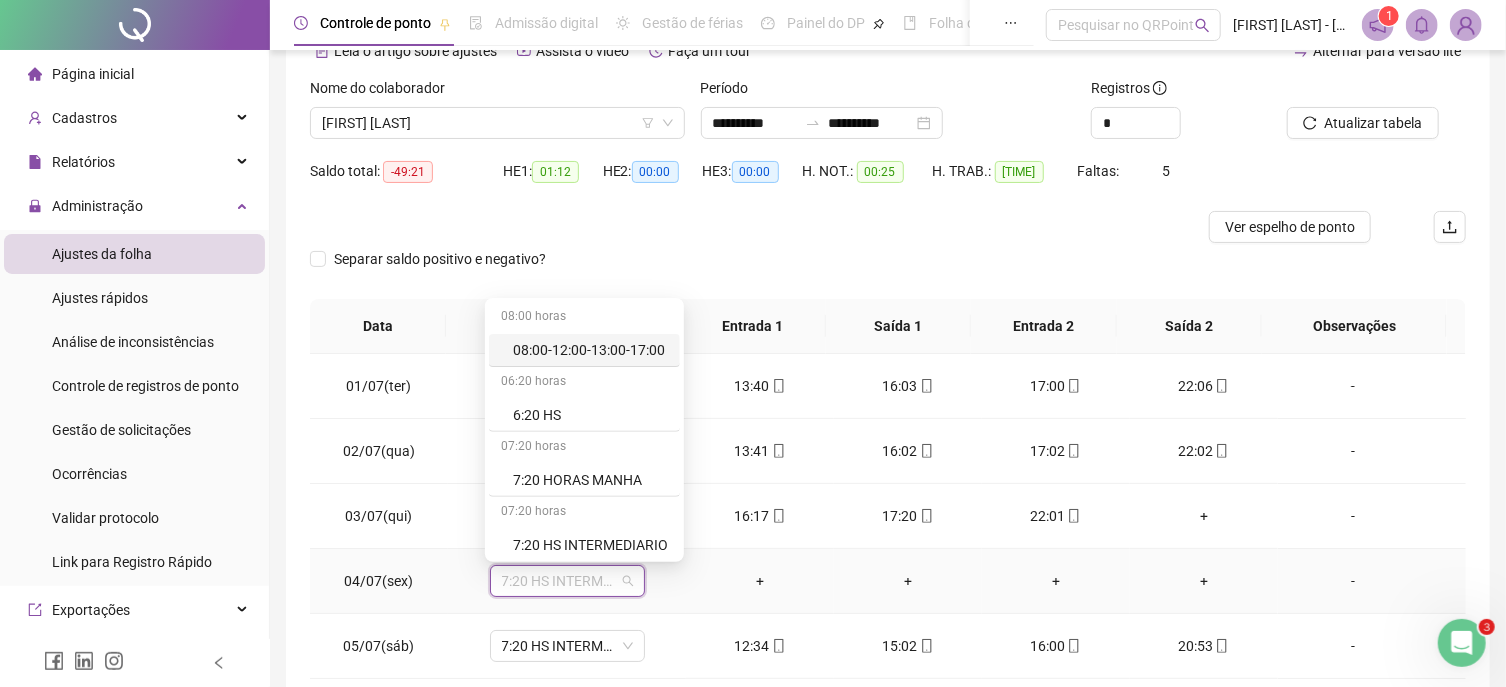 scroll, scrollTop: 394, scrollLeft: 0, axis: vertical 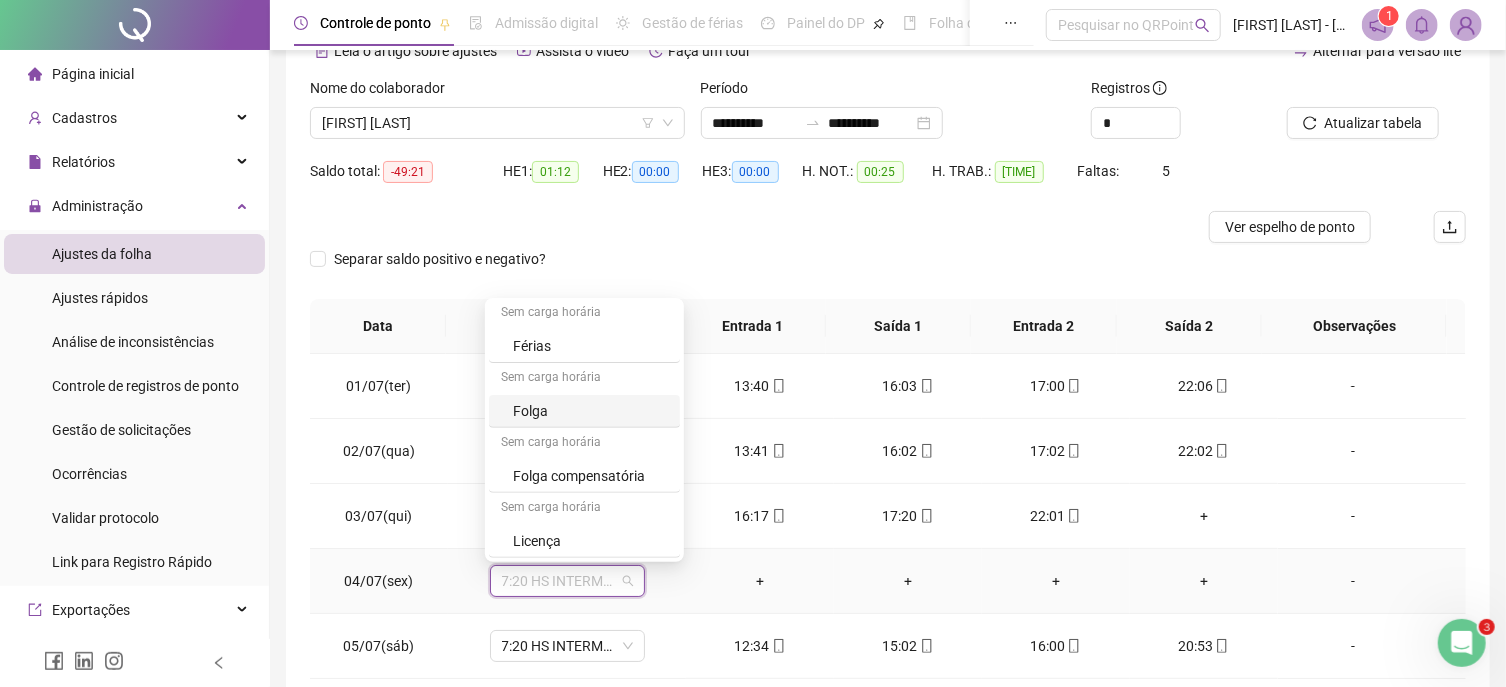 click on "Folga" at bounding box center [590, 411] 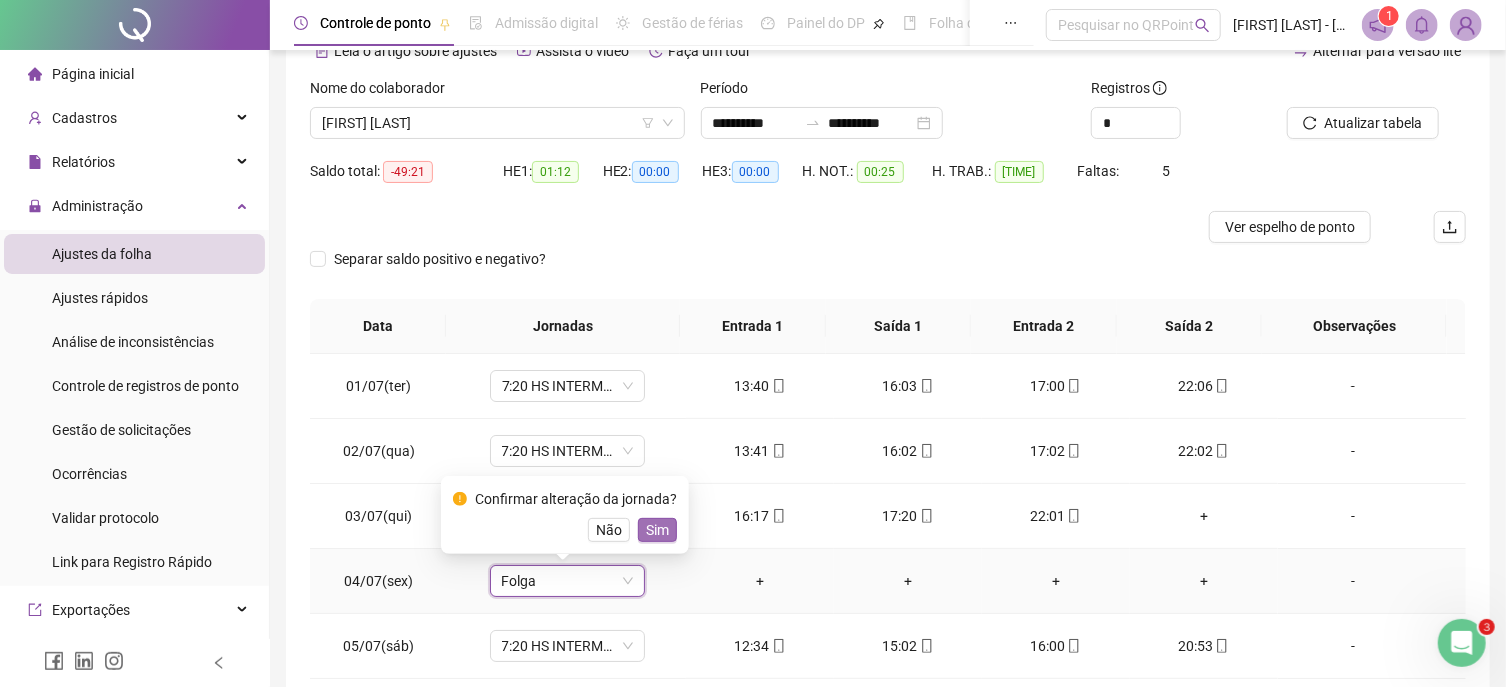 click on "Sim" at bounding box center (657, 530) 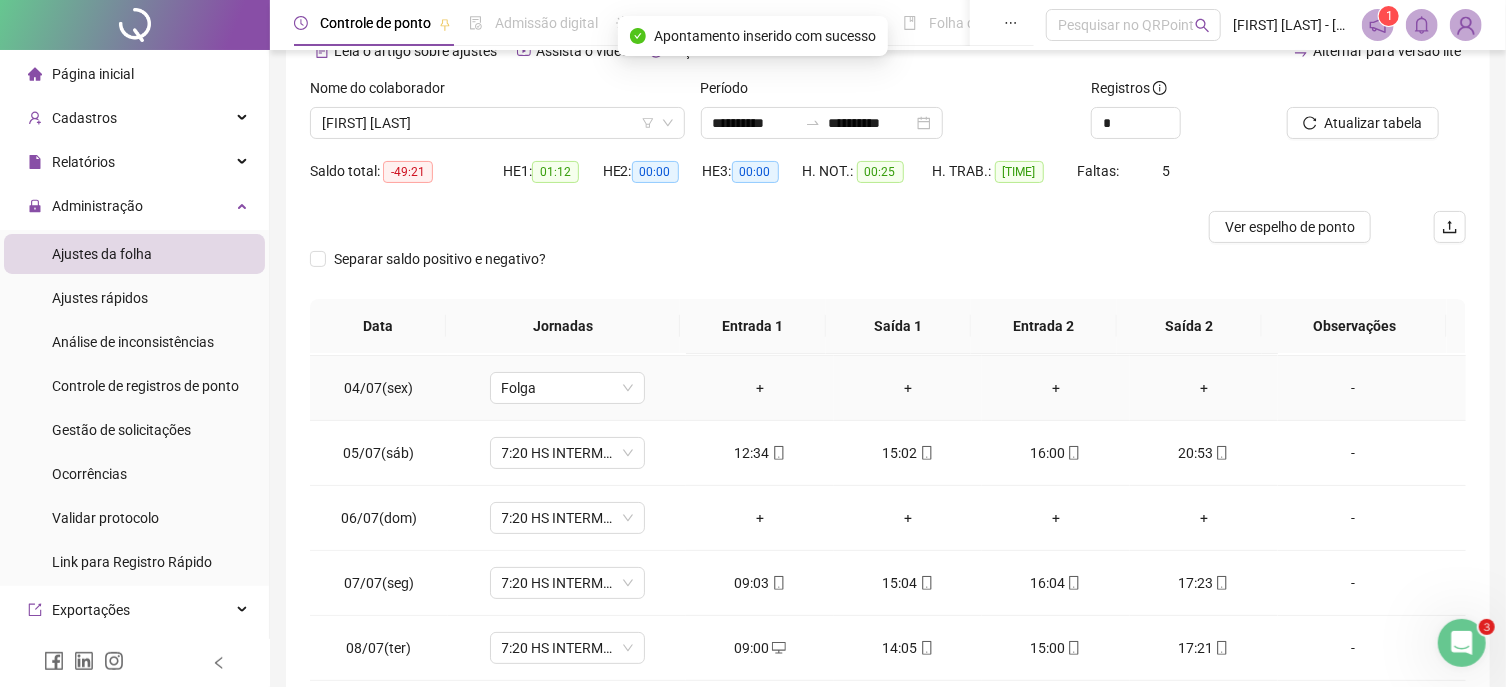 scroll, scrollTop: 227, scrollLeft: 0, axis: vertical 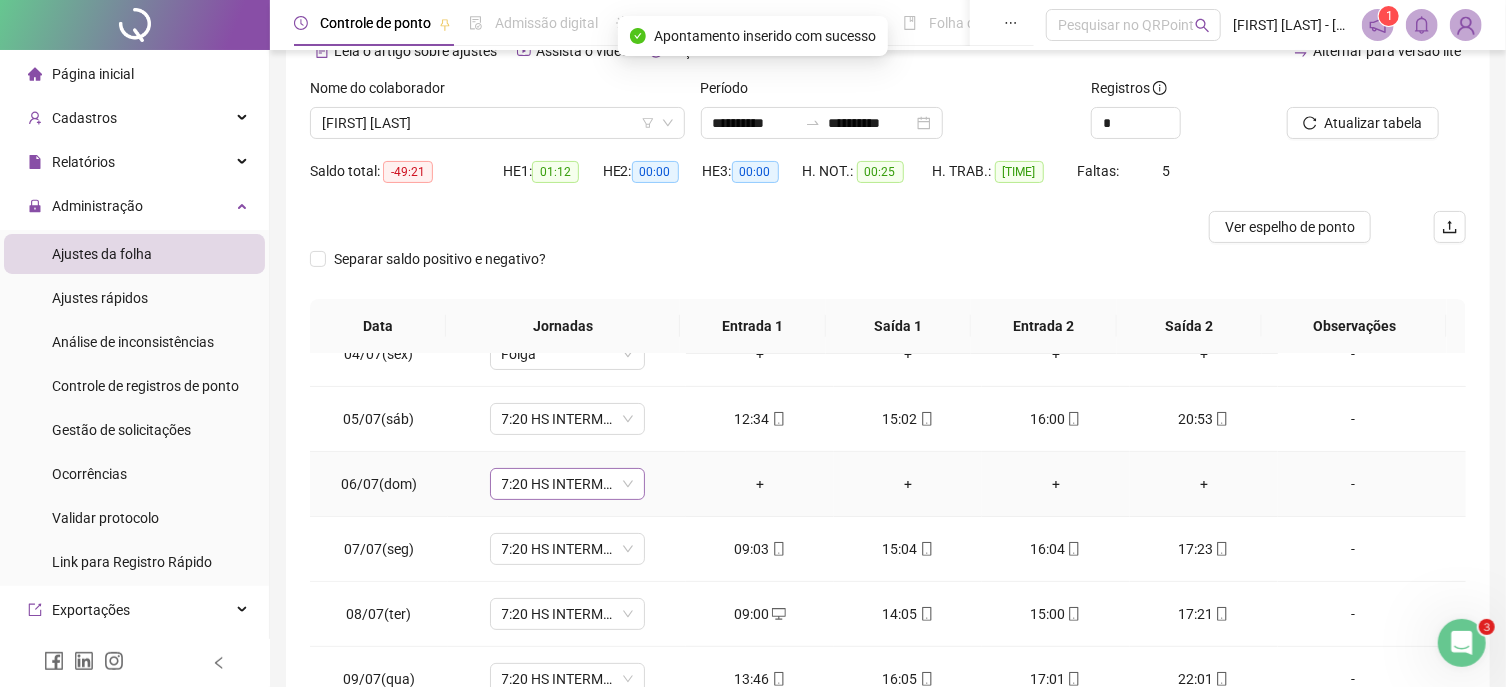click on "7:20 HS INTERMEDIARIO" at bounding box center [567, 484] 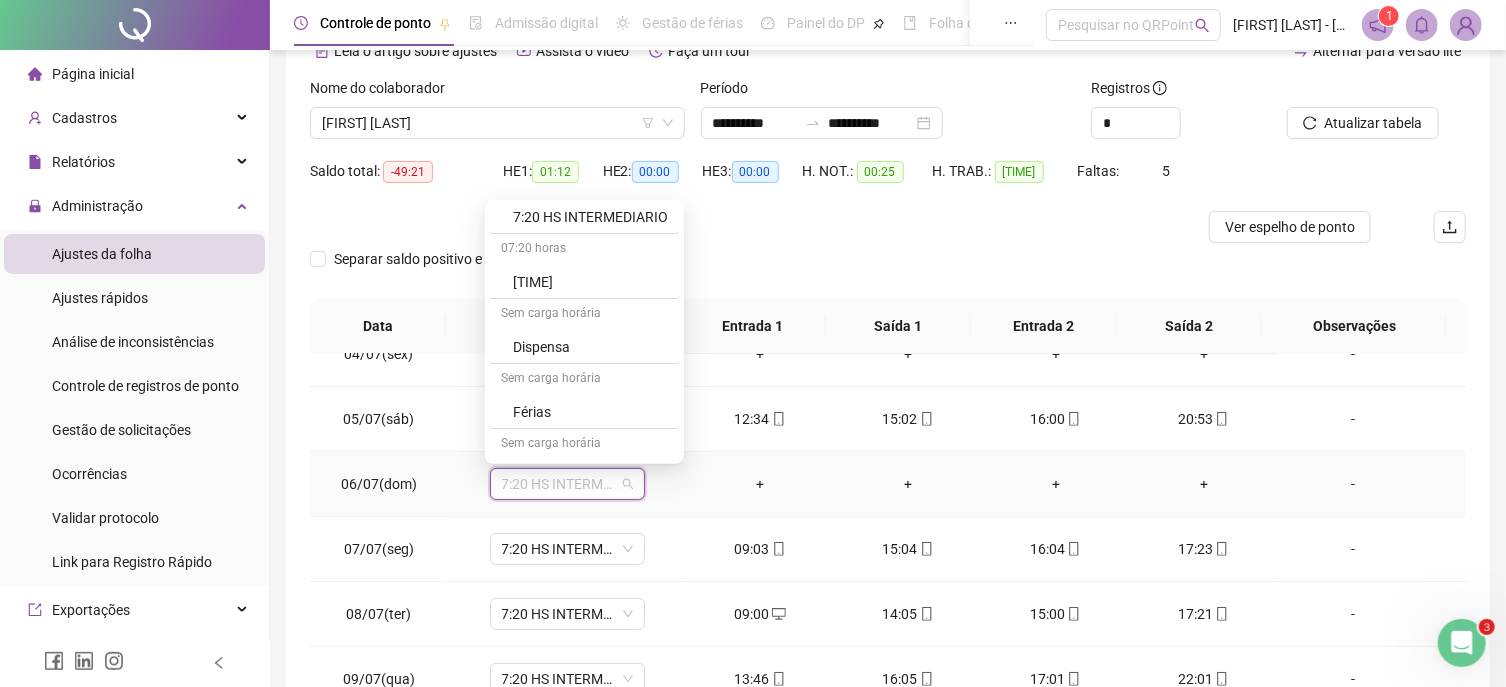 scroll, scrollTop: 394, scrollLeft: 0, axis: vertical 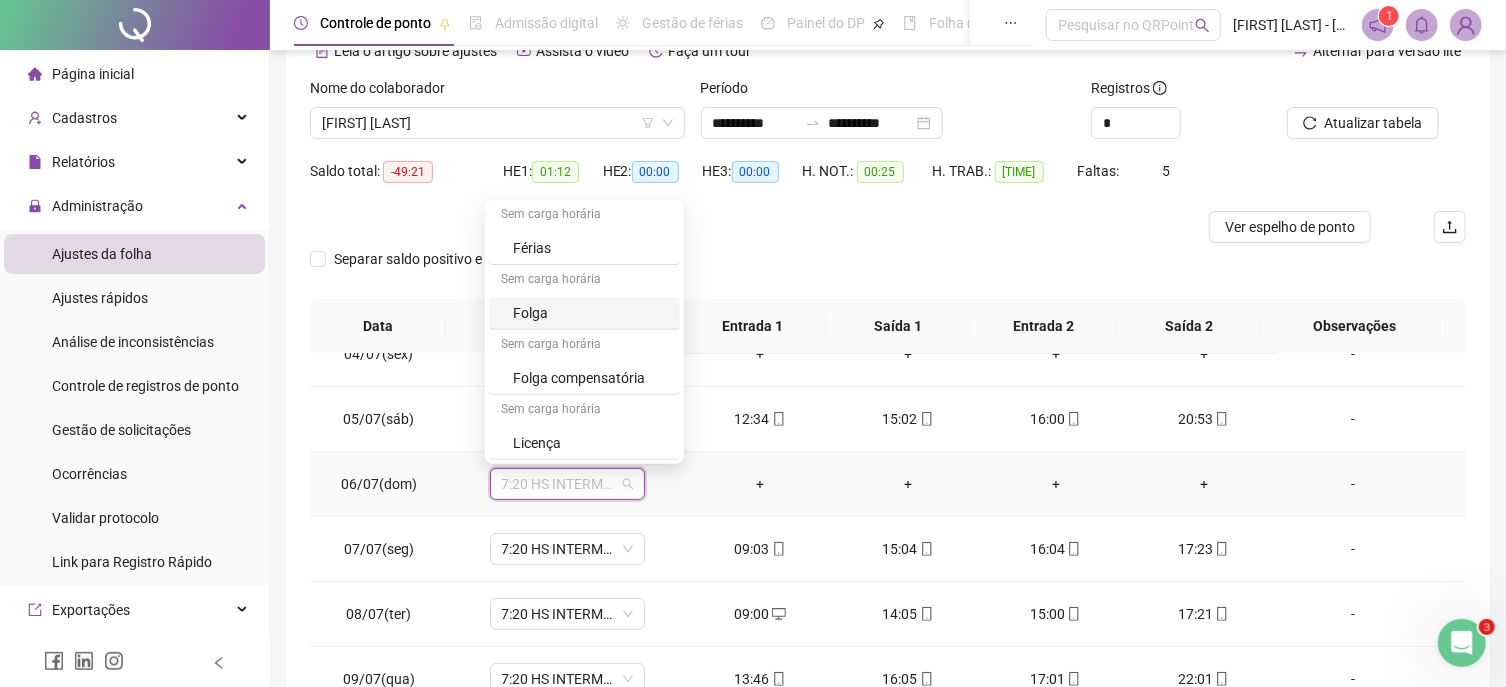 click on "Folga" at bounding box center (590, 313) 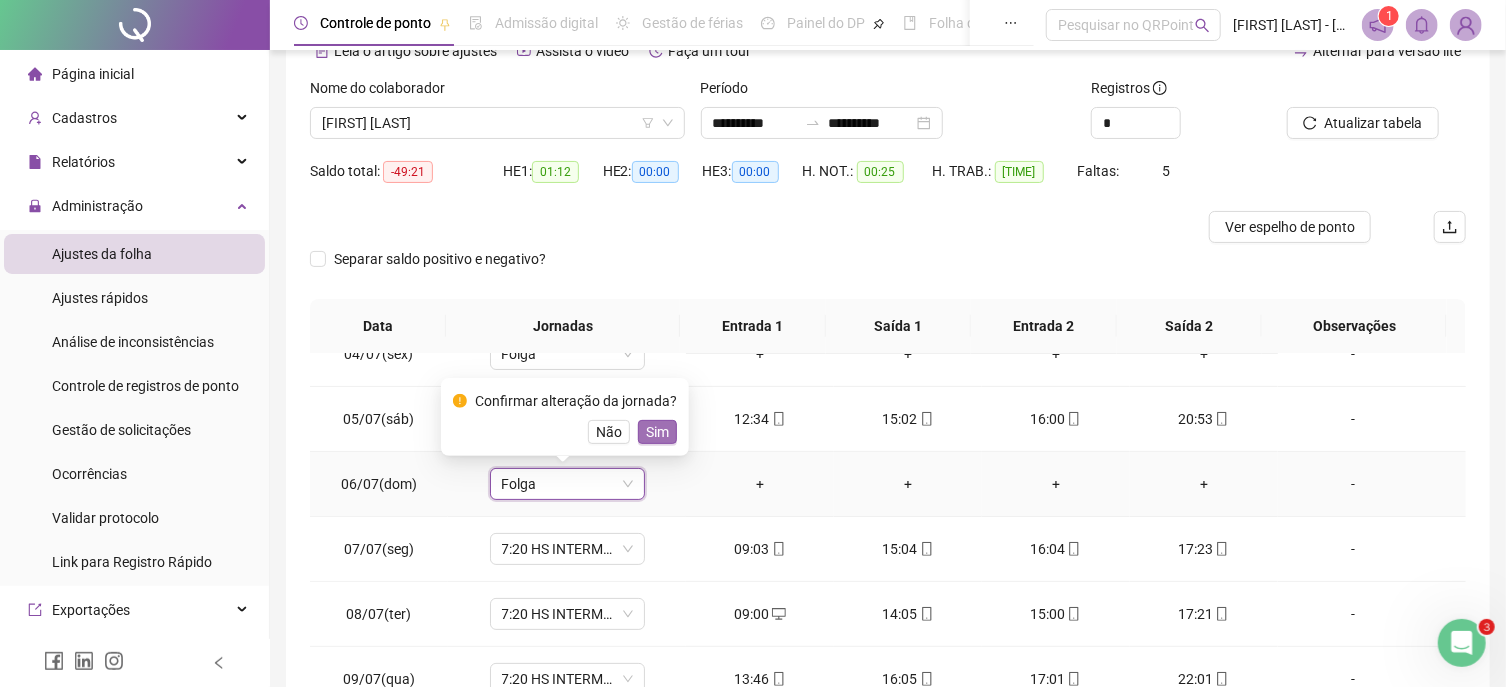 click on "Sim" at bounding box center [657, 432] 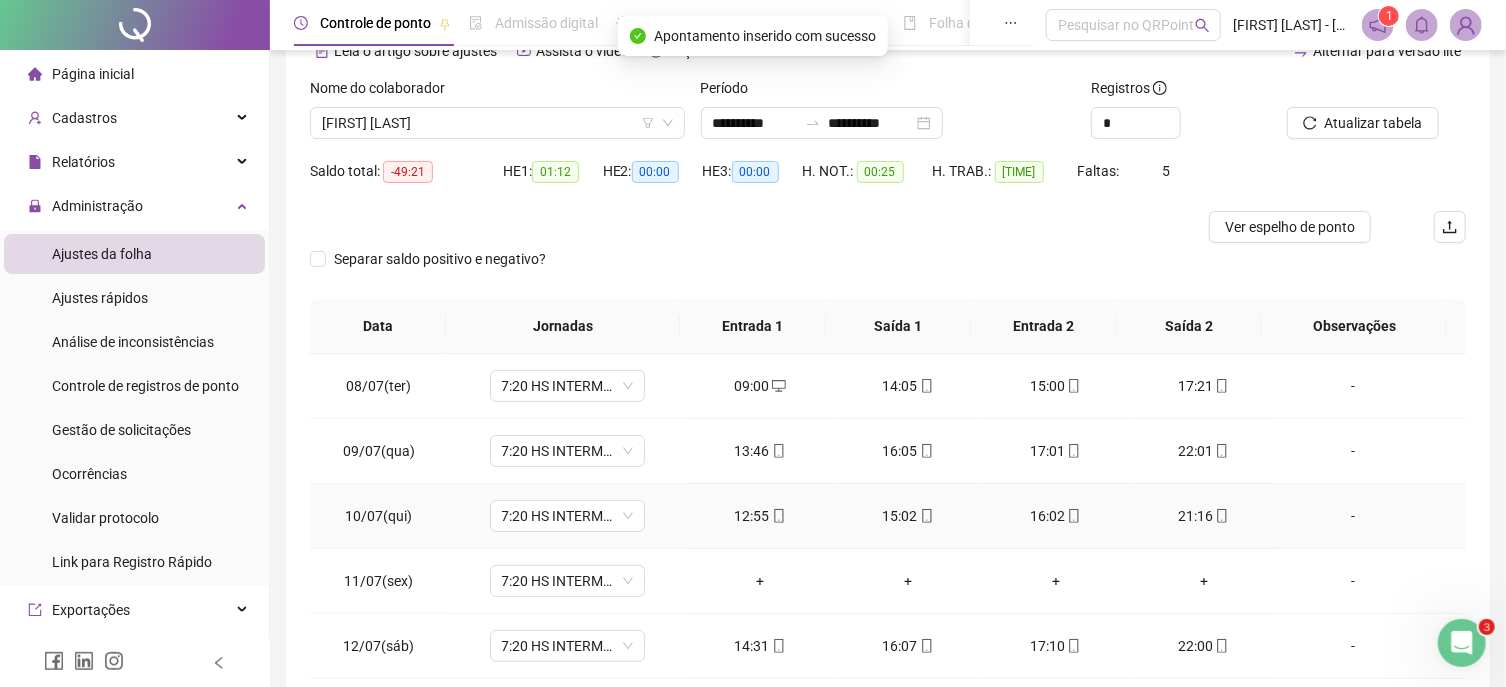 scroll, scrollTop: 569, scrollLeft: 0, axis: vertical 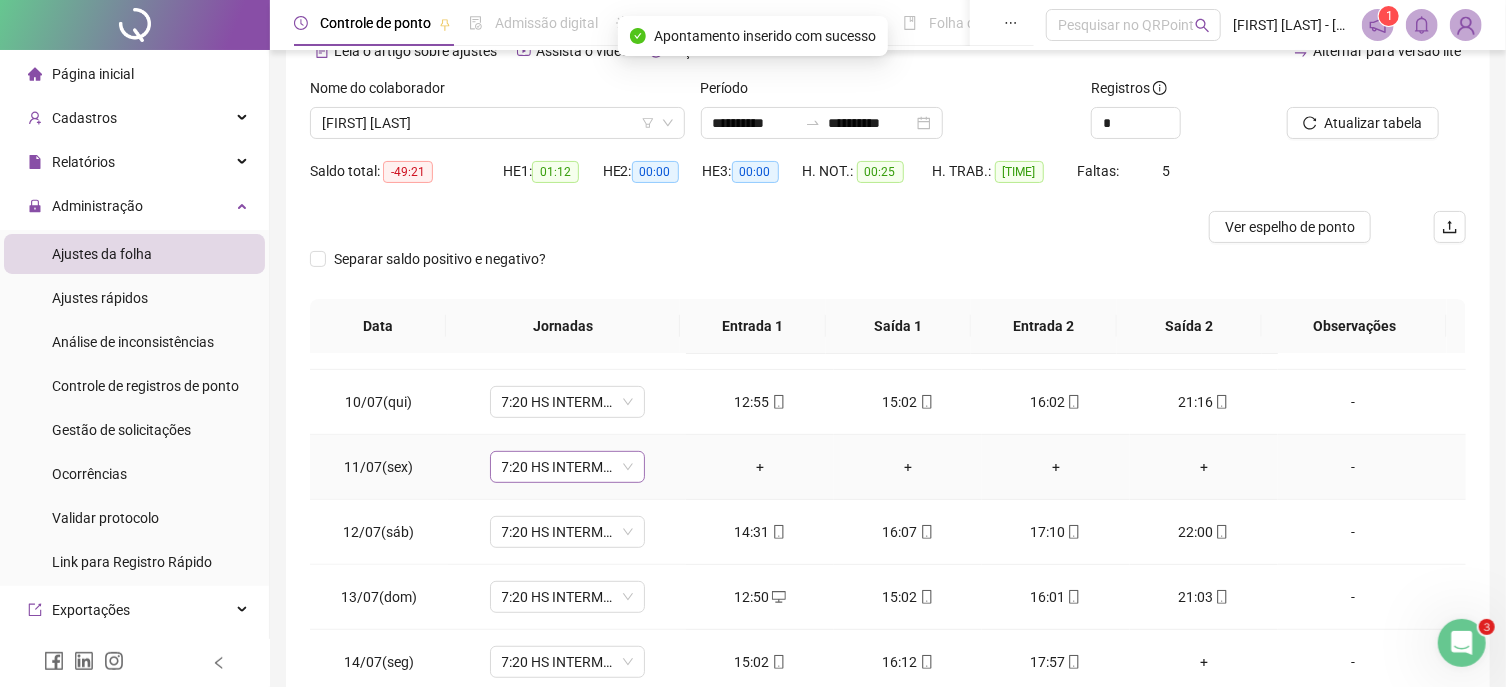 click on "7:20 HS INTERMEDIARIO" at bounding box center [567, 467] 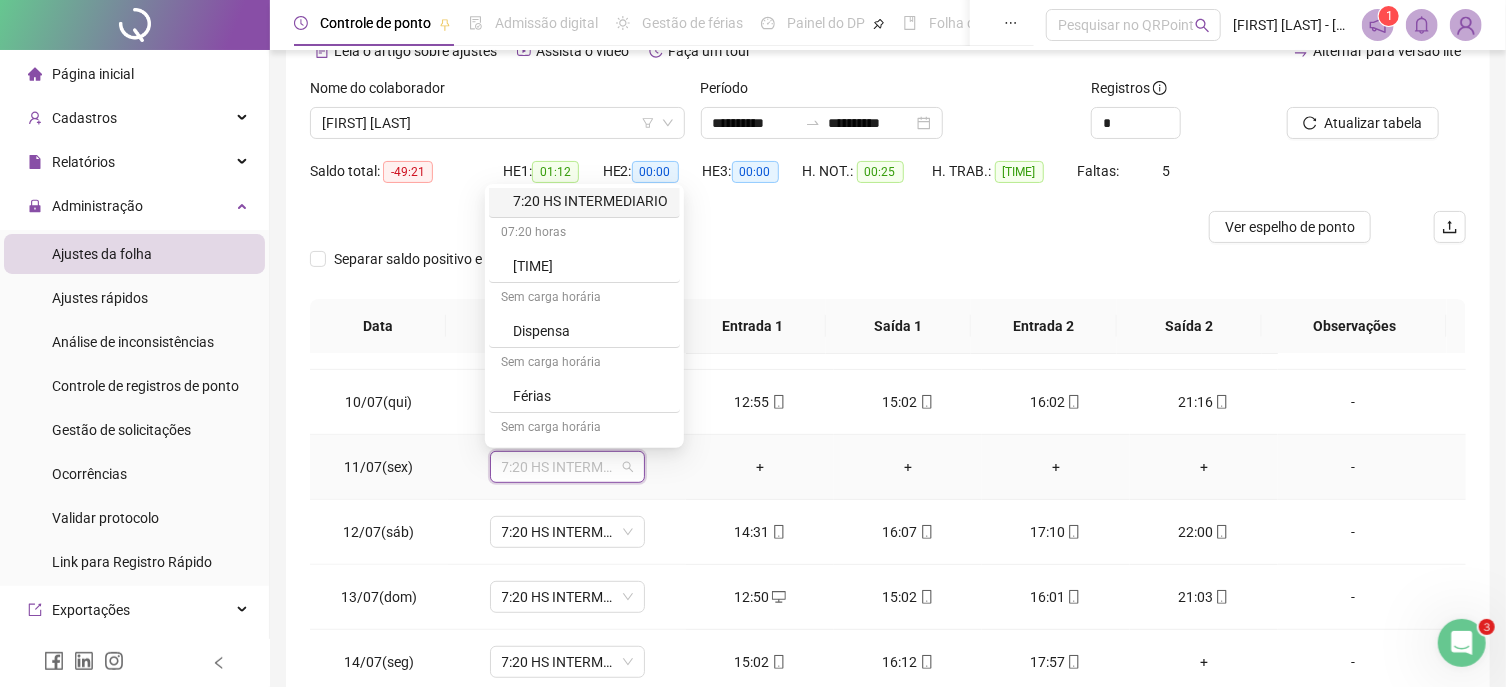 scroll, scrollTop: 395, scrollLeft: 0, axis: vertical 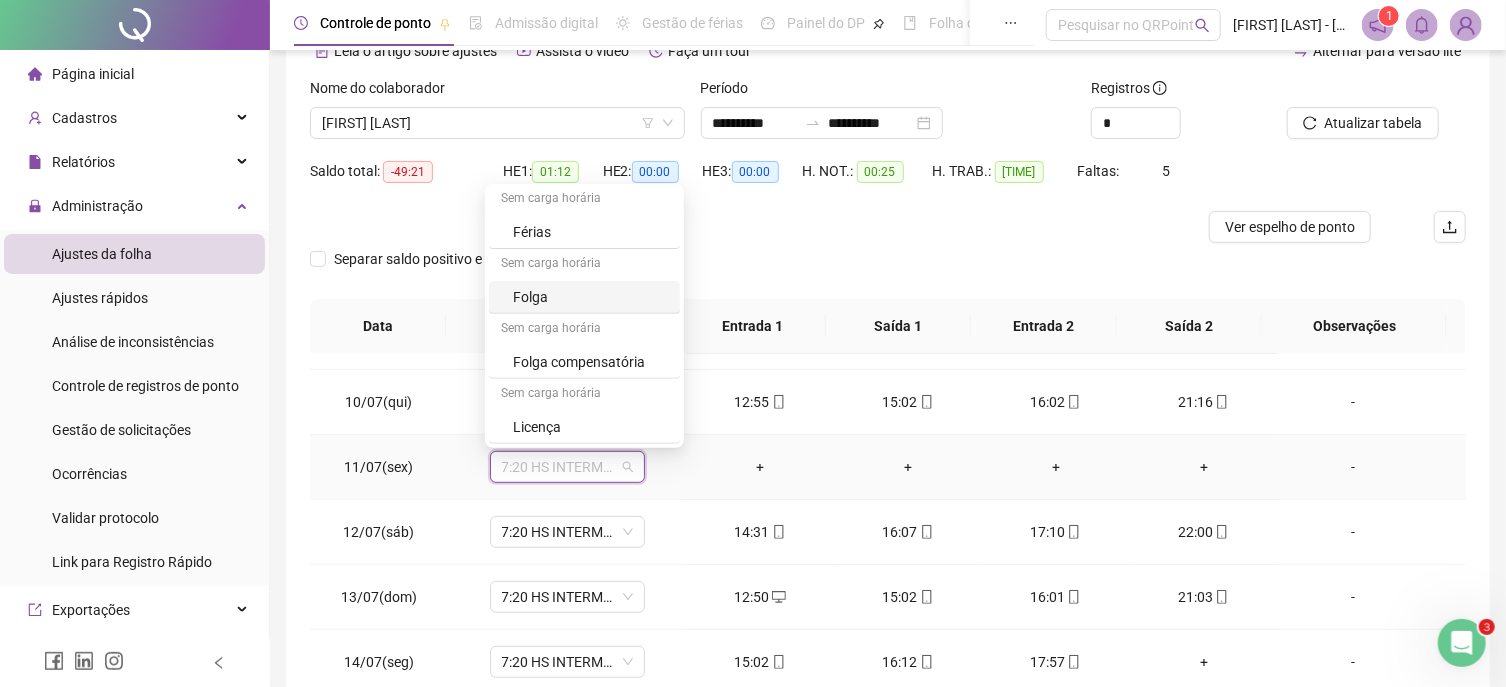 click on "Folga" at bounding box center (590, 297) 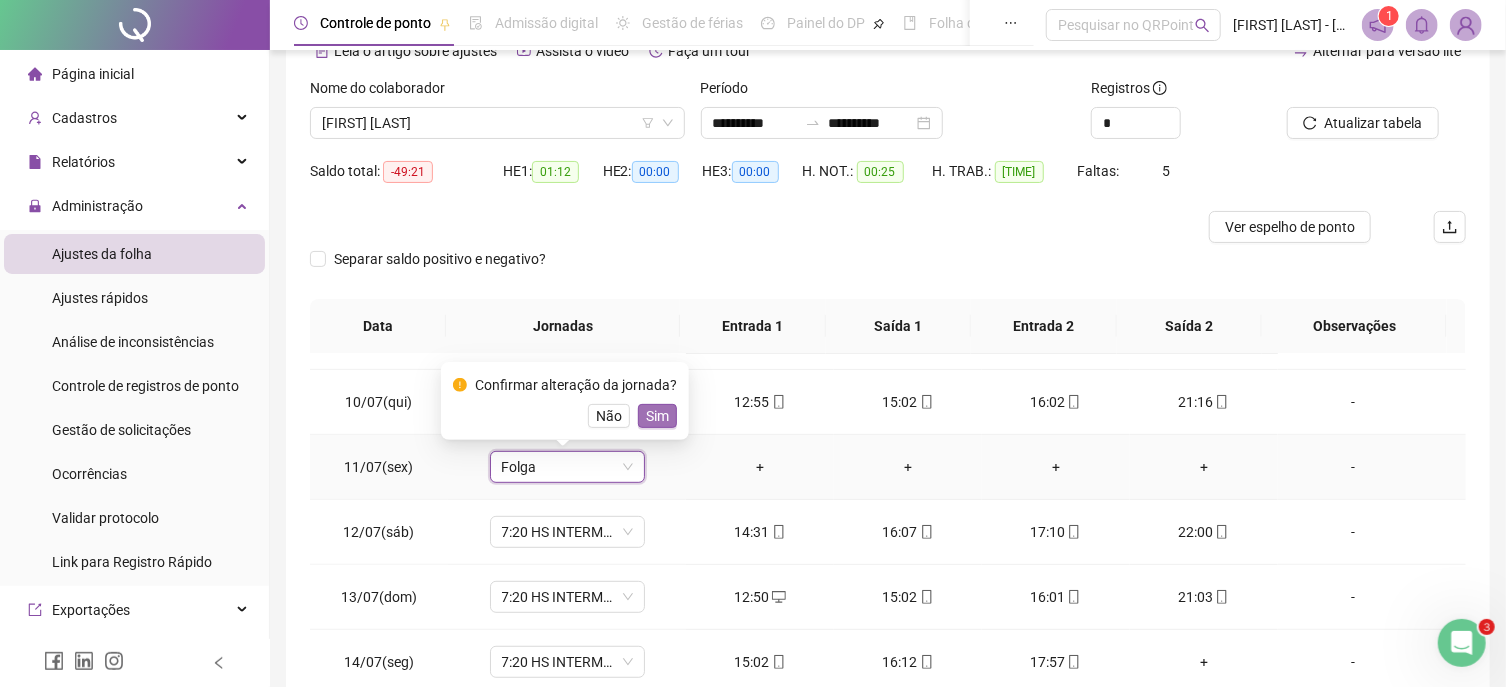 click on "Sim" at bounding box center (657, 416) 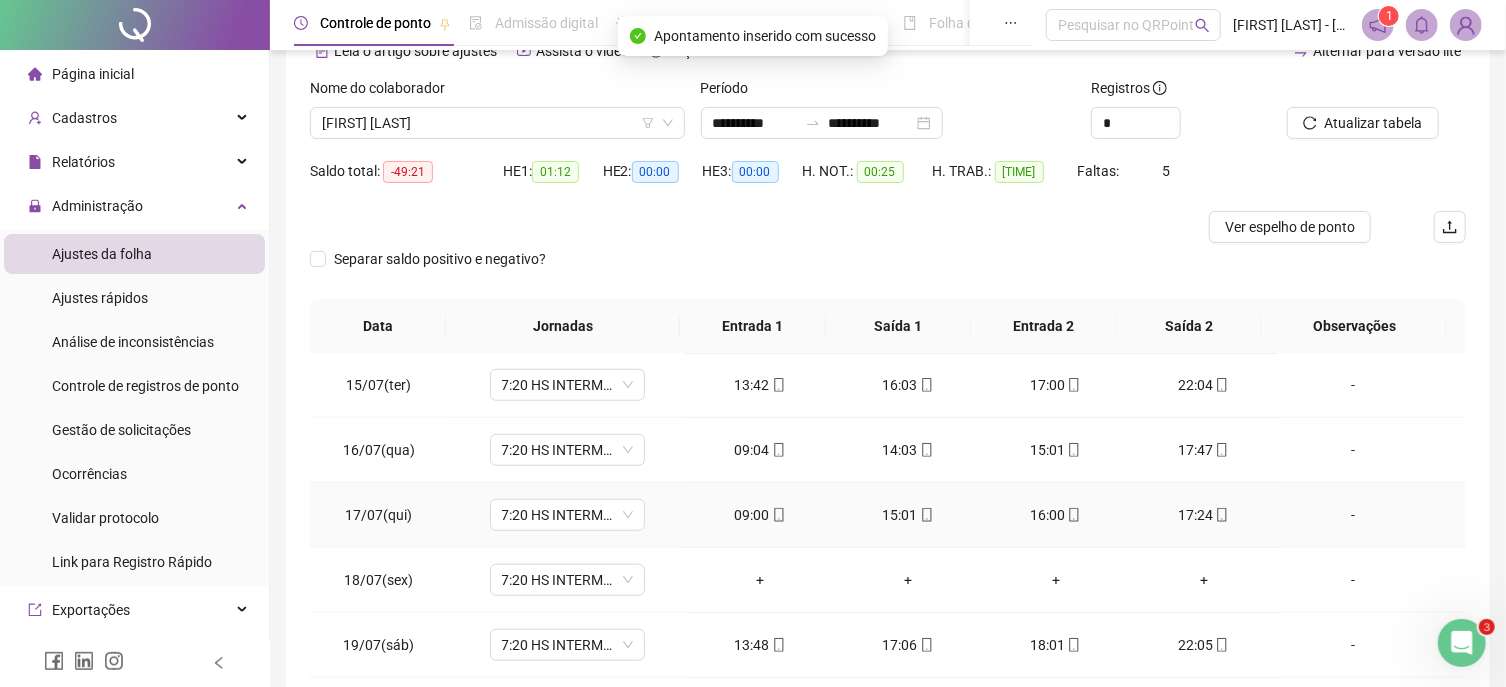 scroll, scrollTop: 1025, scrollLeft: 0, axis: vertical 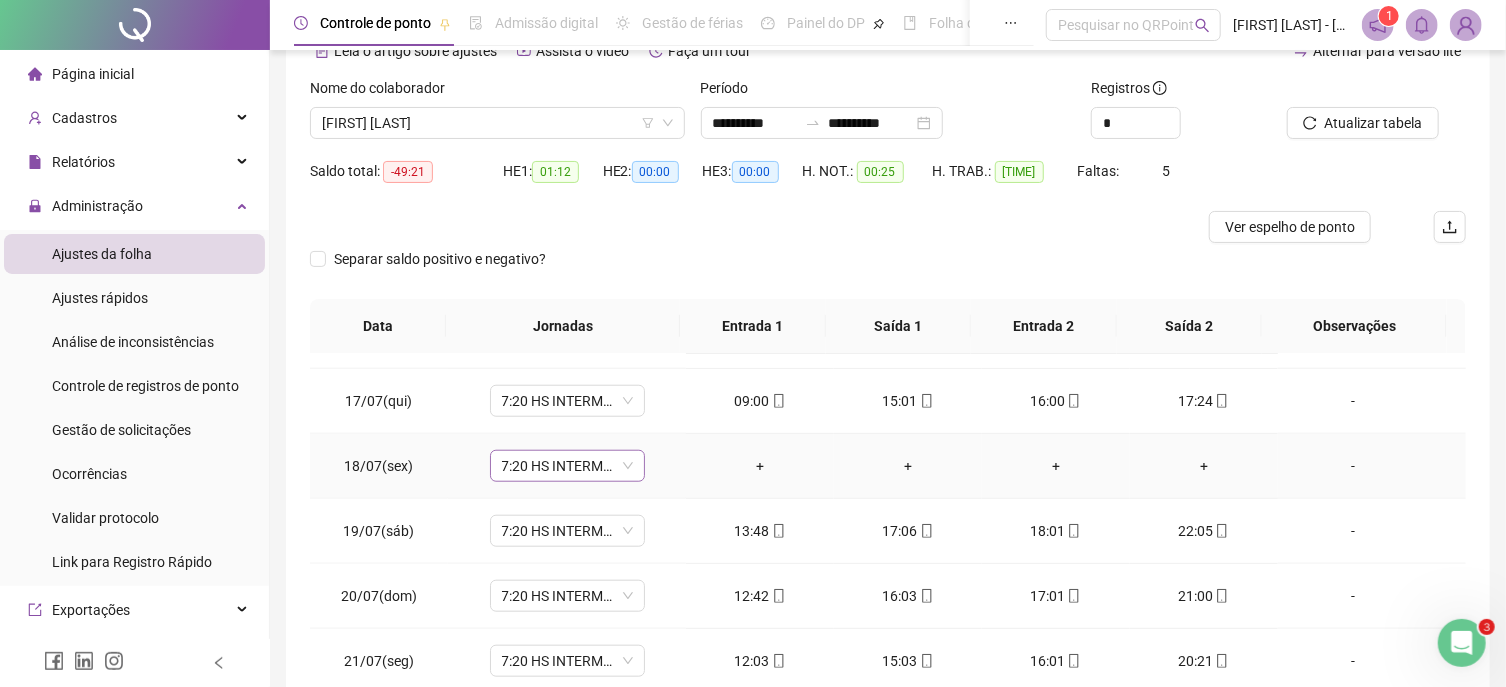 click on "7:20 HS INTERMEDIARIO" at bounding box center (567, 466) 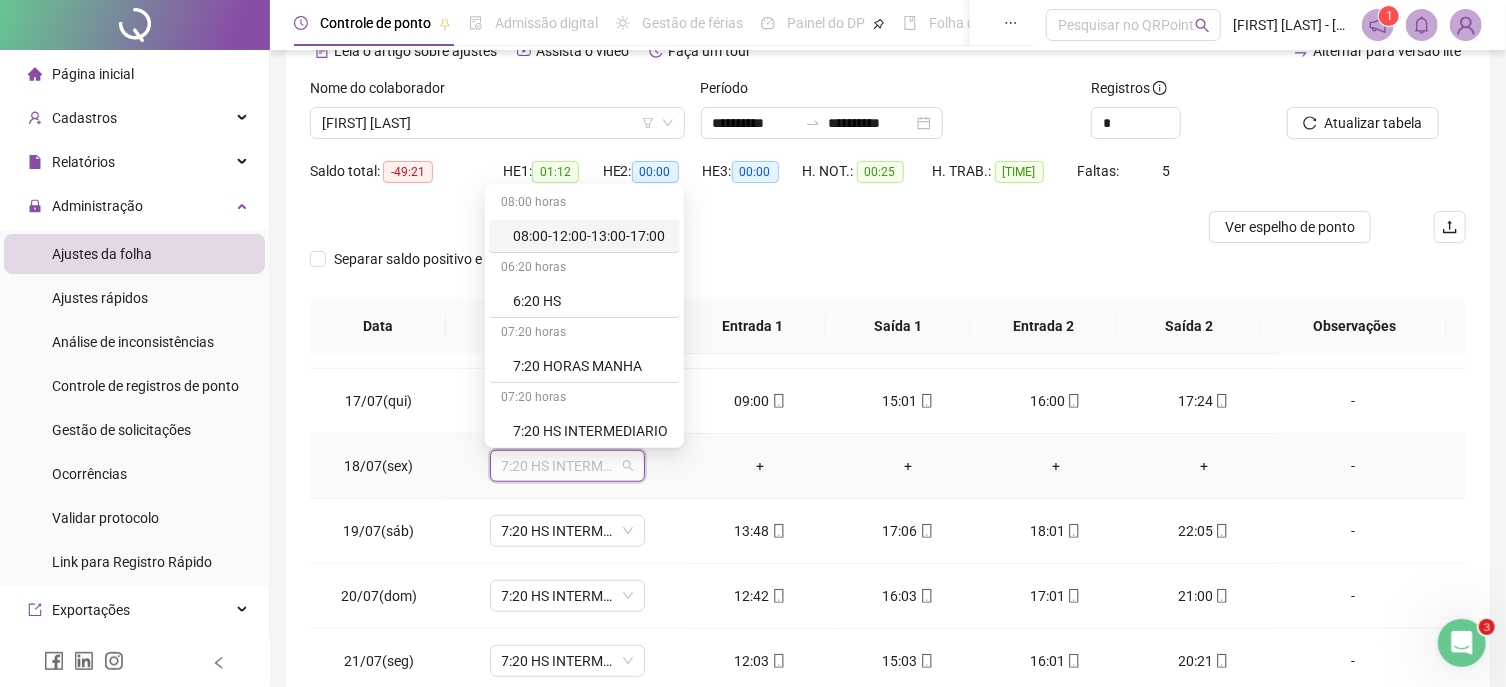scroll, scrollTop: 395, scrollLeft: 0, axis: vertical 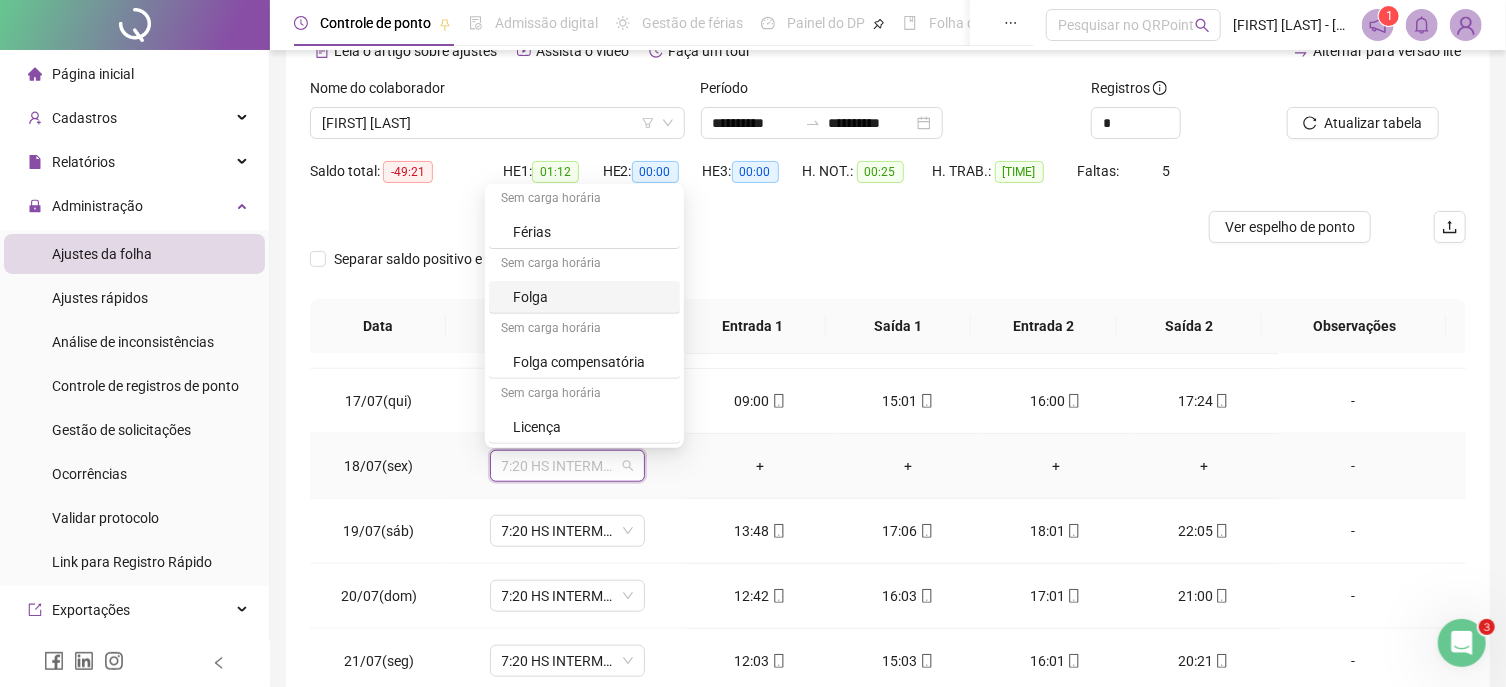 click on "Folga" at bounding box center [590, 297] 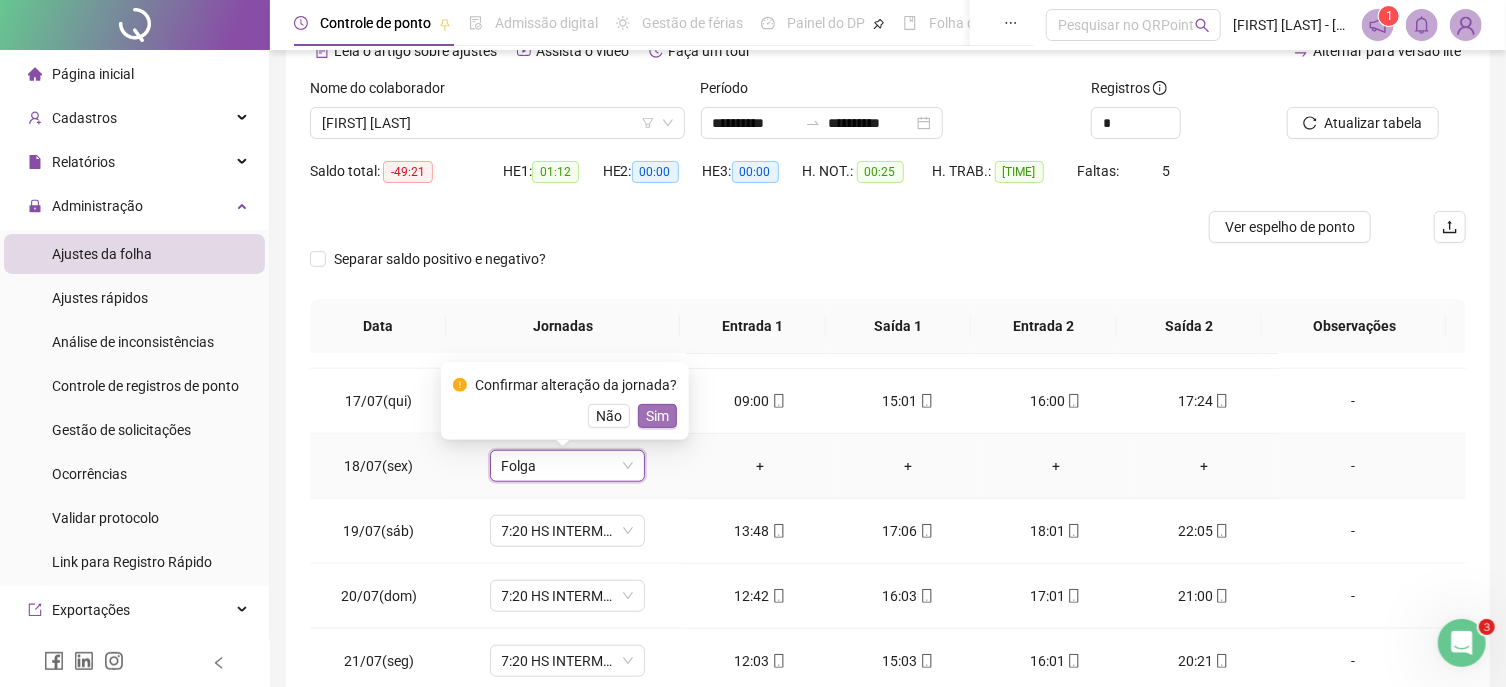 click on "Sim" at bounding box center (657, 416) 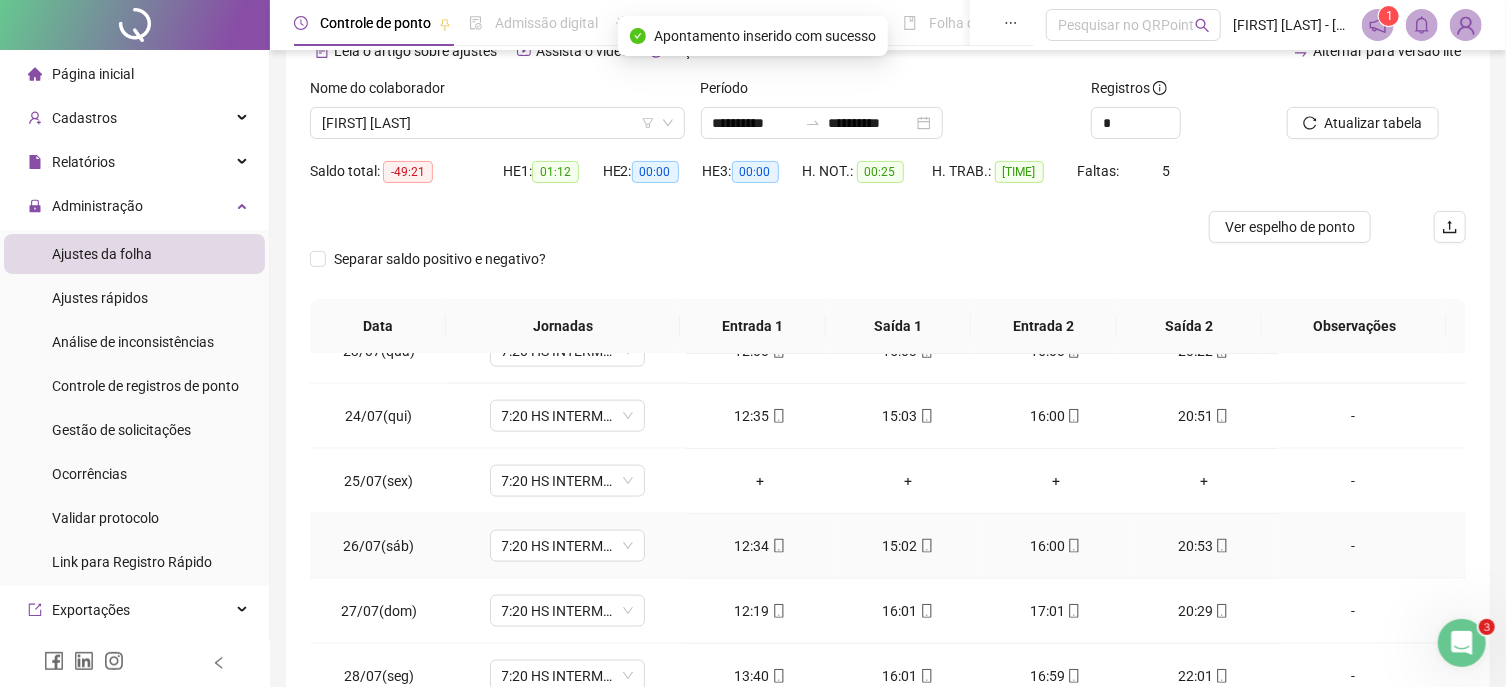 scroll, scrollTop: 1480, scrollLeft: 0, axis: vertical 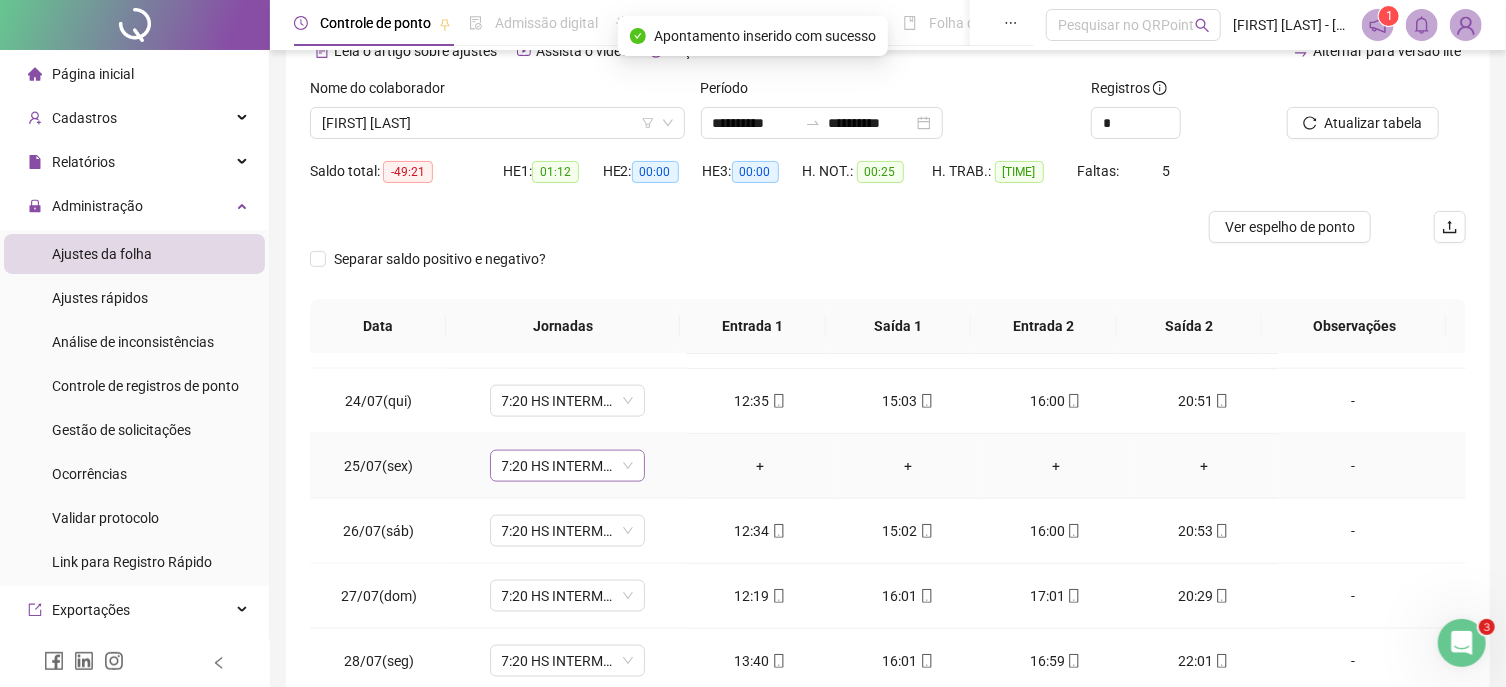 click on "7:20 HS INTERMEDIARIO" at bounding box center (567, 466) 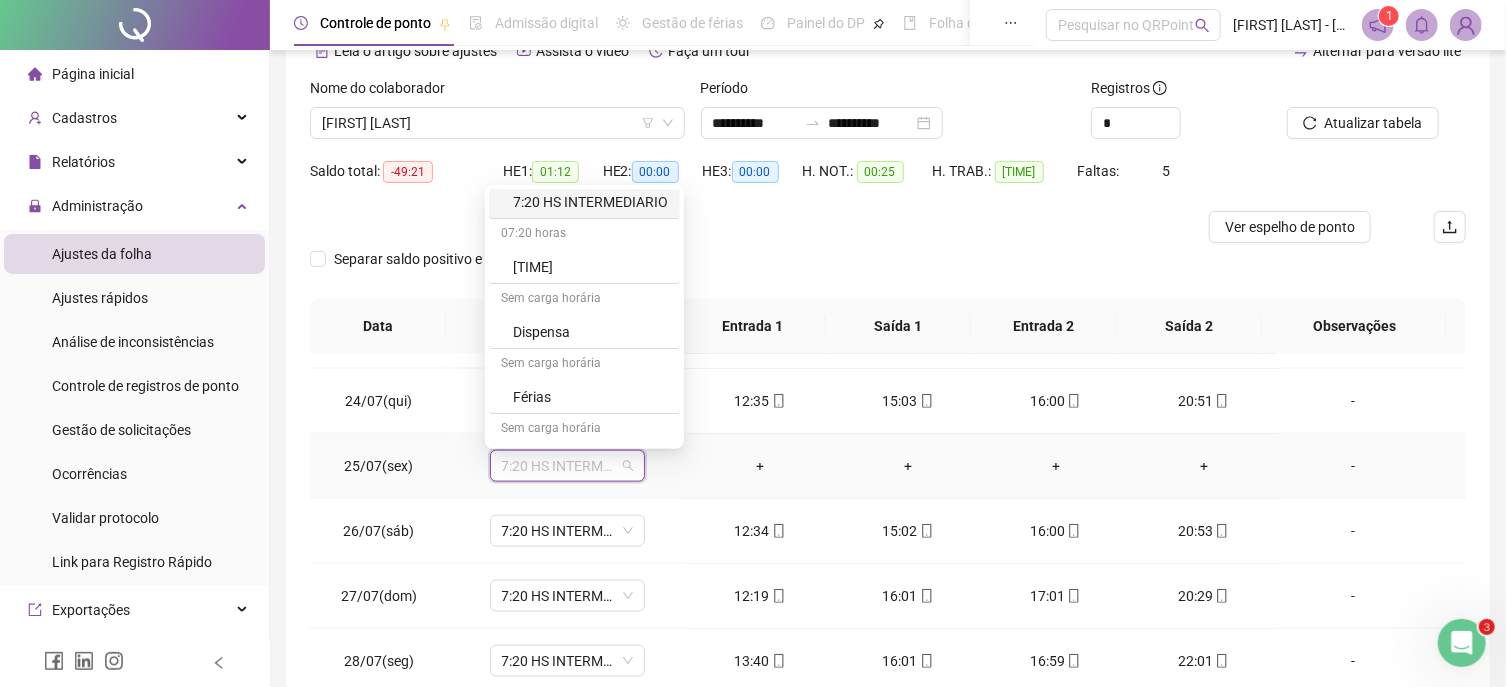 scroll, scrollTop: 395, scrollLeft: 0, axis: vertical 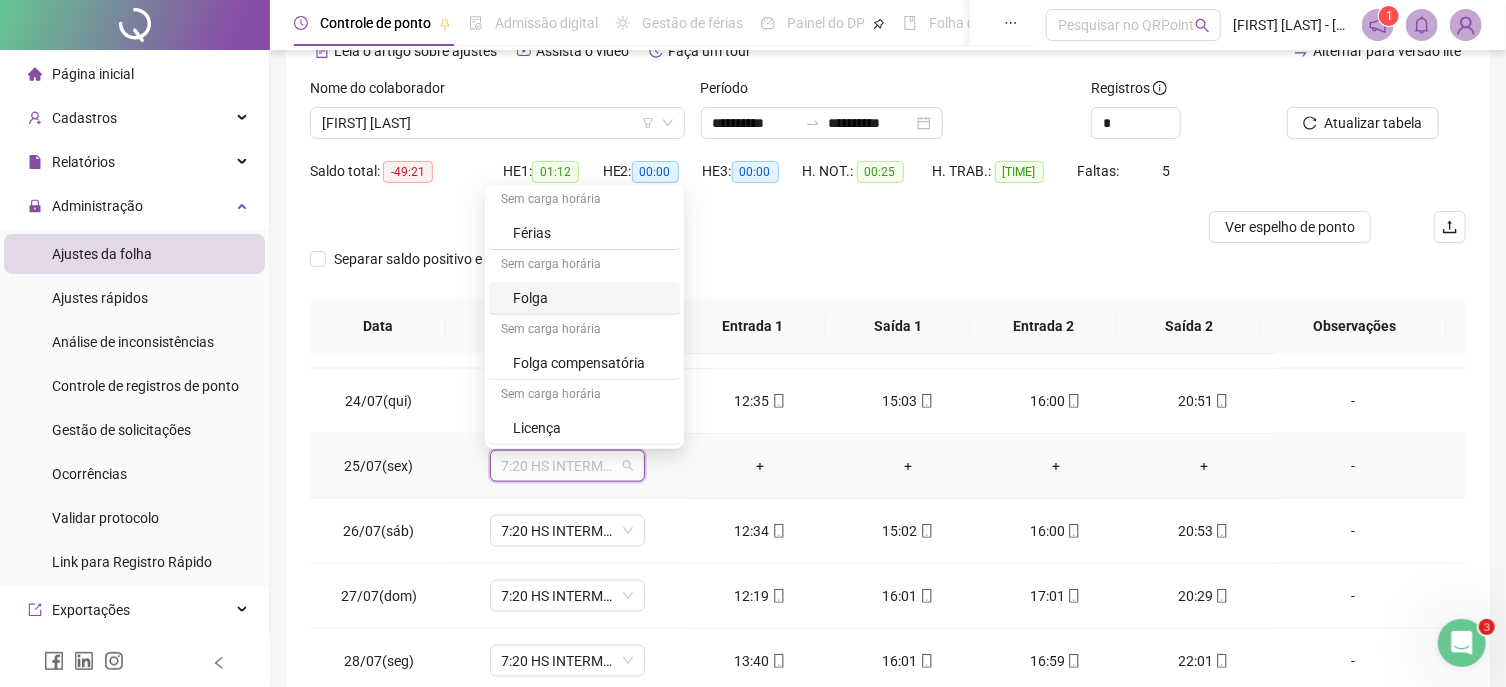 click on "Folga" at bounding box center [584, 298] 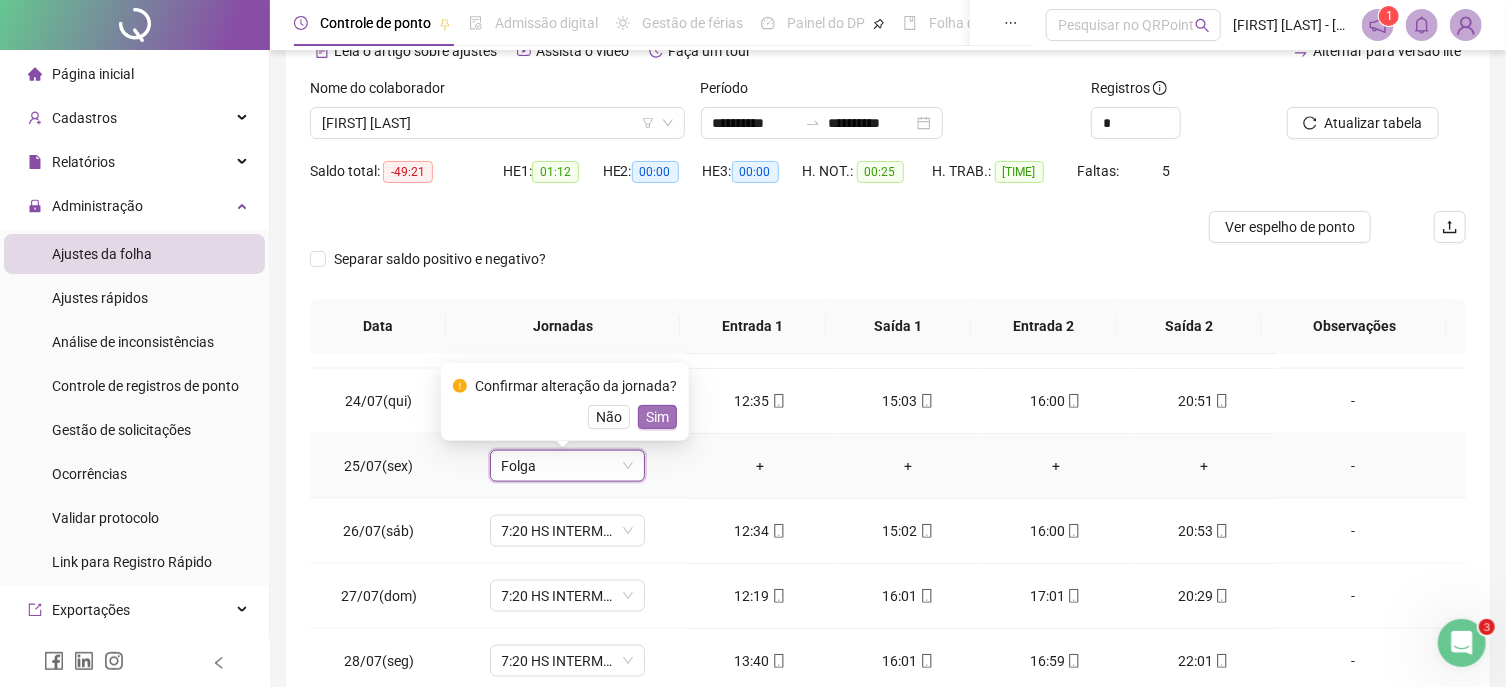 click on "Sim" at bounding box center [657, 417] 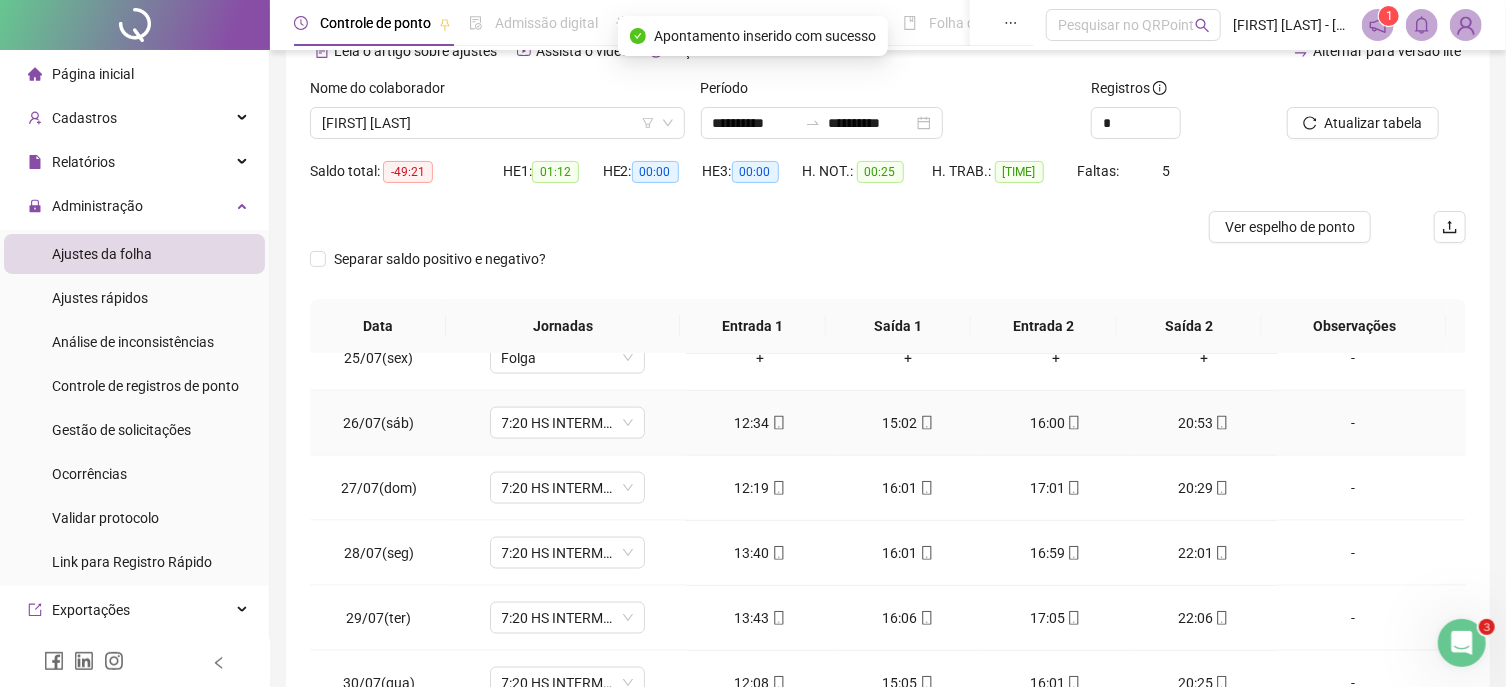 scroll, scrollTop: 1591, scrollLeft: 0, axis: vertical 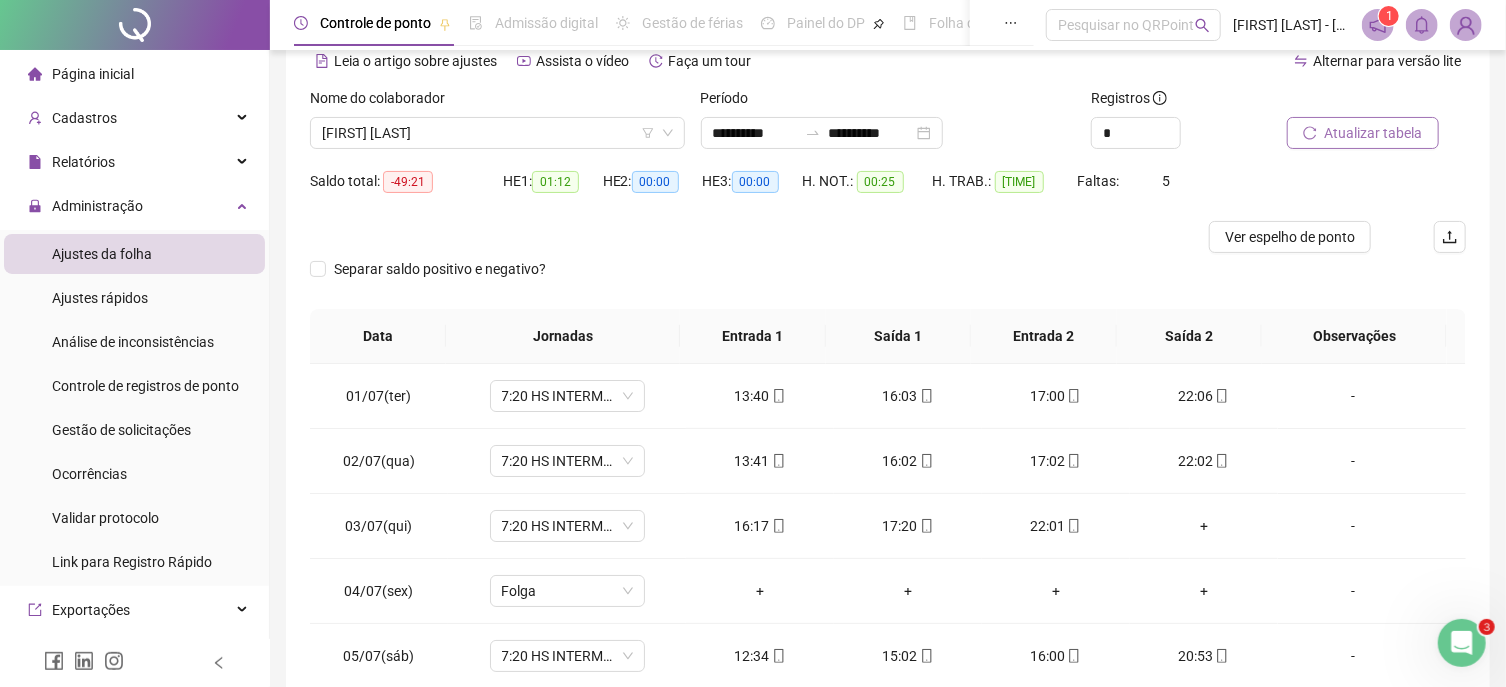 click on "Atualizar tabela" at bounding box center (1374, 133) 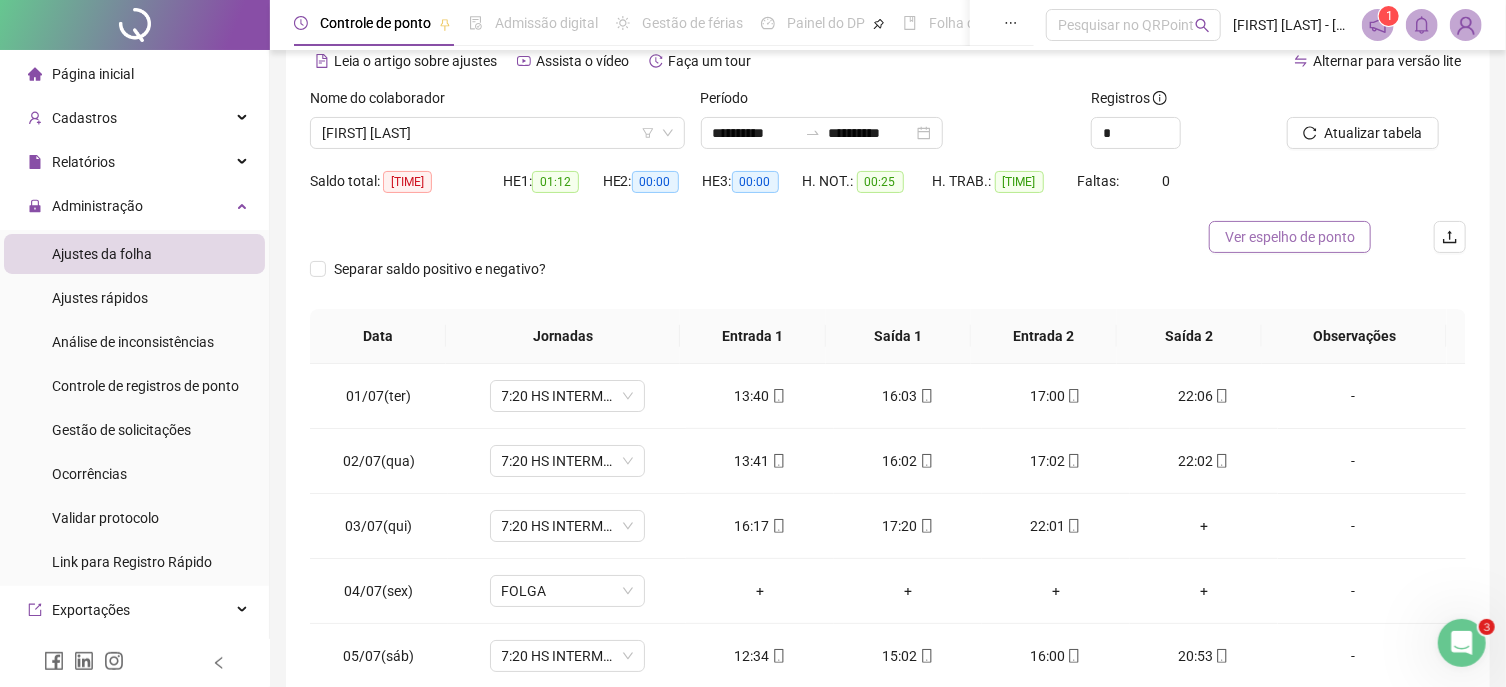 click on "Ver espelho de ponto" at bounding box center [1290, 237] 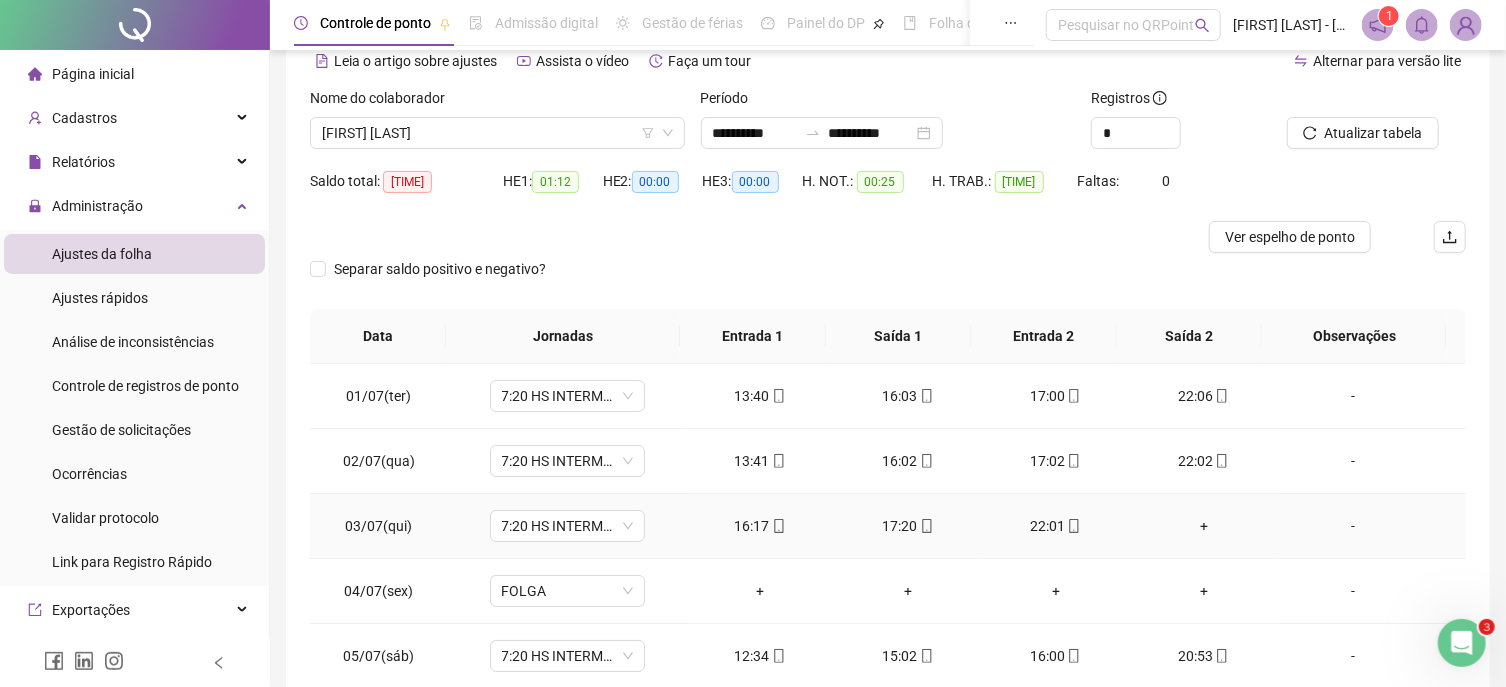 click on "-" at bounding box center (1353, 526) 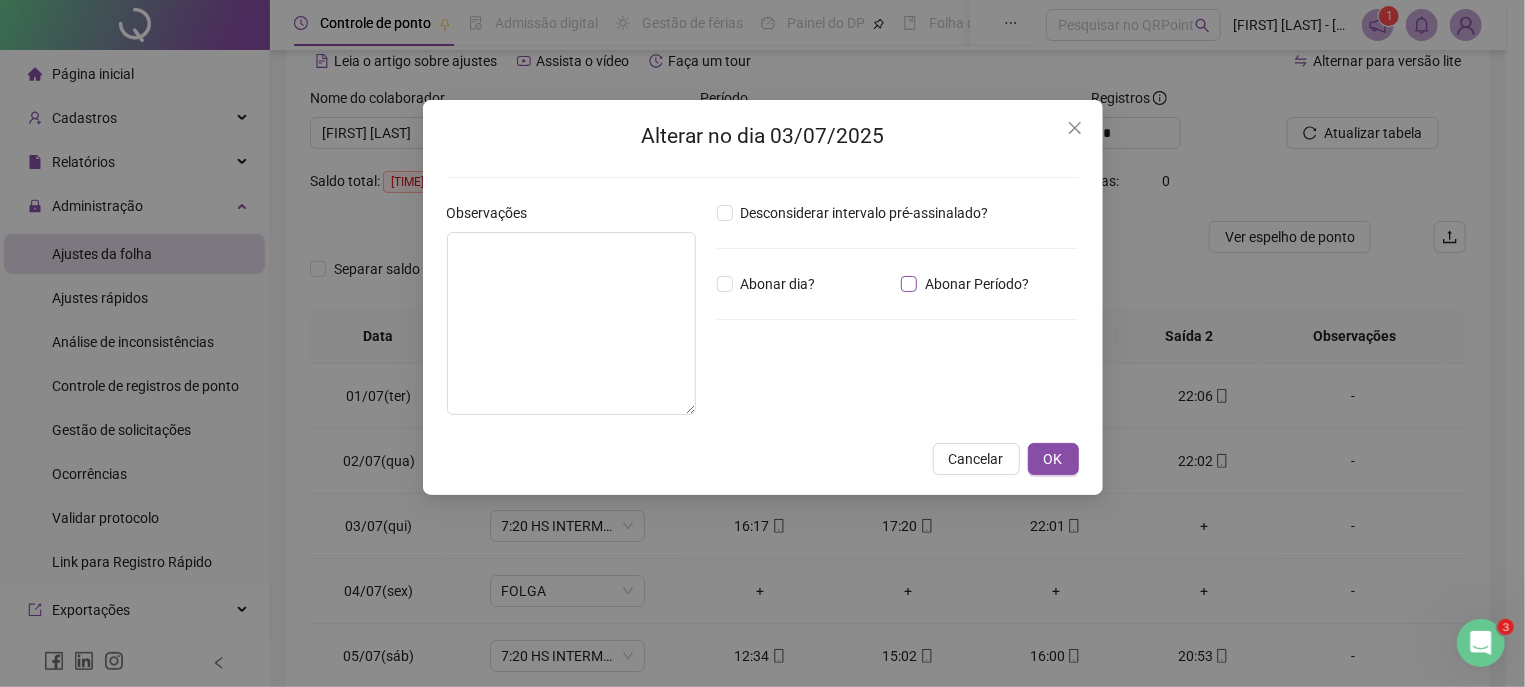 type 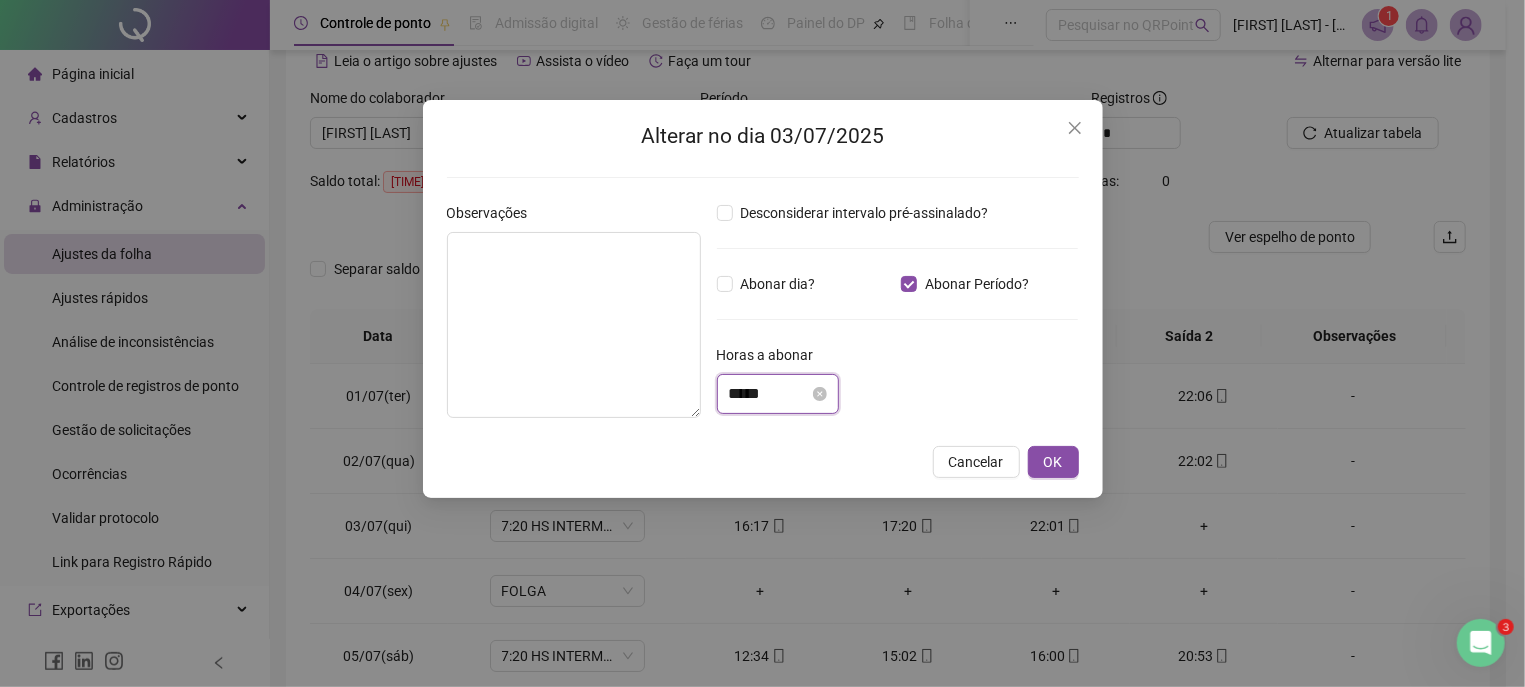 click on "*****" at bounding box center (769, 394) 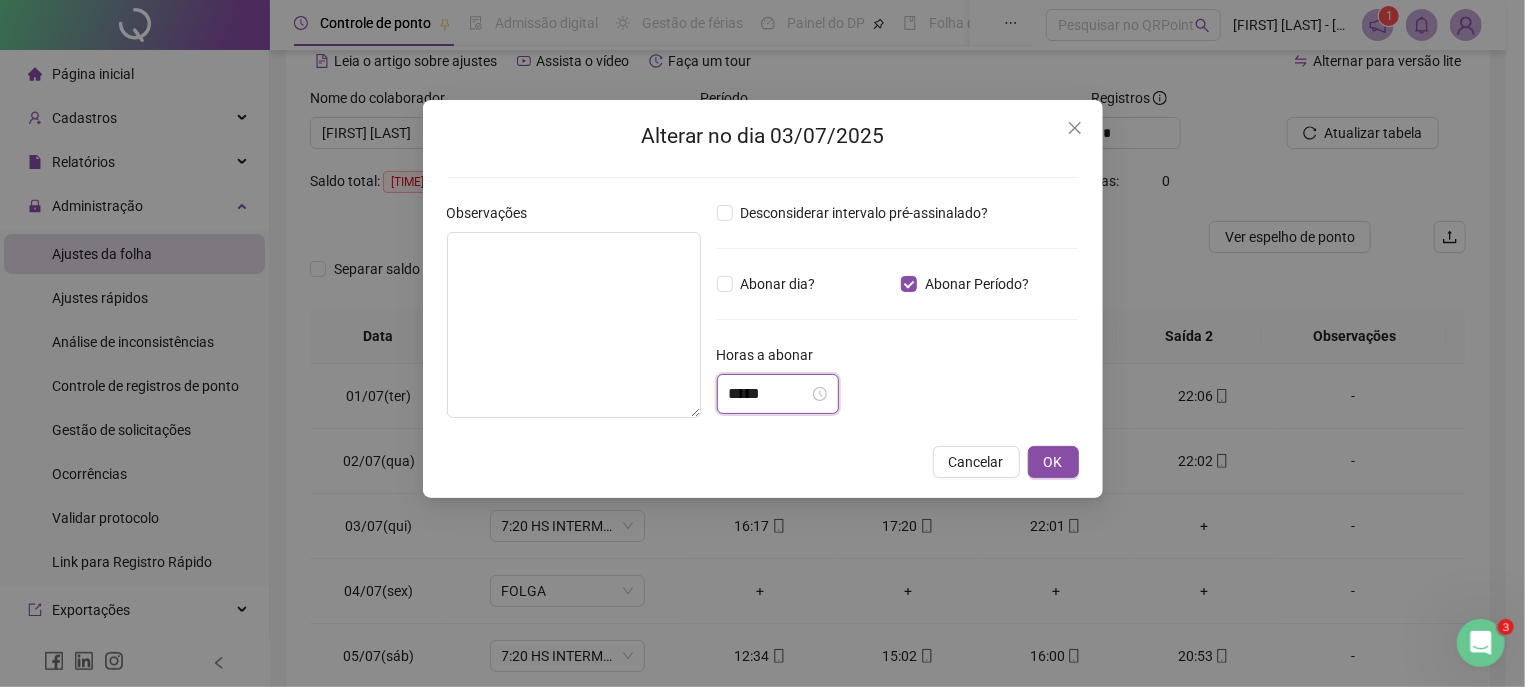 scroll, scrollTop: 10, scrollLeft: 0, axis: vertical 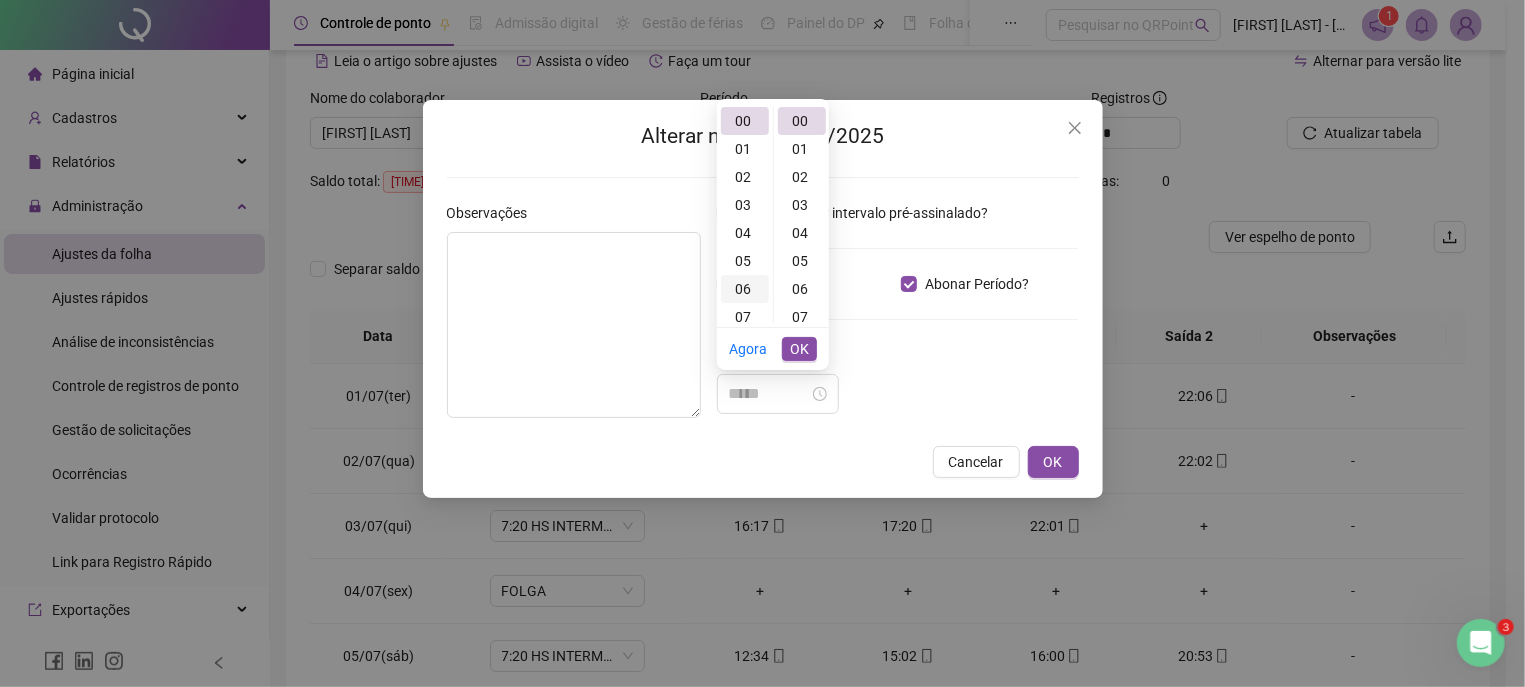 click on "06" at bounding box center (745, 289) 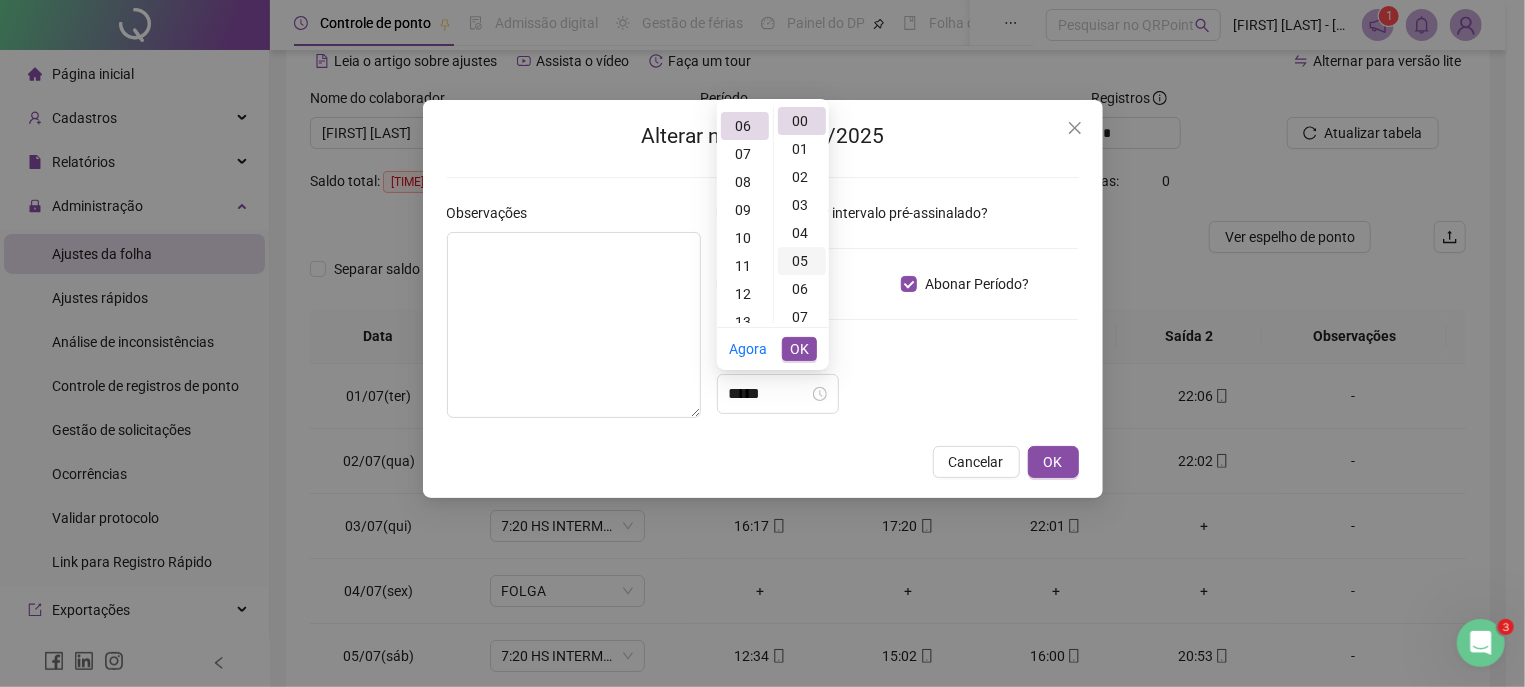 scroll, scrollTop: 168, scrollLeft: 0, axis: vertical 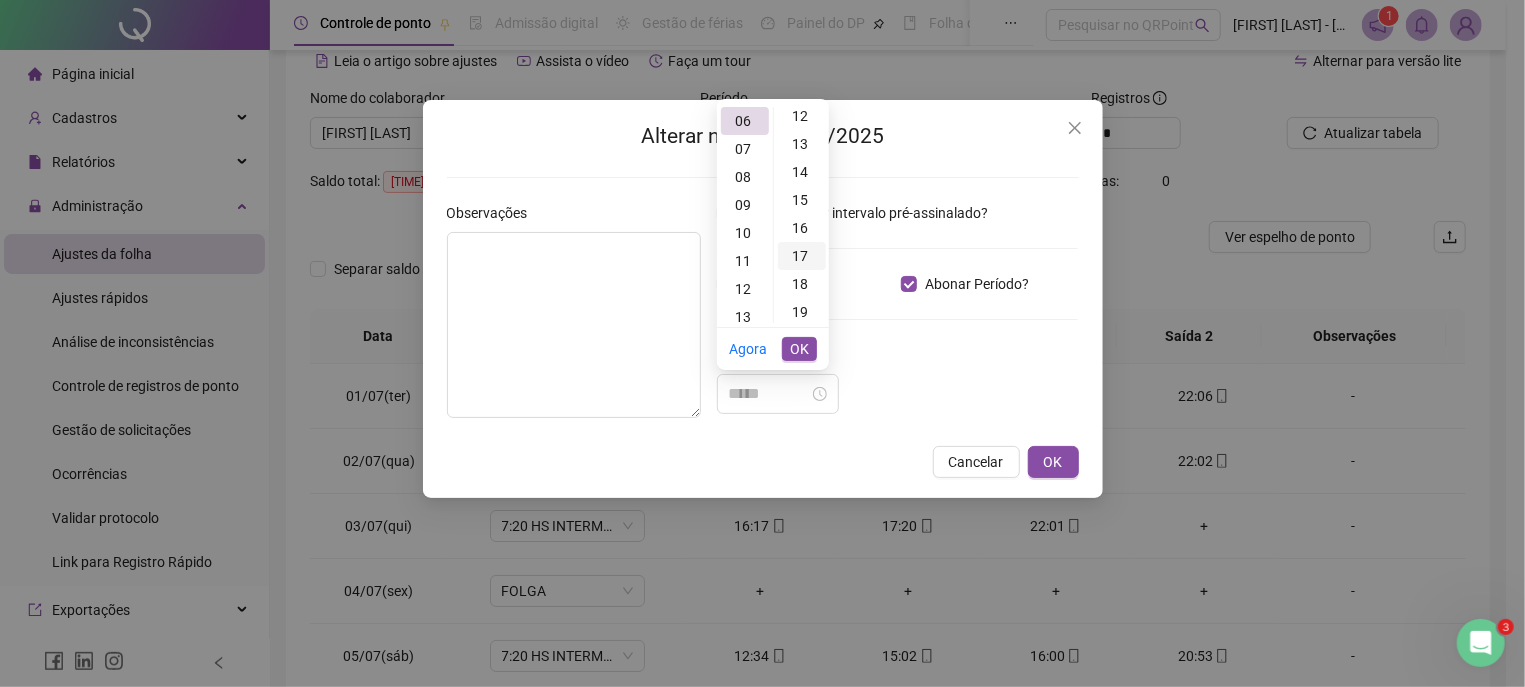 click on "17" at bounding box center [802, 256] 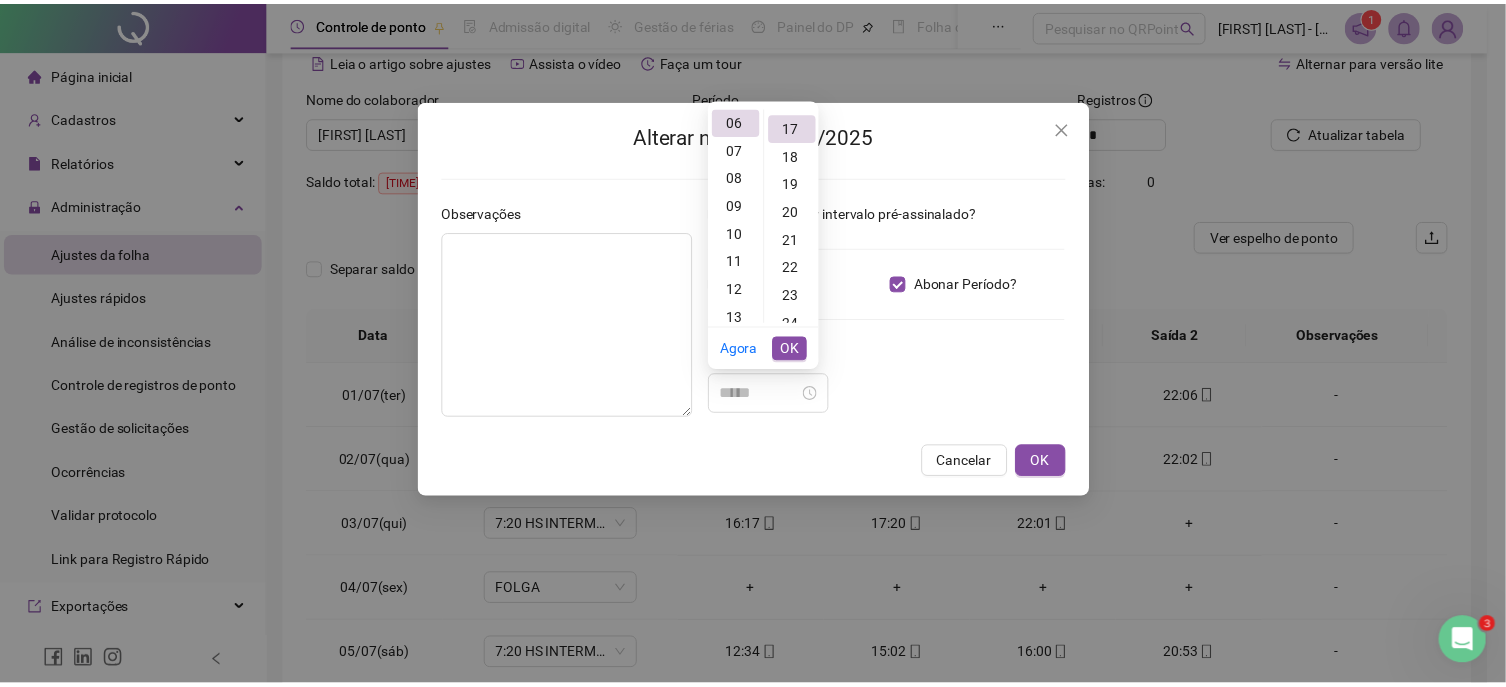 scroll, scrollTop: 475, scrollLeft: 0, axis: vertical 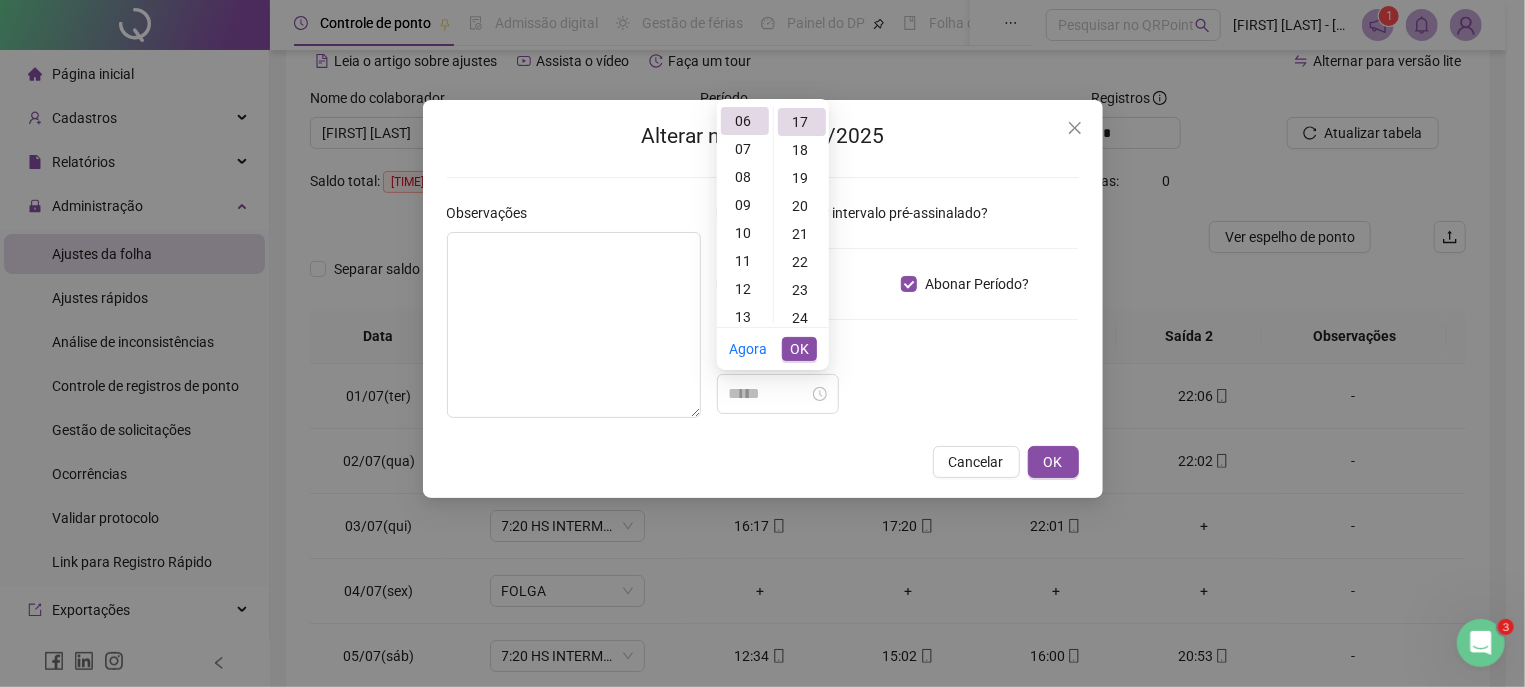 type on "*****" 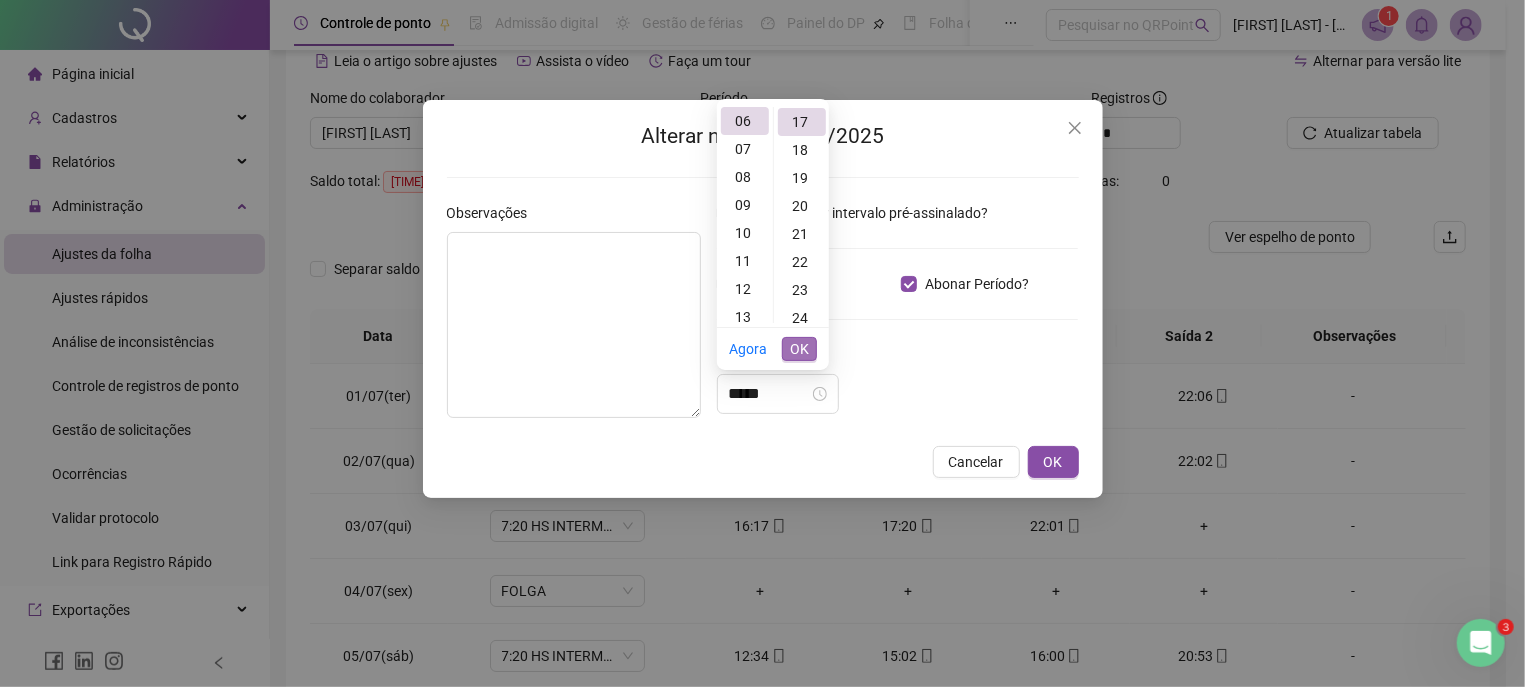 click on "OK" at bounding box center [799, 349] 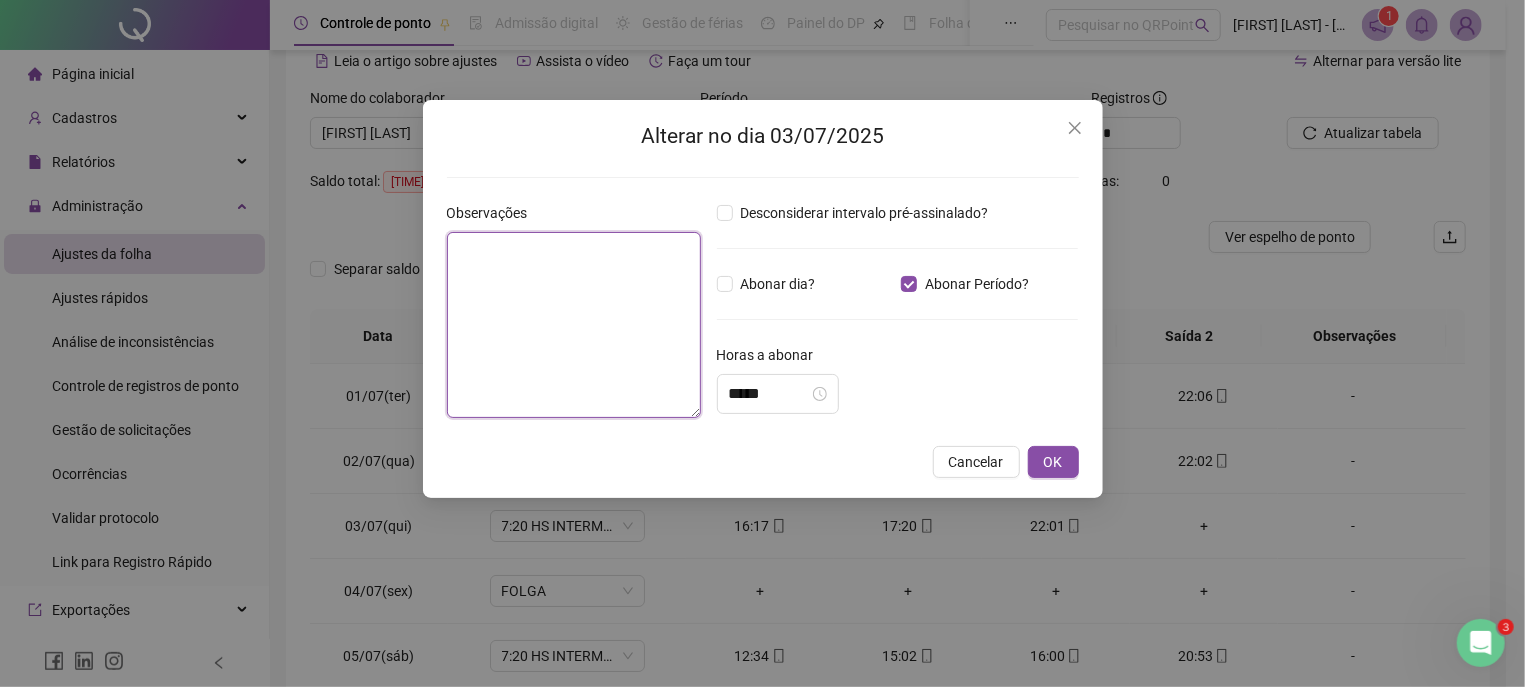 click at bounding box center [574, 325] 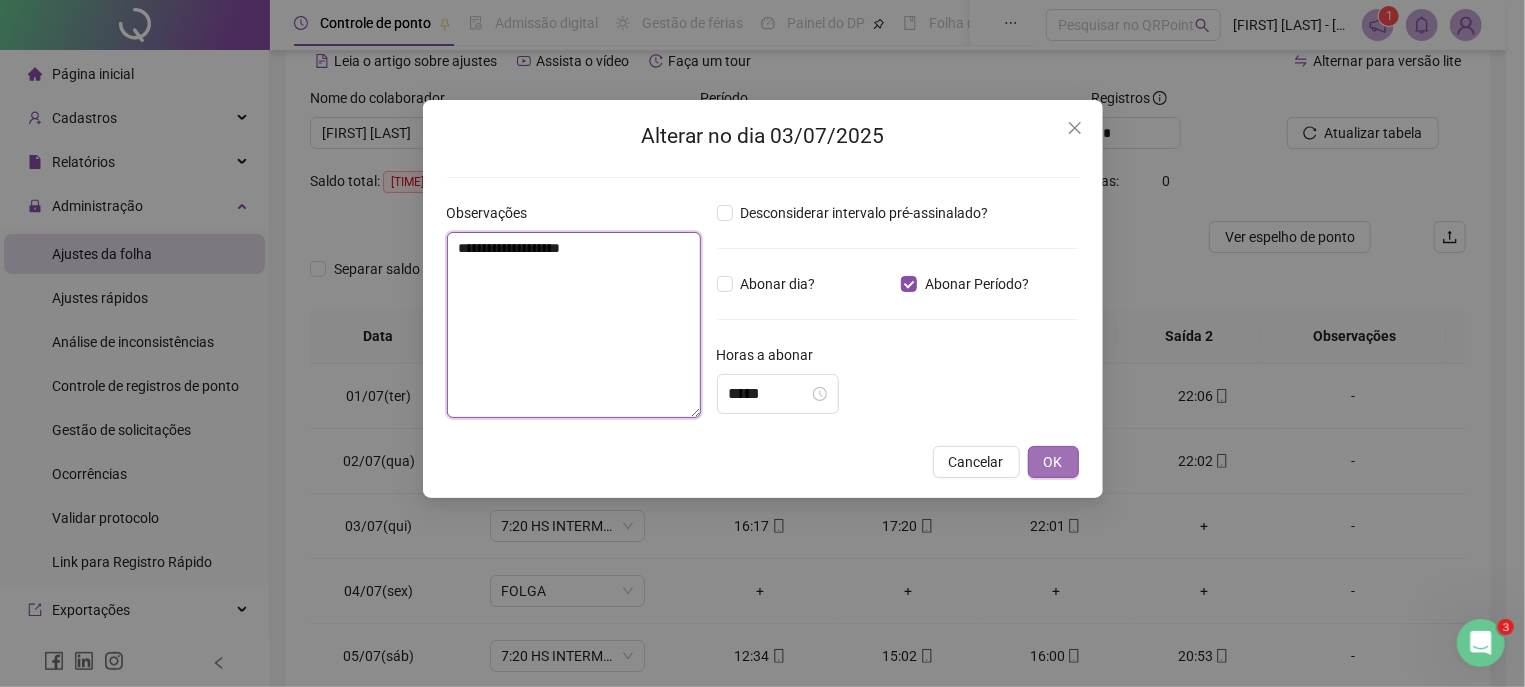 type on "**********" 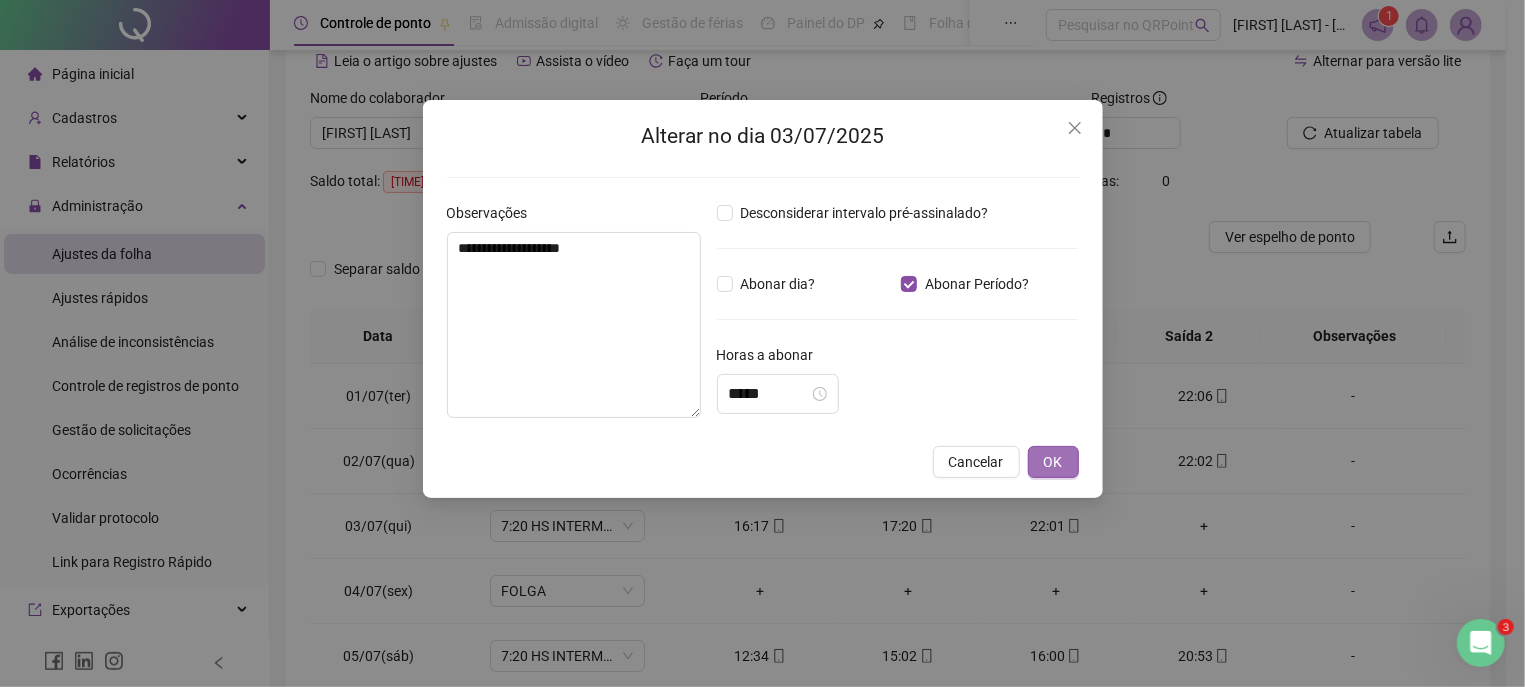 click on "OK" at bounding box center (1053, 462) 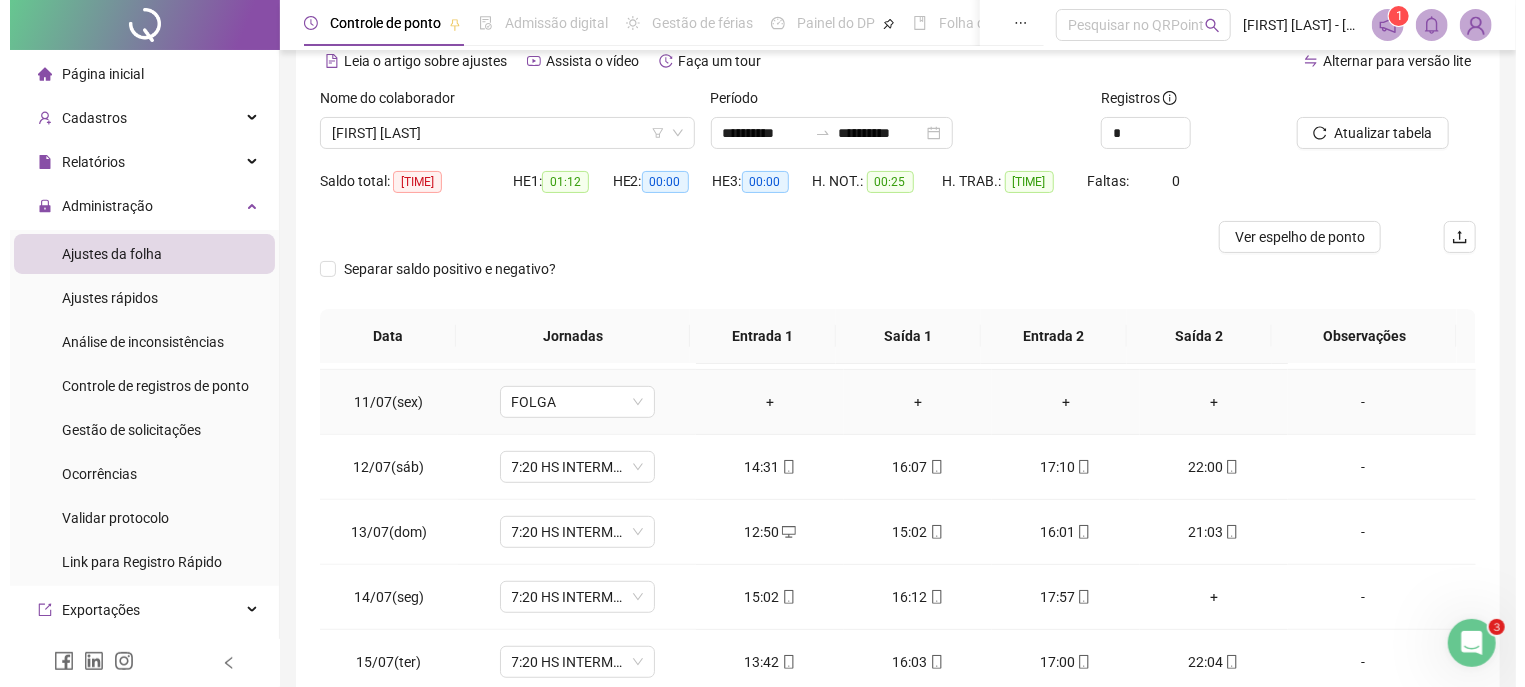 scroll, scrollTop: 683, scrollLeft: 0, axis: vertical 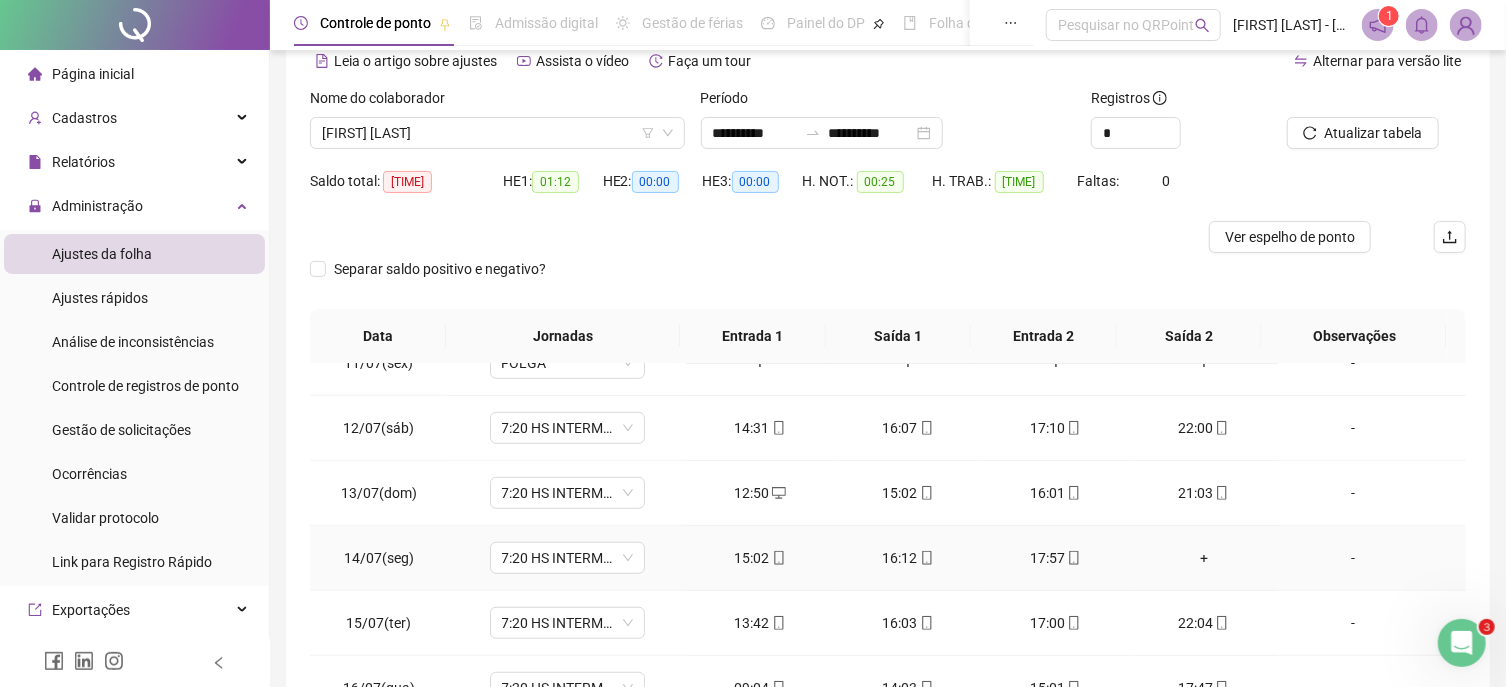 click on "-" at bounding box center (1353, 558) 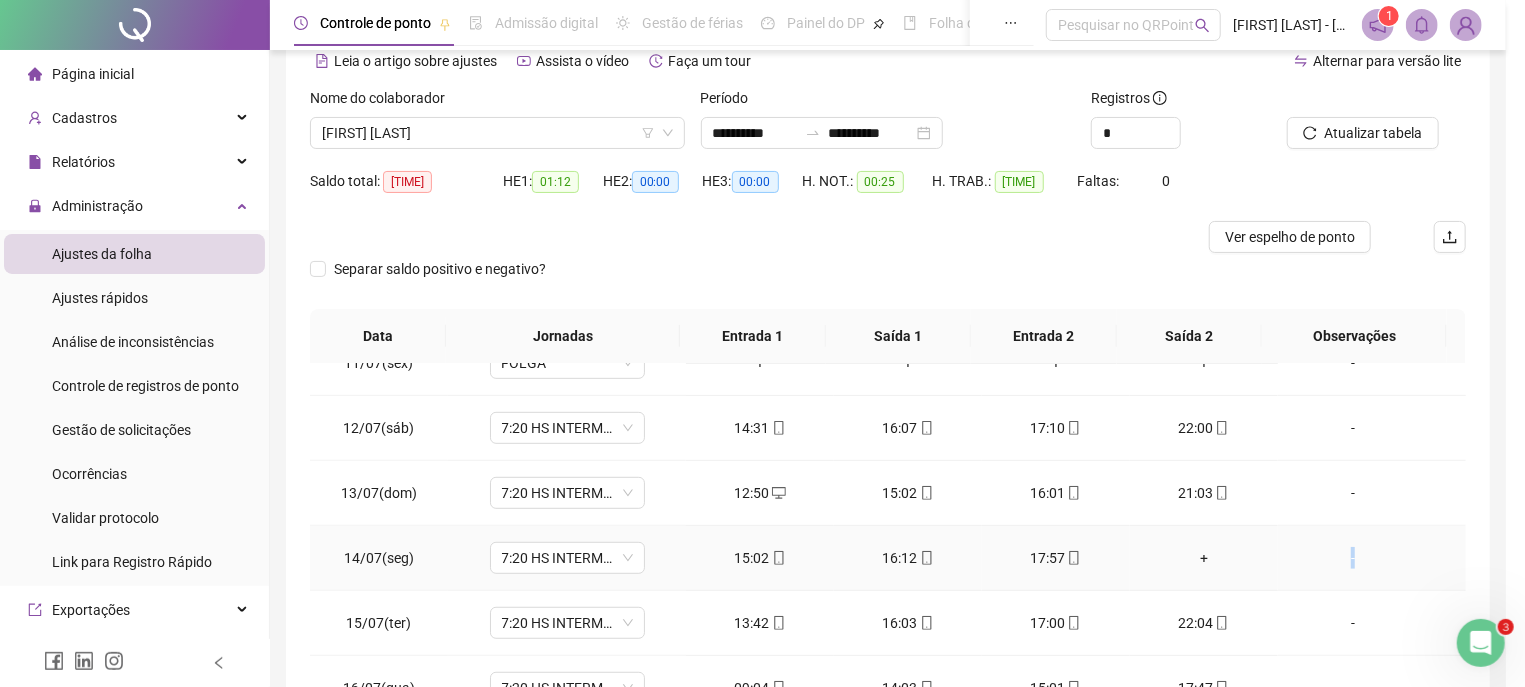 type 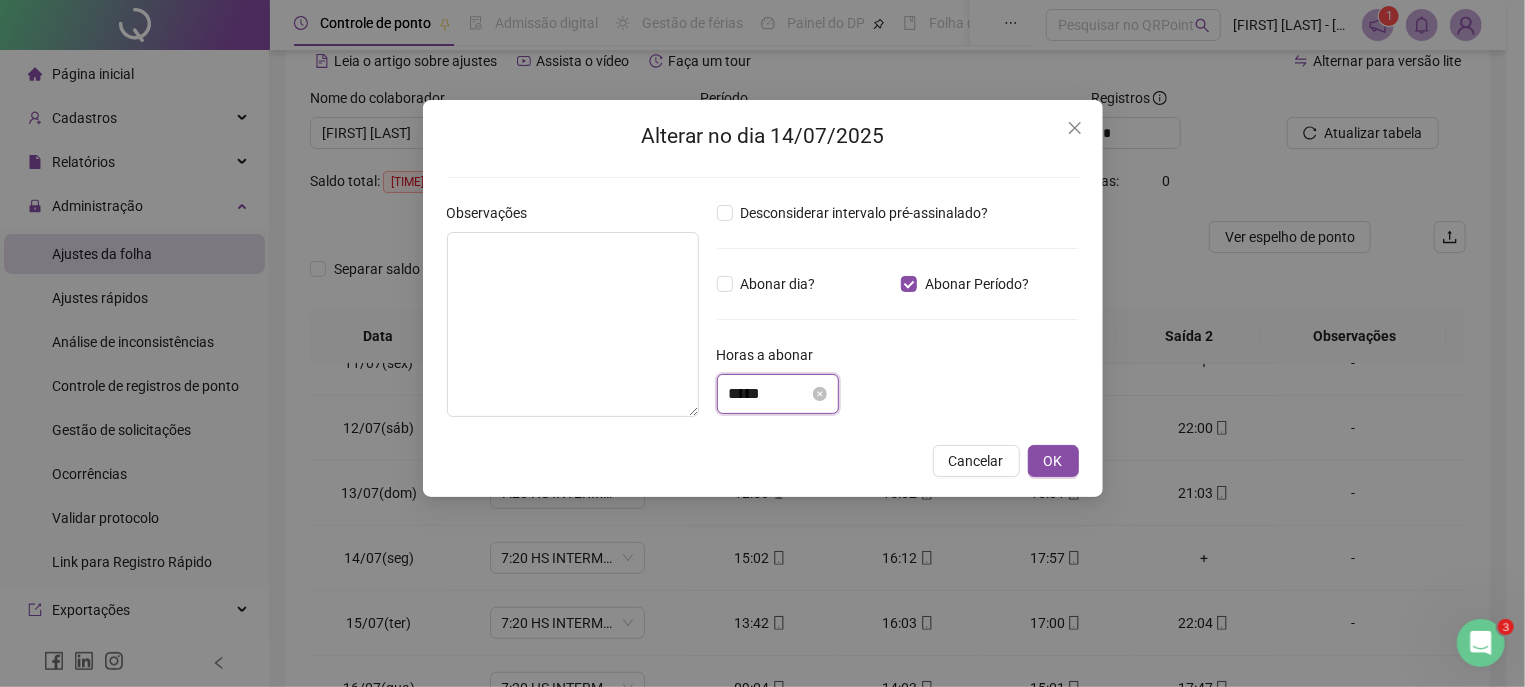 click on "*****" at bounding box center (769, 394) 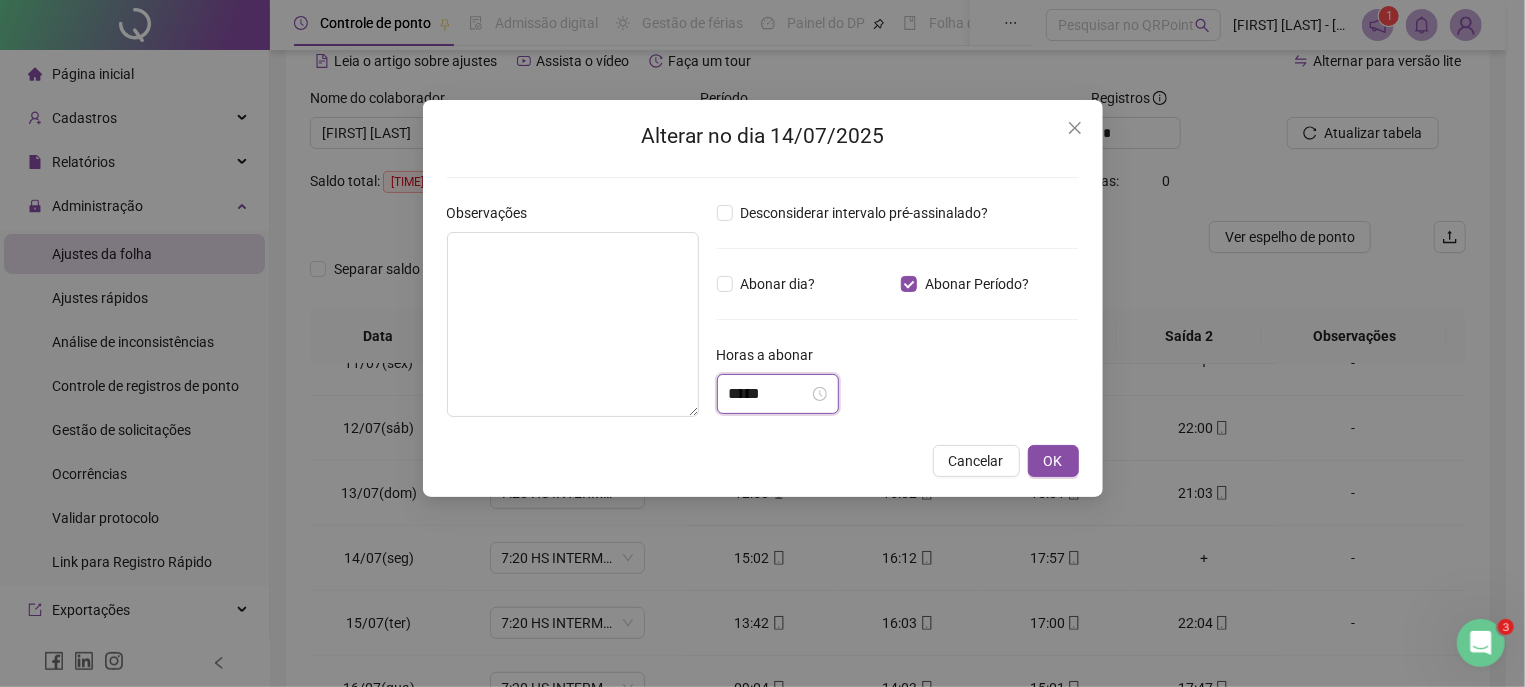 scroll, scrollTop: 6, scrollLeft: 0, axis: vertical 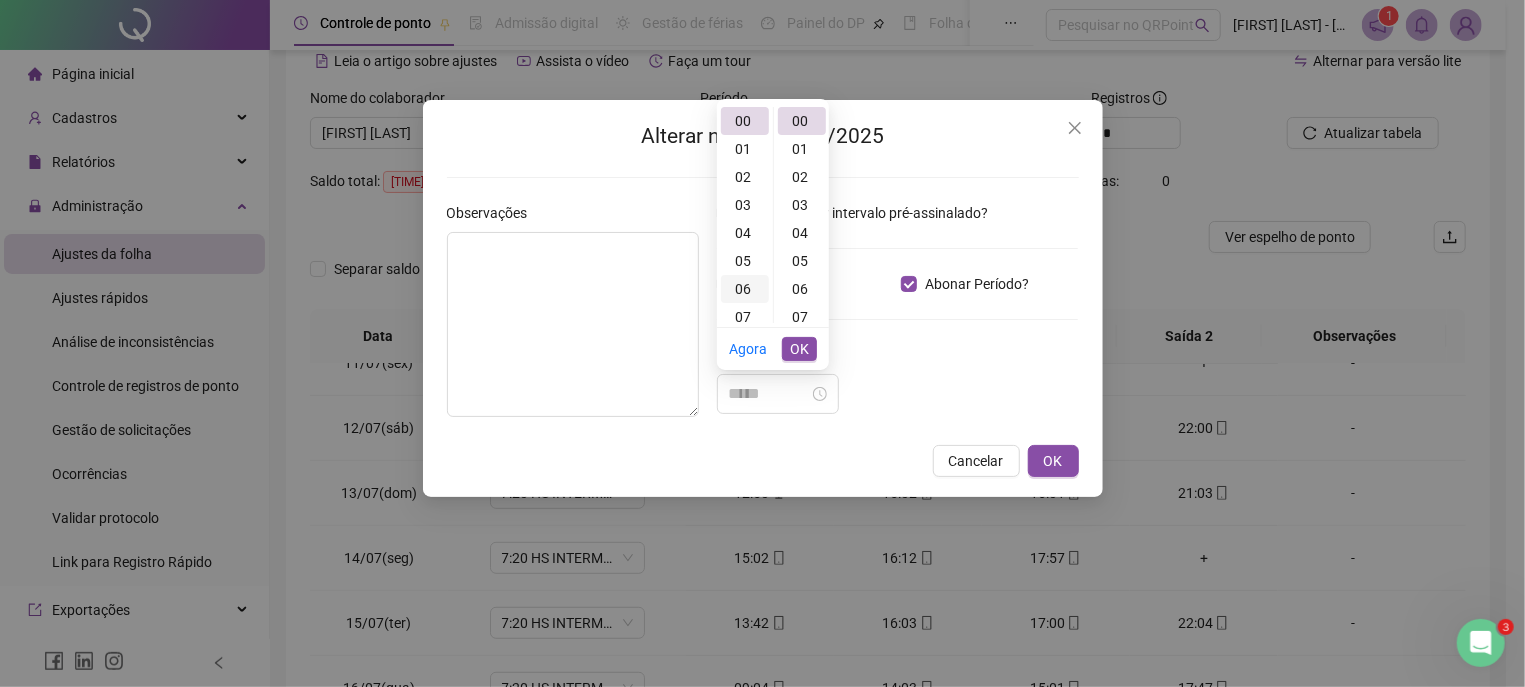 click on "06" at bounding box center [745, 289] 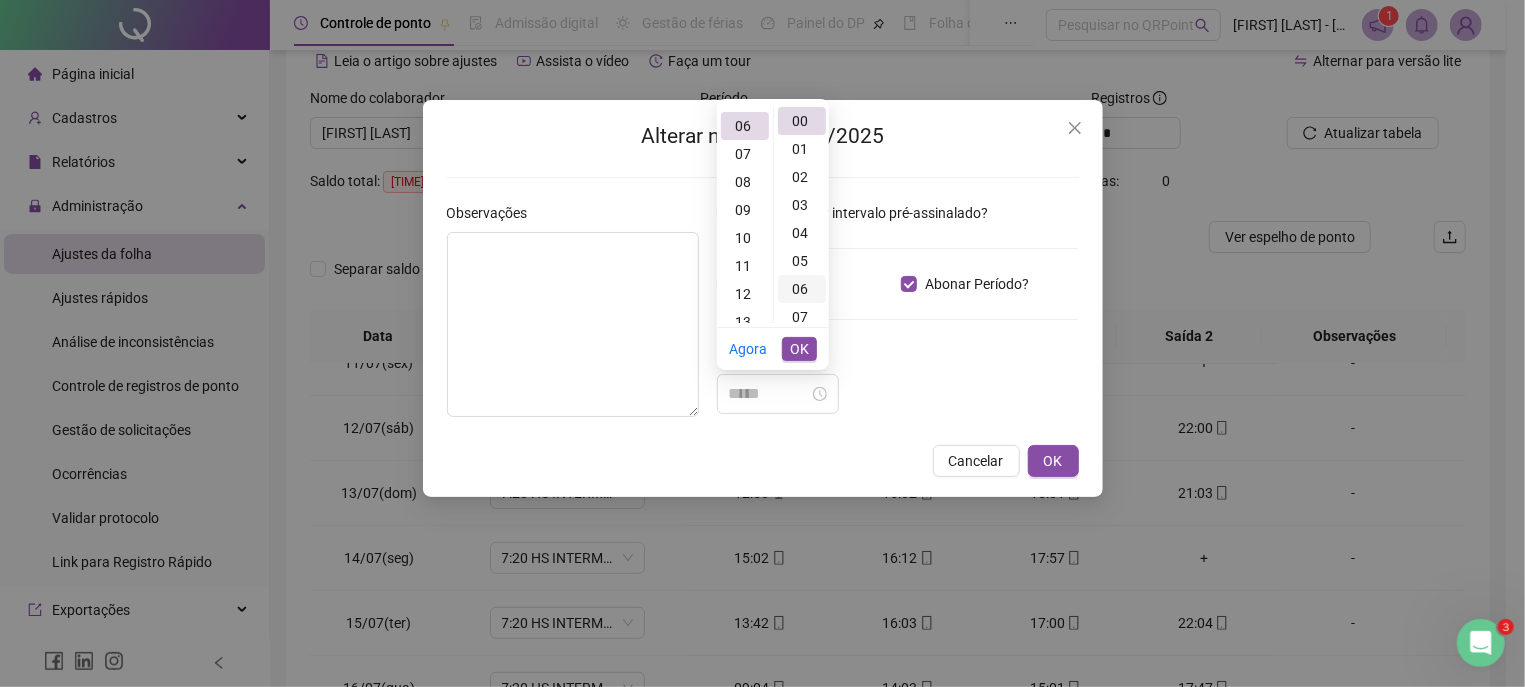 scroll, scrollTop: 168, scrollLeft: 0, axis: vertical 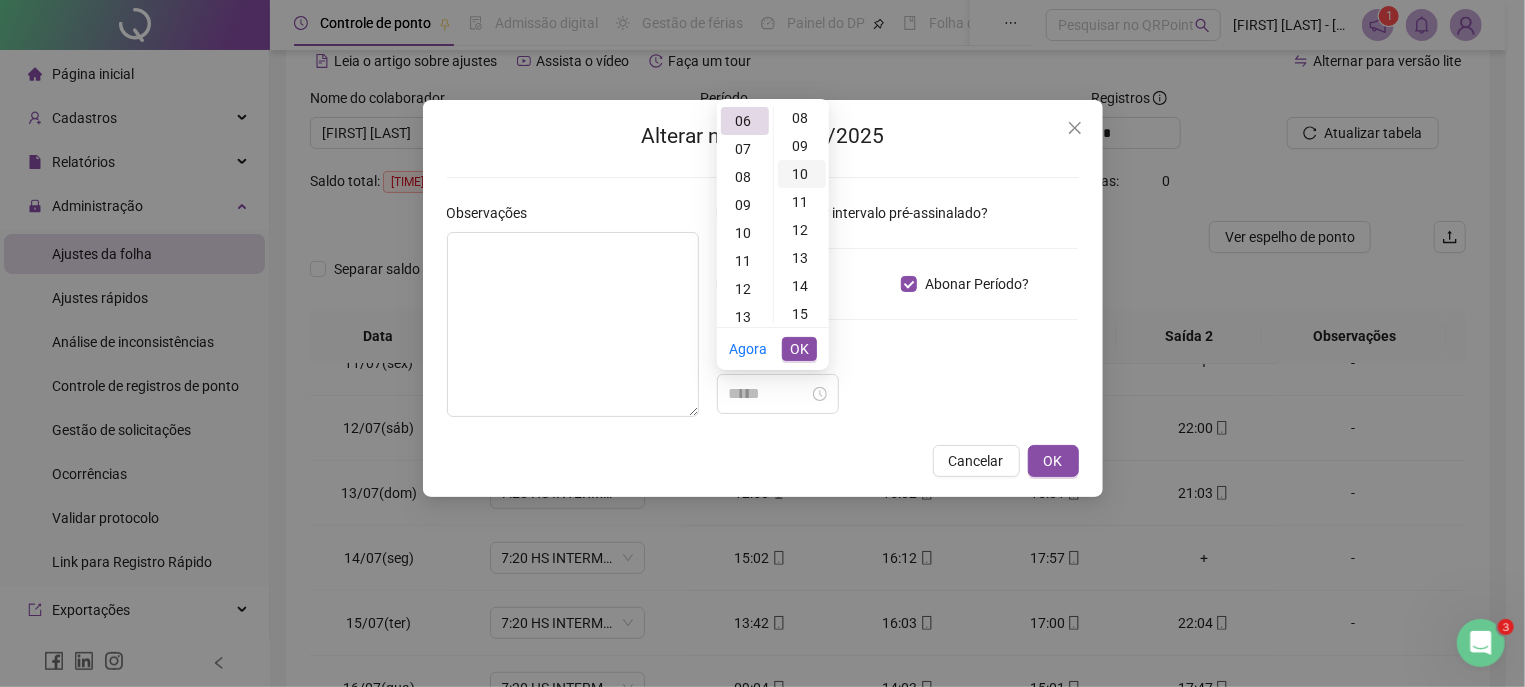 click on "10" at bounding box center [802, 174] 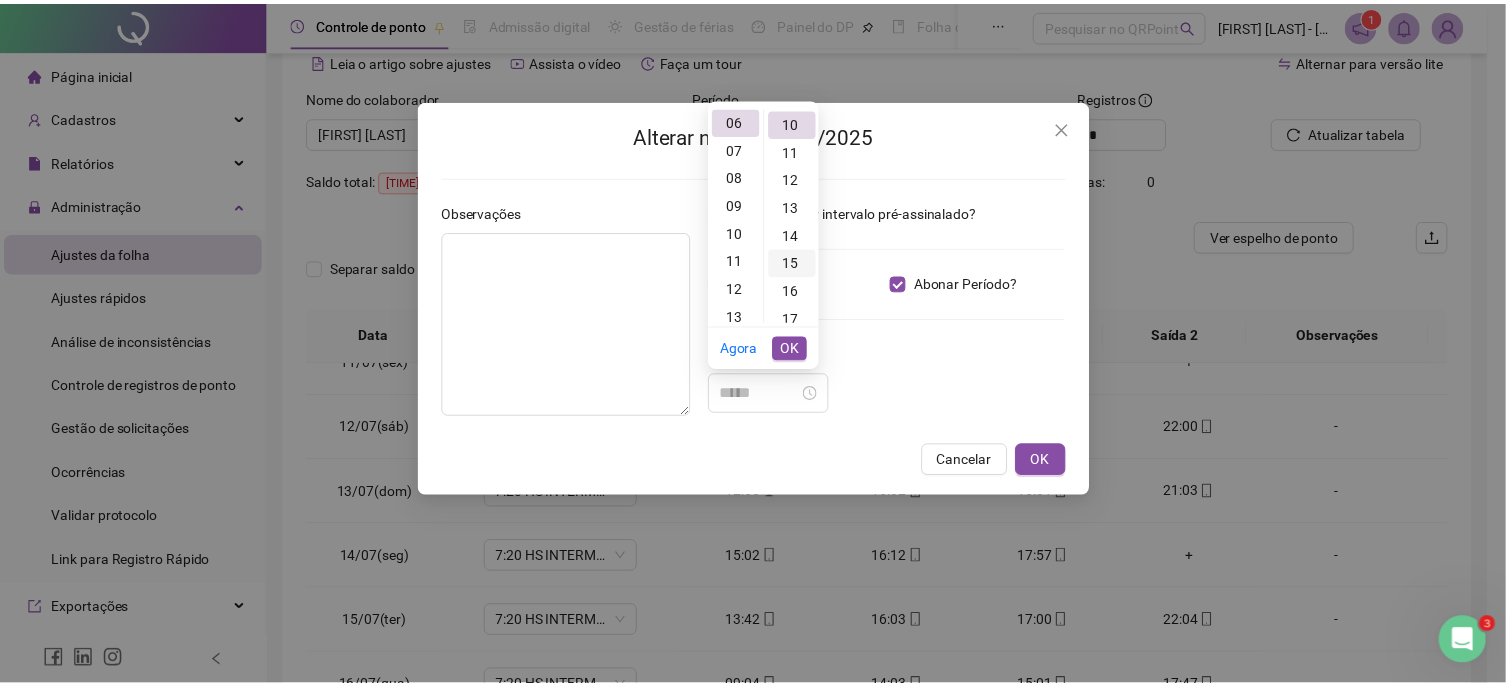 scroll, scrollTop: 280, scrollLeft: 0, axis: vertical 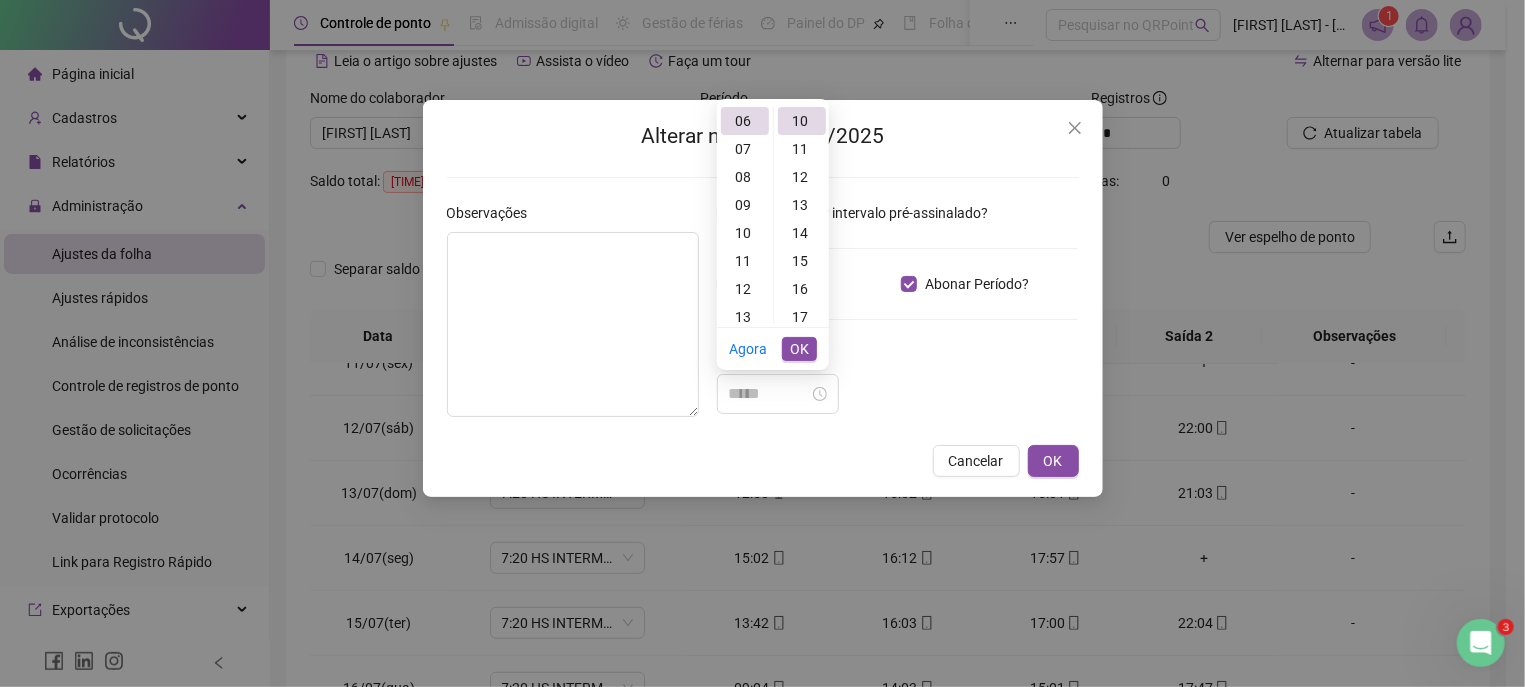 type on "*****" 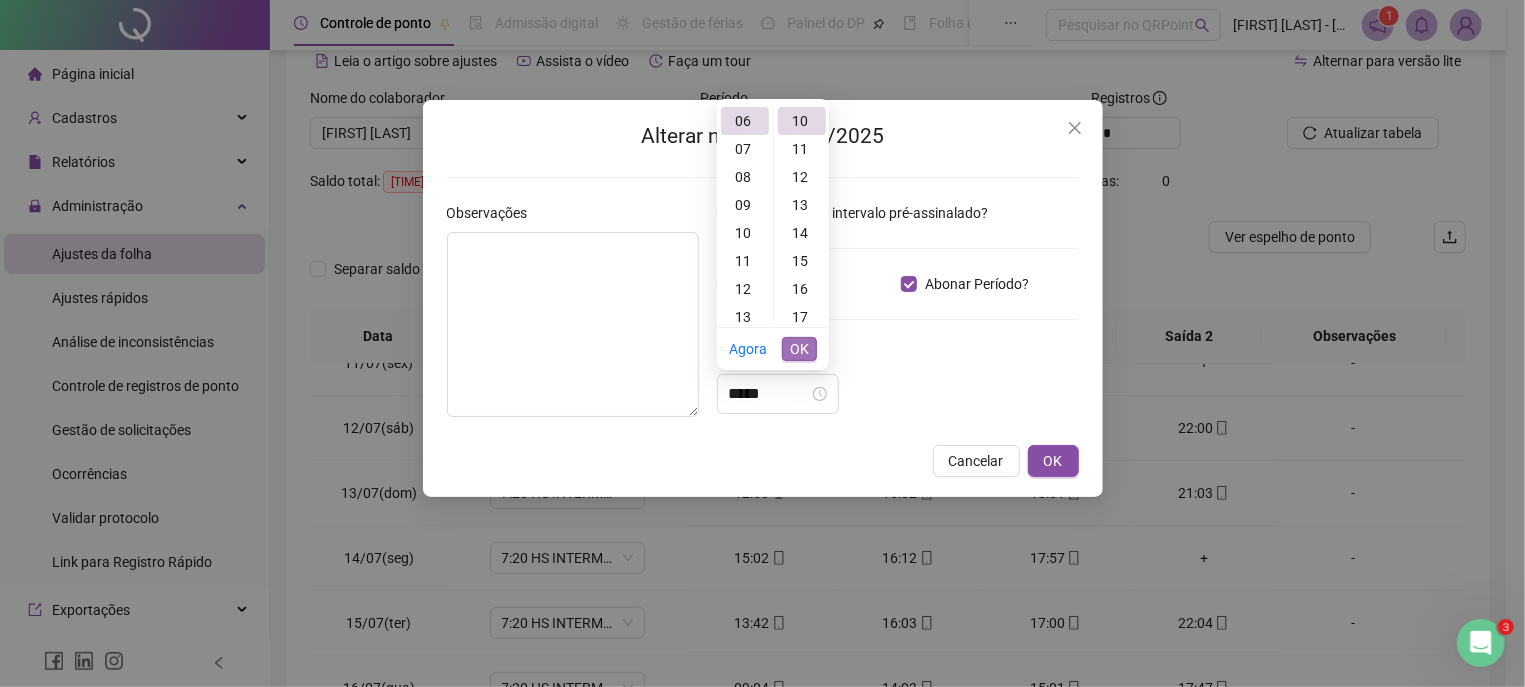 click on "OK" at bounding box center [799, 349] 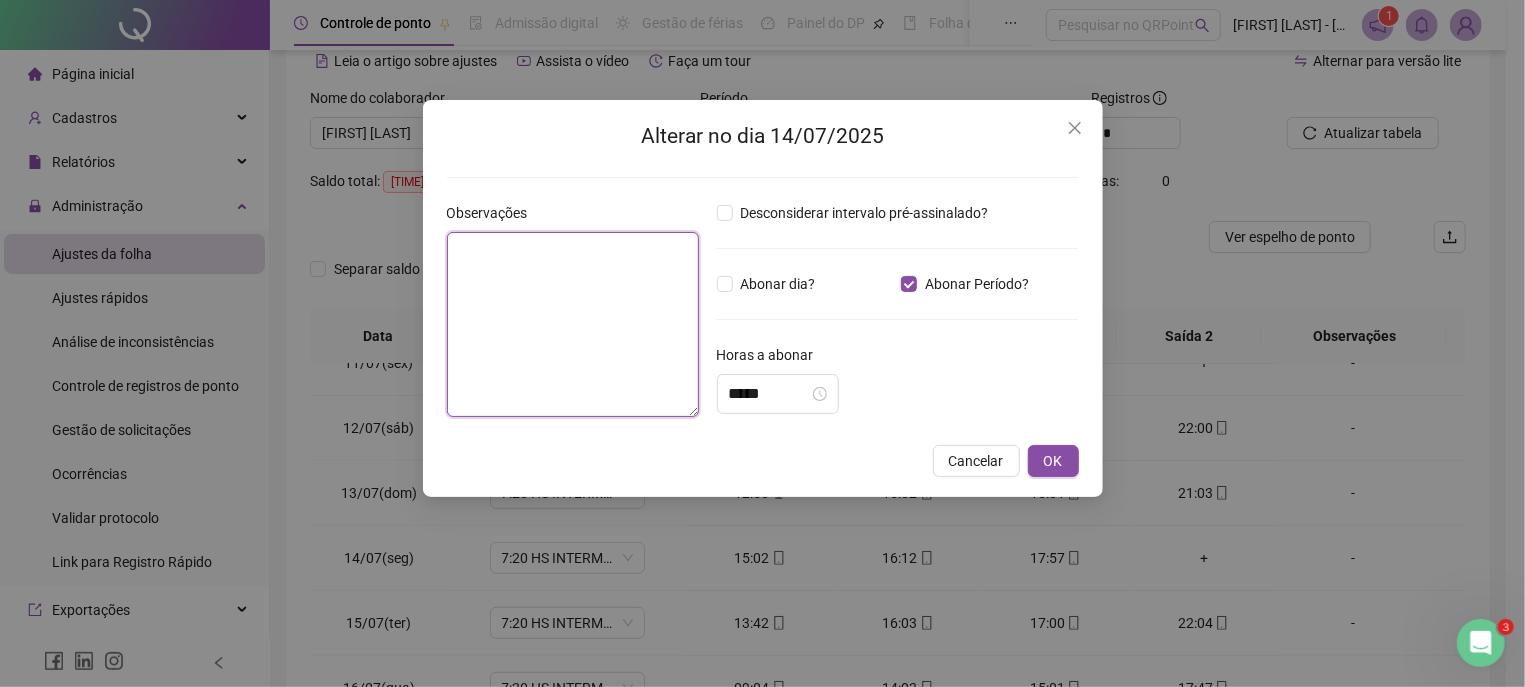 click at bounding box center [573, 324] 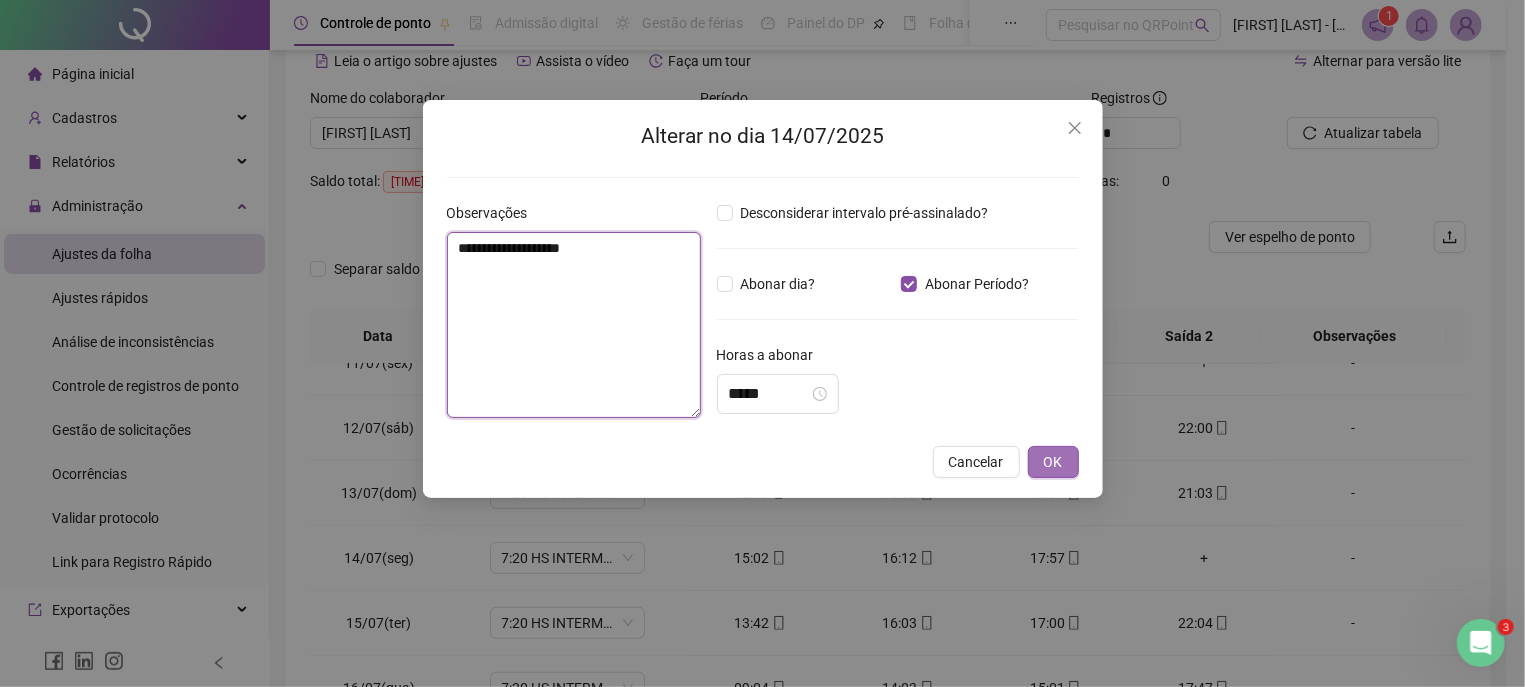 type on "**********" 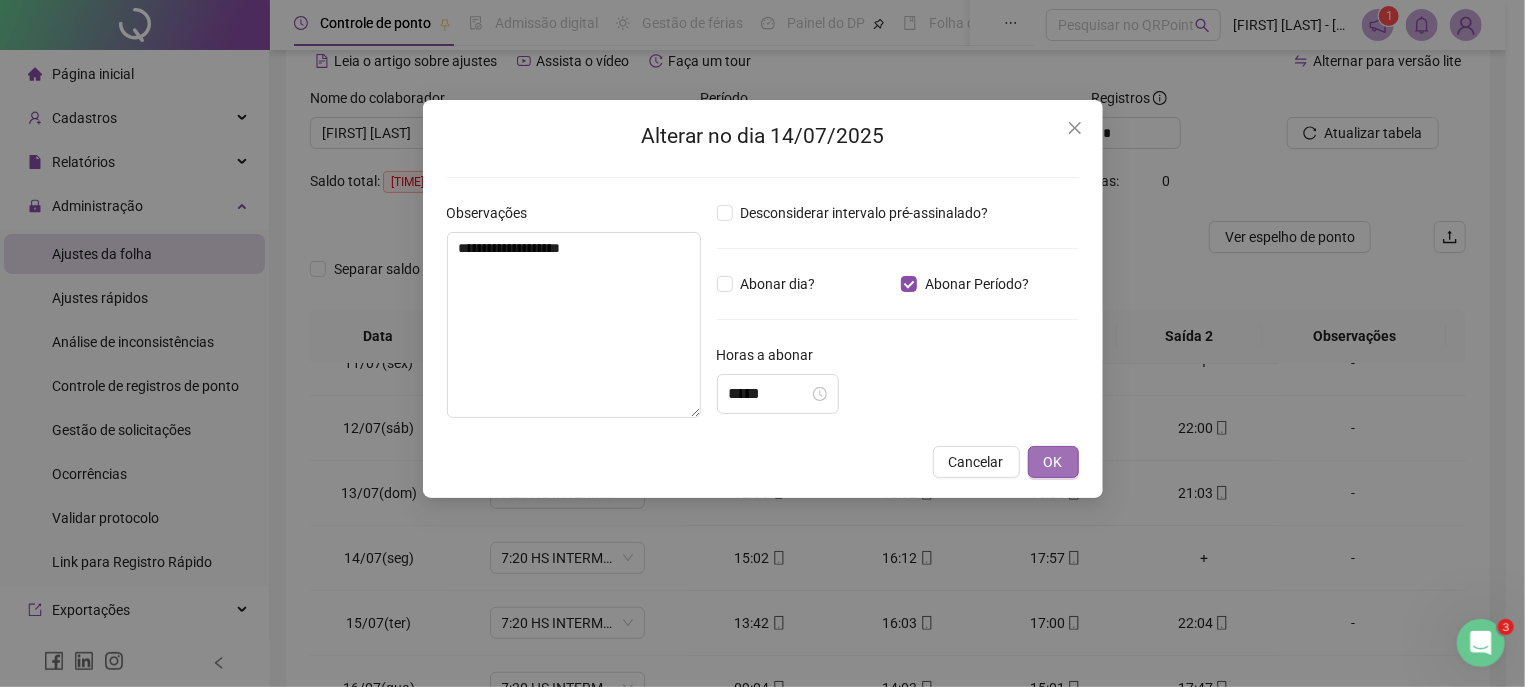 click on "OK" at bounding box center [1053, 462] 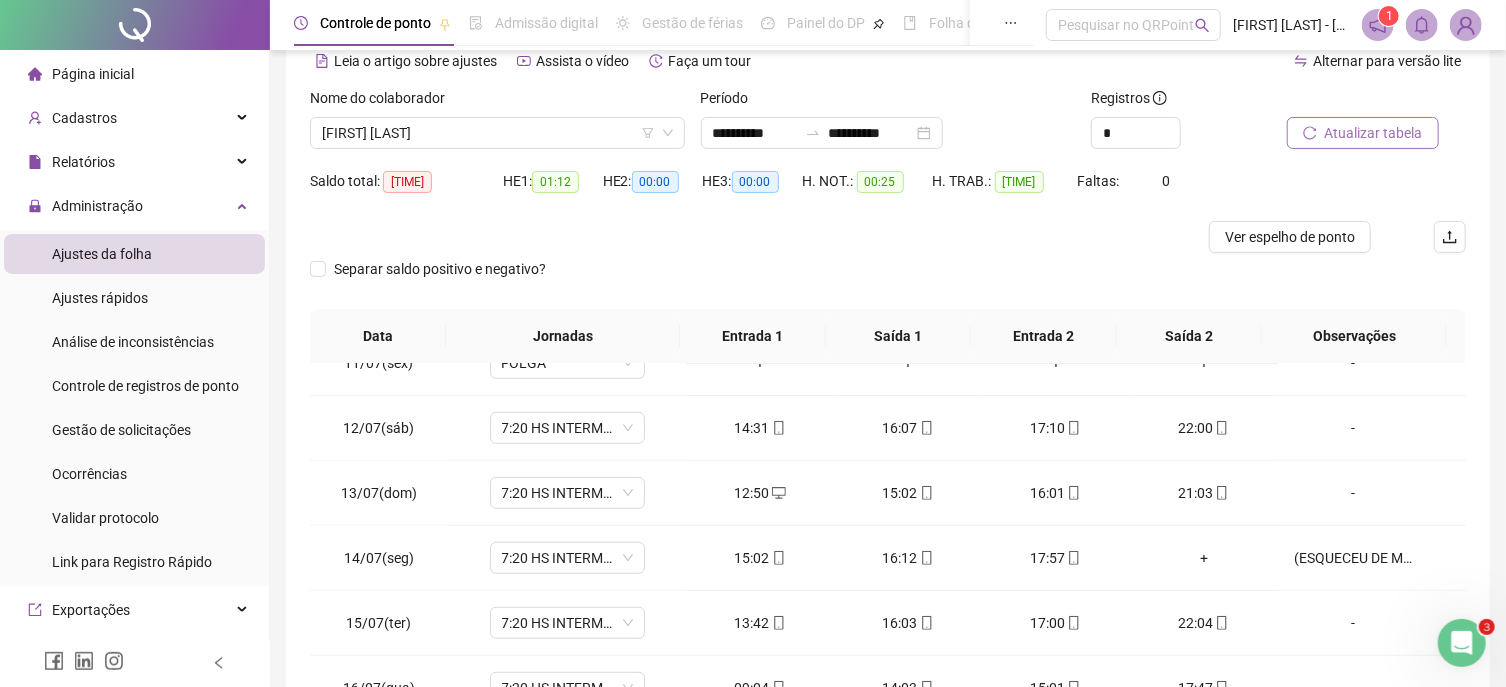 click on "Atualizar tabela" at bounding box center [1374, 133] 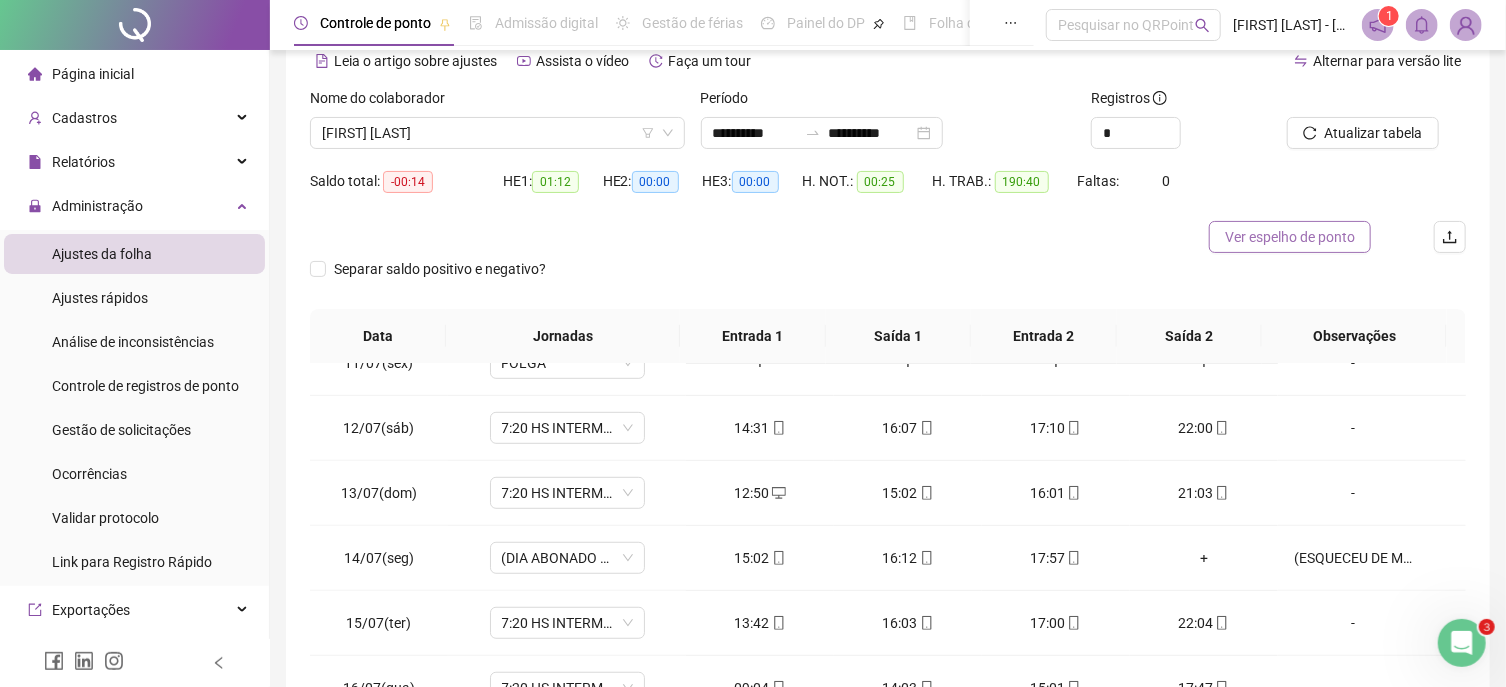 click on "Ver espelho de ponto" at bounding box center (1290, 237) 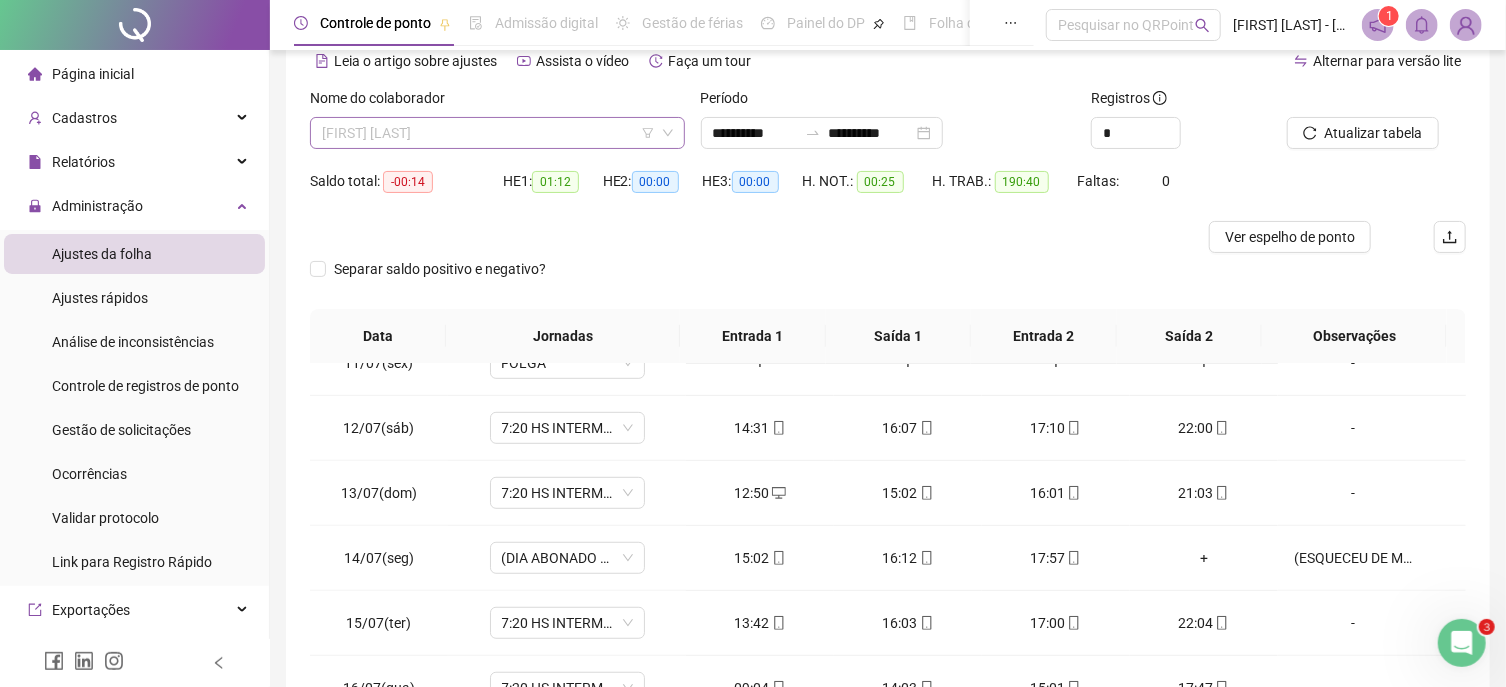 click on "[FIRST] [LAST]" at bounding box center [497, 133] 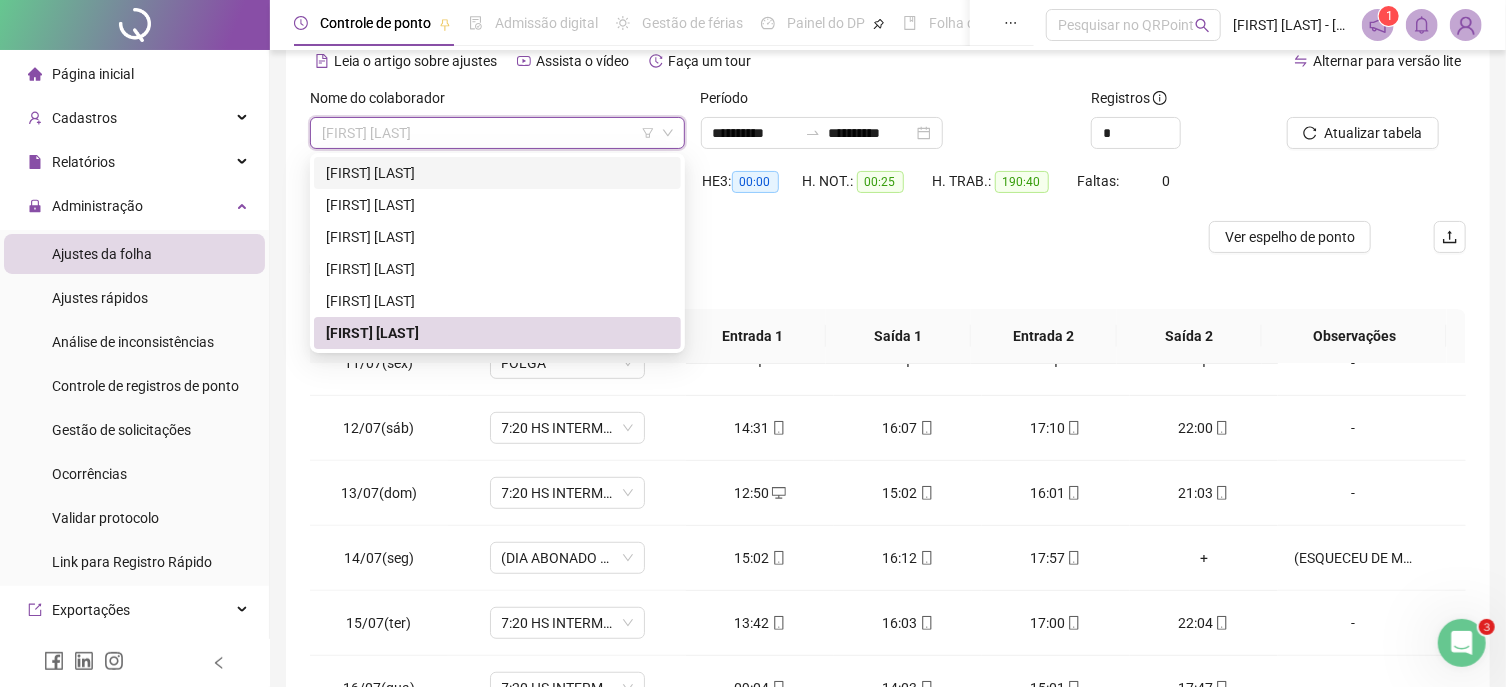 click on "[FIRST] [LAST]" at bounding box center [497, 173] 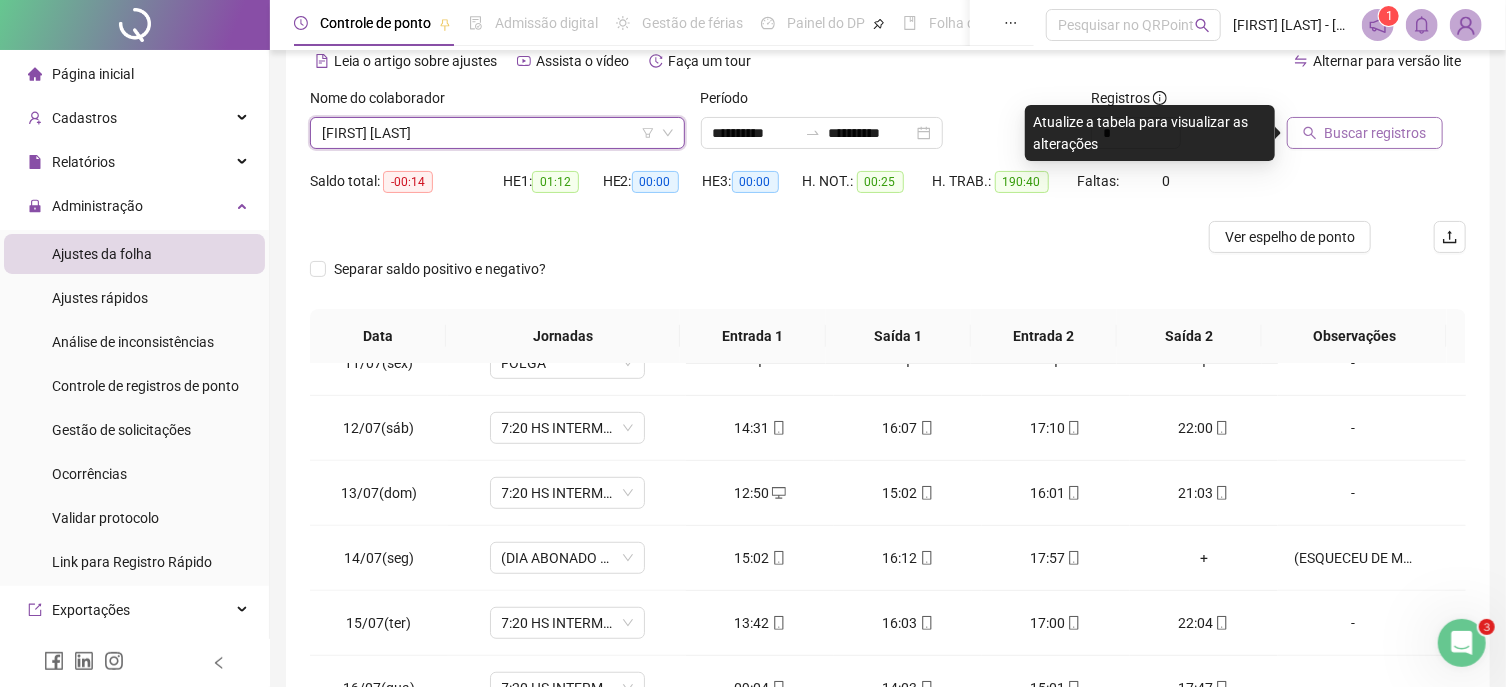 click on "Buscar registros" at bounding box center [1376, 133] 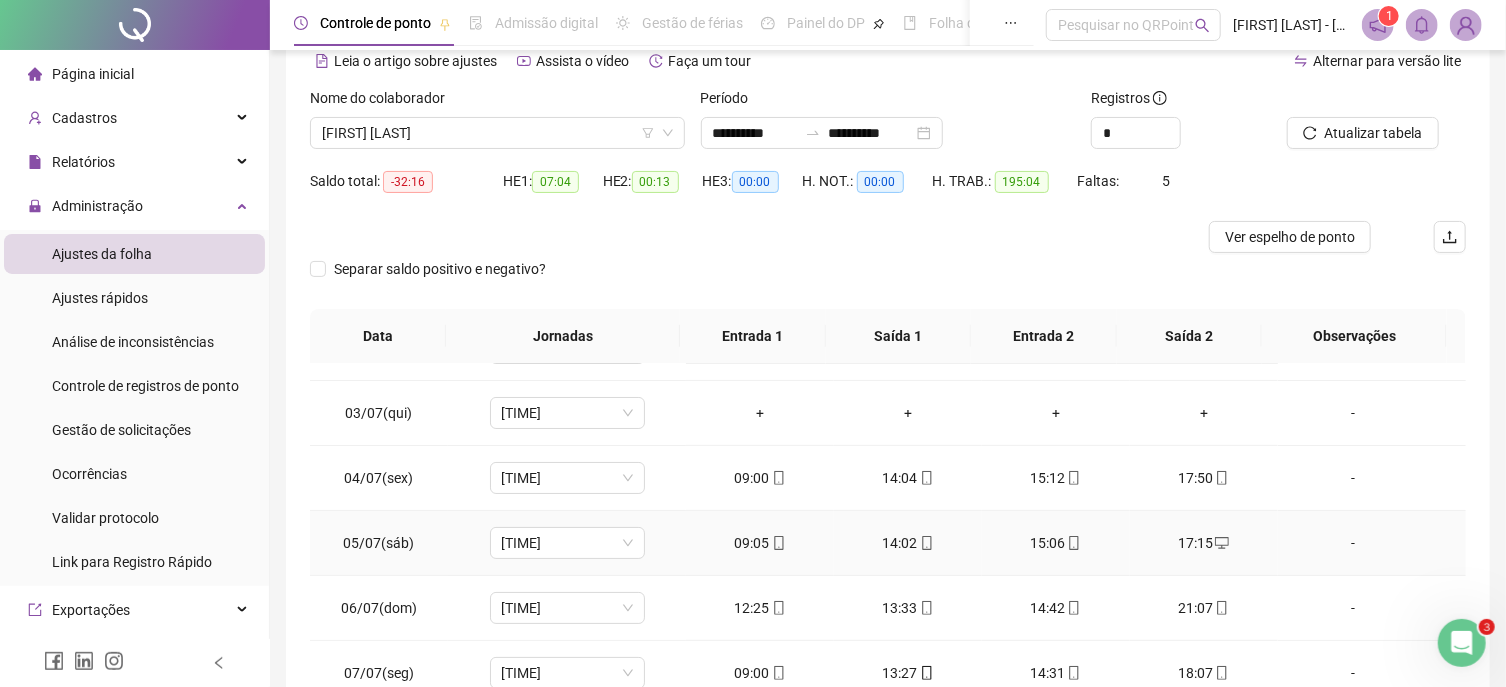 scroll, scrollTop: 0, scrollLeft: 0, axis: both 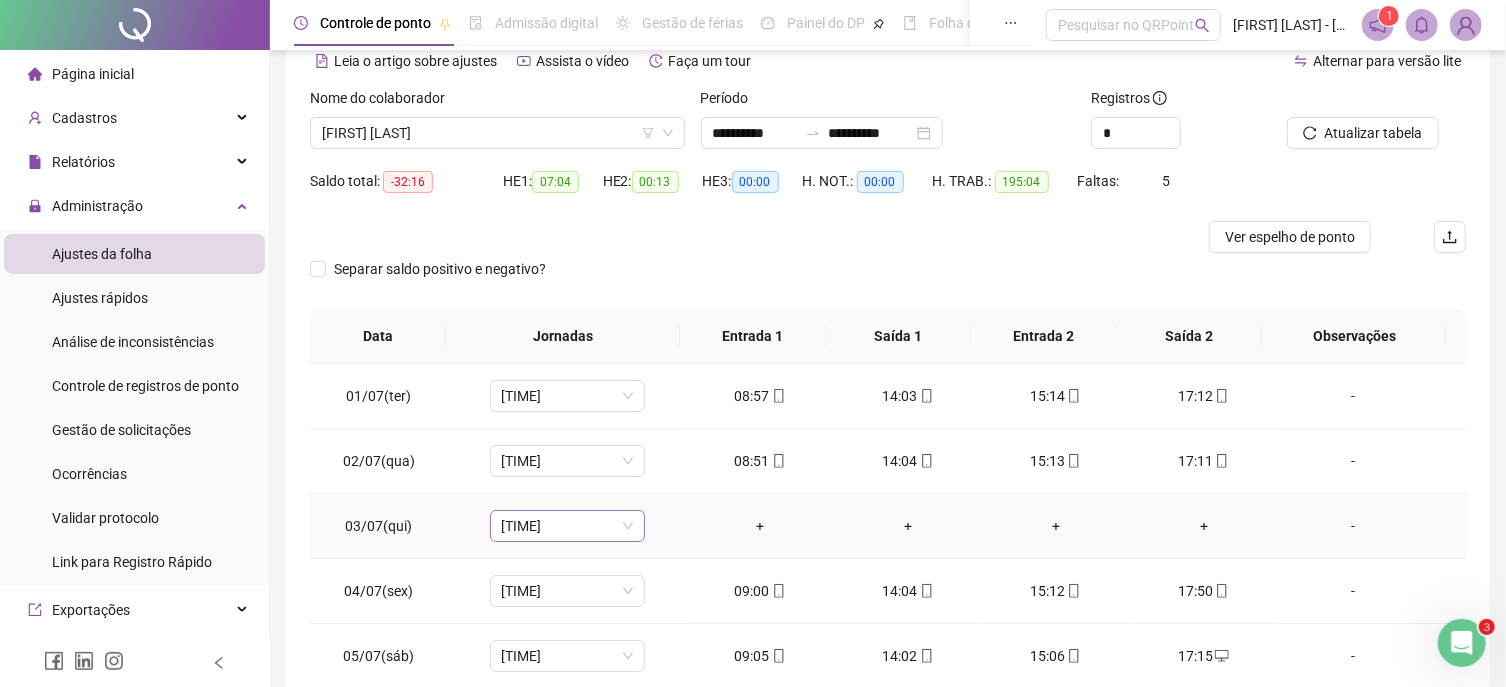 click on "[TIME]" at bounding box center [567, 526] 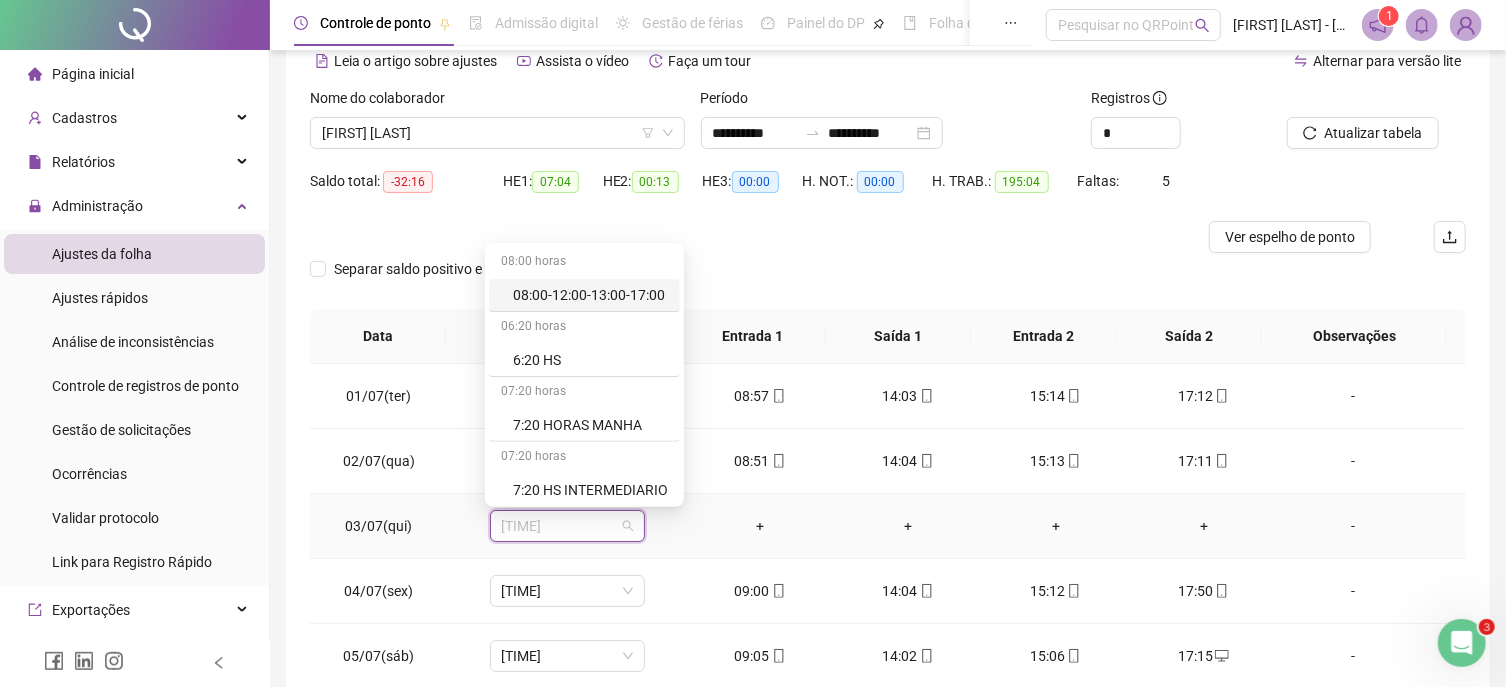 scroll, scrollTop: 394, scrollLeft: 0, axis: vertical 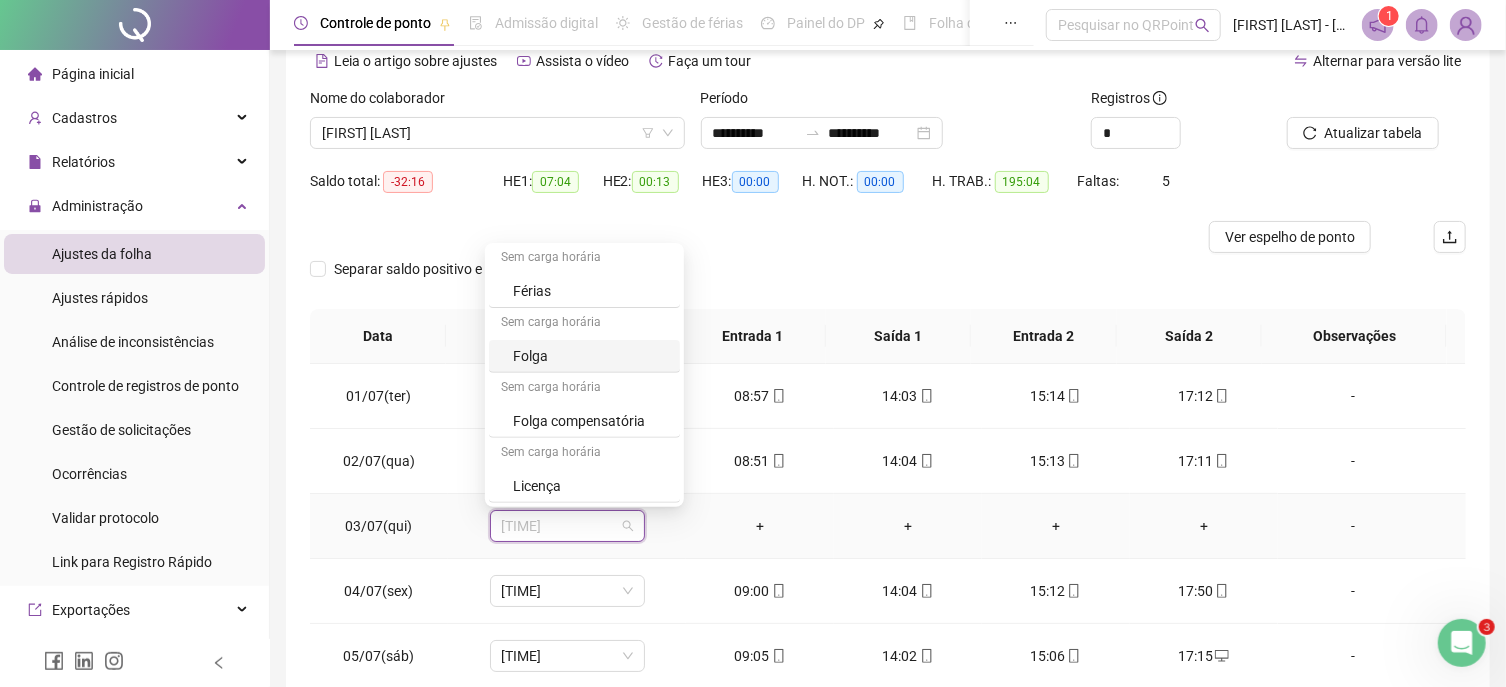 click on "Folga" at bounding box center [590, 356] 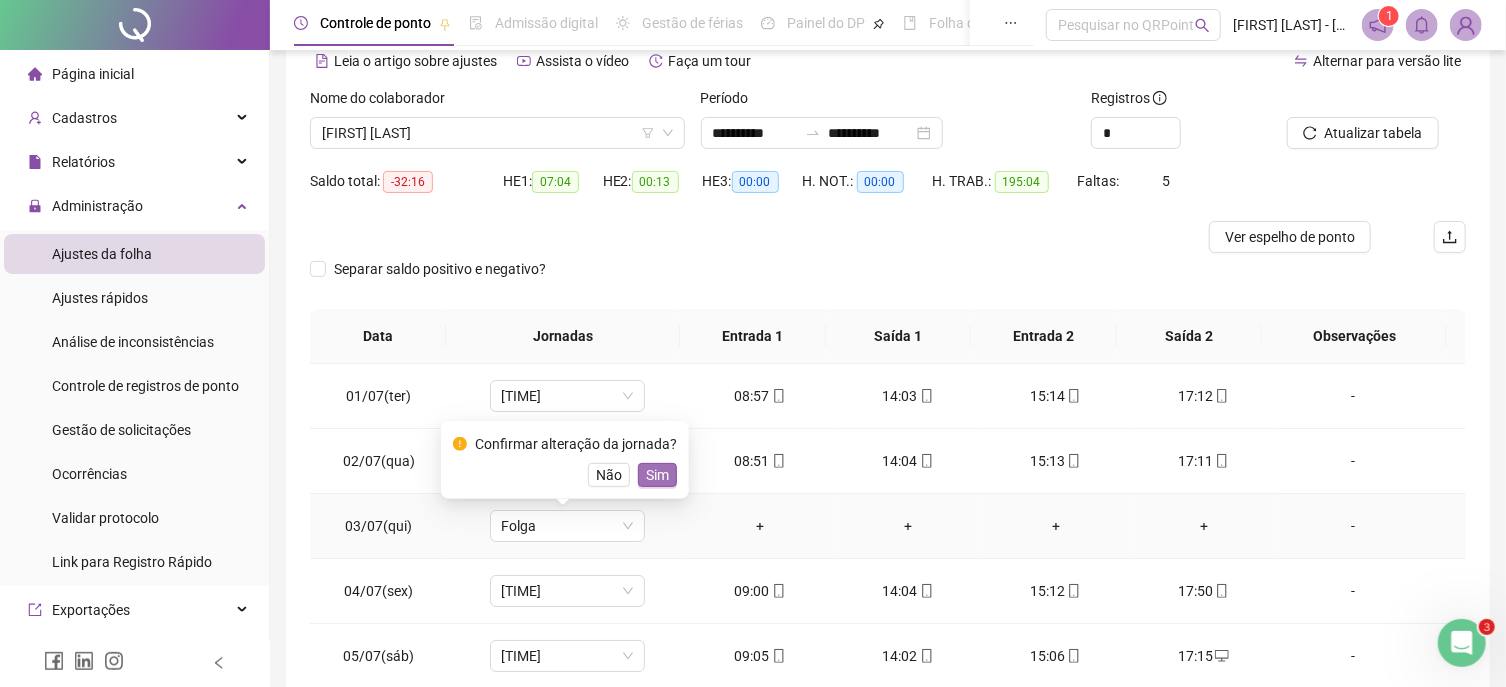 click on "Sim" at bounding box center [657, 475] 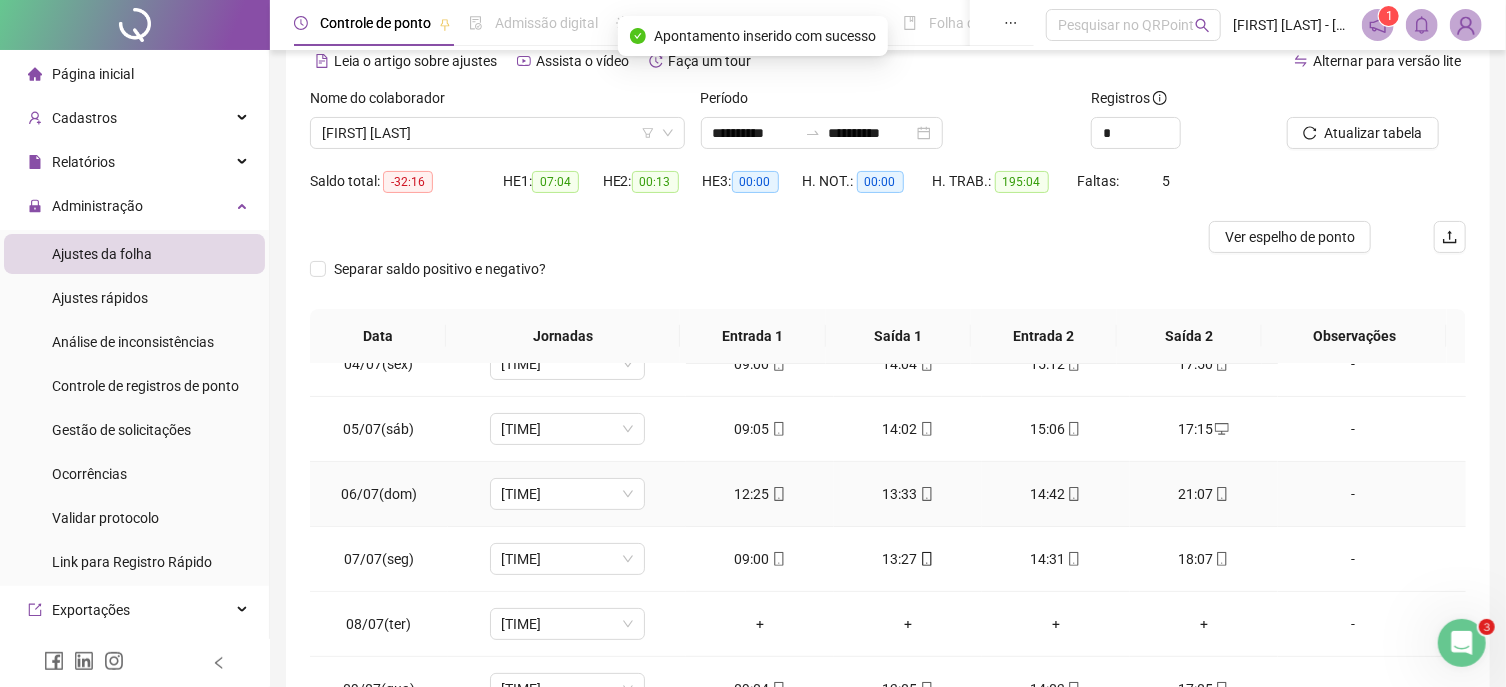 scroll, scrollTop: 341, scrollLeft: 0, axis: vertical 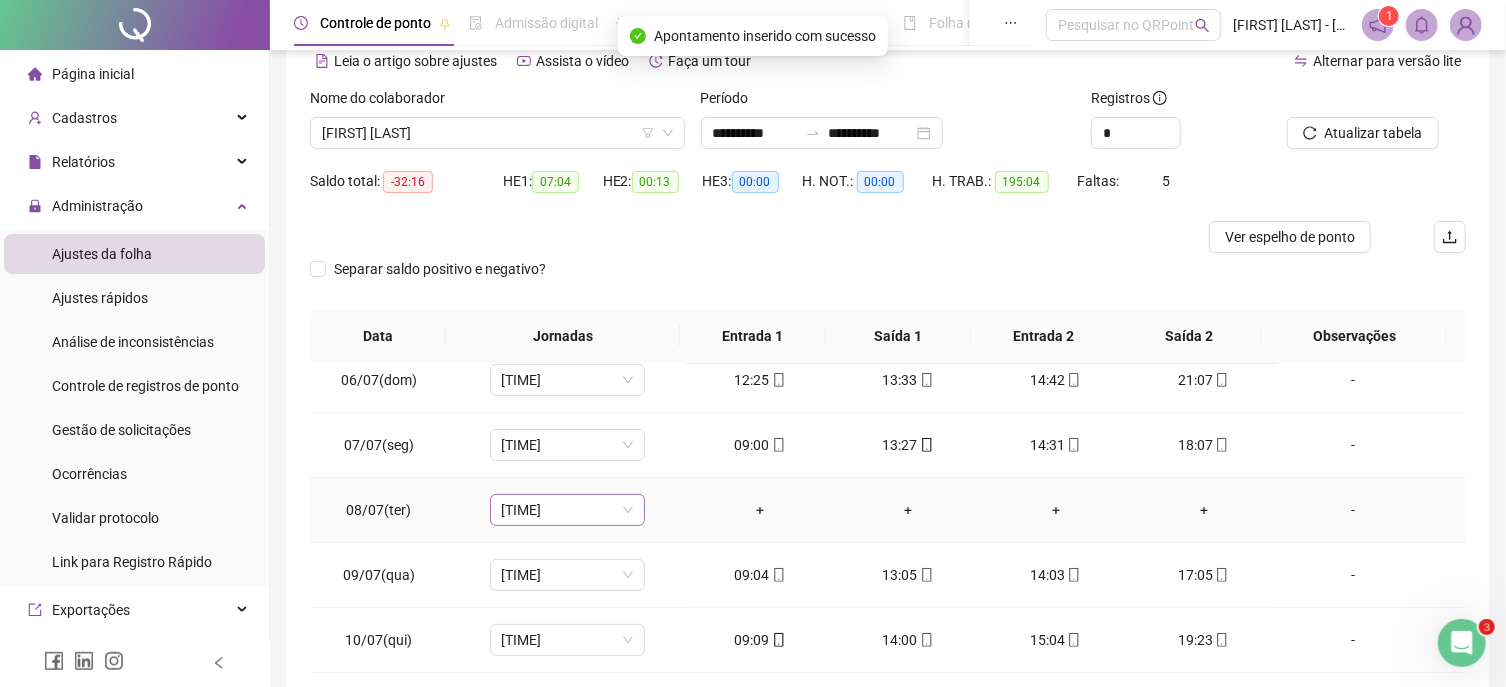 click on "[TIME]" at bounding box center (567, 510) 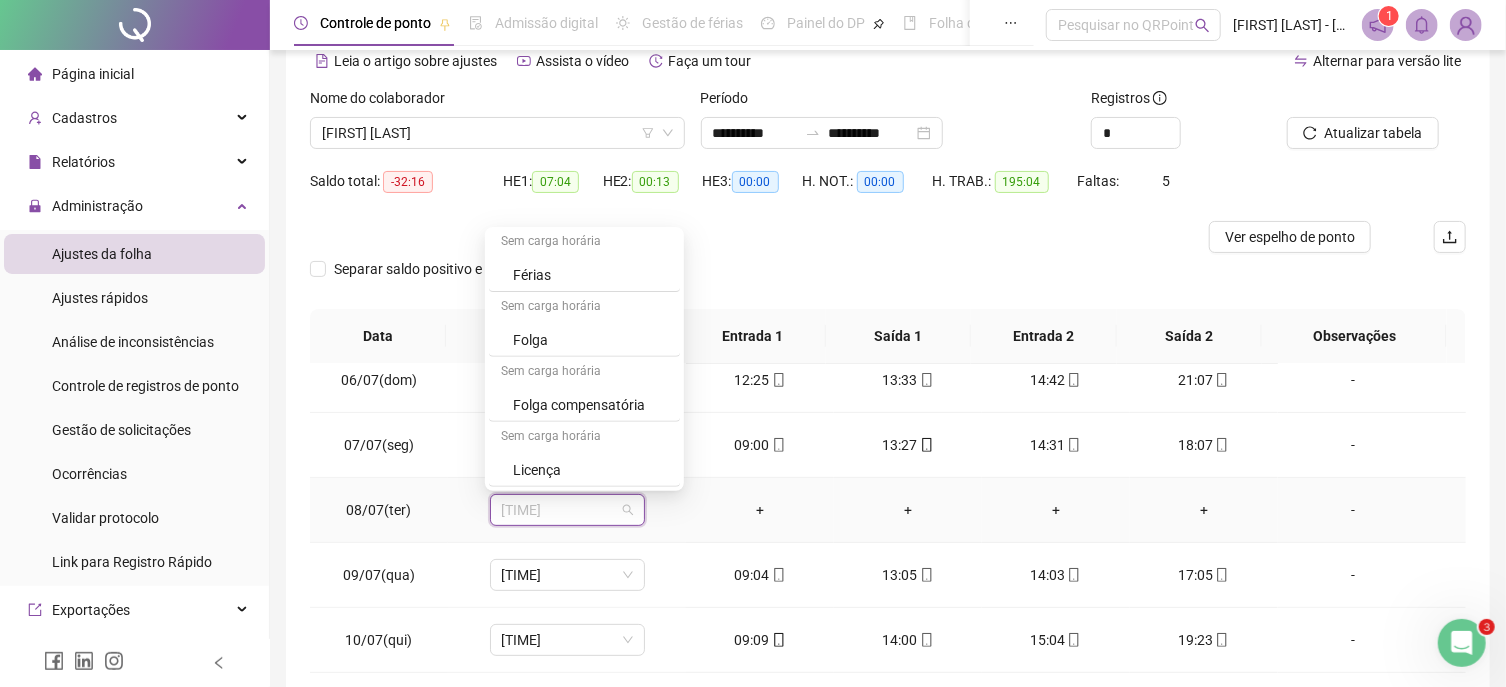 scroll, scrollTop: 395, scrollLeft: 0, axis: vertical 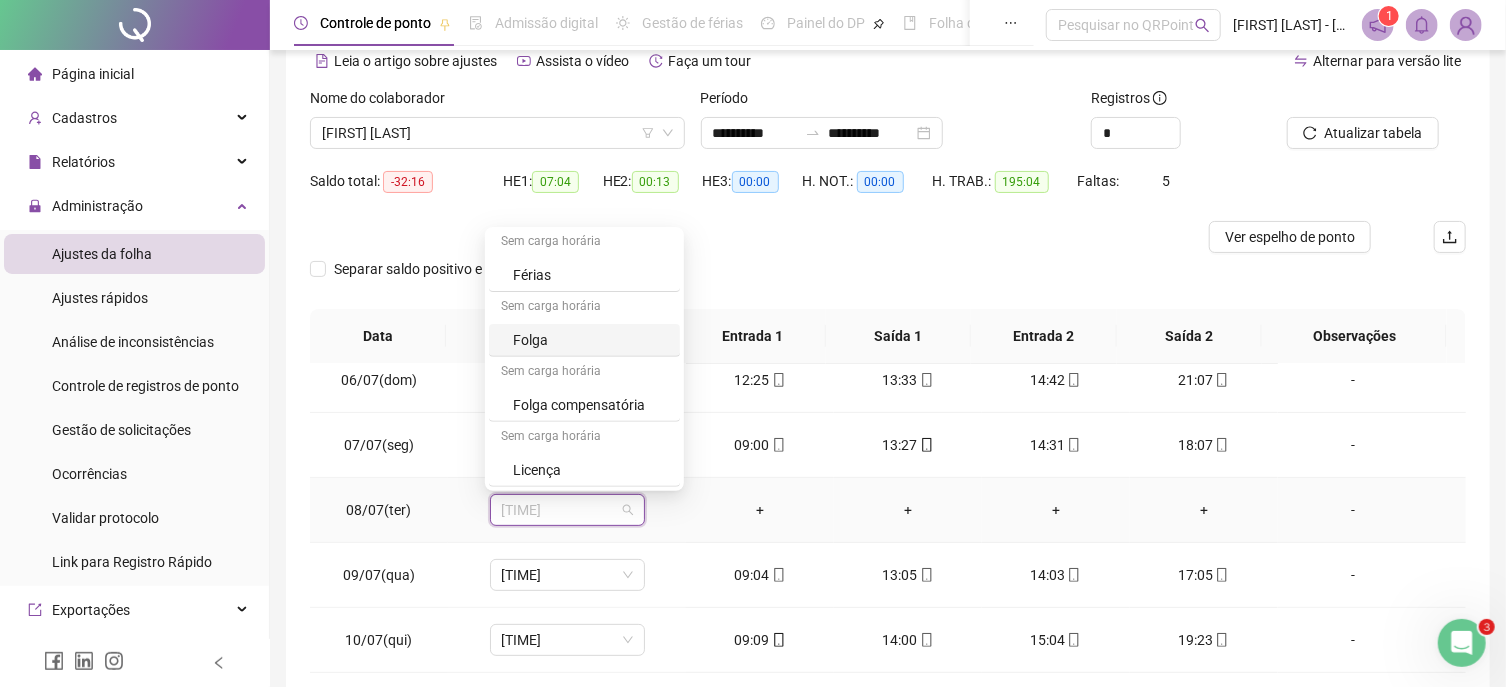 click on "Folga" at bounding box center (590, 340) 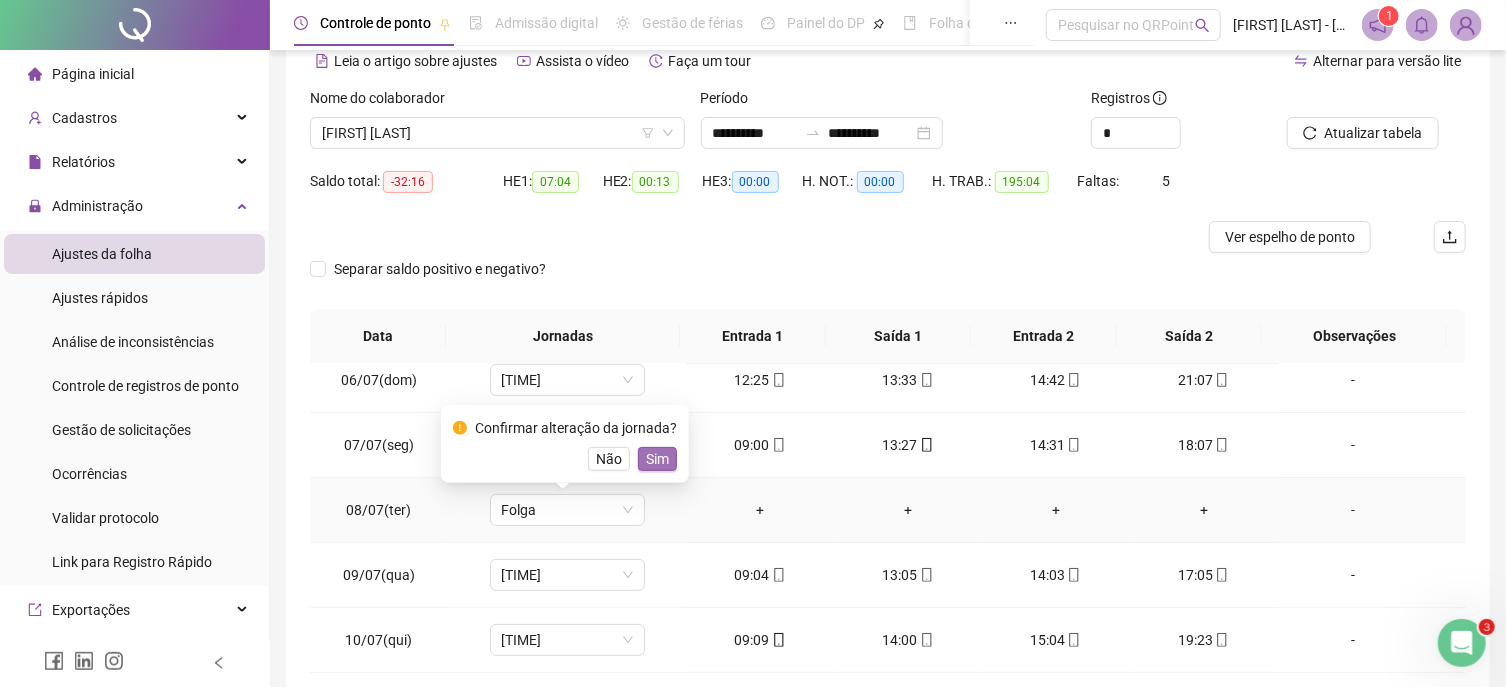 click on "Sim" at bounding box center [657, 459] 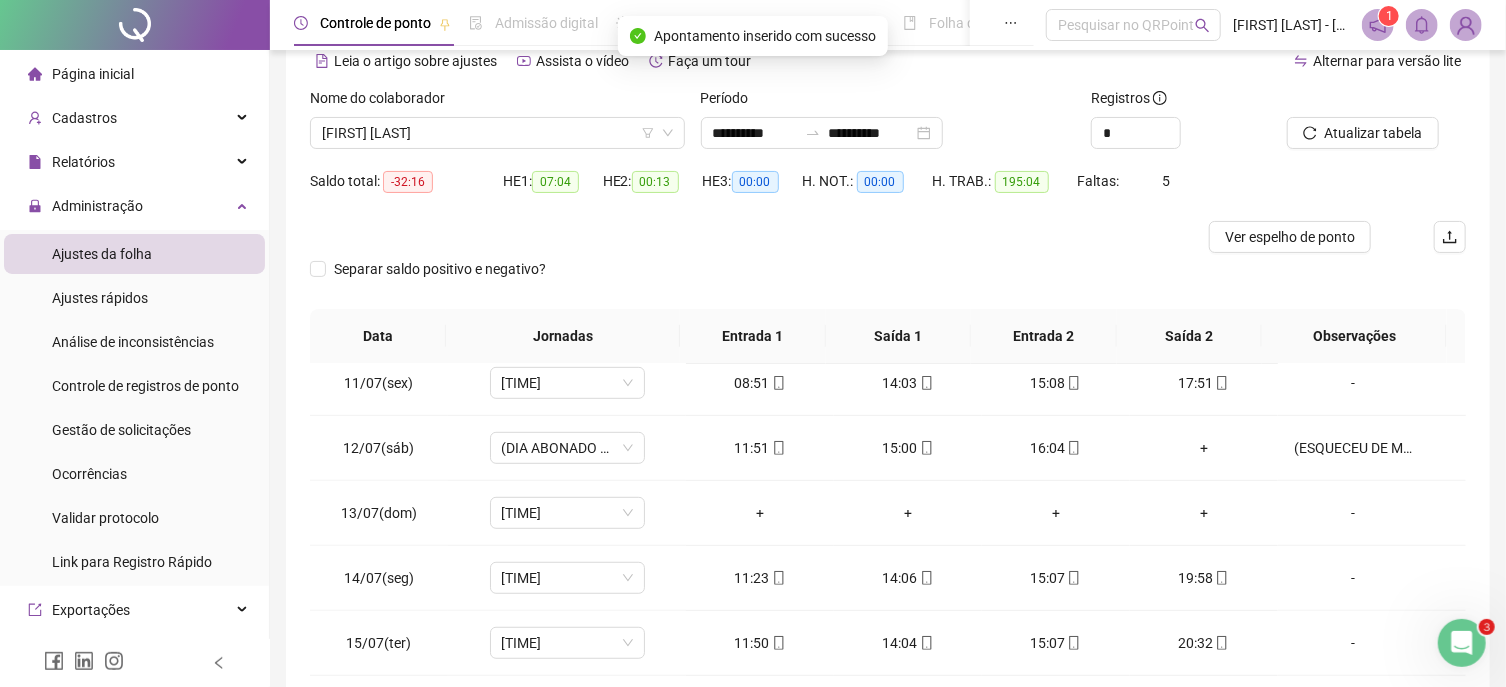 scroll, scrollTop: 683, scrollLeft: 0, axis: vertical 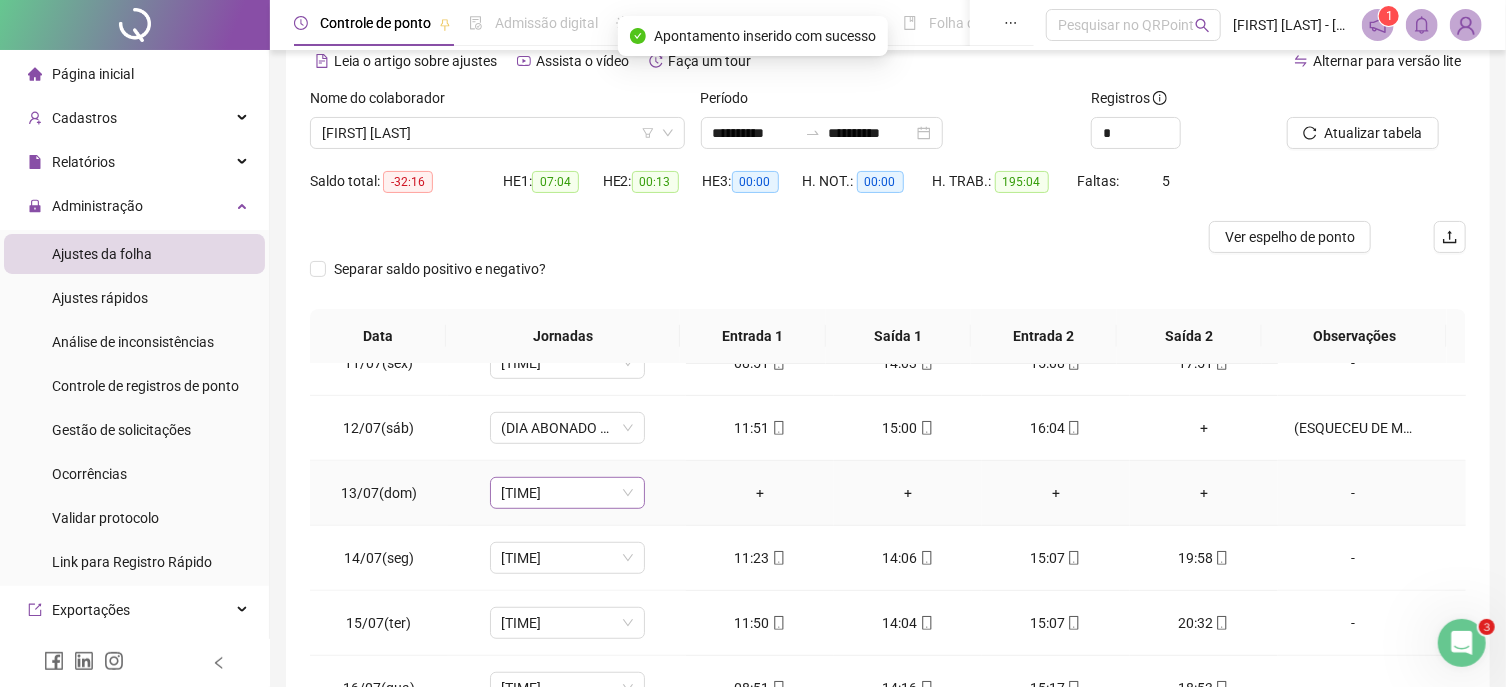 click on "[TIME]" at bounding box center [567, 493] 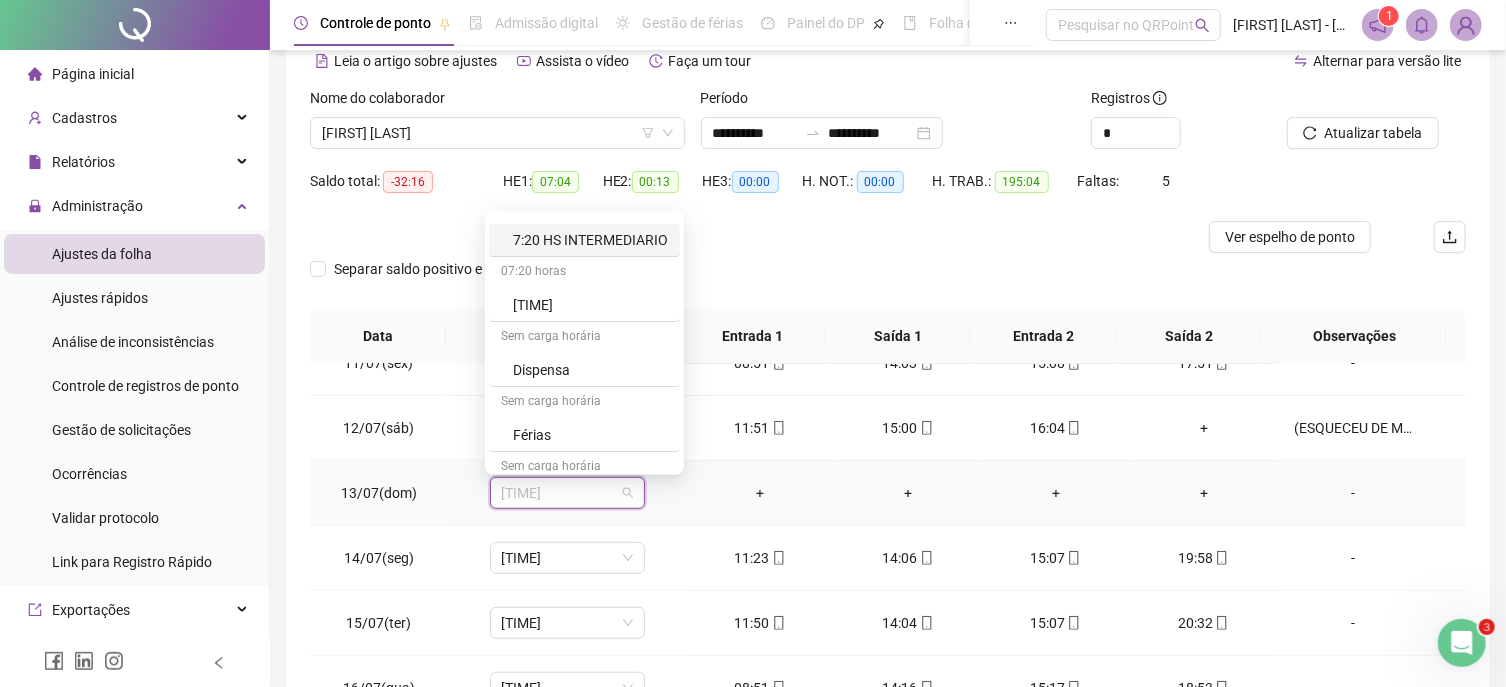 scroll, scrollTop: 395, scrollLeft: 0, axis: vertical 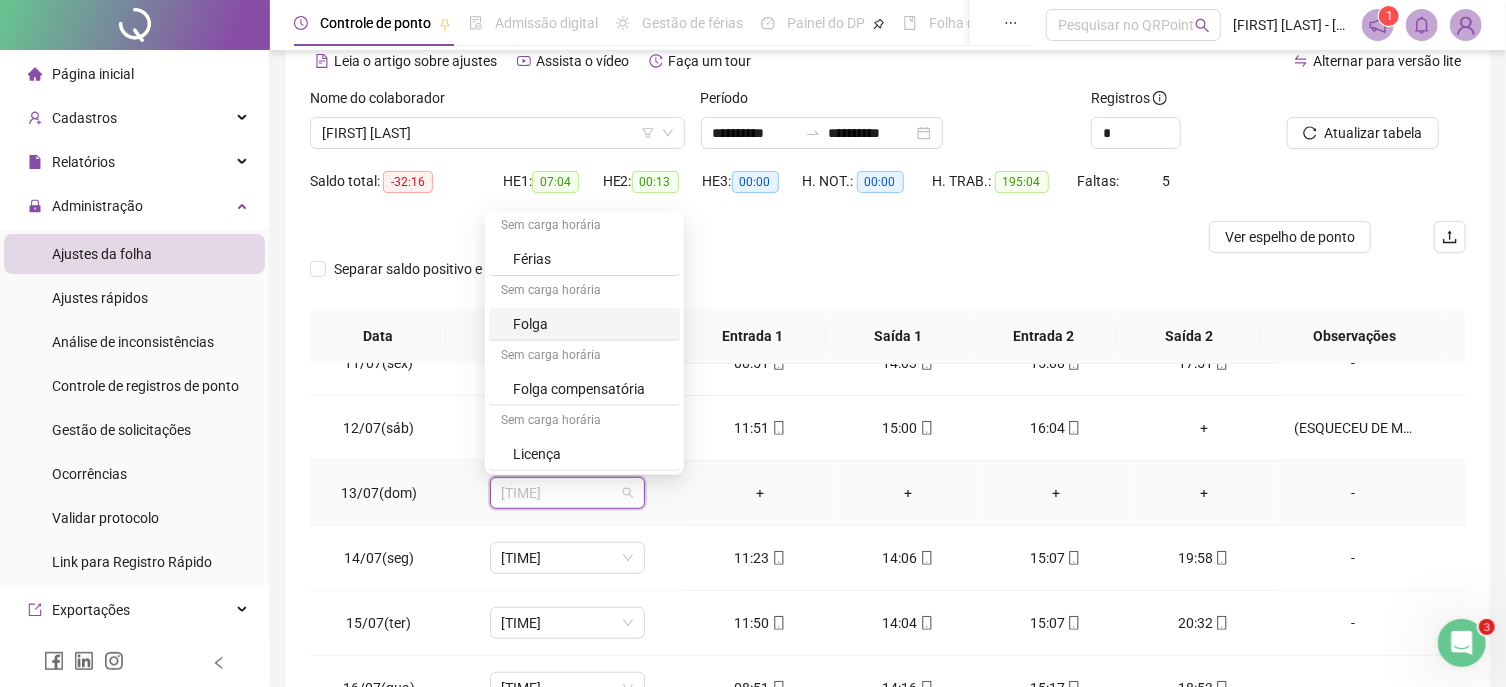 click on "Folga" at bounding box center [590, 324] 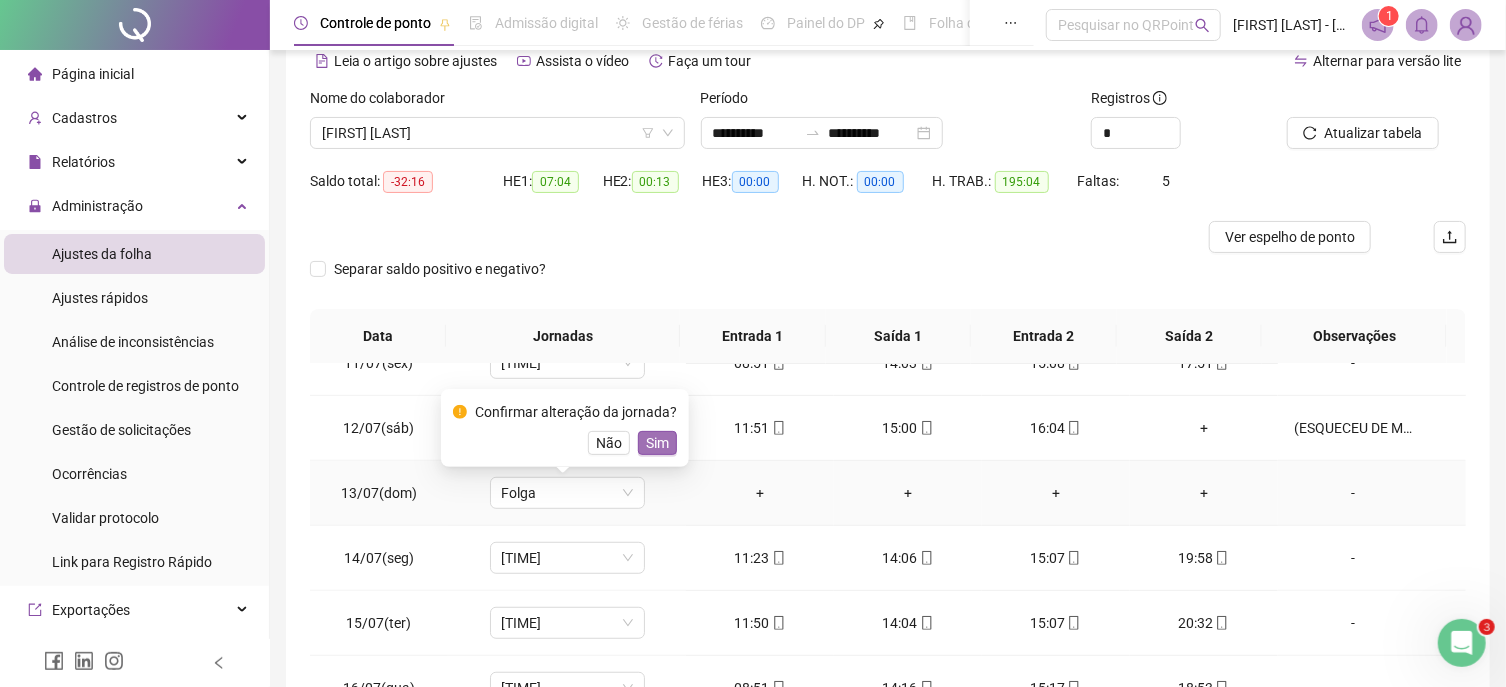 click on "Sim" at bounding box center [657, 443] 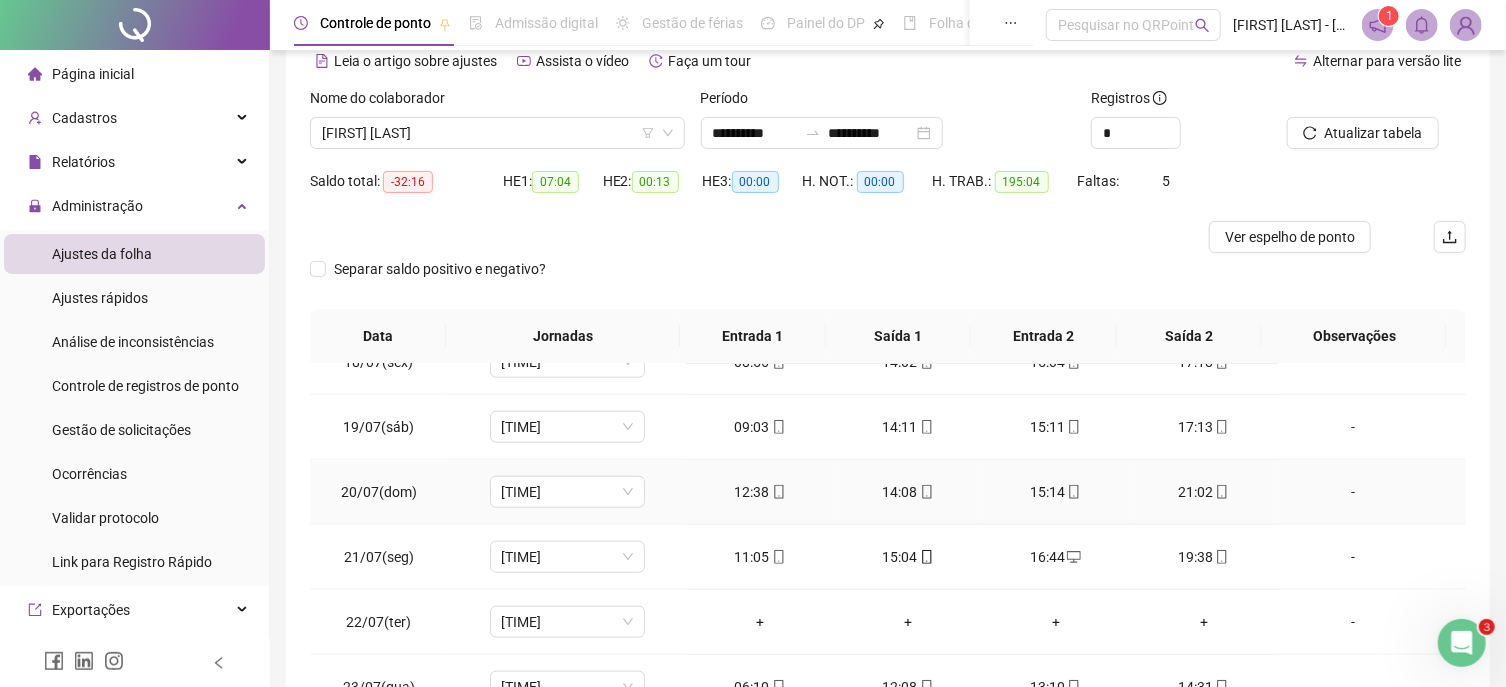 scroll, scrollTop: 1252, scrollLeft: 0, axis: vertical 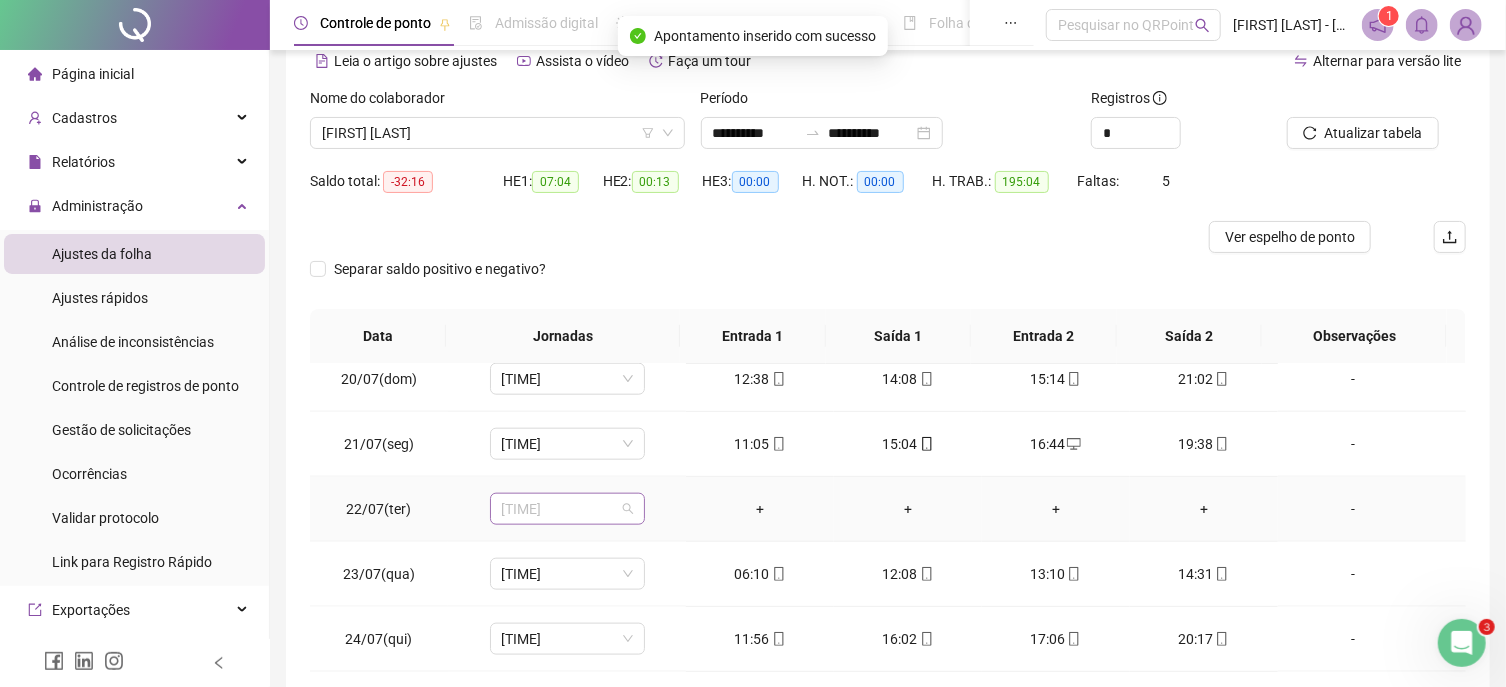 click on "[TIME]" at bounding box center (567, 509) 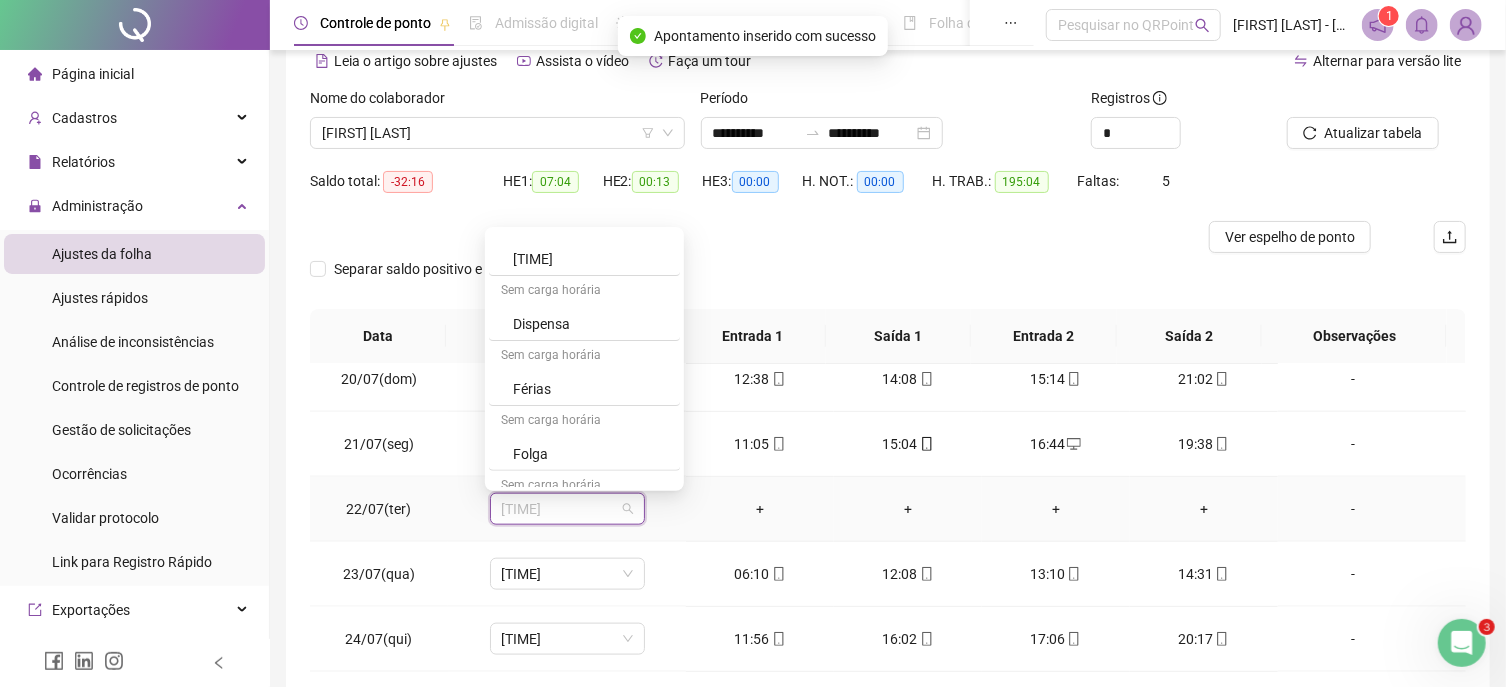 scroll, scrollTop: 395, scrollLeft: 0, axis: vertical 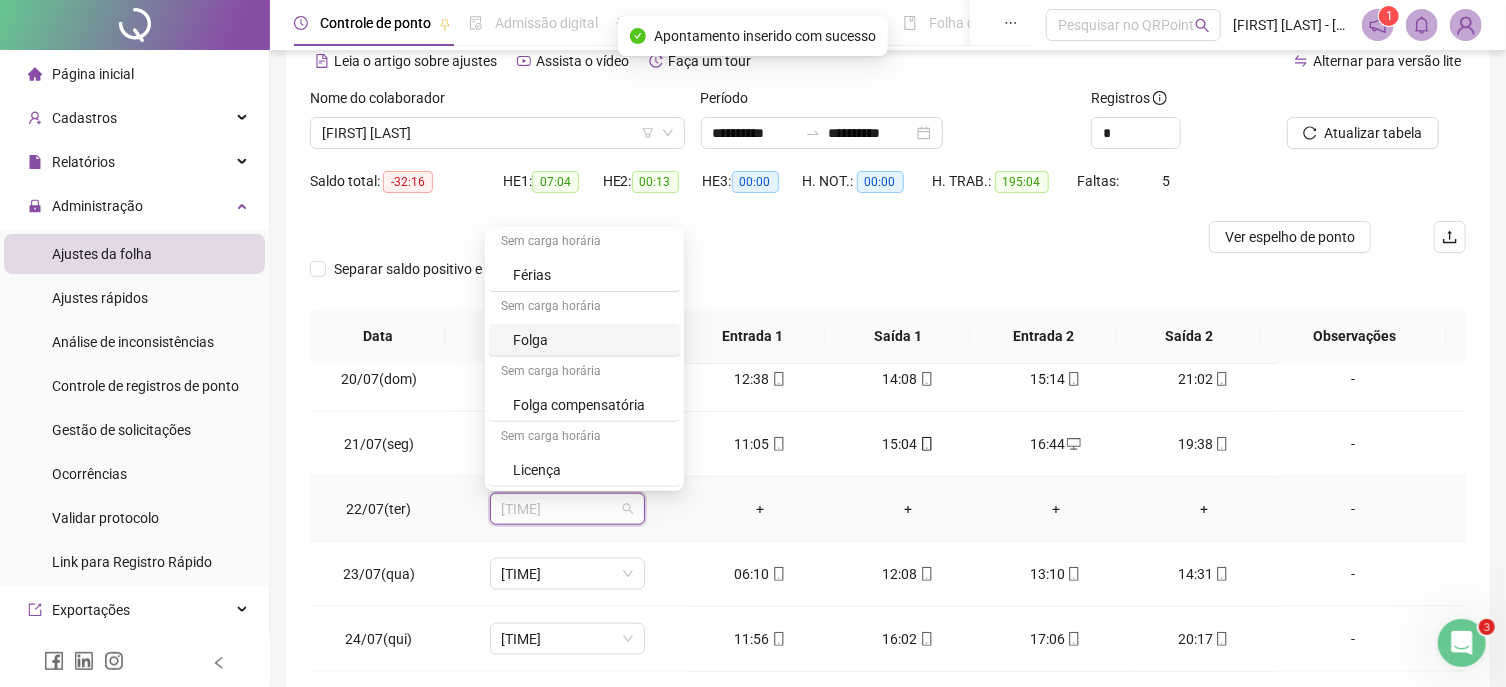 click on "Folga" at bounding box center [590, 340] 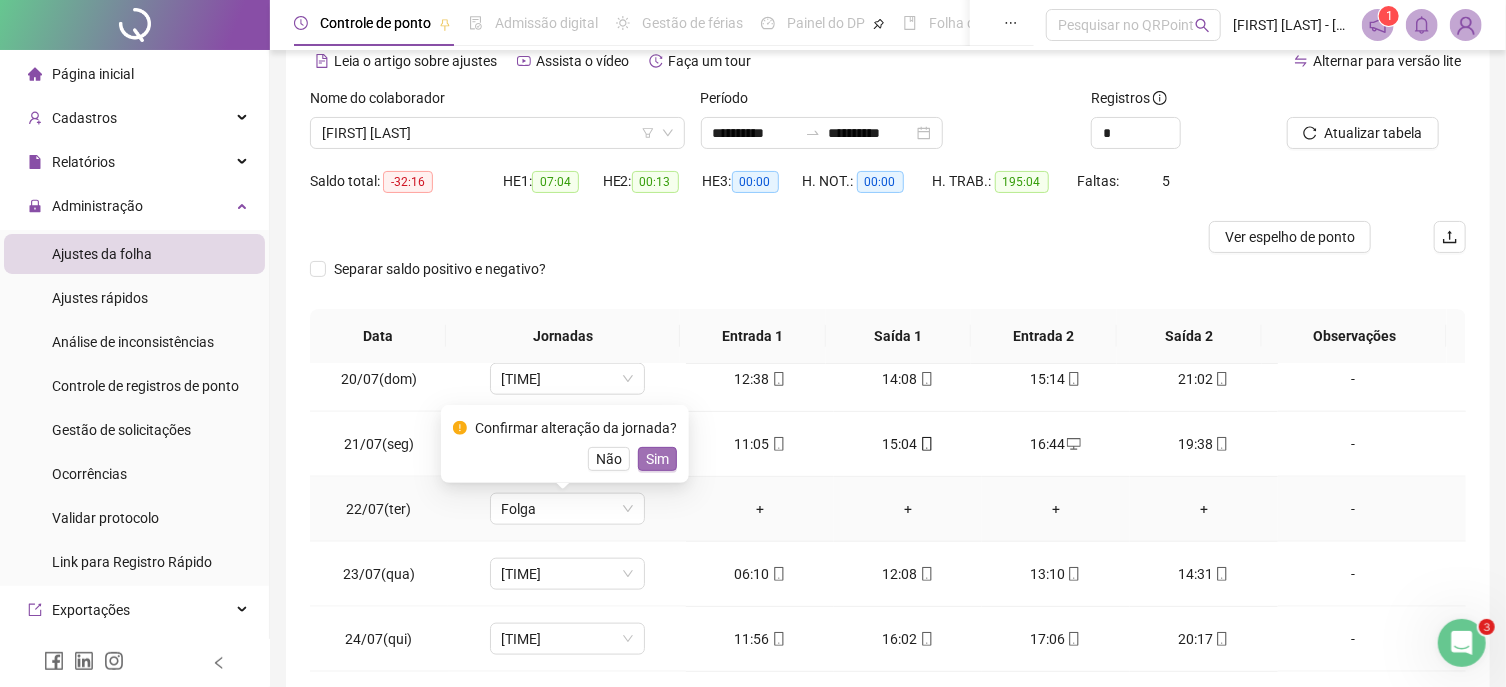 click on "Sim" at bounding box center (657, 459) 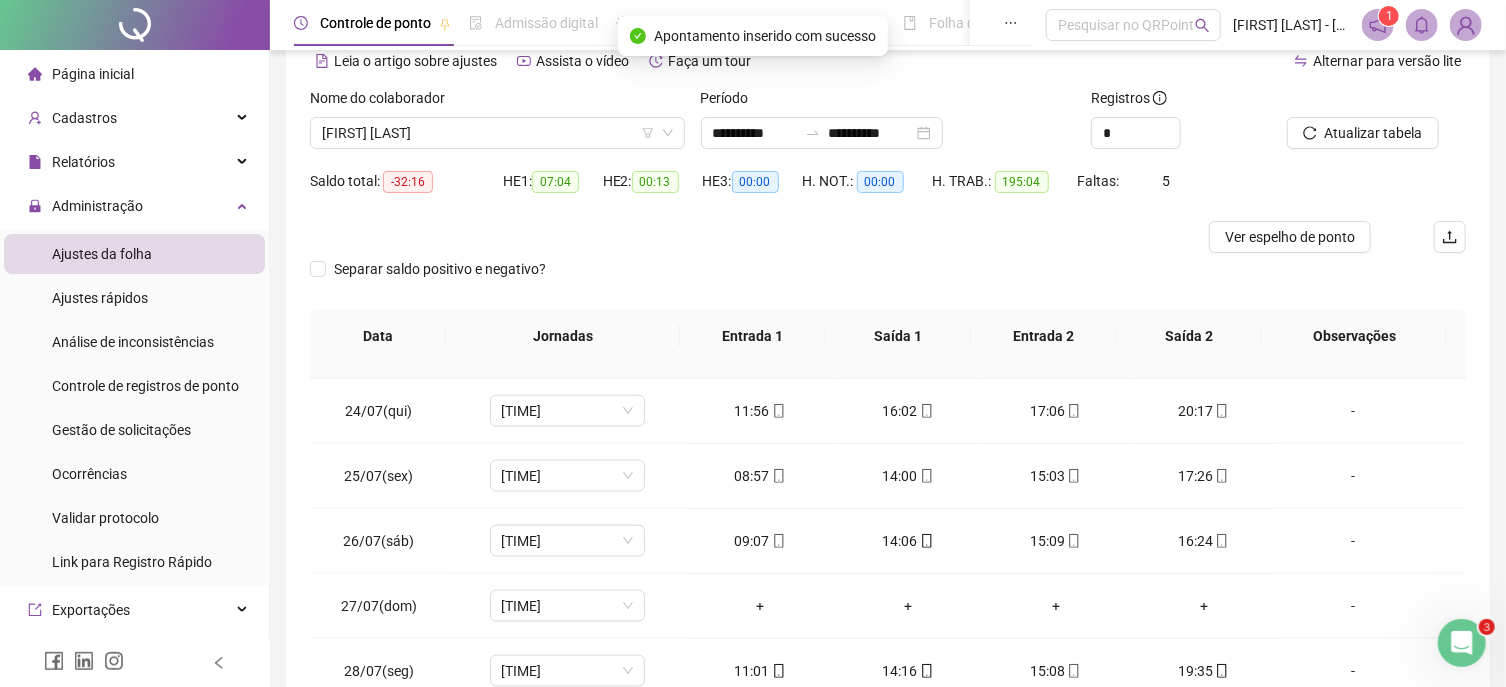 scroll, scrollTop: 1591, scrollLeft: 0, axis: vertical 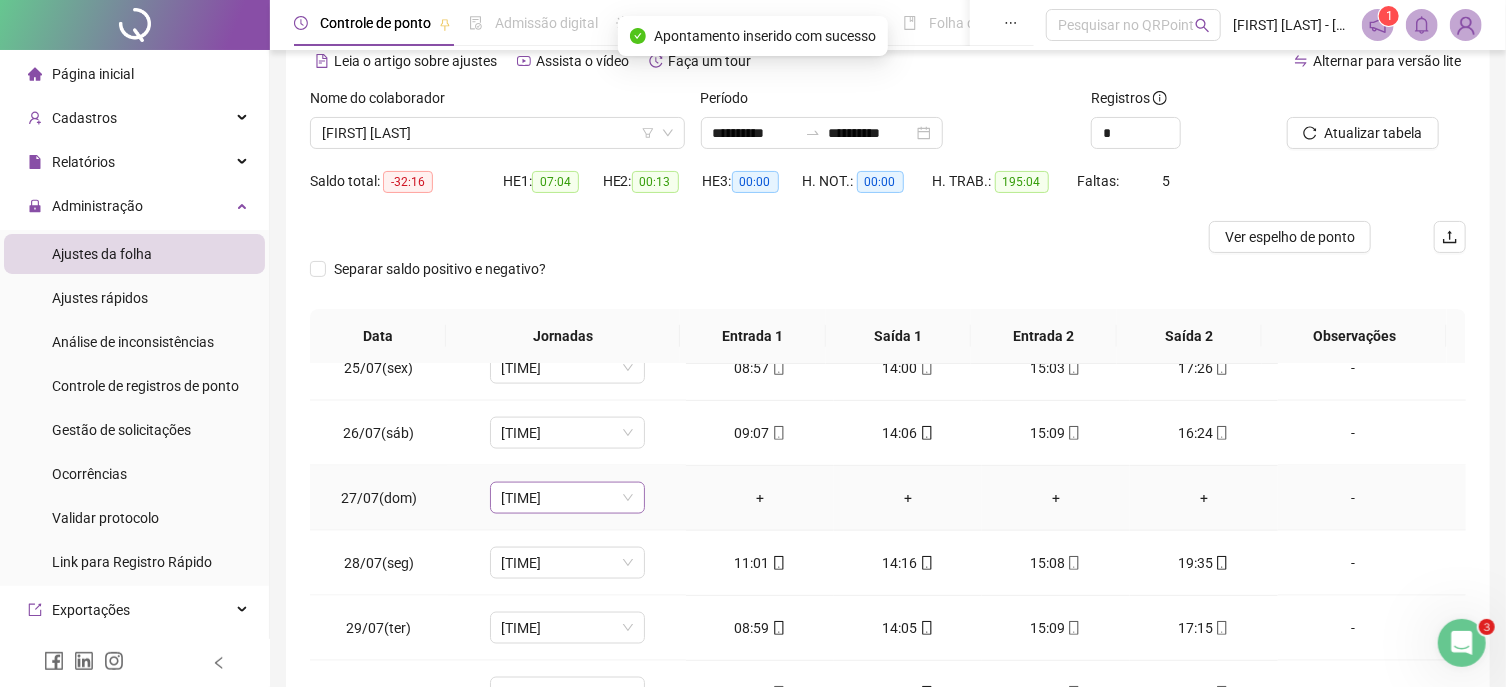click on "[TIME]" at bounding box center [567, 498] 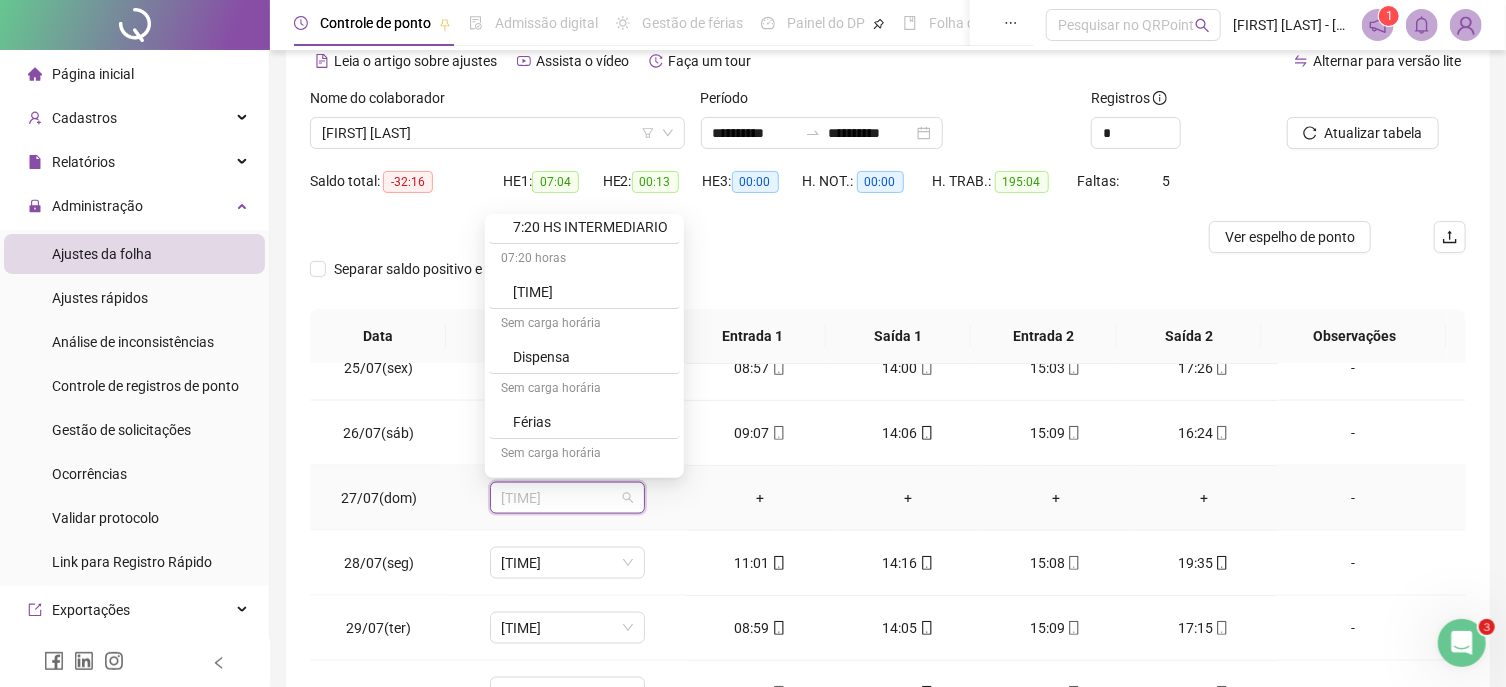 scroll, scrollTop: 395, scrollLeft: 0, axis: vertical 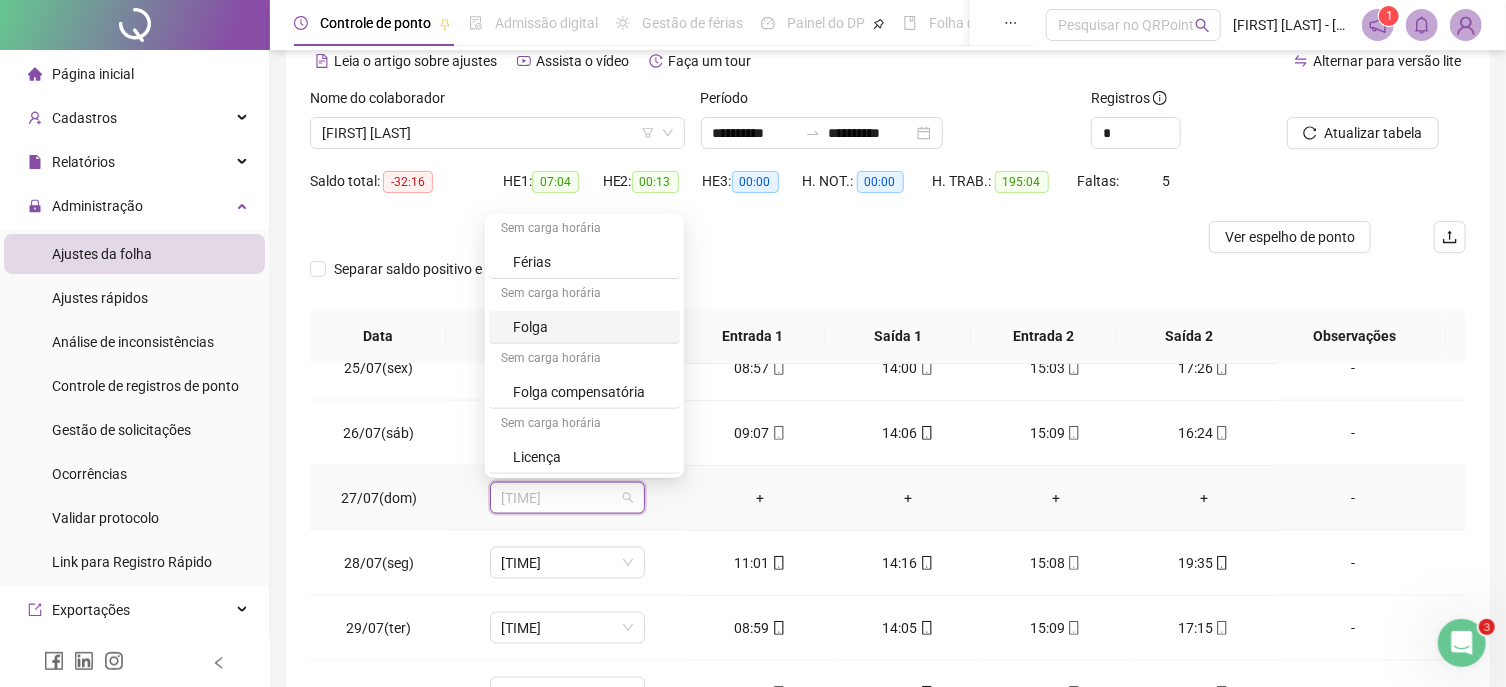 click on "Folga" at bounding box center [590, 327] 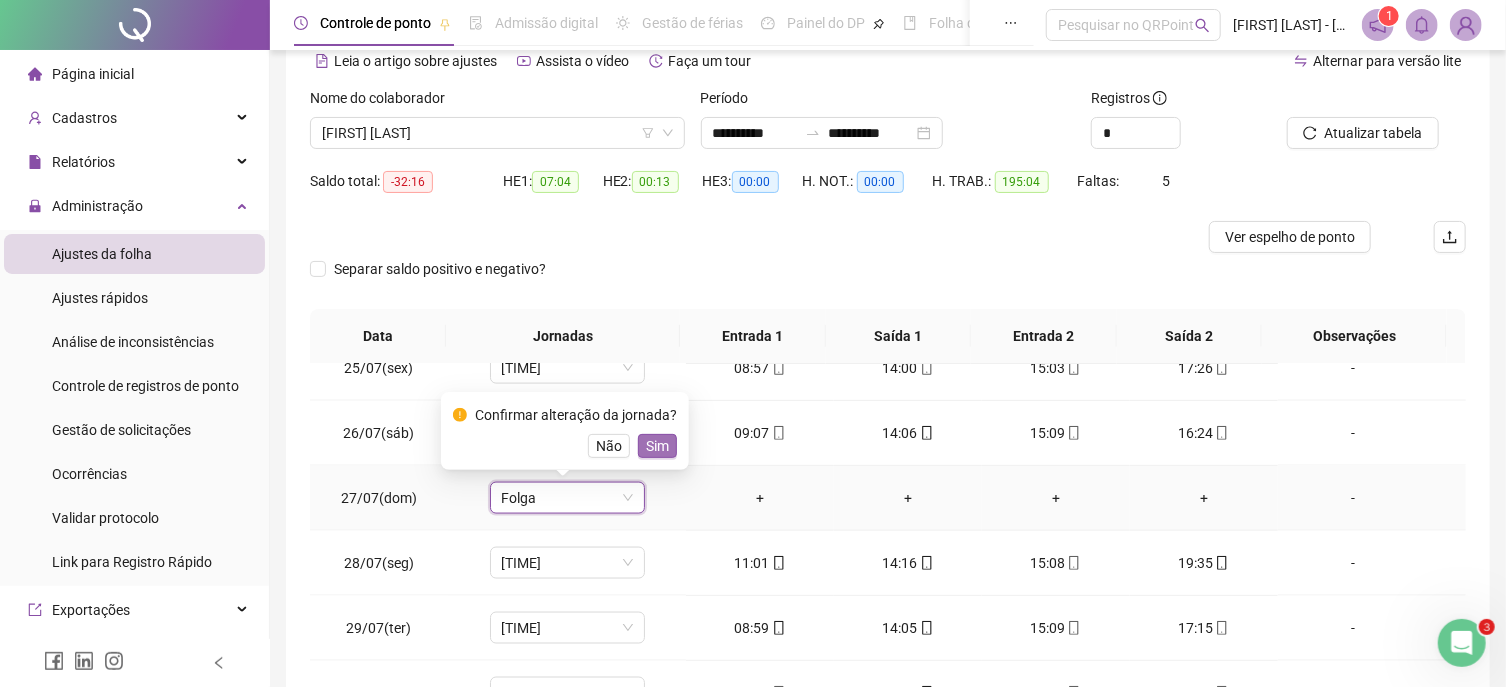 click on "Sim" at bounding box center [657, 446] 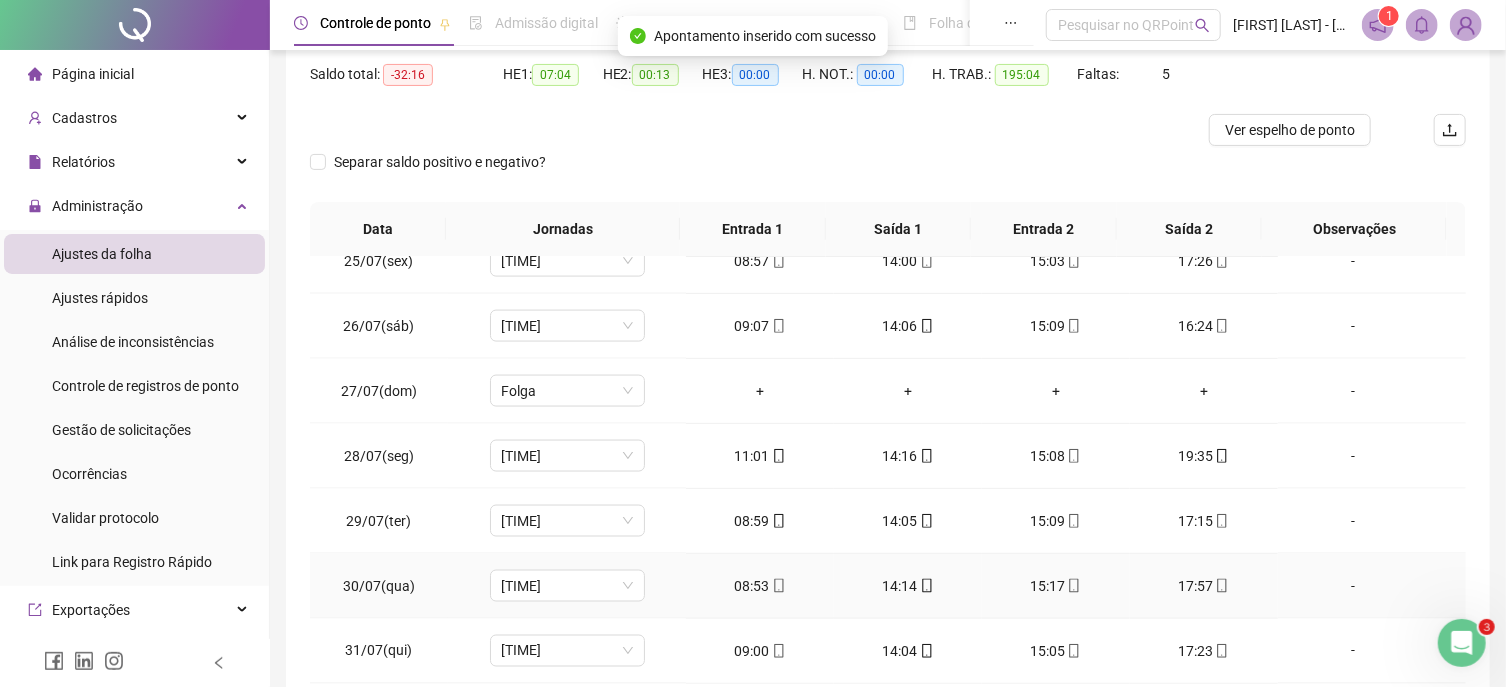 scroll, scrollTop: 311, scrollLeft: 0, axis: vertical 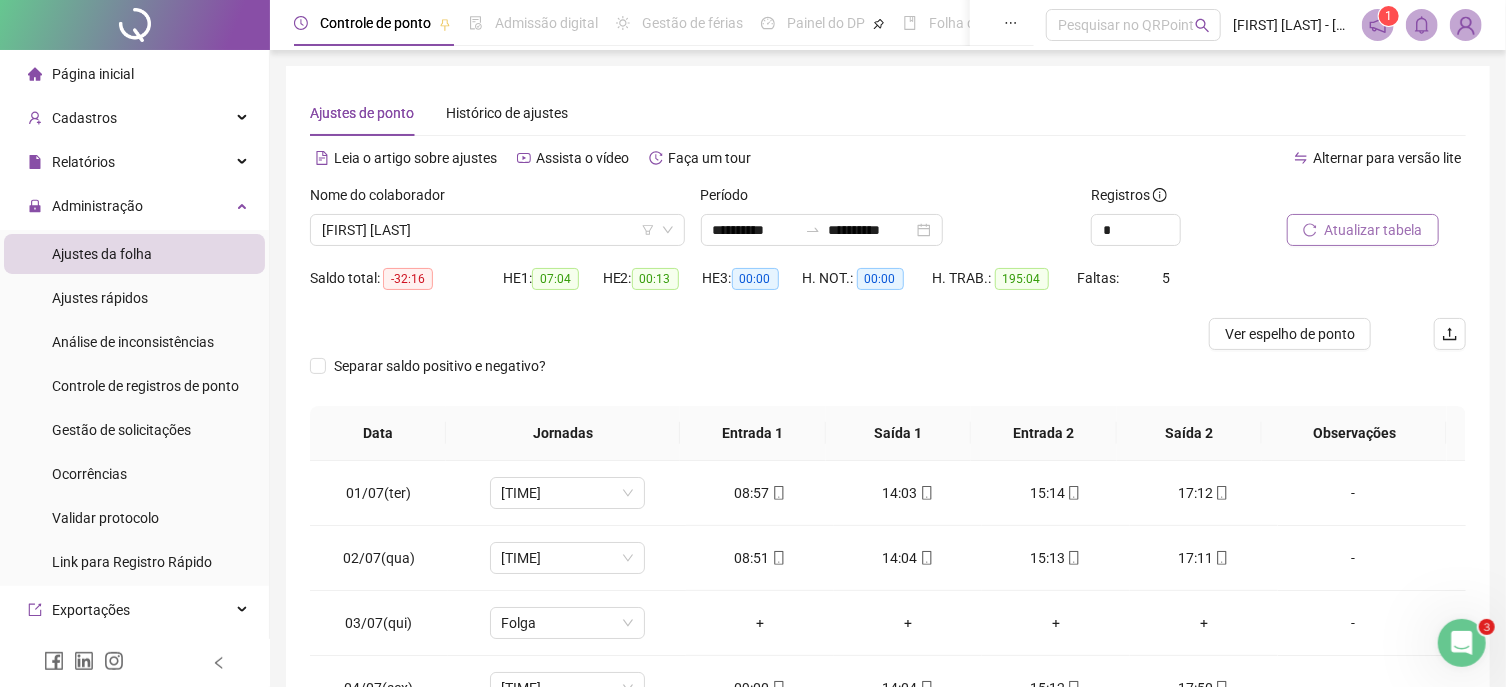 click on "Atualizar tabela" at bounding box center (1374, 230) 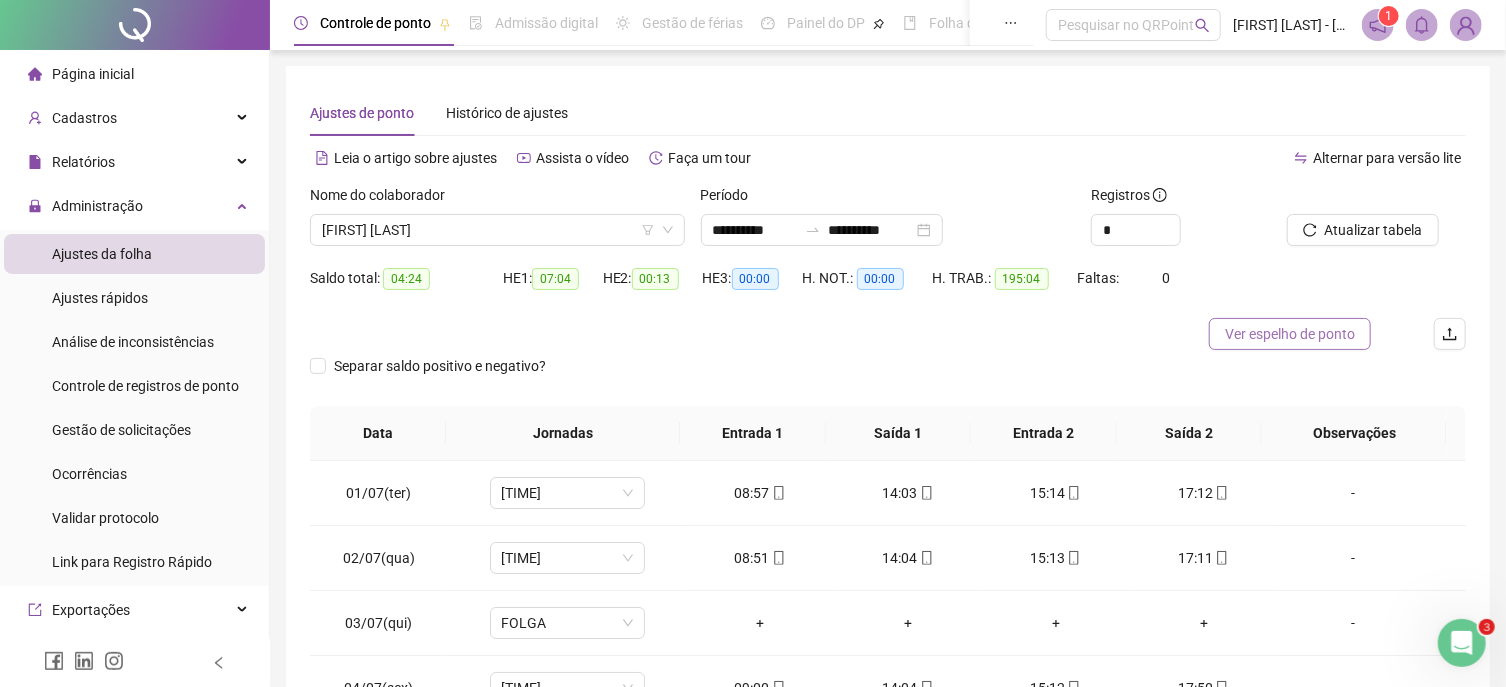 click on "Ver espelho de ponto" at bounding box center [1290, 334] 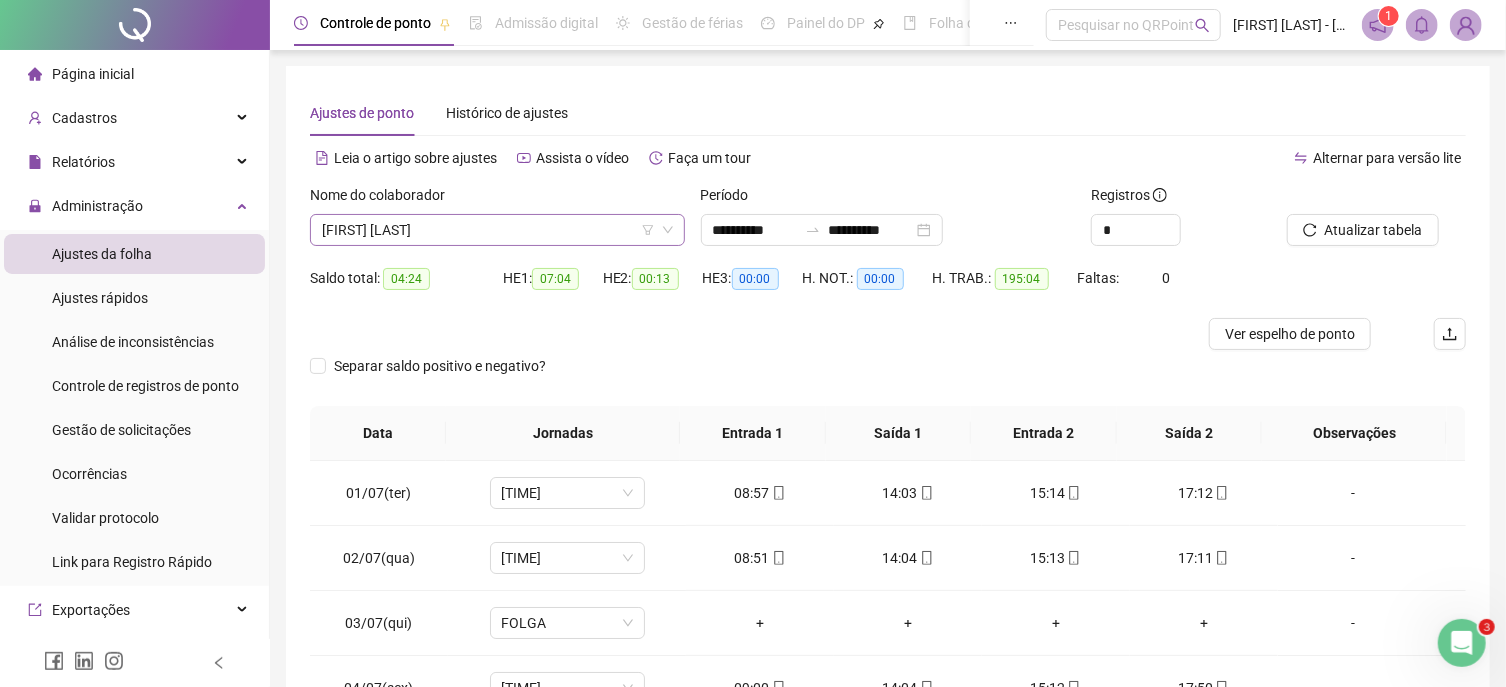 click on "[FIRST] [LAST]" at bounding box center [497, 230] 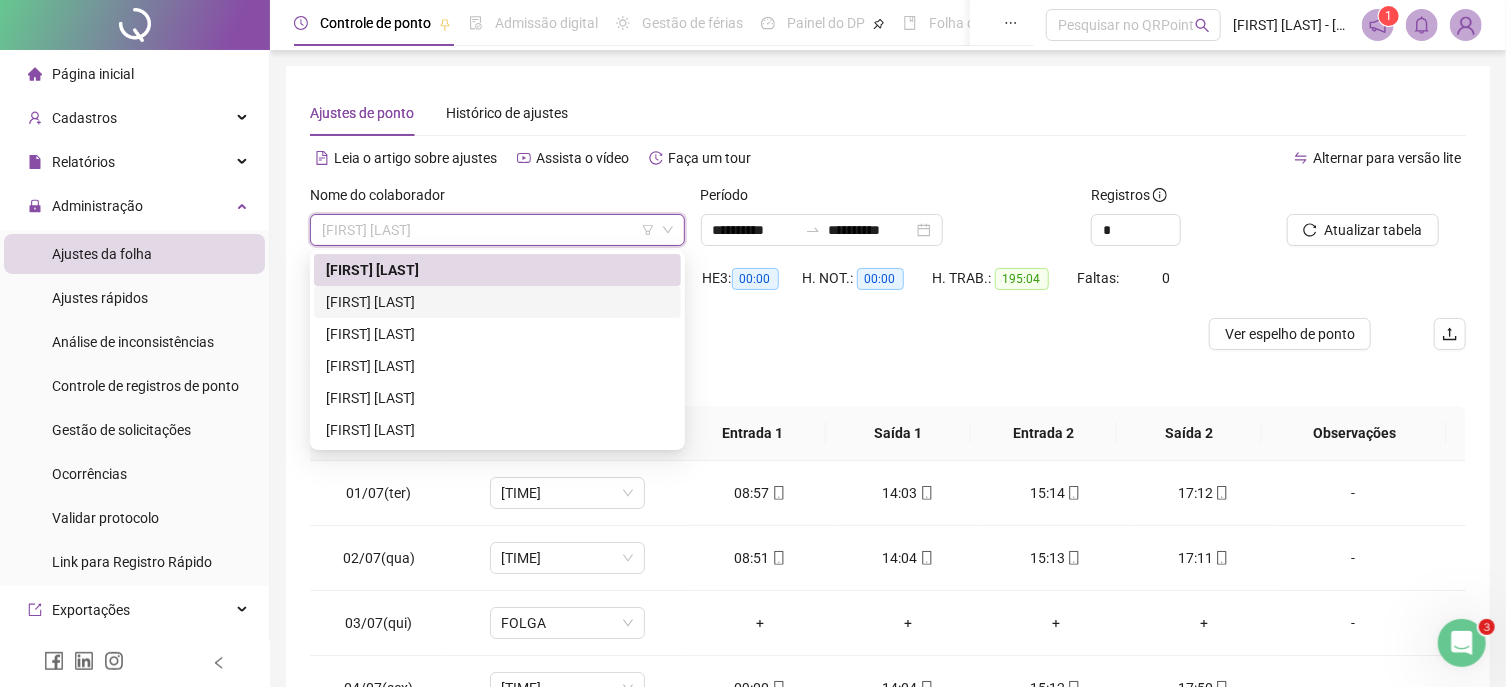 click on "[FIRST] [LAST]" at bounding box center [497, 302] 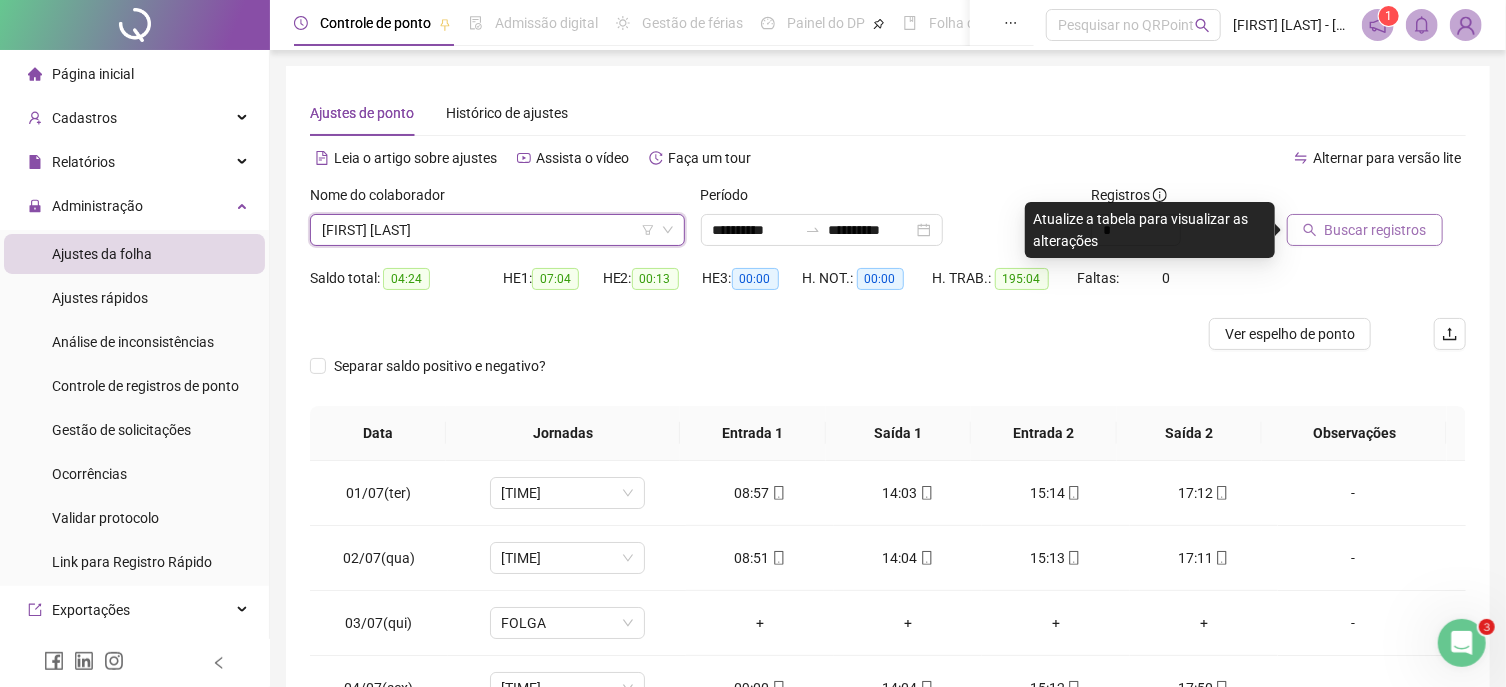 click on "Buscar registros" at bounding box center (1376, 230) 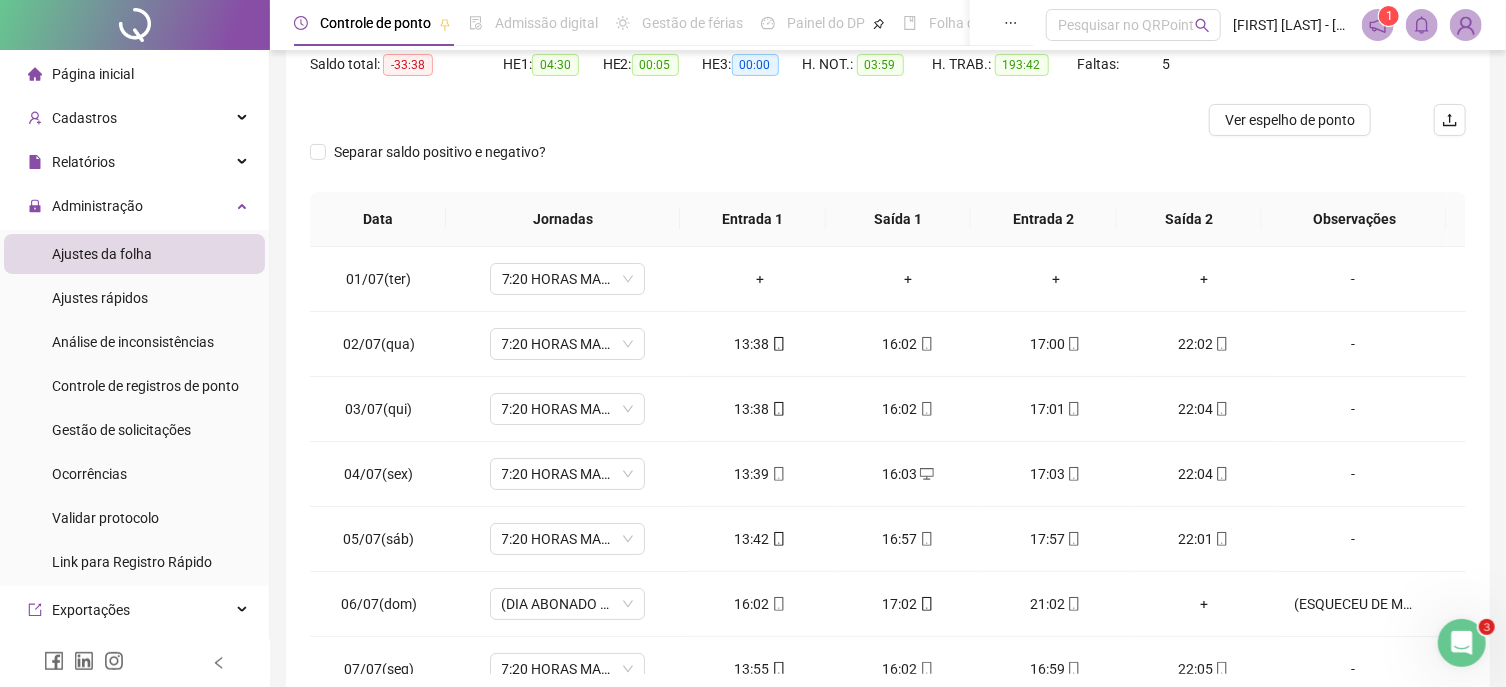 scroll, scrollTop: 311, scrollLeft: 0, axis: vertical 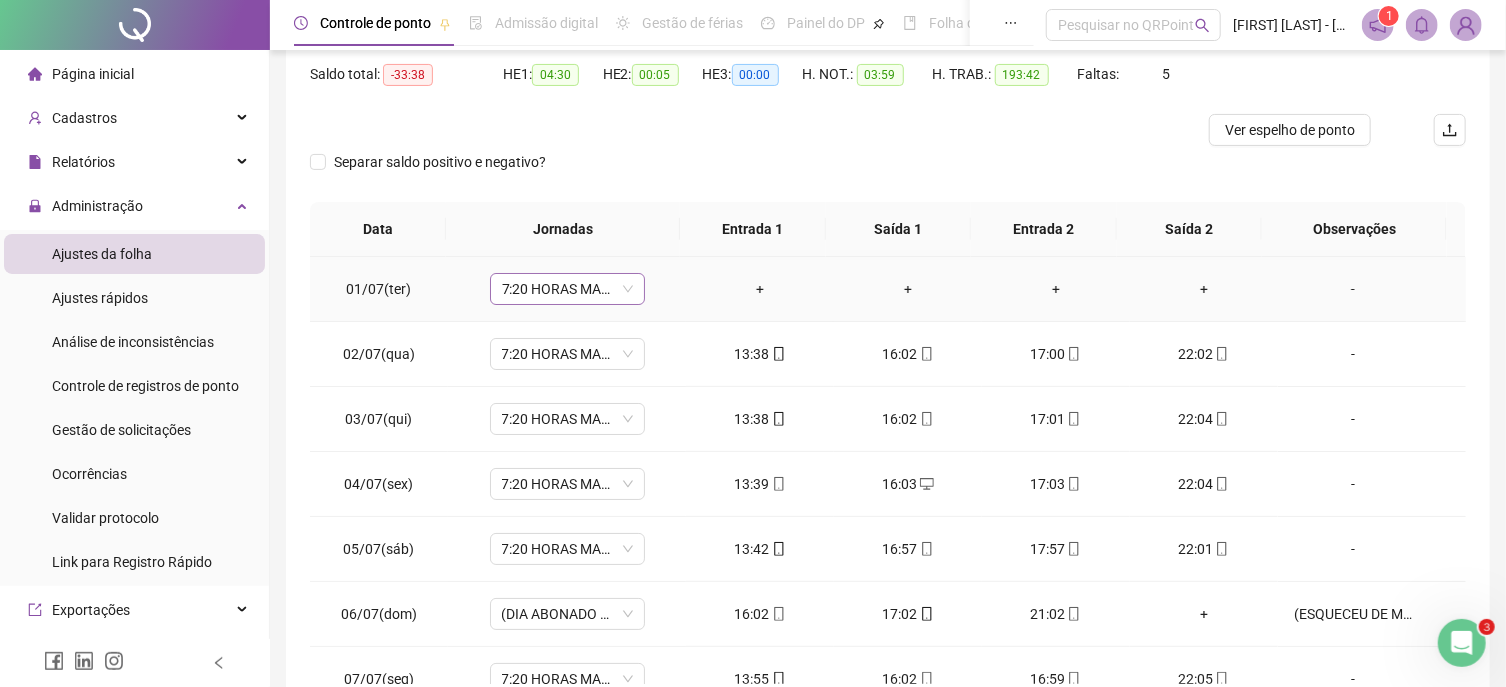 click on "7:20 HORAS MANHA" at bounding box center [567, 289] 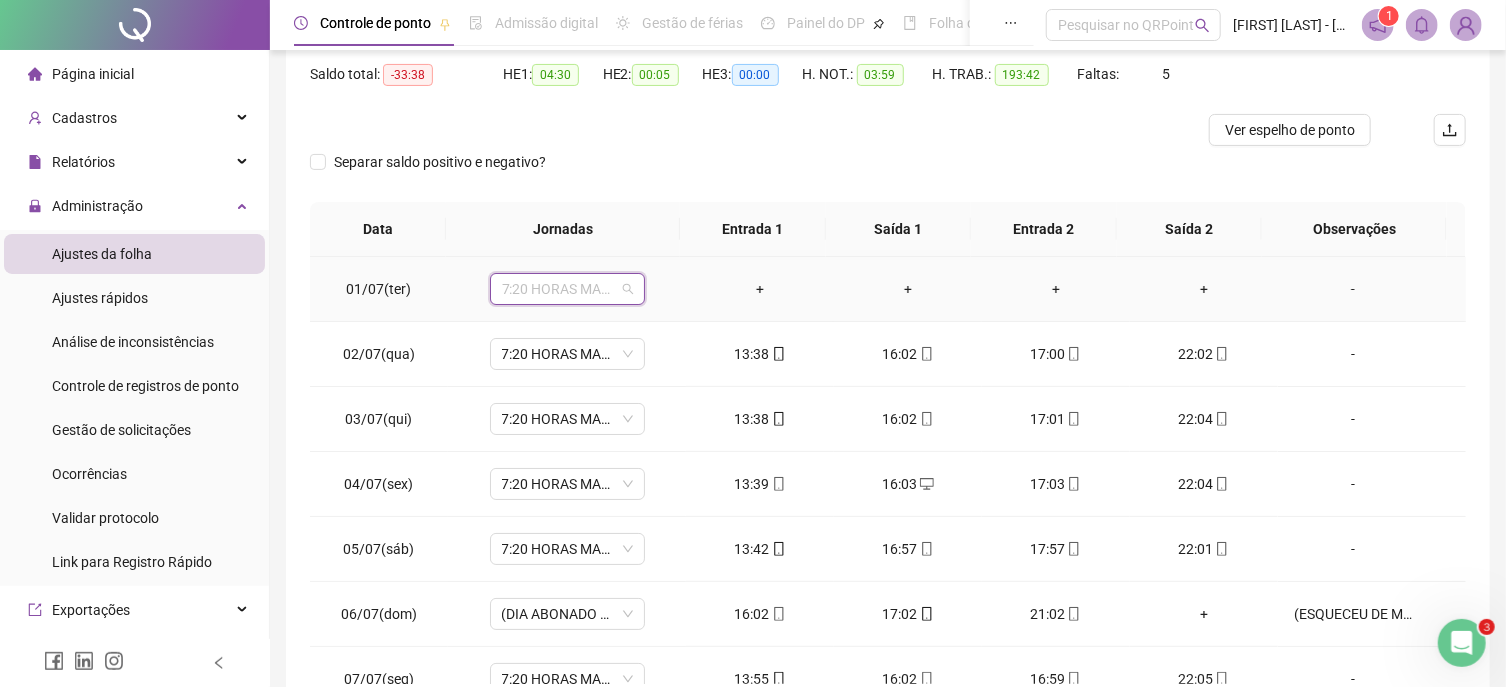 scroll, scrollTop: 394, scrollLeft: 0, axis: vertical 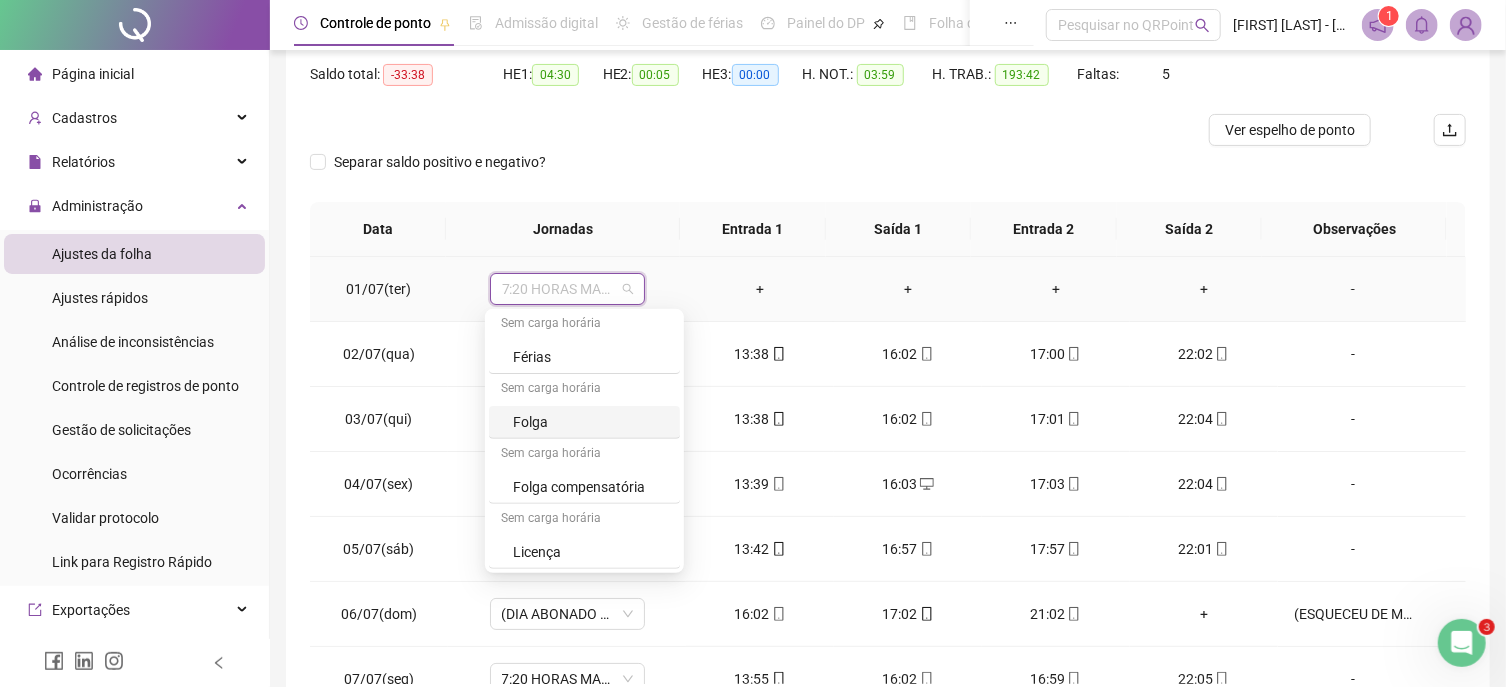 click on "Folga" at bounding box center [590, 422] 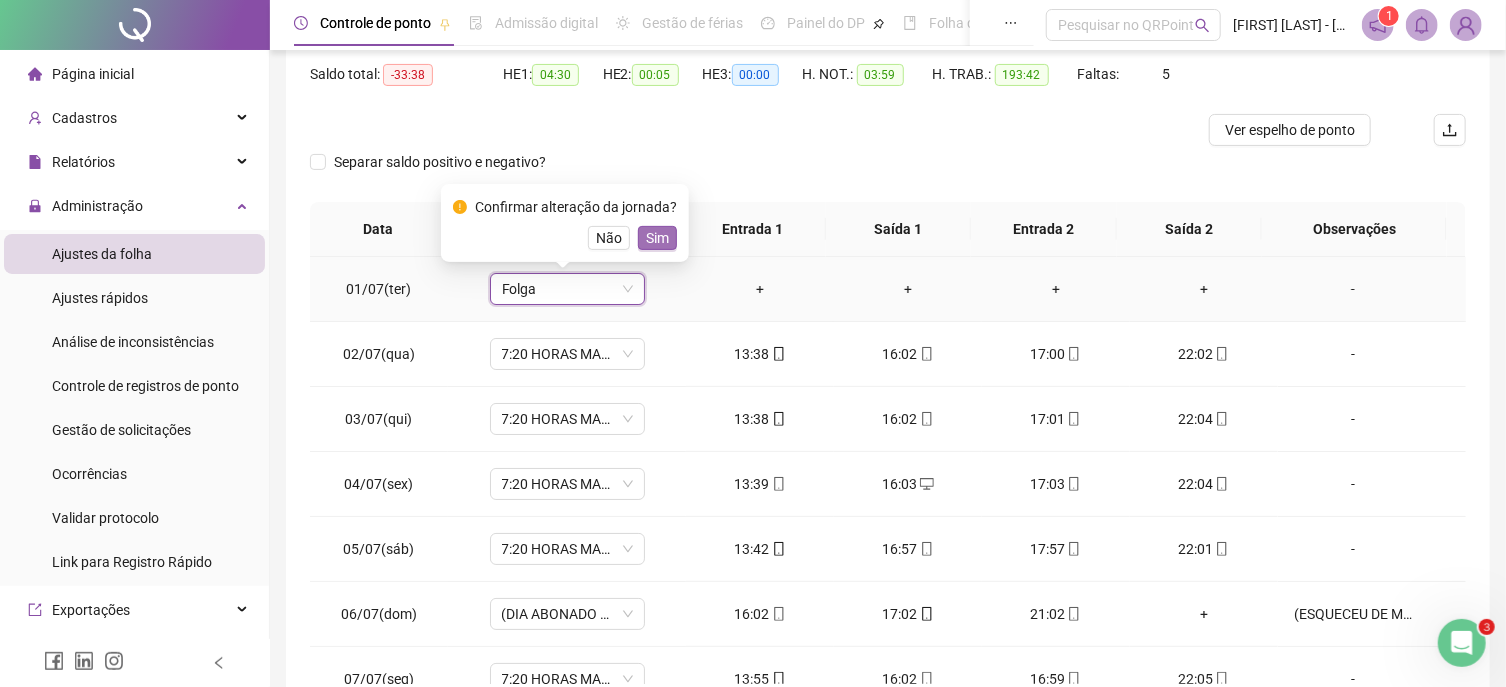 click on "Sim" at bounding box center (657, 238) 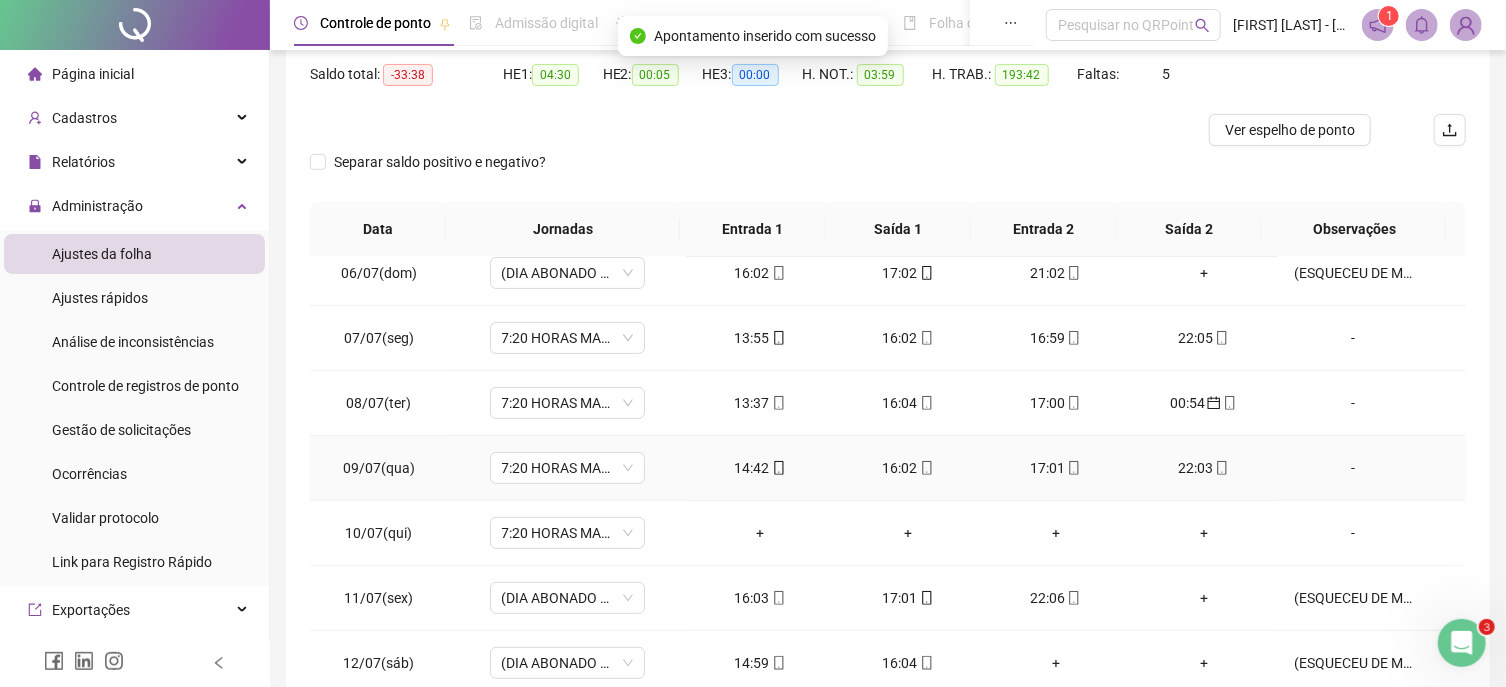 scroll, scrollTop: 455, scrollLeft: 0, axis: vertical 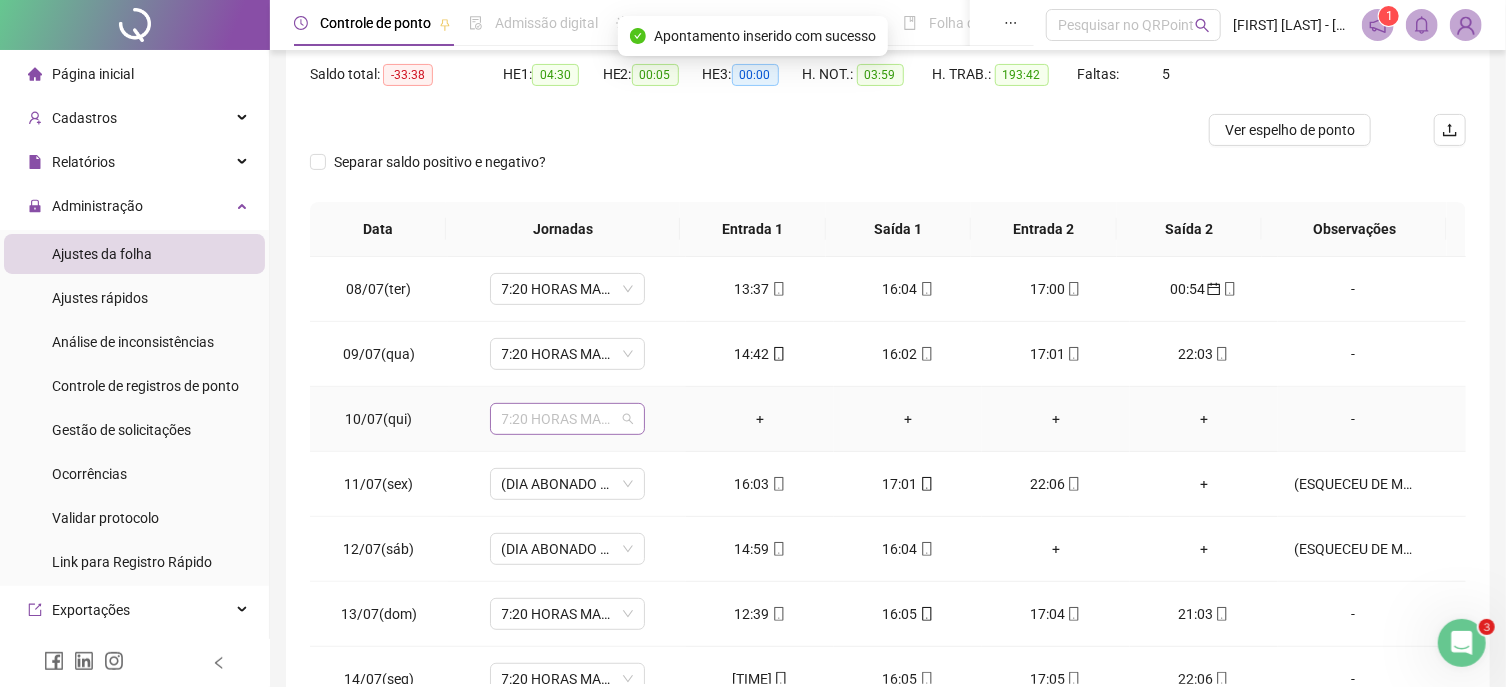 click on "7:20 HORAS MANHA" at bounding box center (567, 419) 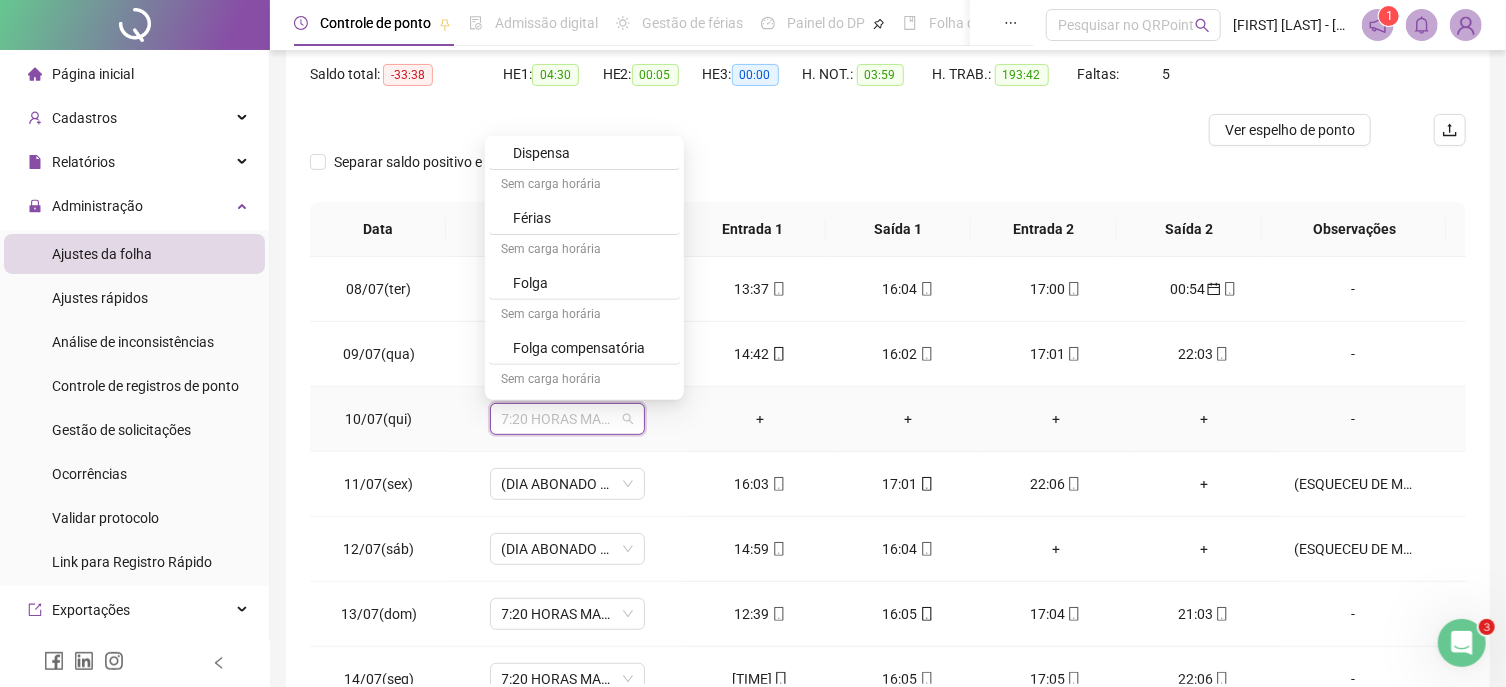 scroll, scrollTop: 395, scrollLeft: 0, axis: vertical 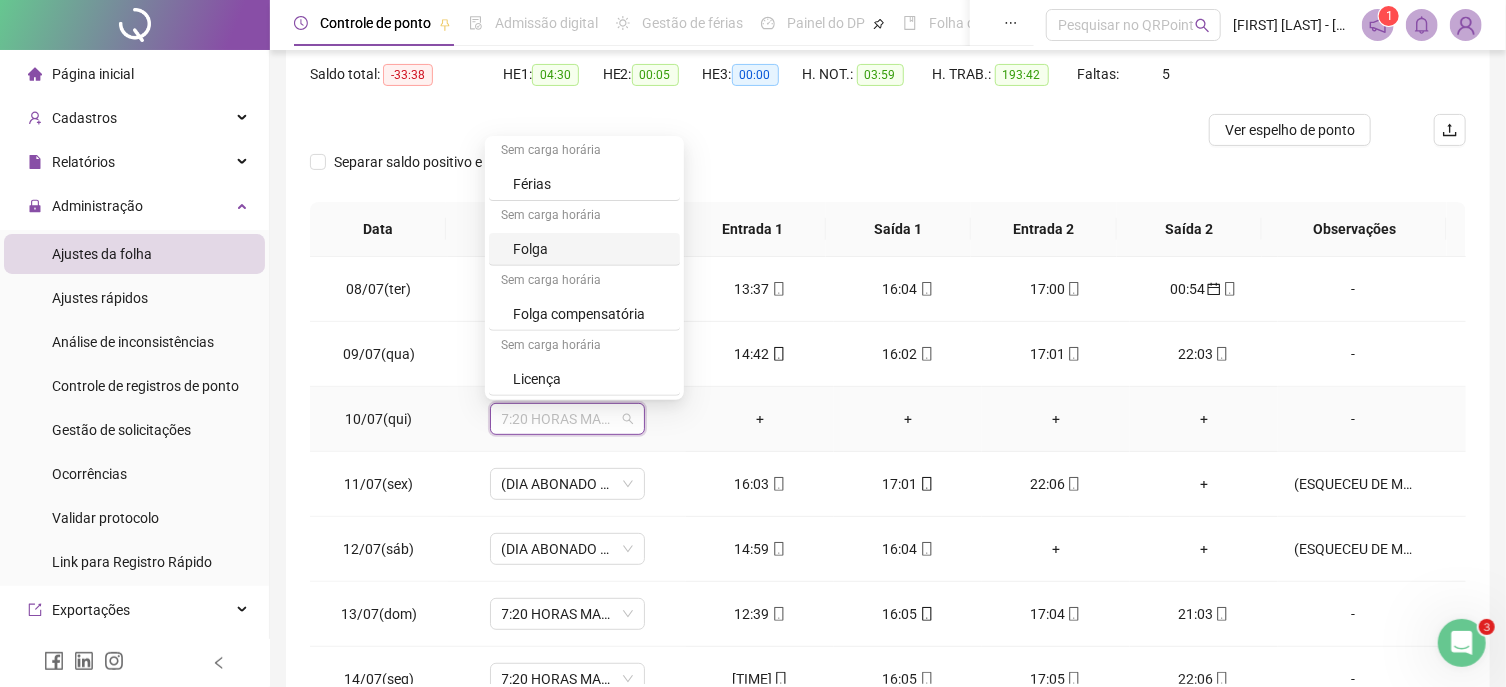 click on "Folga" at bounding box center [590, 249] 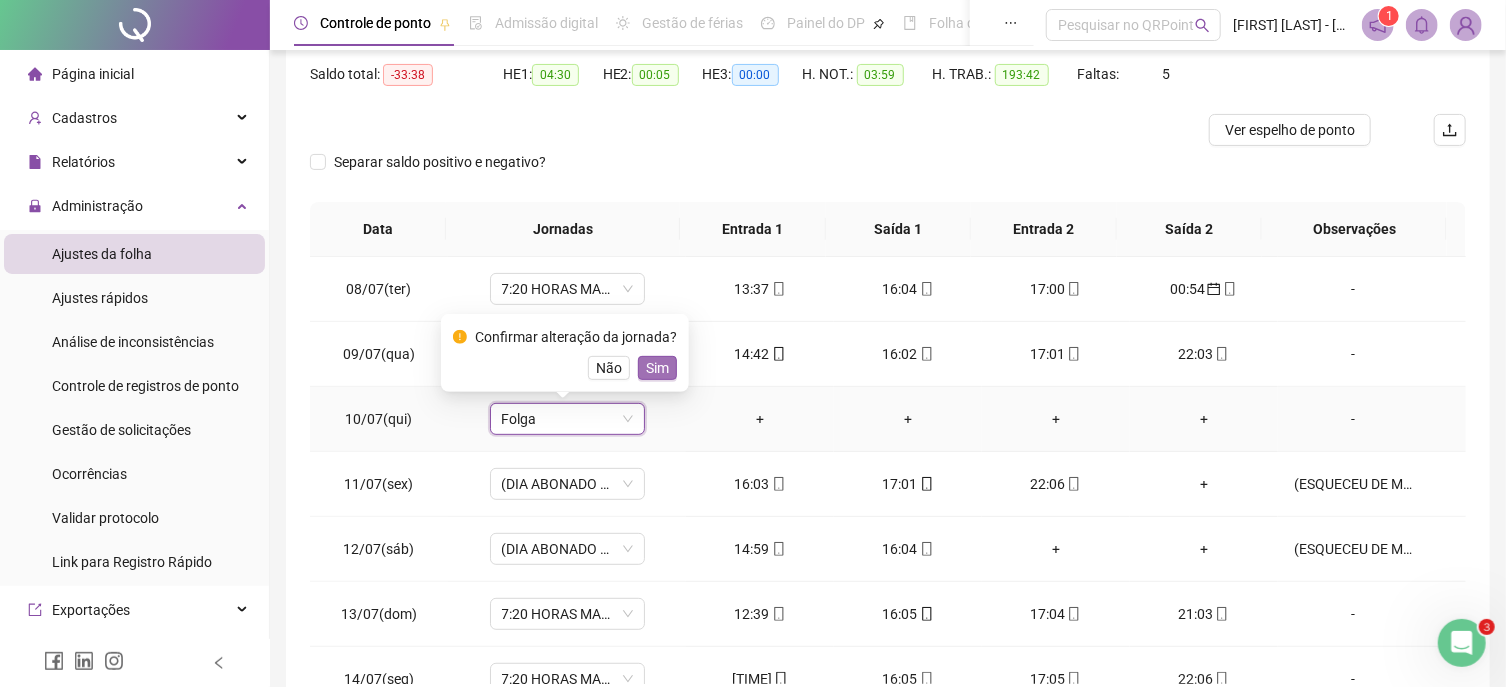 click on "Sim" at bounding box center [657, 368] 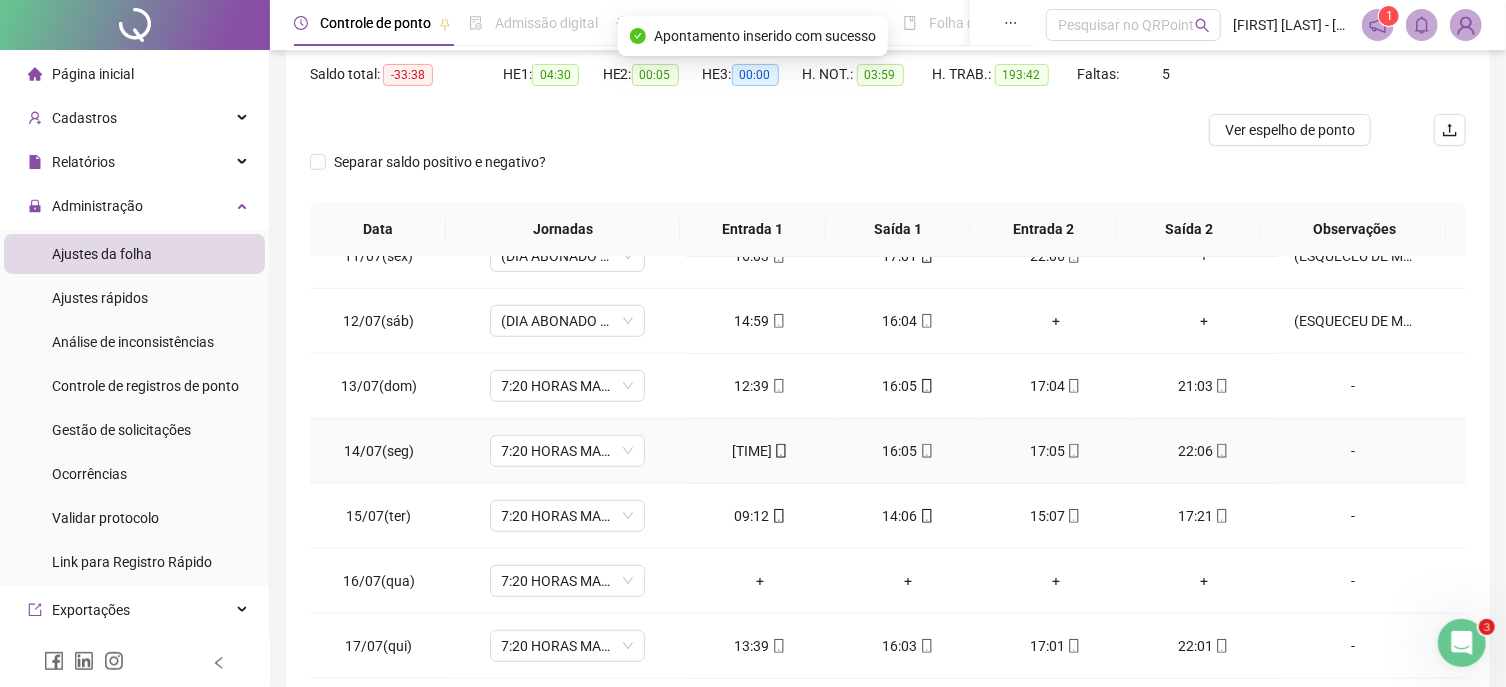 scroll, scrollTop: 797, scrollLeft: 0, axis: vertical 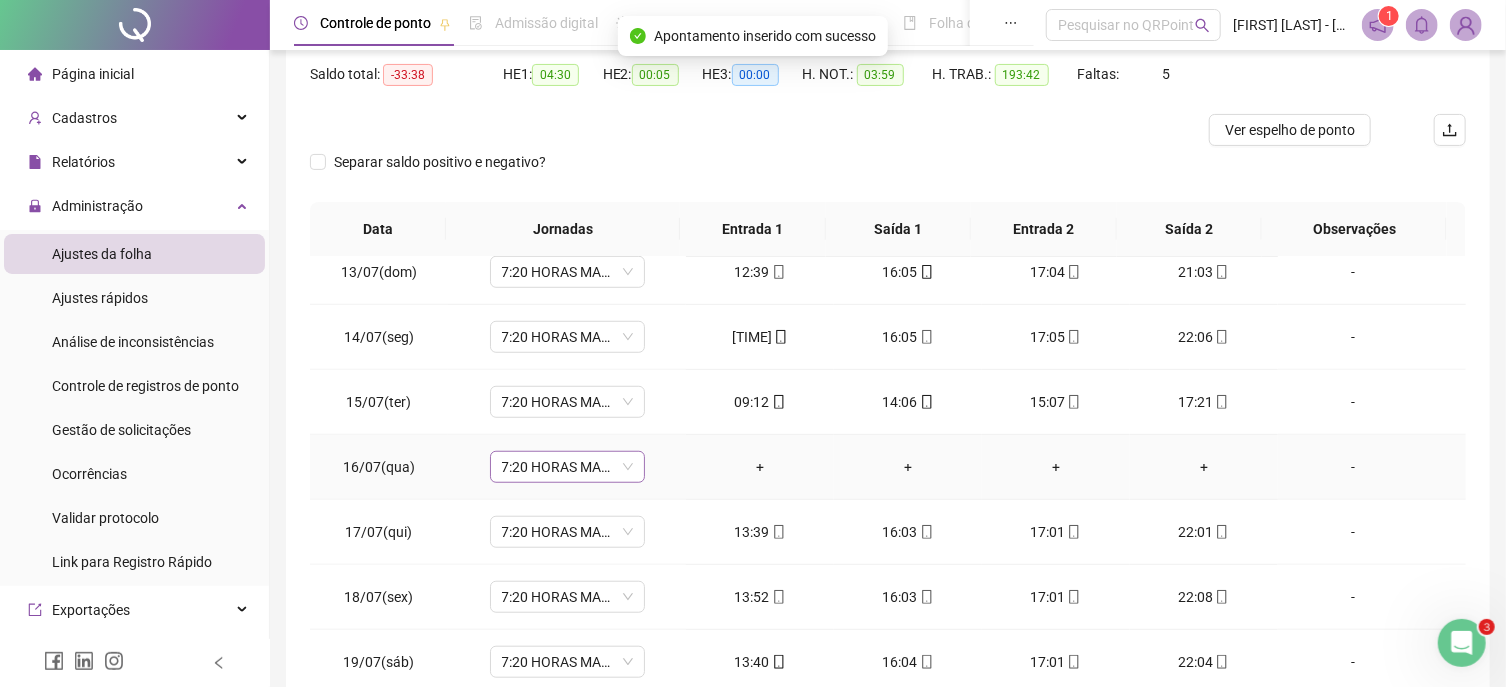 click on "7:20 HORAS MANHA" at bounding box center [567, 467] 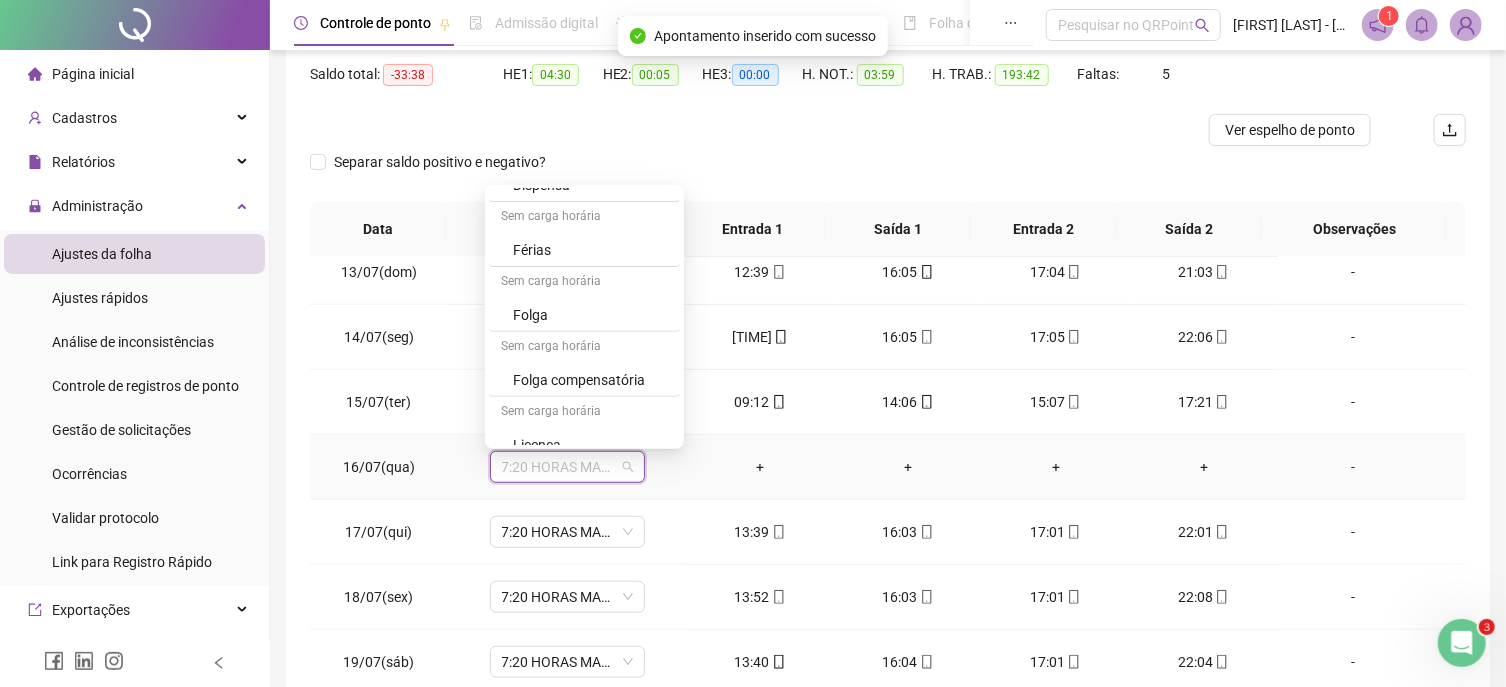scroll, scrollTop: 395, scrollLeft: 0, axis: vertical 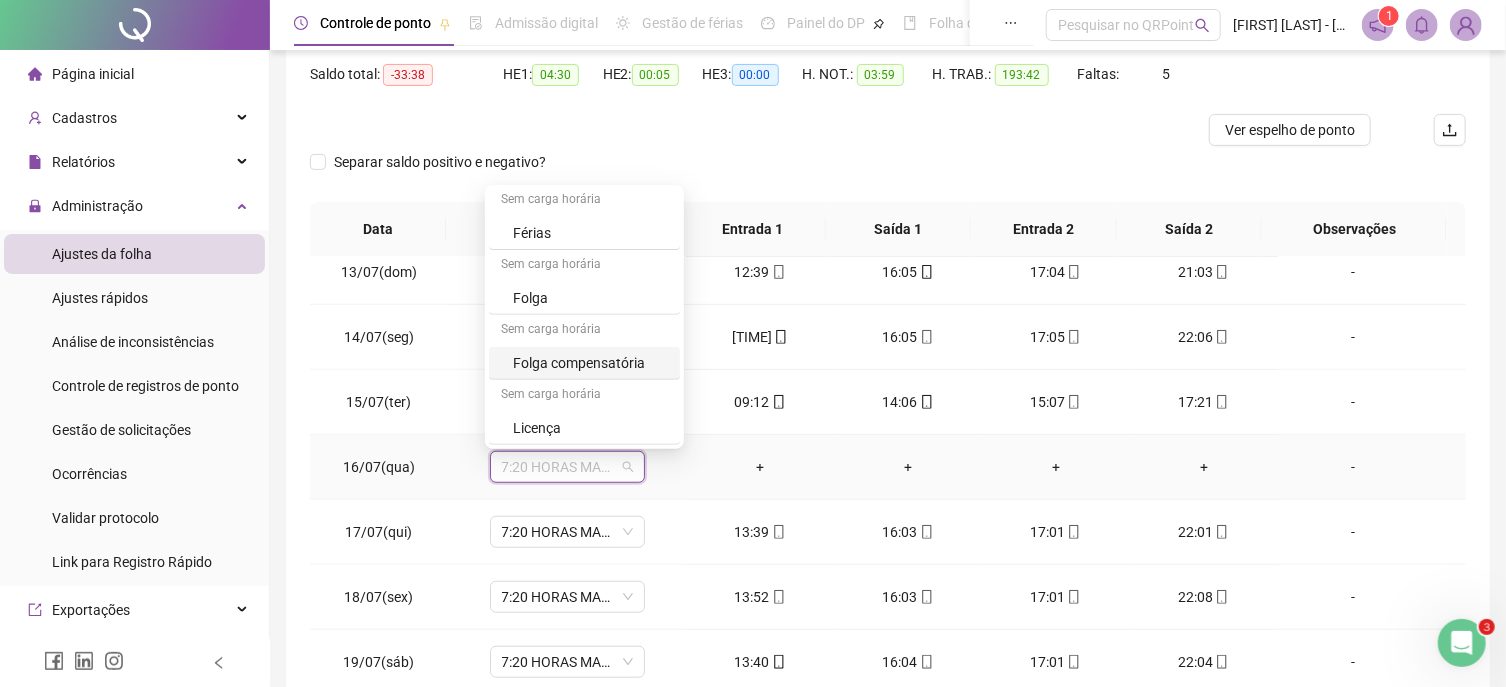 click on "Folga" at bounding box center (590, 298) 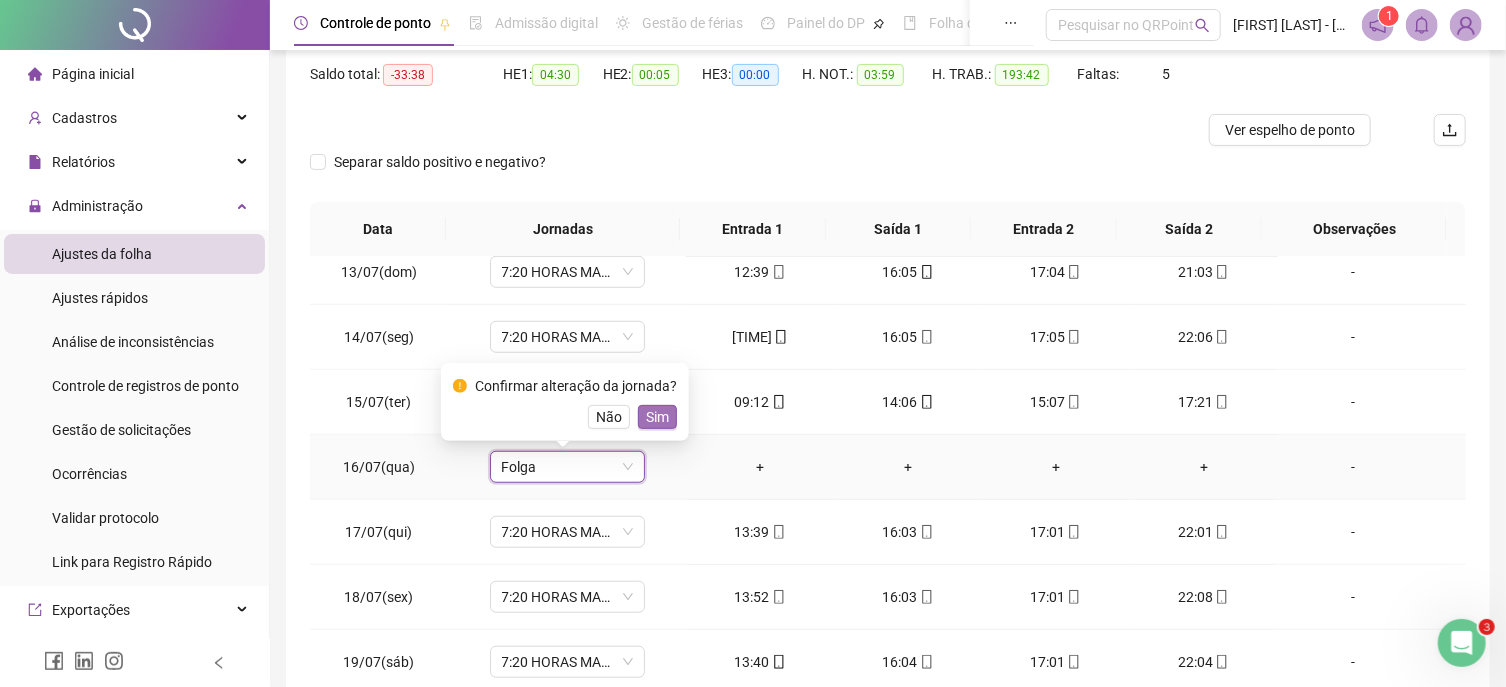 click on "Sim" at bounding box center [657, 417] 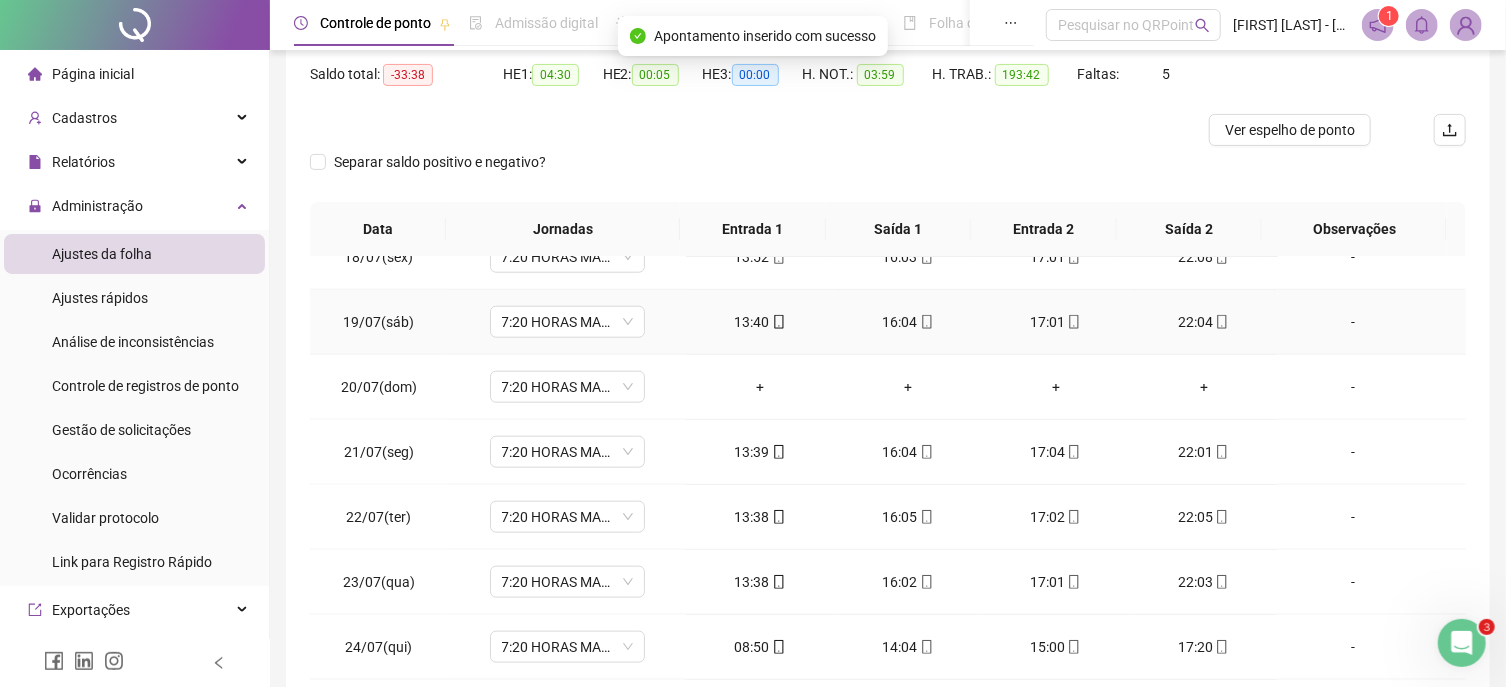 scroll, scrollTop: 1139, scrollLeft: 0, axis: vertical 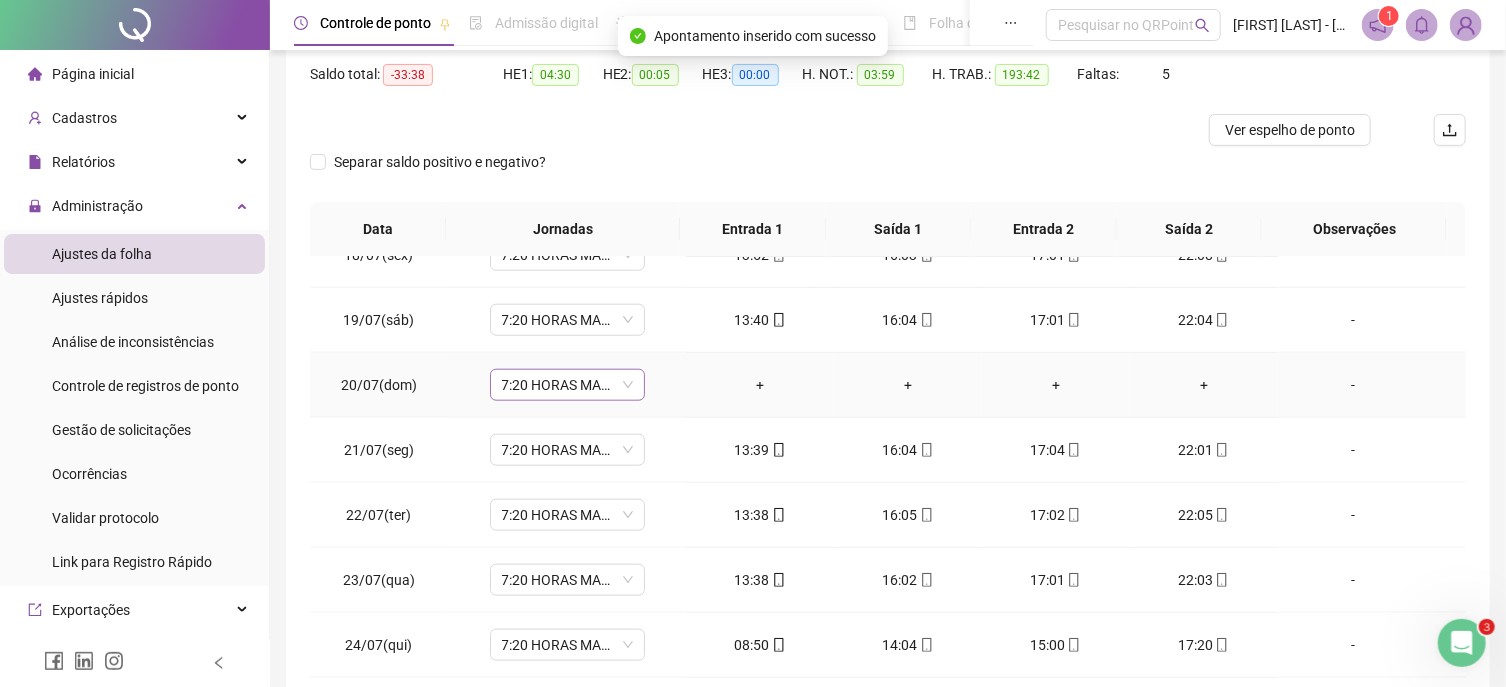 click on "7:20 HORAS MANHA" at bounding box center (567, 385) 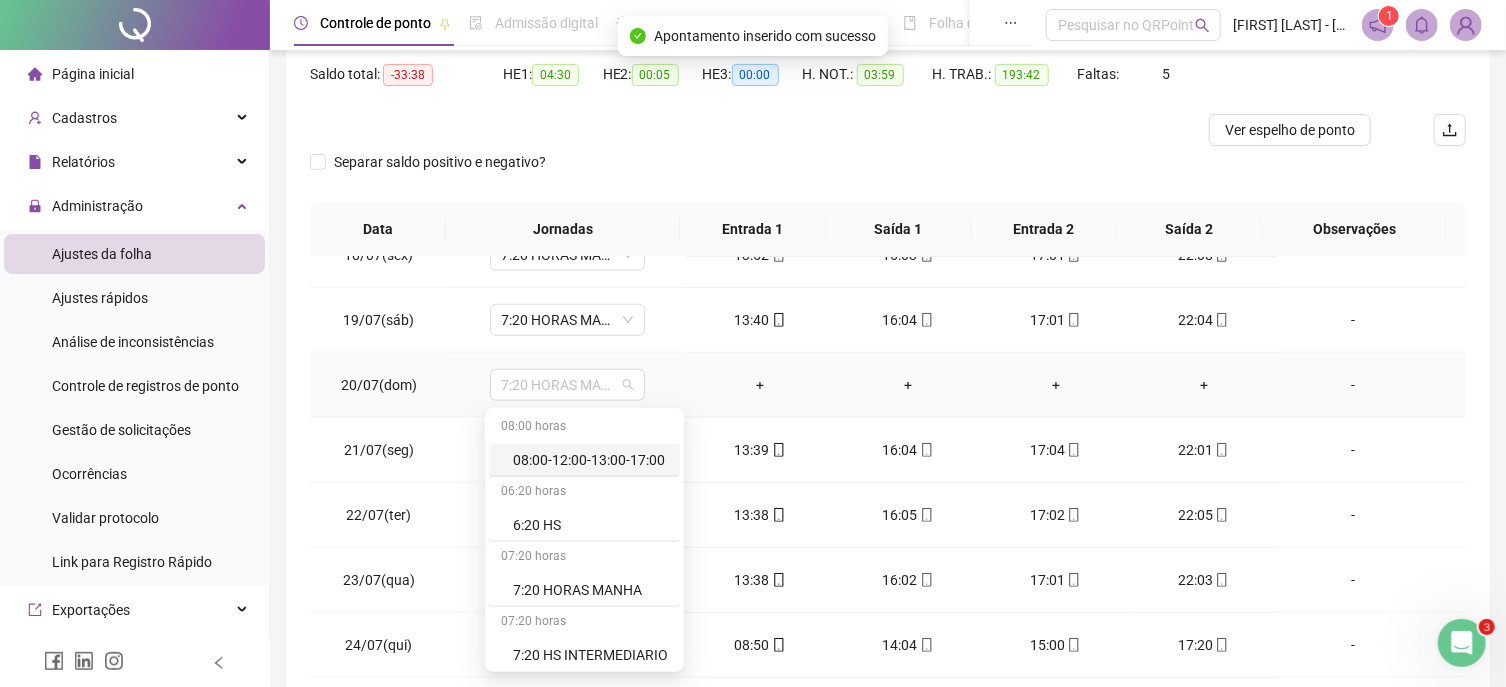 scroll, scrollTop: 395, scrollLeft: 0, axis: vertical 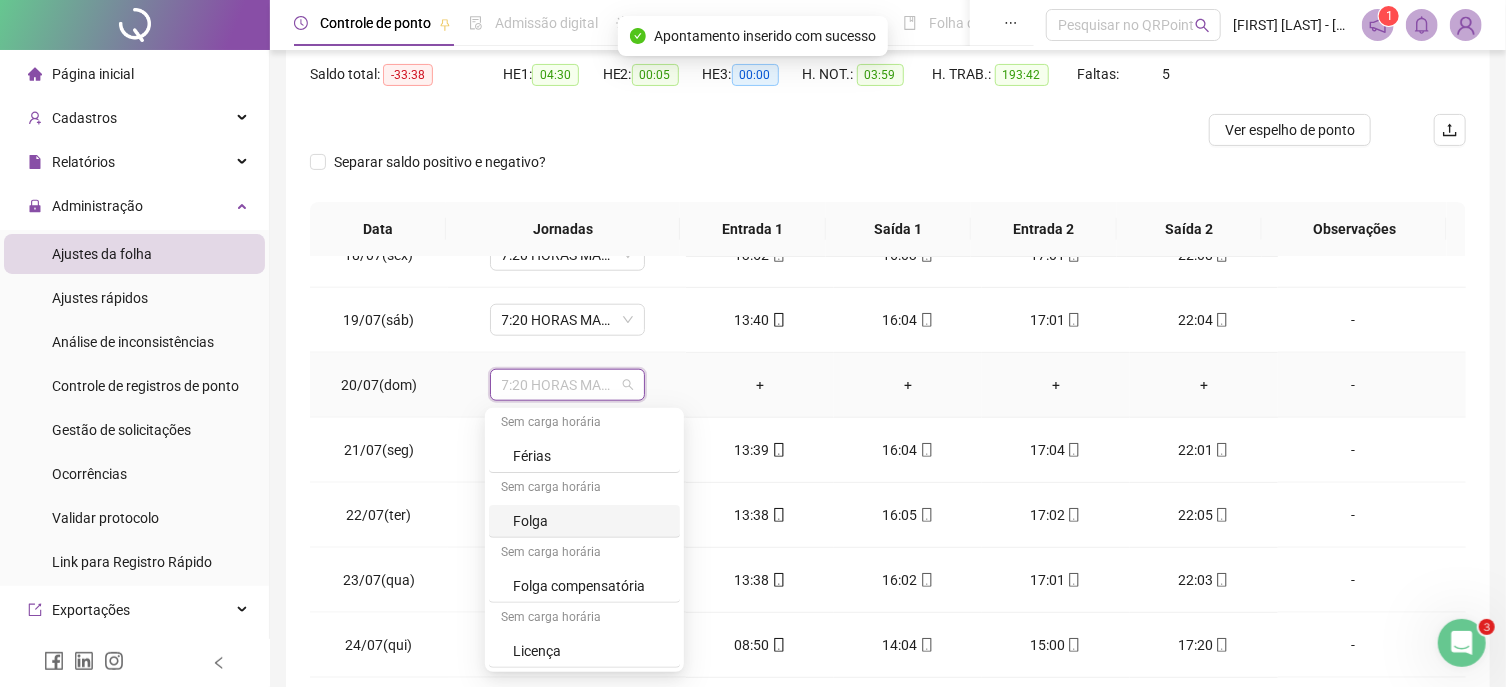 click on "Folga" at bounding box center [590, 521] 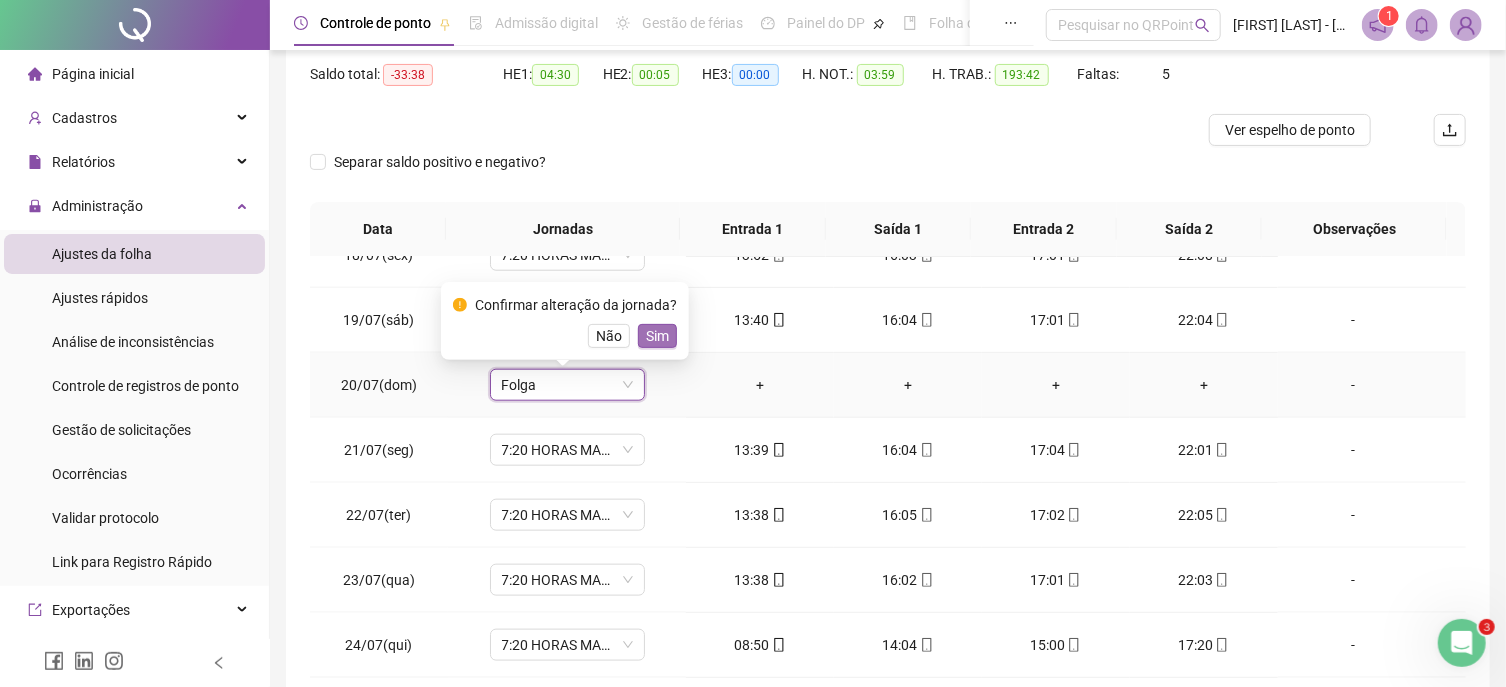 click on "Sim" at bounding box center [657, 336] 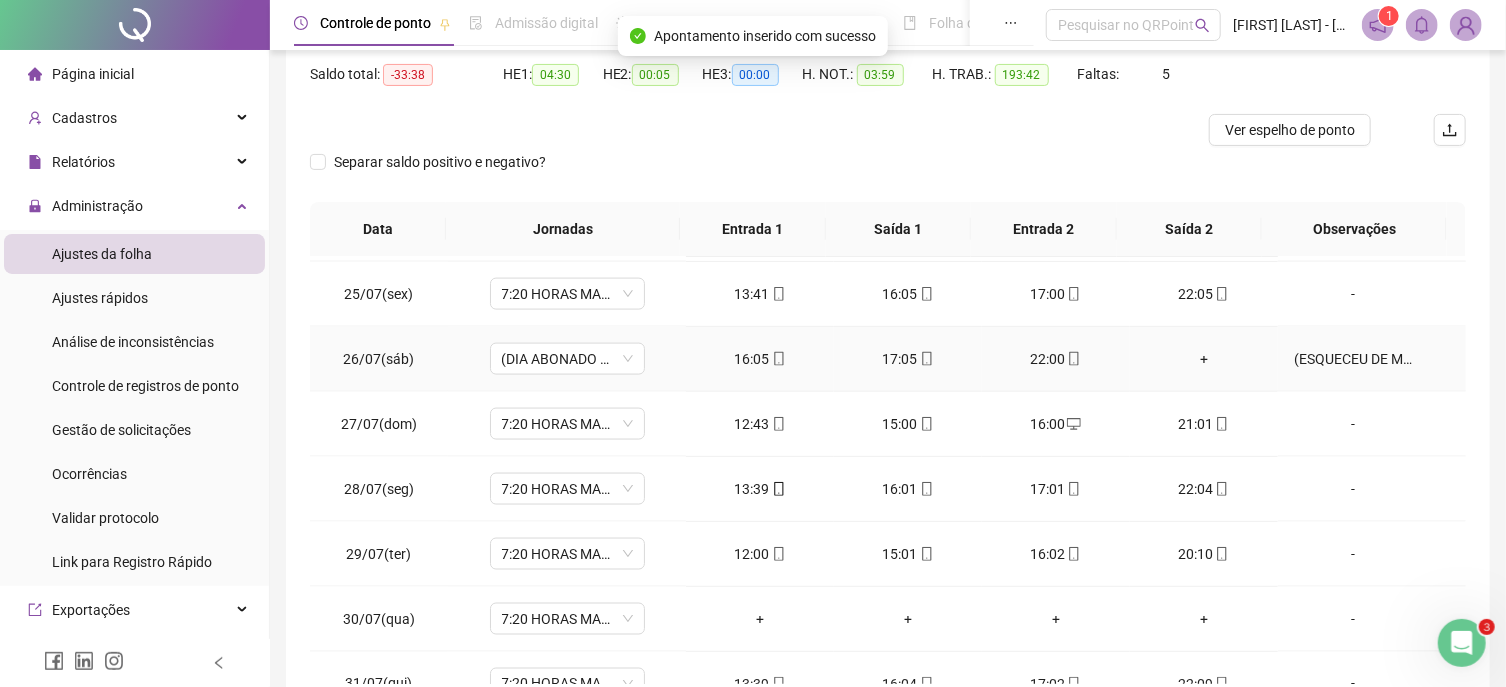 scroll, scrollTop: 1591, scrollLeft: 0, axis: vertical 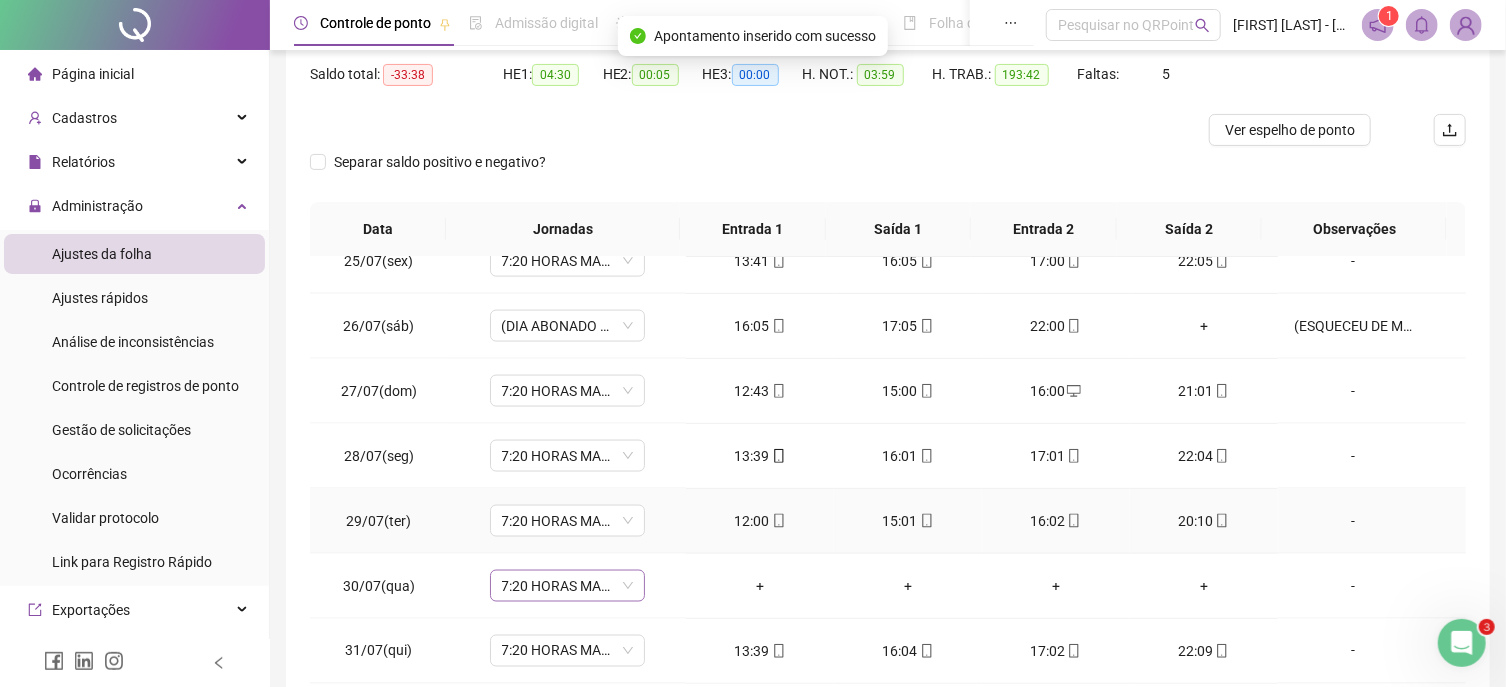 click on "7:20 HORAS MANHA" at bounding box center [567, 586] 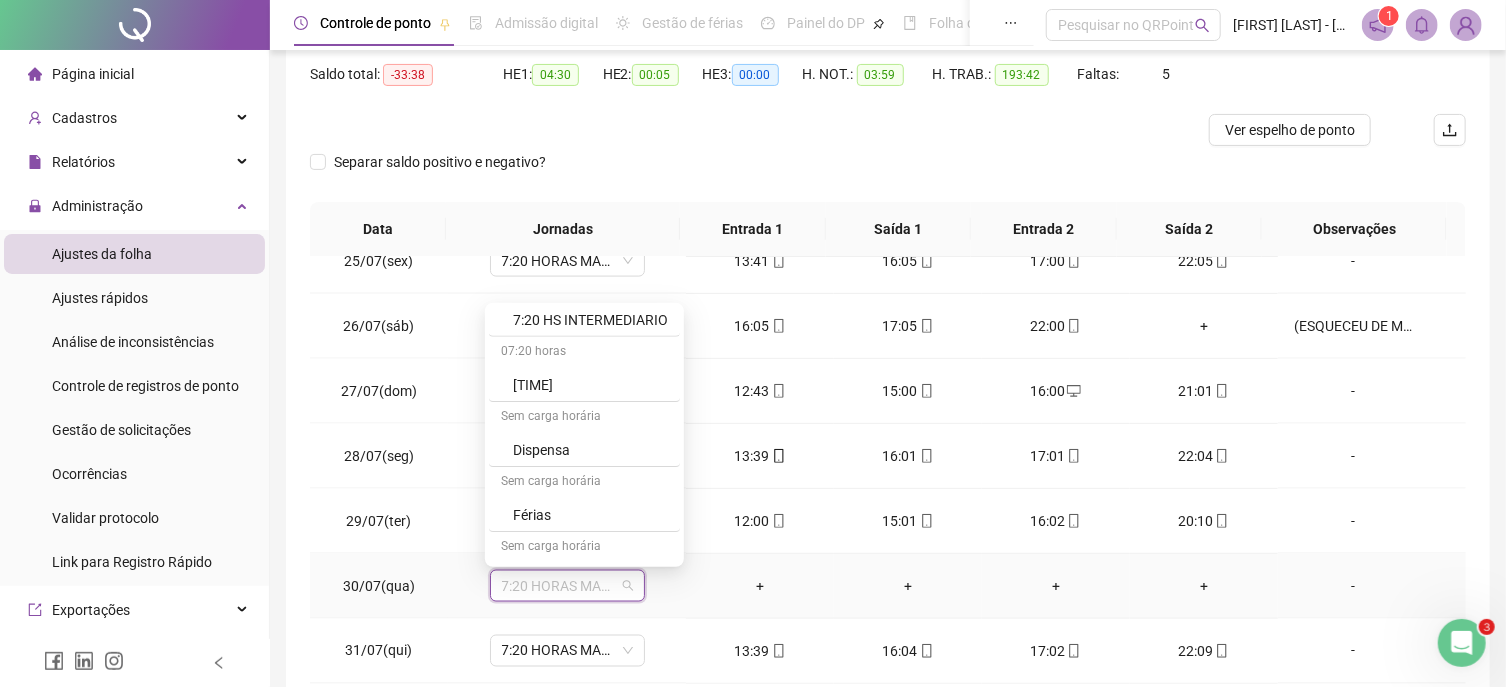 scroll, scrollTop: 395, scrollLeft: 0, axis: vertical 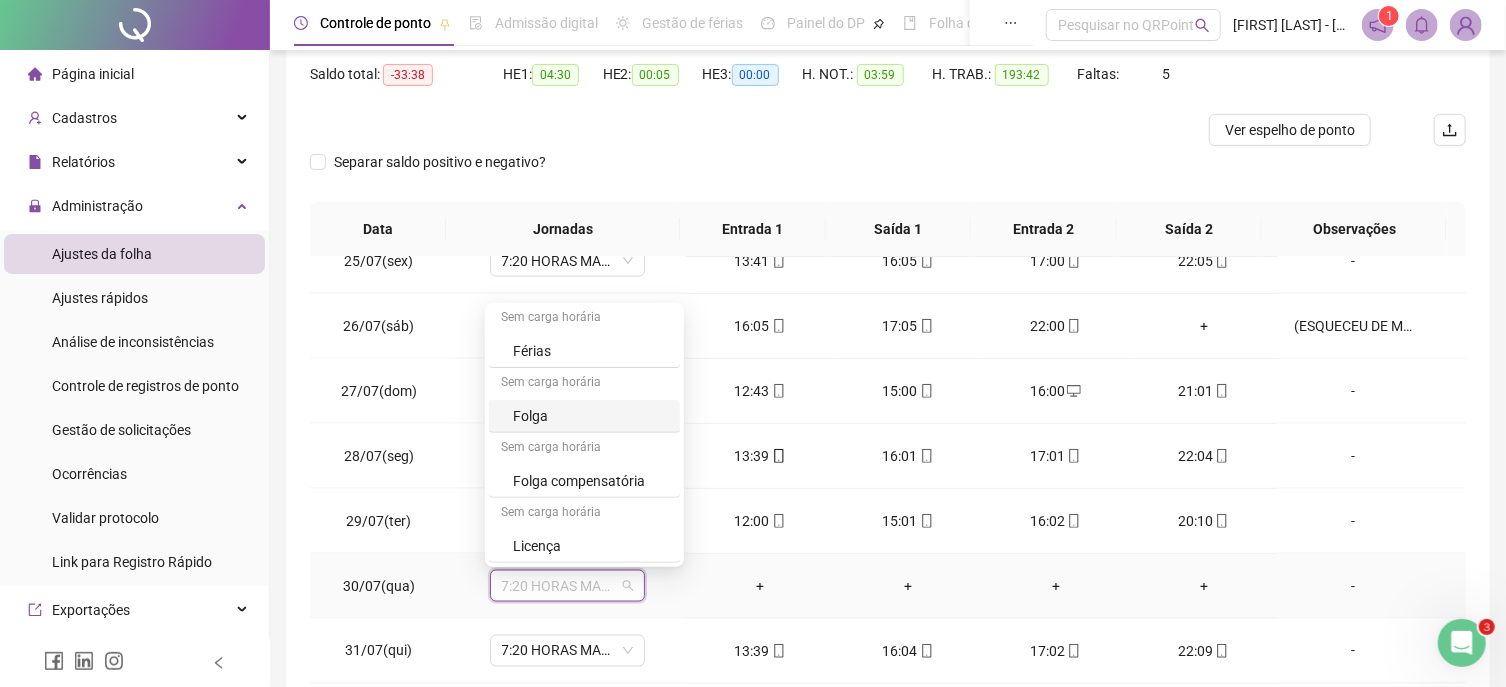click on "Folga" at bounding box center (590, 416) 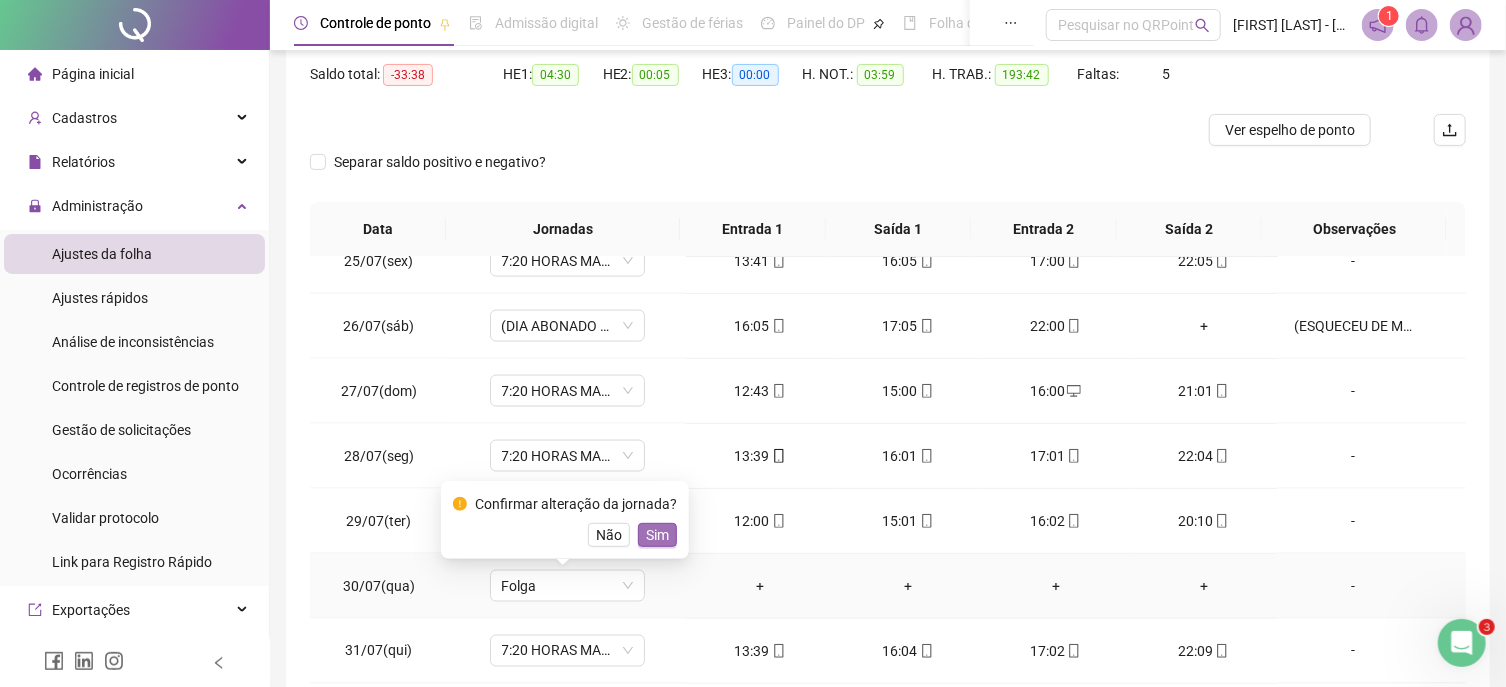 click on "Sim" at bounding box center (657, 535) 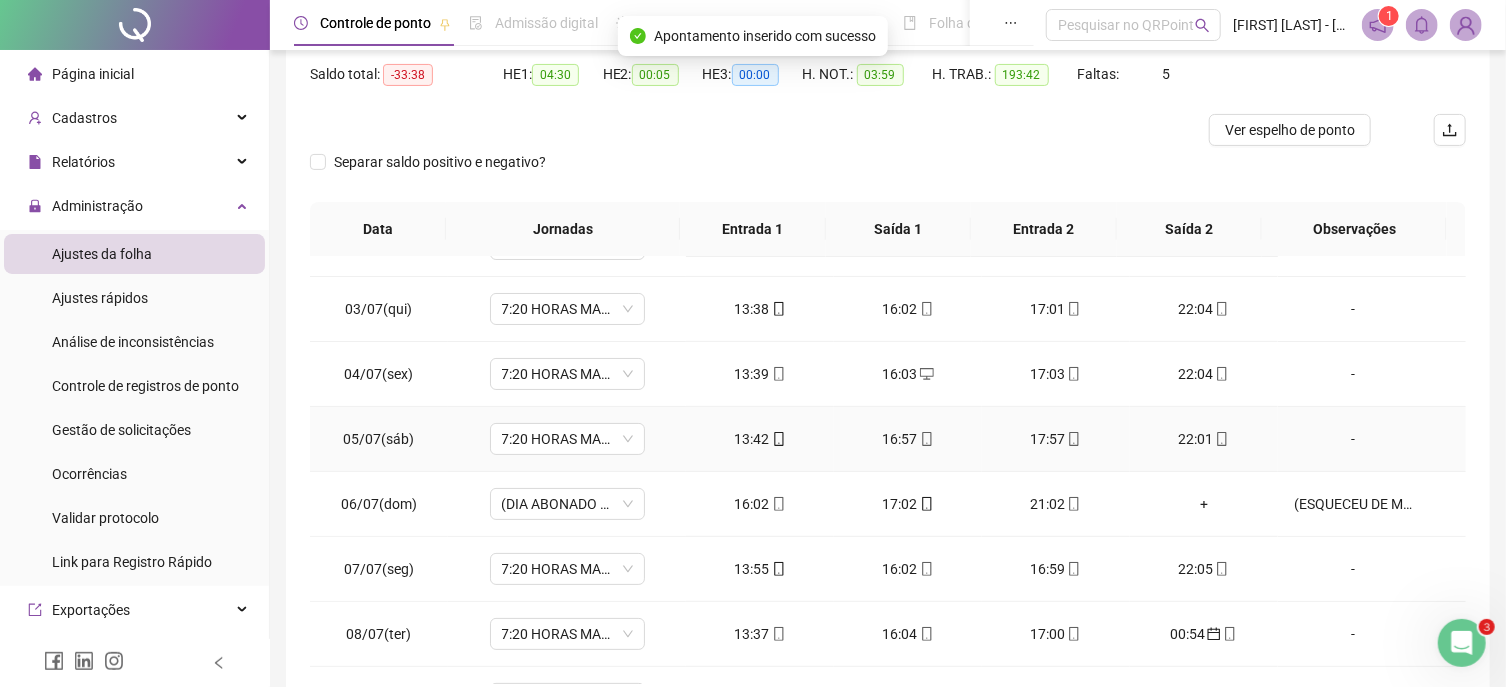 scroll, scrollTop: 0, scrollLeft: 0, axis: both 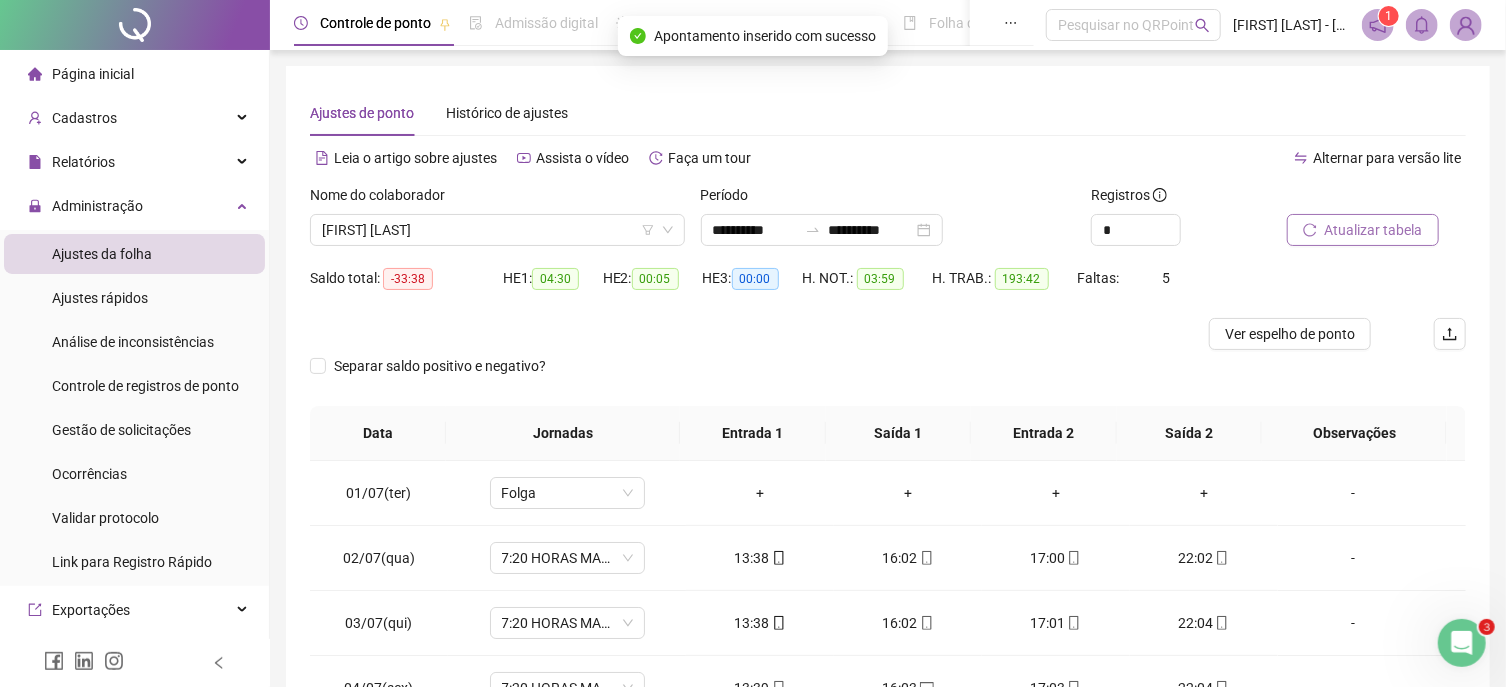 click on "Atualizar tabela" at bounding box center (1374, 230) 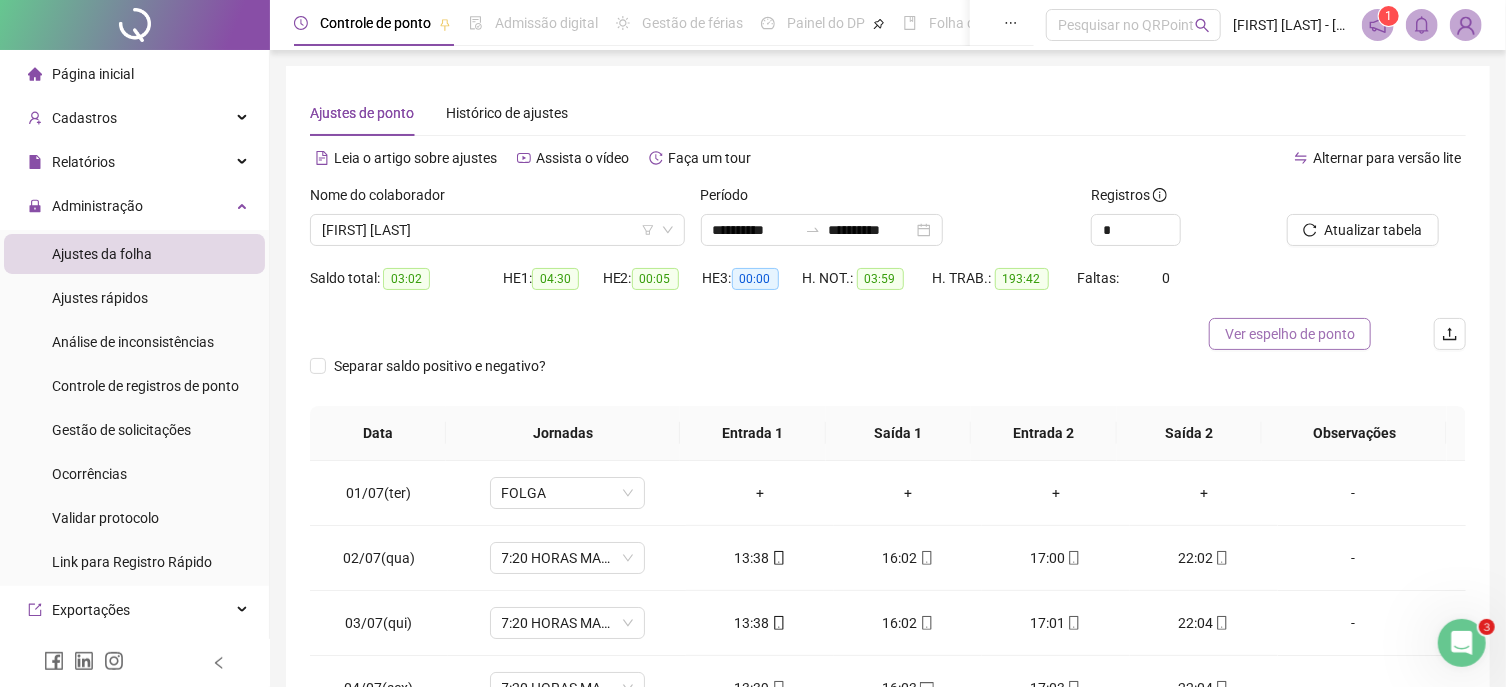 click on "Ver espelho de ponto" at bounding box center (1290, 334) 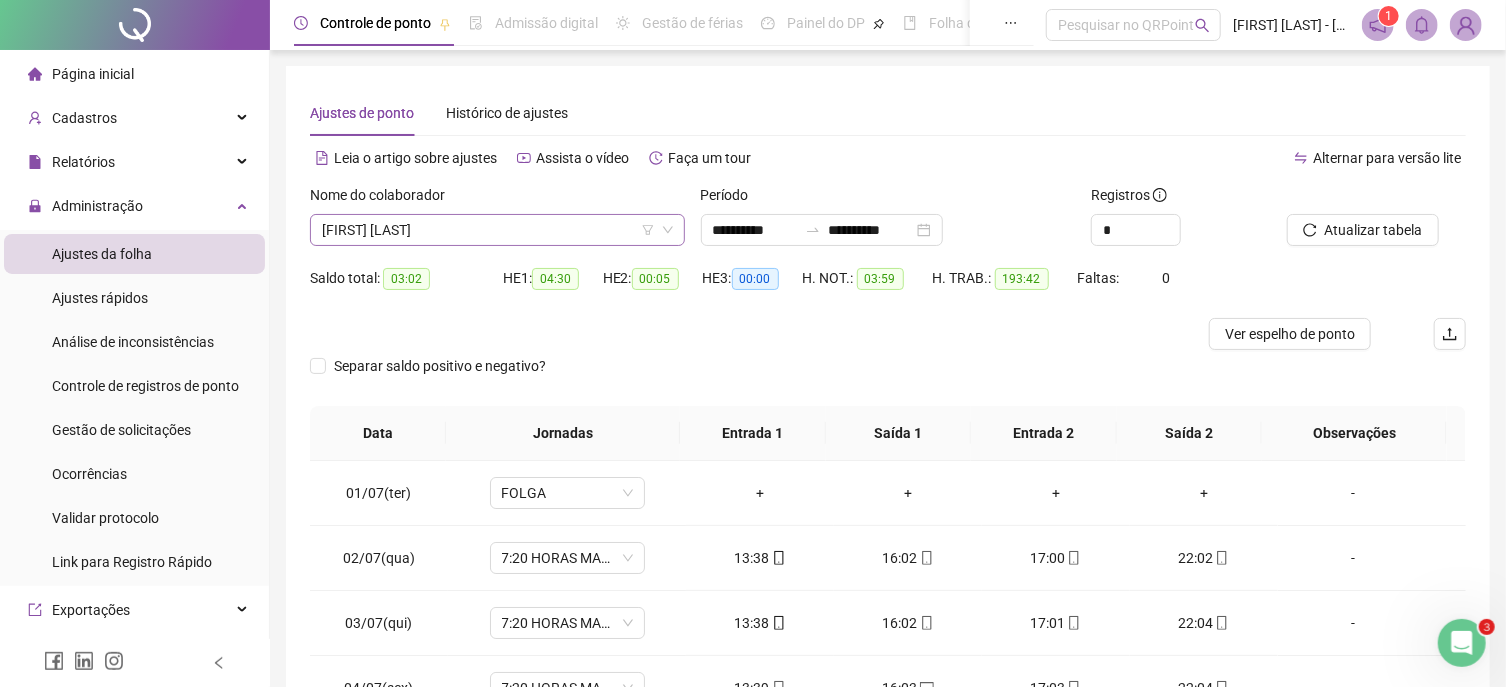 click on "[FIRST] [LAST]" at bounding box center (497, 230) 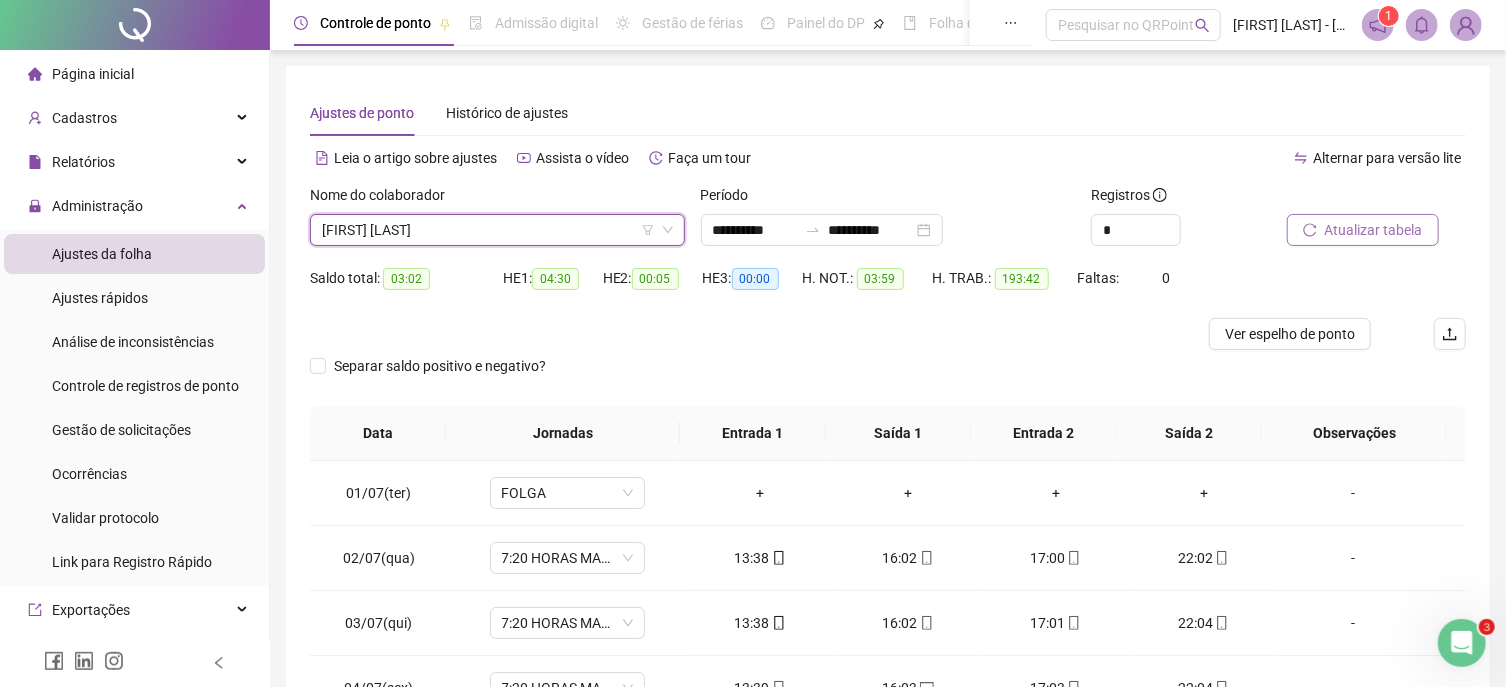 click on "Atualizar tabela" at bounding box center [1374, 230] 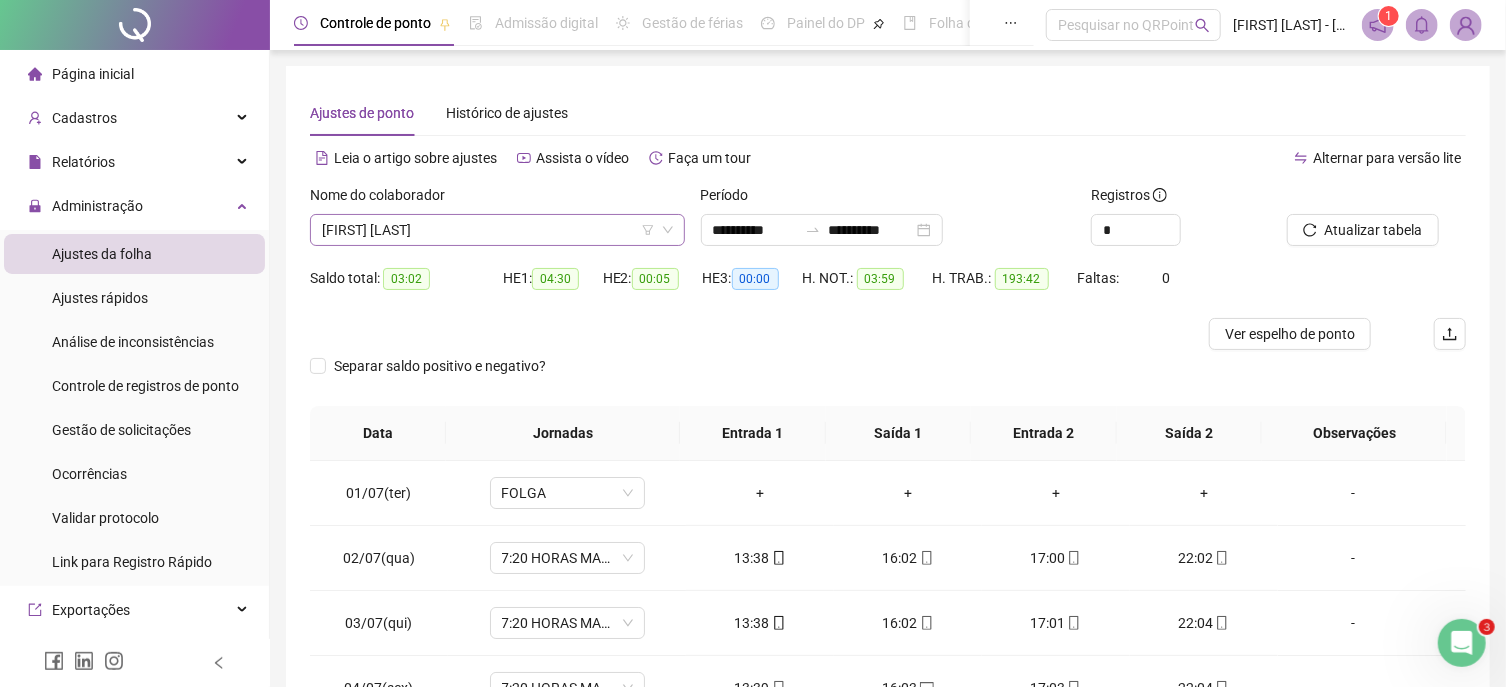 click on "[FIRST] [LAST]" at bounding box center (497, 230) 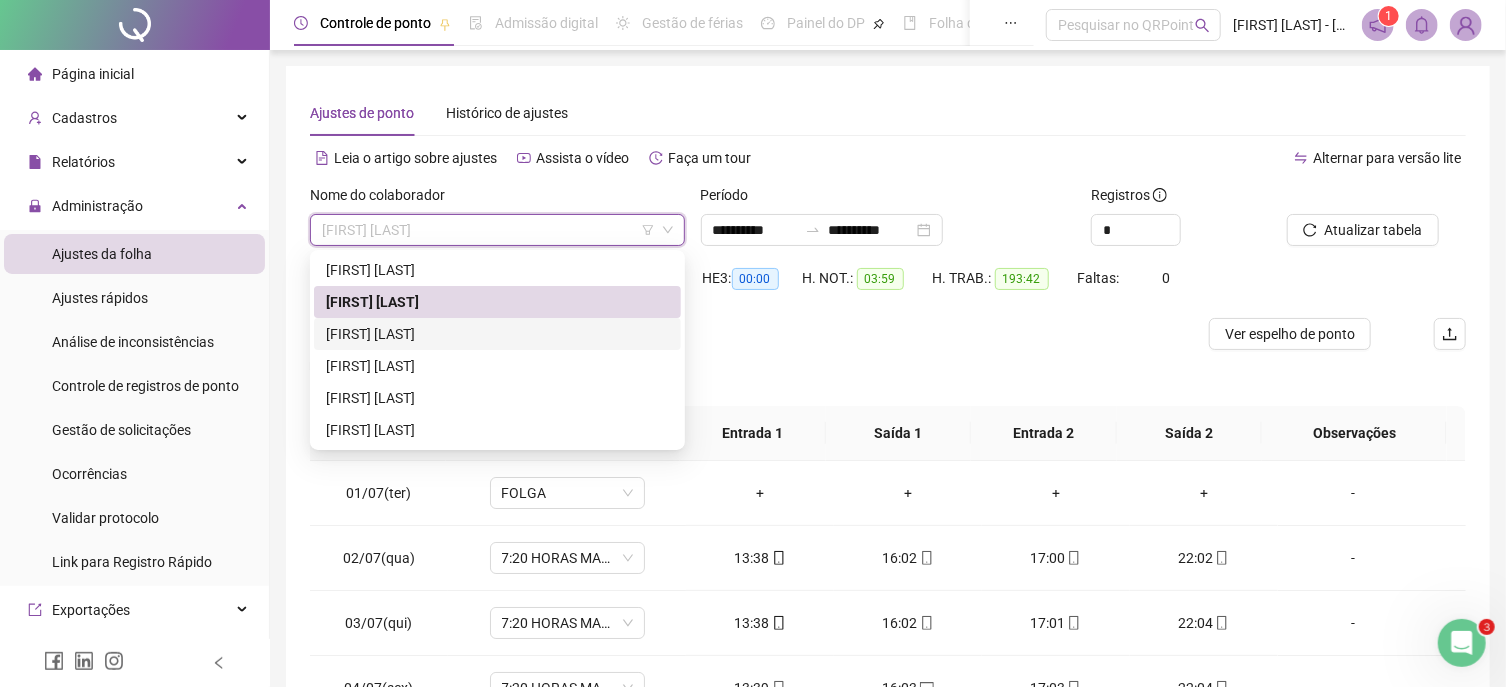 click on "[FIRST] [LAST]" at bounding box center (497, 334) 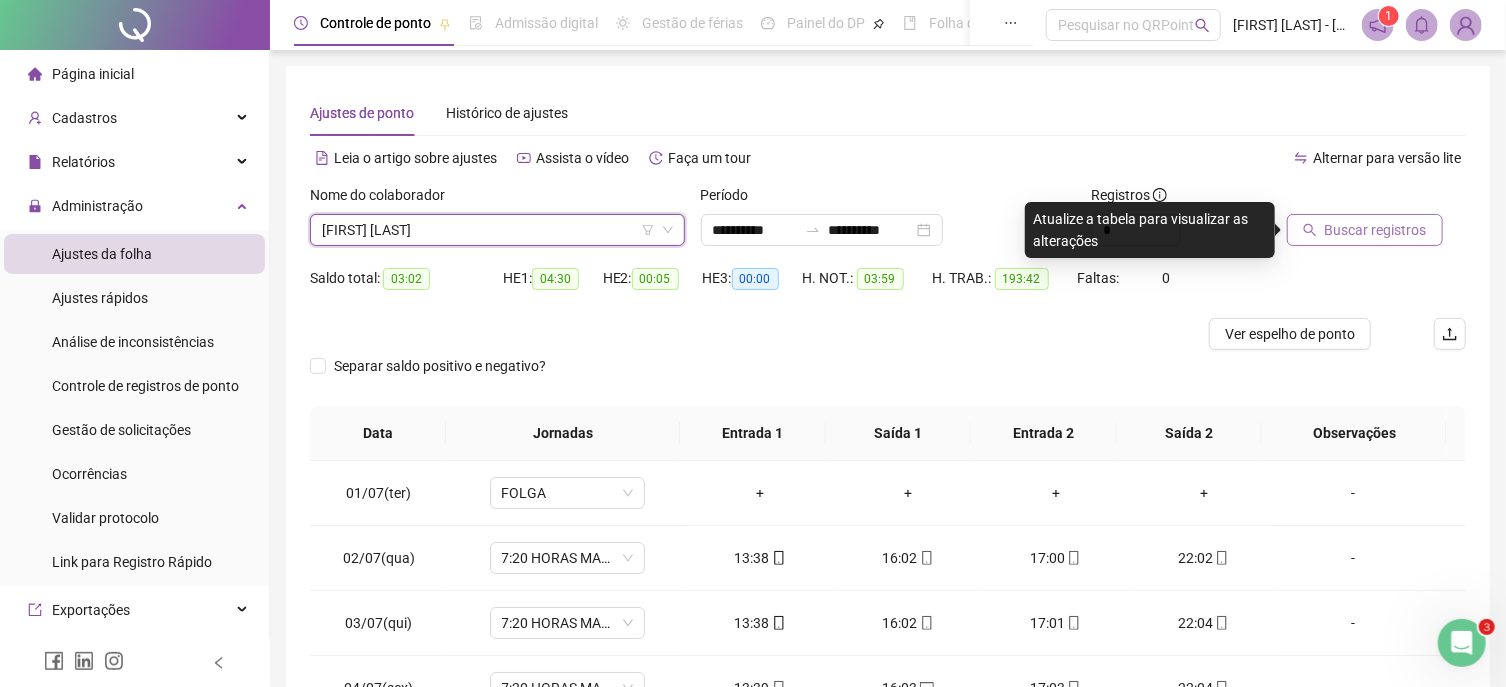 click on "Buscar registros" at bounding box center (1376, 230) 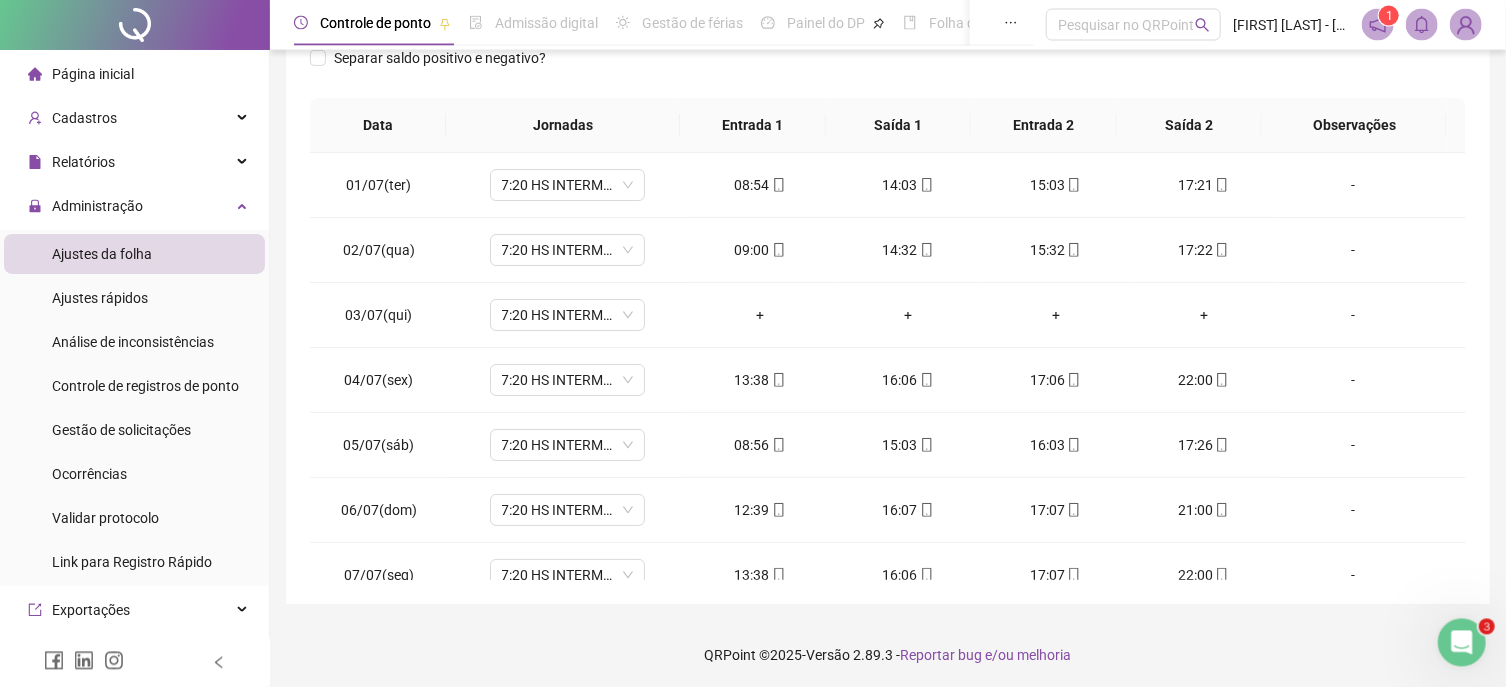 scroll, scrollTop: 311, scrollLeft: 0, axis: vertical 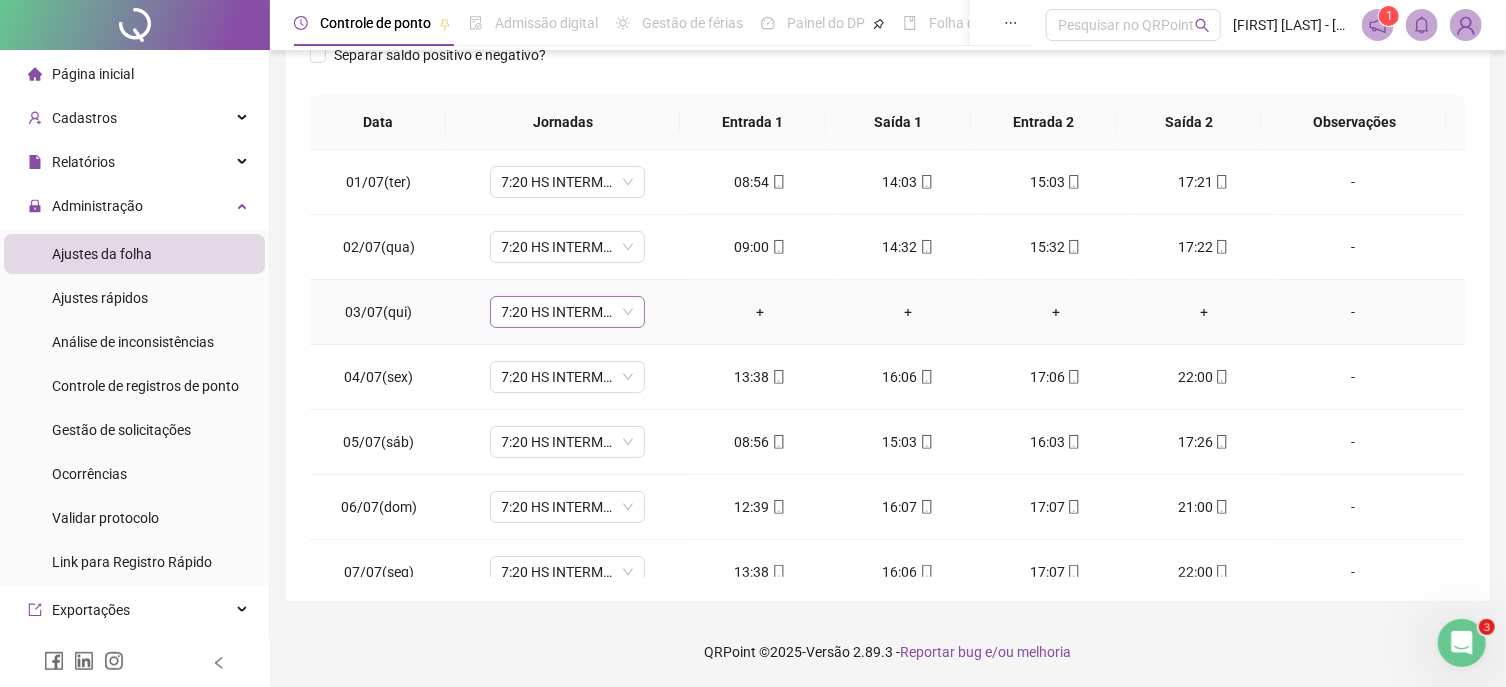 click on "7:20 HS INTERMEDIARIO" at bounding box center [567, 312] 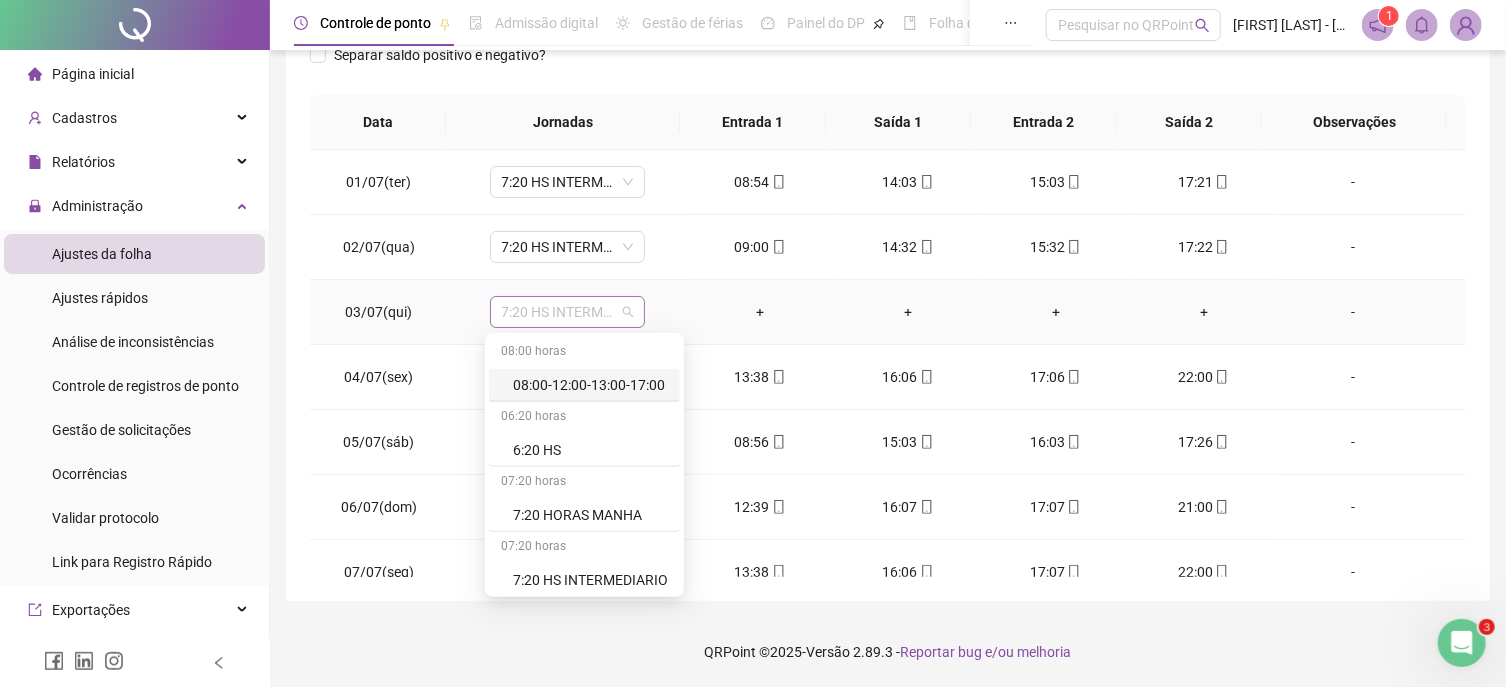 scroll, scrollTop: 394, scrollLeft: 0, axis: vertical 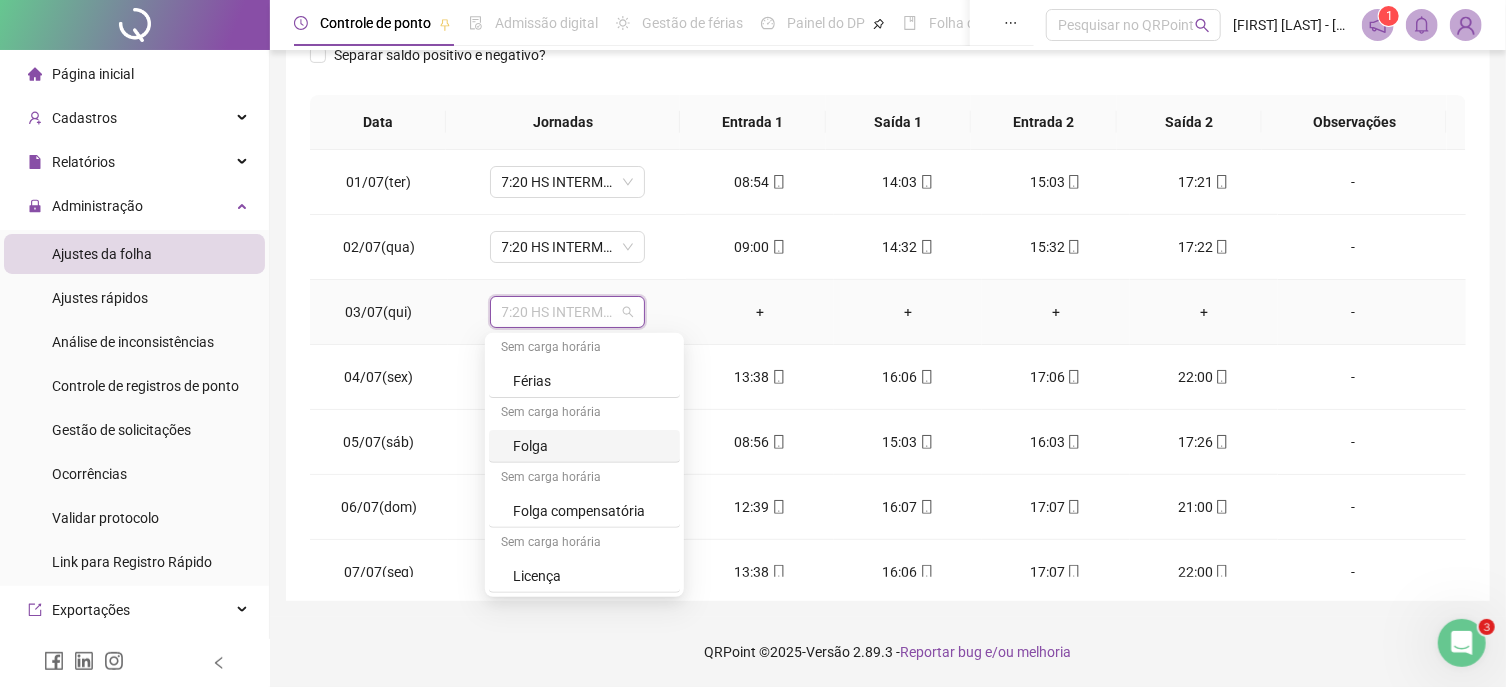 drag, startPoint x: 549, startPoint y: 434, endPoint x: 564, endPoint y: 417, distance: 22.671568 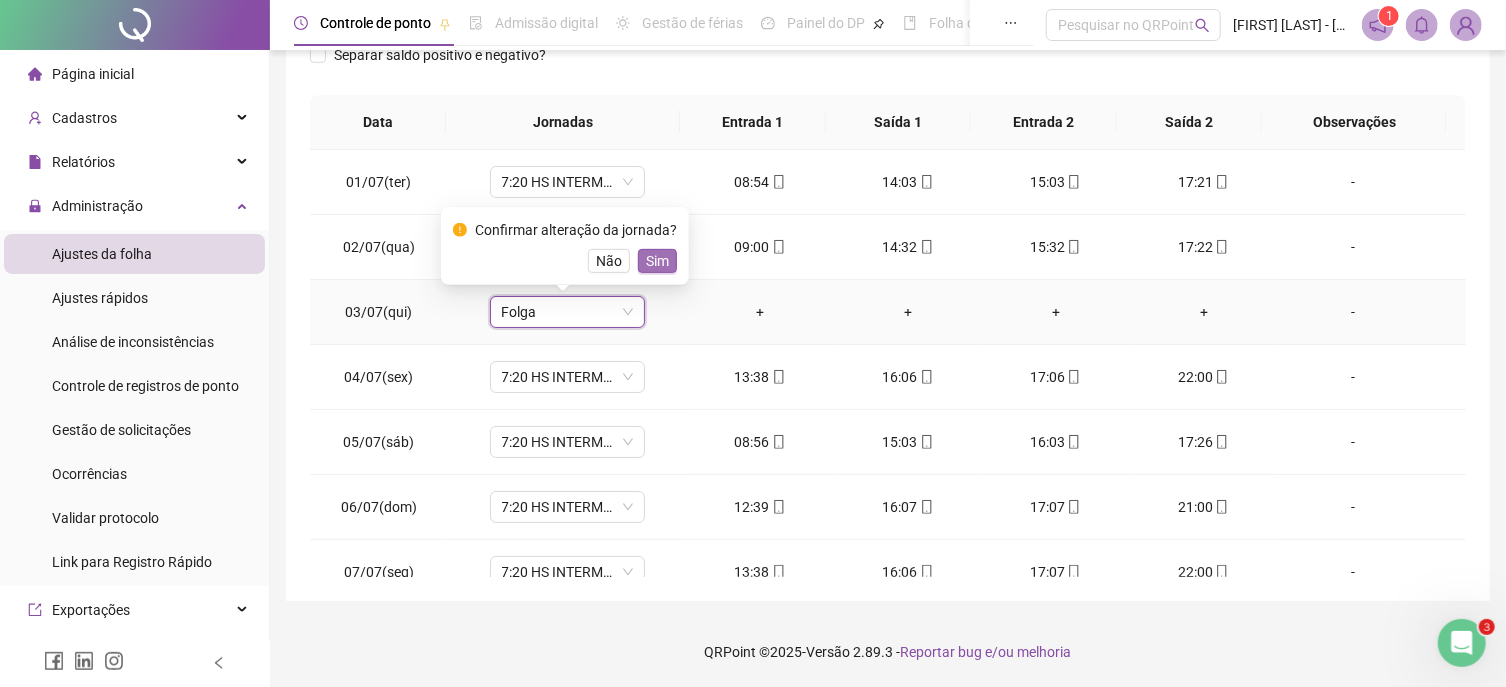 click on "Sim" at bounding box center (657, 261) 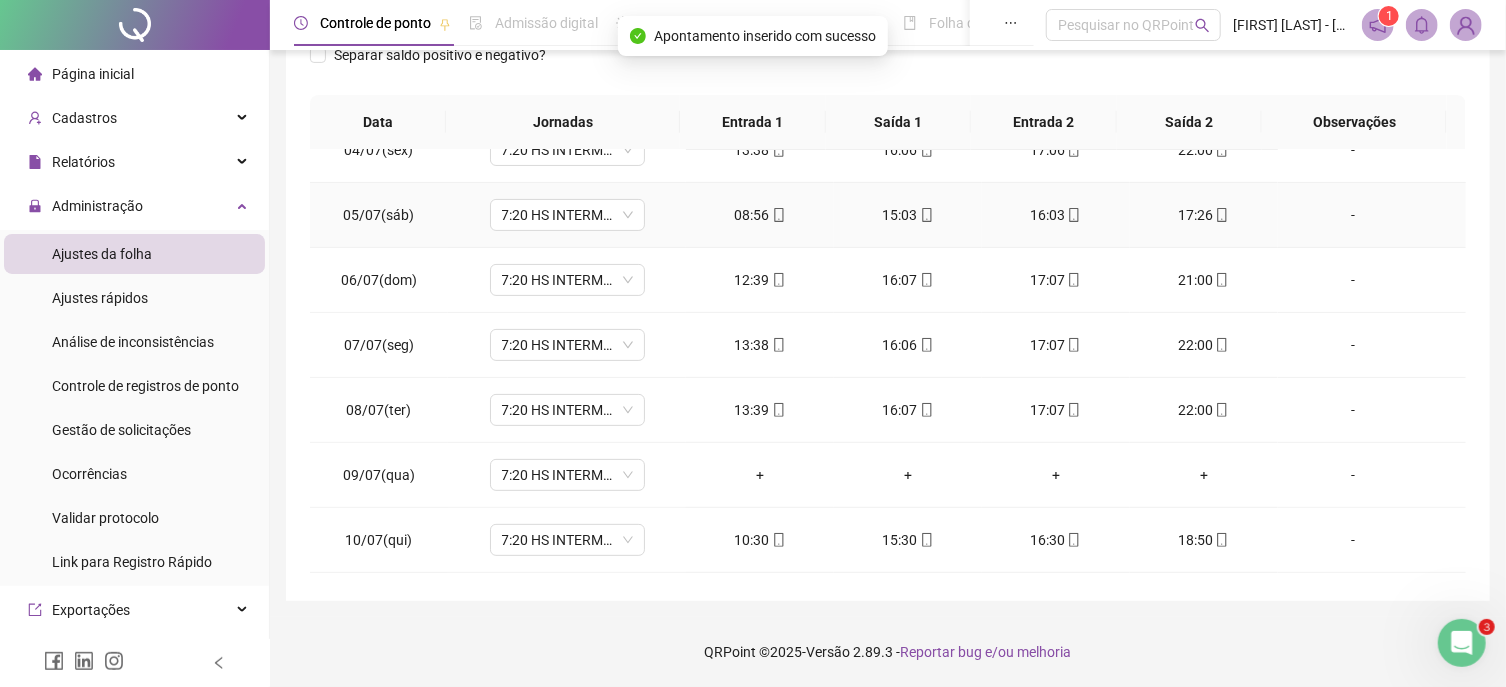 scroll, scrollTop: 341, scrollLeft: 0, axis: vertical 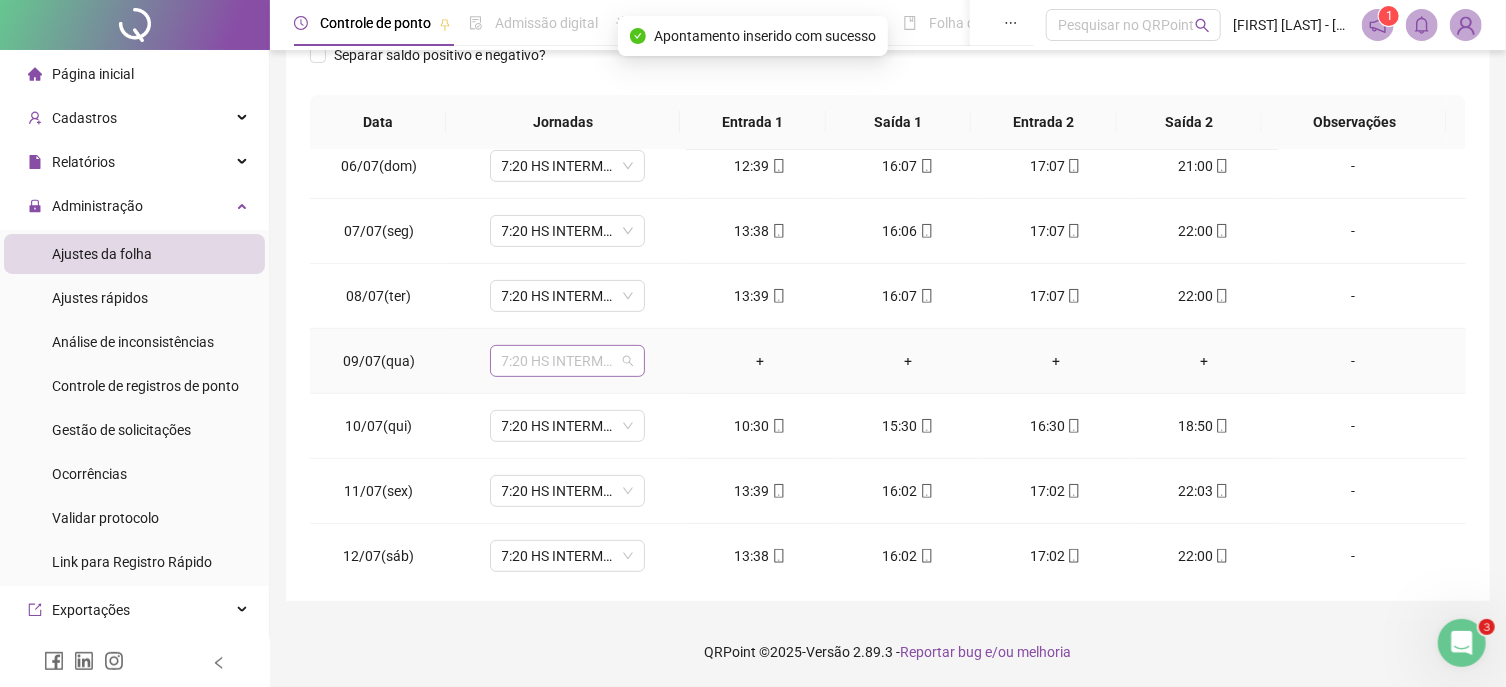 click on "7:20 HS INTERMEDIARIO" at bounding box center [567, 361] 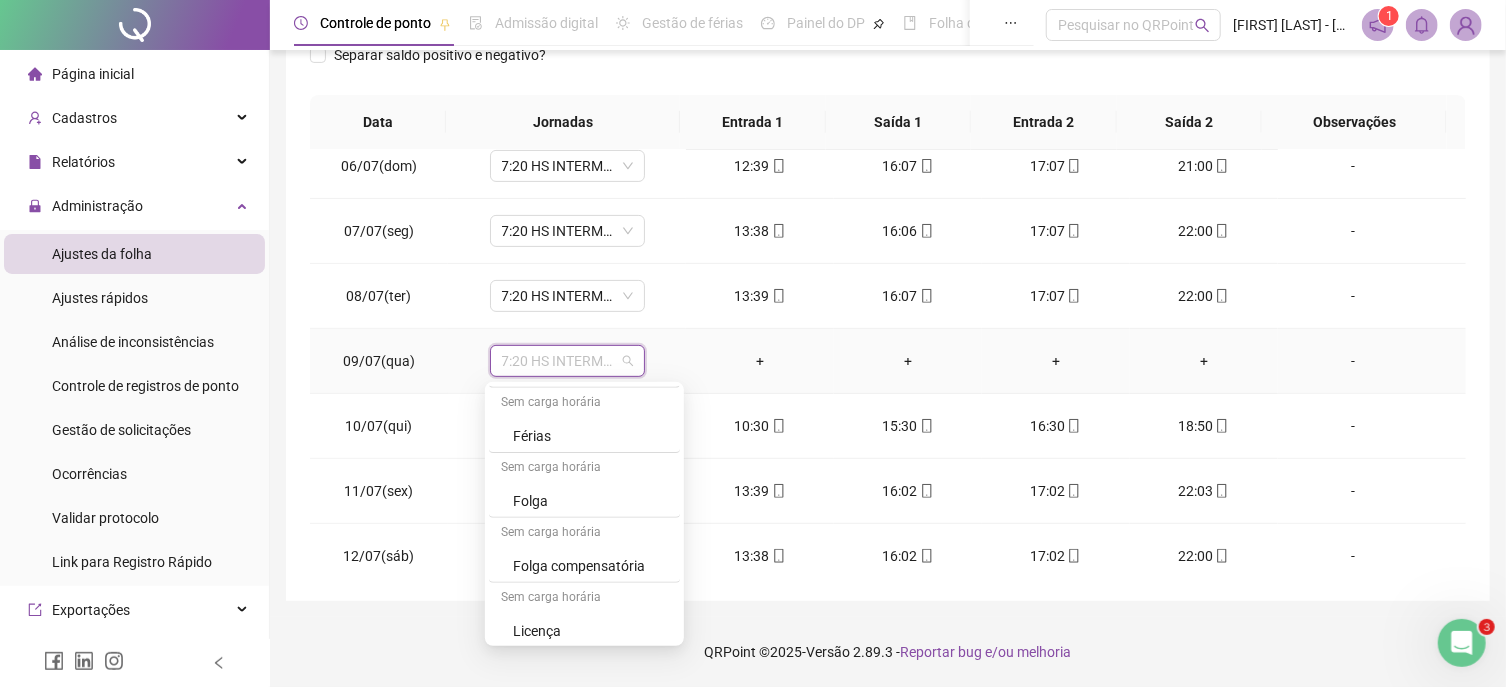 scroll, scrollTop: 395, scrollLeft: 0, axis: vertical 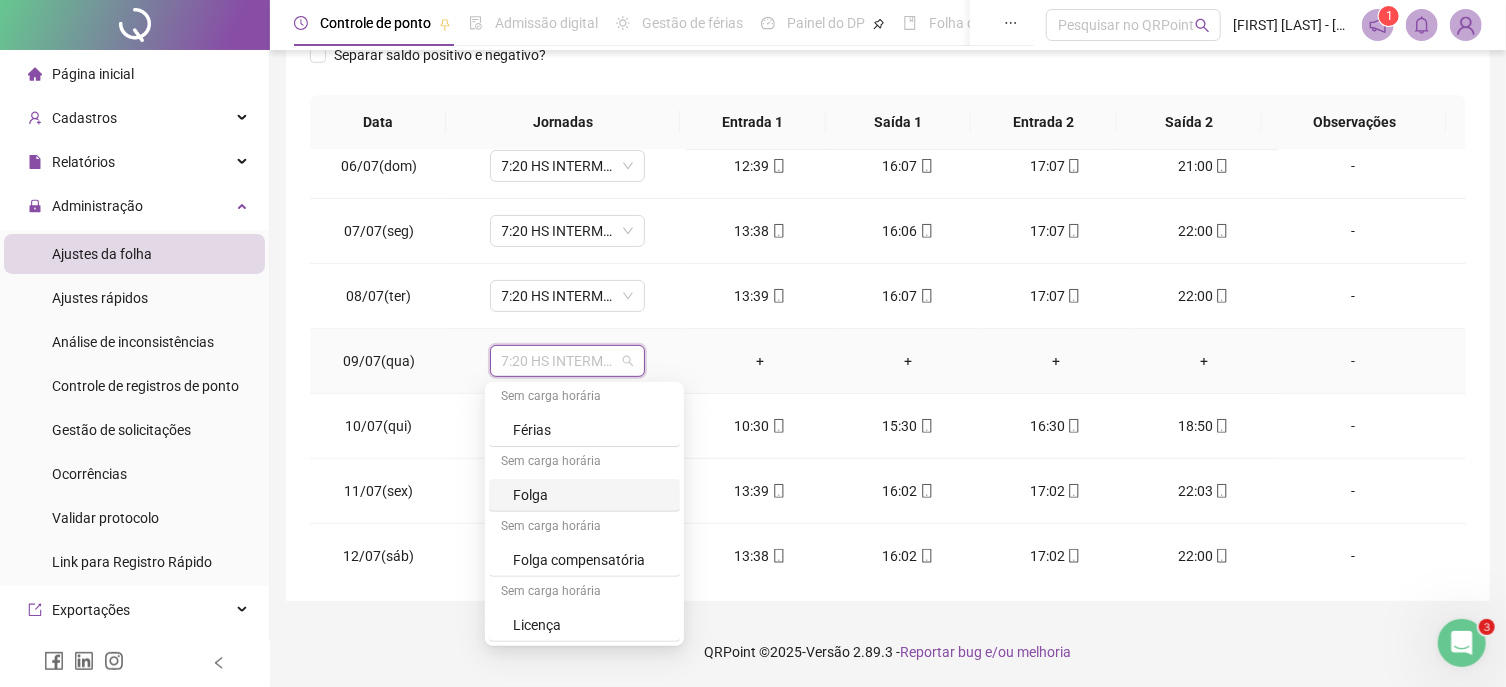 click on "Folga" at bounding box center [590, 495] 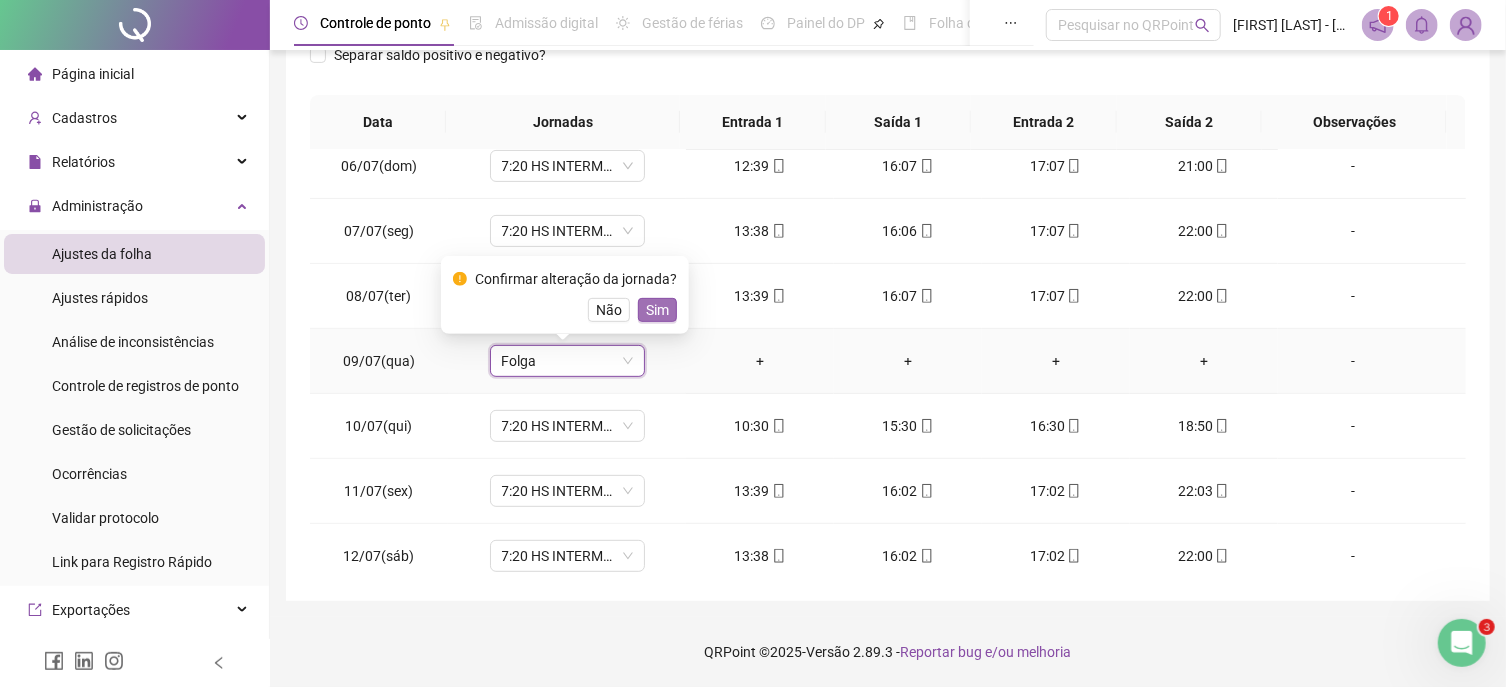 click on "Sim" at bounding box center (657, 310) 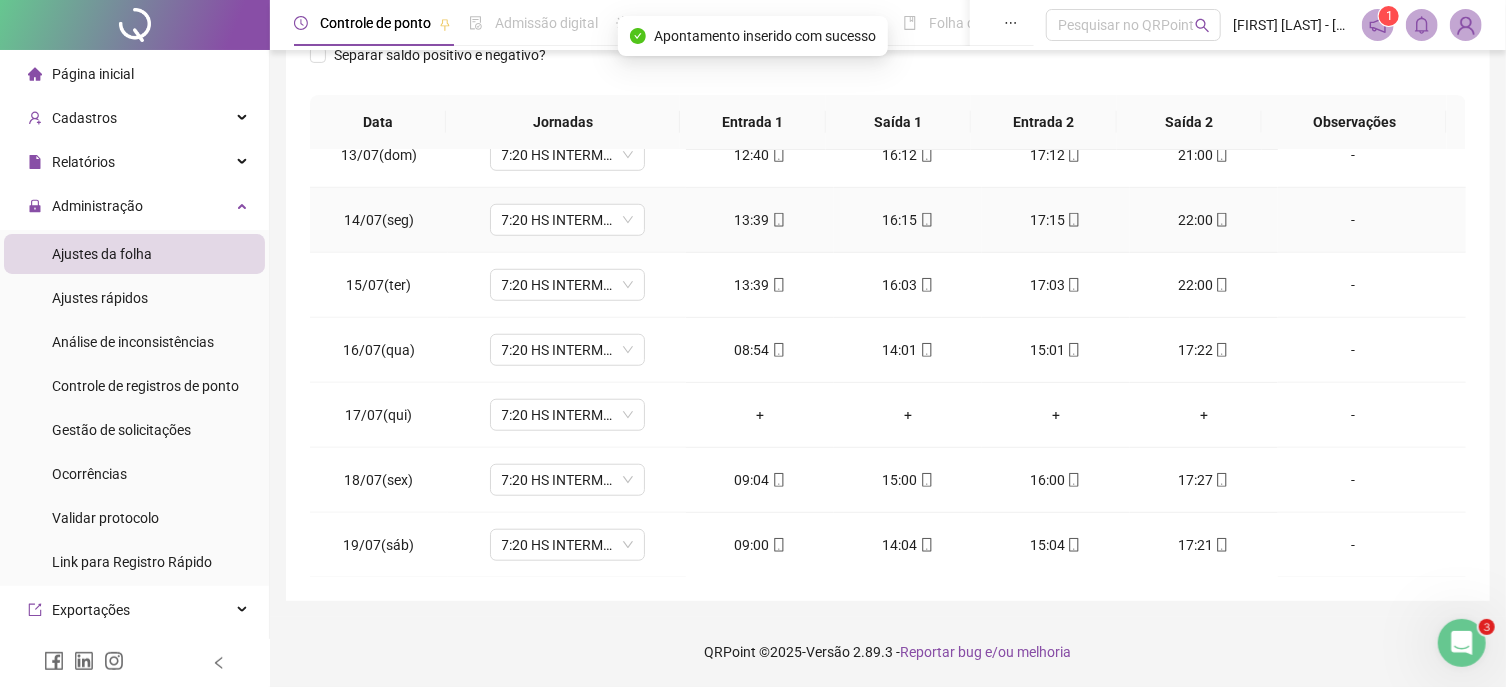 scroll, scrollTop: 911, scrollLeft: 0, axis: vertical 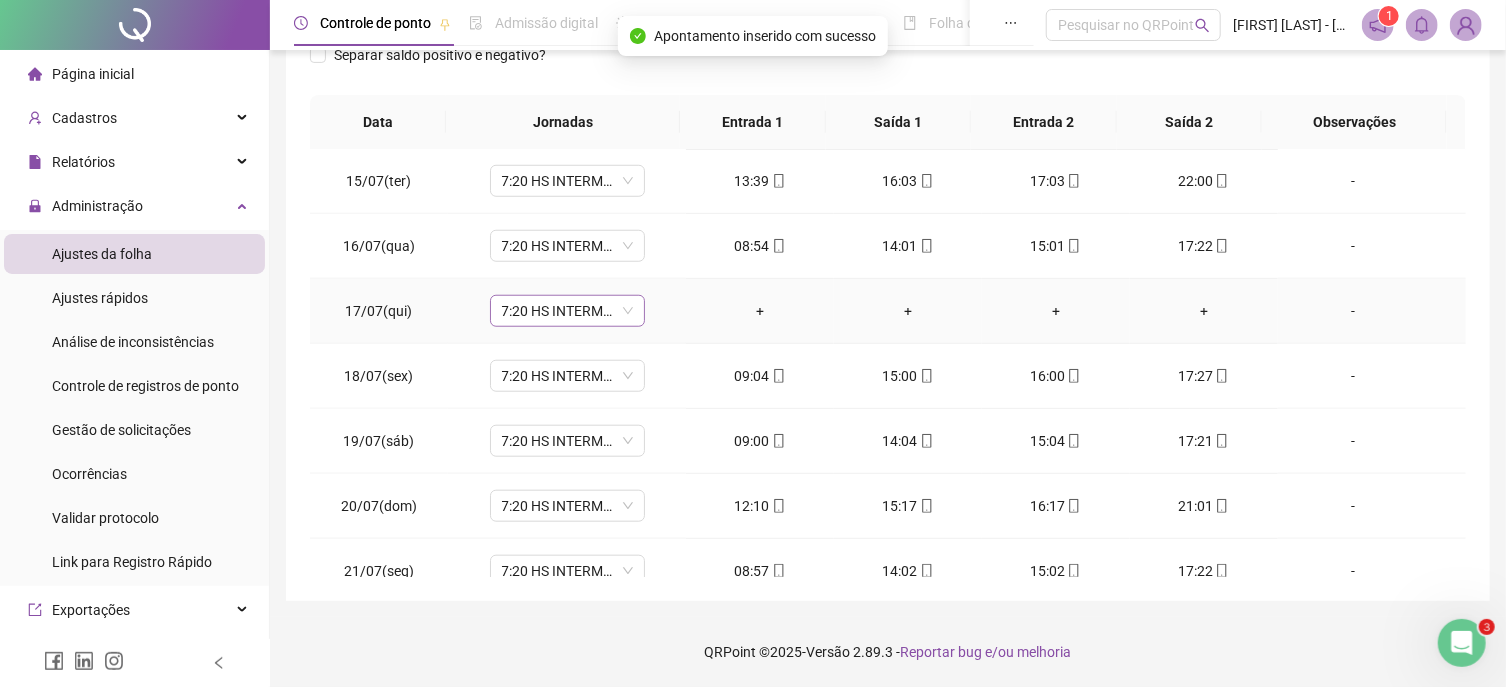 click on "7:20 HS INTERMEDIARIO" at bounding box center [567, 311] 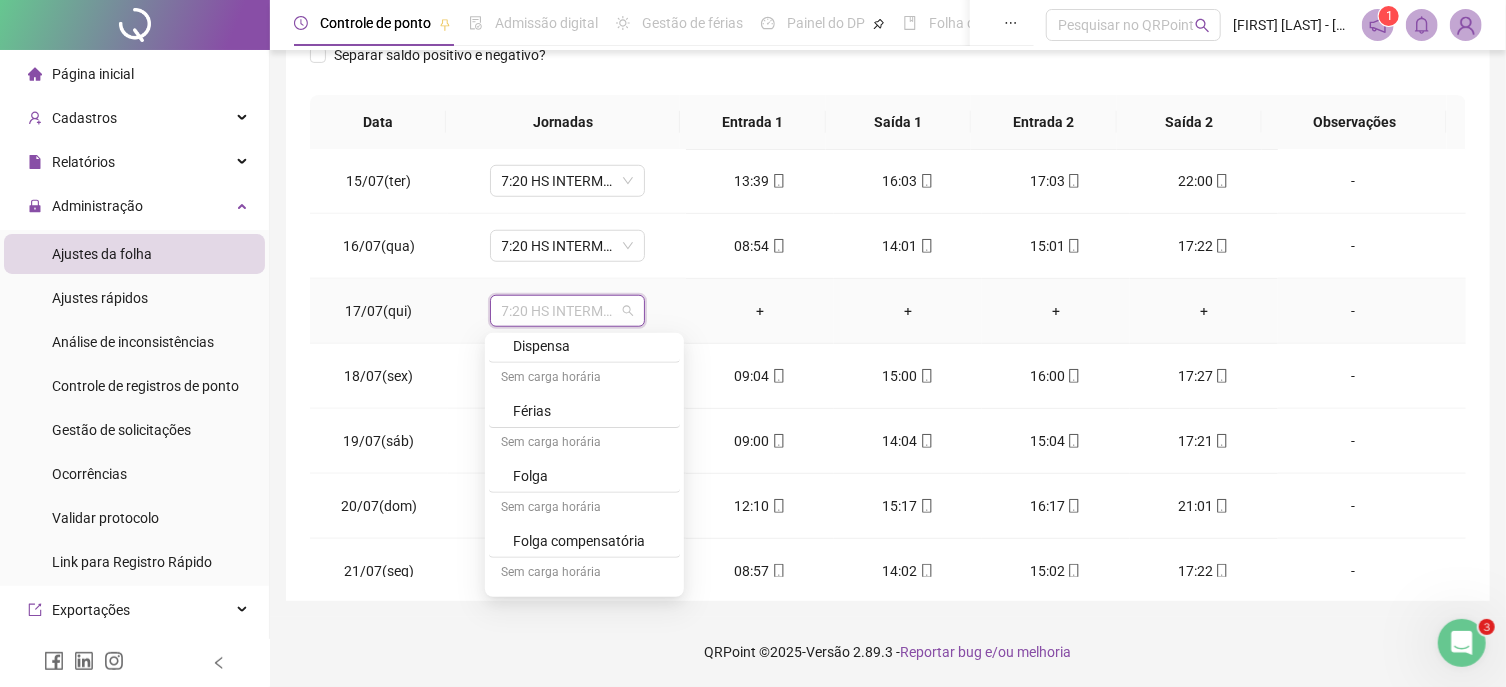 scroll, scrollTop: 394, scrollLeft: 0, axis: vertical 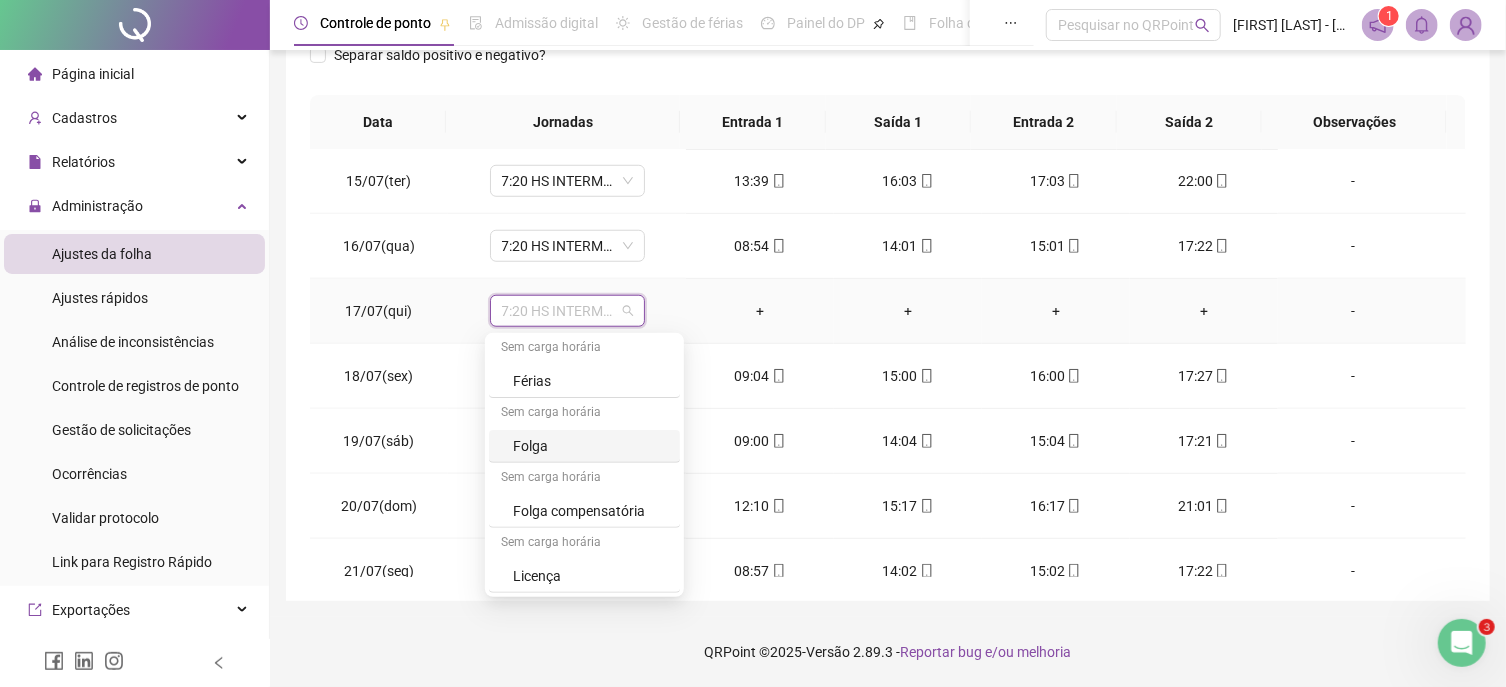 click on "Folga" at bounding box center (590, 446) 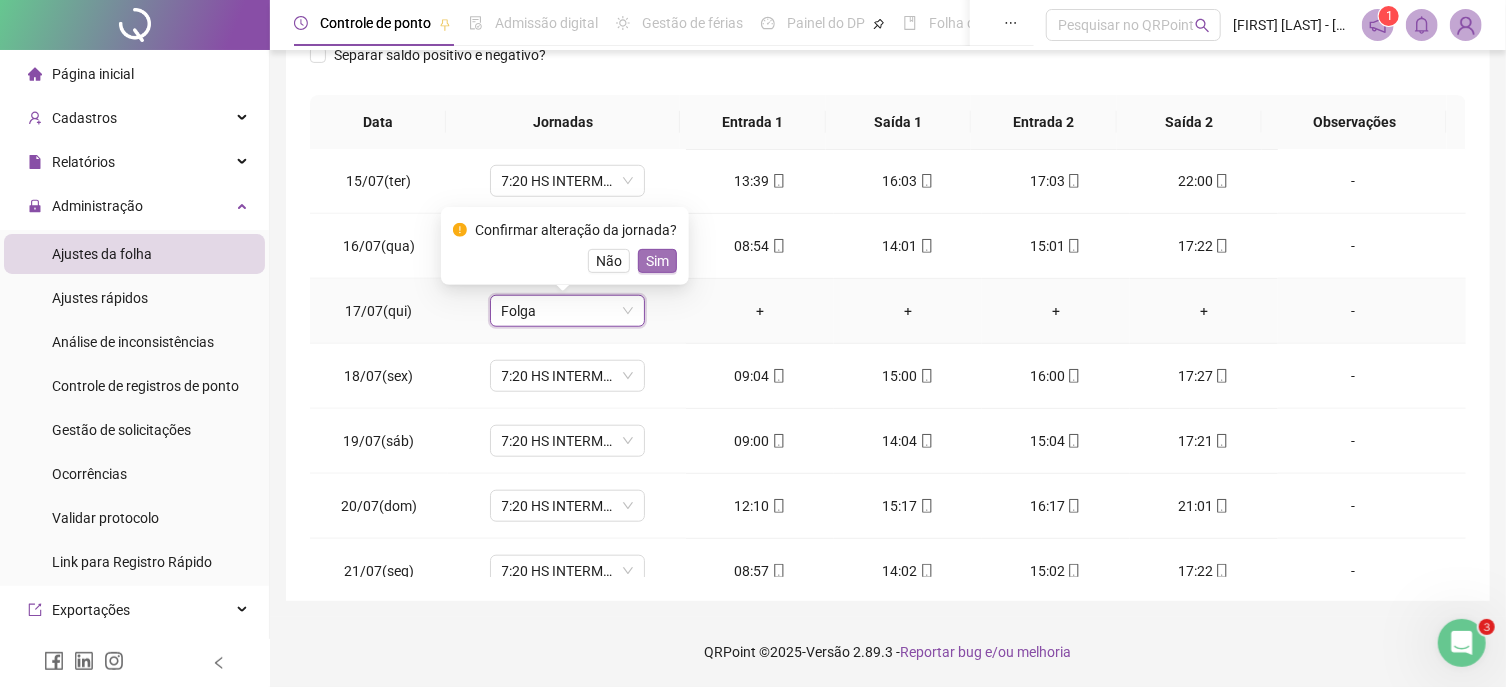 click on "Sim" at bounding box center [657, 261] 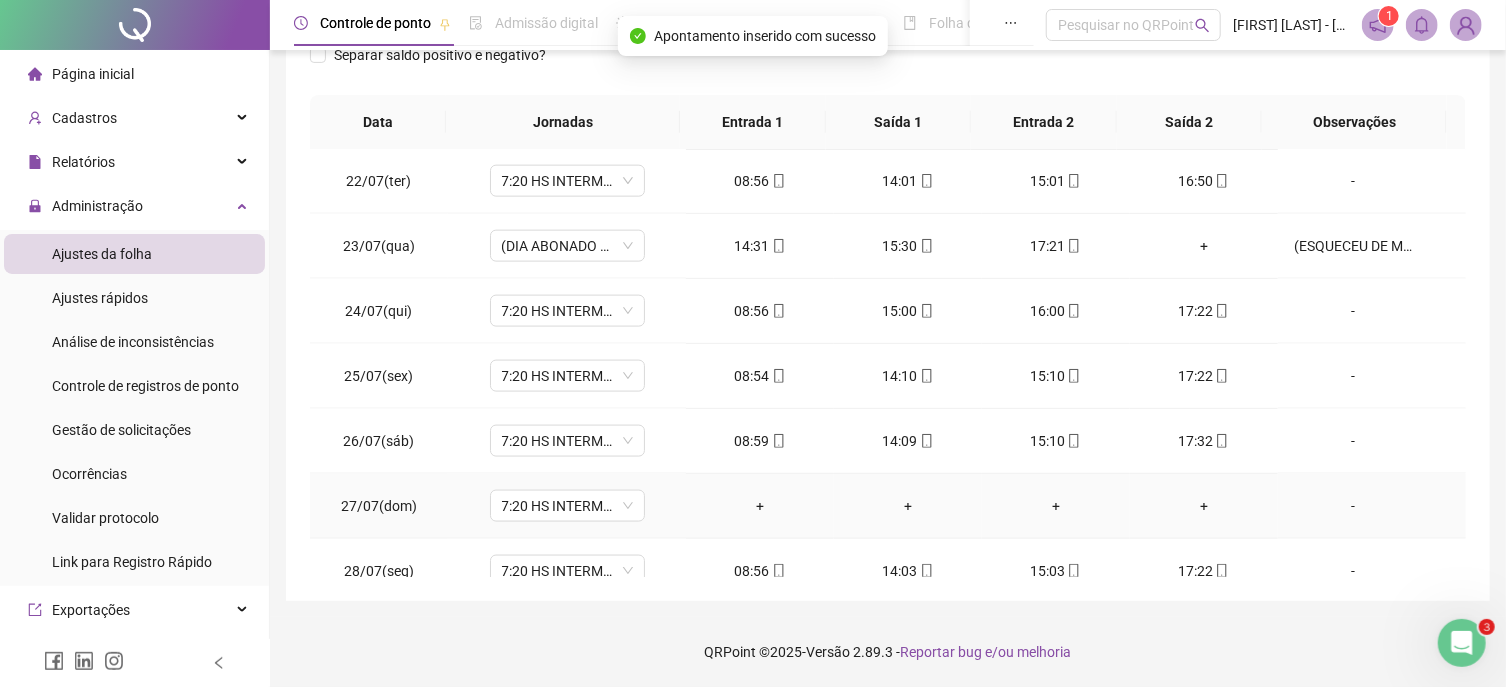 scroll, scrollTop: 1480, scrollLeft: 0, axis: vertical 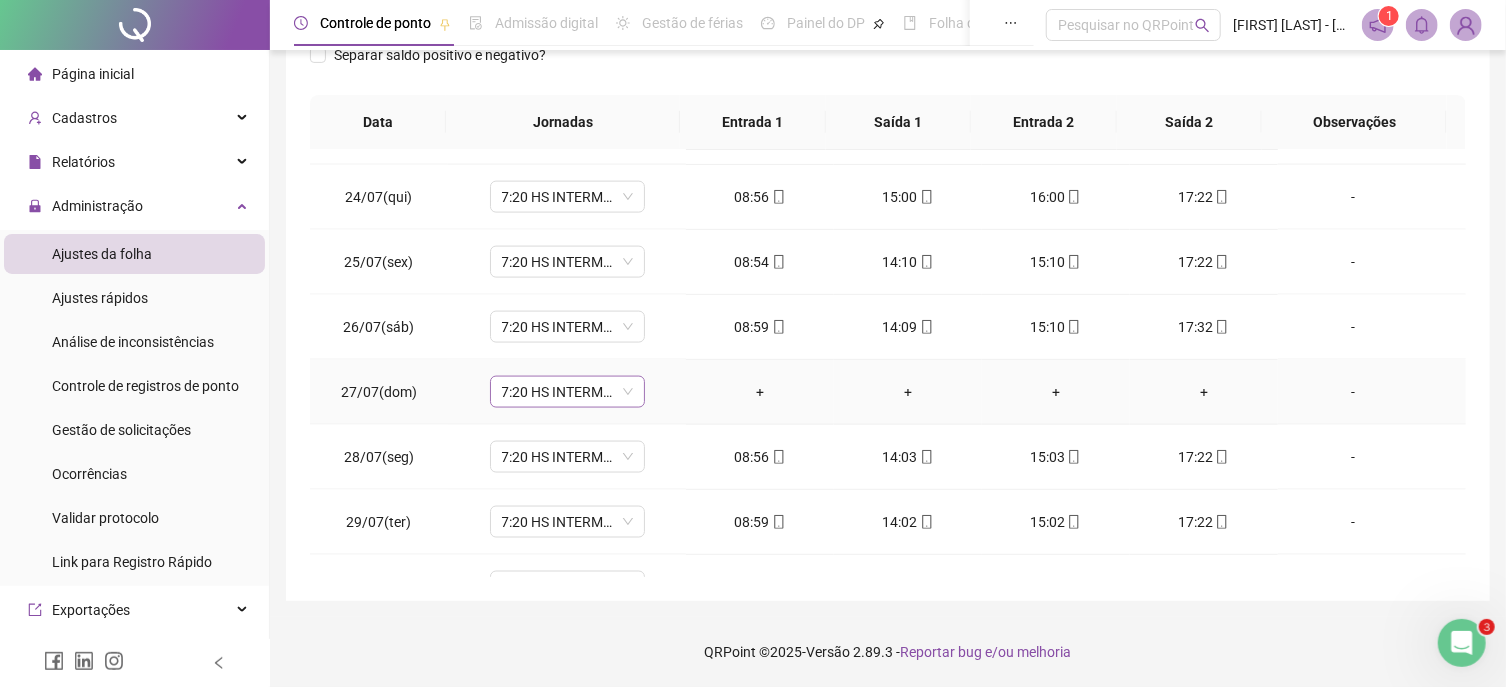 click on "7:20 HS INTERMEDIARIO" at bounding box center (567, 392) 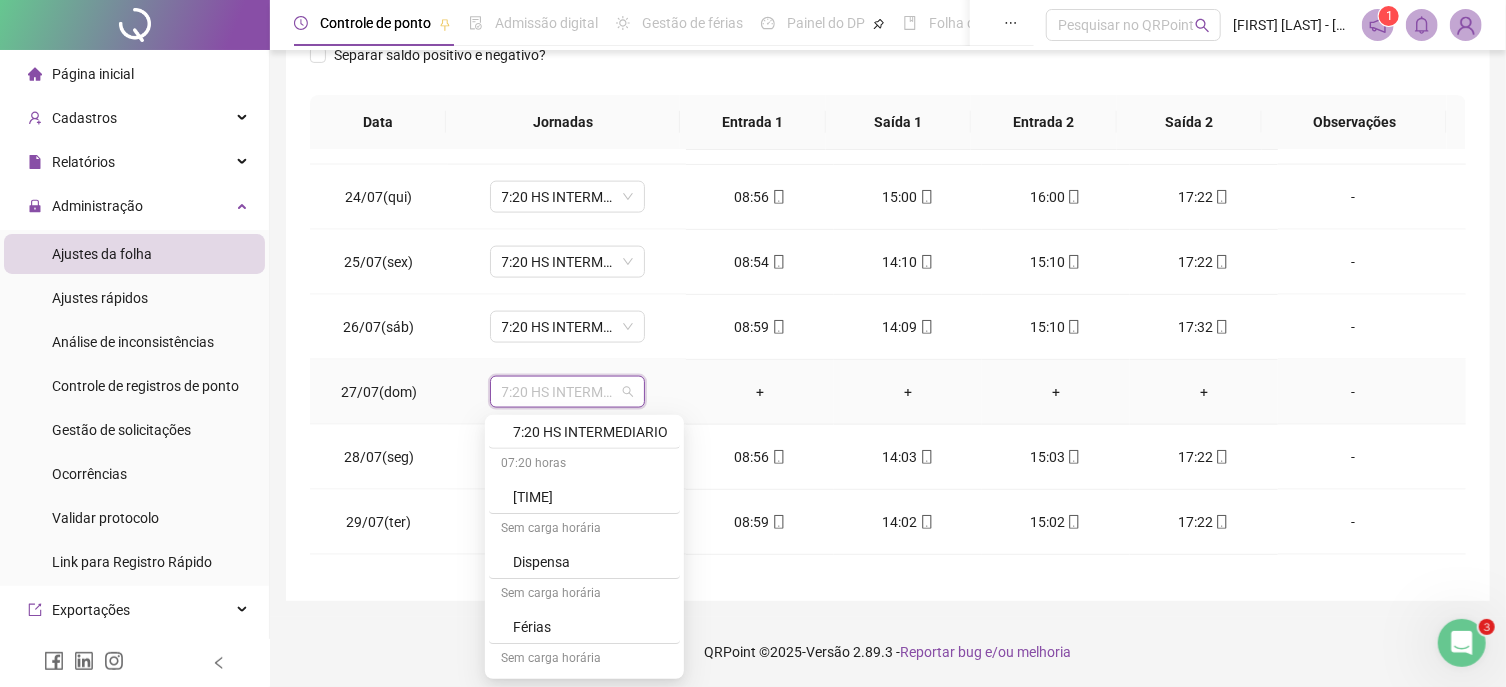 scroll, scrollTop: 395, scrollLeft: 0, axis: vertical 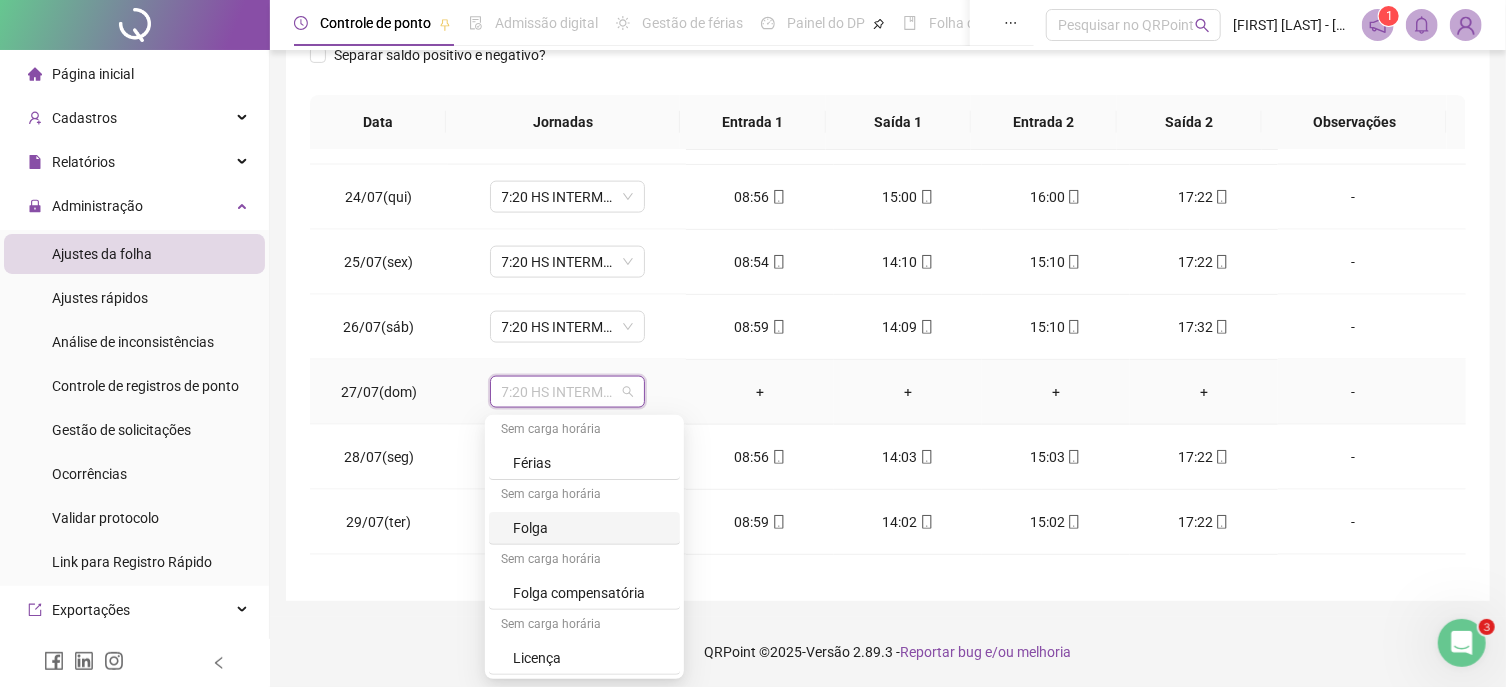 click on "Folga" at bounding box center (590, 528) 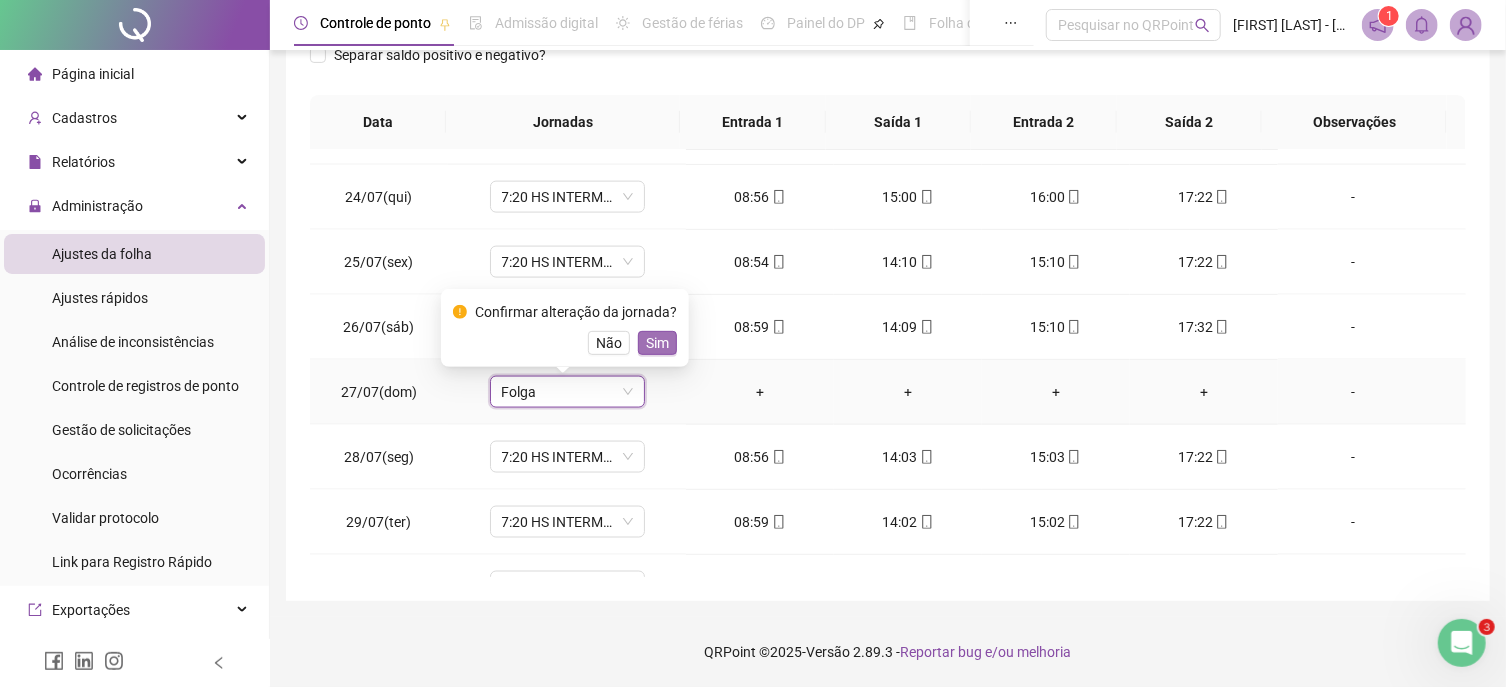 click on "Sim" at bounding box center [657, 343] 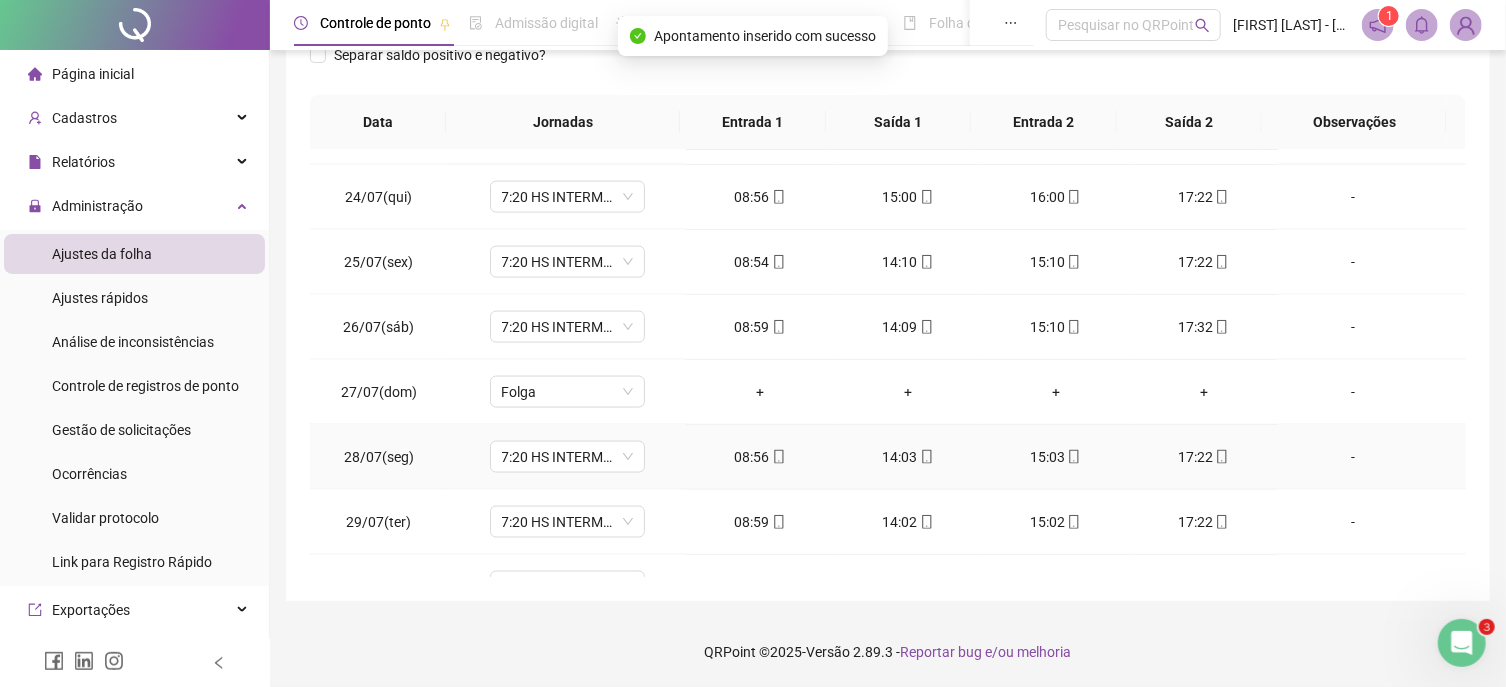 scroll, scrollTop: 1591, scrollLeft: 0, axis: vertical 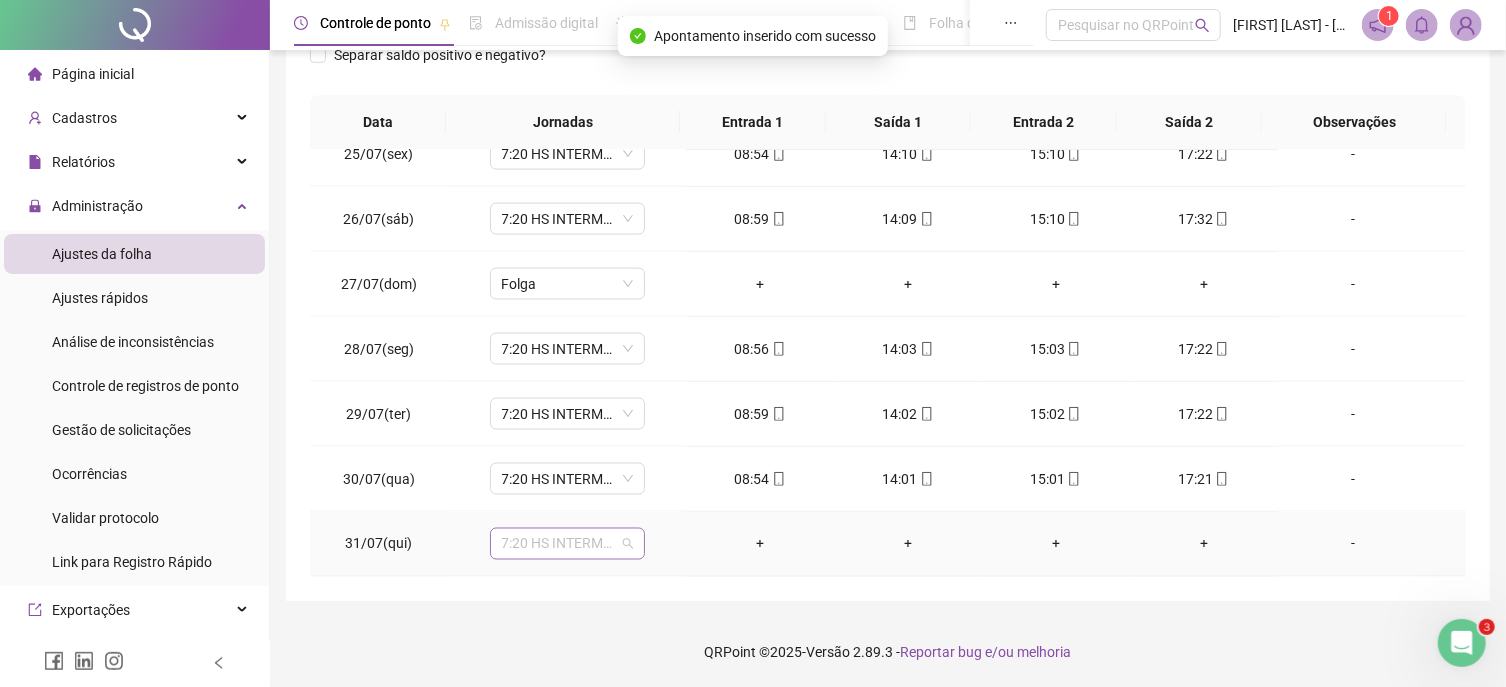 click on "7:20 HS INTERMEDIARIO" at bounding box center (567, 544) 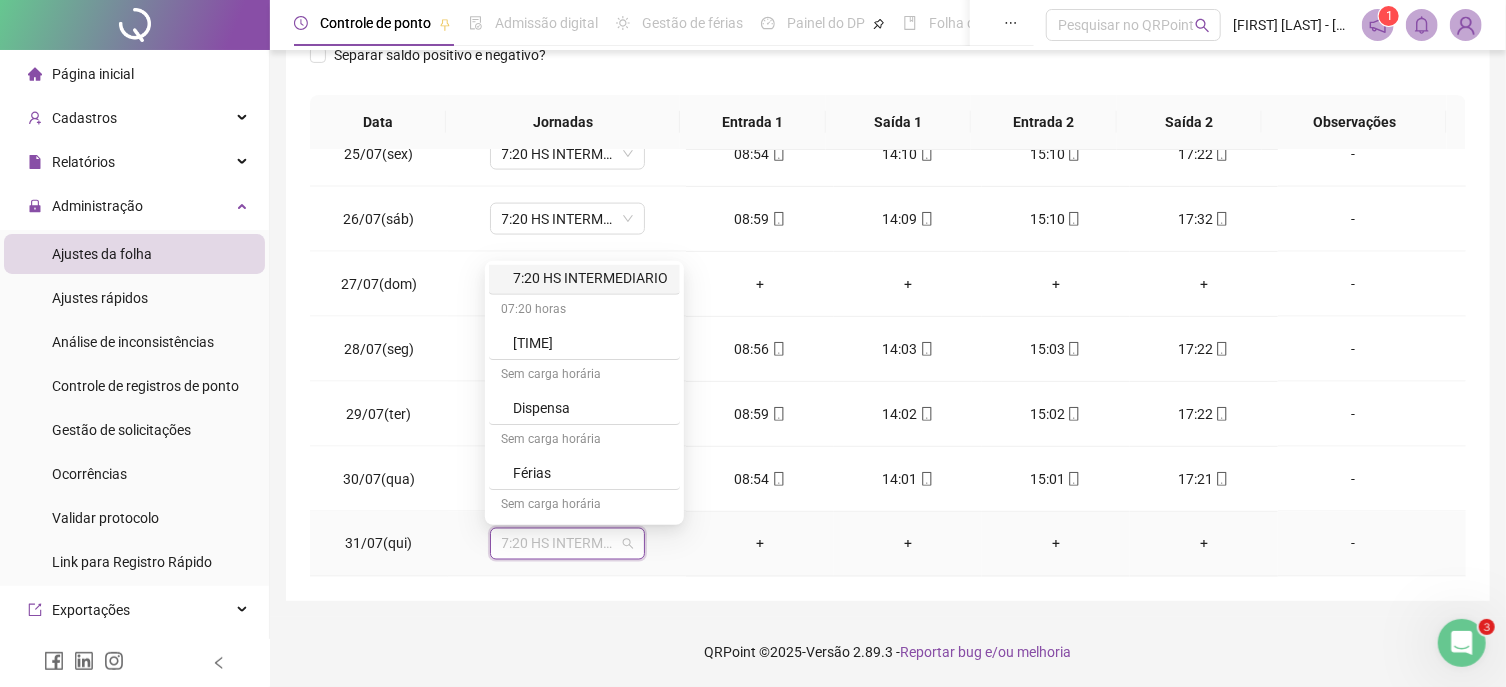 scroll, scrollTop: 395, scrollLeft: 0, axis: vertical 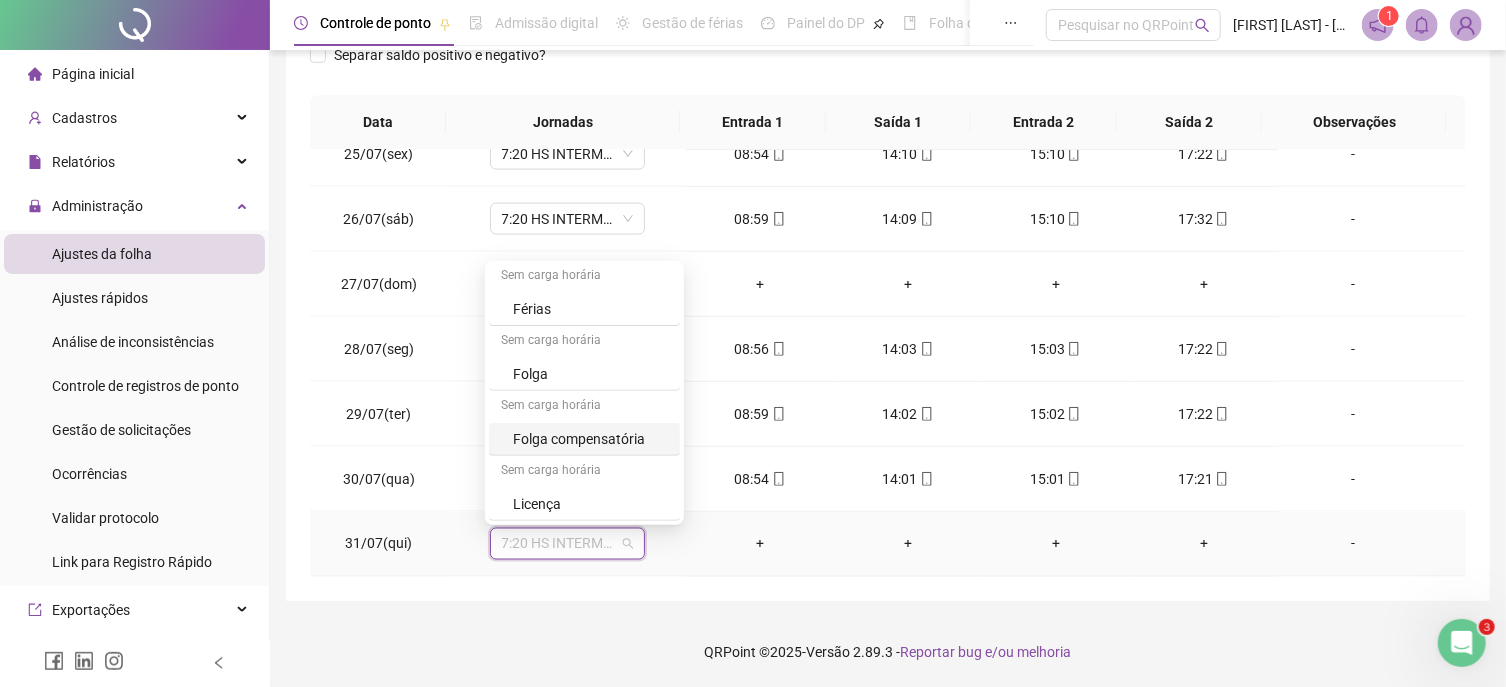click on "Folga" at bounding box center (590, 374) 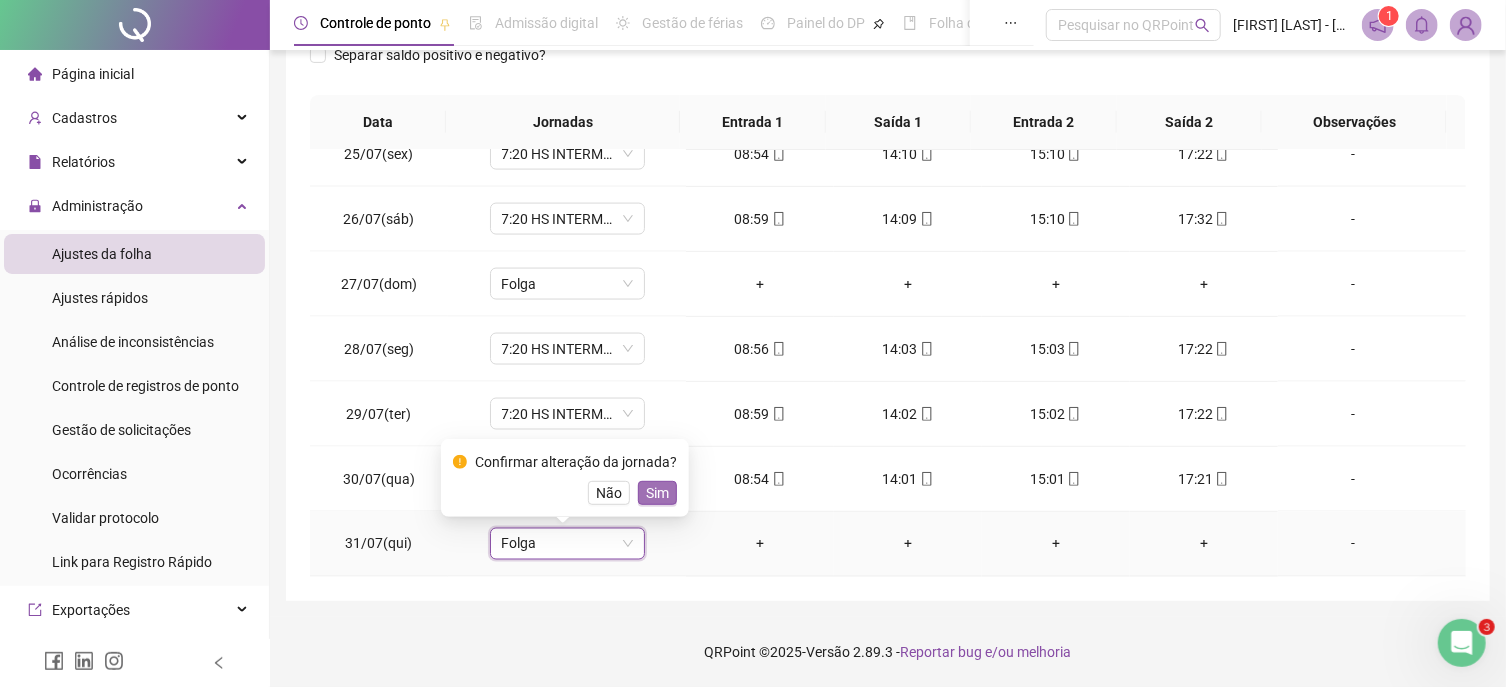 click on "Sim" at bounding box center [657, 493] 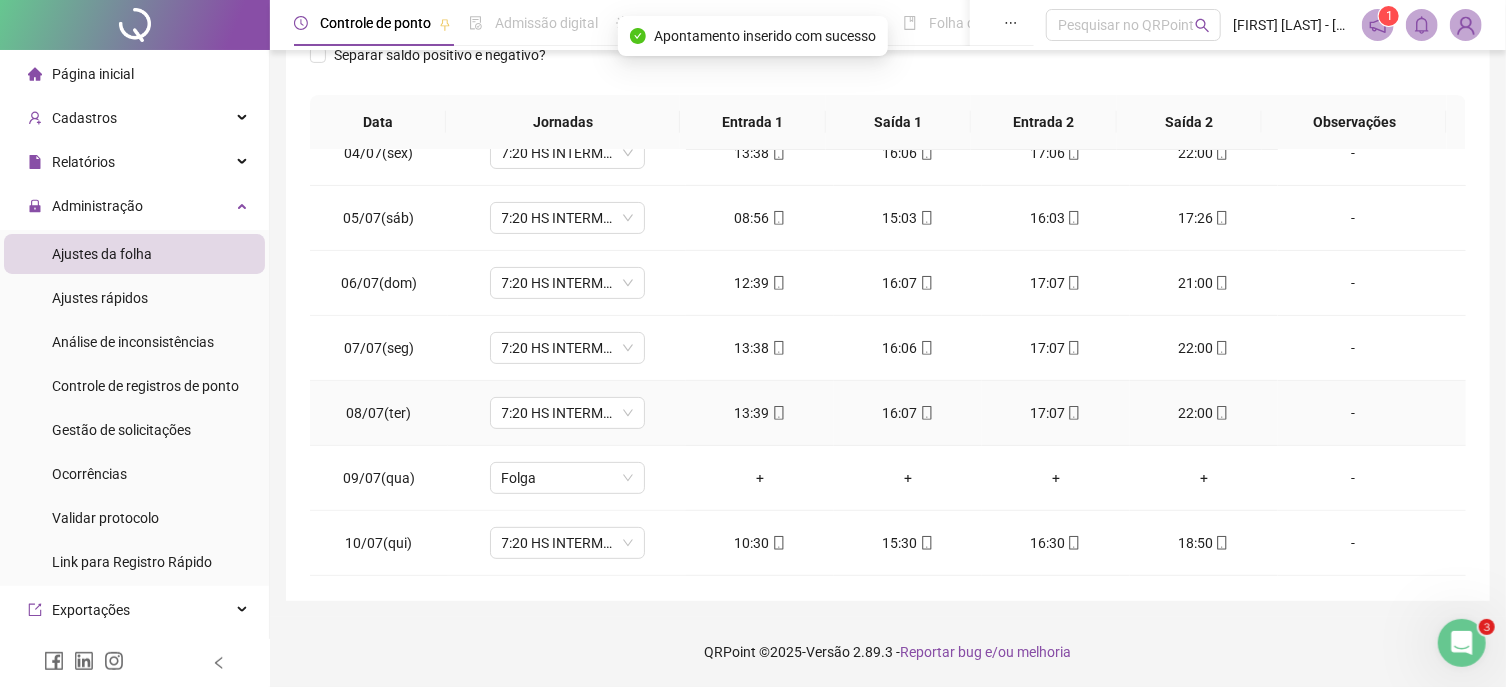 scroll, scrollTop: 0, scrollLeft: 0, axis: both 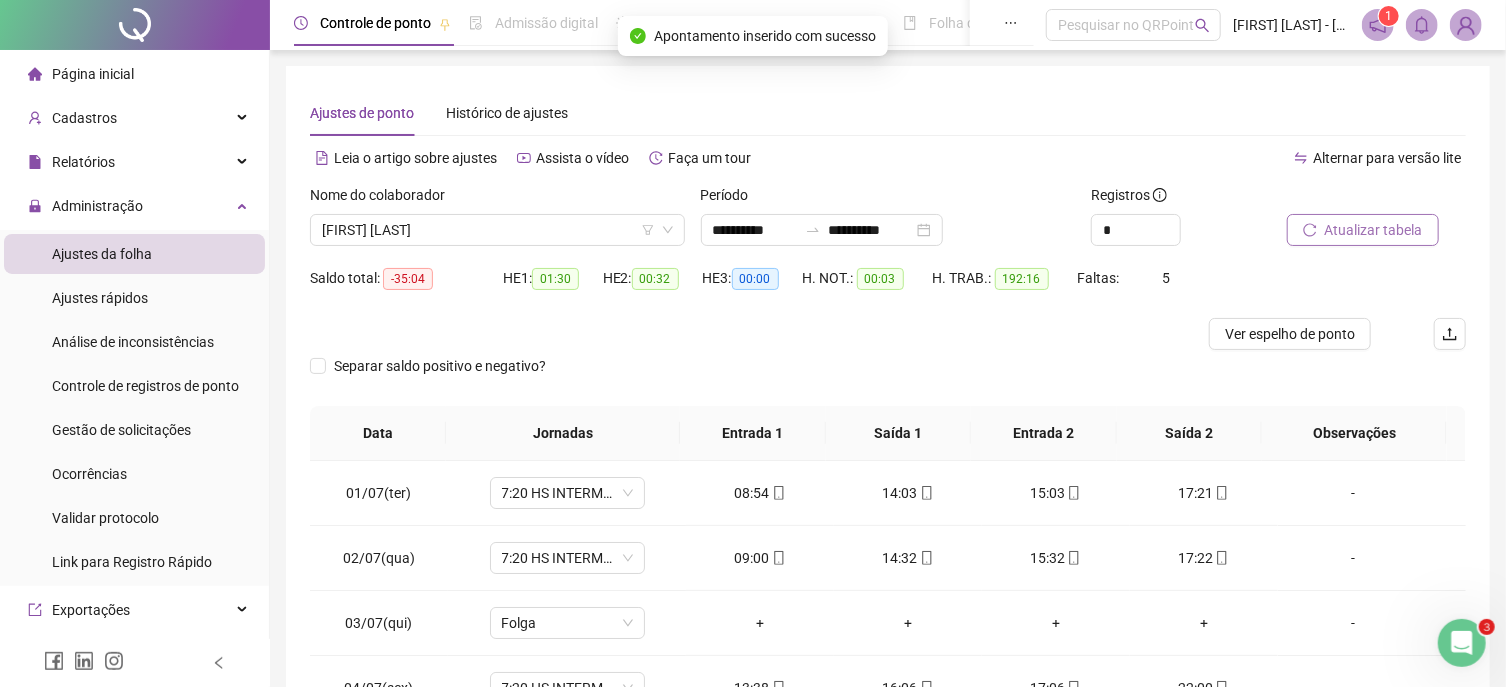 click on "Atualizar tabela" at bounding box center [1374, 230] 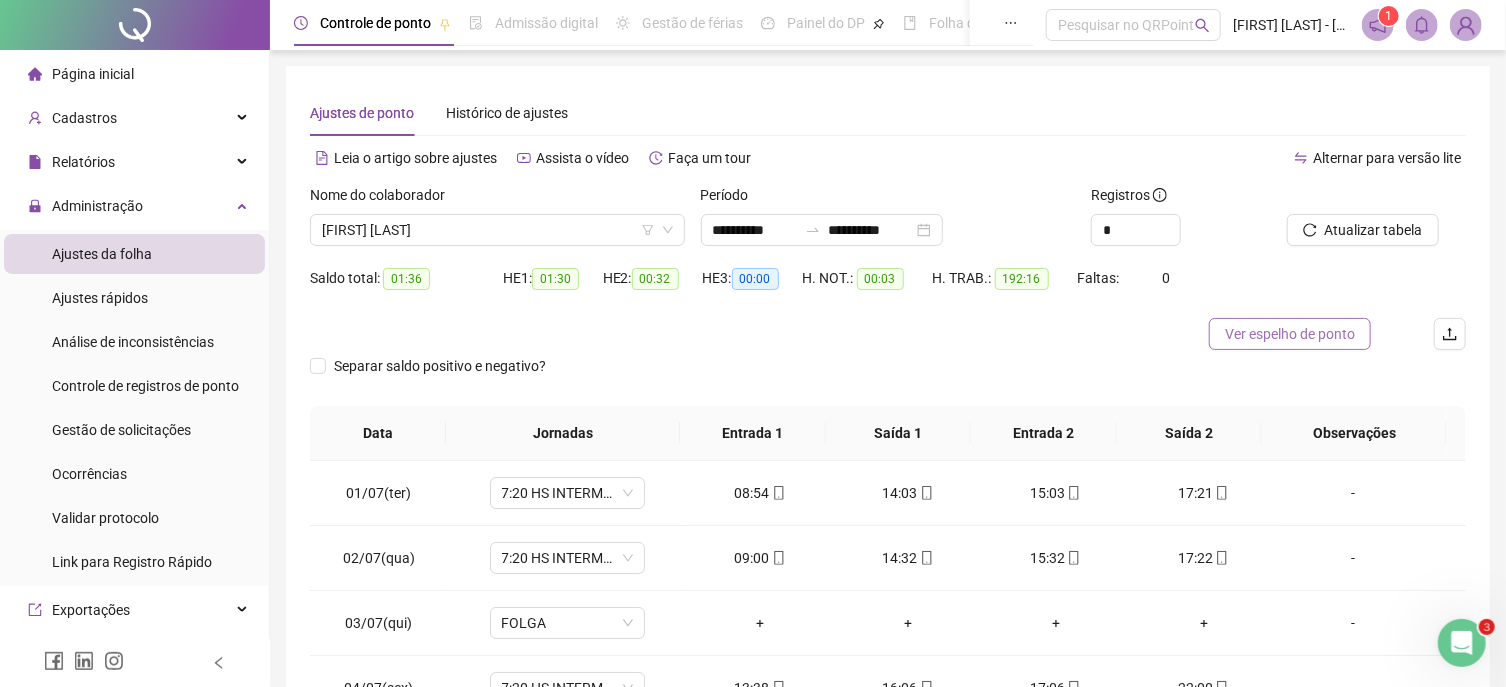 click on "Ver espelho de ponto" at bounding box center [1290, 334] 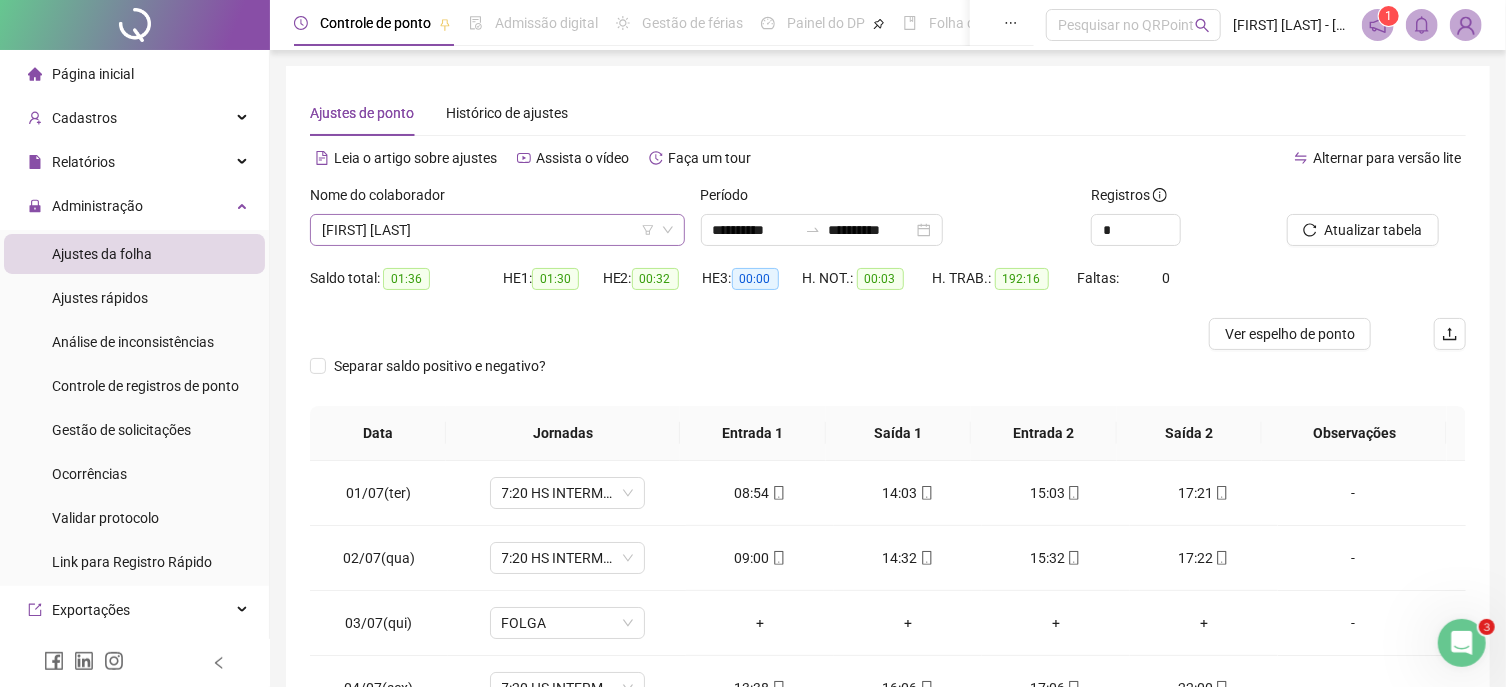 click on "[FIRST] [LAST]" at bounding box center (497, 230) 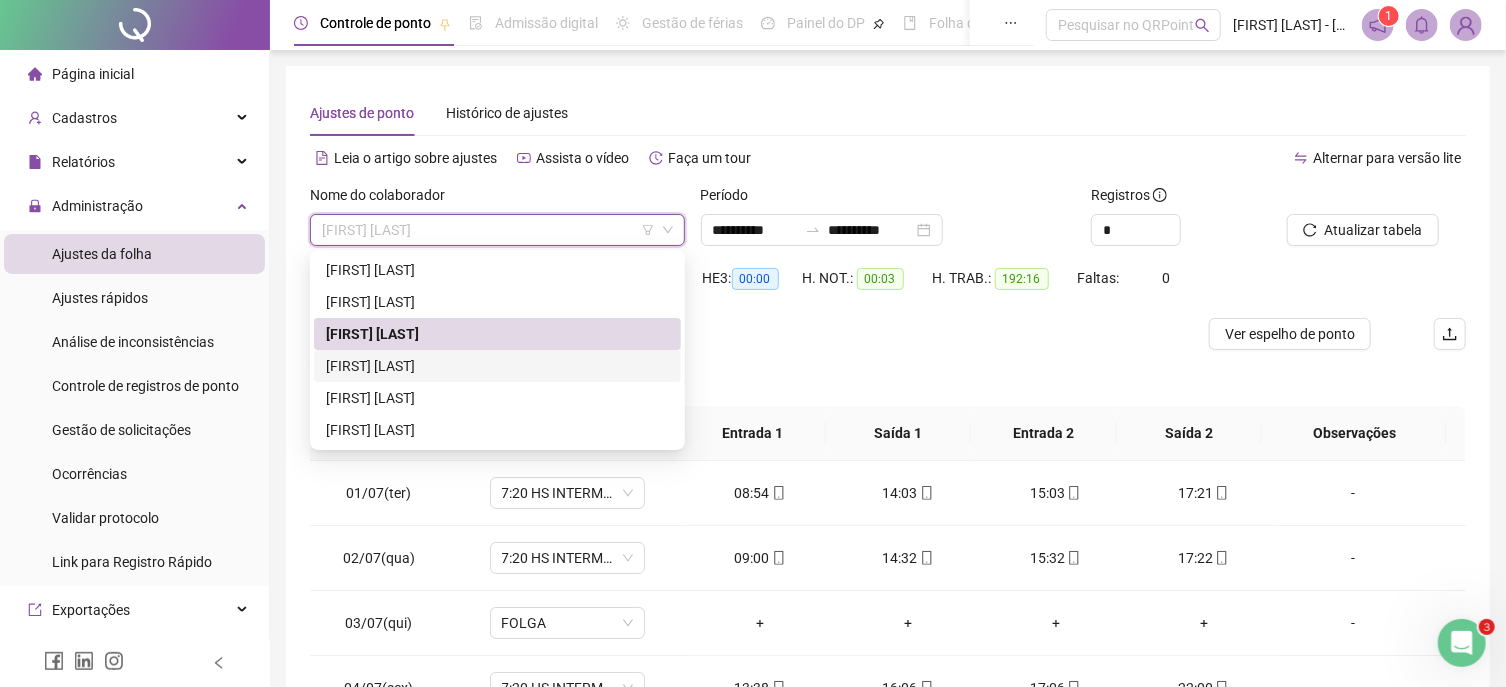 click on "[FIRST] [LAST]" at bounding box center (497, 366) 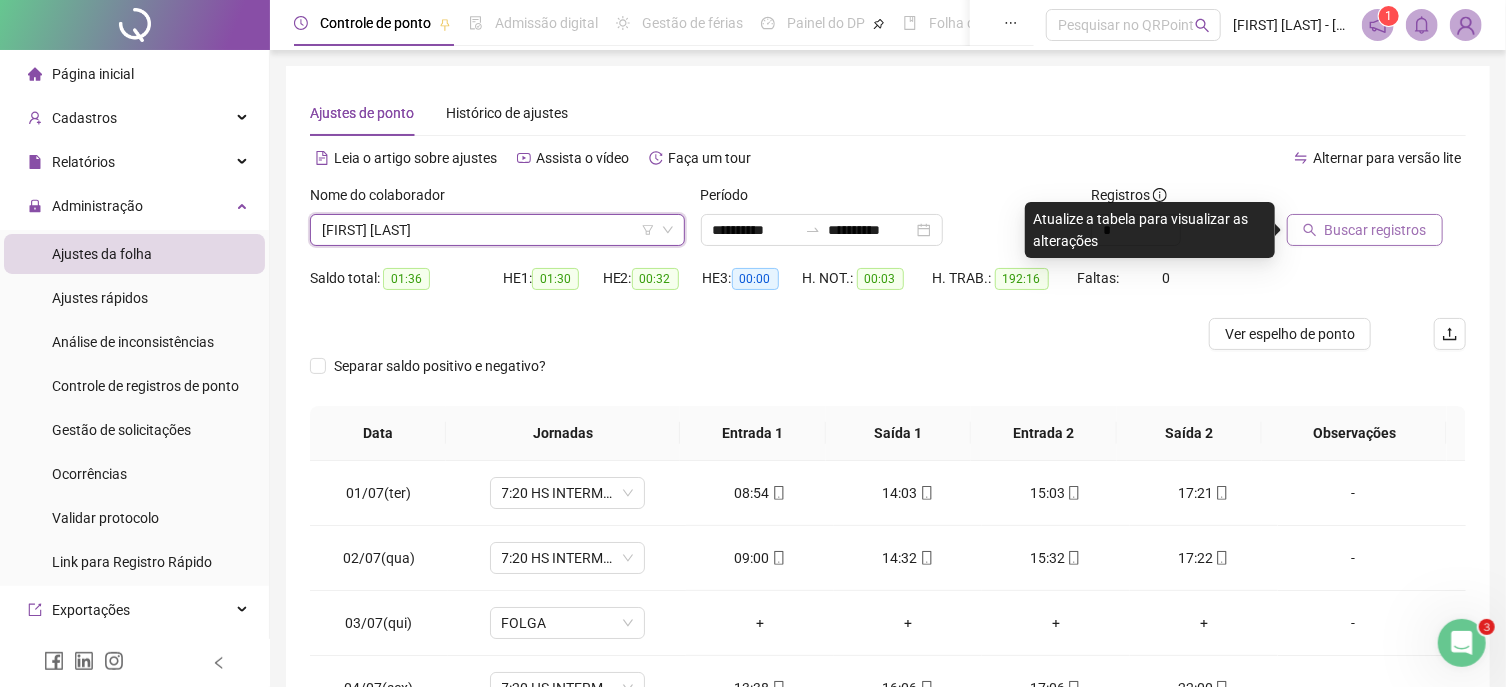 click on "Buscar registros" at bounding box center (1365, 230) 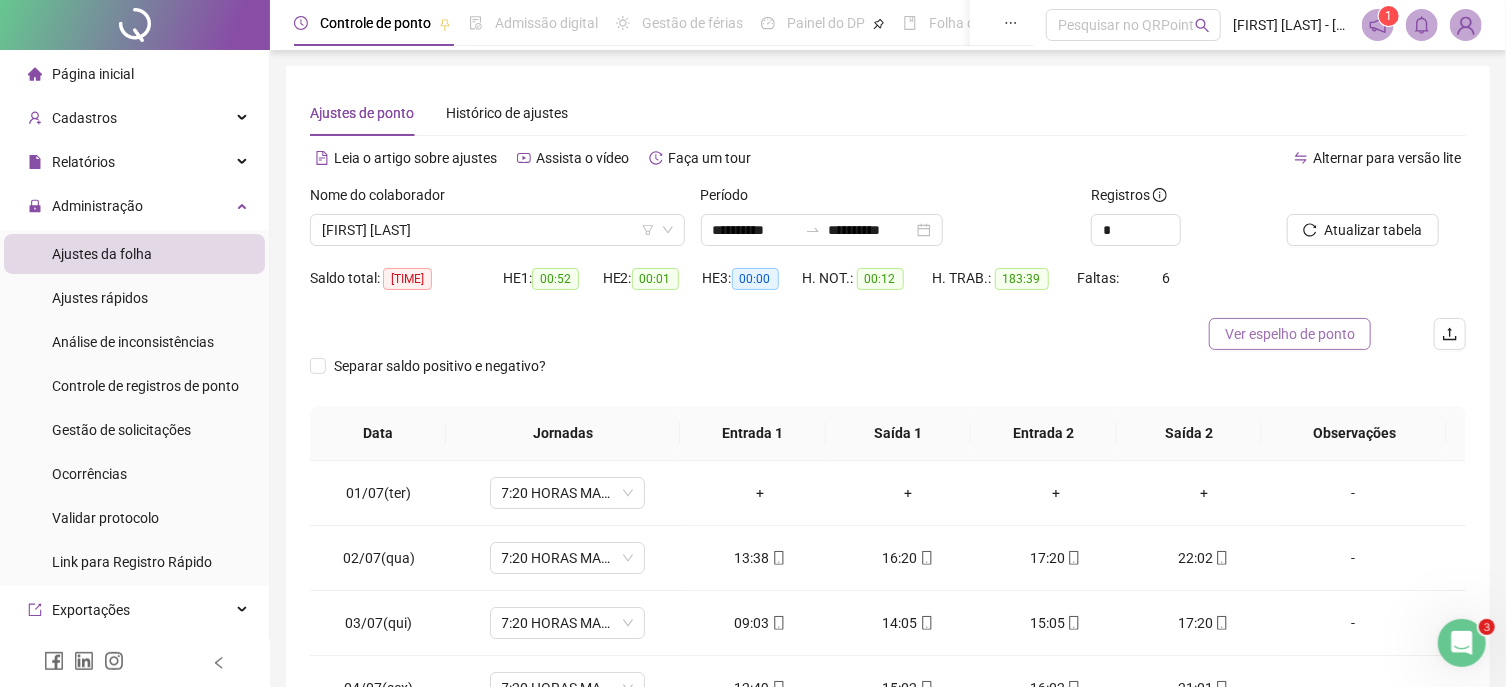 click on "Ver espelho de ponto" at bounding box center (1290, 334) 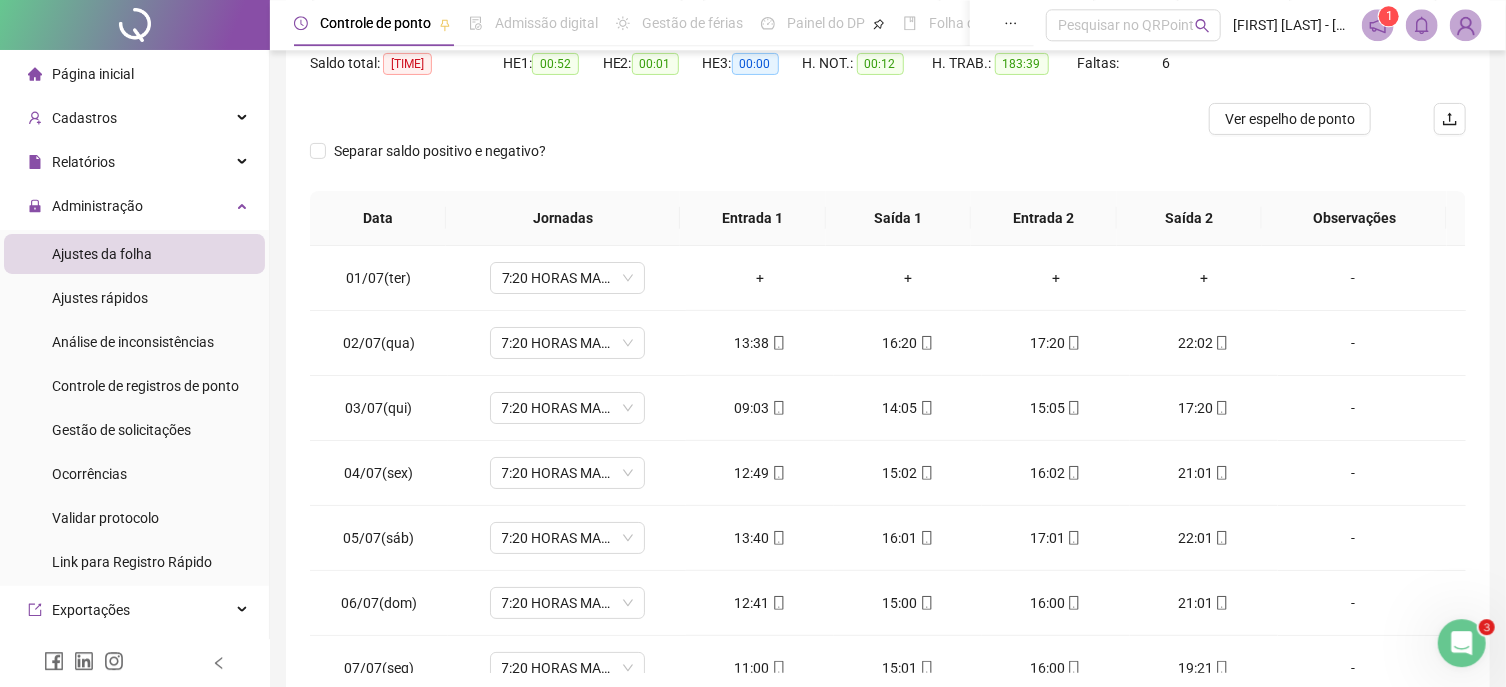 scroll, scrollTop: 311, scrollLeft: 0, axis: vertical 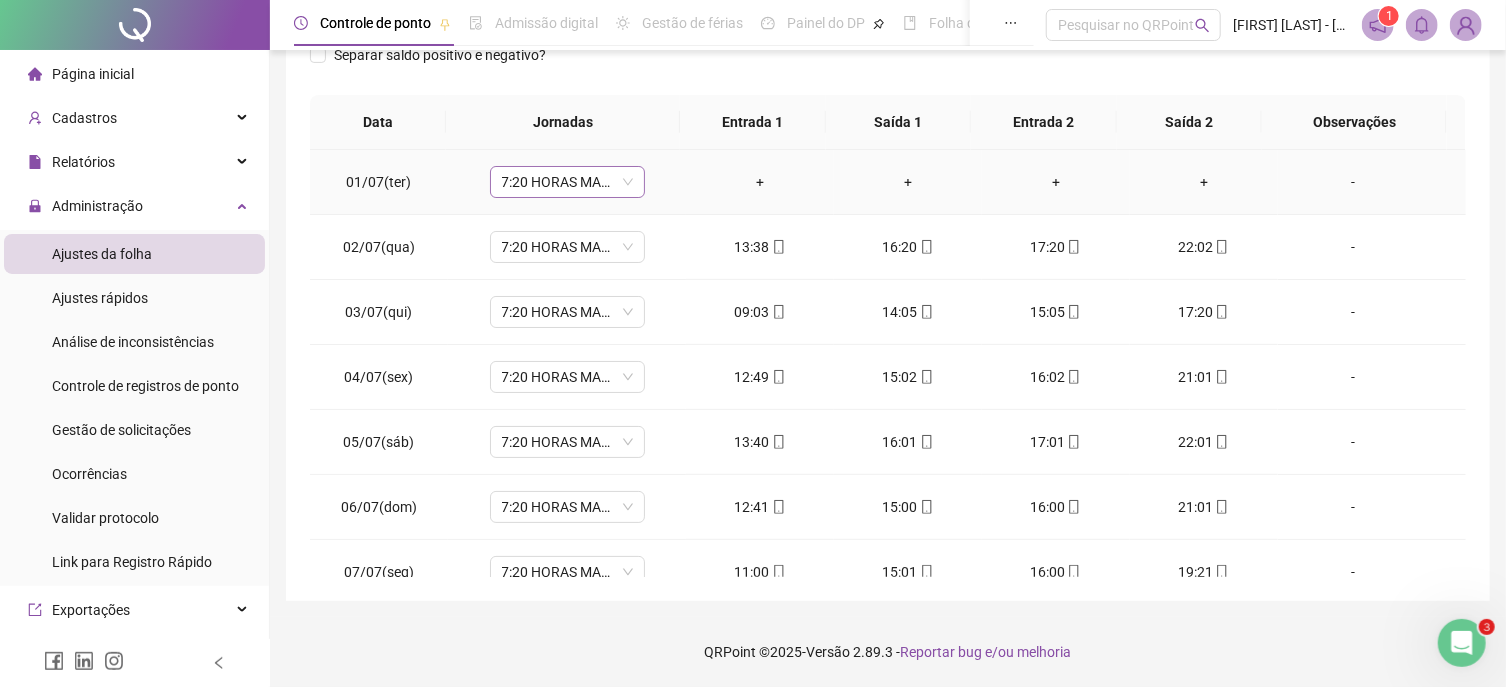 click on "7:20 HORAS MANHA" at bounding box center [567, 182] 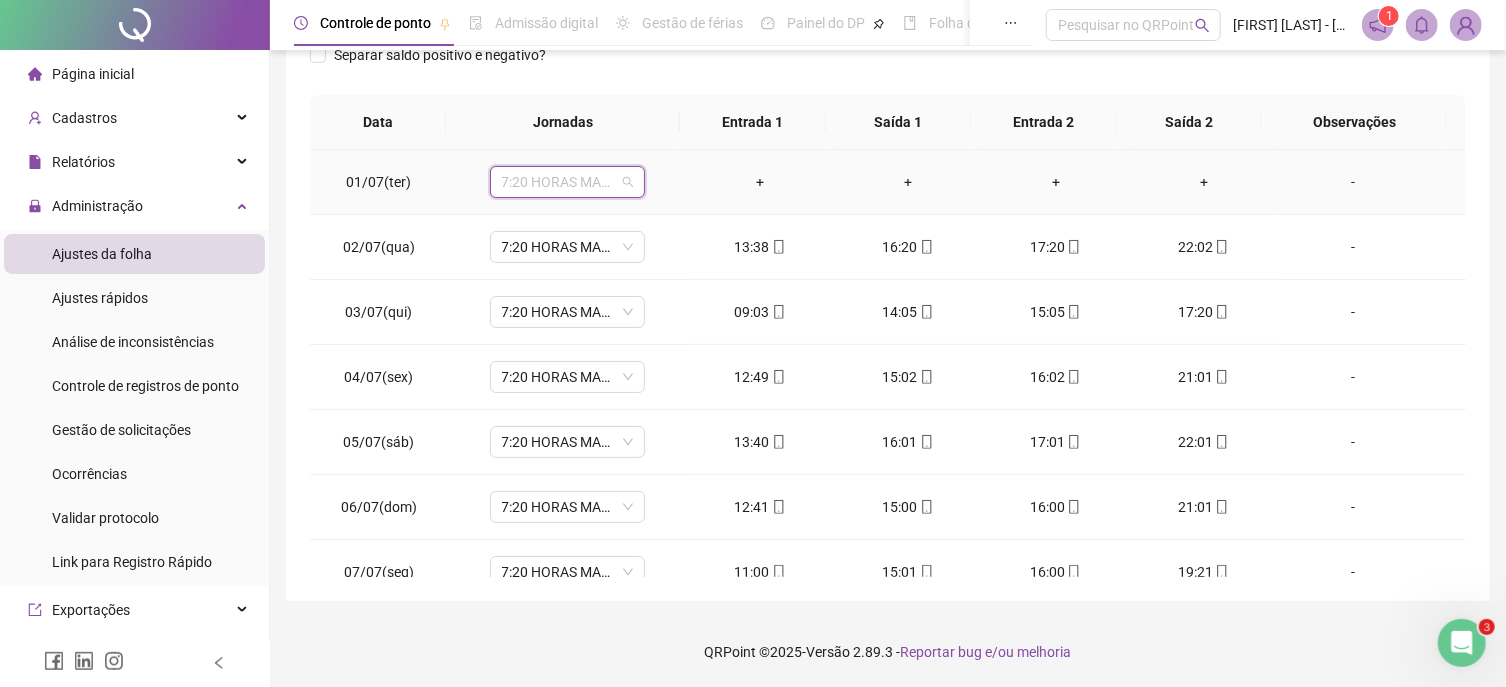 scroll, scrollTop: 394, scrollLeft: 0, axis: vertical 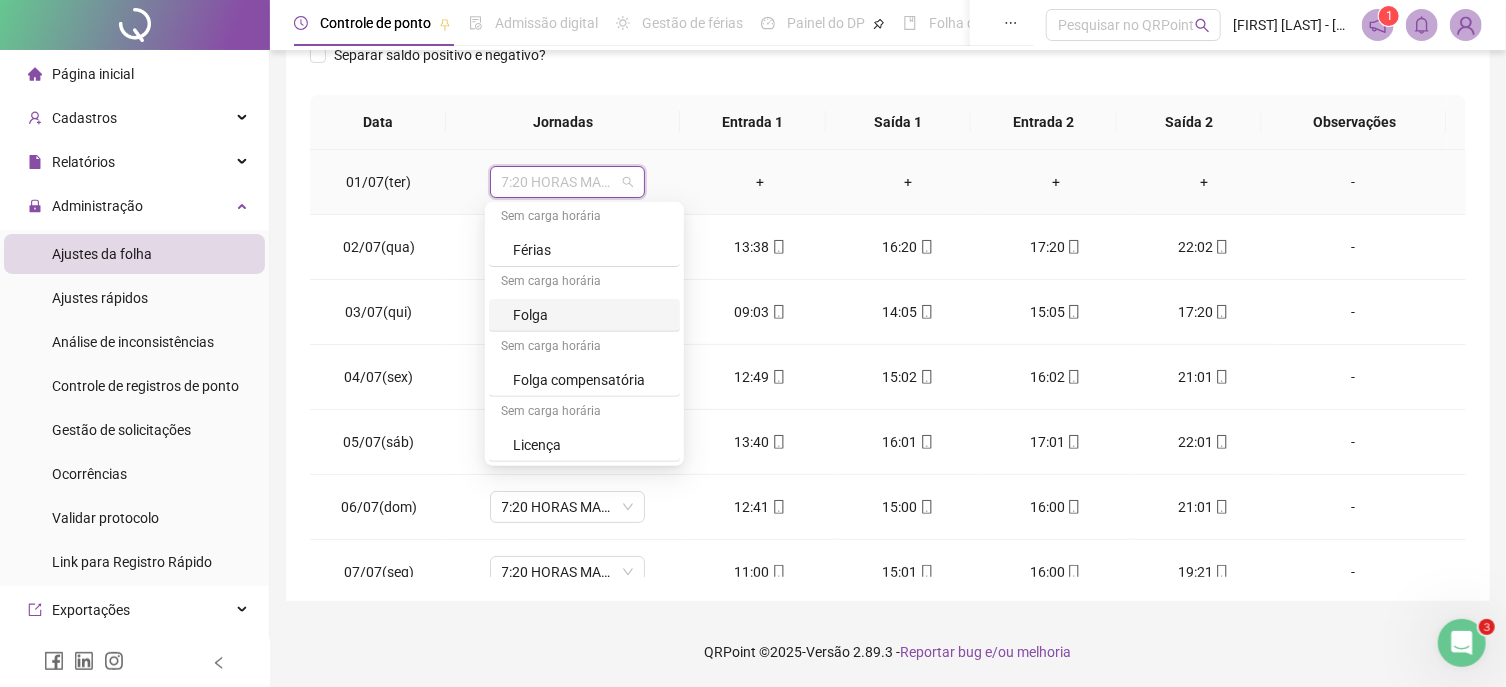 click on "Folga" at bounding box center (590, 315) 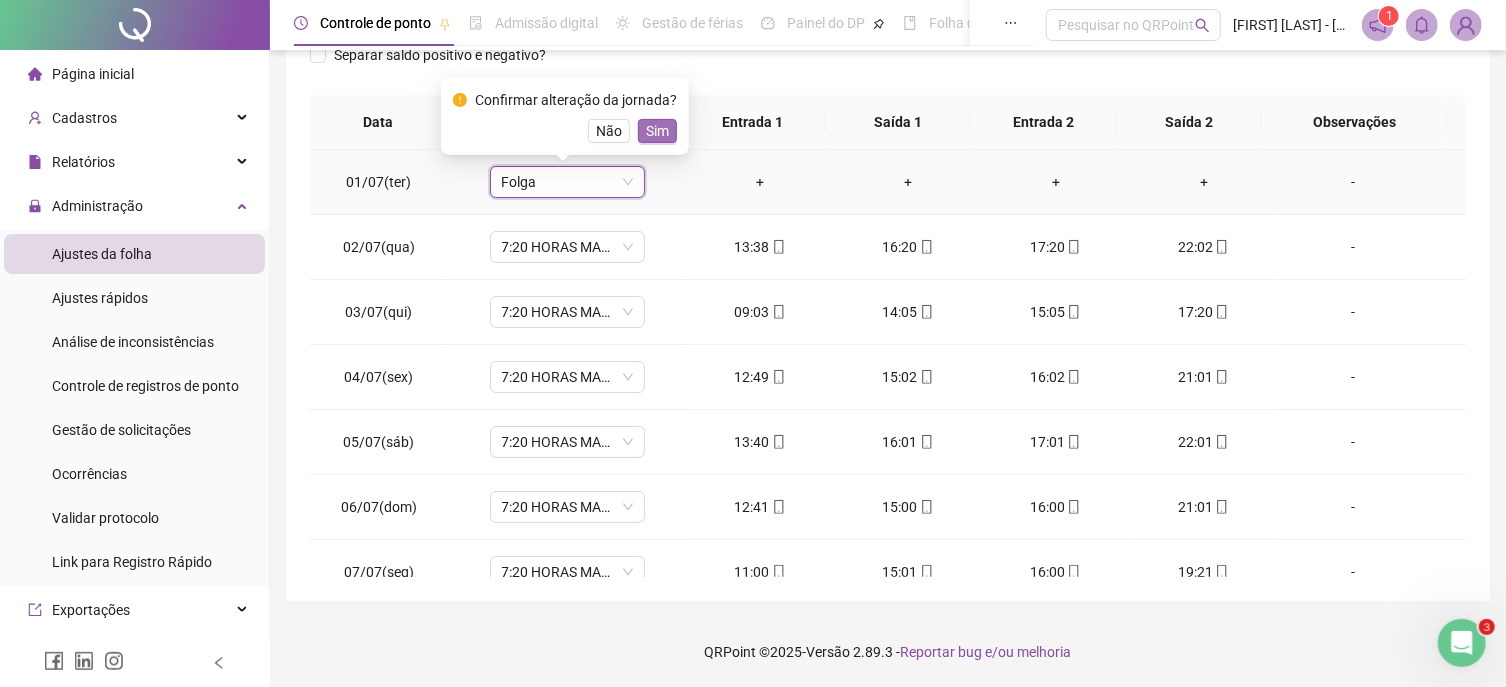 click on "Sim" at bounding box center (657, 131) 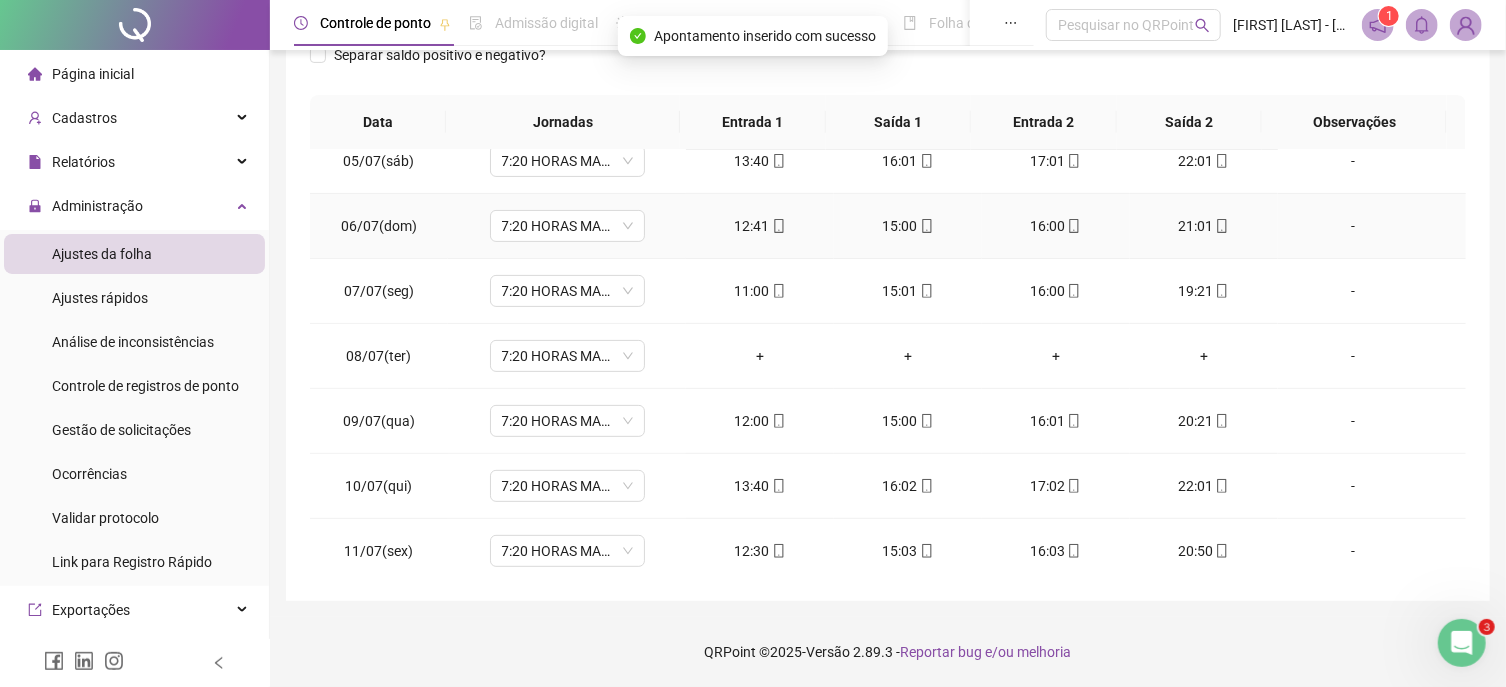 scroll, scrollTop: 341, scrollLeft: 0, axis: vertical 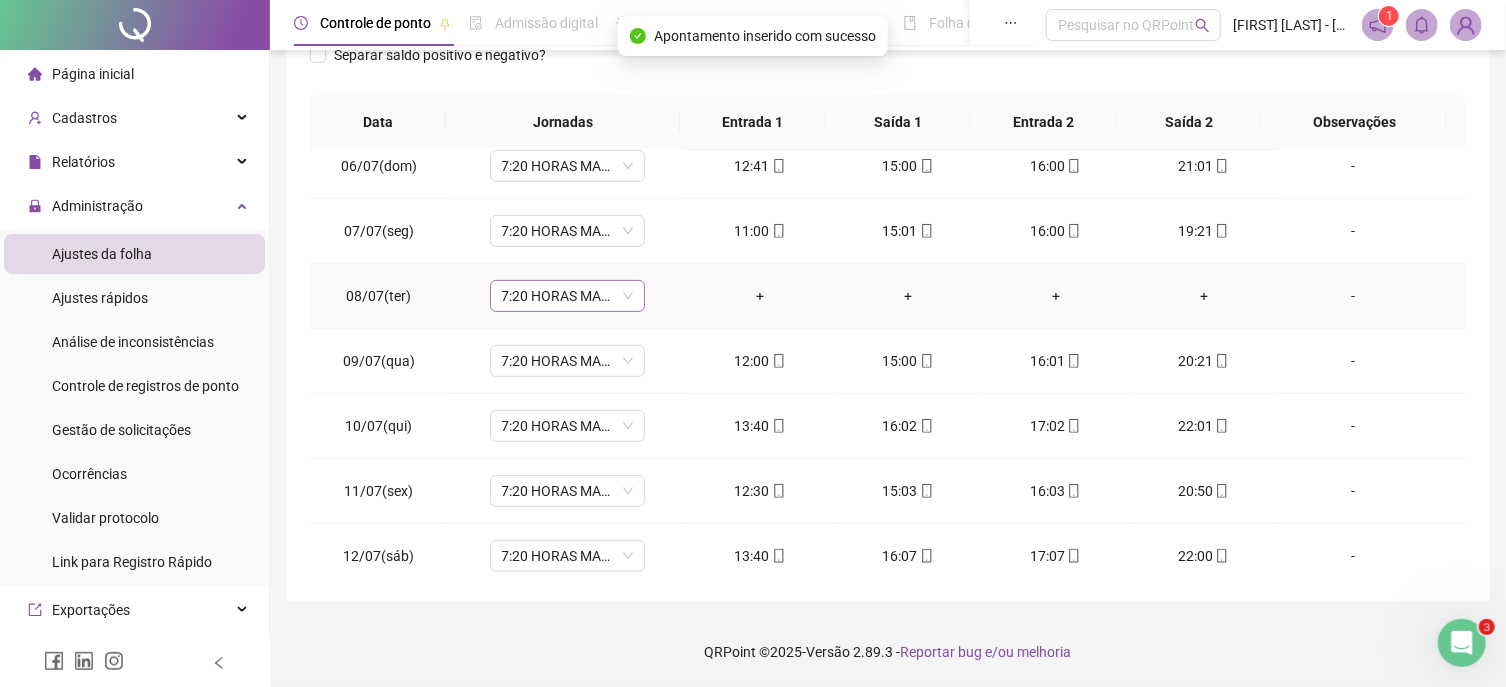 click on "7:20 HORAS MANHA" at bounding box center (567, 296) 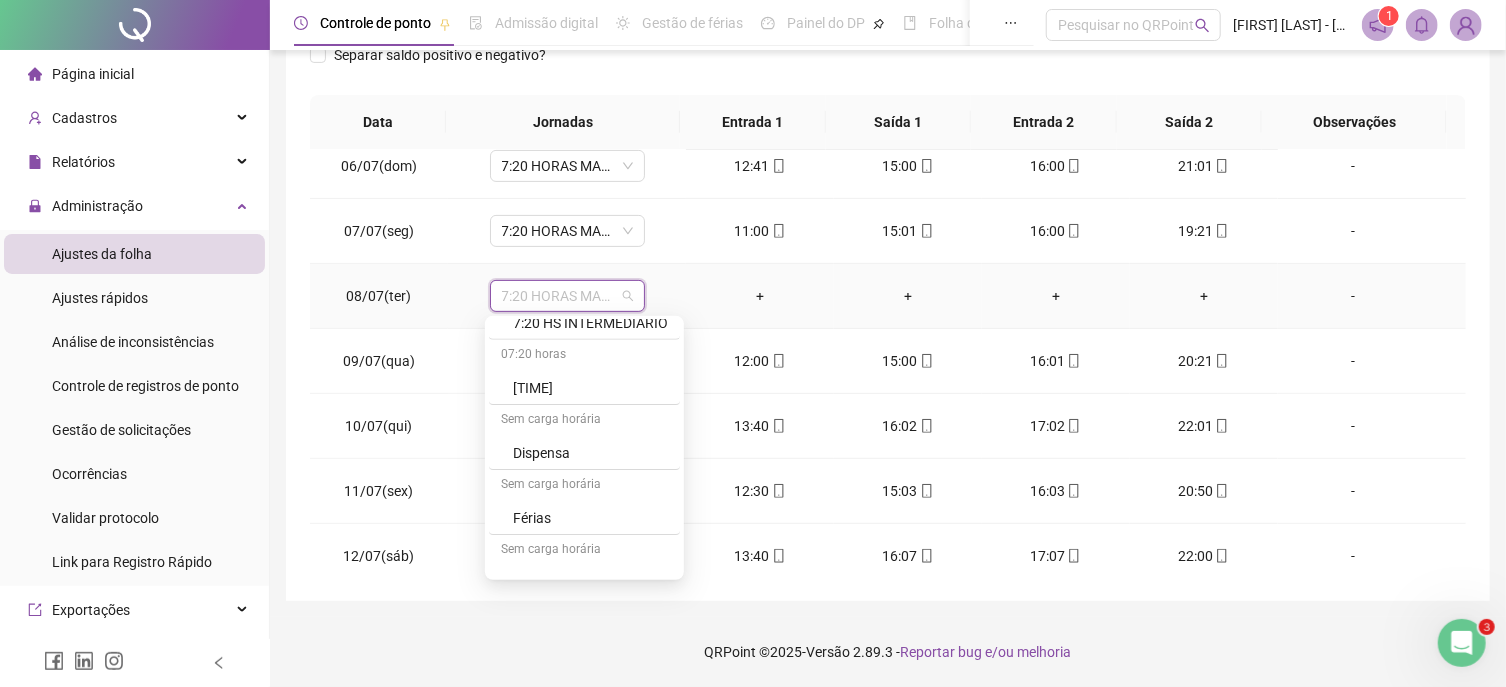 scroll, scrollTop: 395, scrollLeft: 0, axis: vertical 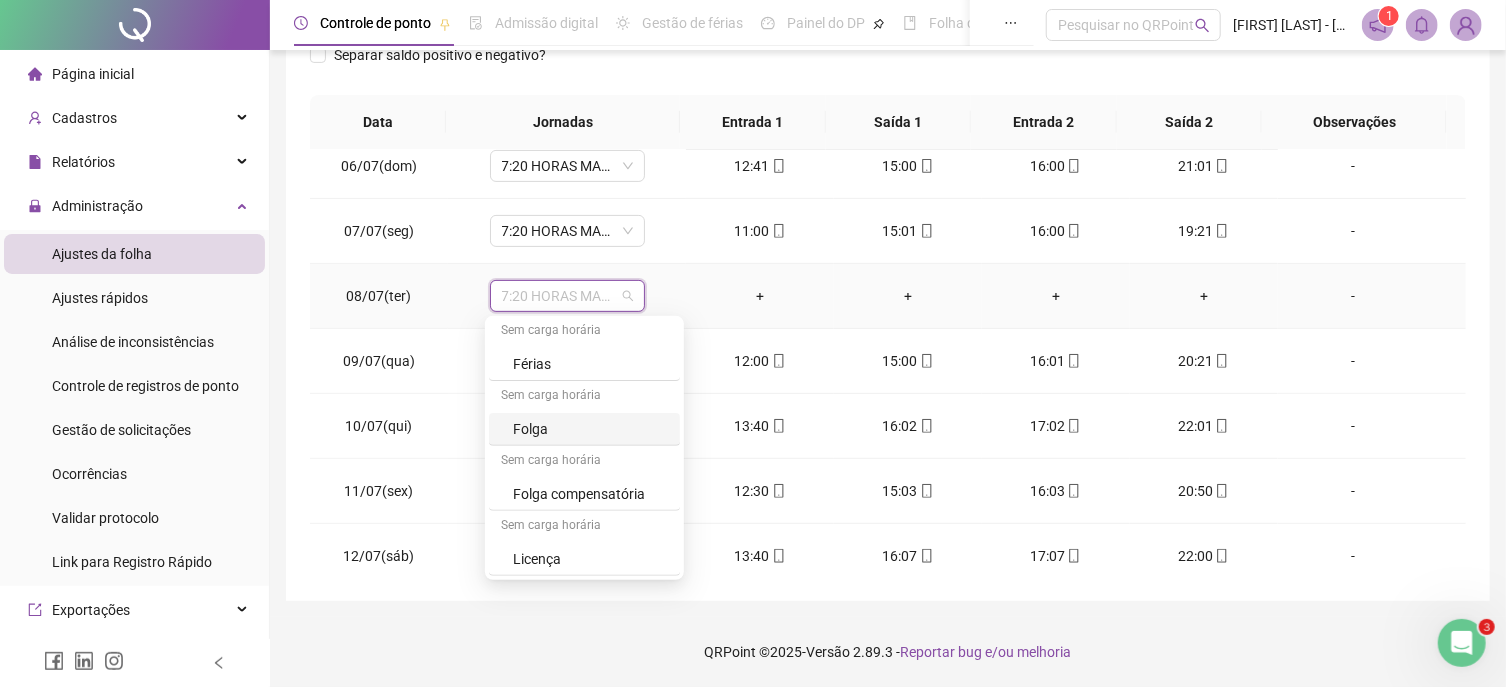 click on "Folga" at bounding box center (590, 429) 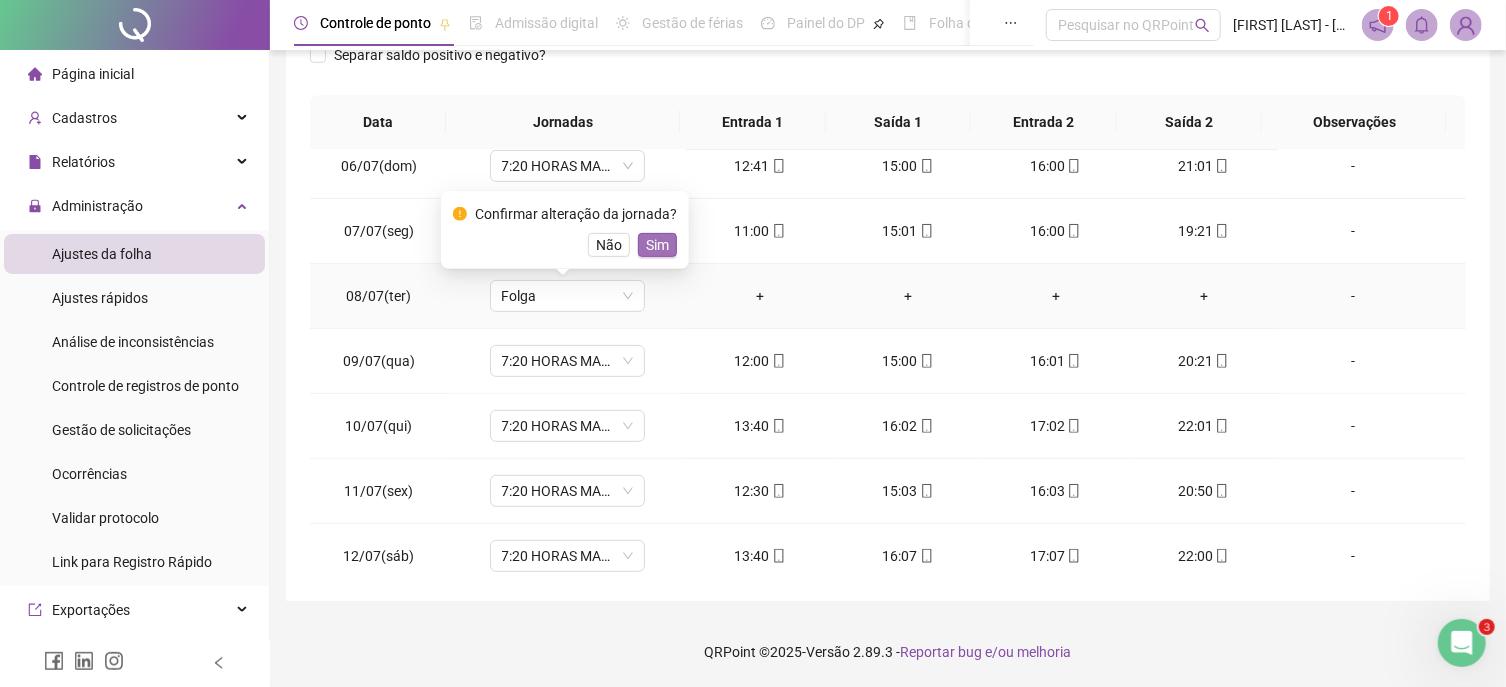 click on "Sim" at bounding box center (657, 245) 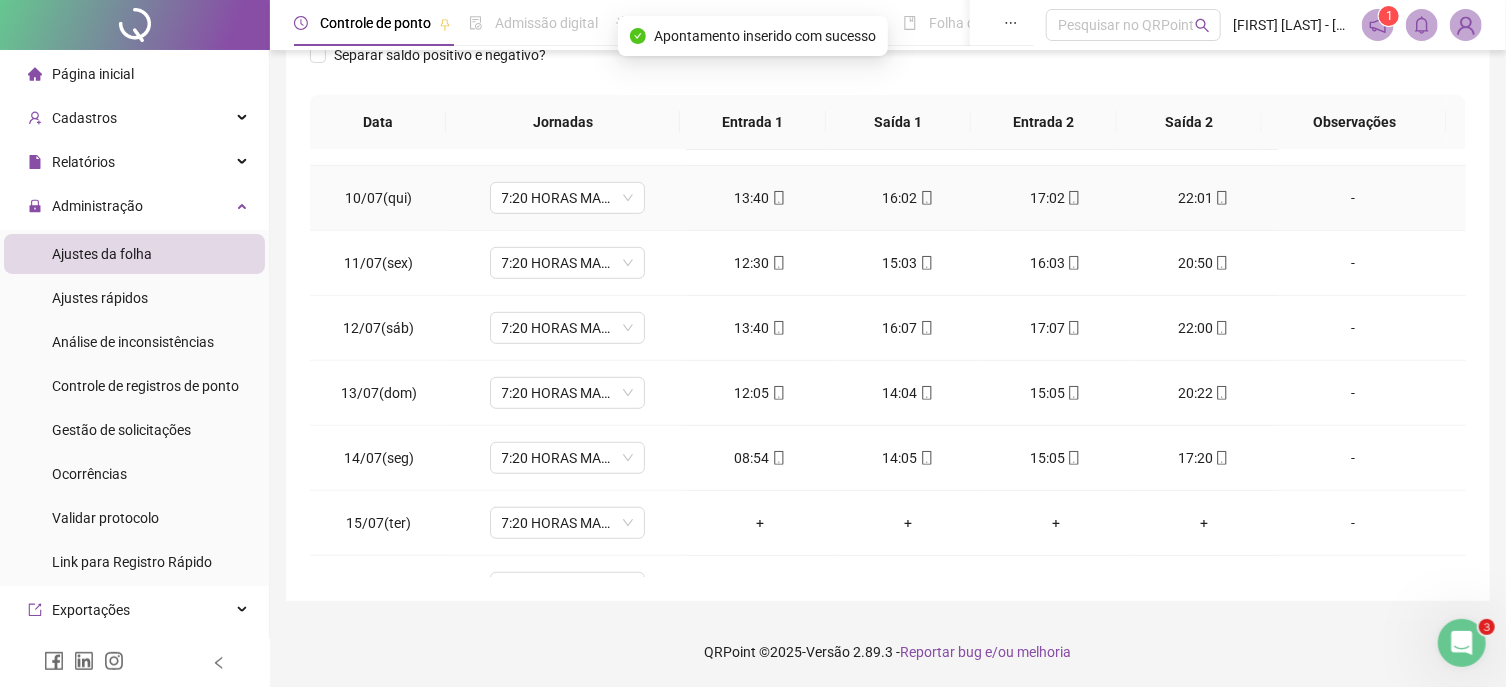 scroll, scrollTop: 683, scrollLeft: 0, axis: vertical 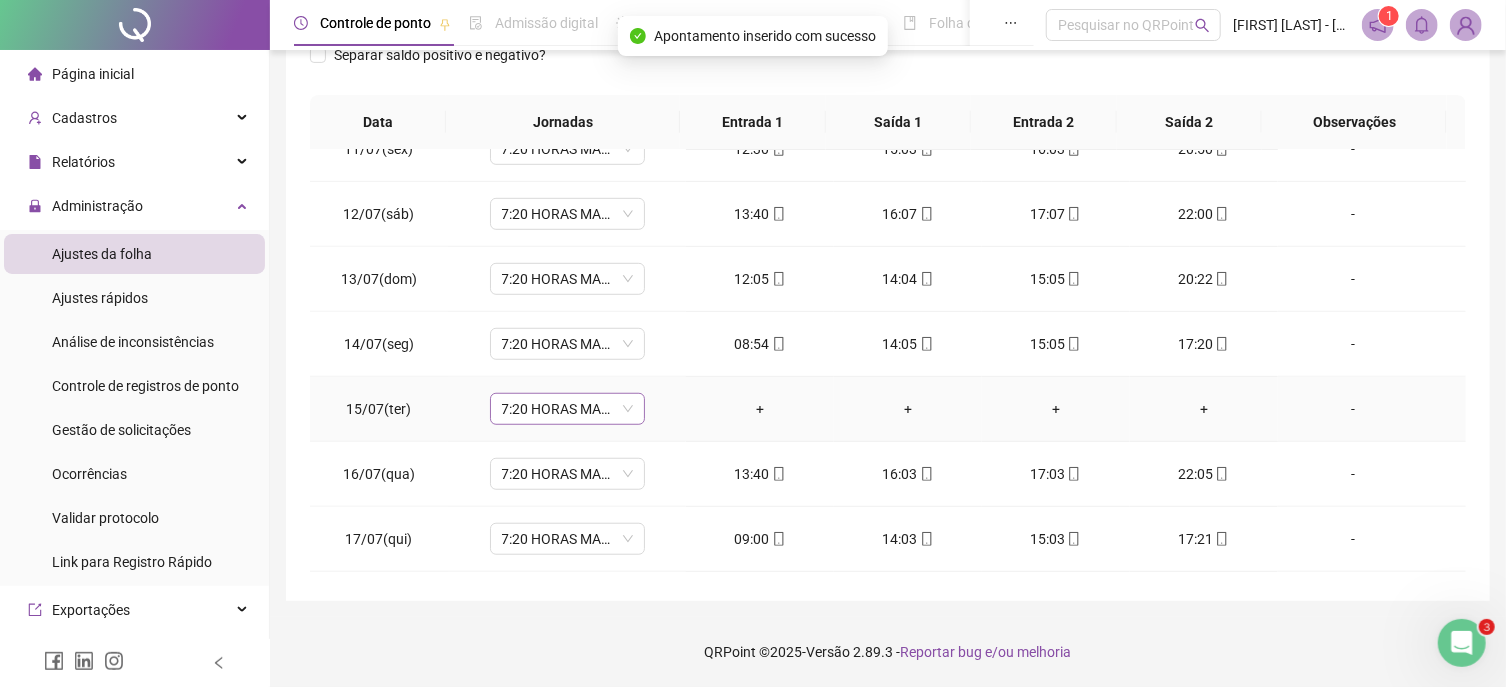 click on "7:20 HORAS MANHA" at bounding box center [567, 409] 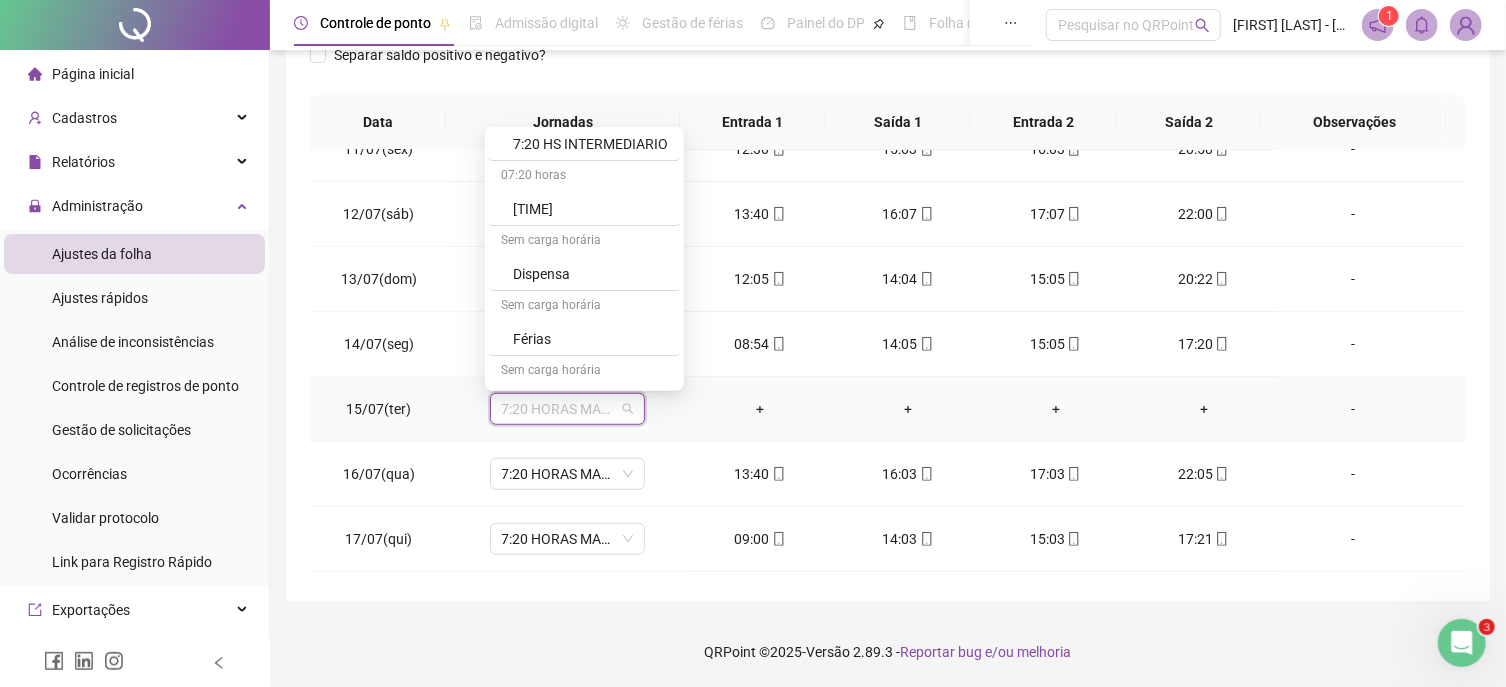 scroll, scrollTop: 395, scrollLeft: 0, axis: vertical 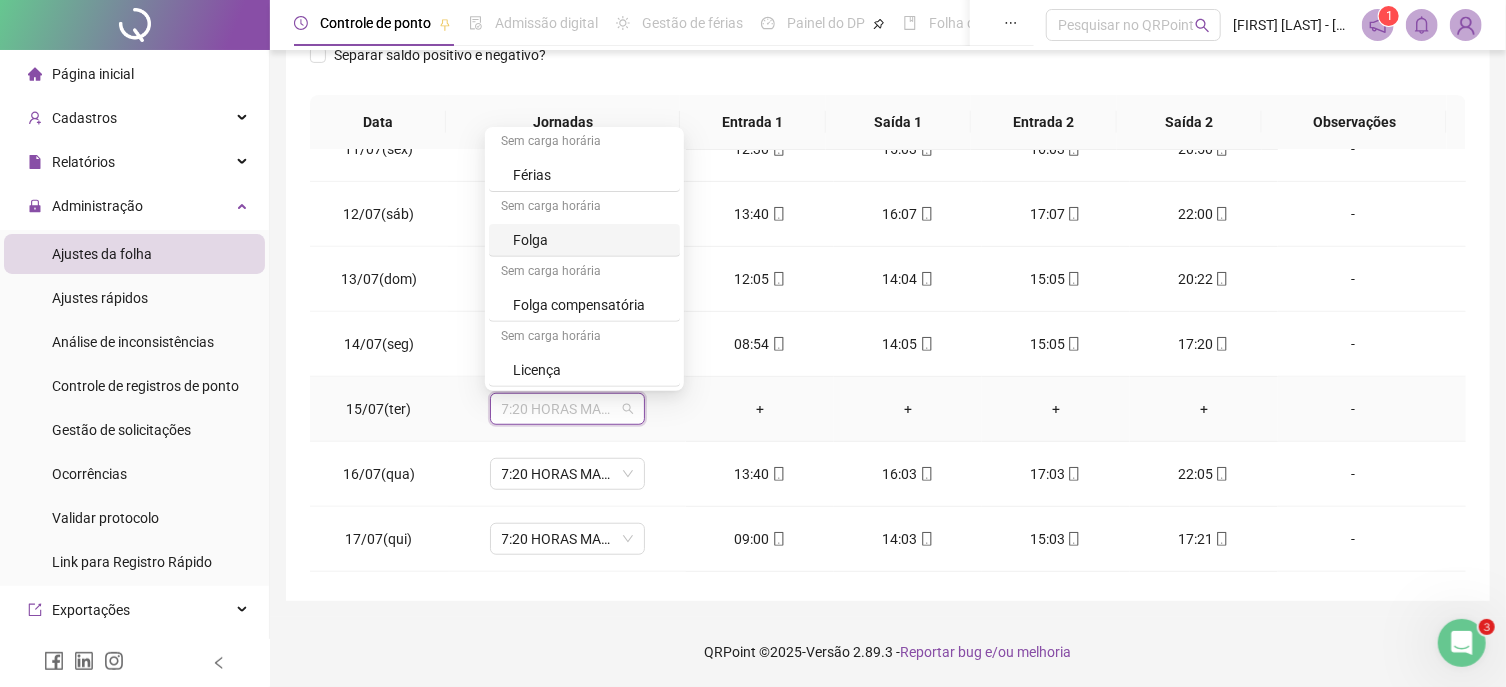 click on "Folga" at bounding box center (590, 240) 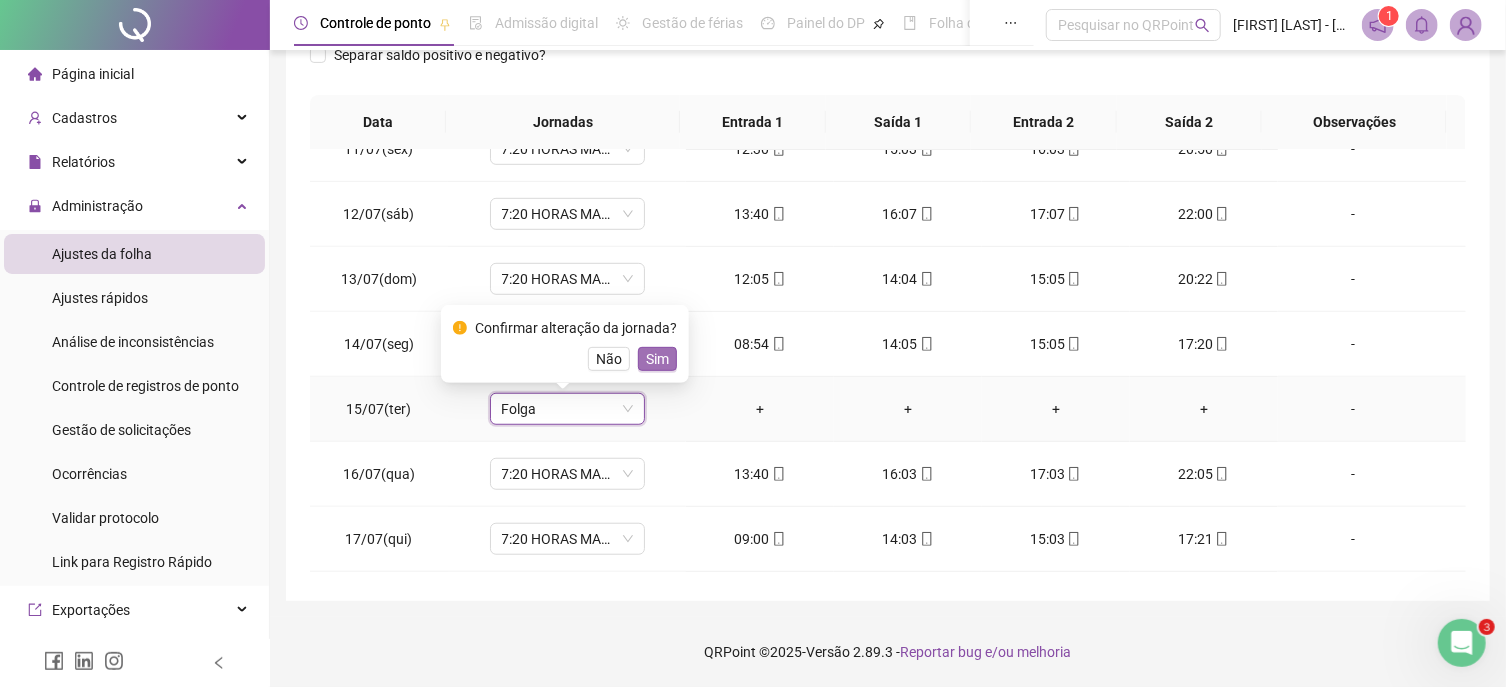 click on "Sim" at bounding box center [657, 359] 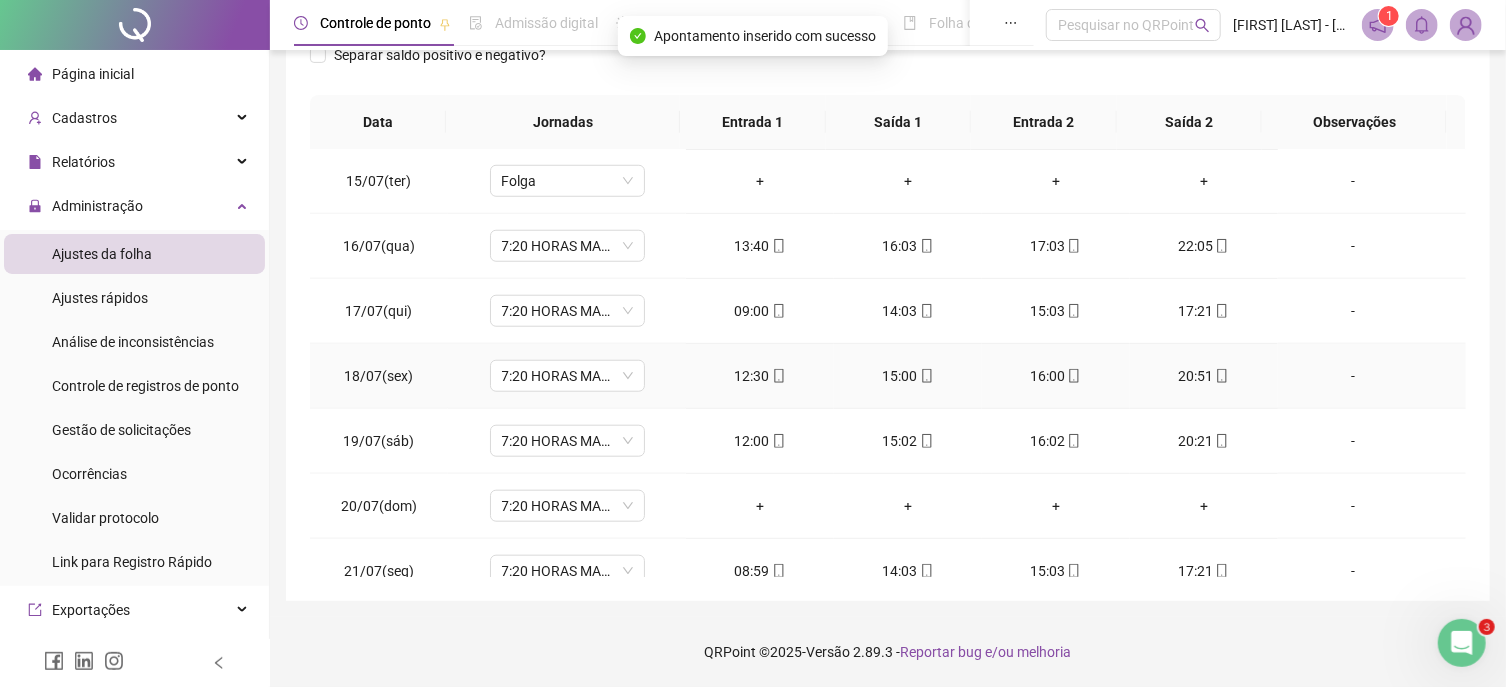 scroll, scrollTop: 1025, scrollLeft: 0, axis: vertical 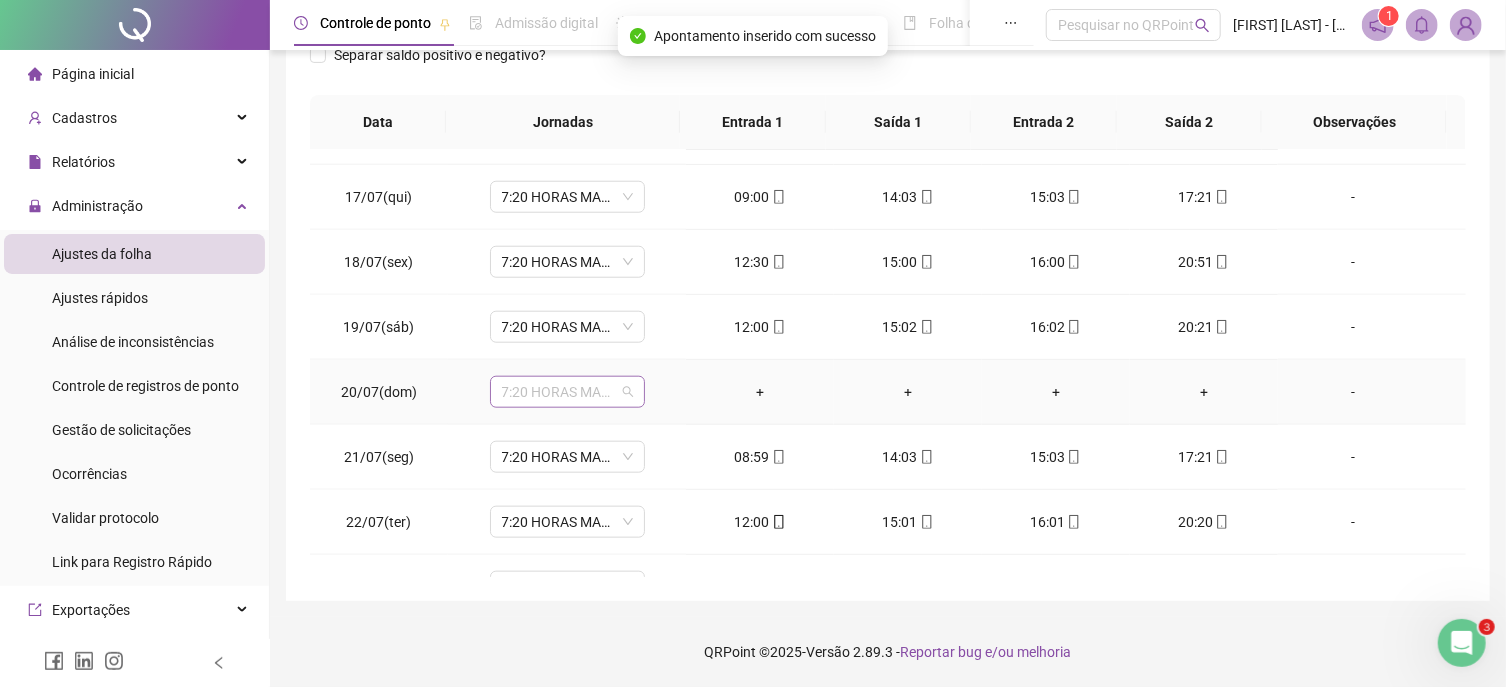 click on "7:20 HORAS MANHA" at bounding box center [567, 392] 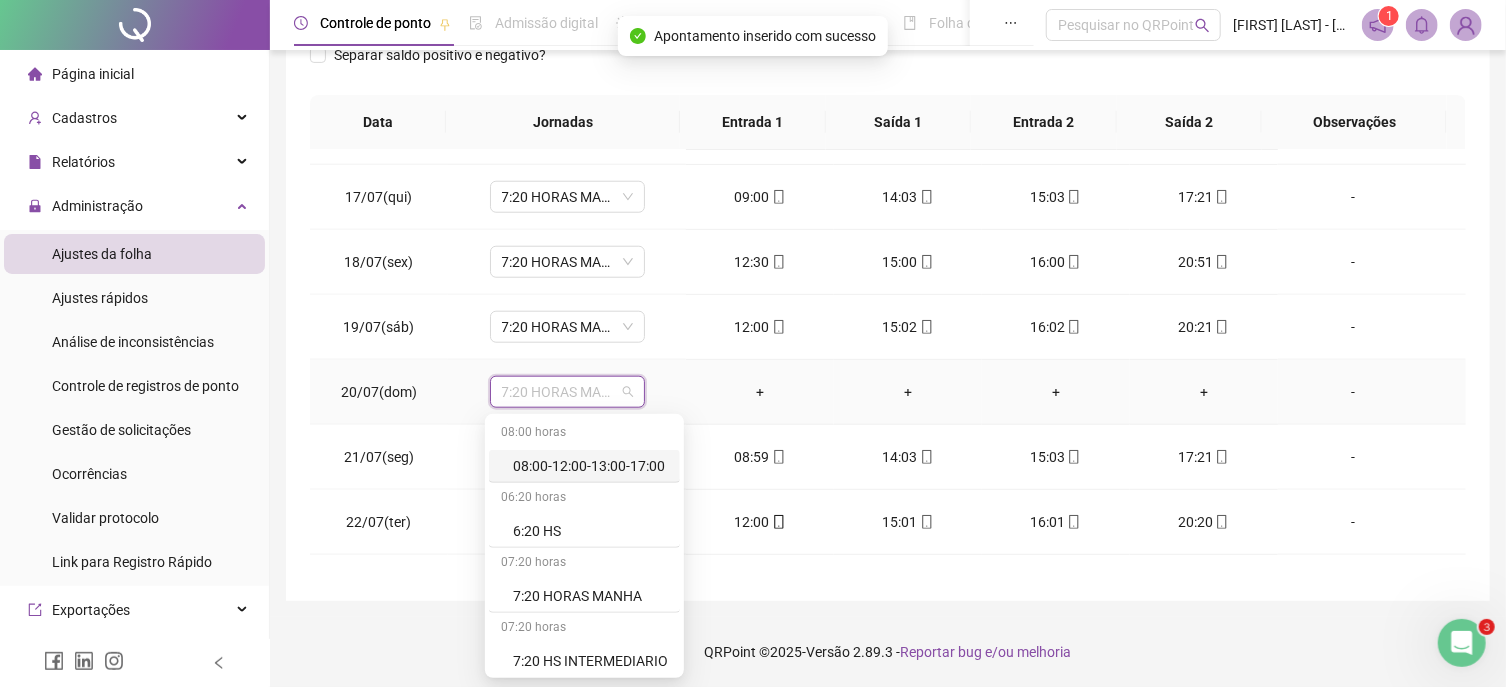 scroll, scrollTop: 395, scrollLeft: 0, axis: vertical 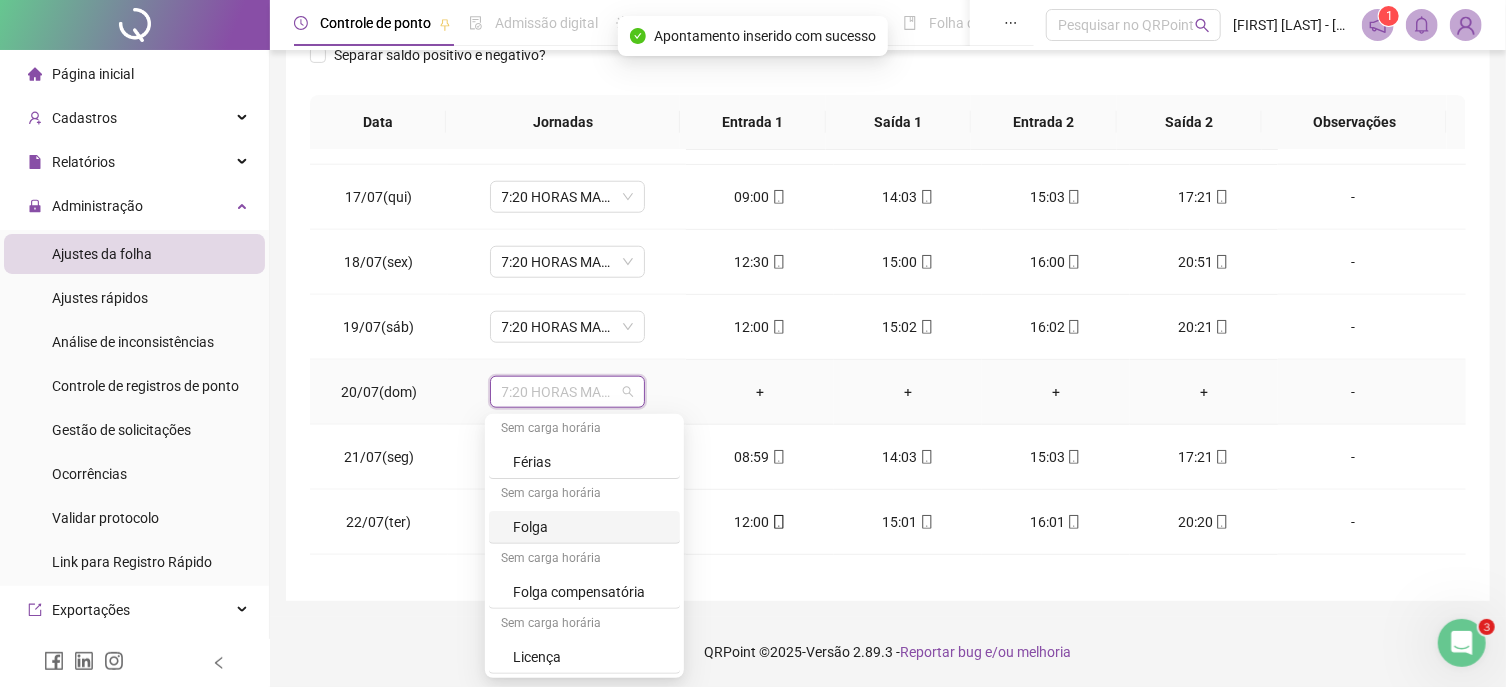 click on "Folga" at bounding box center [590, 527] 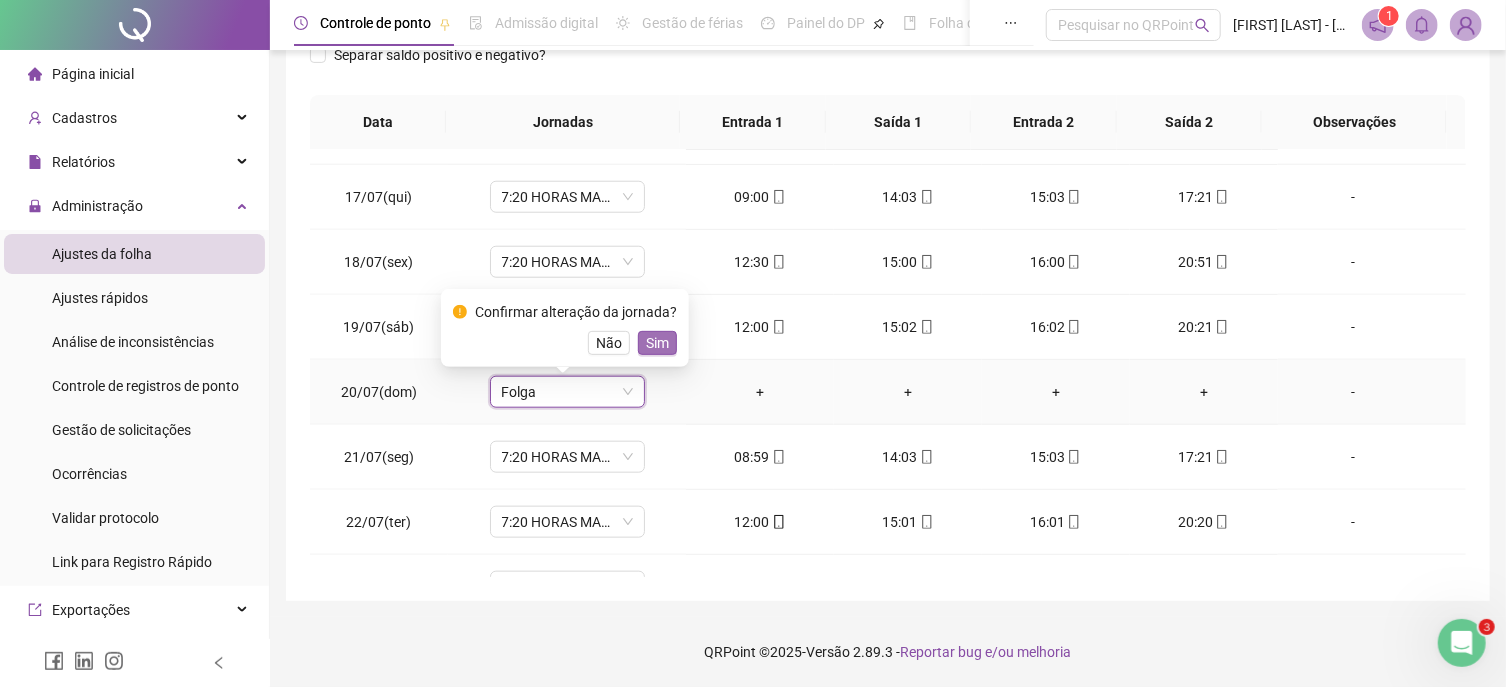click on "Sim" at bounding box center (657, 343) 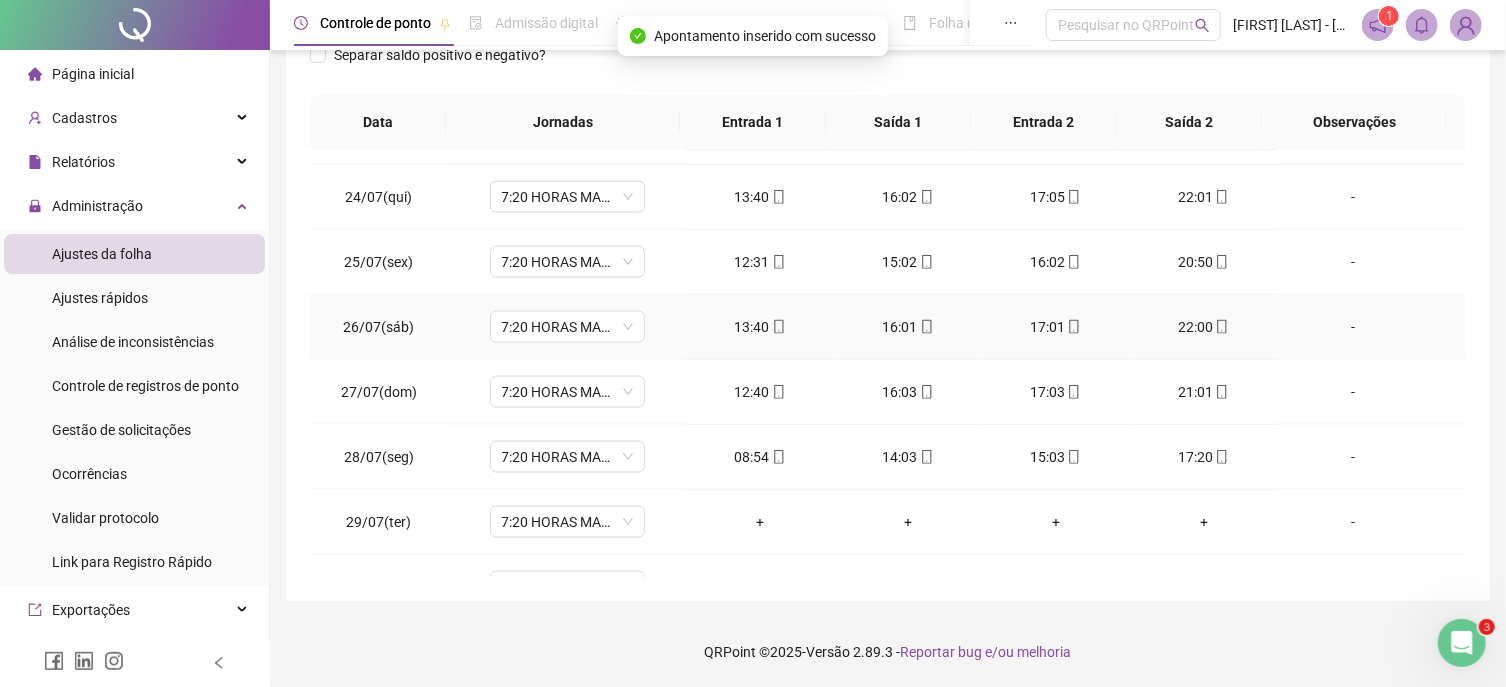 scroll, scrollTop: 1591, scrollLeft: 0, axis: vertical 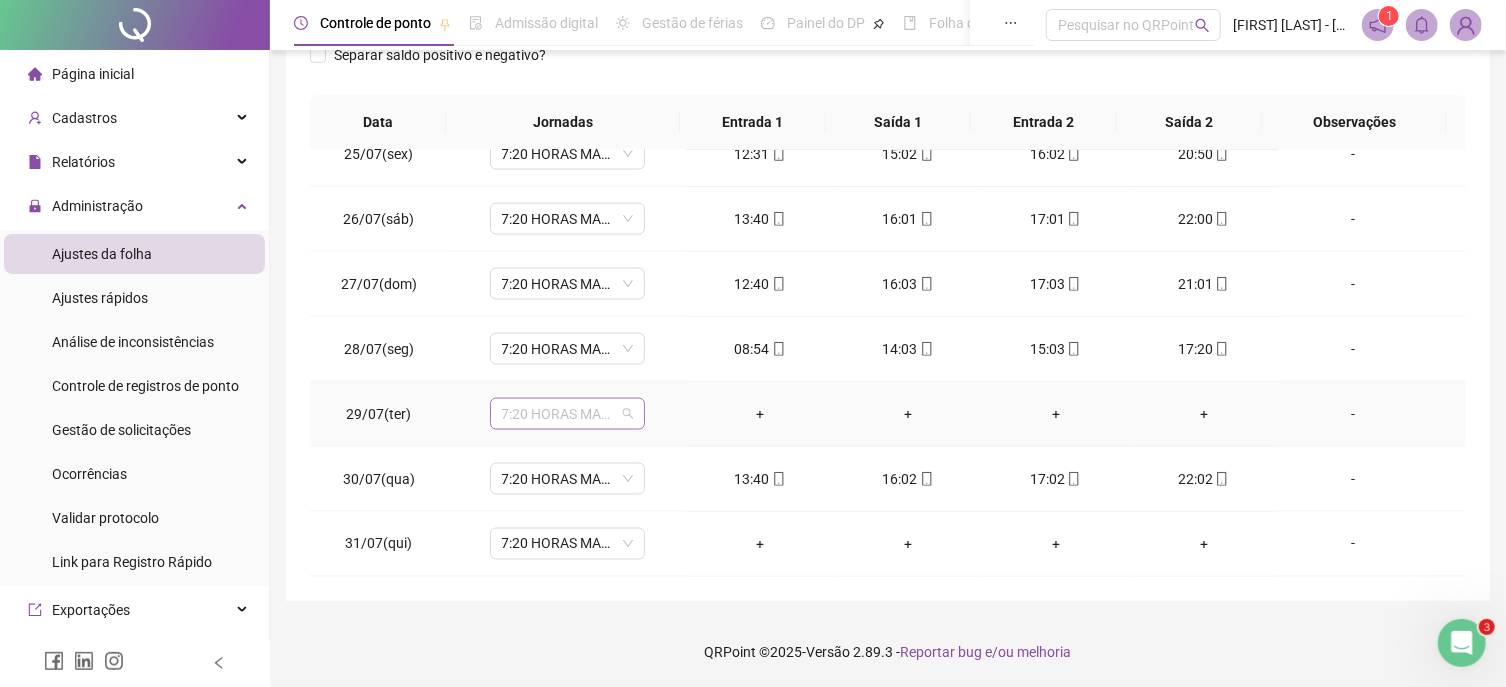 click on "7:20 HORAS MANHA" at bounding box center [567, 414] 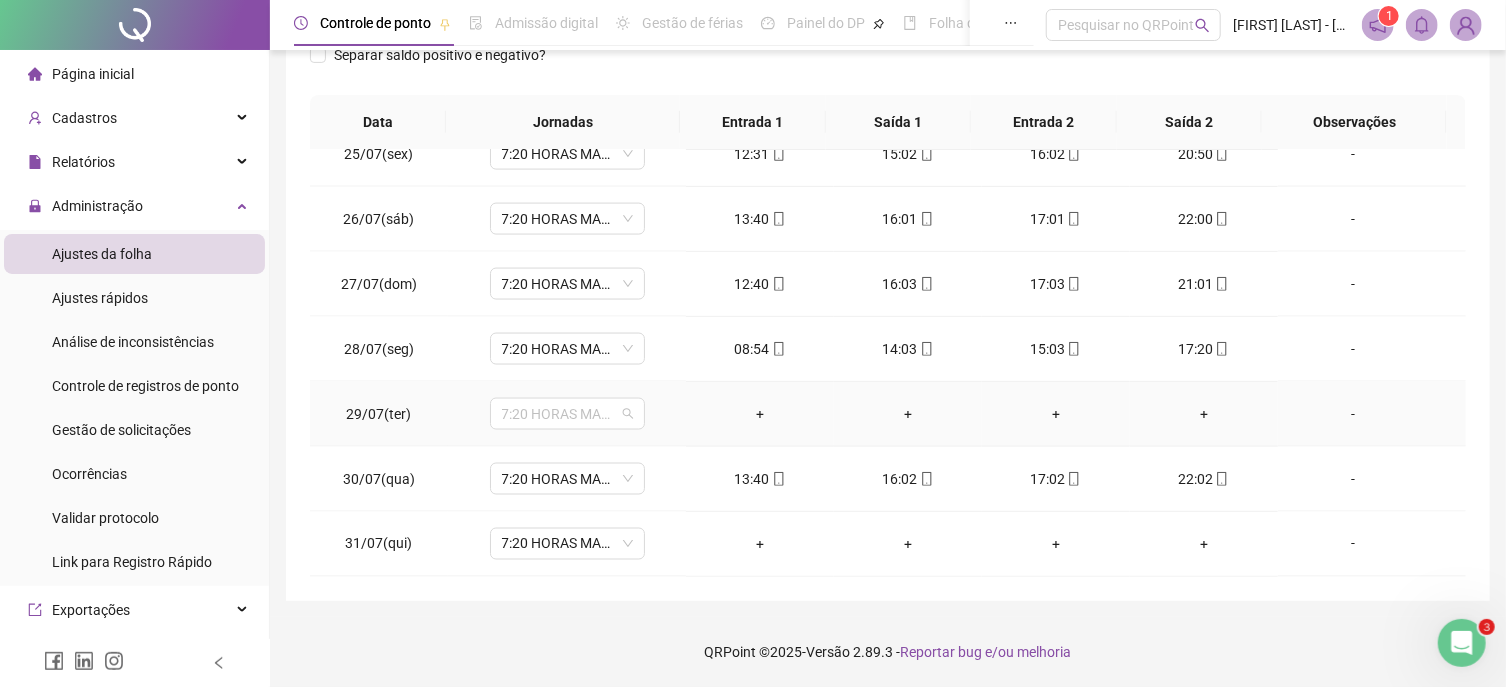 scroll, scrollTop: 395, scrollLeft: 0, axis: vertical 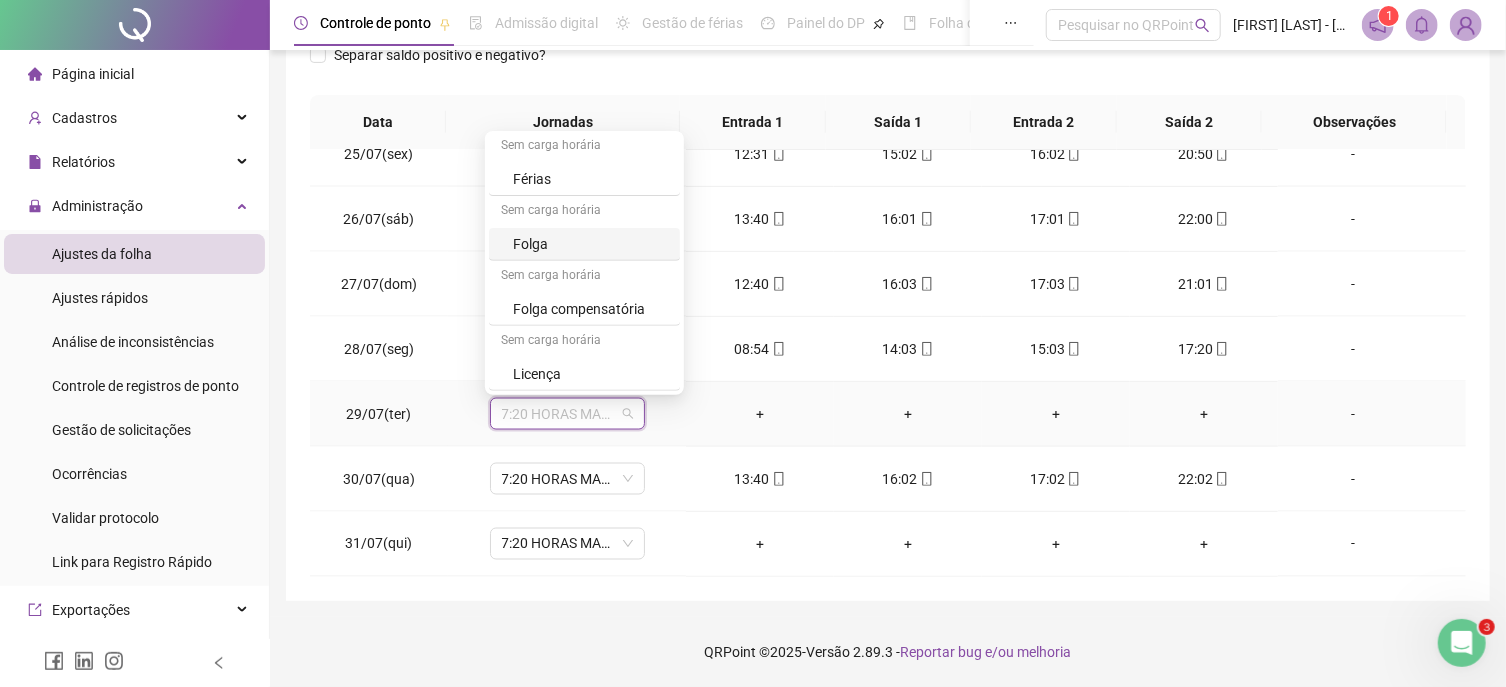click on "Folga" at bounding box center [590, 244] 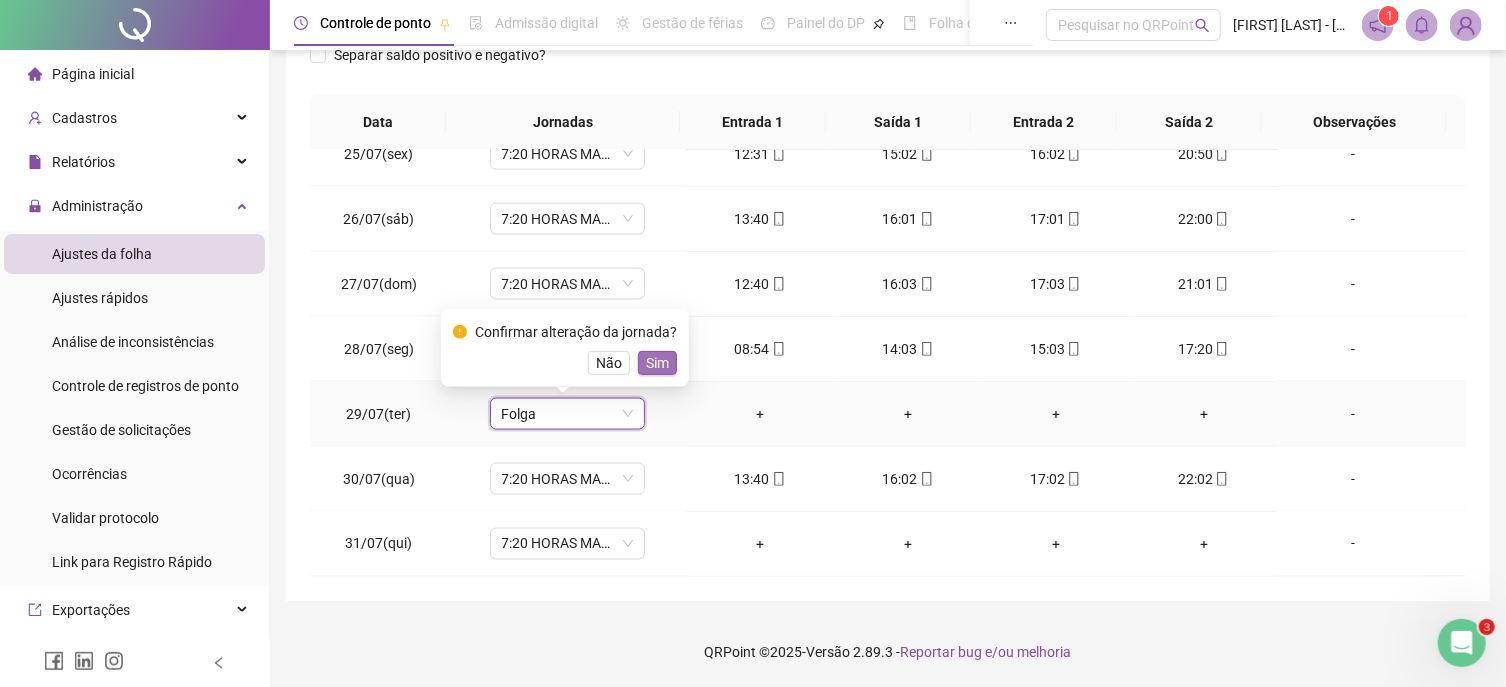 click on "Sim" at bounding box center (657, 363) 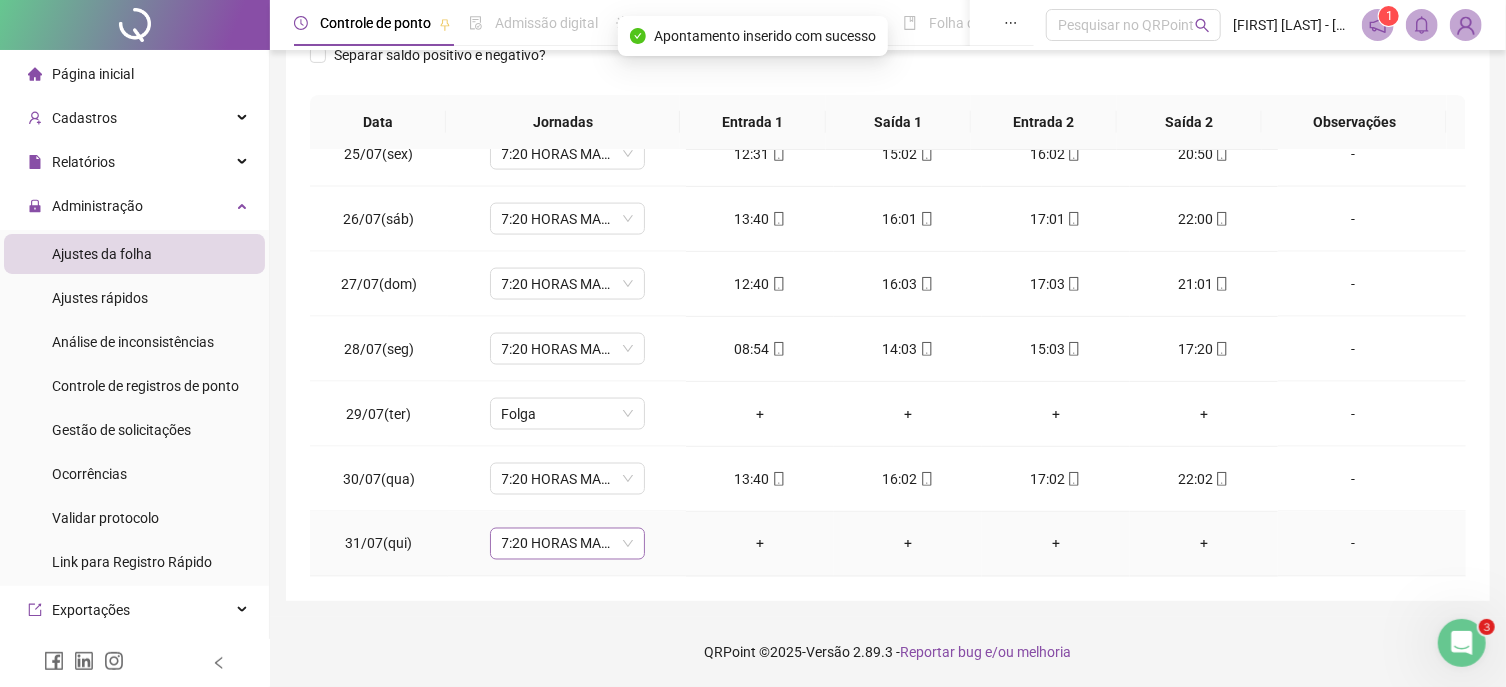 click on "7:20 HORAS MANHA" at bounding box center [567, 544] 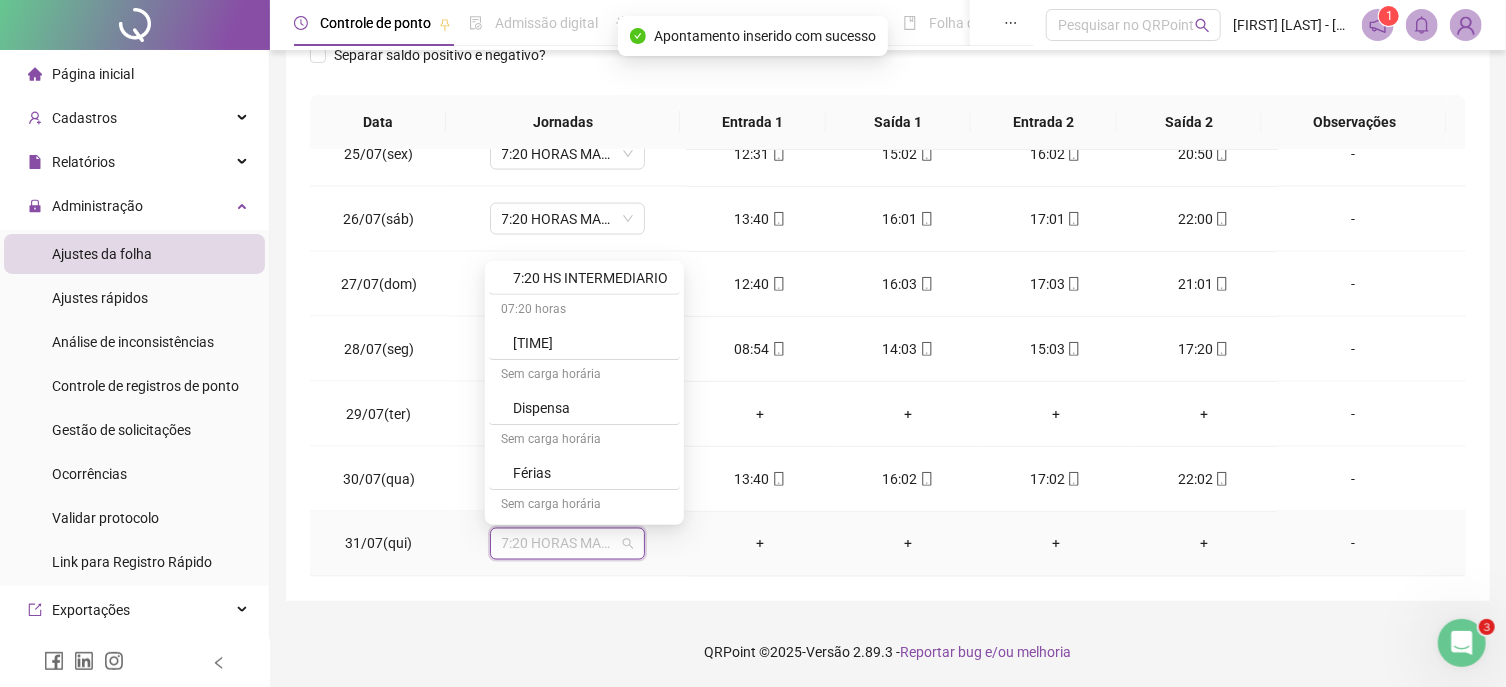 scroll, scrollTop: 395, scrollLeft: 0, axis: vertical 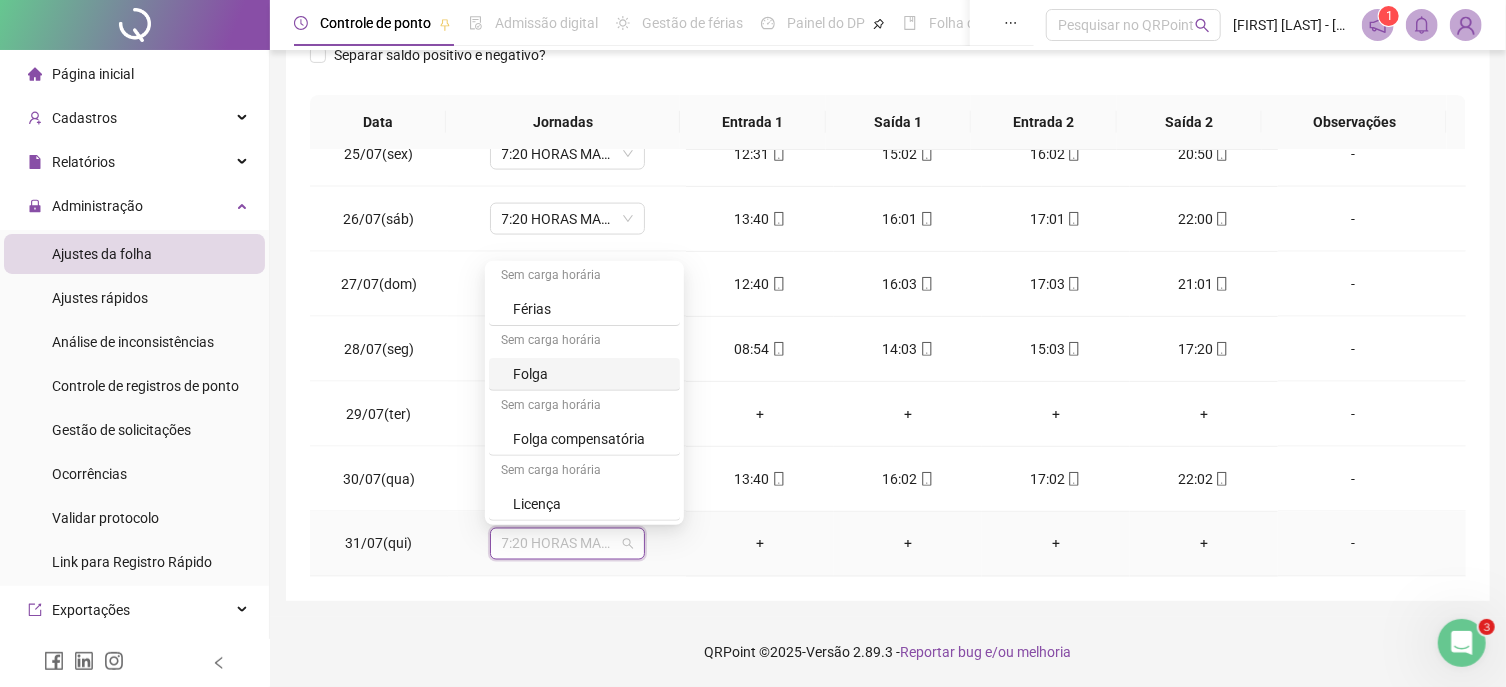 click on "Folga" at bounding box center [584, 374] 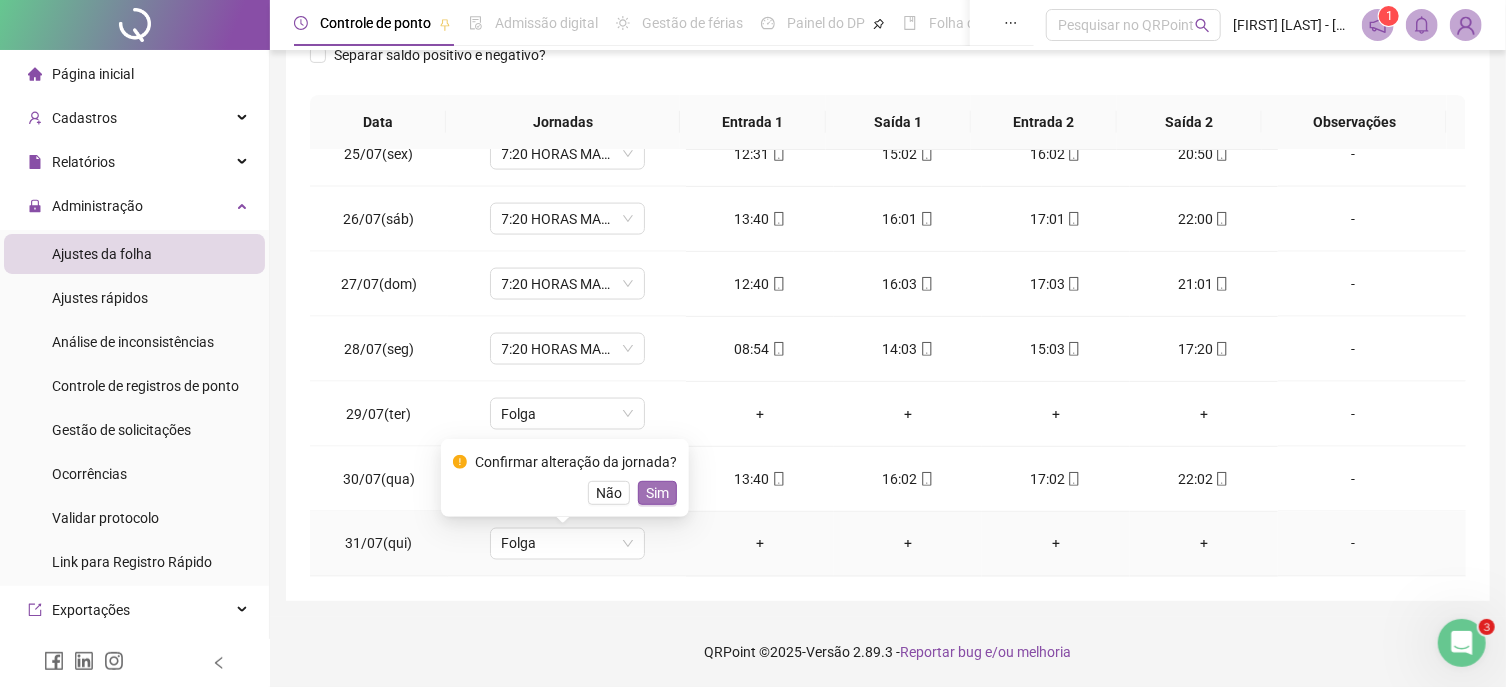 click on "Sim" at bounding box center (657, 493) 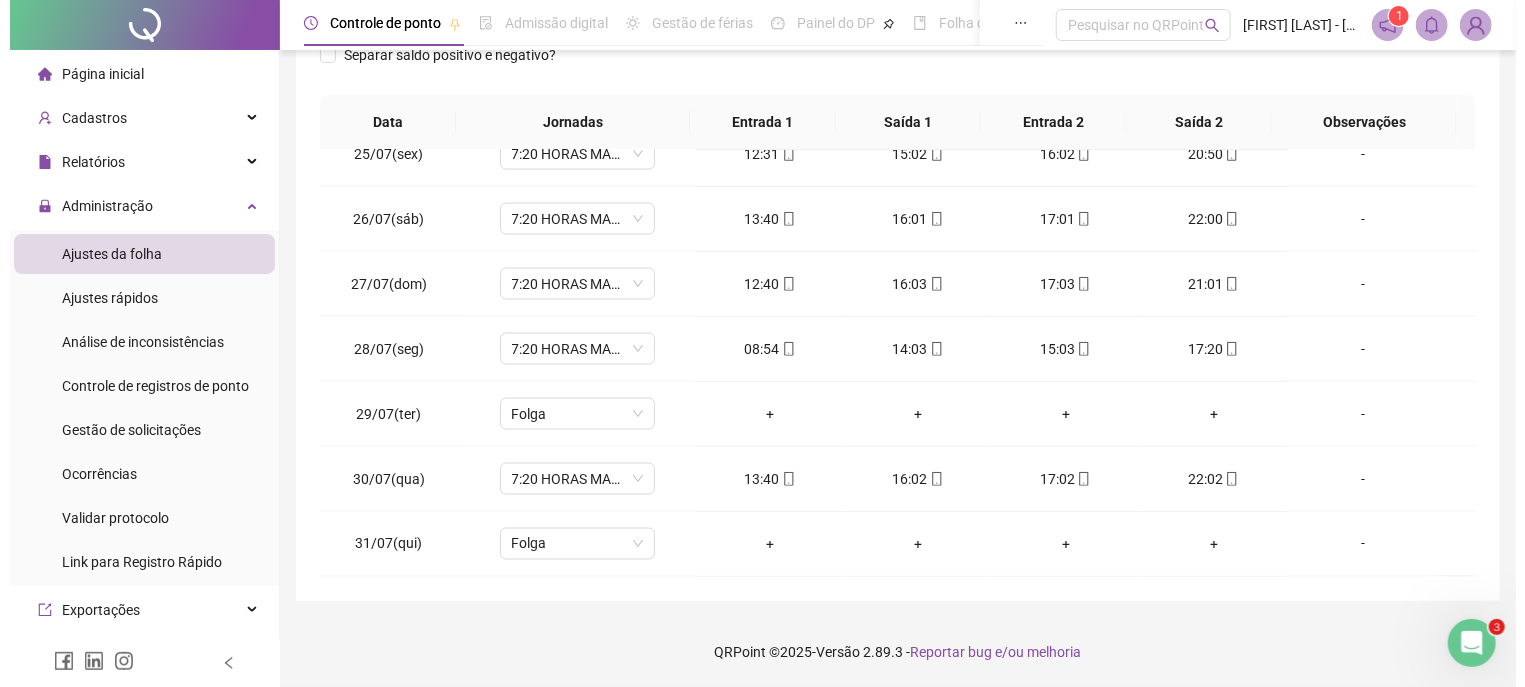 scroll, scrollTop: 0, scrollLeft: 0, axis: both 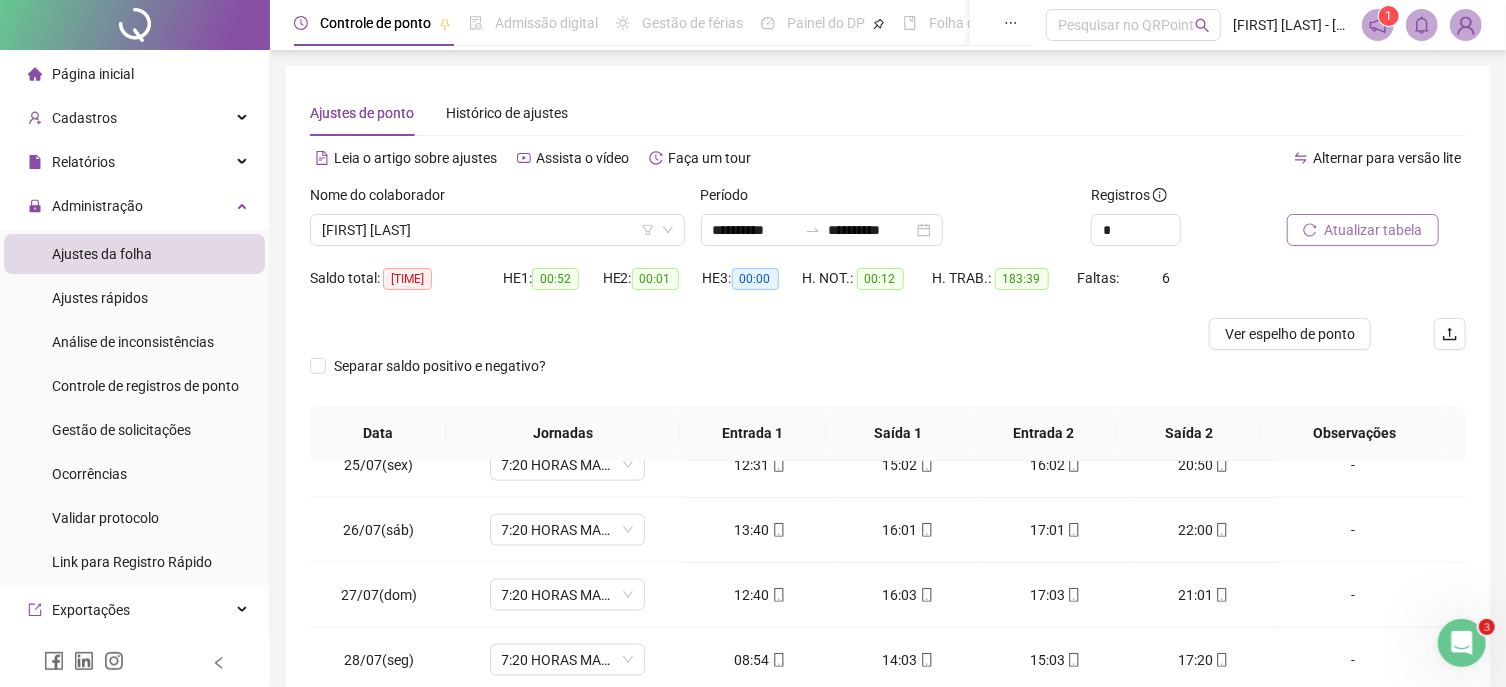 click on "Atualizar tabela" at bounding box center [1374, 230] 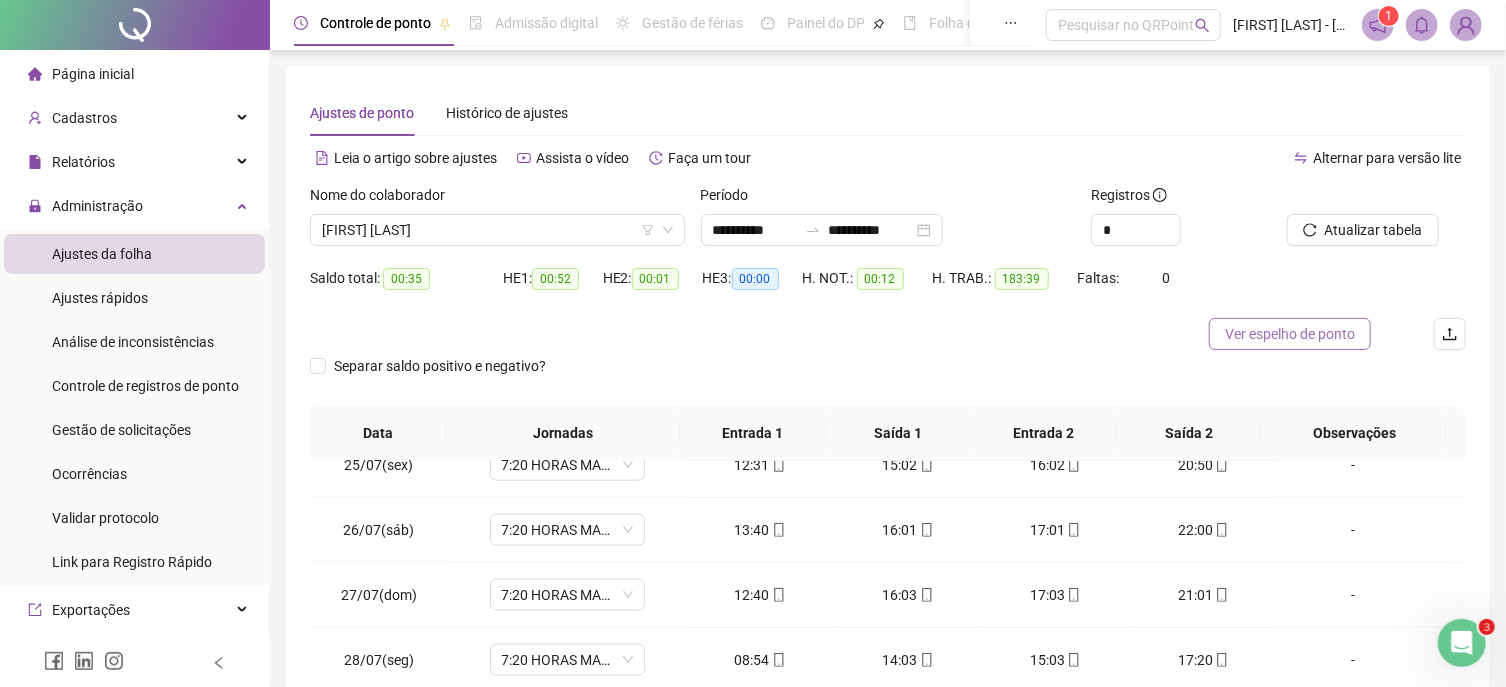 click on "Ver espelho de ponto" at bounding box center [1290, 334] 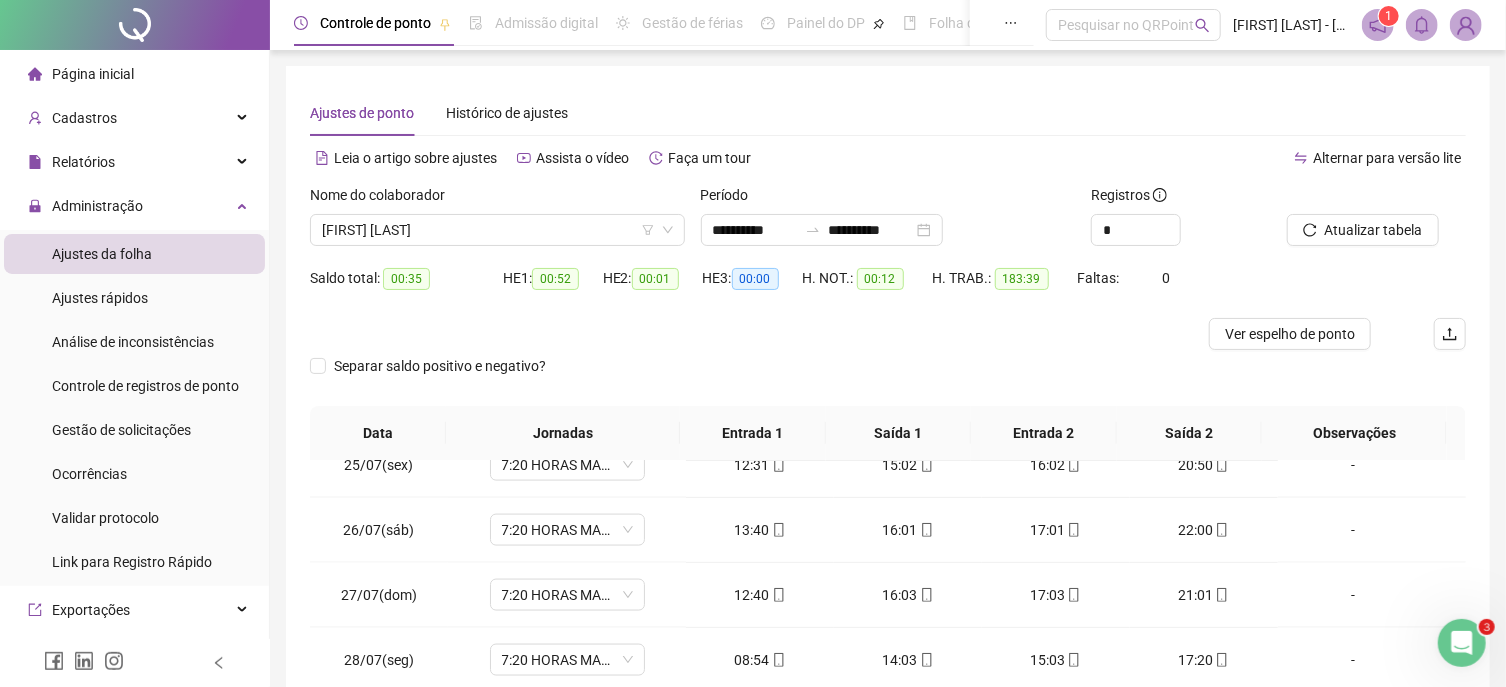 click at bounding box center [1466, 25] 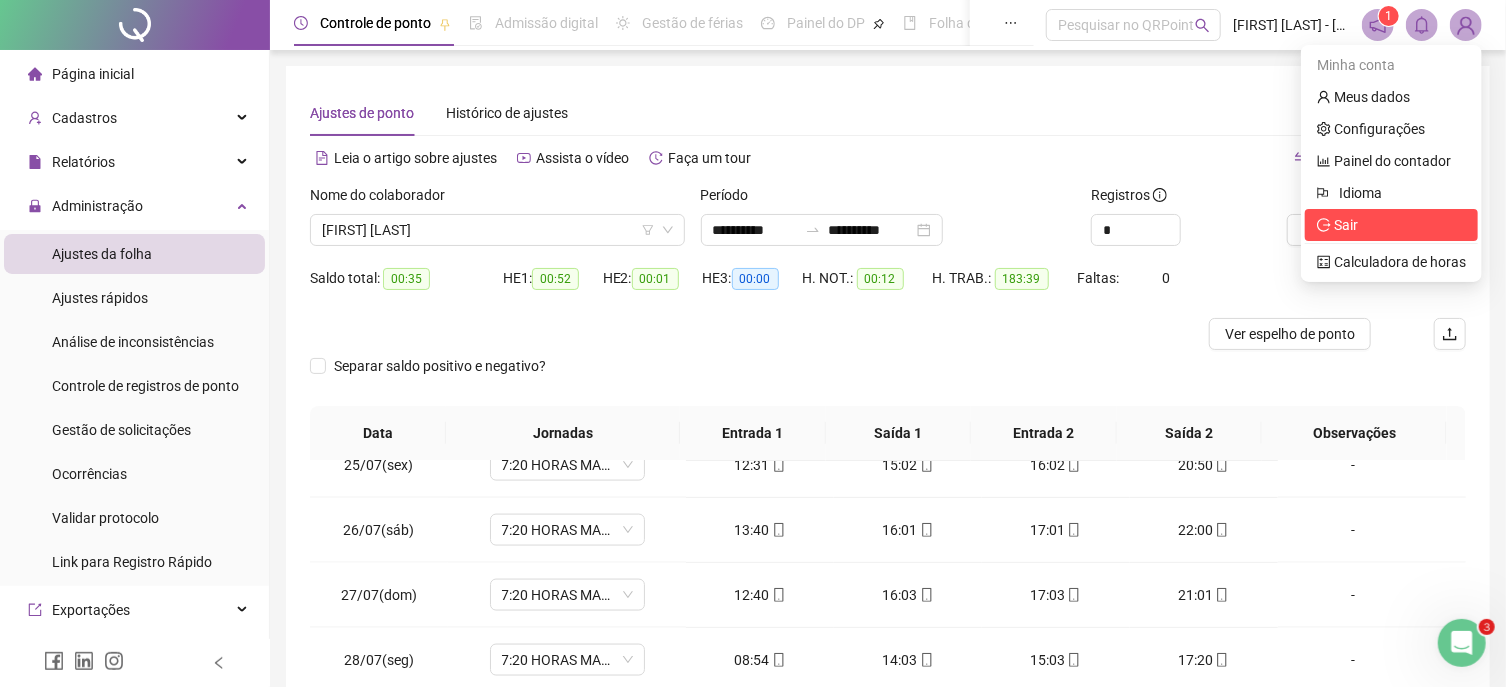 click on "Sair" at bounding box center (1391, 225) 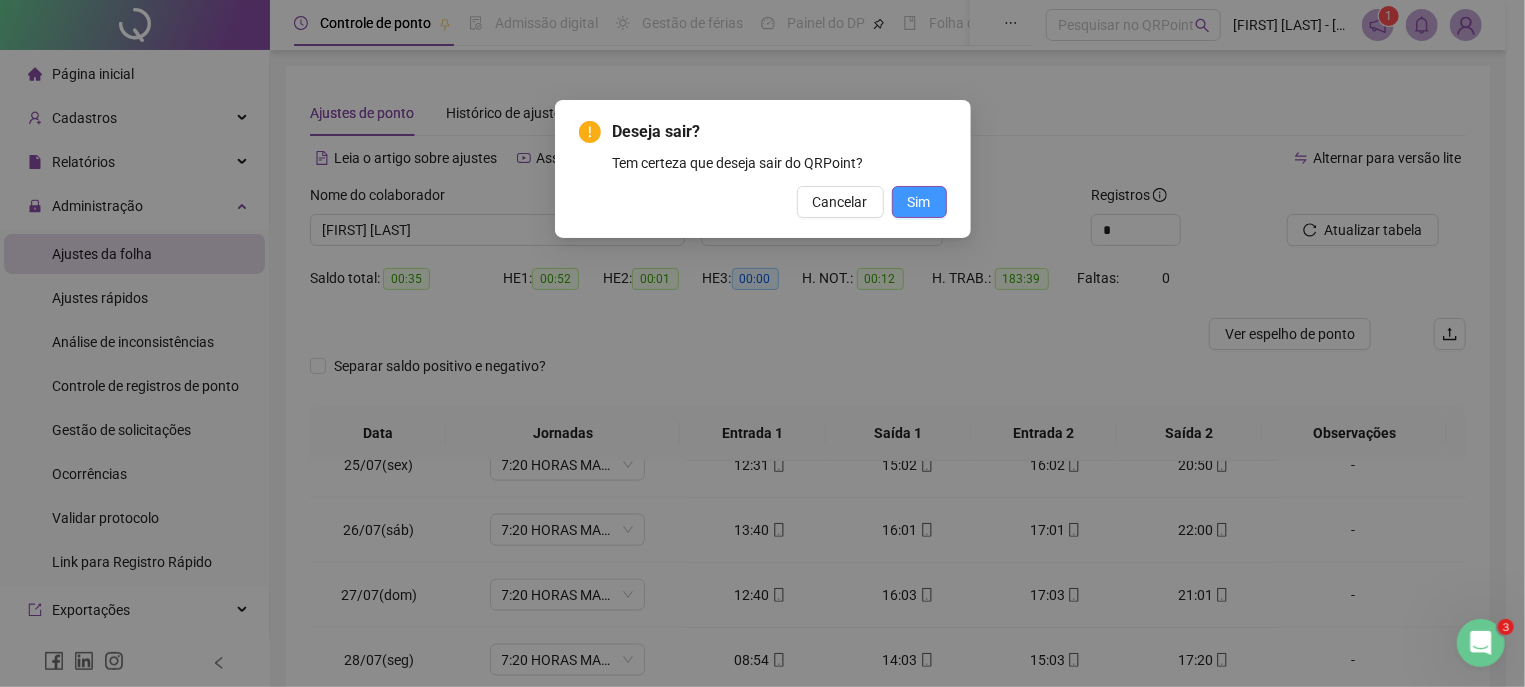 click on "Sim" at bounding box center [919, 202] 